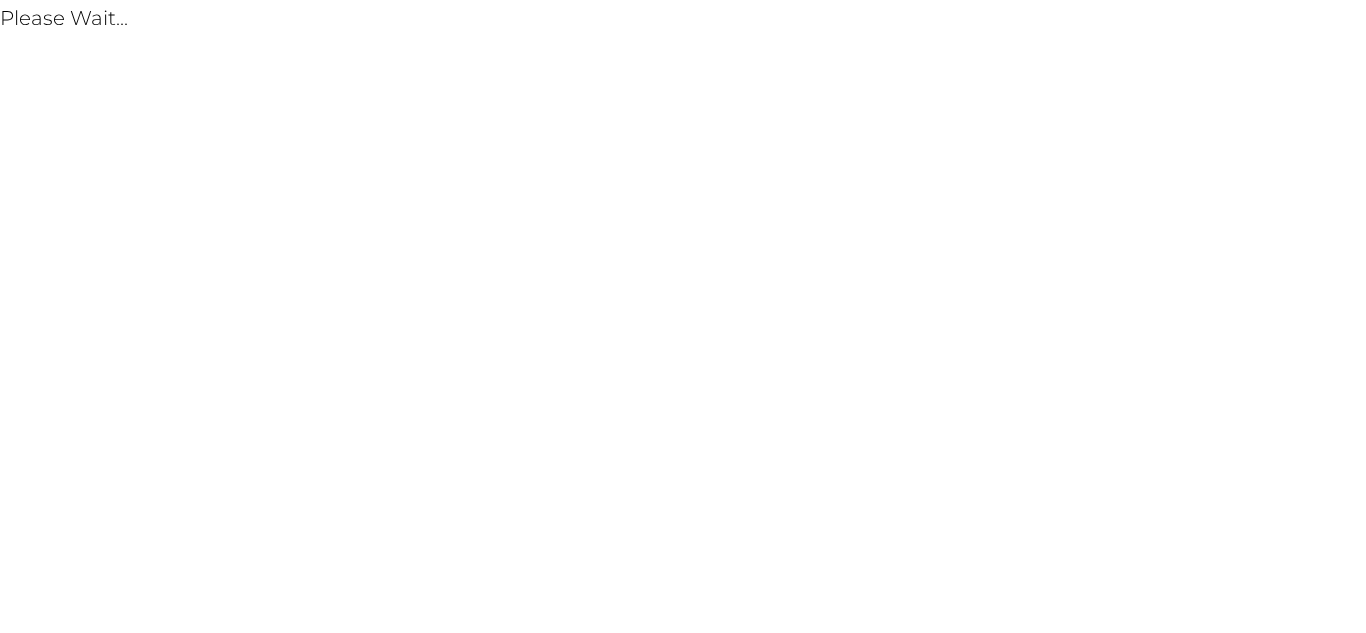 scroll, scrollTop: 0, scrollLeft: 0, axis: both 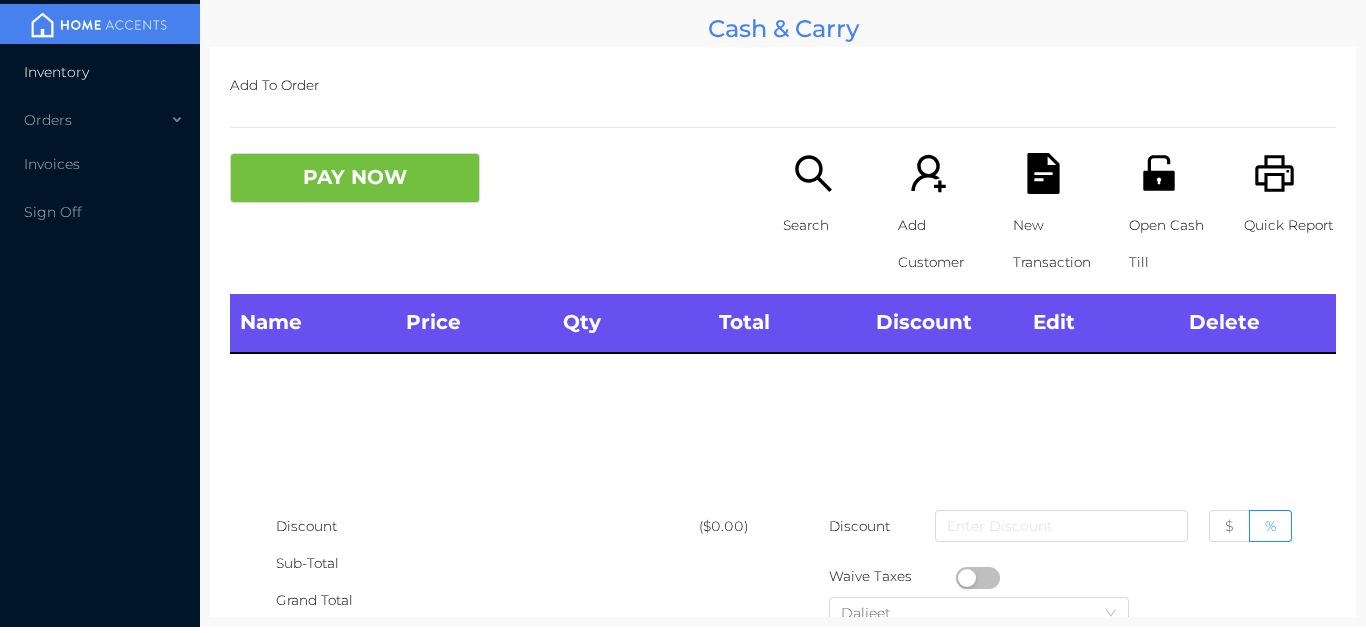 click on "Inventory" at bounding box center (100, 72) 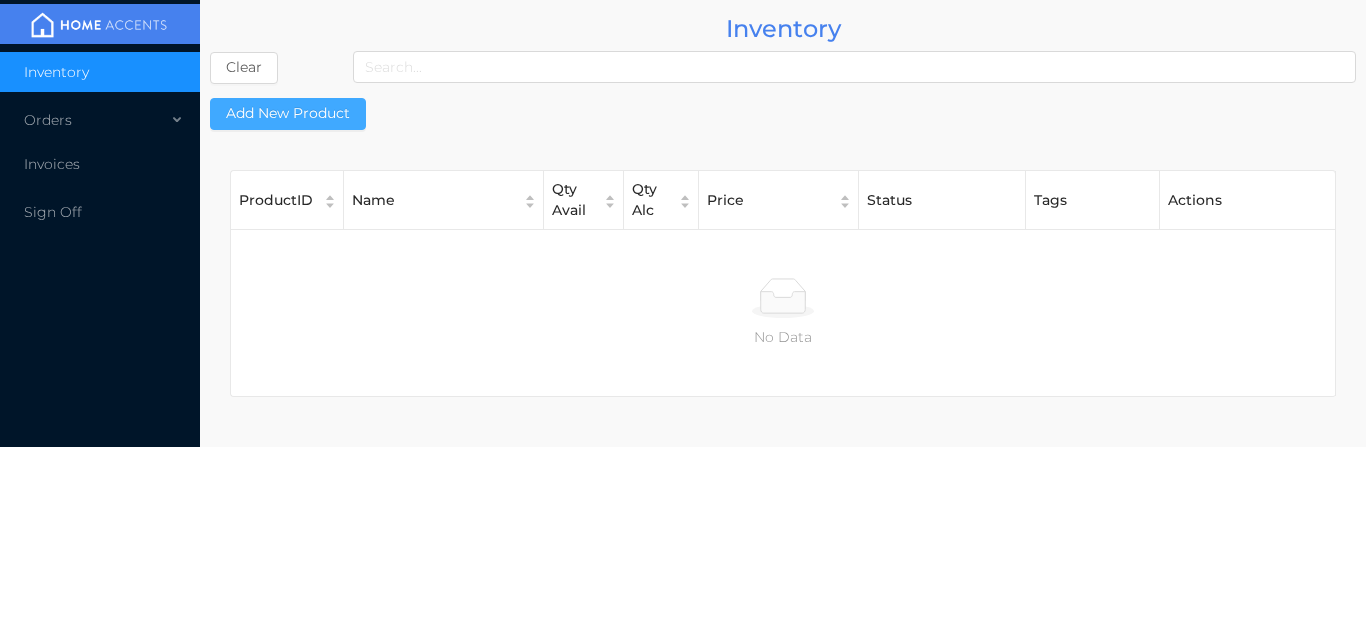 click on "Add New Product" at bounding box center [288, 114] 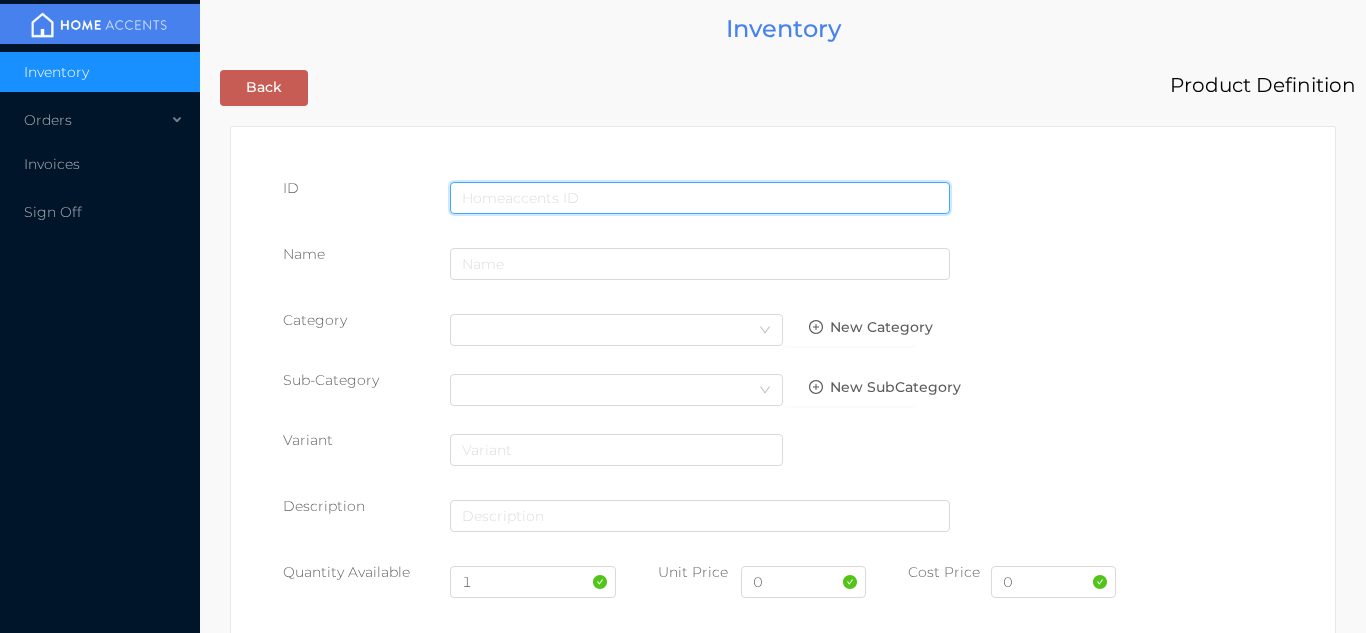 click at bounding box center [700, 198] 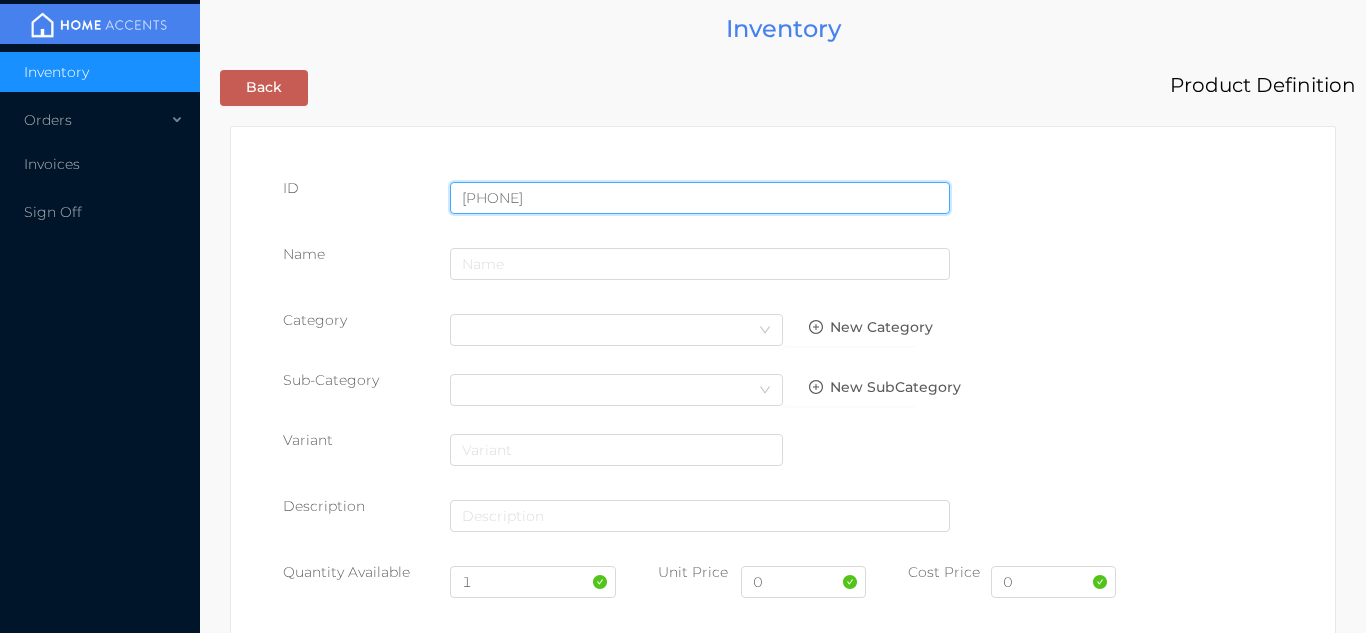 type on "057359546215" 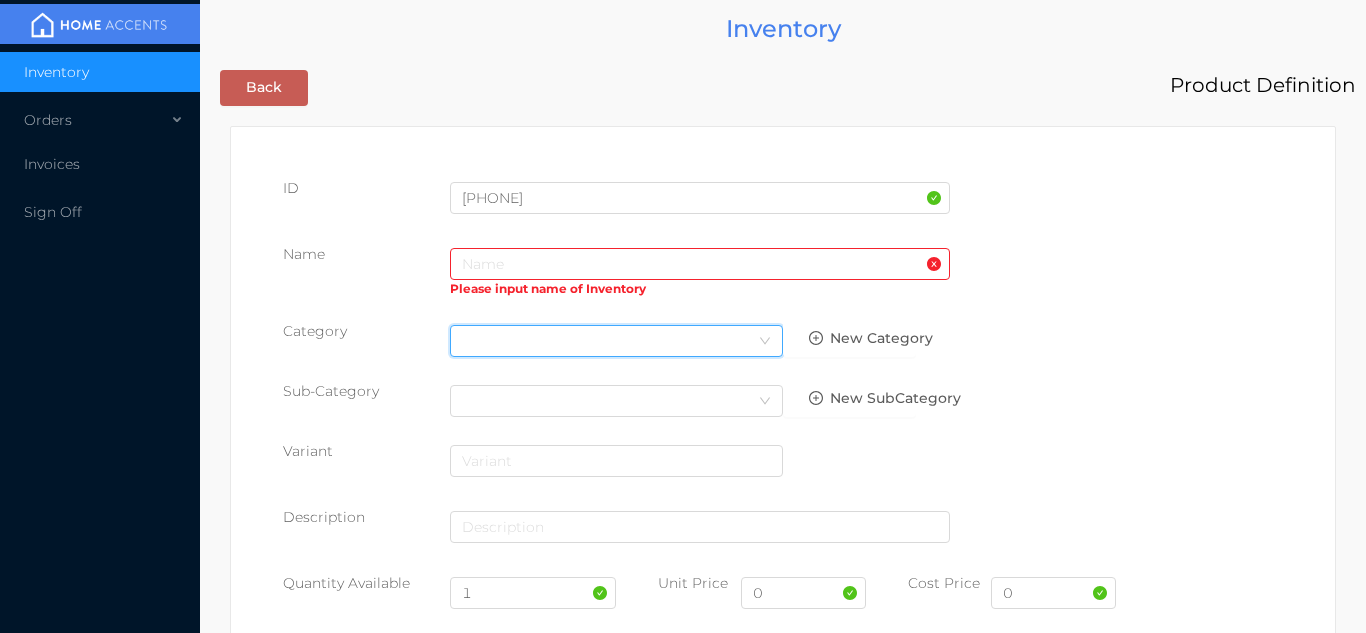 click on "Select Category" at bounding box center [616, 341] 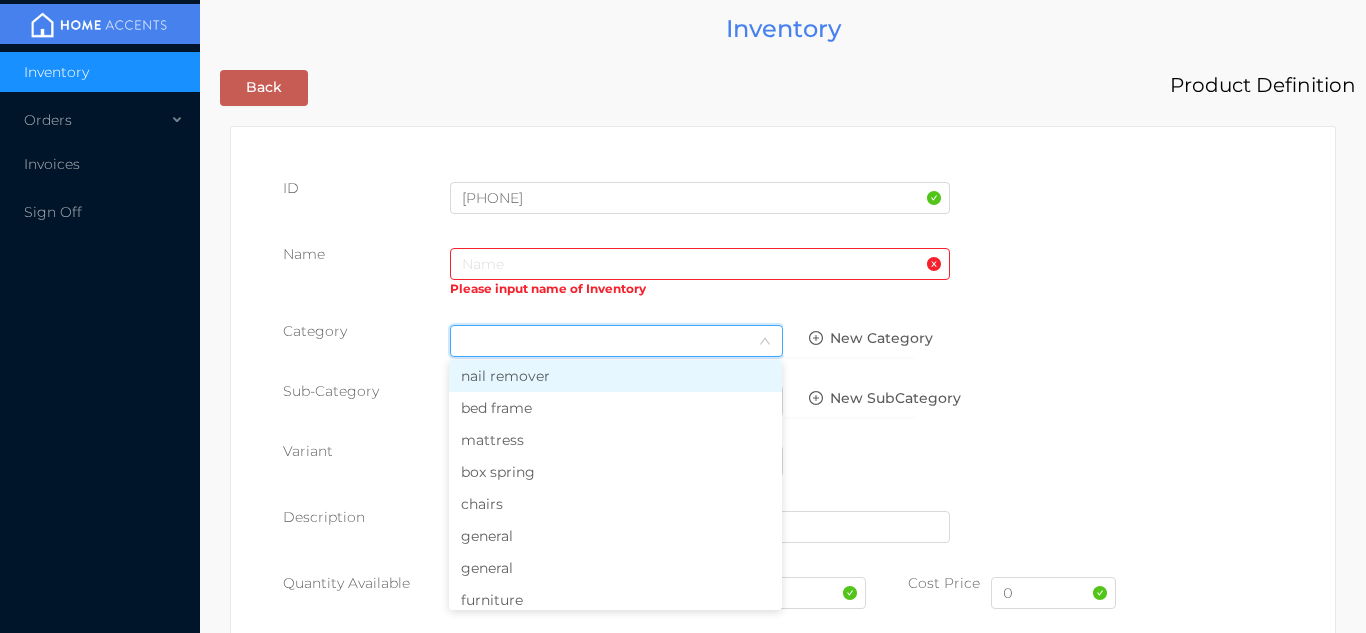 click on "general" at bounding box center (615, 536) 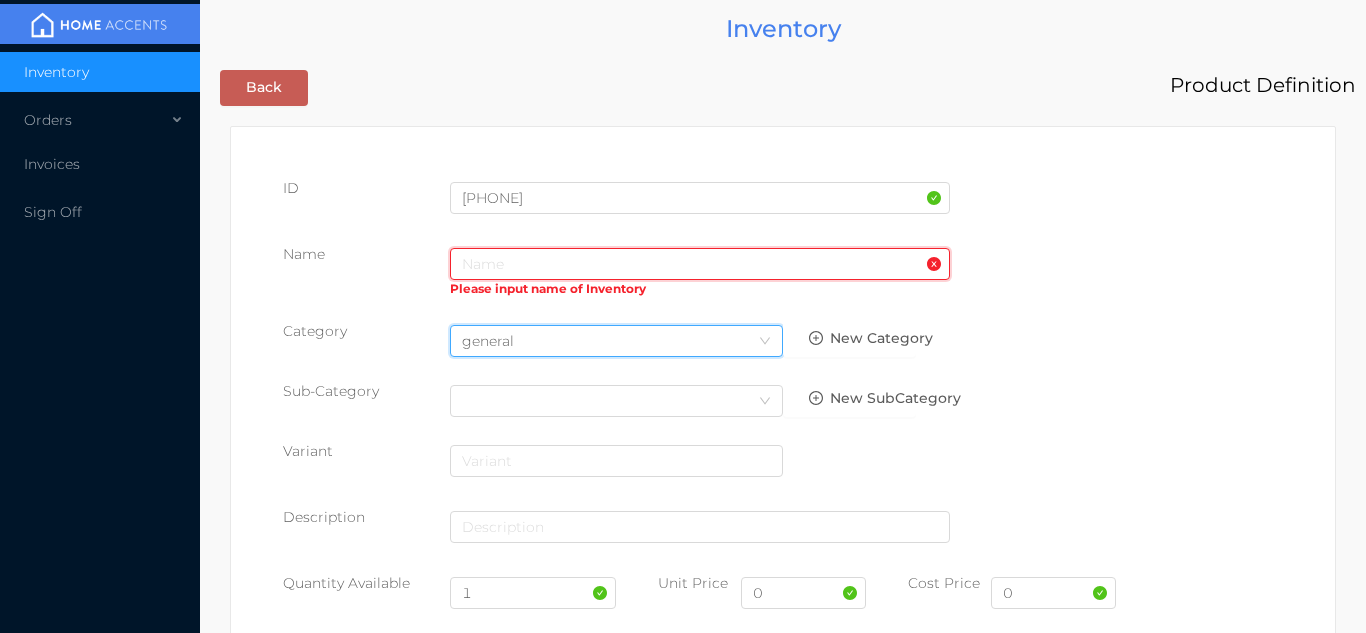 click at bounding box center [700, 264] 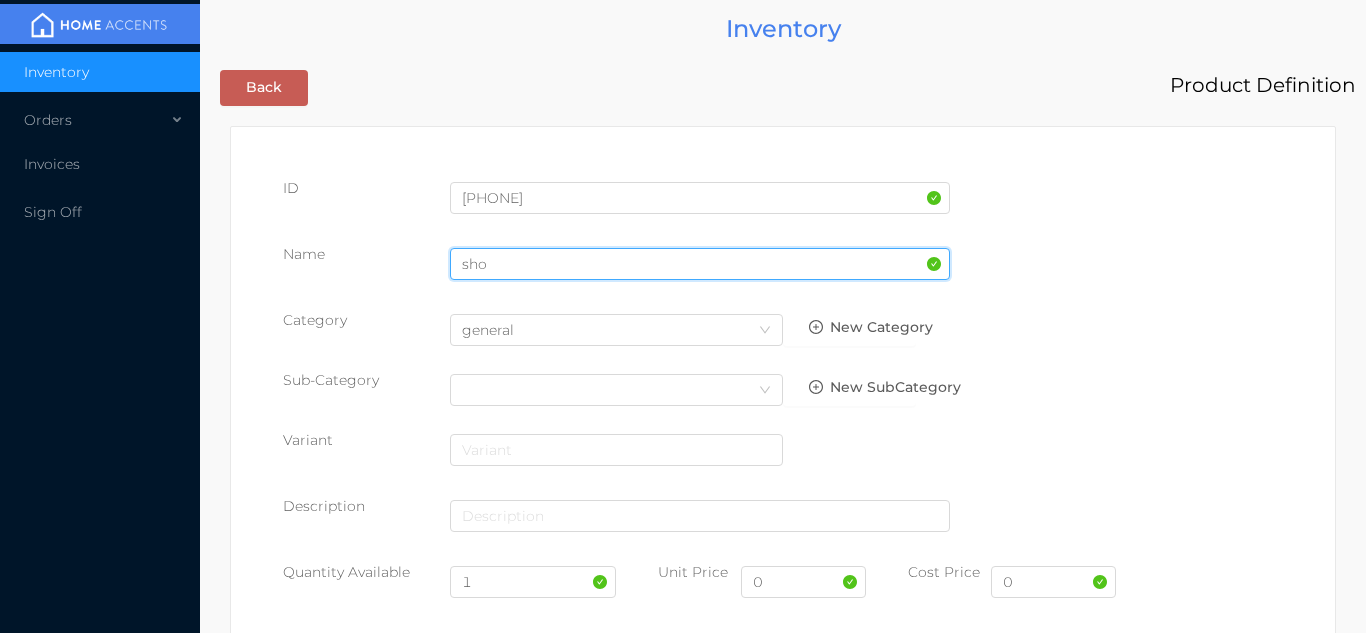 type on "SHOWER CURTAIN WITH HOOKS" 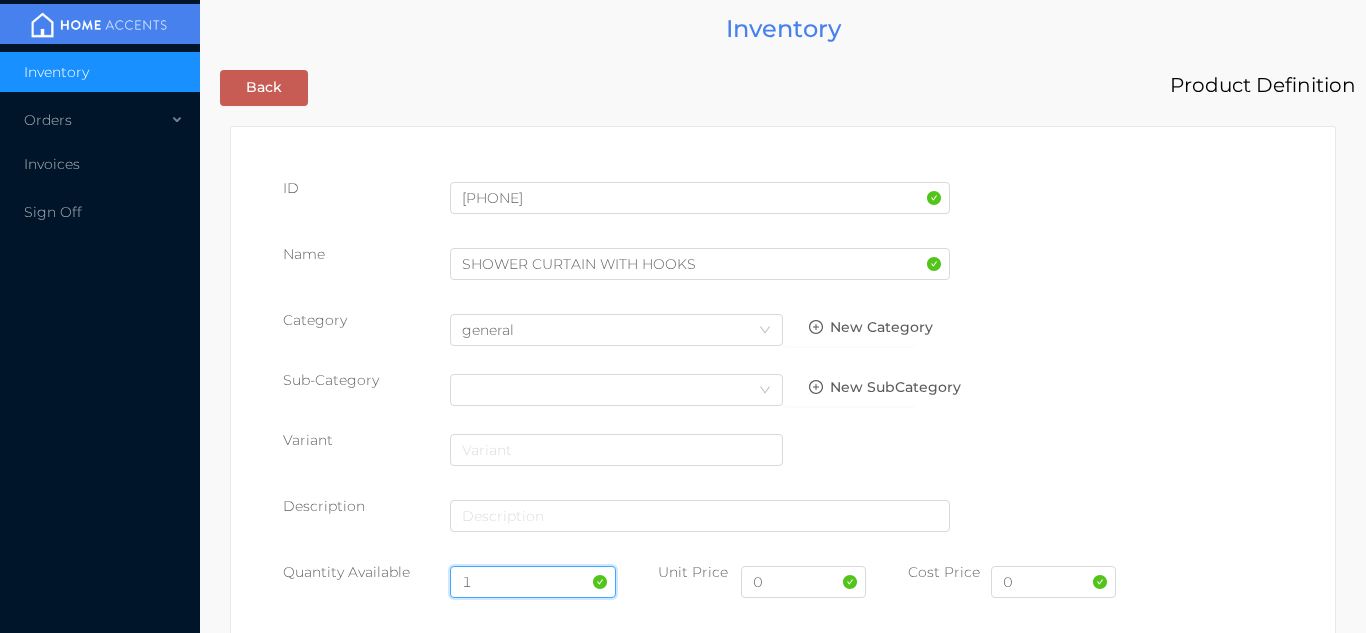 click on "1" at bounding box center (533, 582) 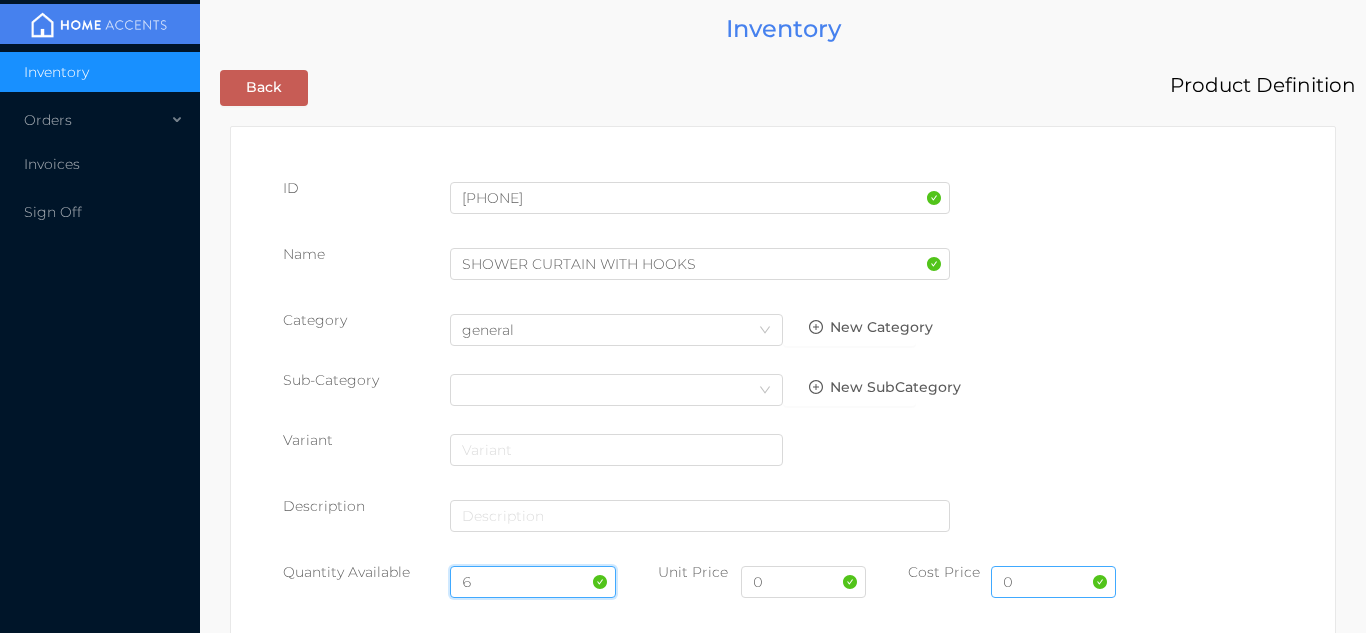 type on "6" 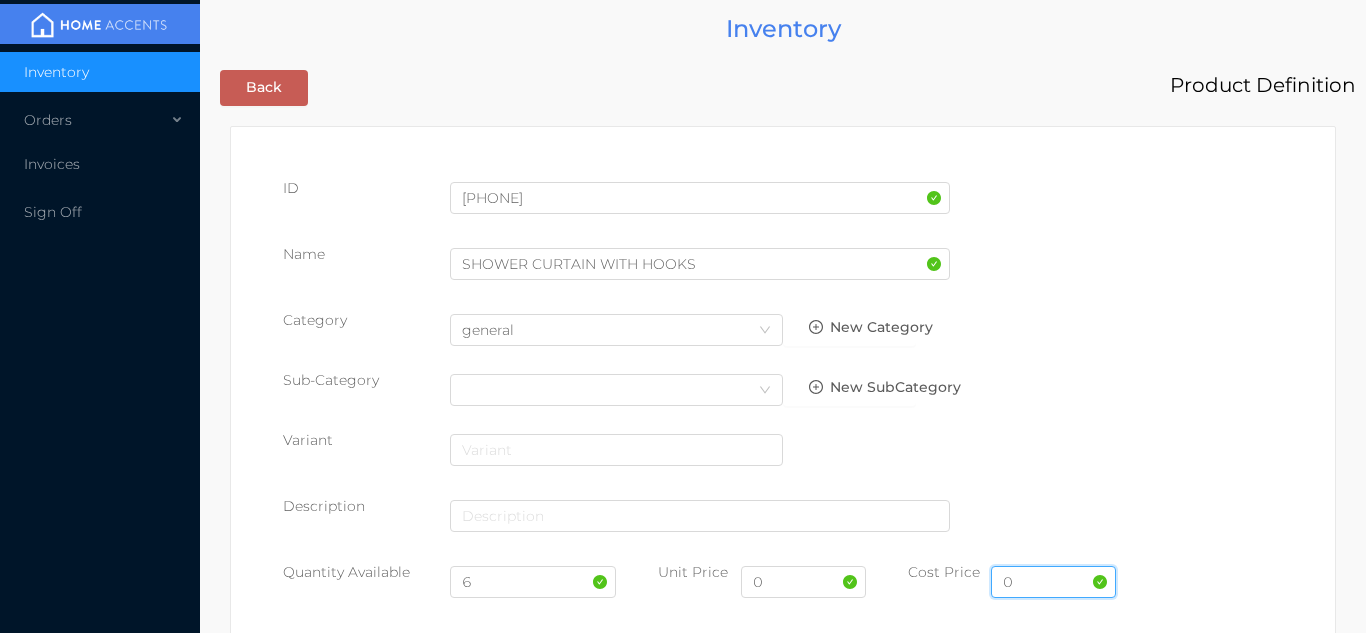 click on "0" at bounding box center (1053, 582) 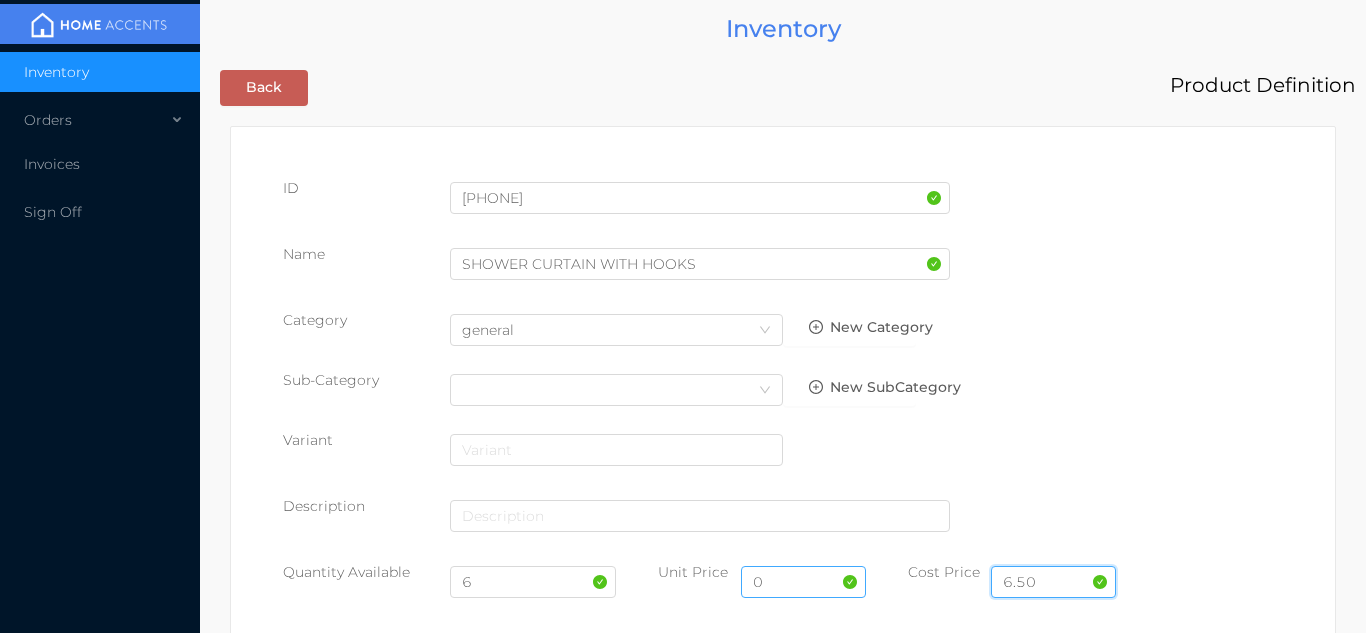 type on "6.50" 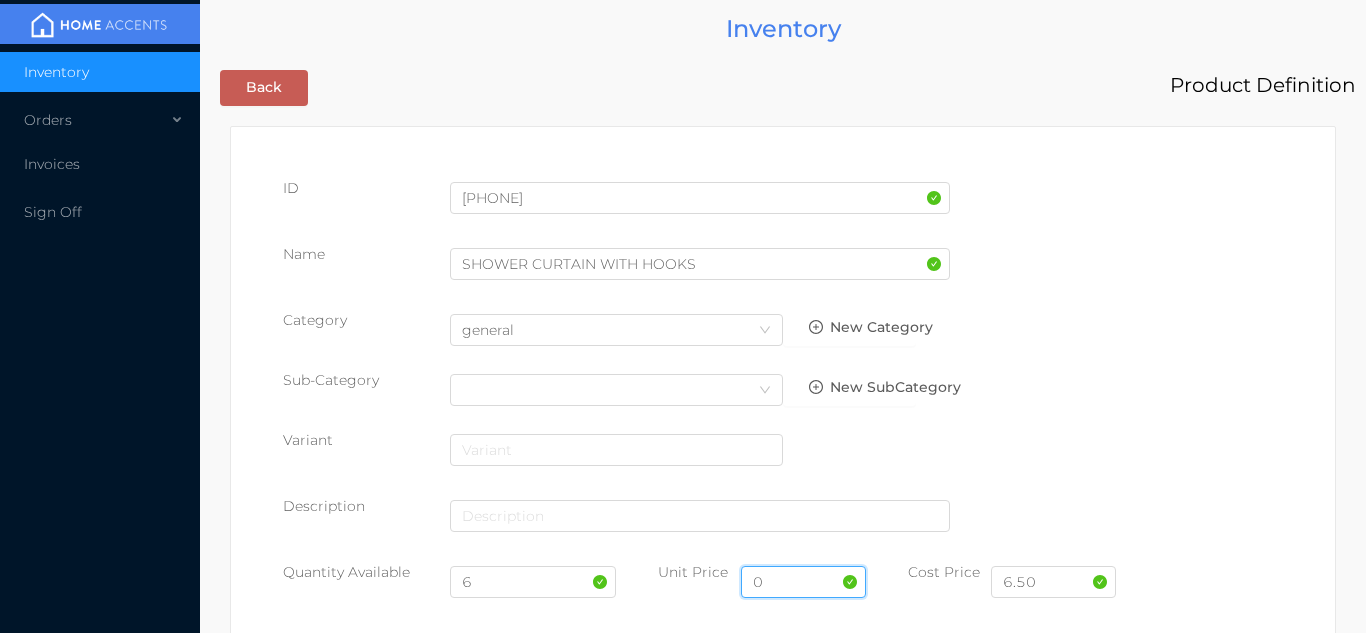 click on "0" at bounding box center (803, 582) 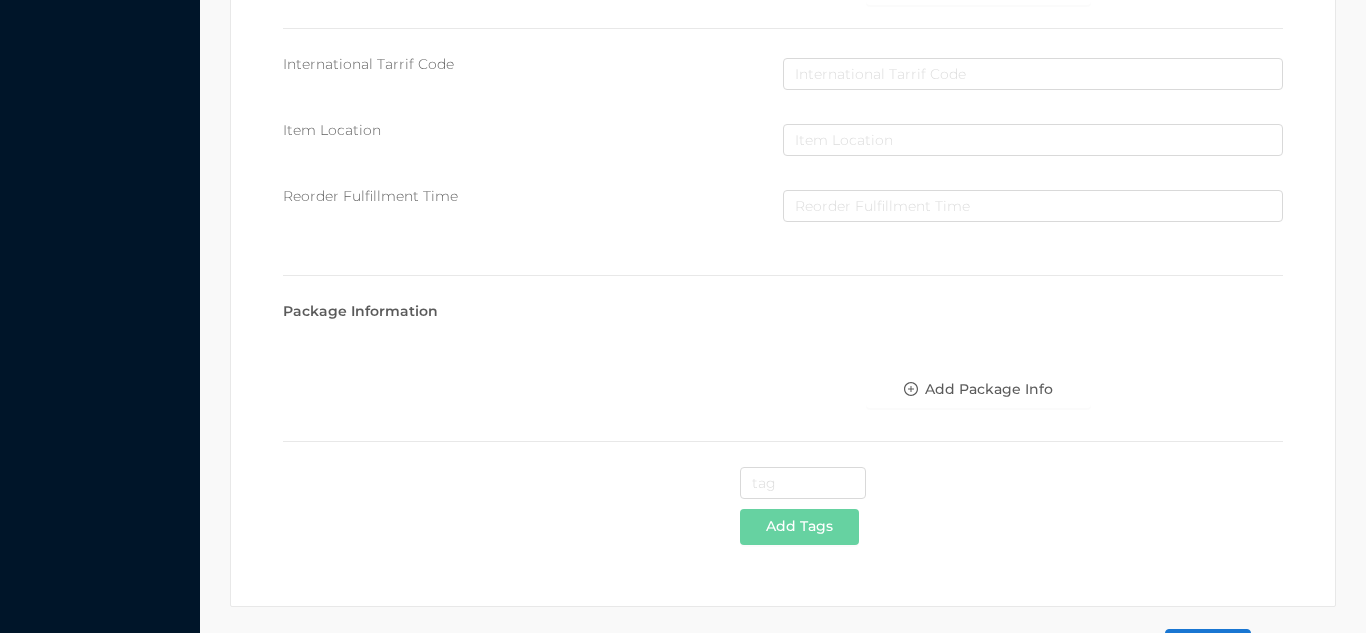 scroll, scrollTop: 1028, scrollLeft: 0, axis: vertical 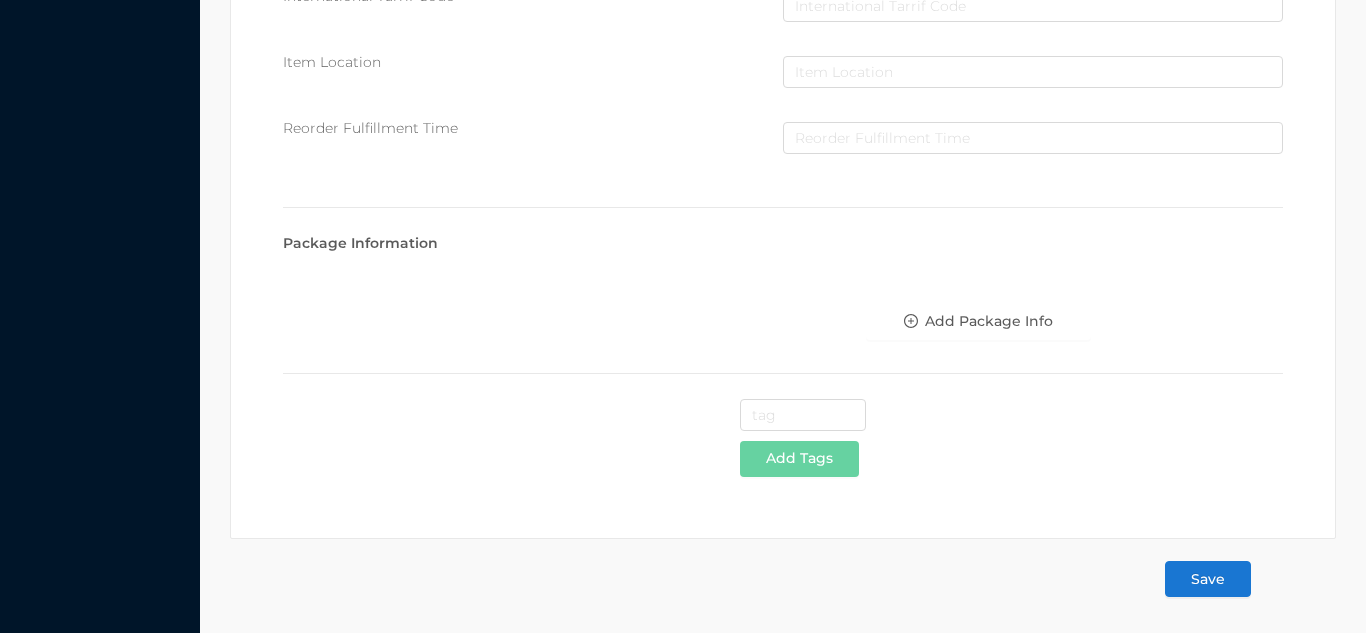 type on "12.99" 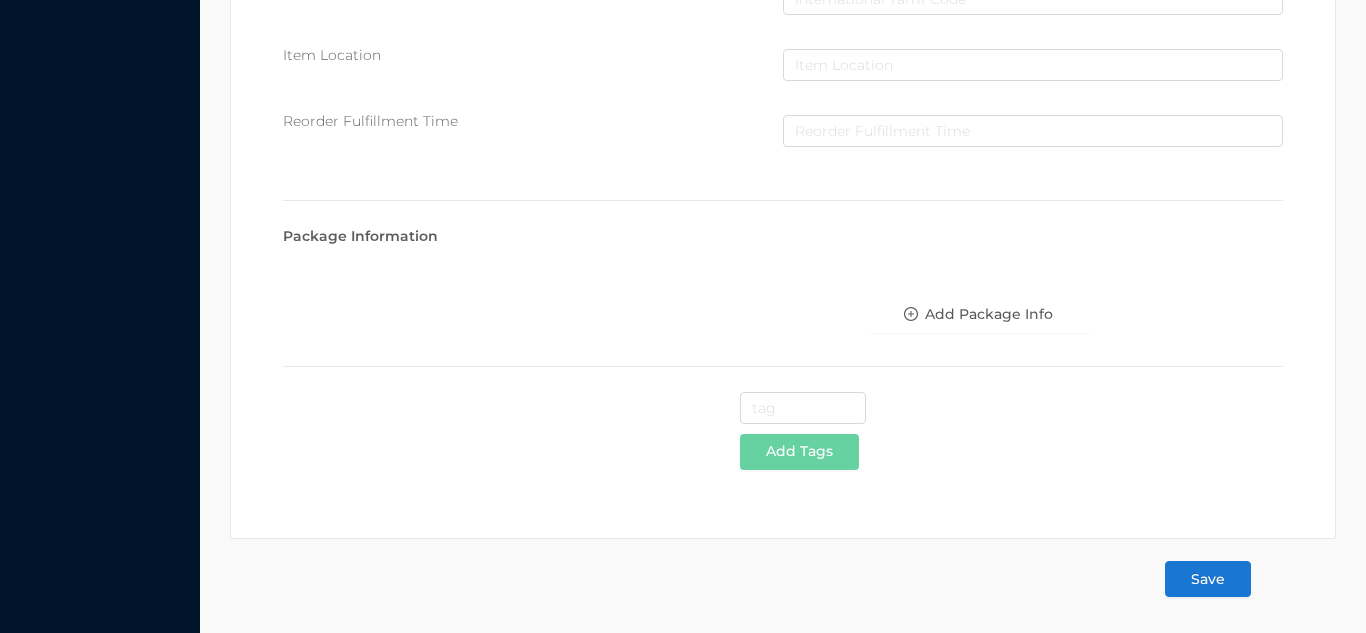 click on "Save" at bounding box center (1208, 579) 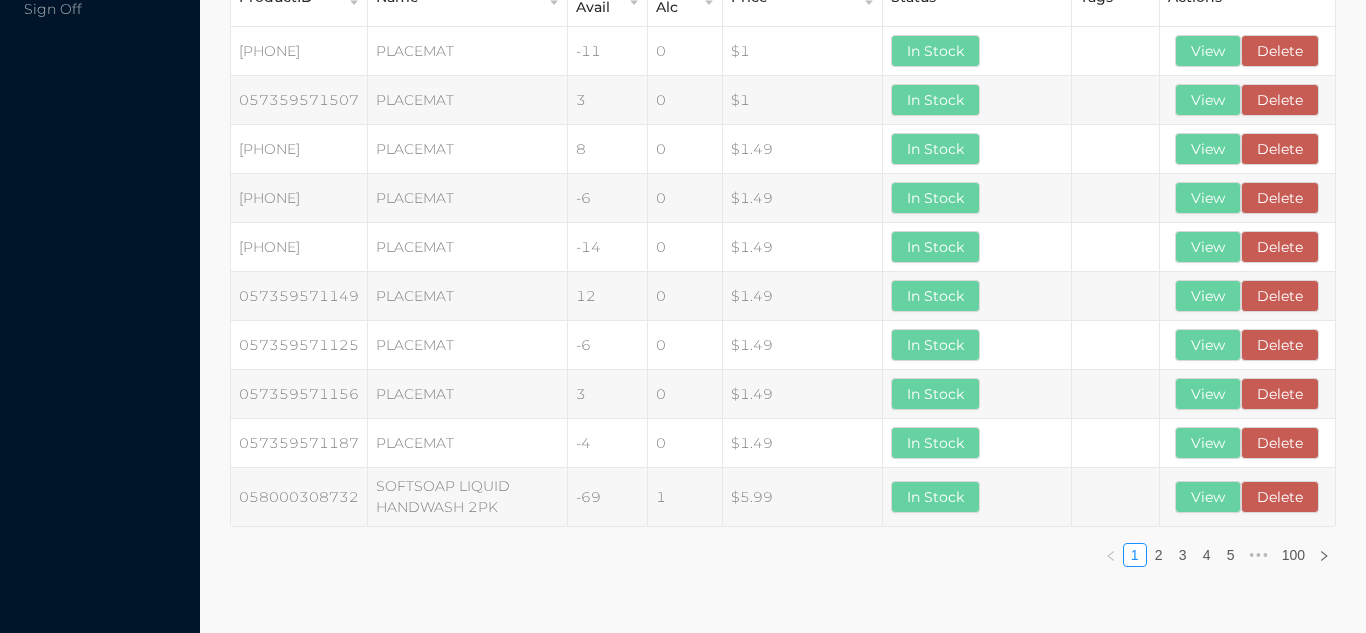 scroll, scrollTop: 0, scrollLeft: 0, axis: both 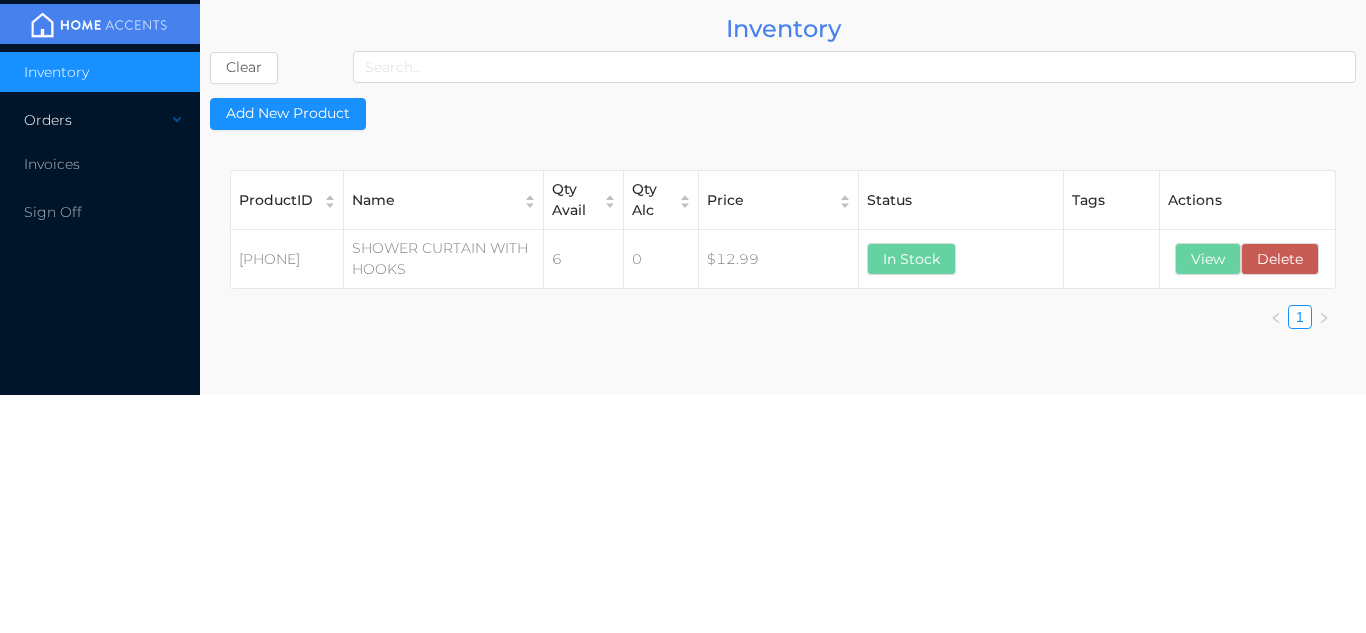 click on "Orders" at bounding box center (100, 120) 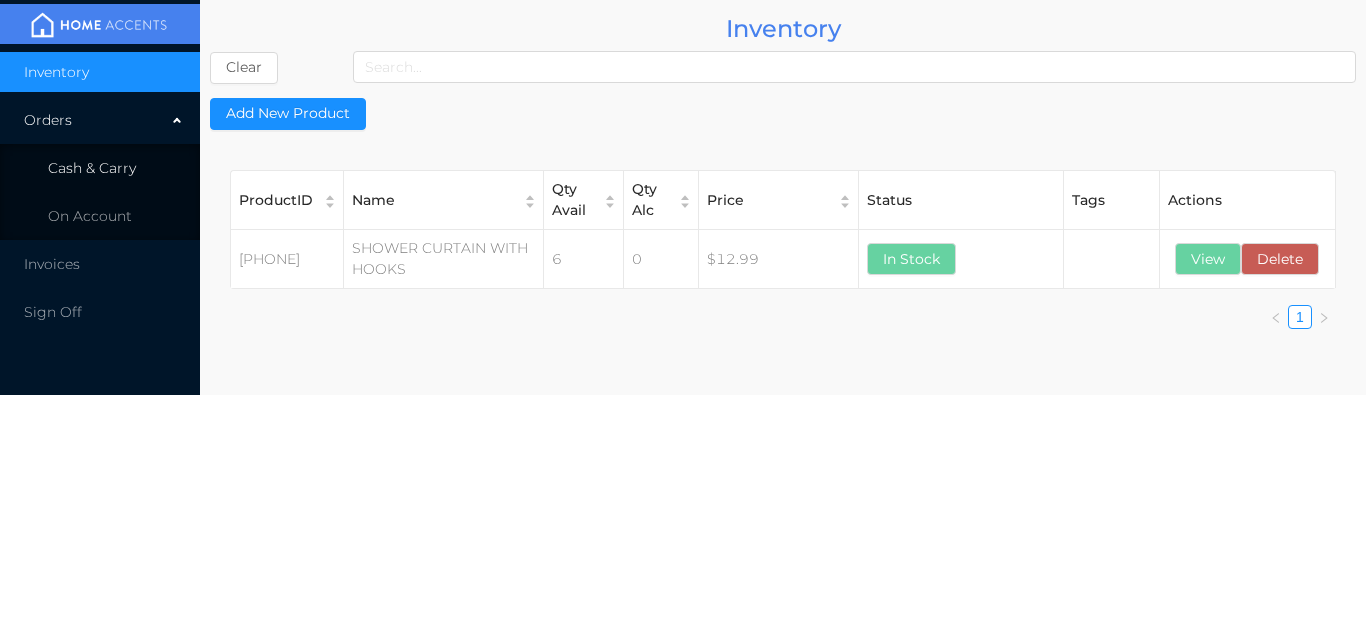 click on "Cash & Carry" at bounding box center (100, 168) 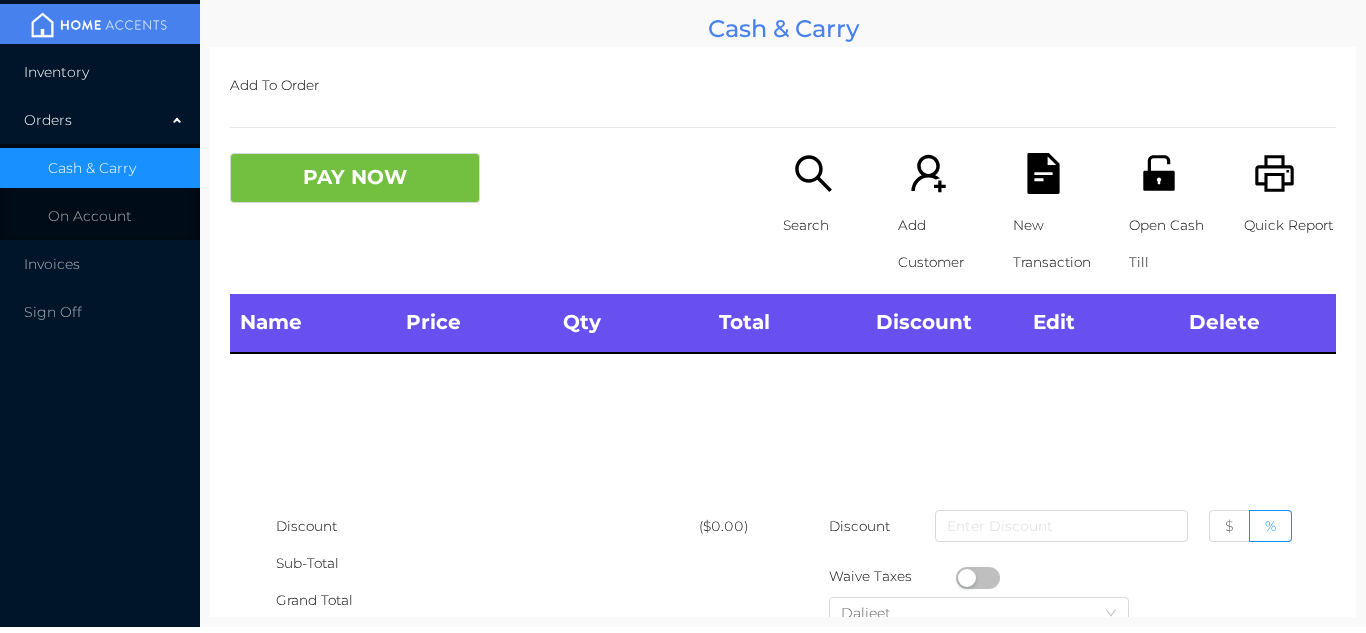 click on "Inventory" at bounding box center (100, 72) 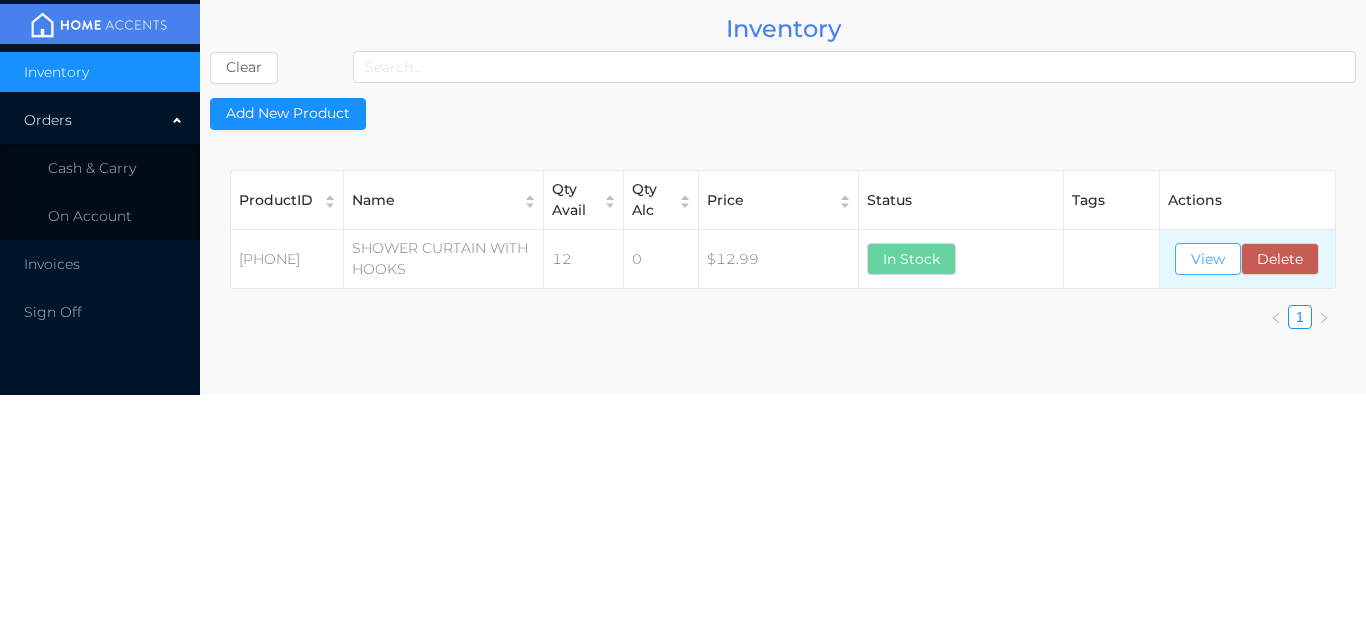 click on "View" at bounding box center (1208, 259) 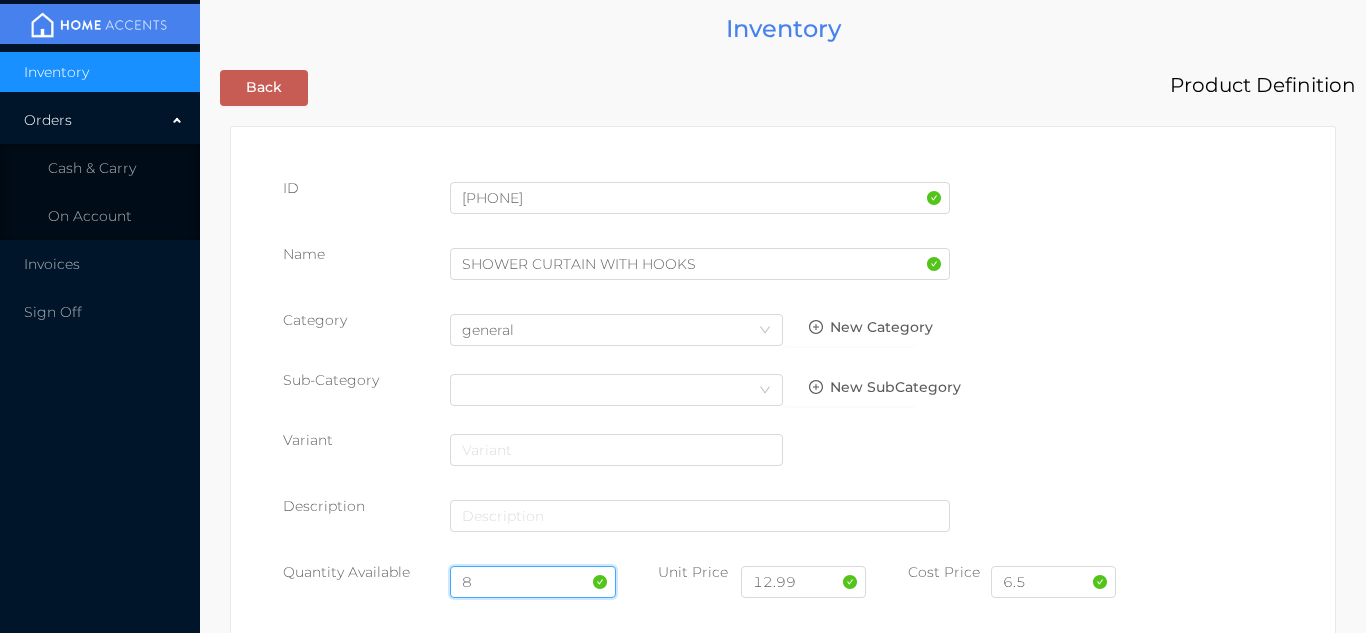 click on "8" at bounding box center (533, 582) 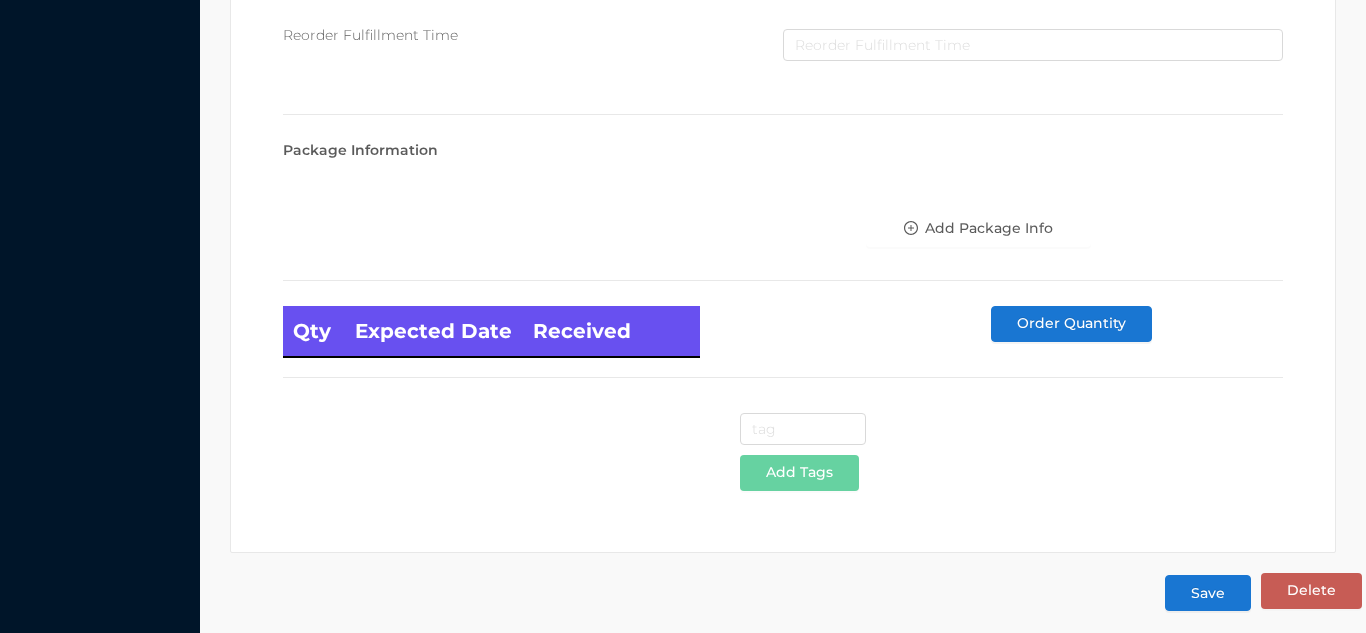 scroll, scrollTop: 1135, scrollLeft: 0, axis: vertical 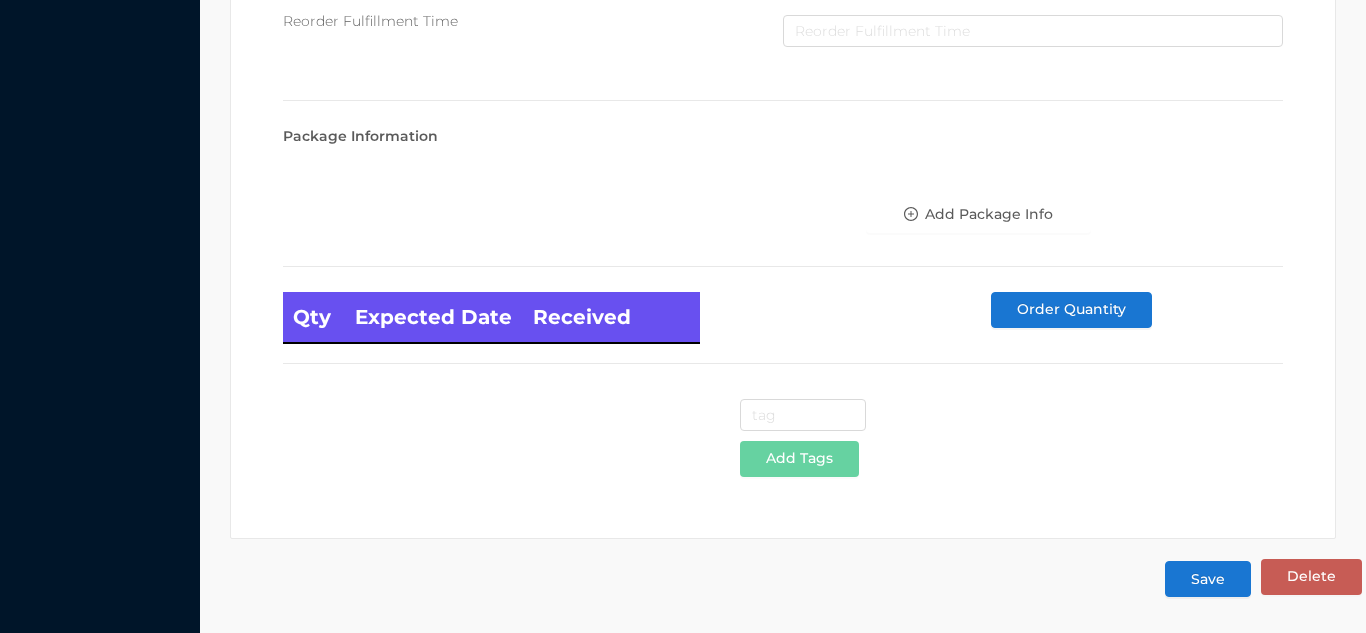 type on "6" 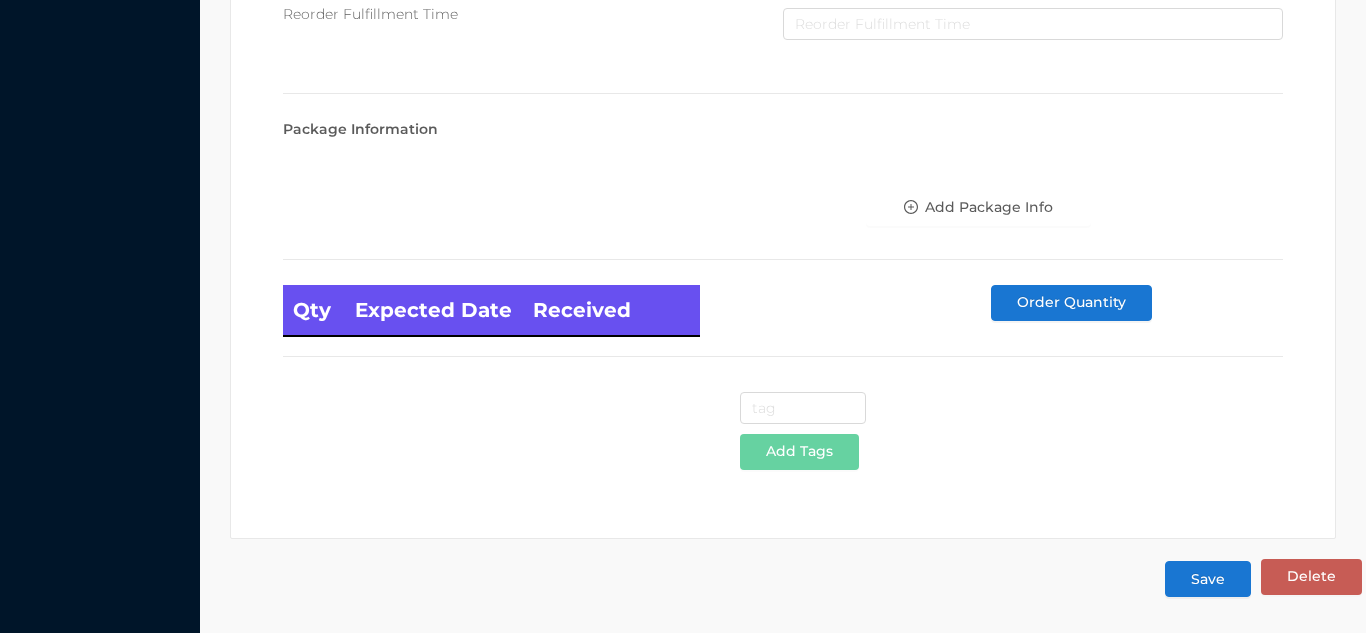 click on "Save" at bounding box center [1208, 579] 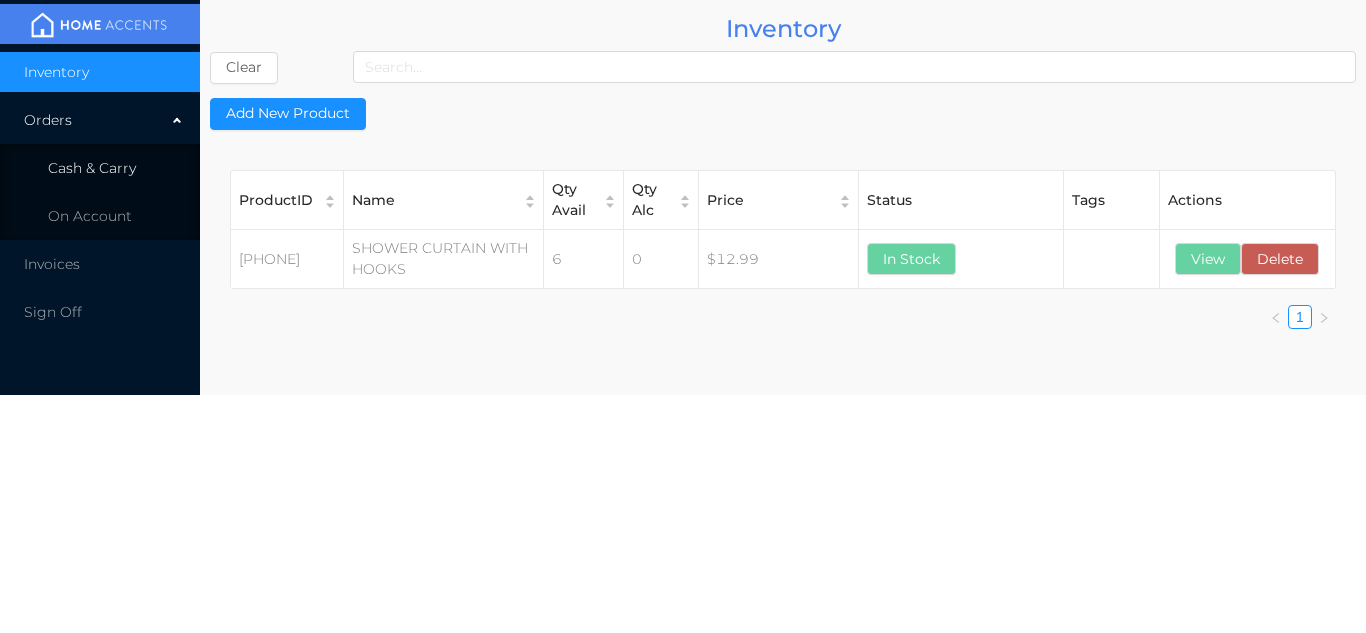click on "Cash & Carry" at bounding box center (100, 168) 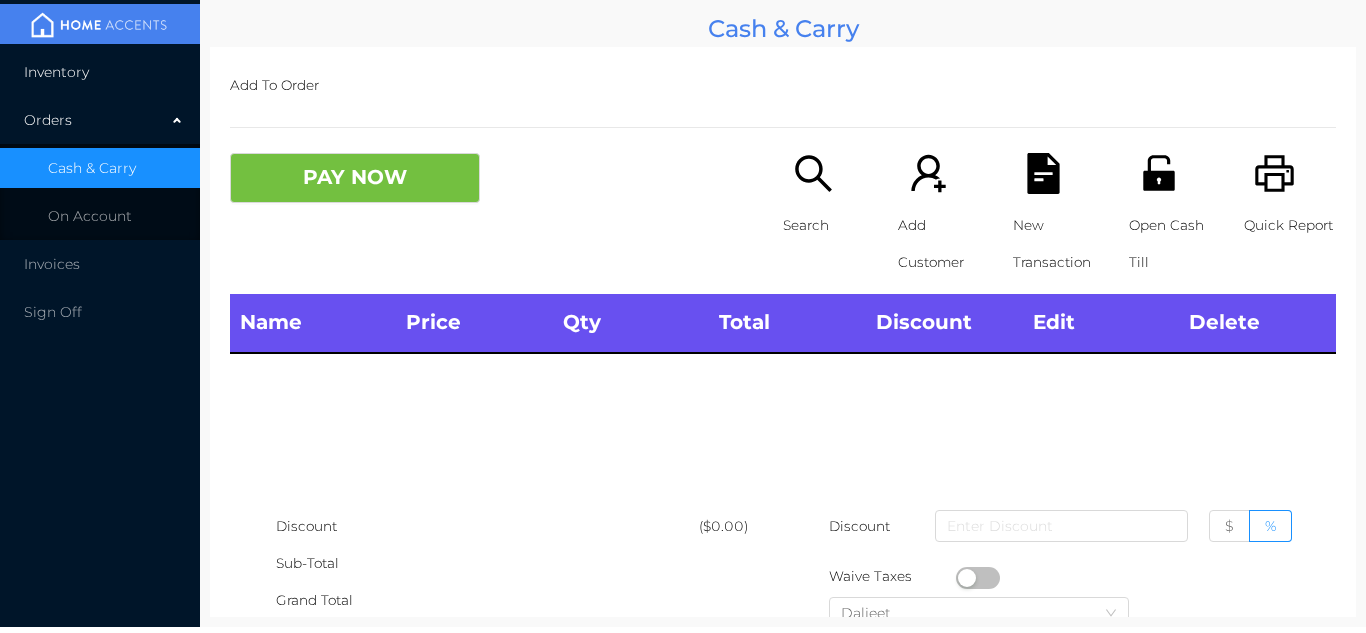 click on "Inventory" at bounding box center (100, 72) 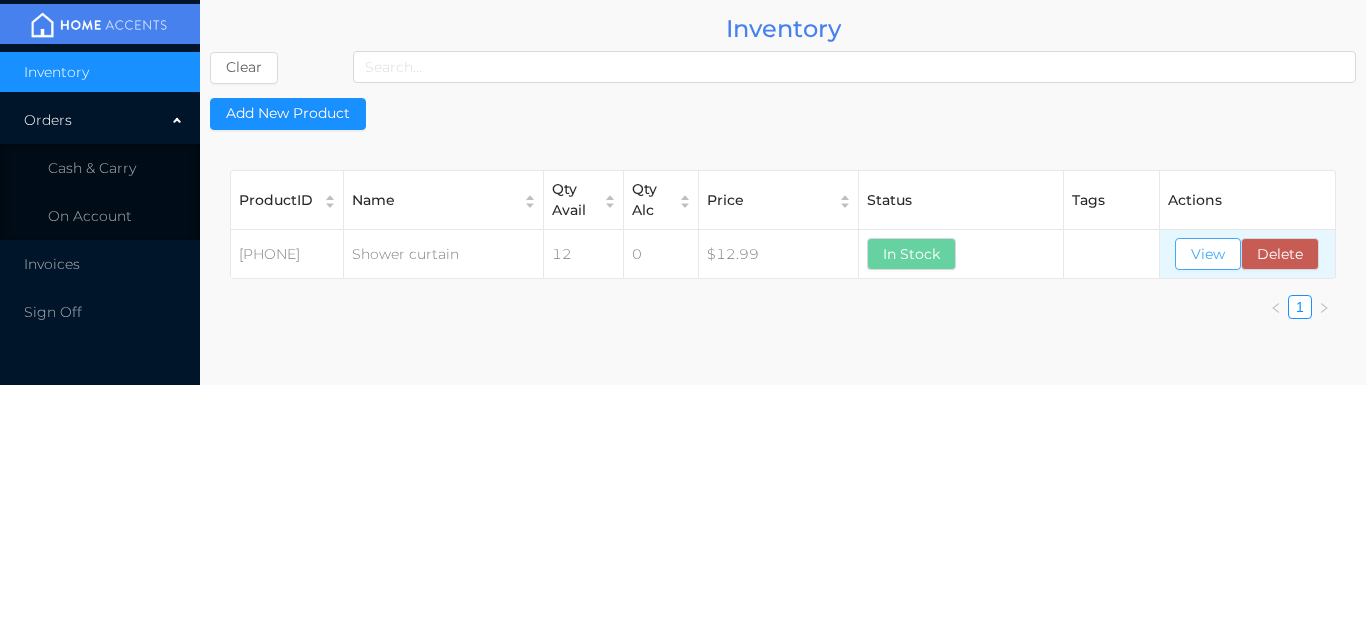 click on "View" at bounding box center [1208, 254] 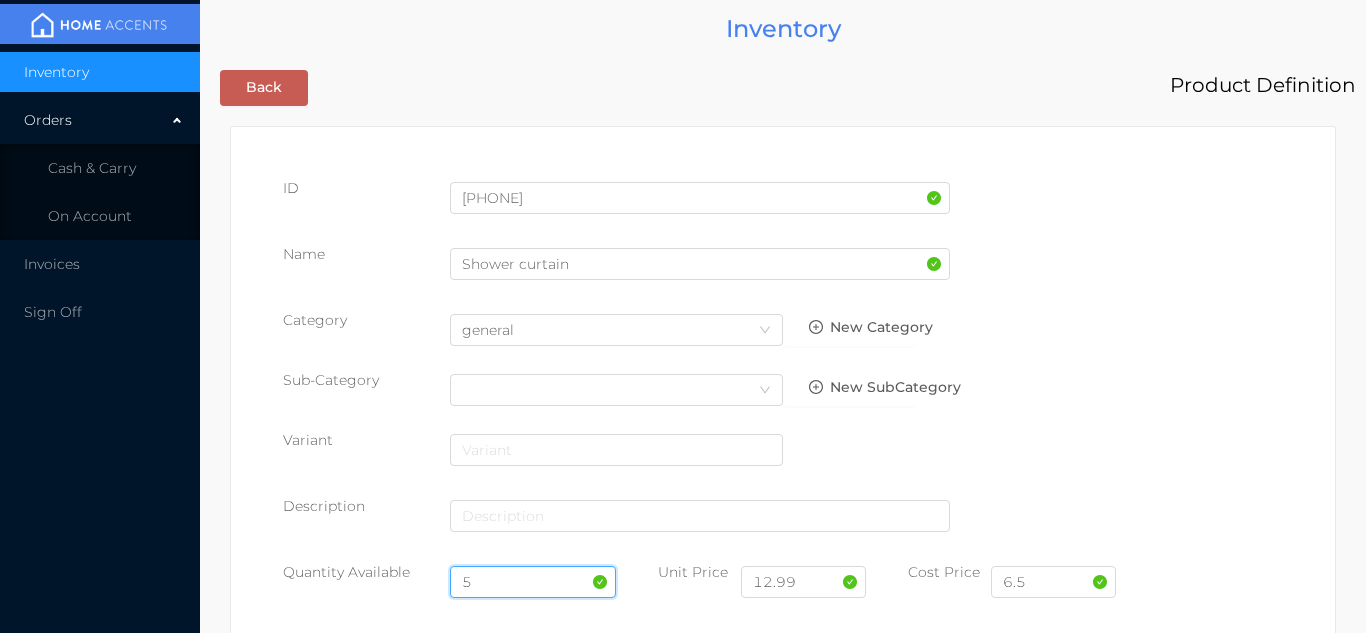 click on "5" at bounding box center (533, 582) 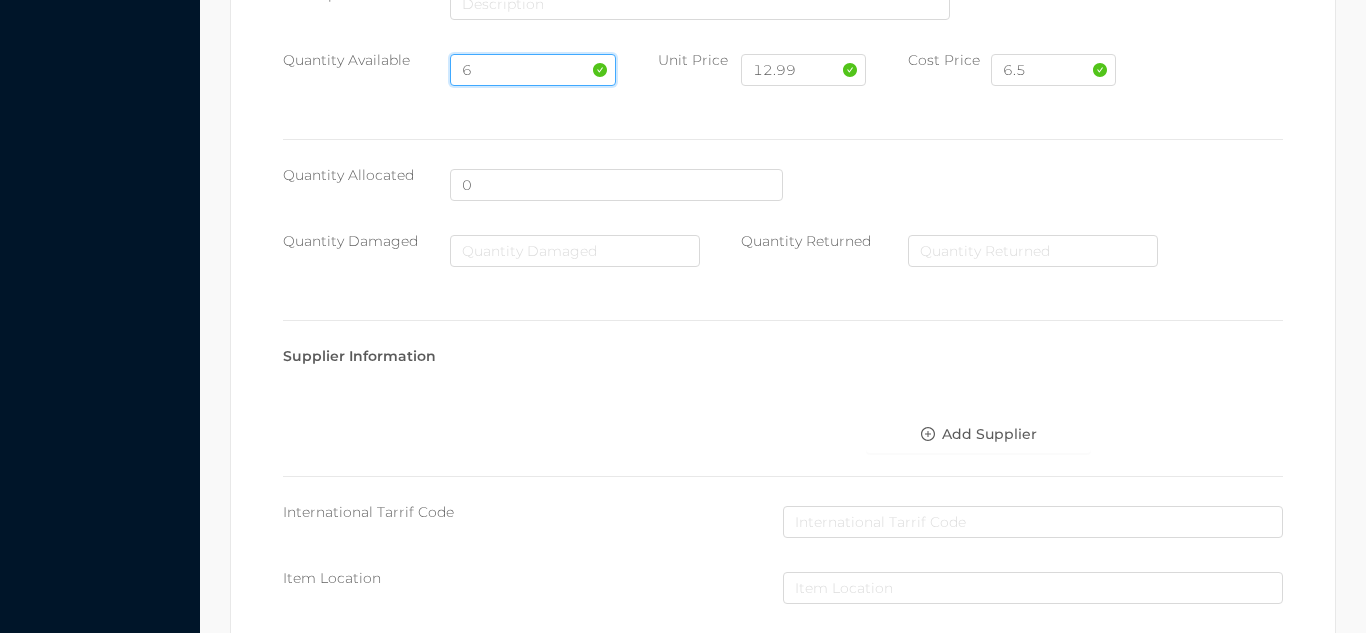 scroll, scrollTop: 1135, scrollLeft: 0, axis: vertical 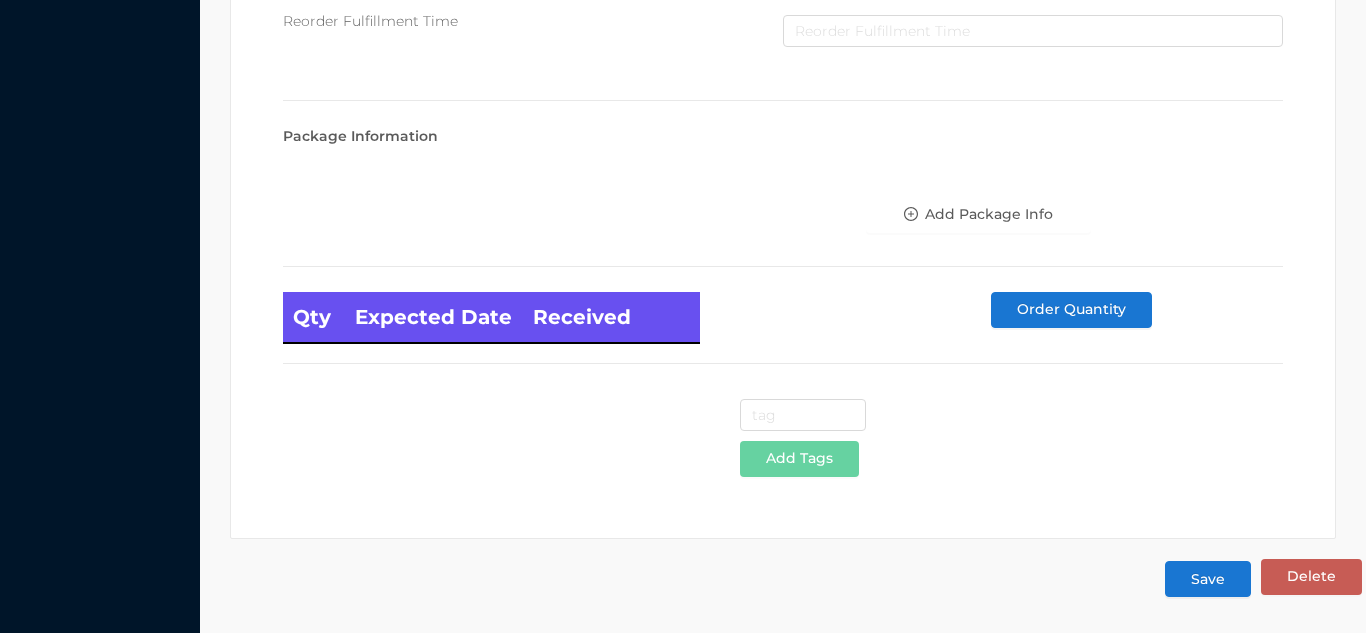 type on "6" 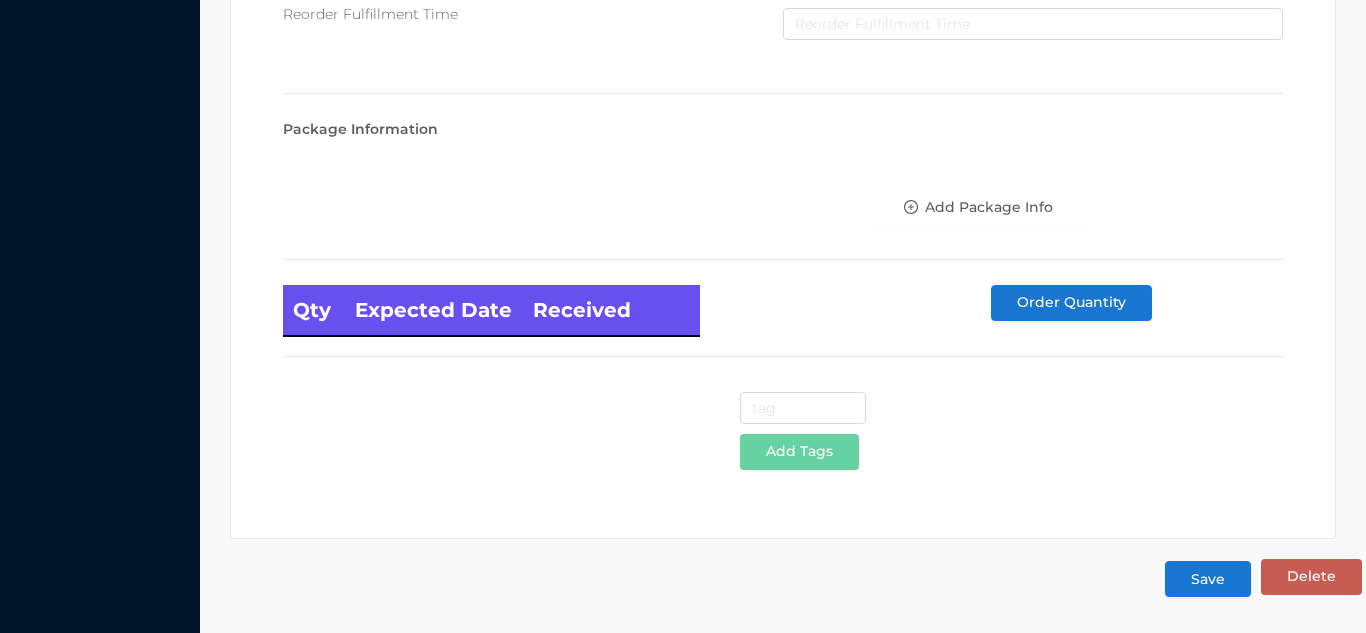 click on "Save" at bounding box center (1208, 579) 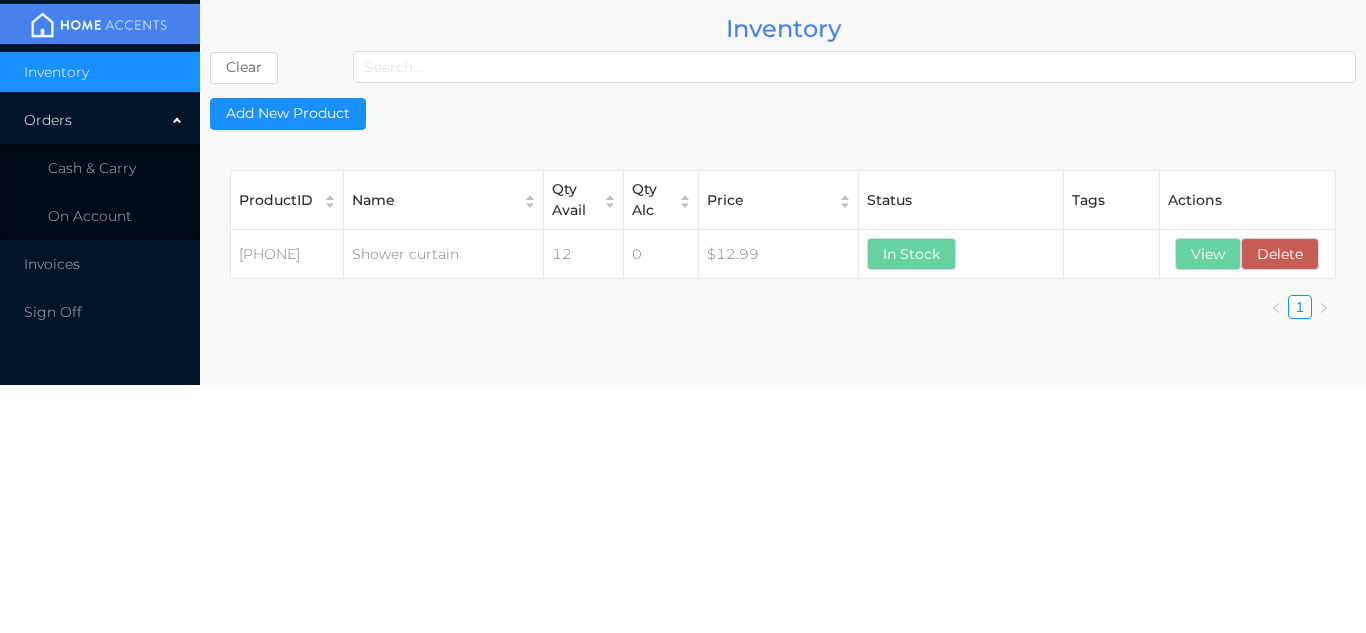scroll, scrollTop: 0, scrollLeft: 0, axis: both 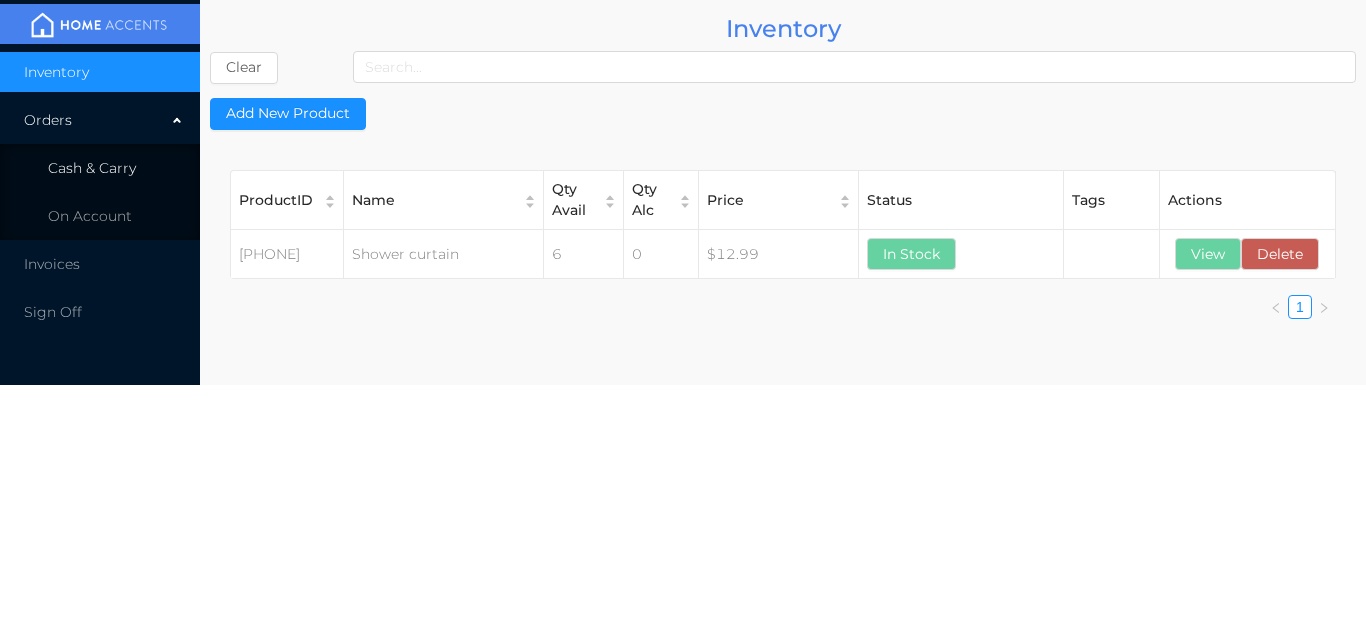 click on "Cash & Carry" at bounding box center [92, 168] 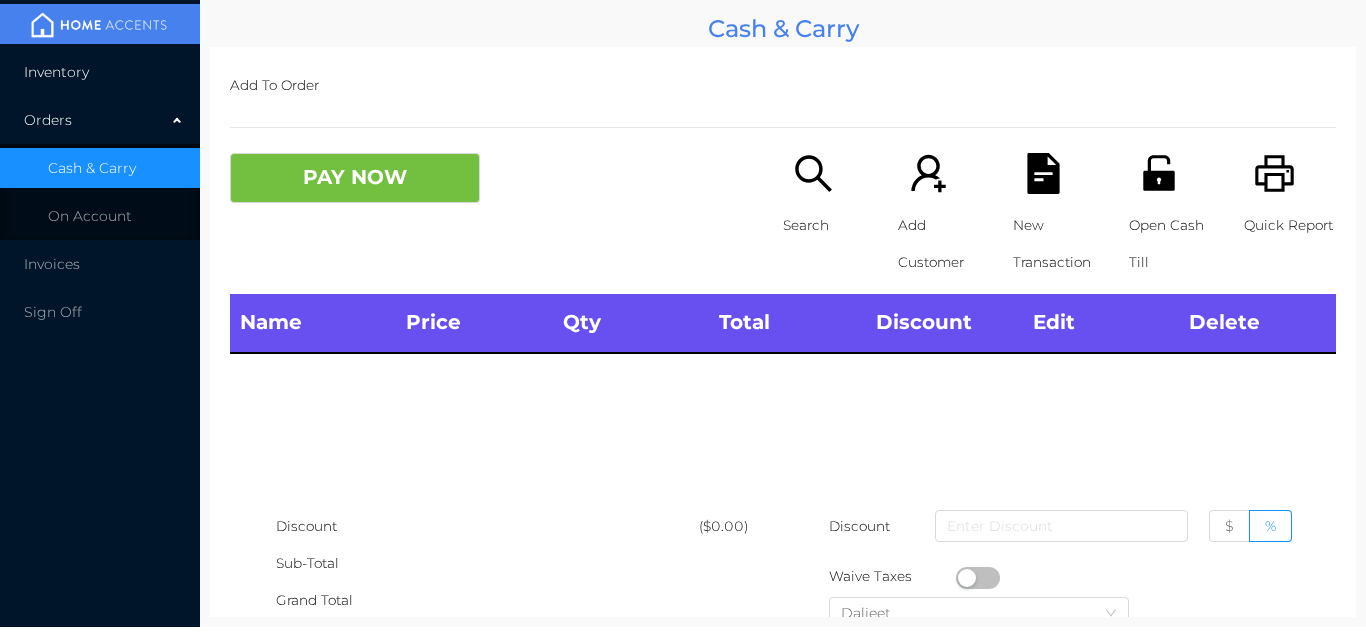 click on "Inventory" at bounding box center [100, 72] 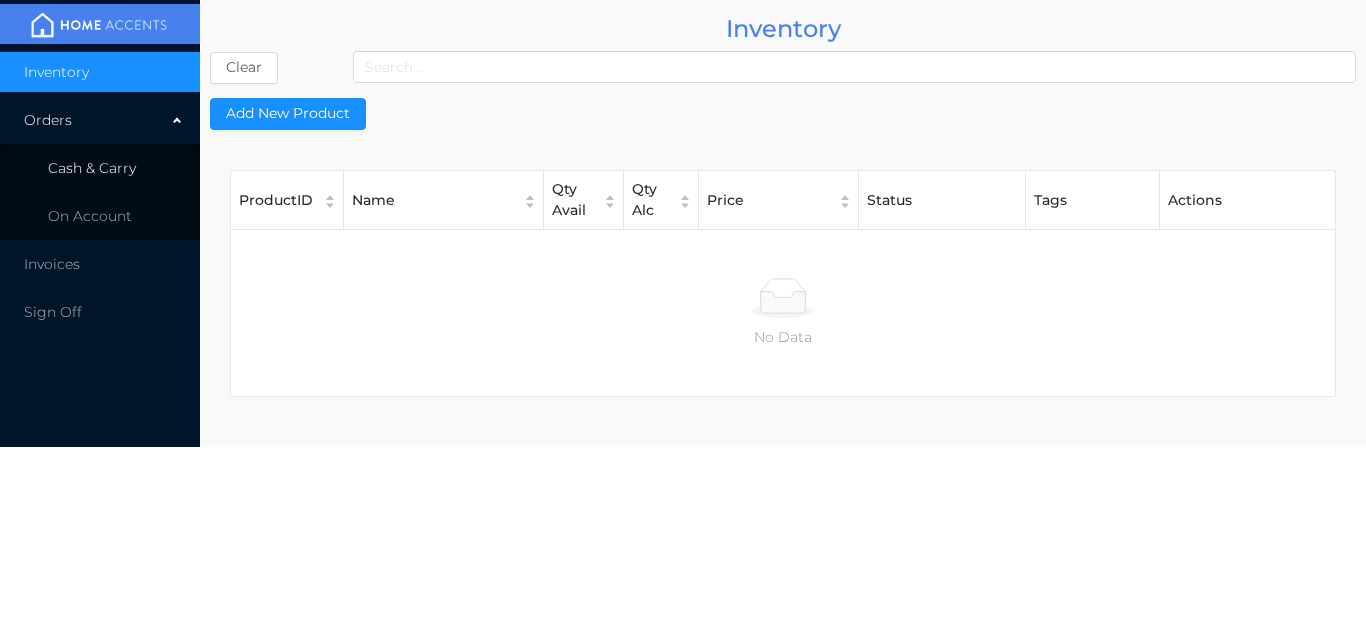 click on "Cash & Carry" at bounding box center (100, 168) 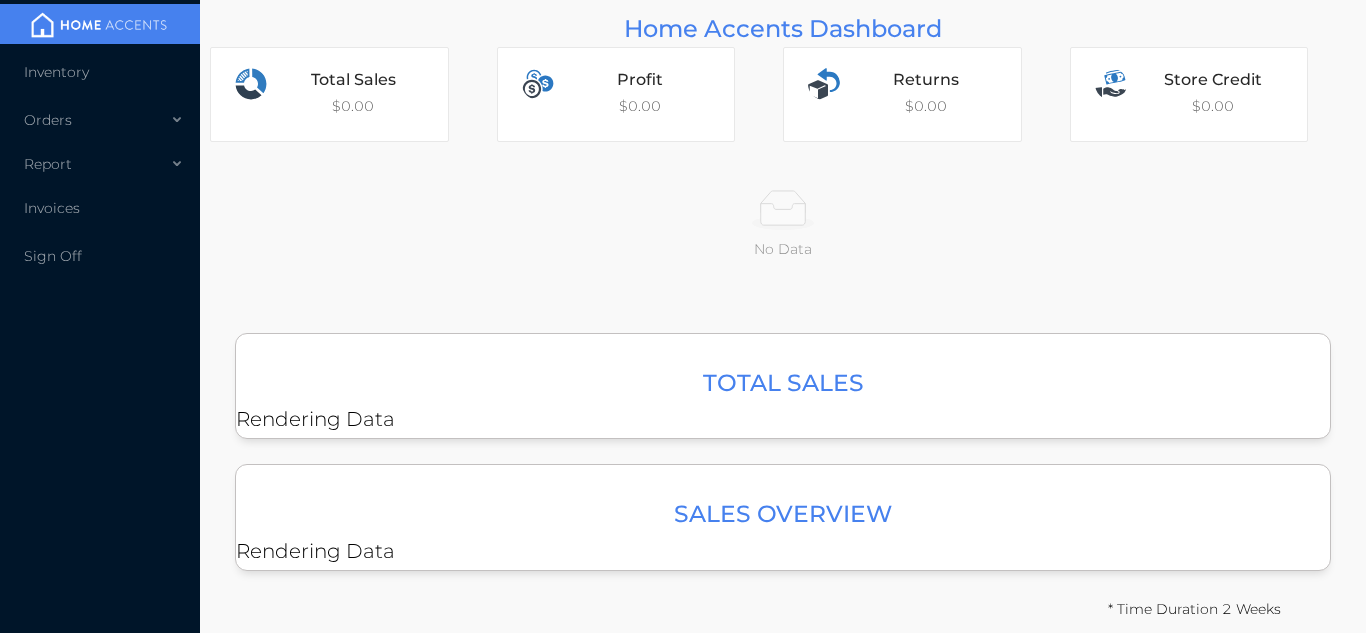 scroll, scrollTop: 0, scrollLeft: 0, axis: both 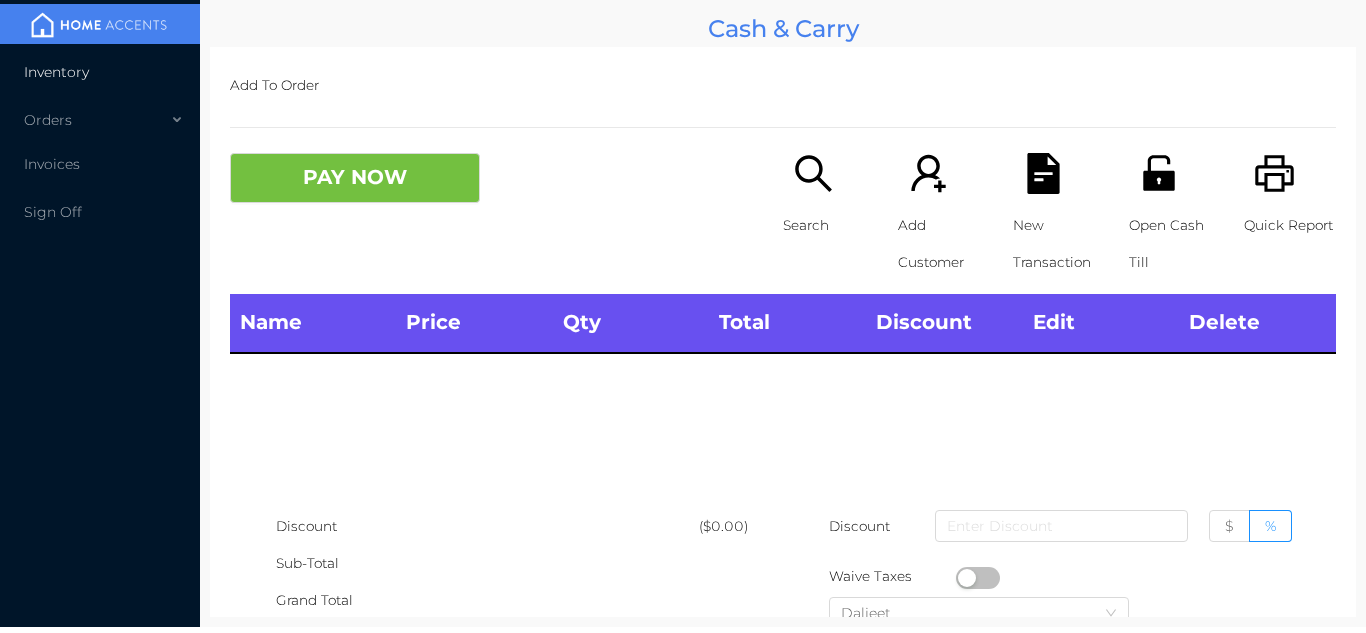 click on "Inventory" at bounding box center [100, 72] 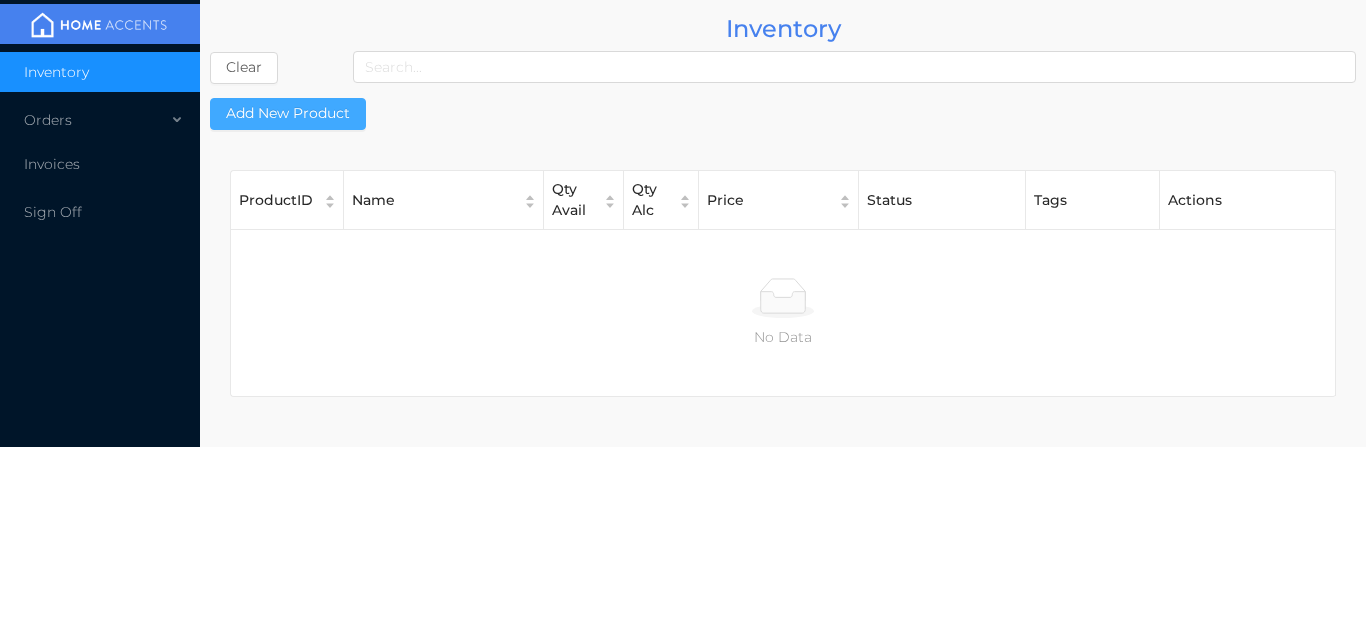click on "Add New Product" at bounding box center [288, 114] 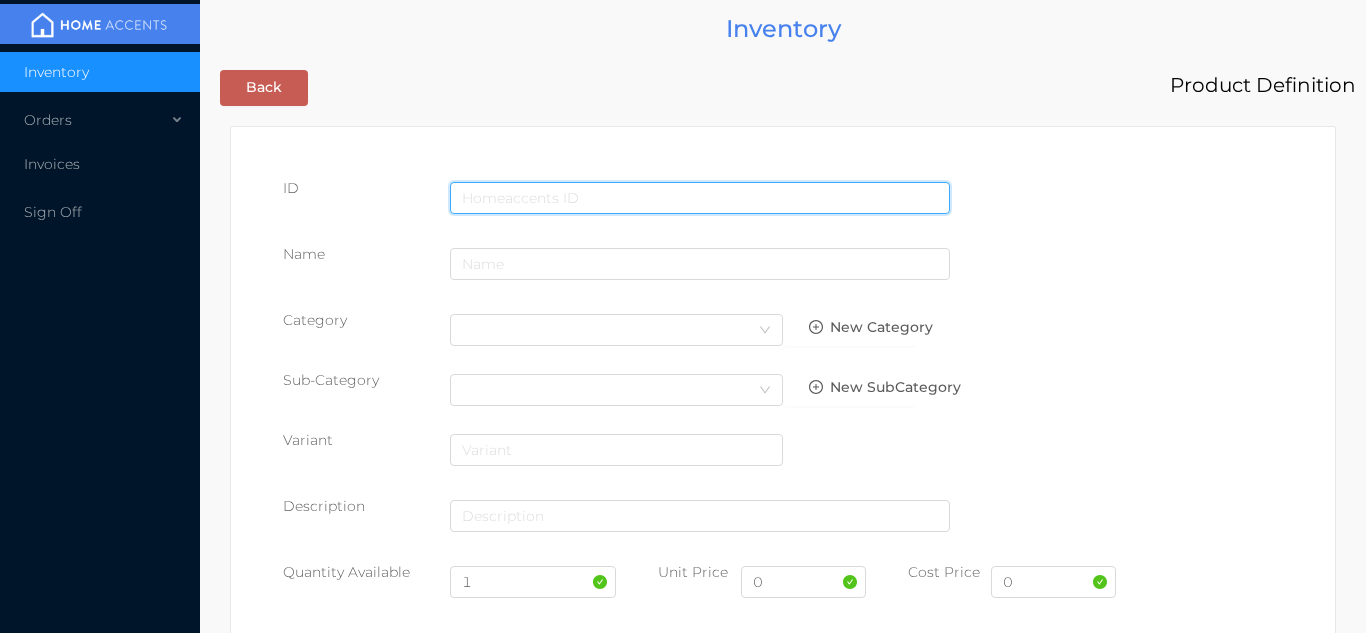click at bounding box center [700, 198] 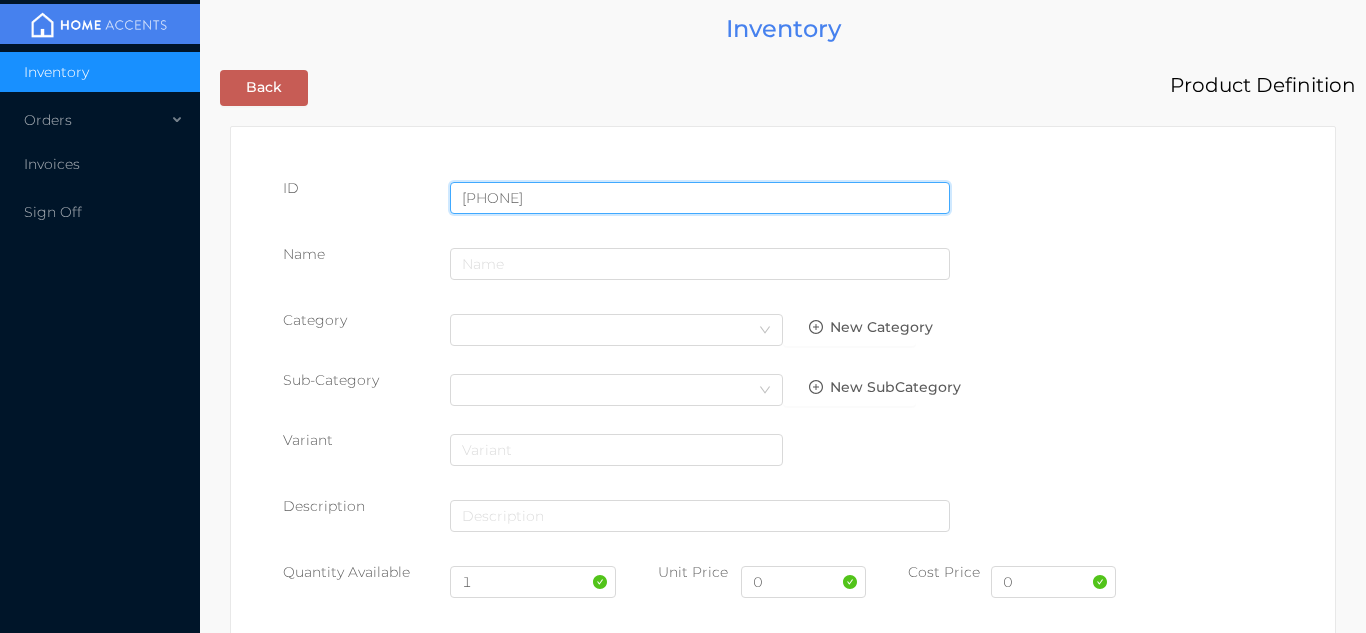 type on "057359324264" 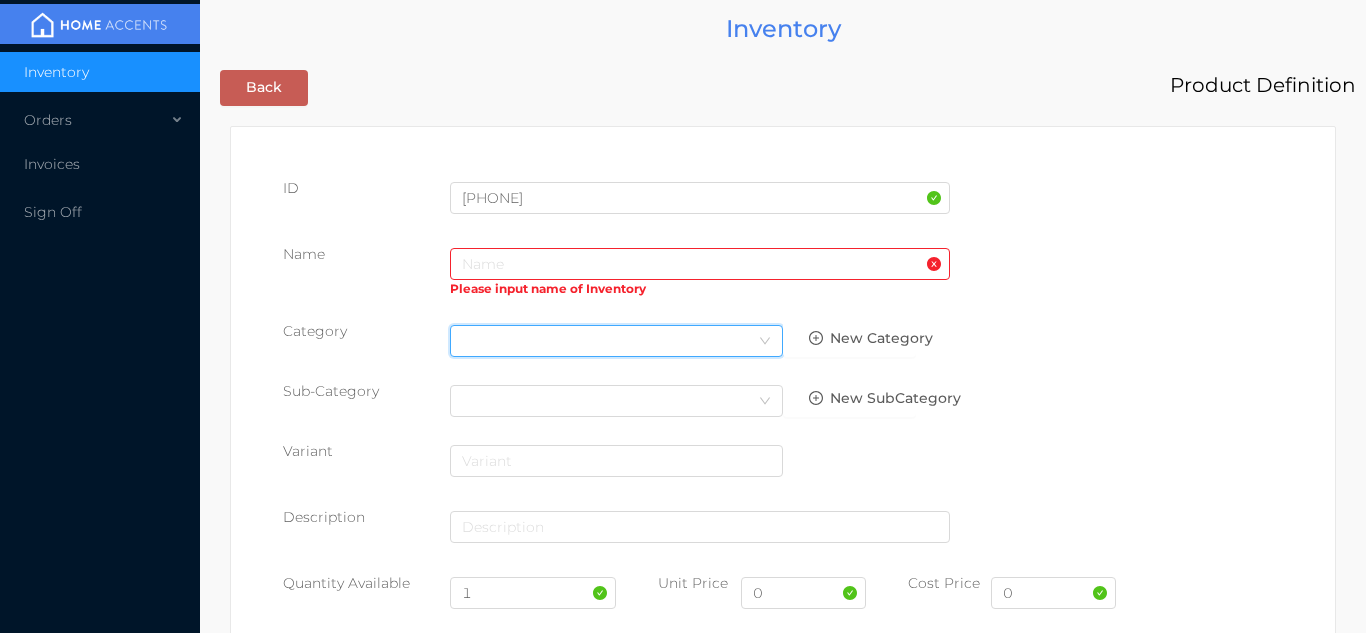 click on "Select Category" at bounding box center (616, 341) 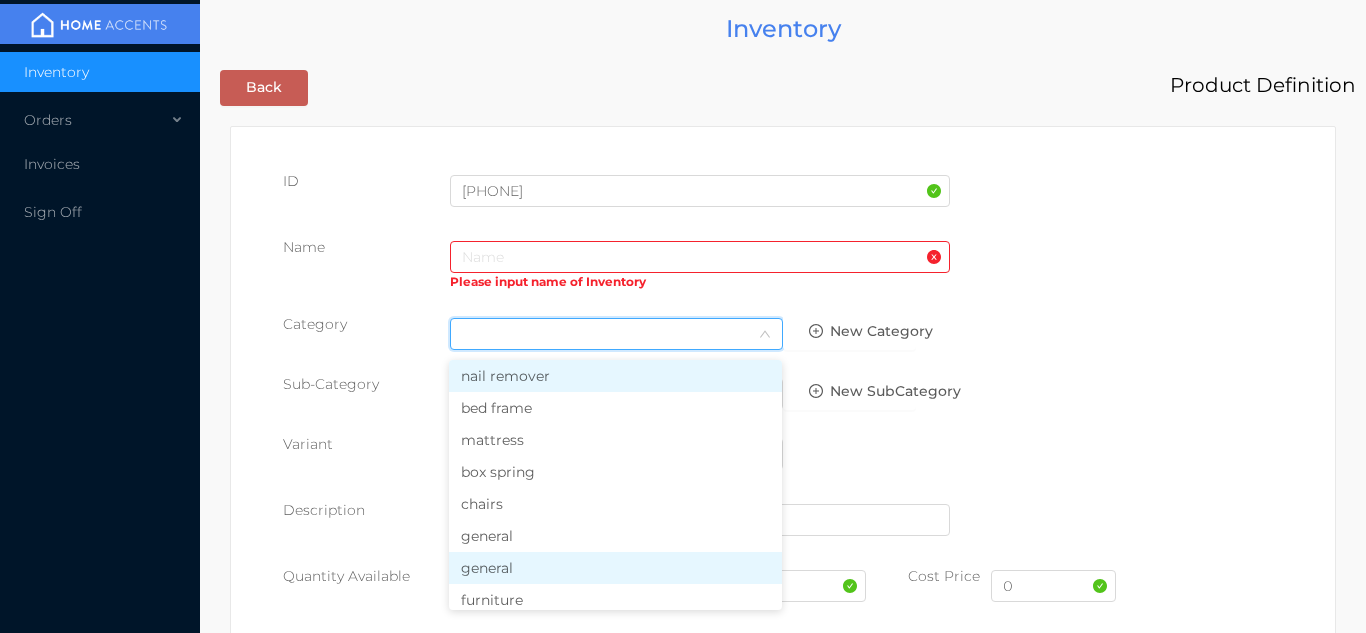 click on "general" at bounding box center [615, 568] 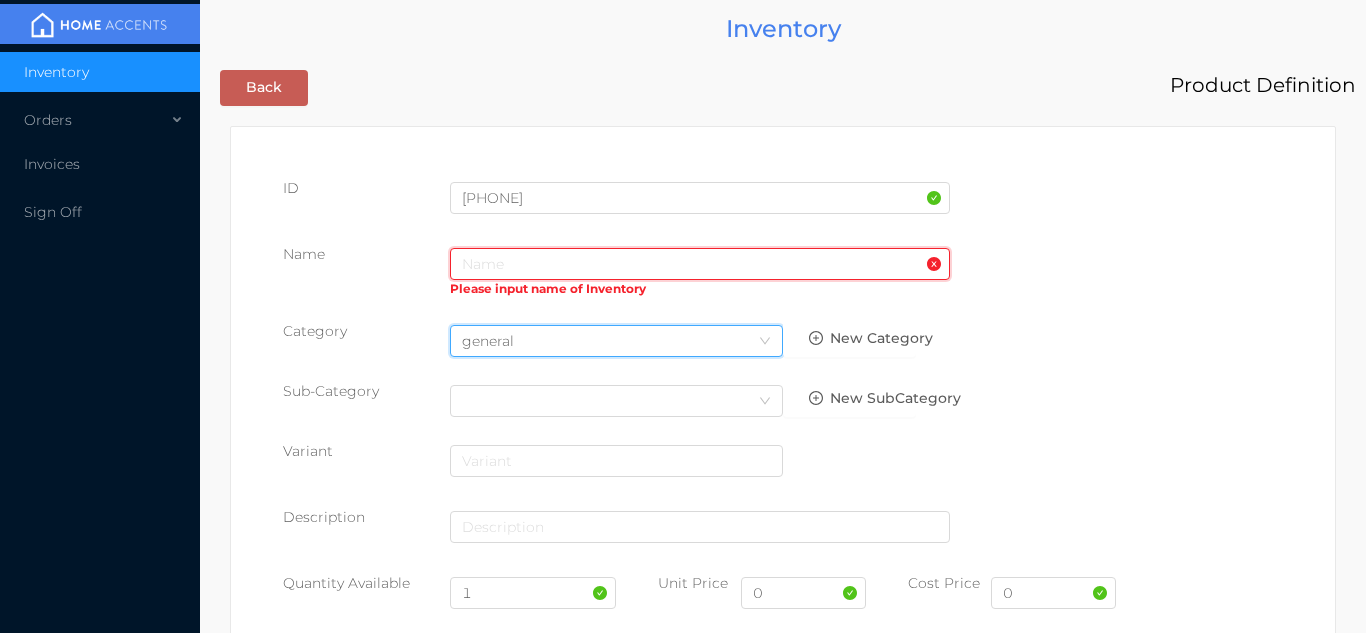 click at bounding box center [700, 264] 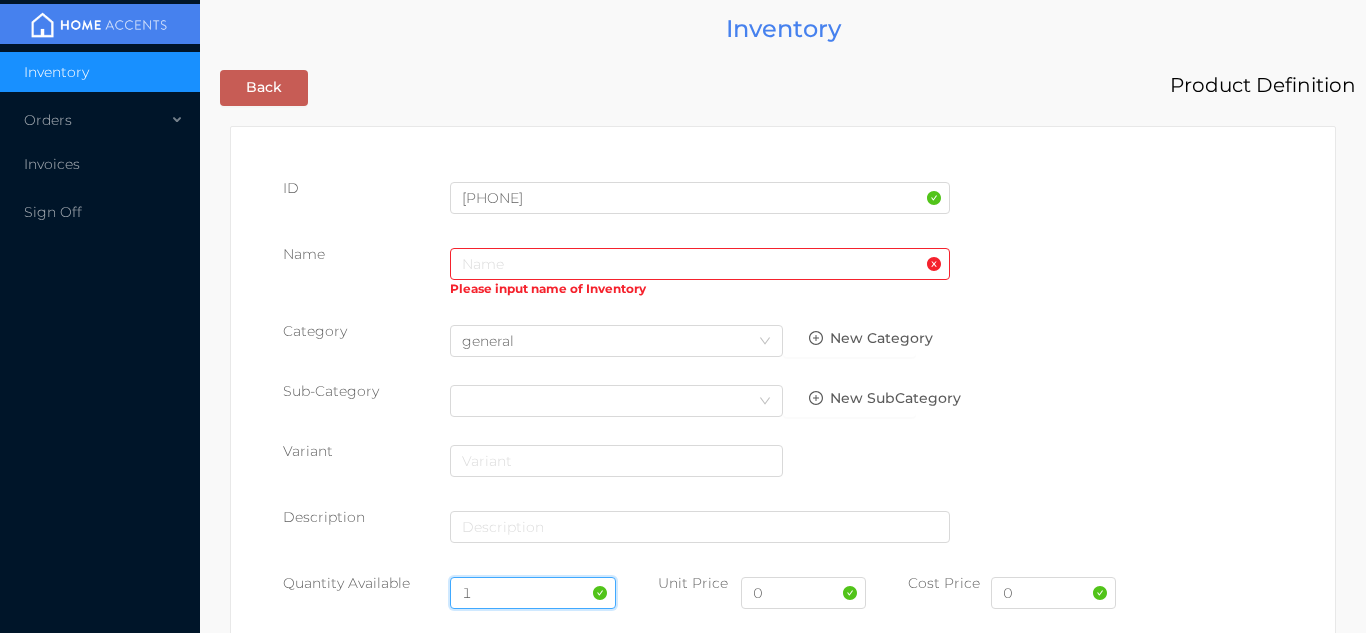 click on "1" at bounding box center [533, 593] 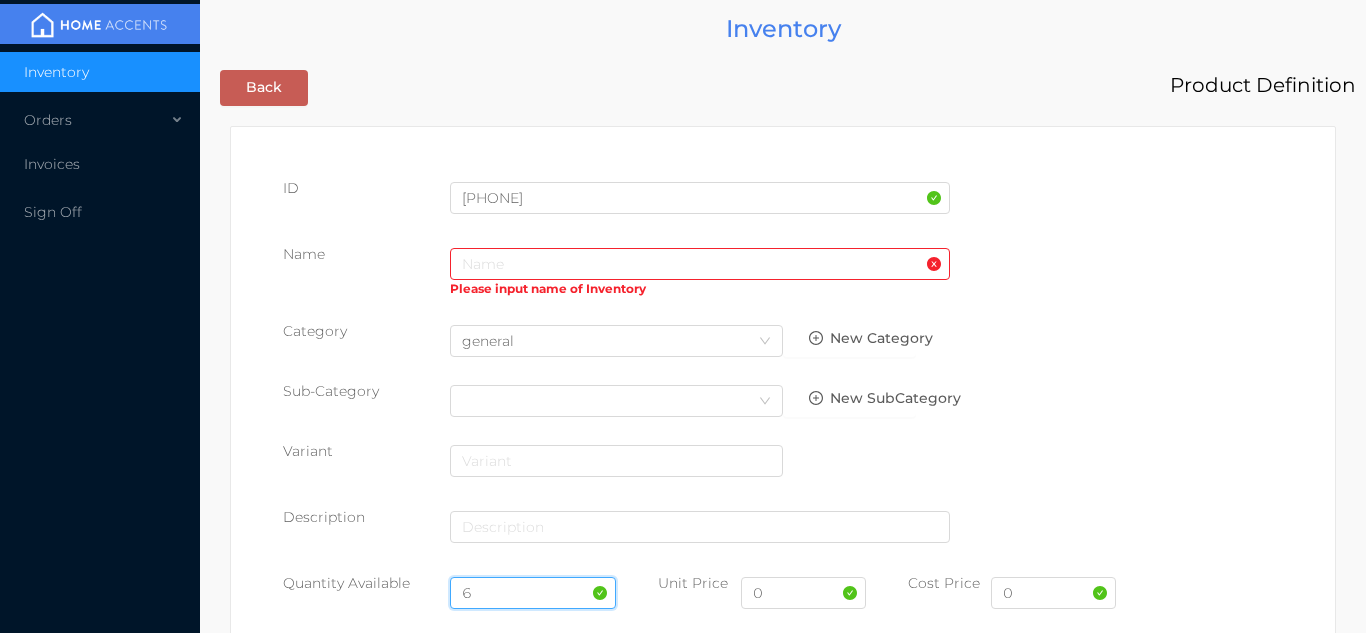 type on "6" 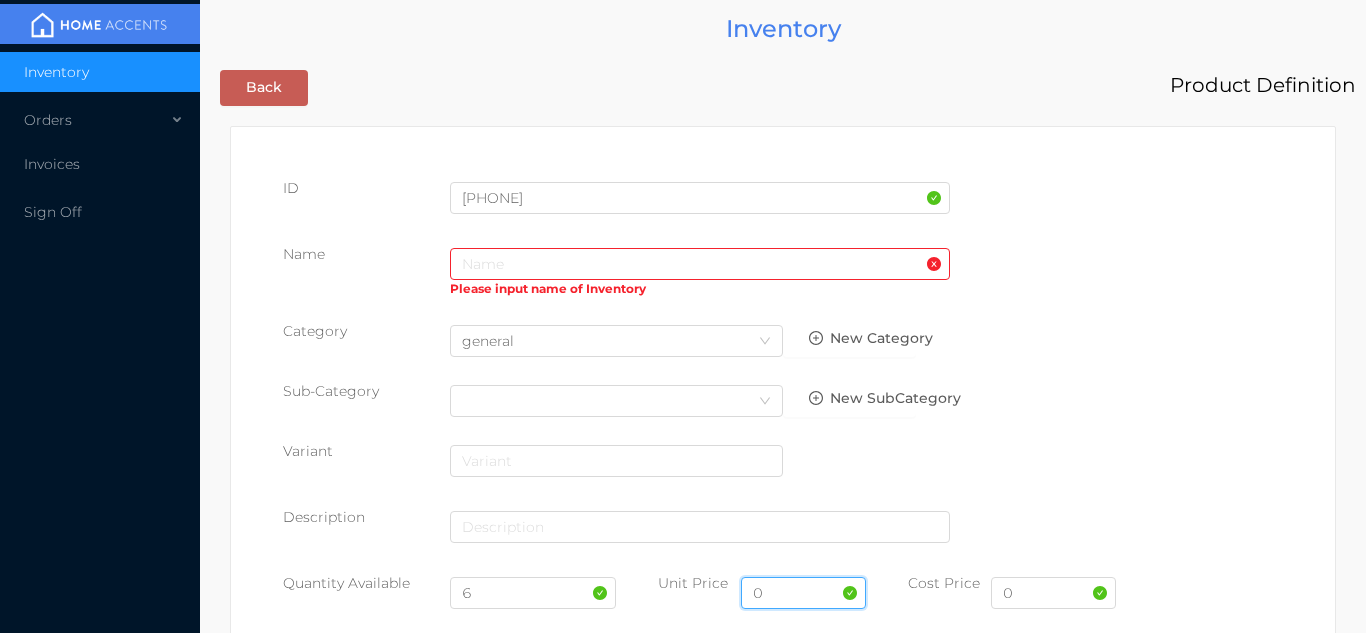 click on "0" at bounding box center [803, 593] 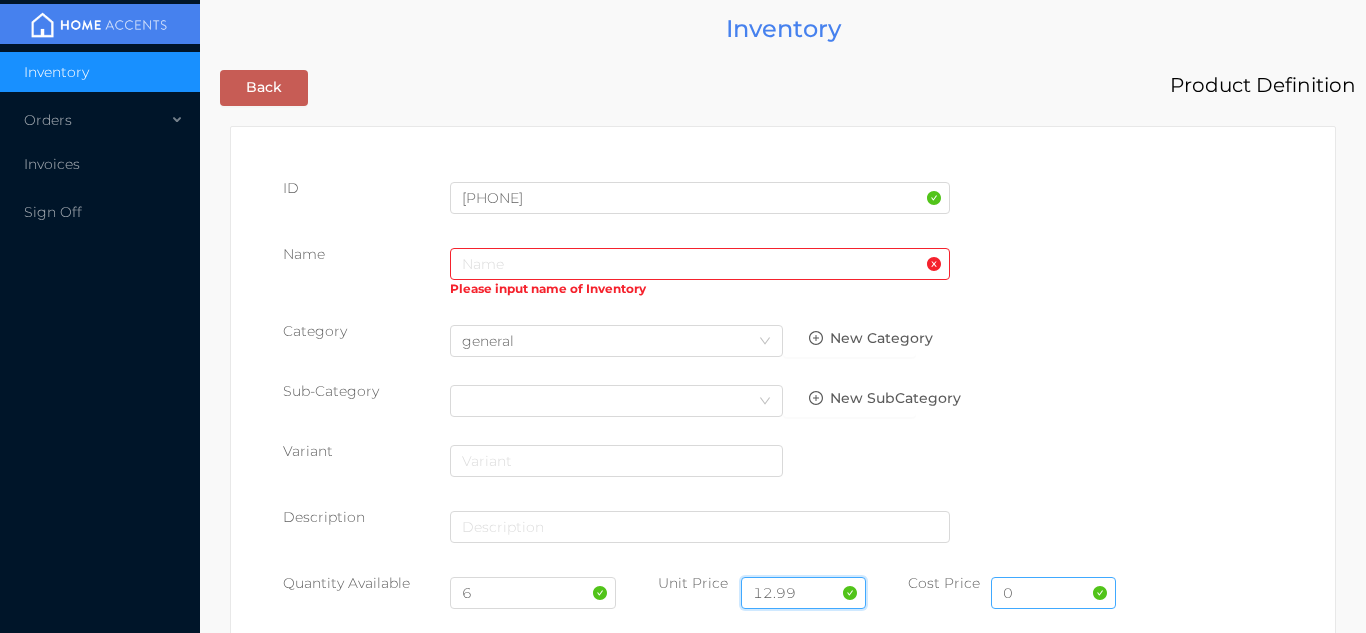 type on "12.99" 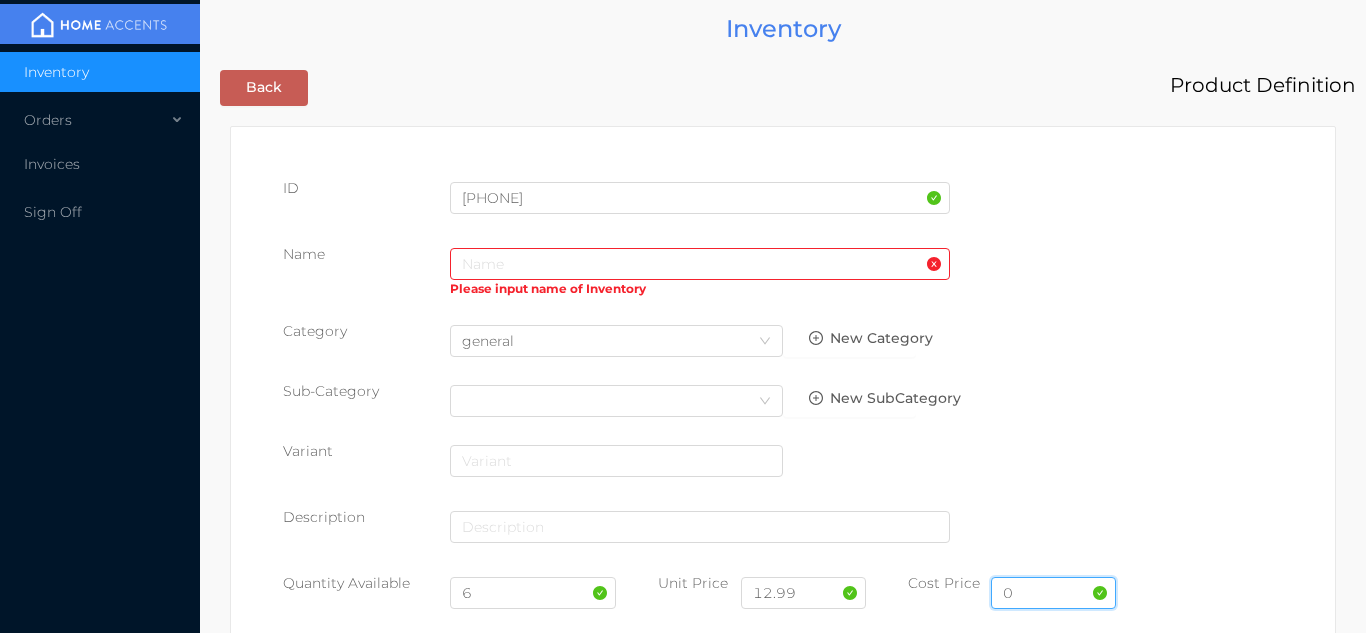 click on "0" at bounding box center (1053, 593) 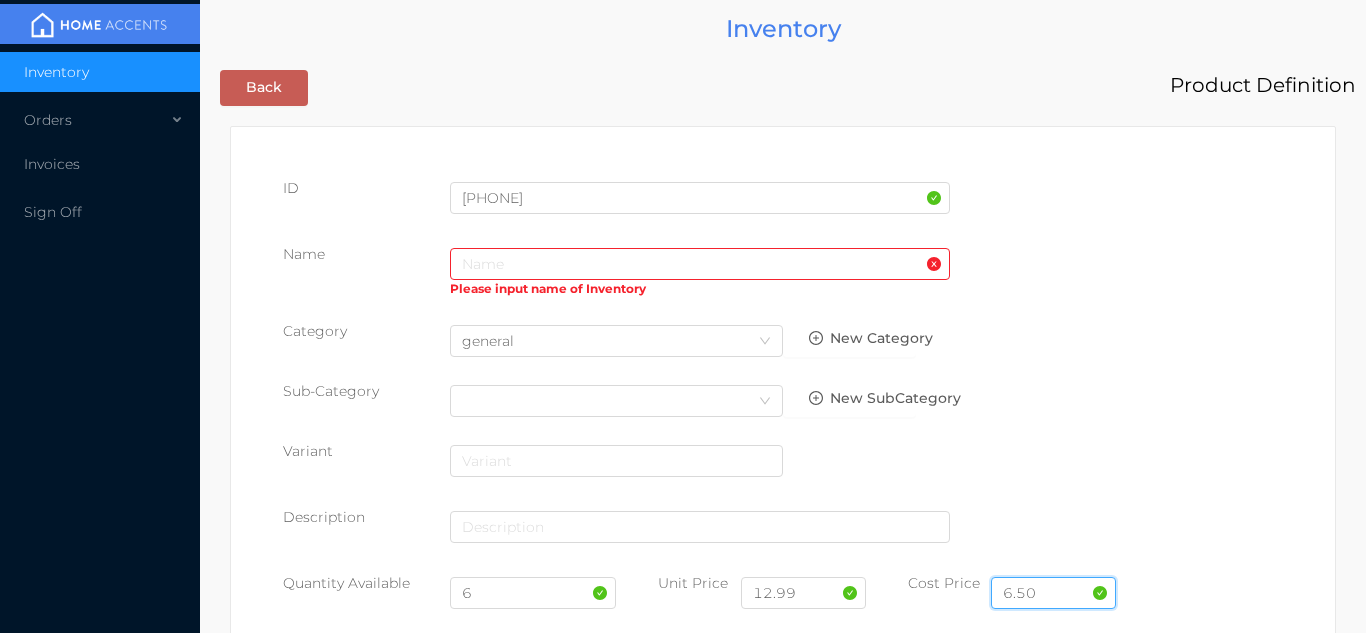 type on "6.50" 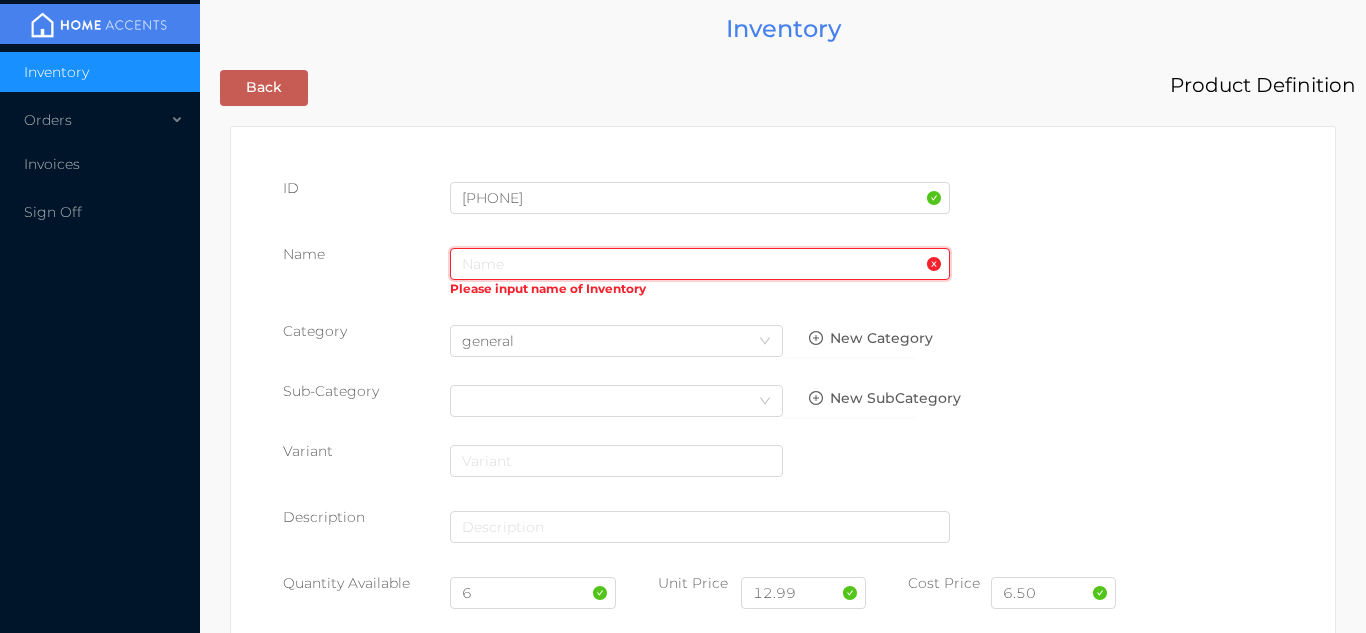 click at bounding box center [700, 264] 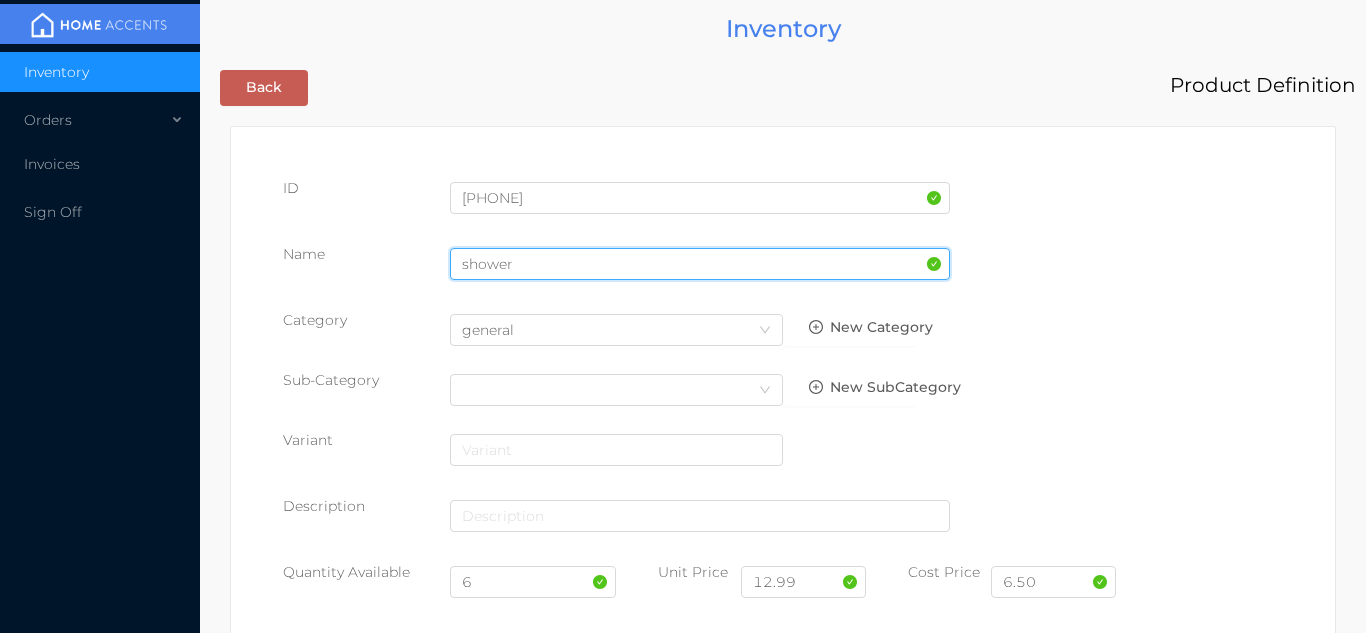 type on "SHOWER CURTAIN WITH HOOKS" 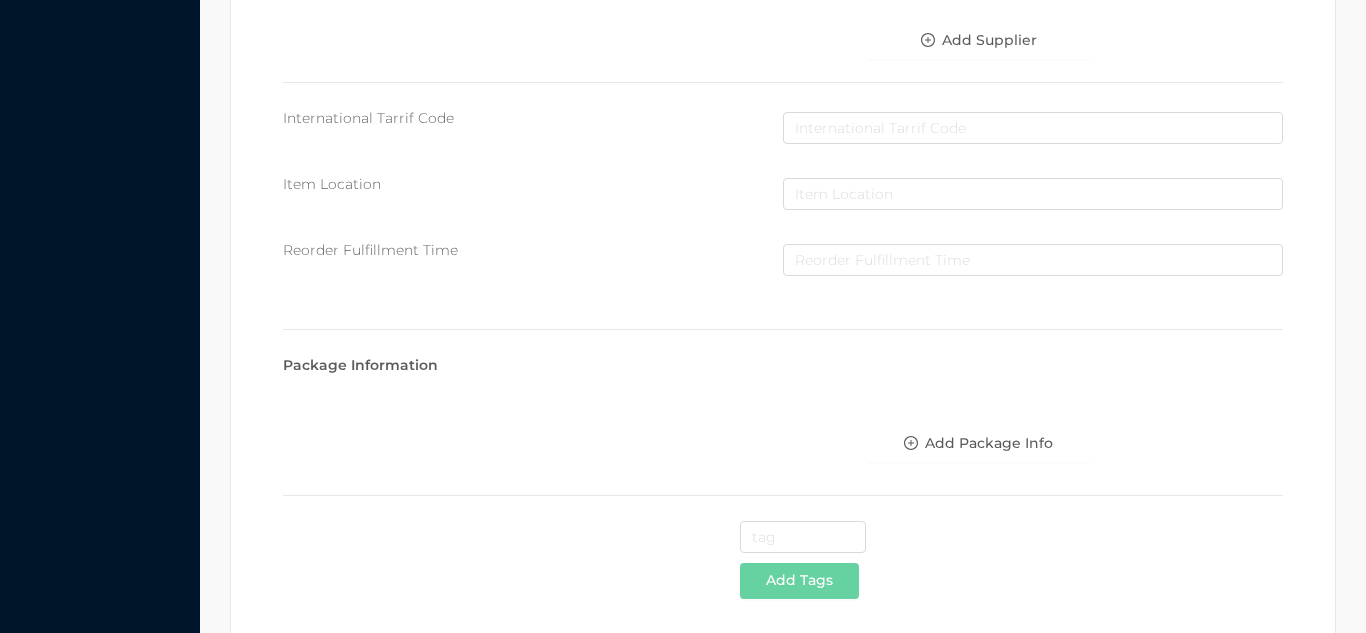 scroll, scrollTop: 1028, scrollLeft: 0, axis: vertical 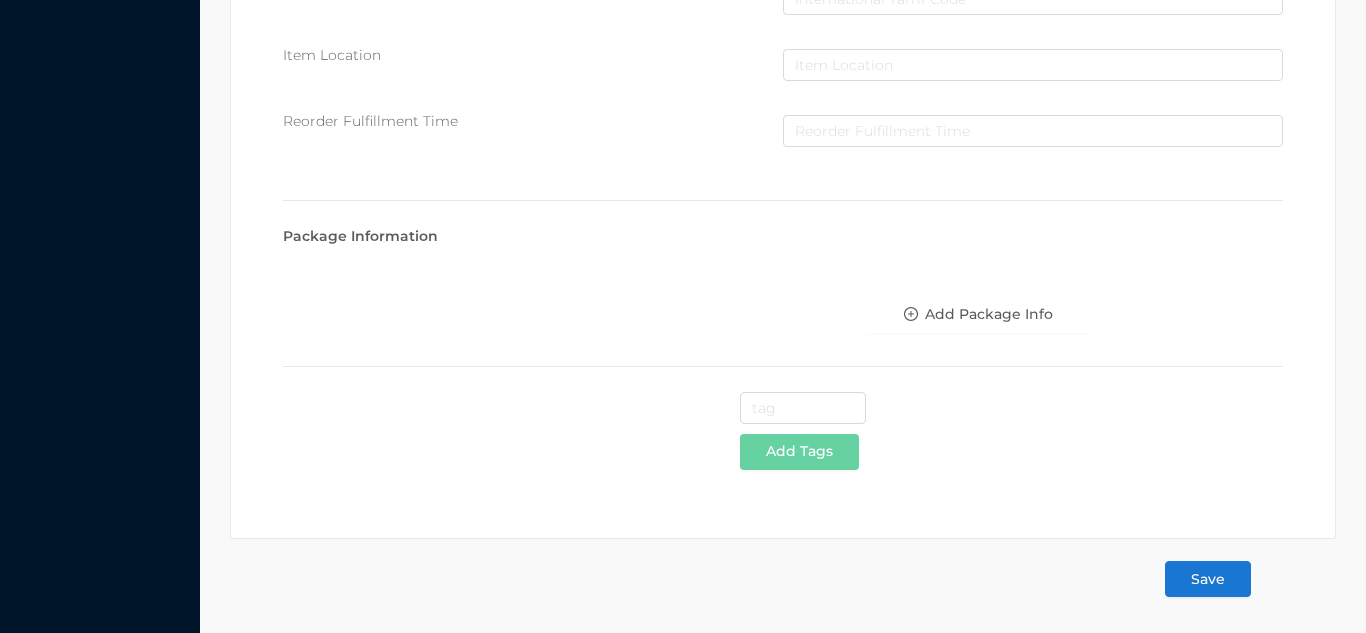 click on "Save" at bounding box center (1208, 579) 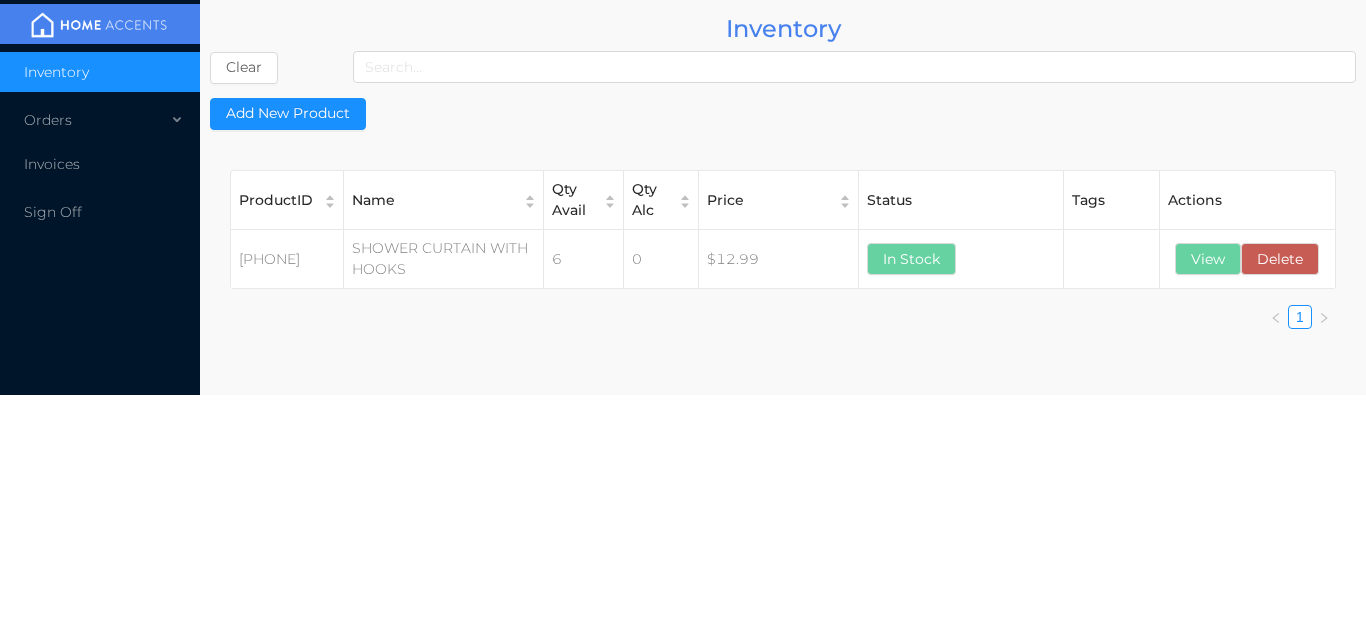 scroll, scrollTop: 0, scrollLeft: 0, axis: both 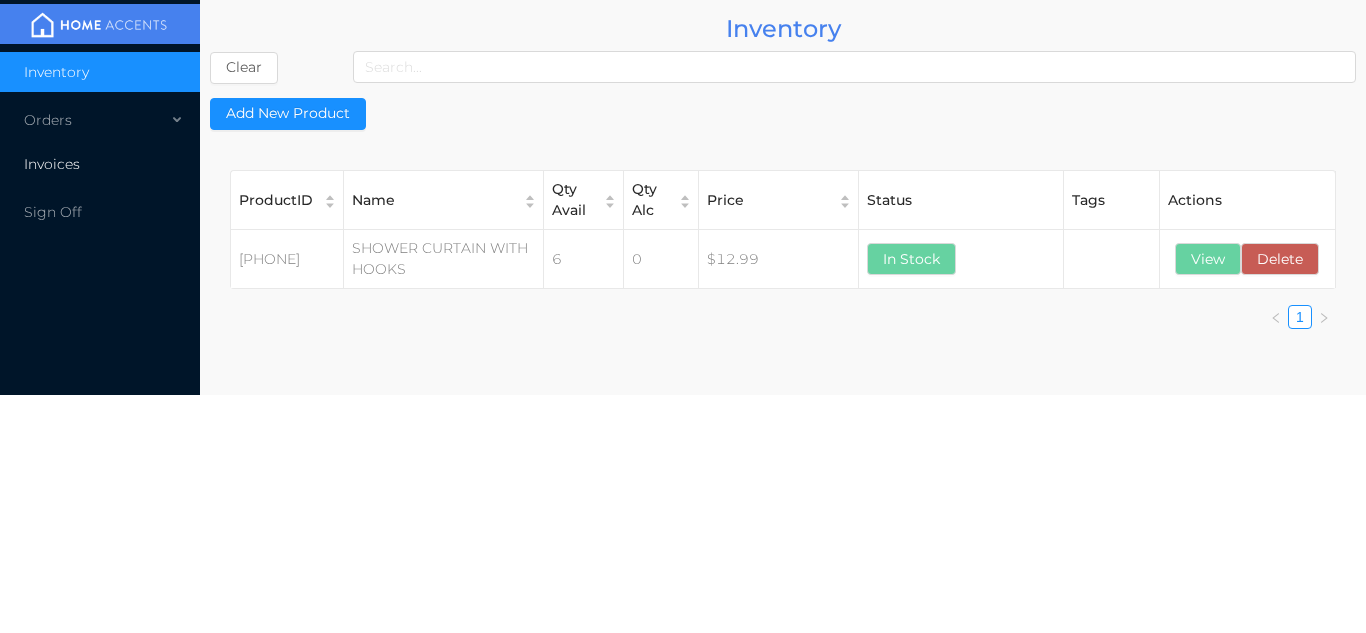 click on "Invoices" at bounding box center [100, 164] 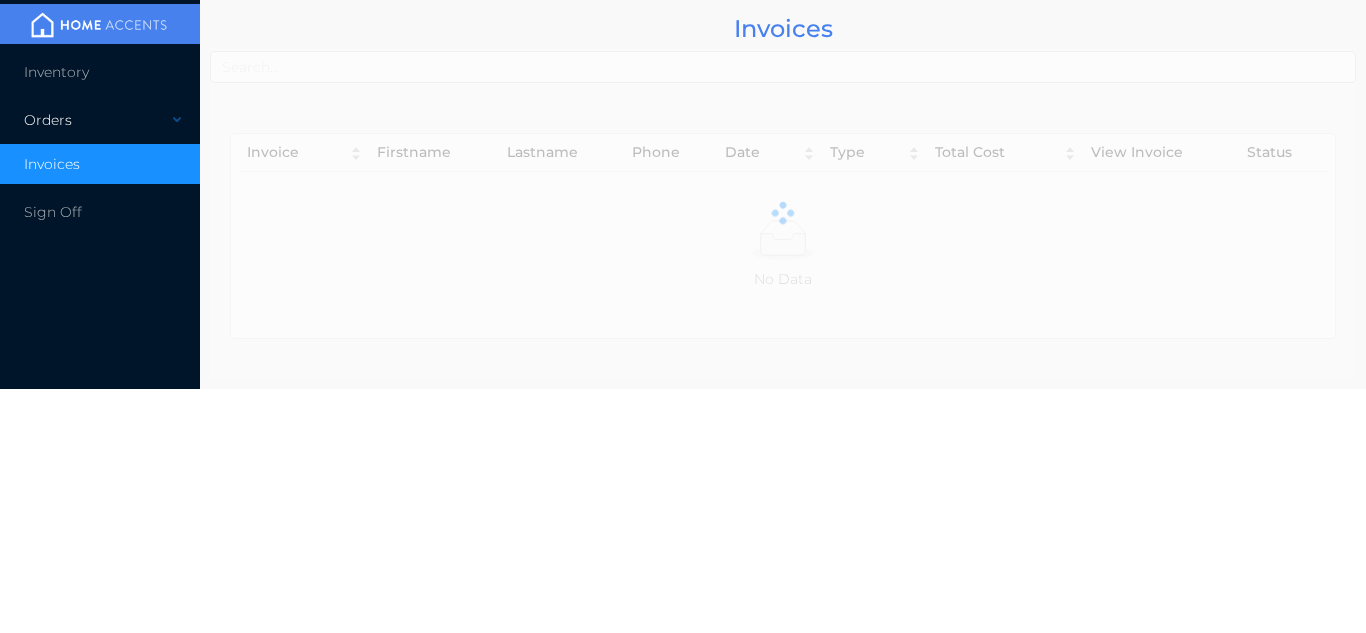 click on "Orders" at bounding box center [100, 120] 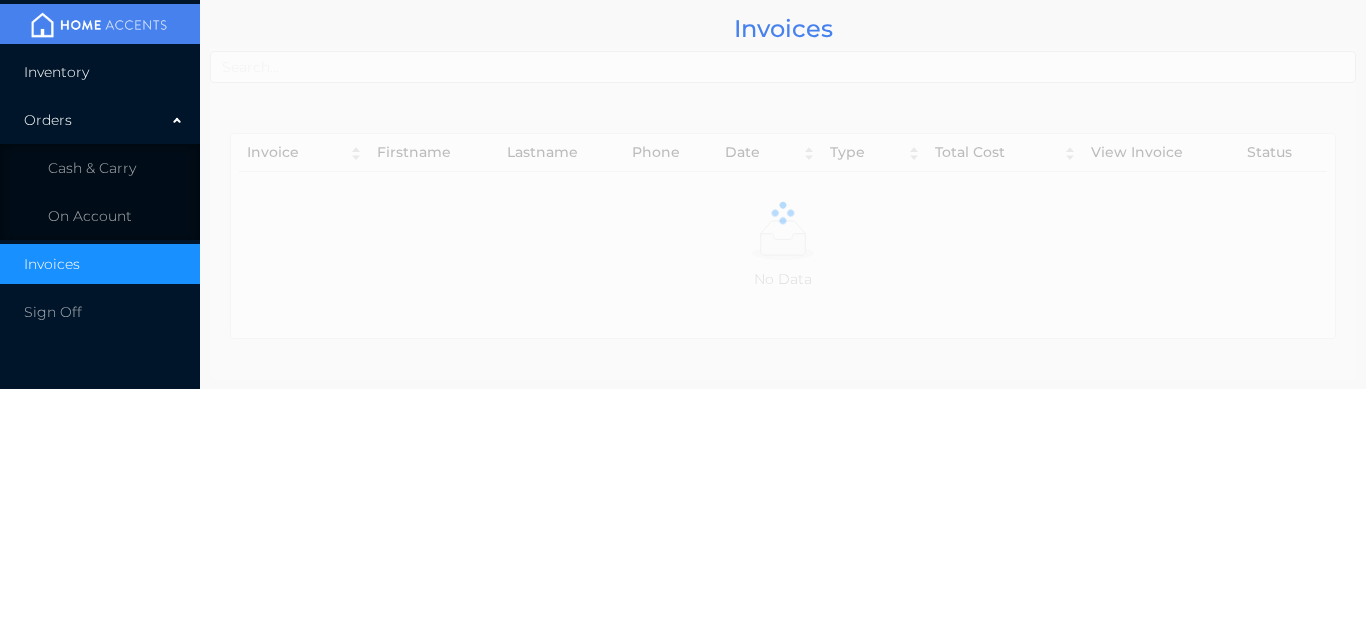 click on "Inventory" at bounding box center [100, 72] 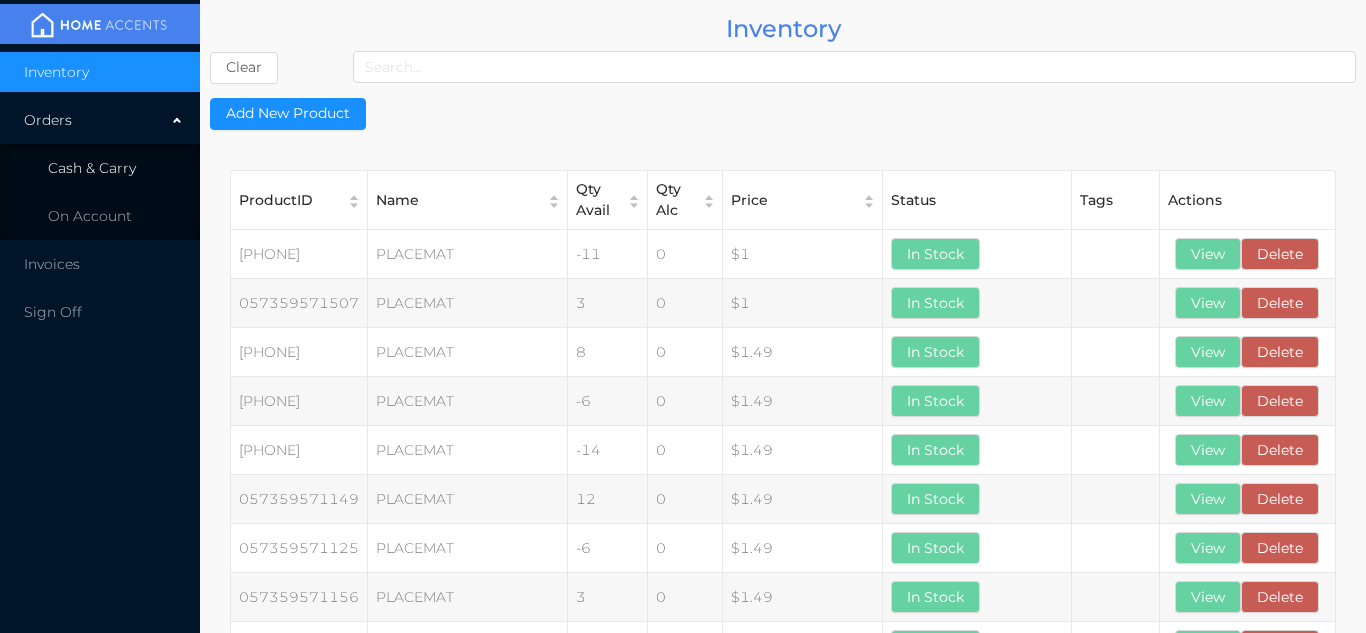 click on "Cash & Carry" at bounding box center (92, 168) 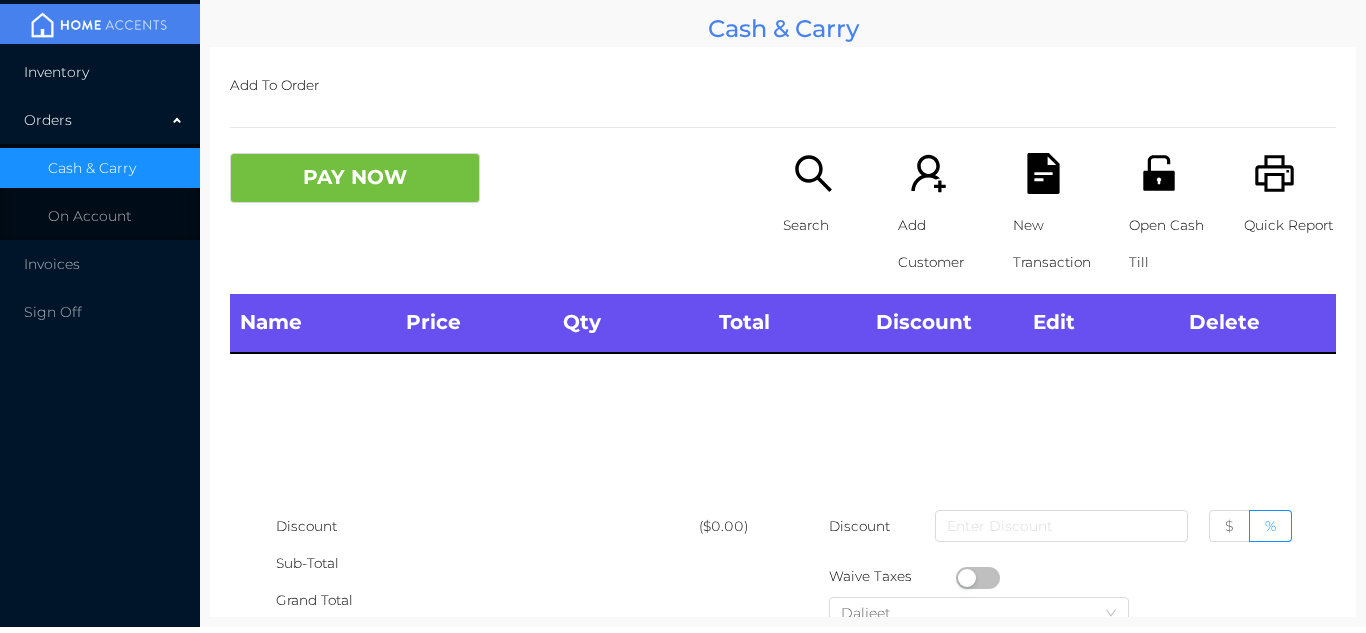 click on "Inventory" at bounding box center (100, 72) 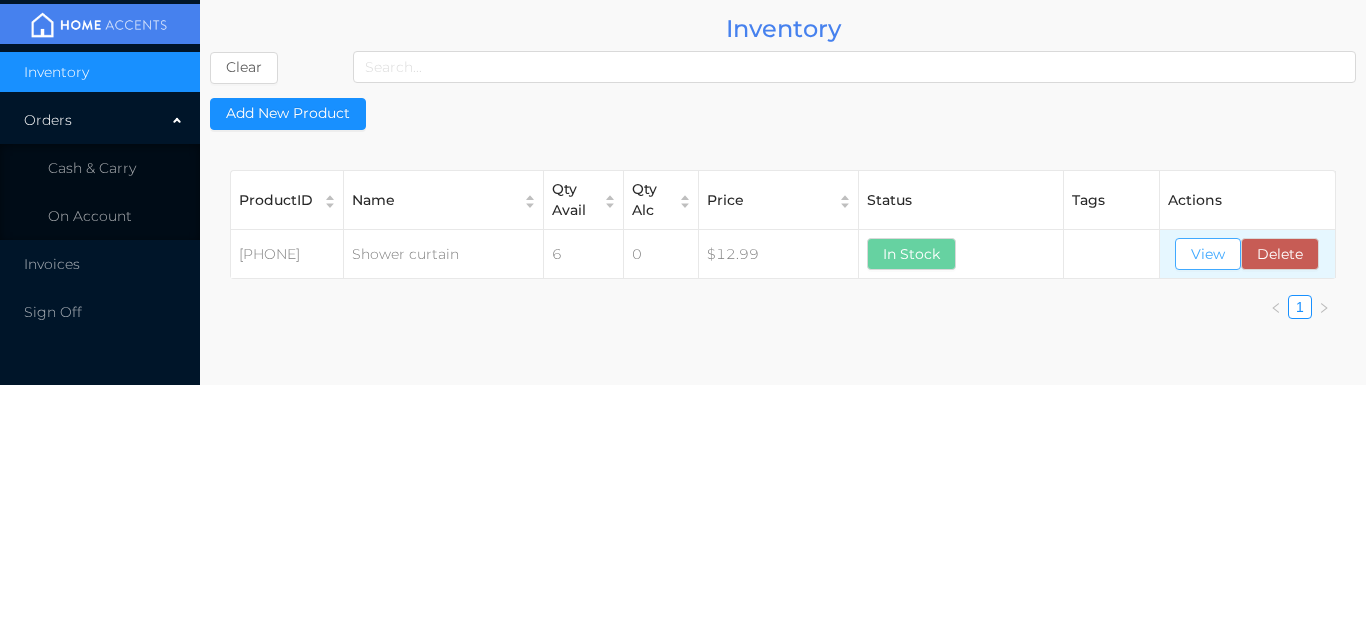 click on "View" at bounding box center [1208, 254] 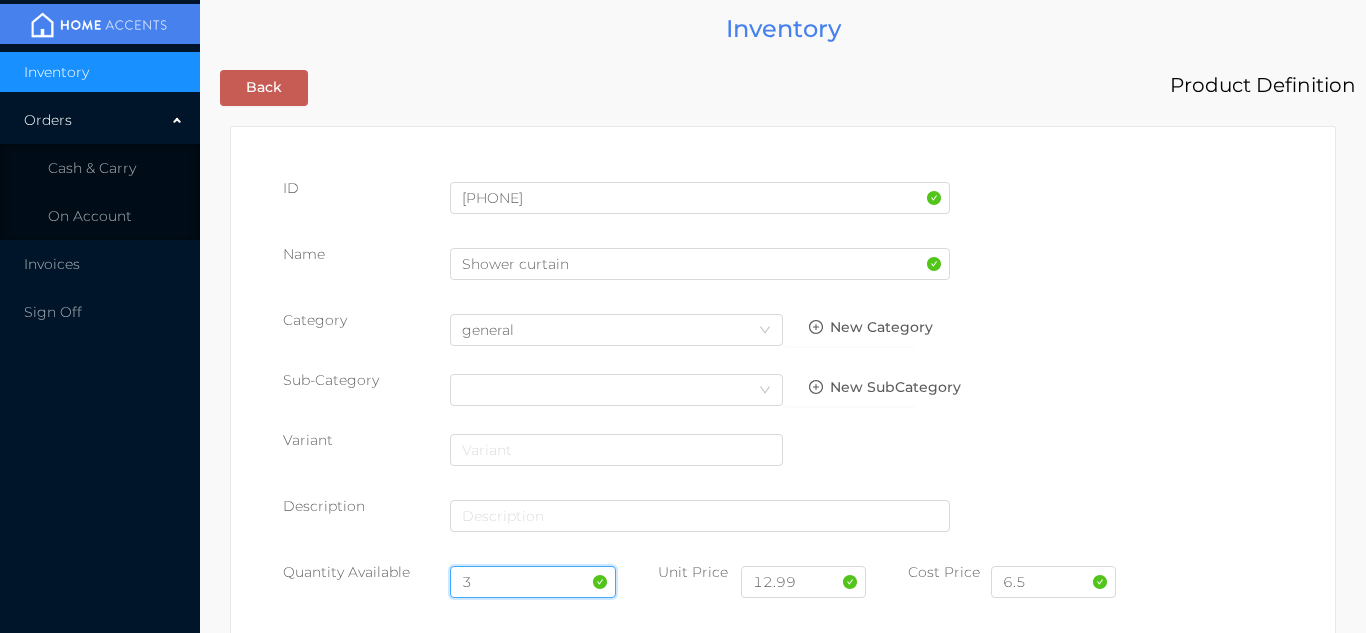 click on "3" at bounding box center [533, 582] 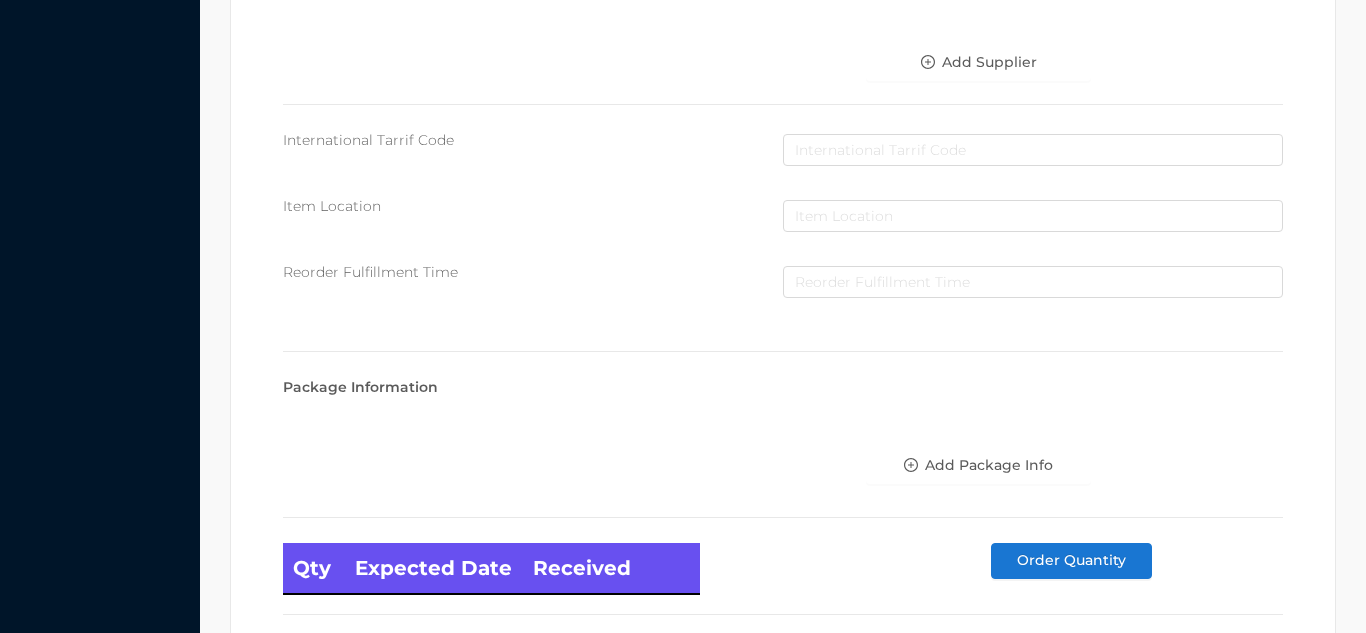scroll, scrollTop: 1135, scrollLeft: 0, axis: vertical 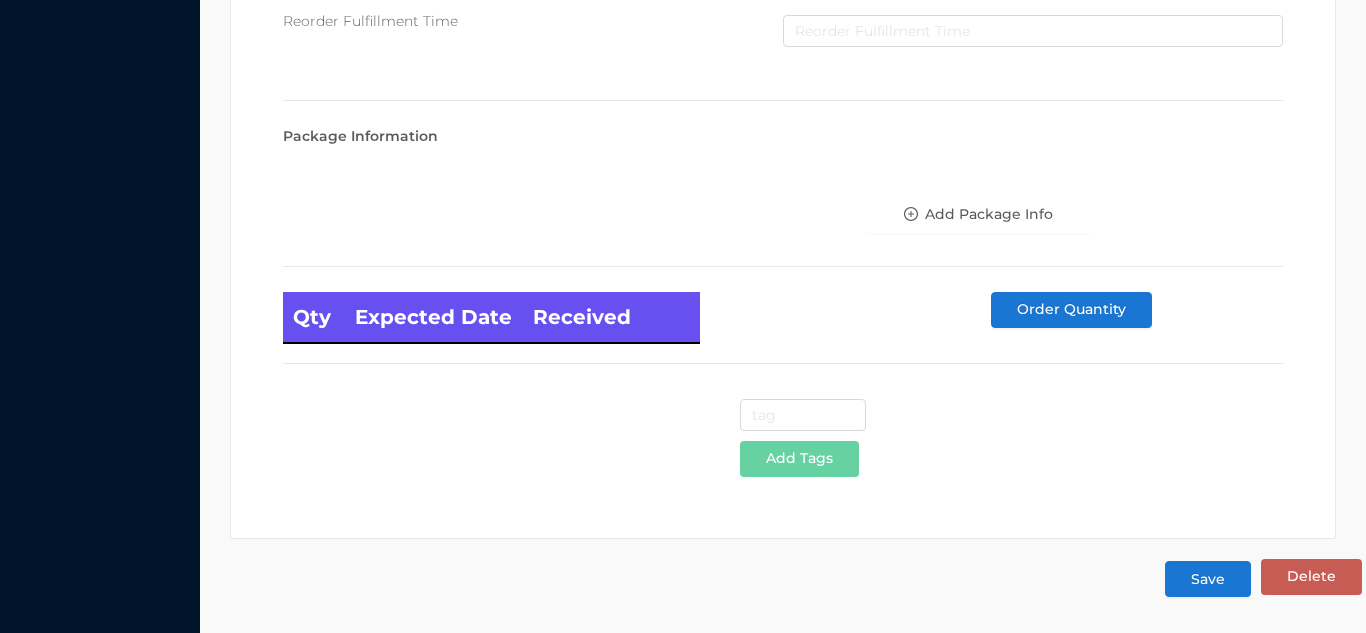 type on "6" 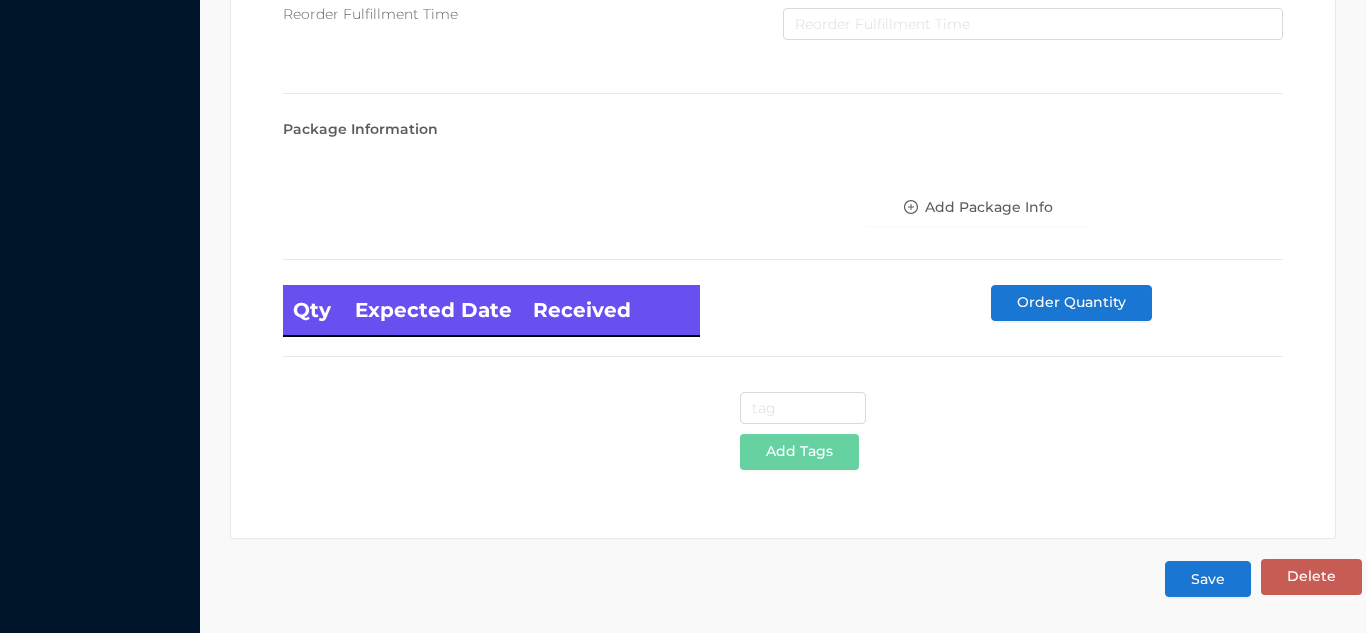 click on "Save" at bounding box center (1208, 579) 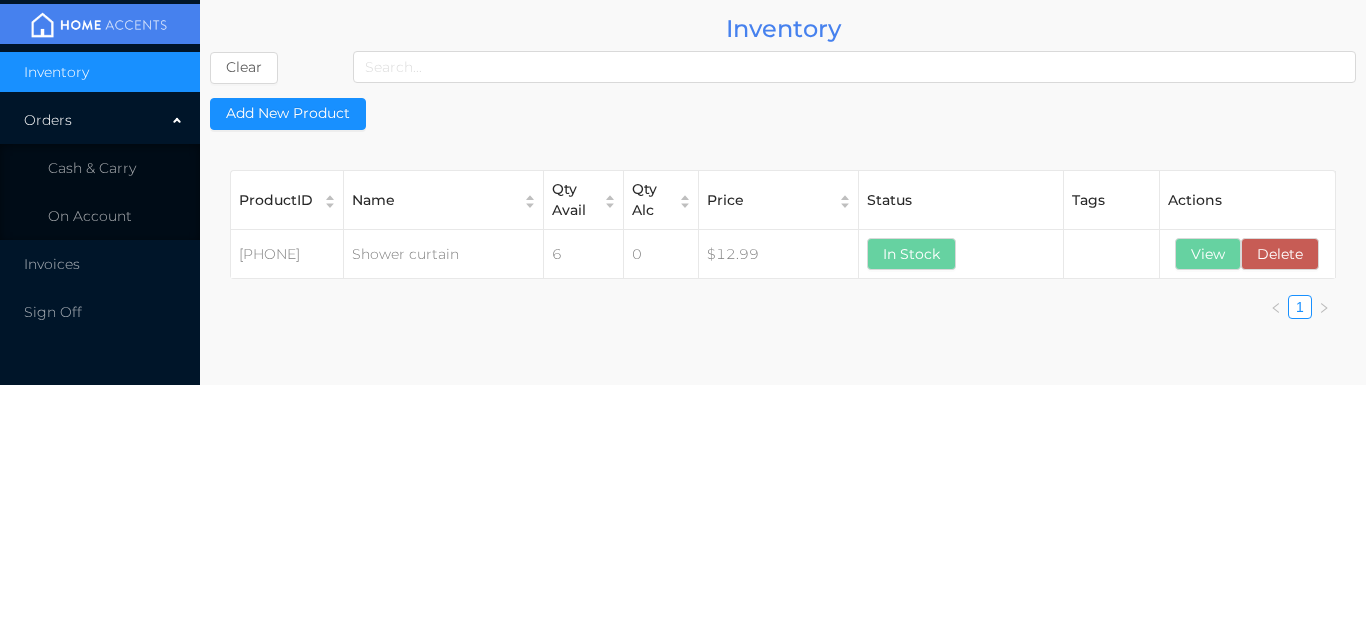 scroll, scrollTop: 0, scrollLeft: 0, axis: both 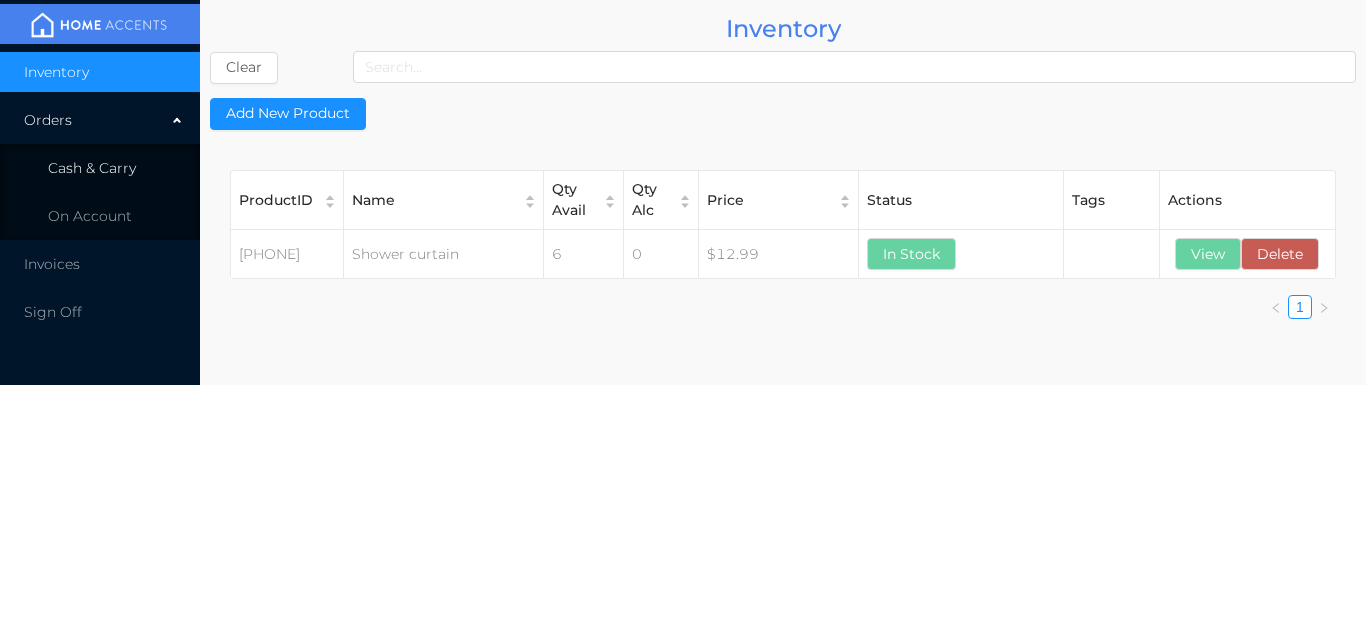 click on "Cash & Carry" at bounding box center [100, 168] 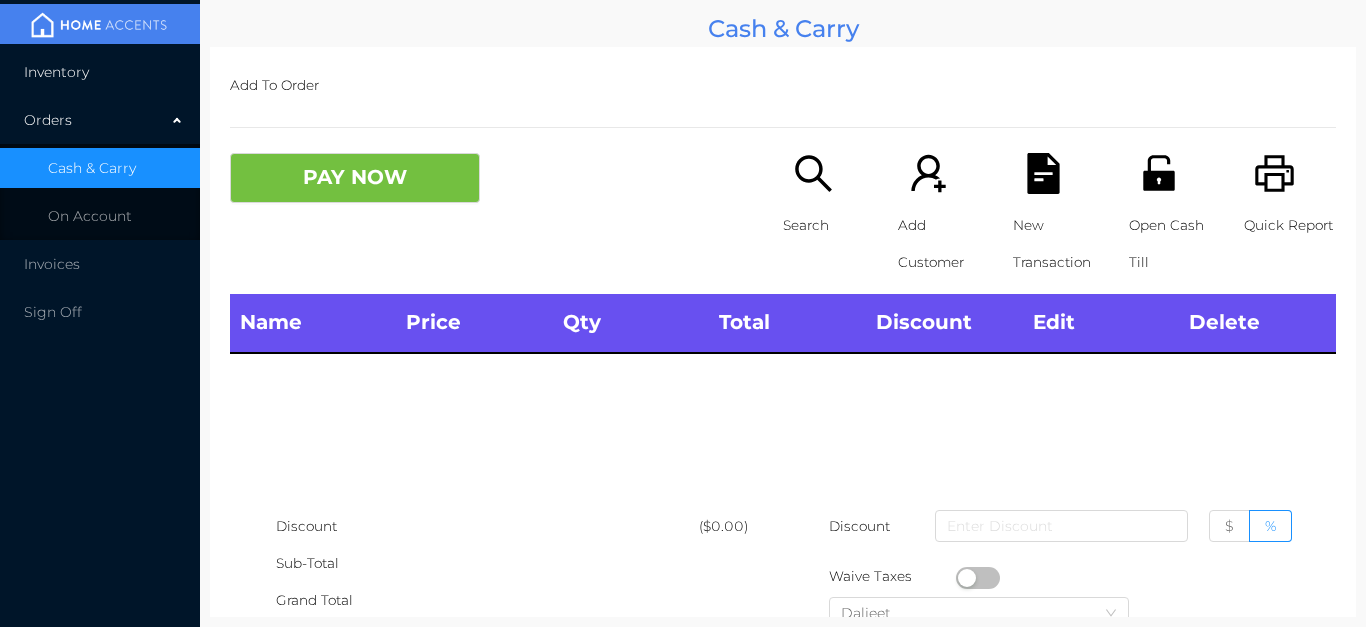 click on "Inventory" at bounding box center [100, 72] 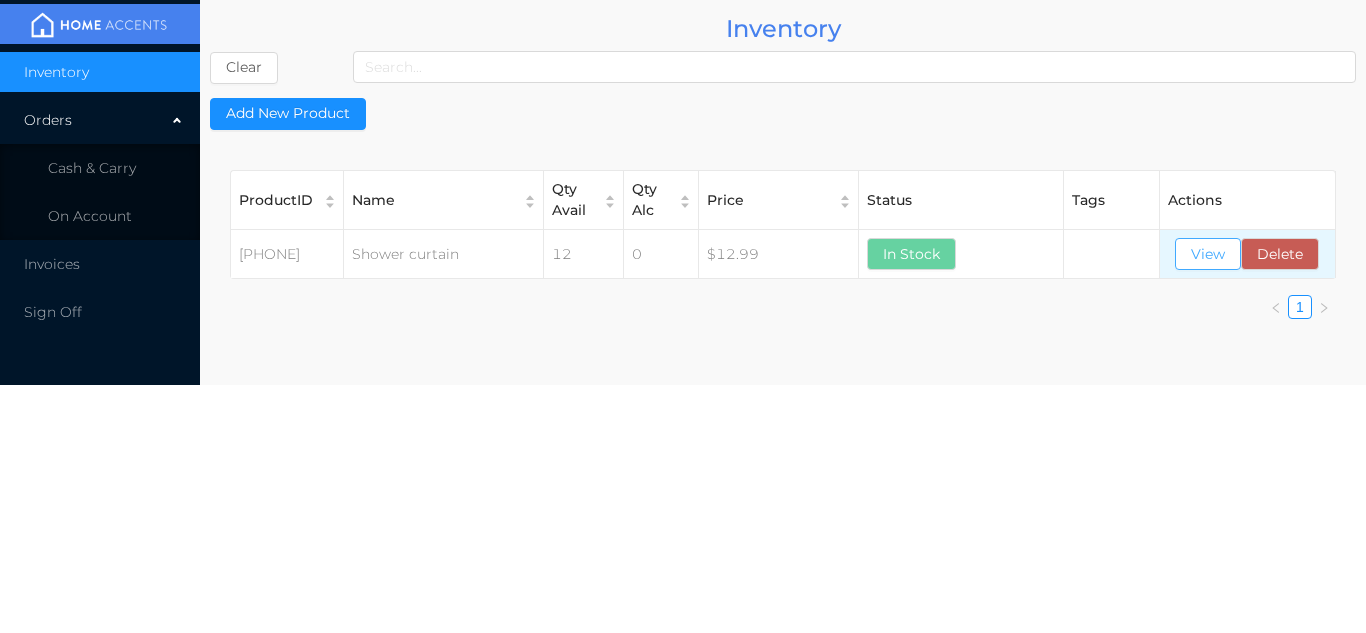 click on "View" at bounding box center [1208, 254] 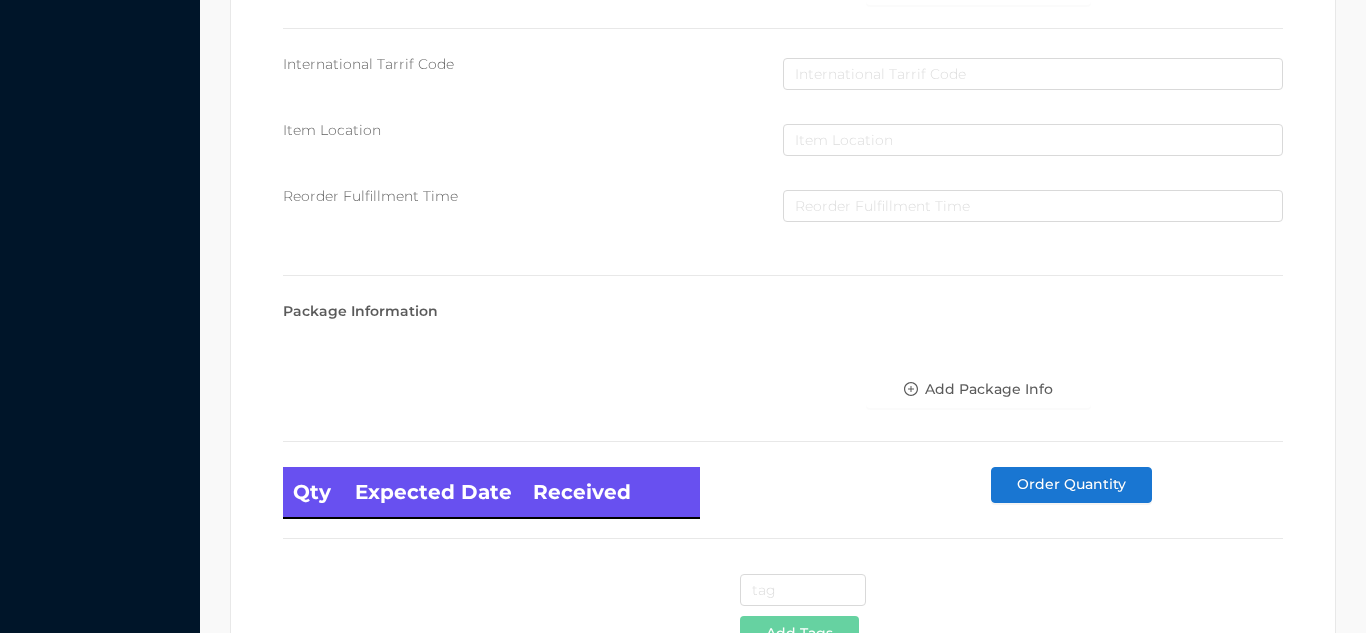 scroll, scrollTop: 1135, scrollLeft: 0, axis: vertical 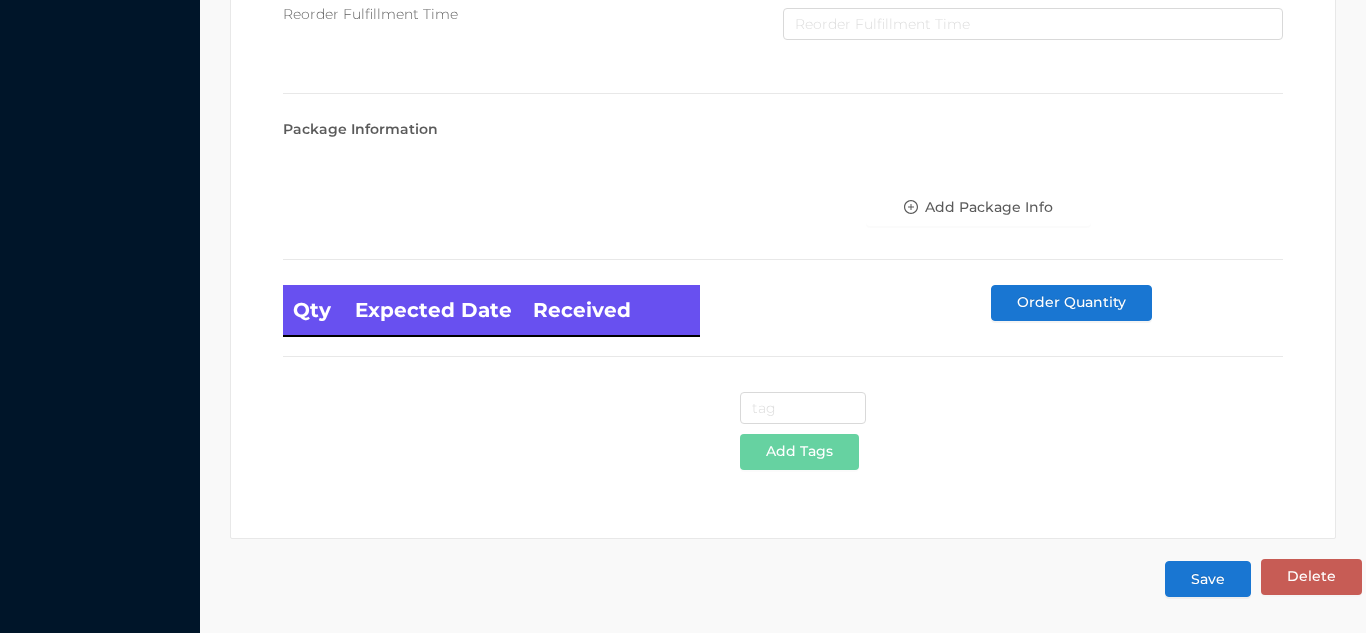 click on "Save" at bounding box center [1208, 579] 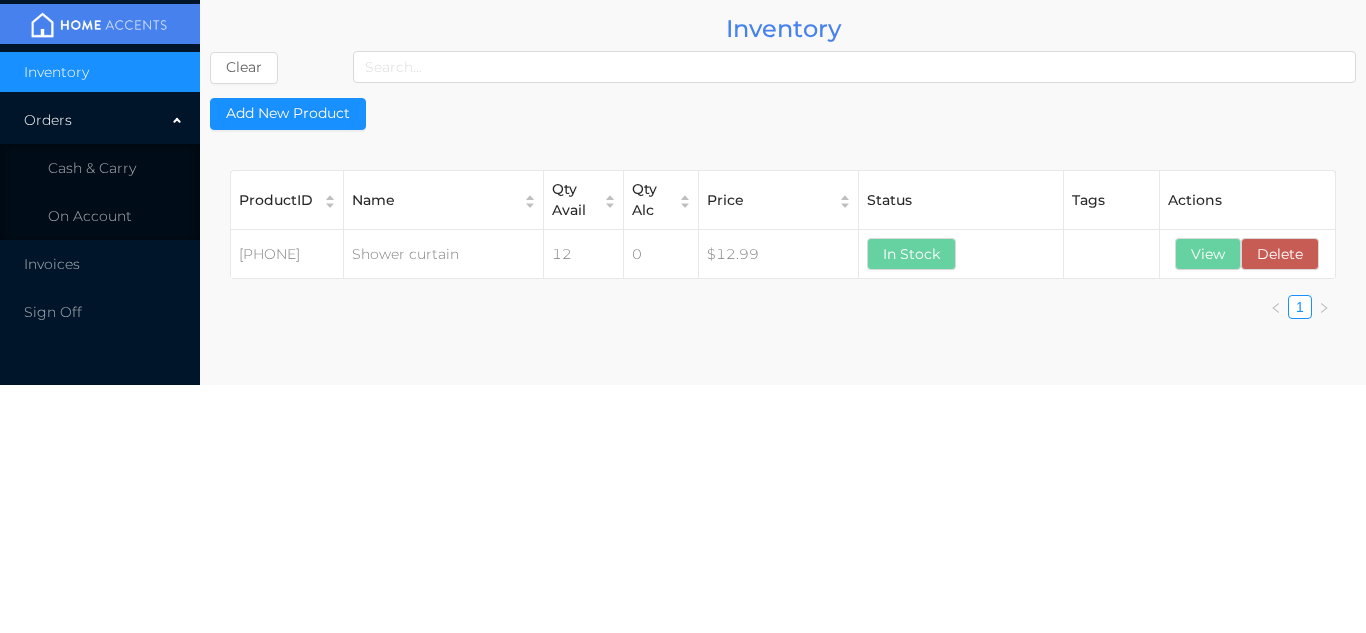scroll, scrollTop: 0, scrollLeft: 0, axis: both 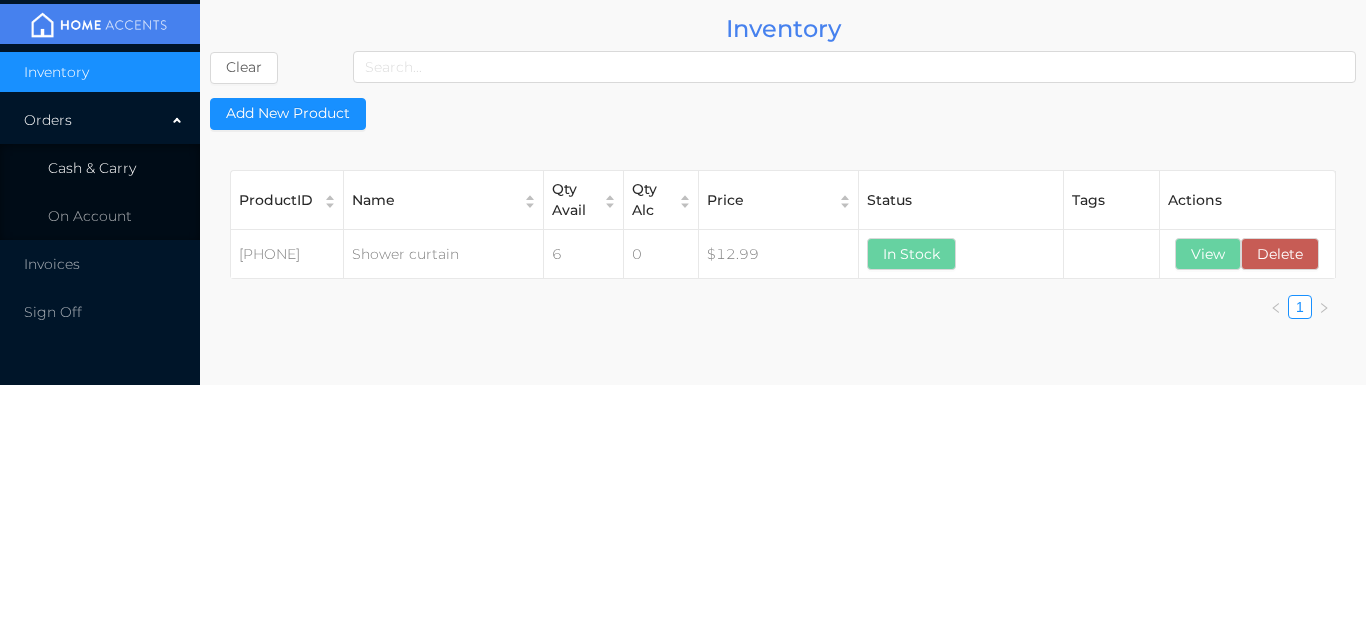 click on "Cash & Carry" at bounding box center [100, 168] 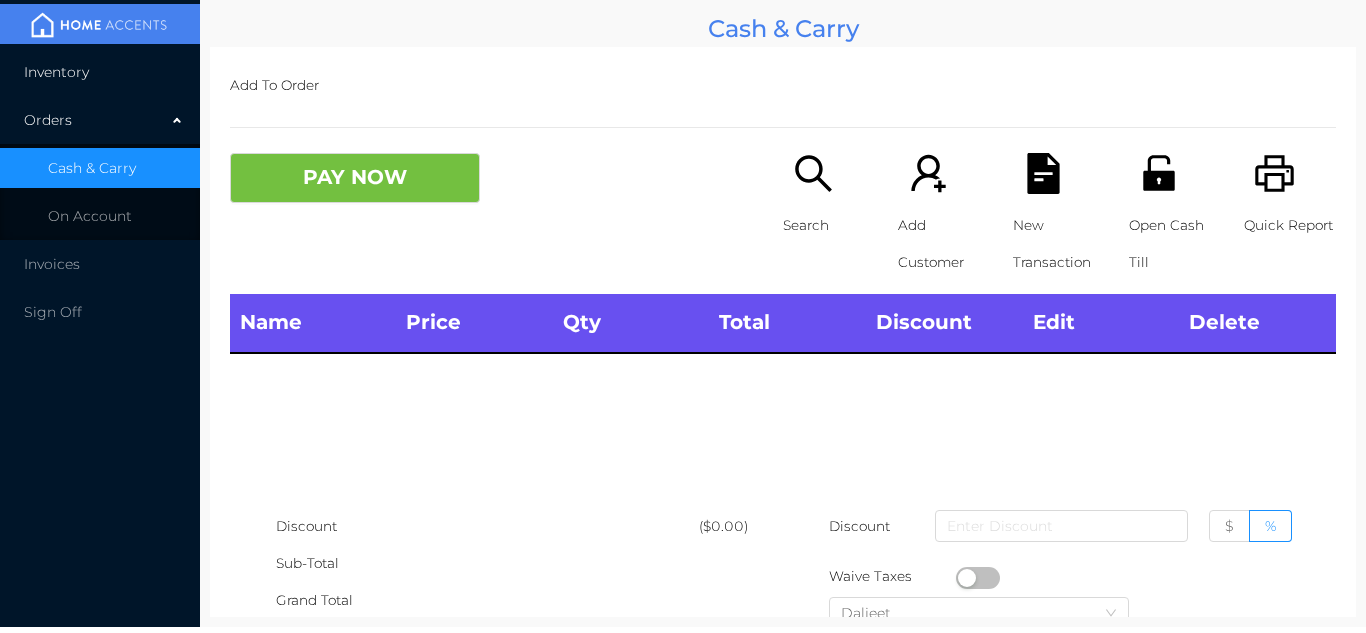 click on "Inventory" at bounding box center (100, 72) 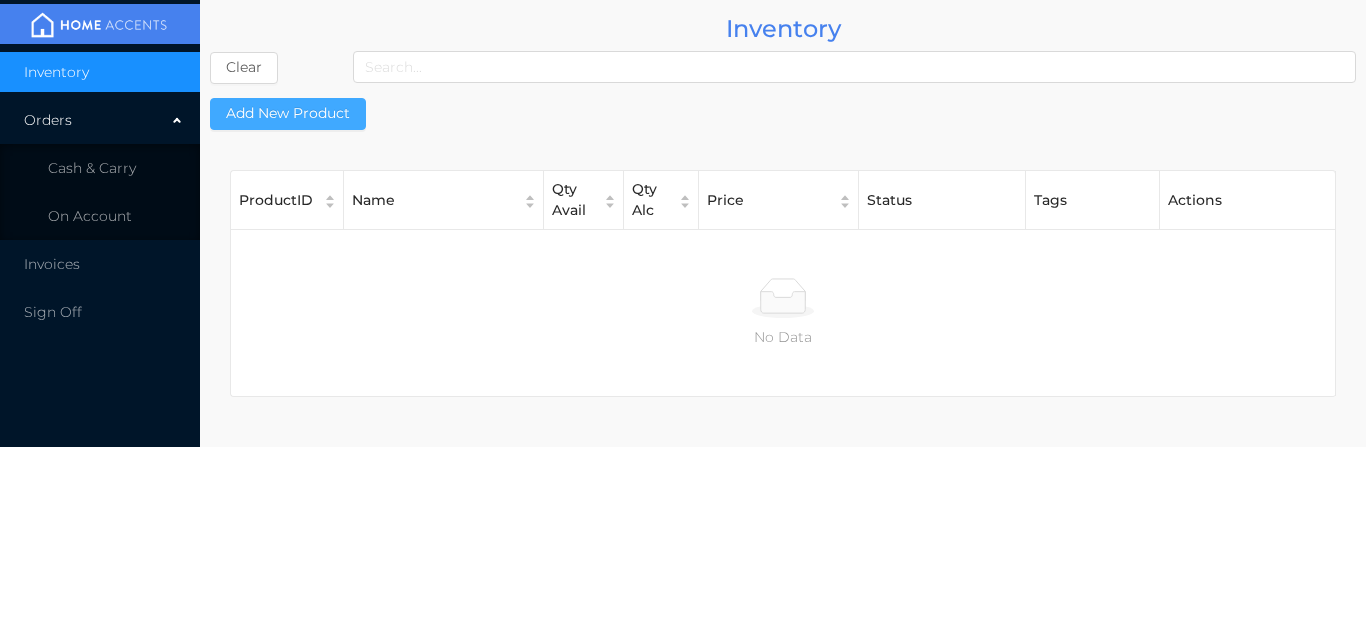 click on "Add New Product" at bounding box center [288, 114] 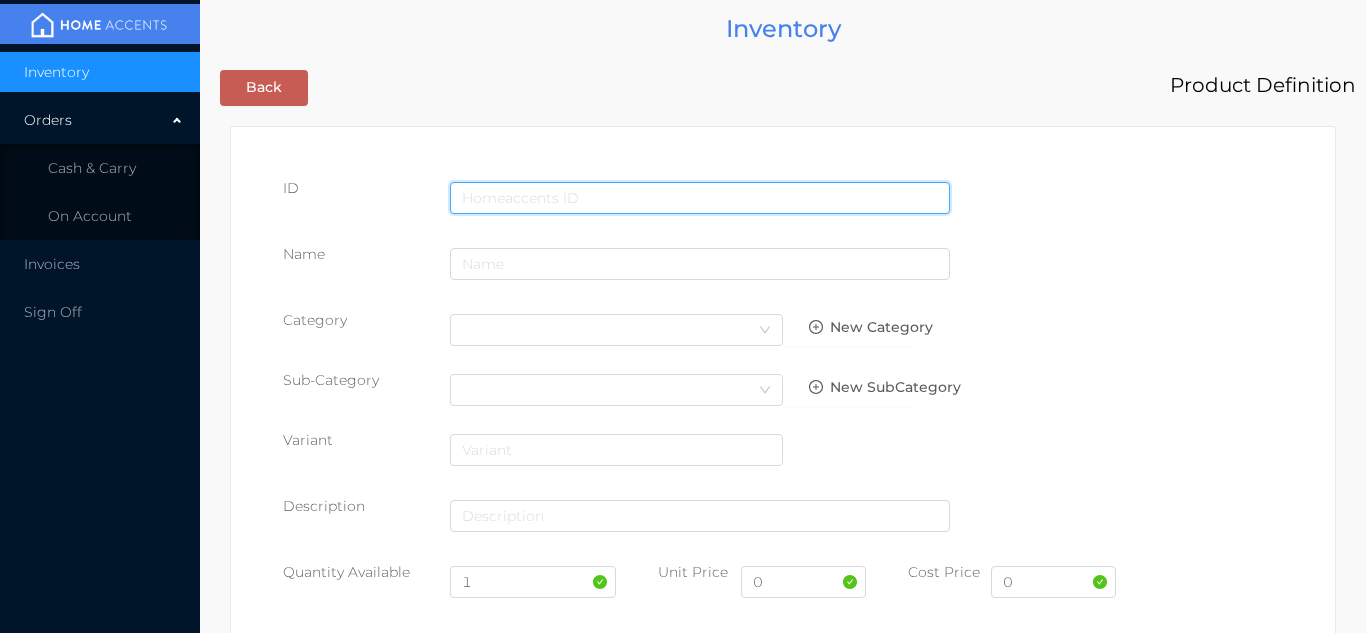 click at bounding box center (700, 198) 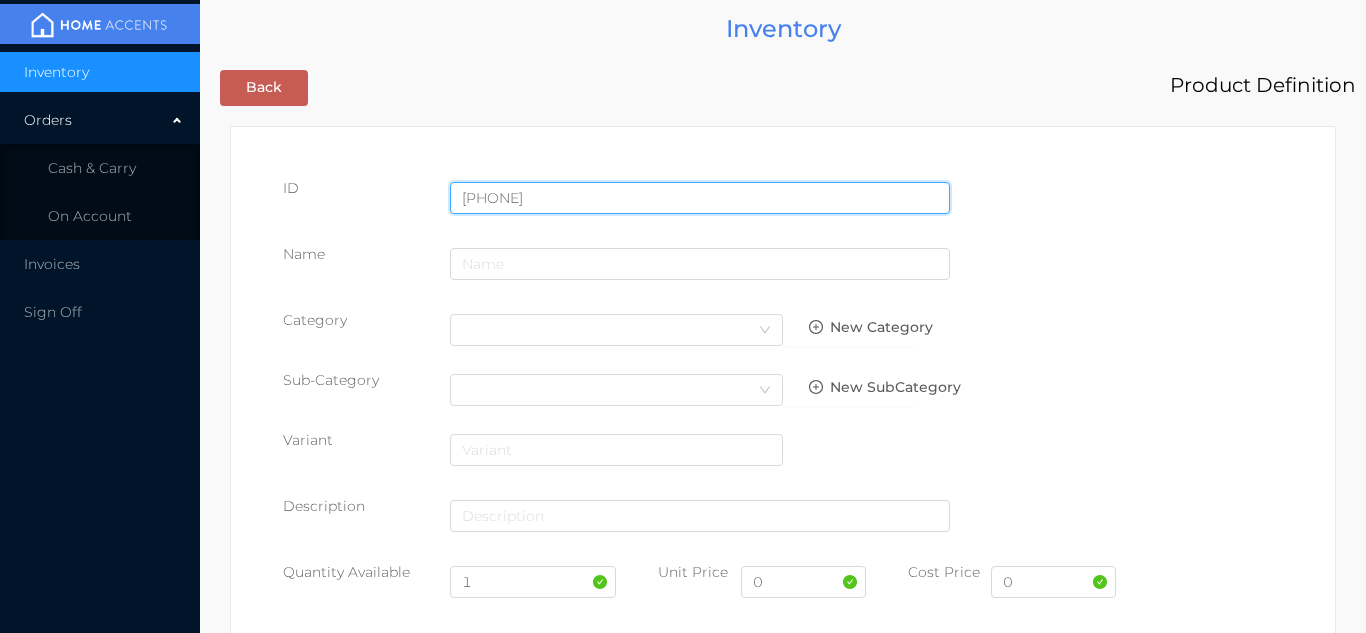 type on "057359546314" 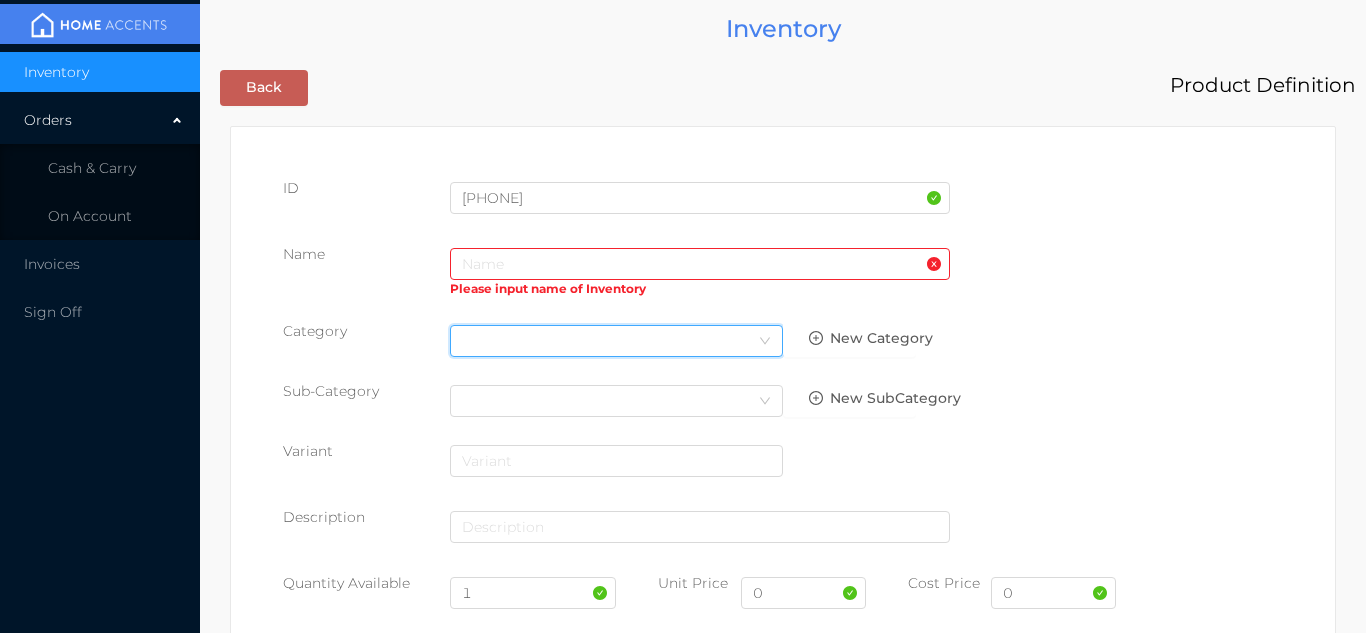click on "Select Category" at bounding box center [616, 341] 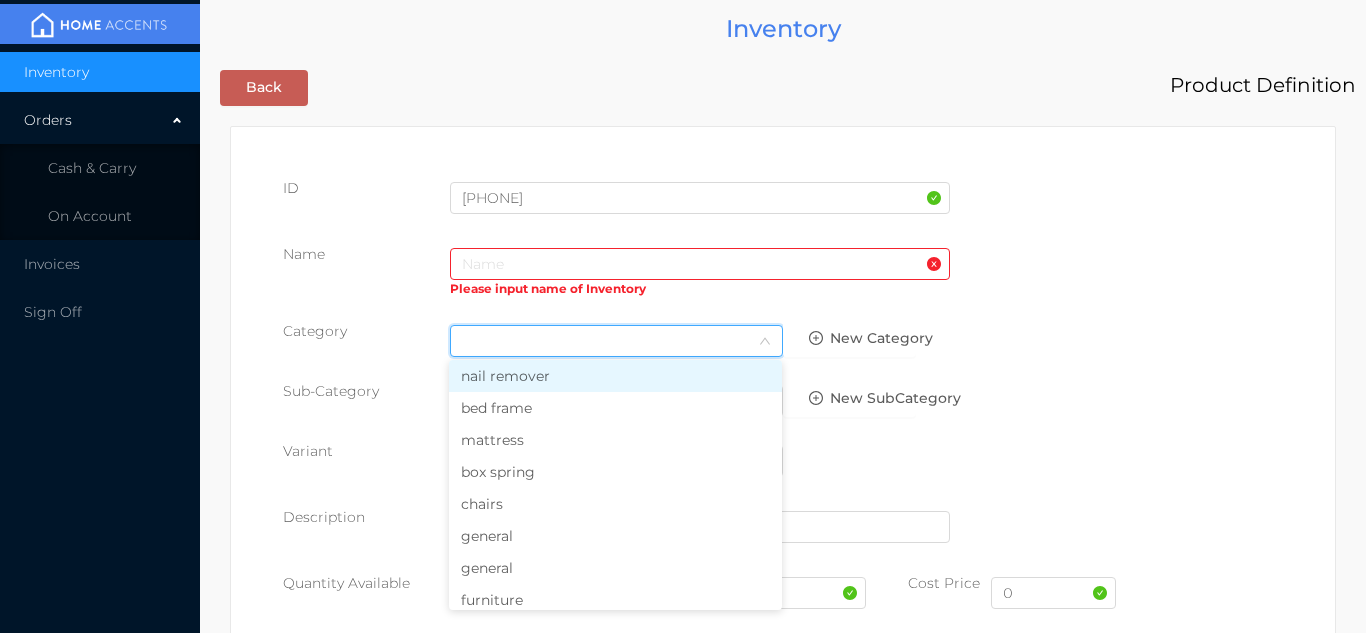 click on "general" at bounding box center [615, 536] 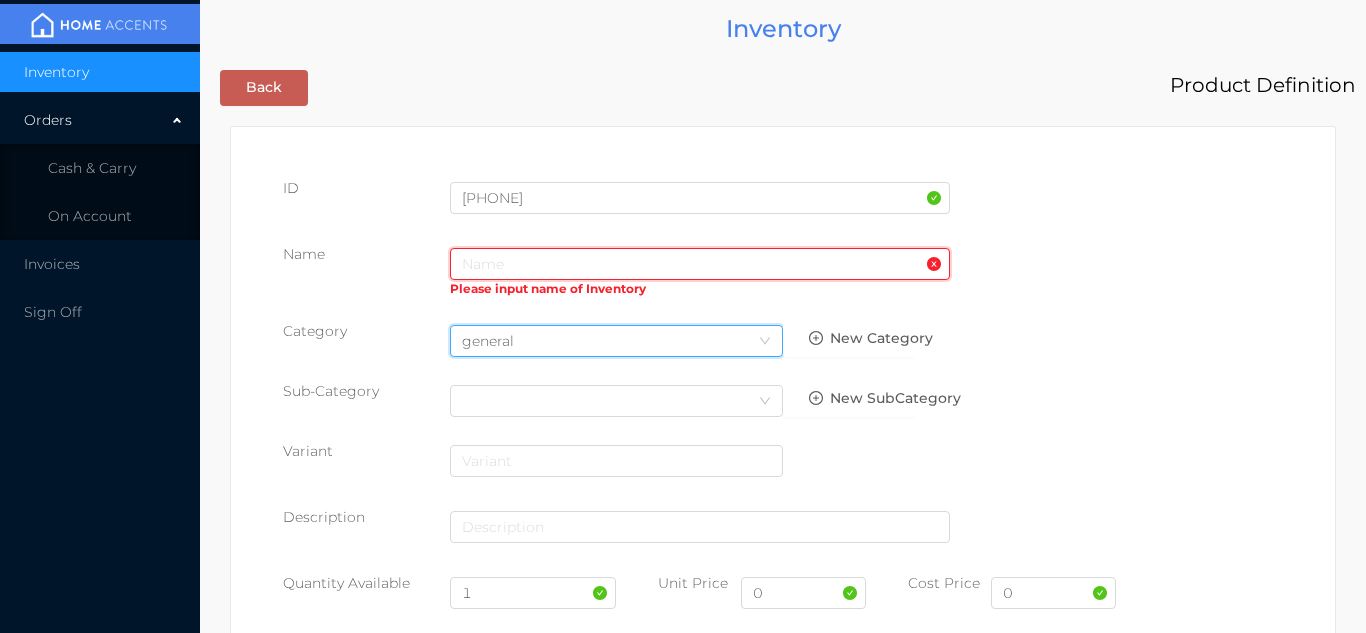 click at bounding box center [700, 264] 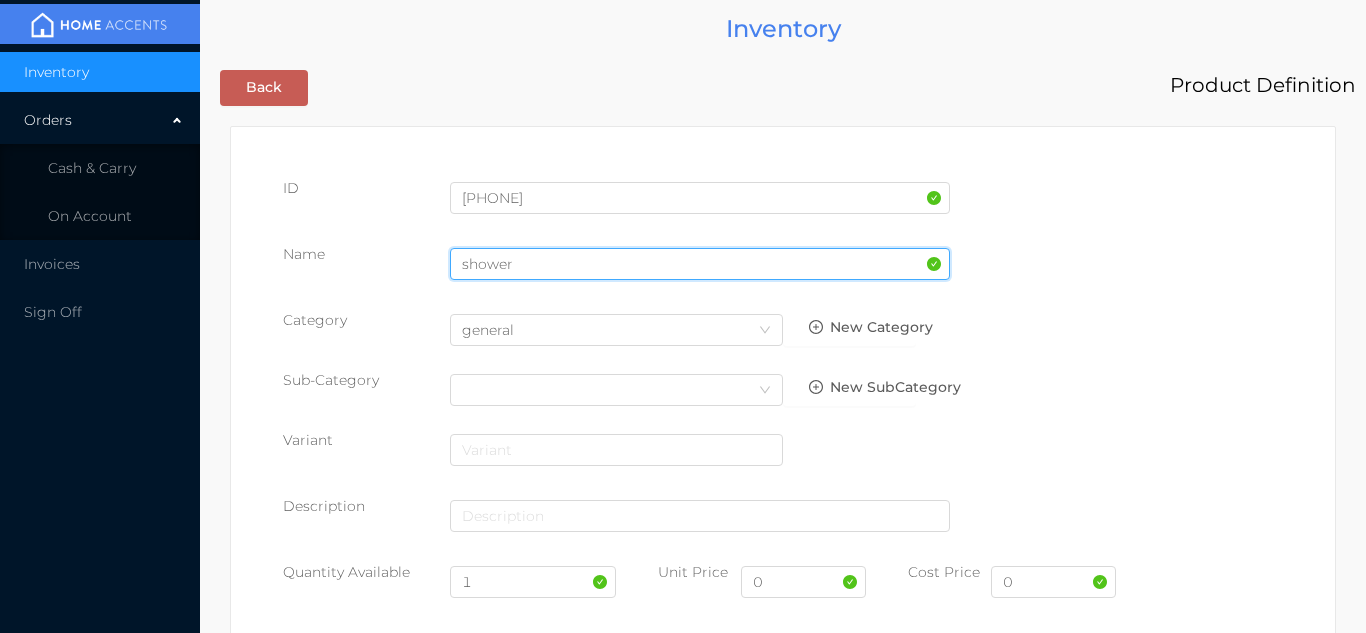 type on "SHOWER CURTAIN WITH HOOKS" 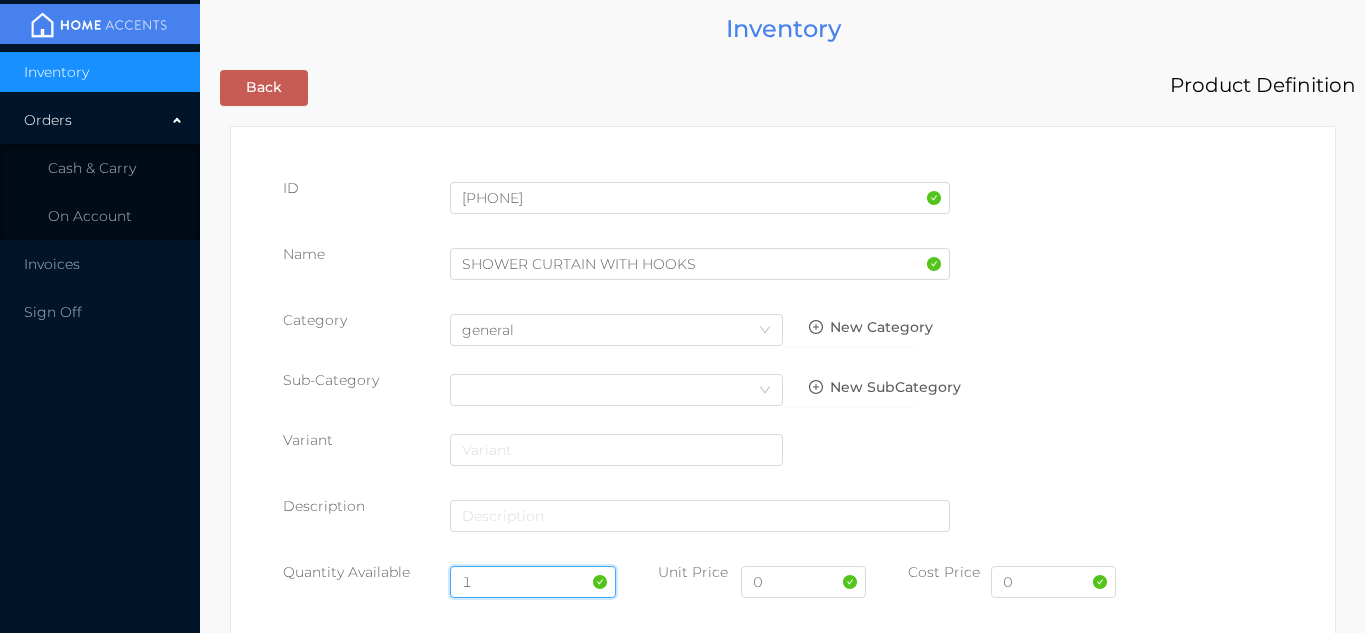 click on "1" at bounding box center [533, 582] 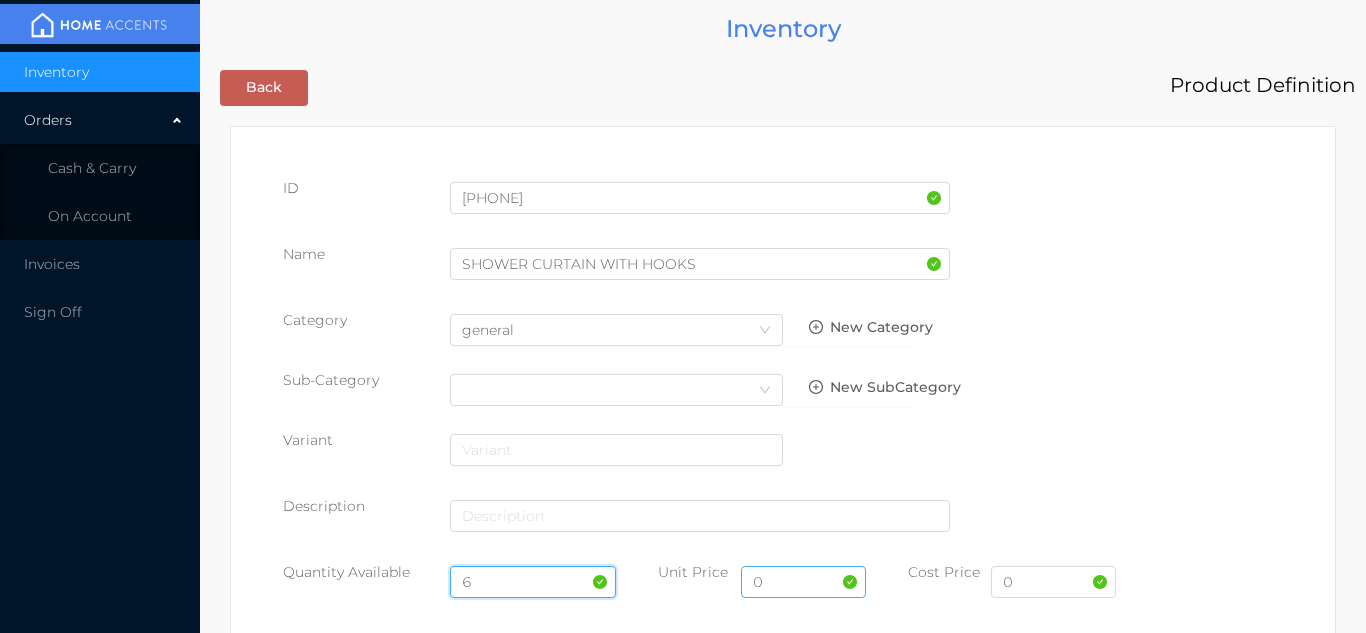 type on "6" 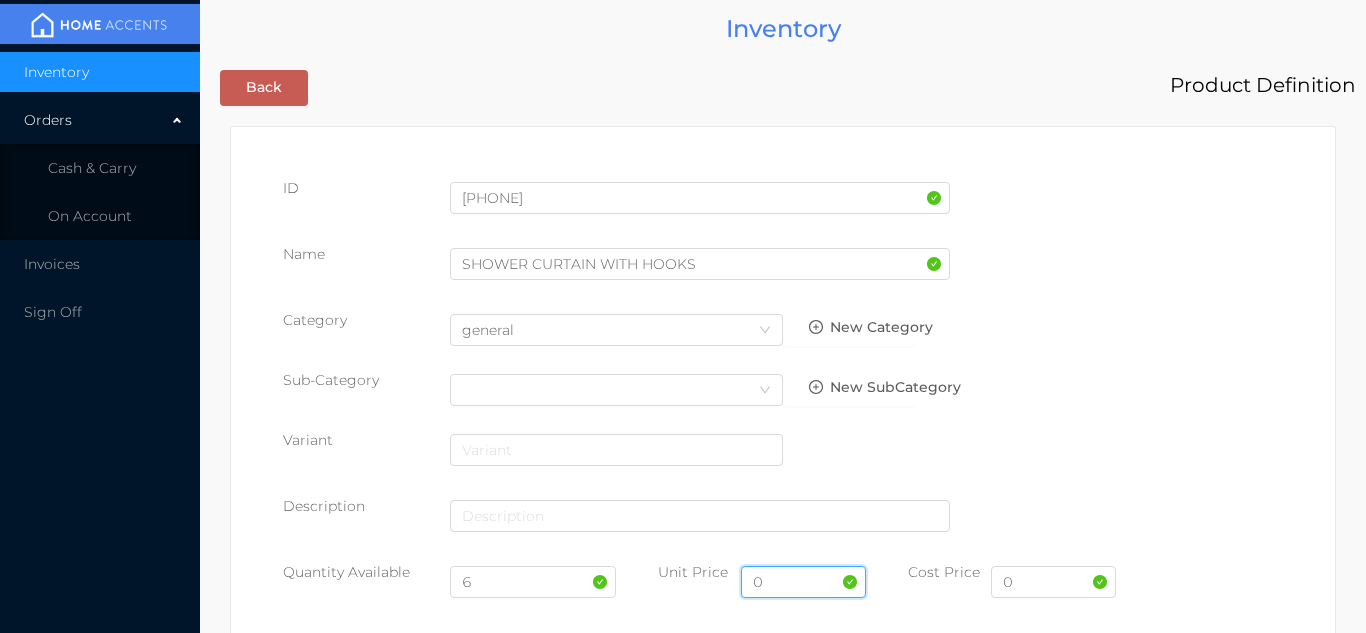 click on "0" at bounding box center [803, 582] 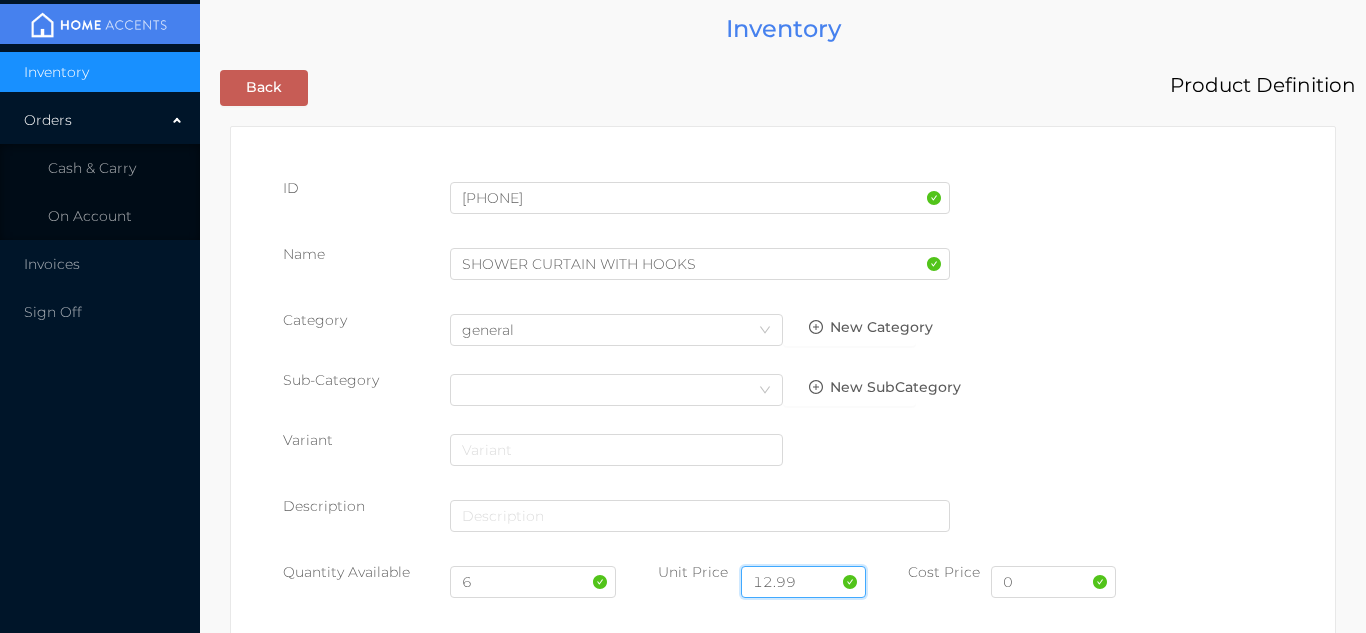 type on "12.99" 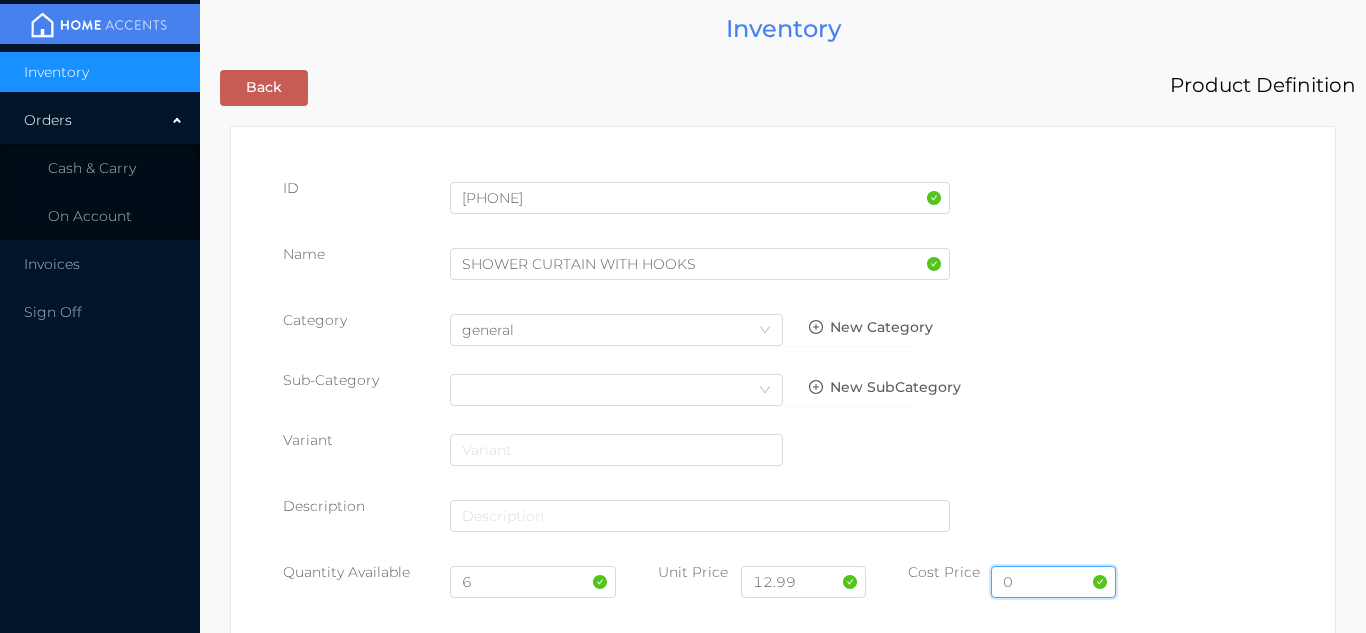 click on "0" at bounding box center (1053, 582) 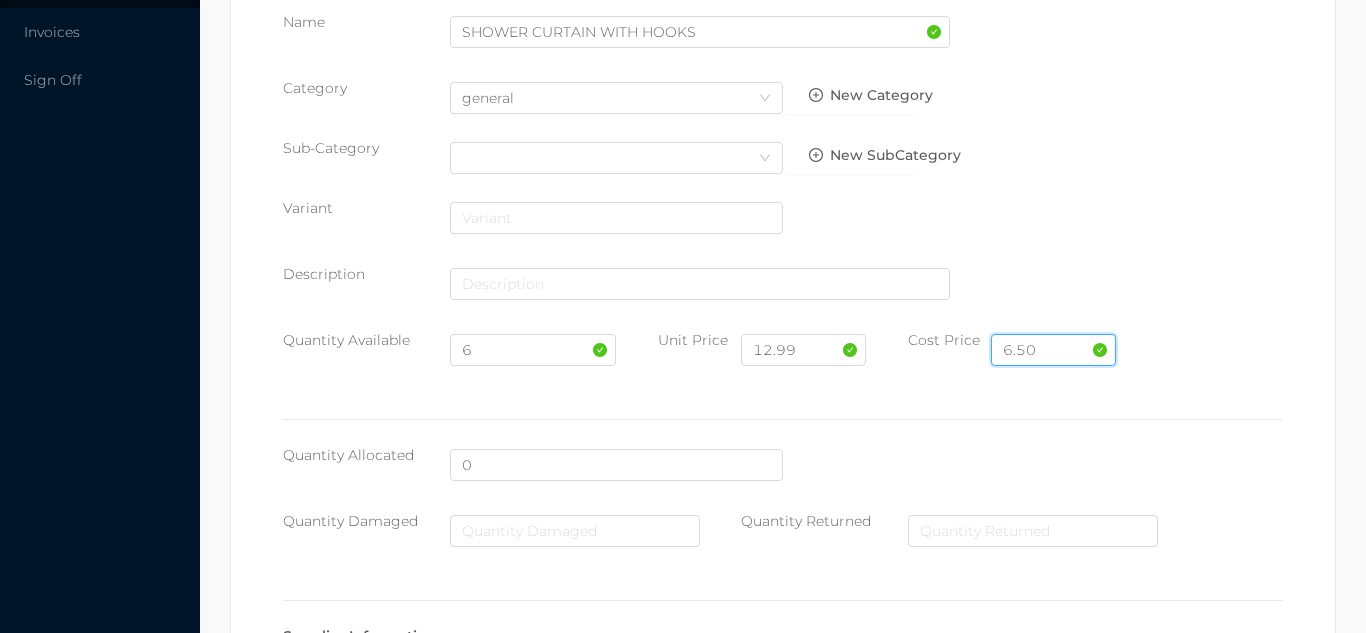 scroll, scrollTop: 1028, scrollLeft: 0, axis: vertical 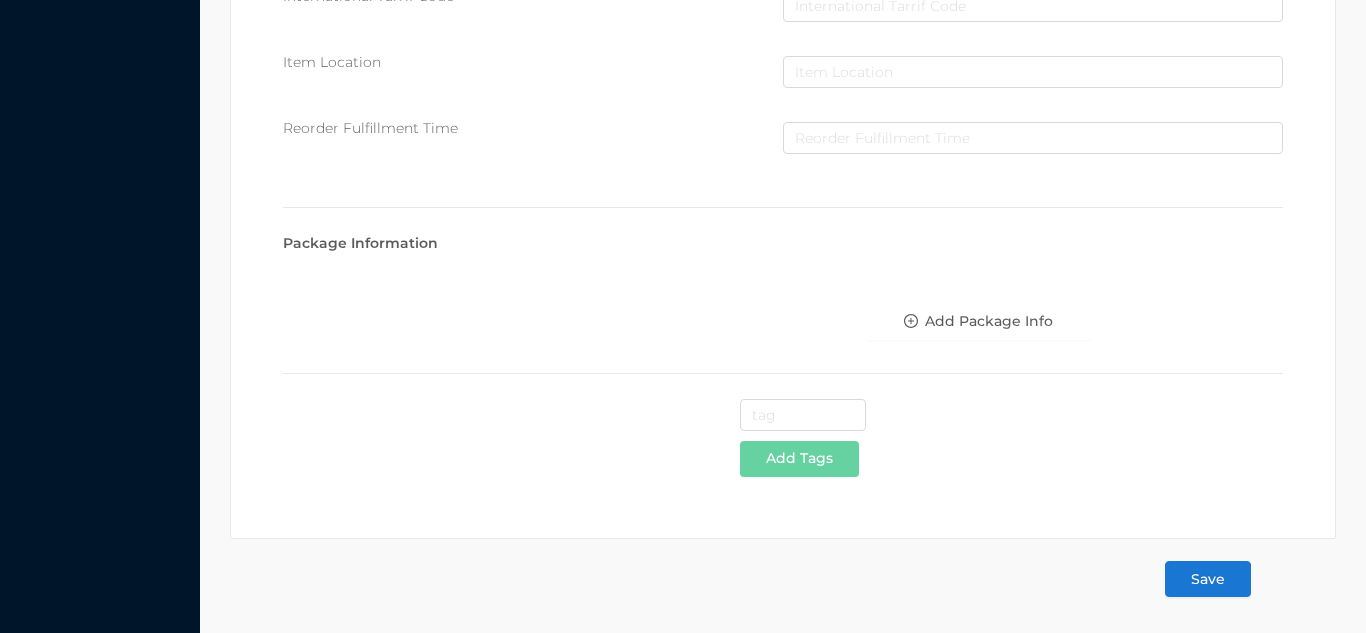 type on "6.50" 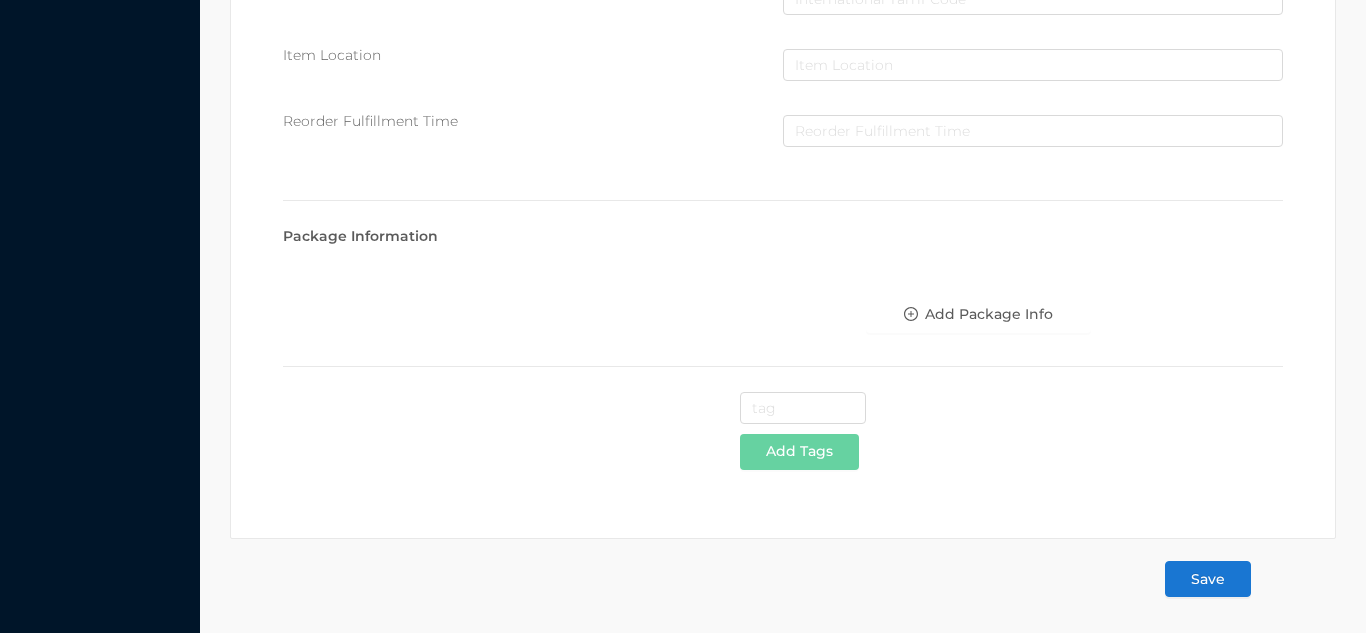 click on "Save" at bounding box center (1208, 579) 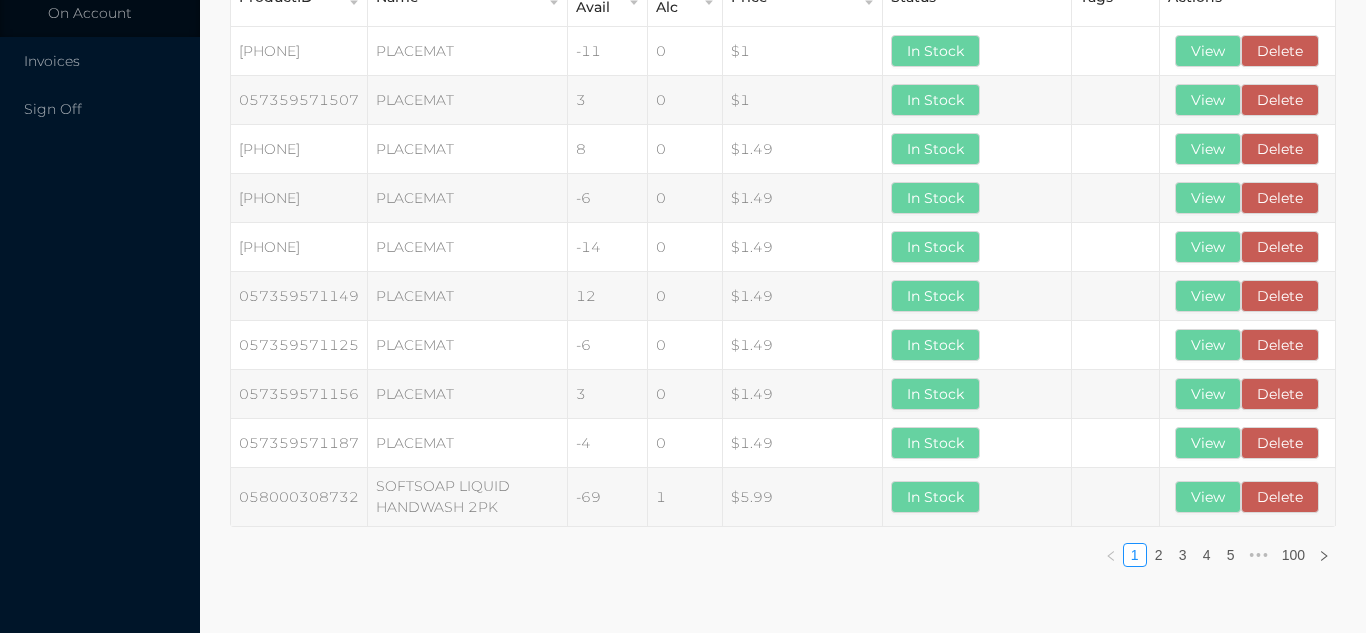 scroll, scrollTop: 0, scrollLeft: 0, axis: both 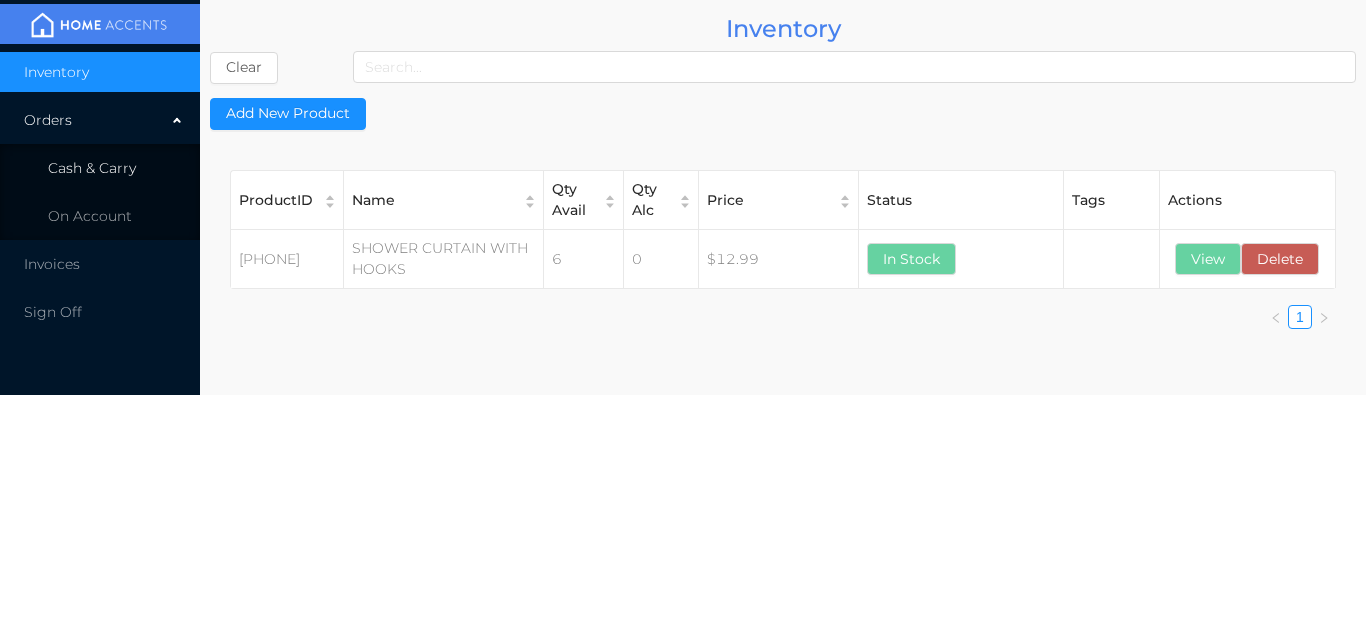 click on "Cash & Carry" at bounding box center [92, 168] 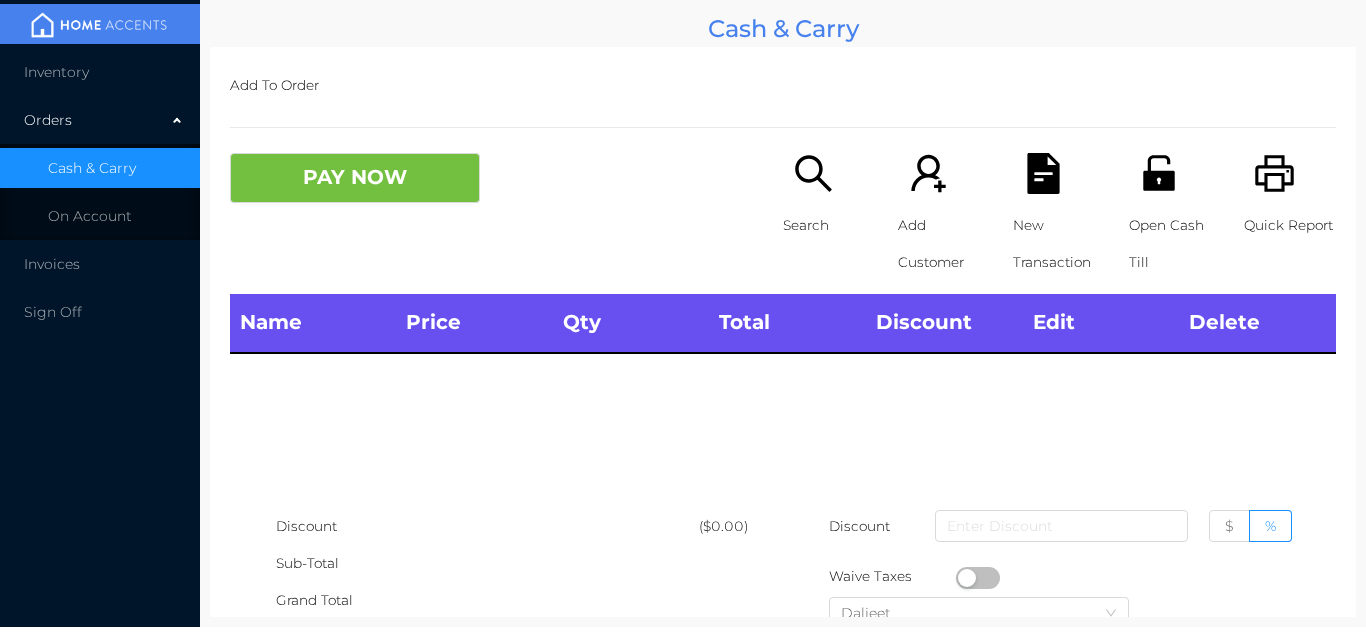 click at bounding box center [99, 25] 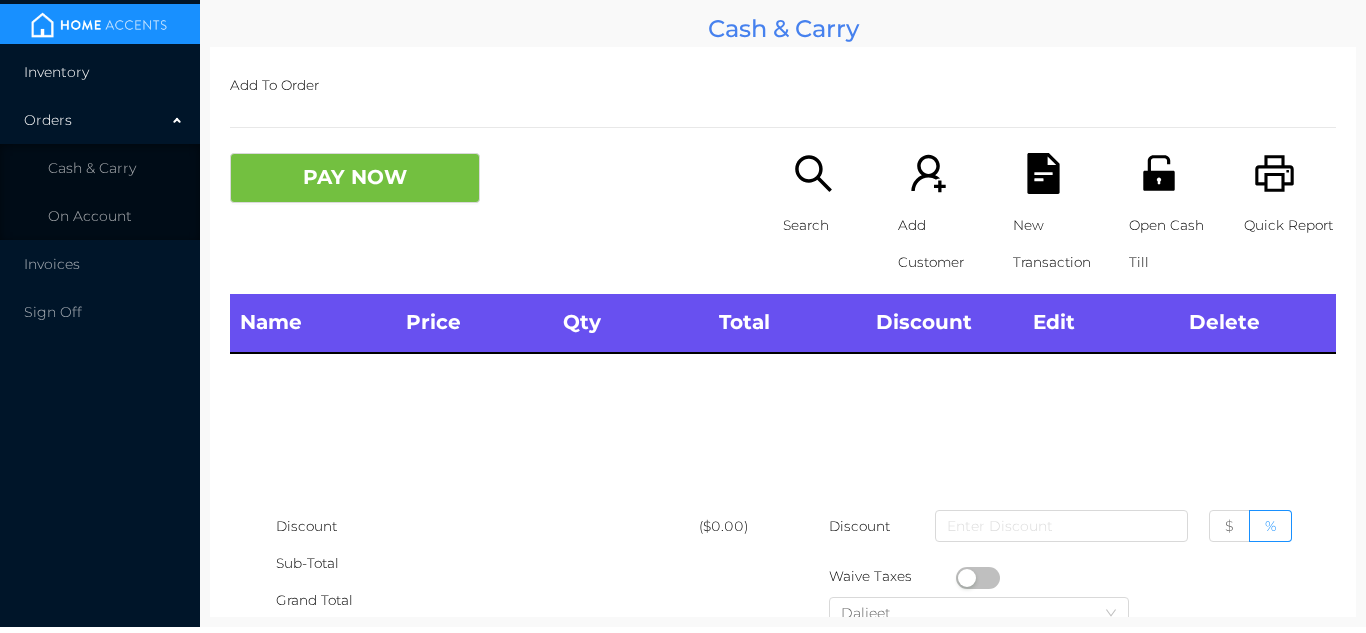 click on "Inventory" at bounding box center [100, 72] 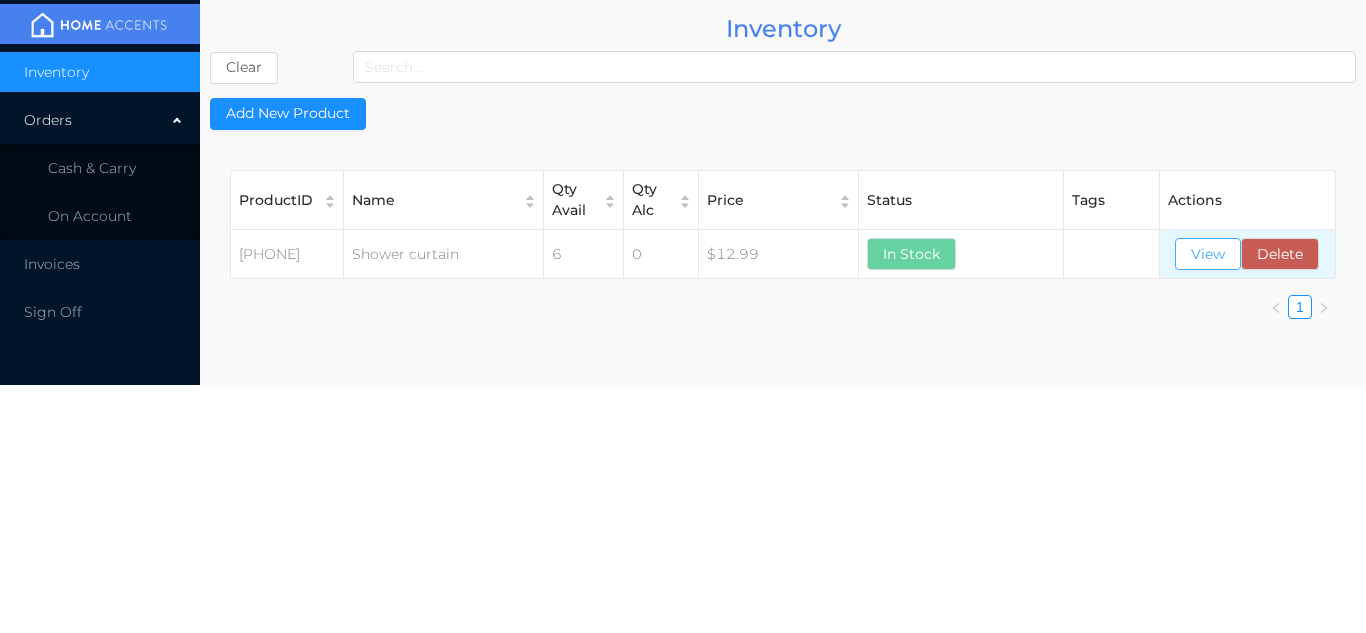click on "View" at bounding box center (1208, 254) 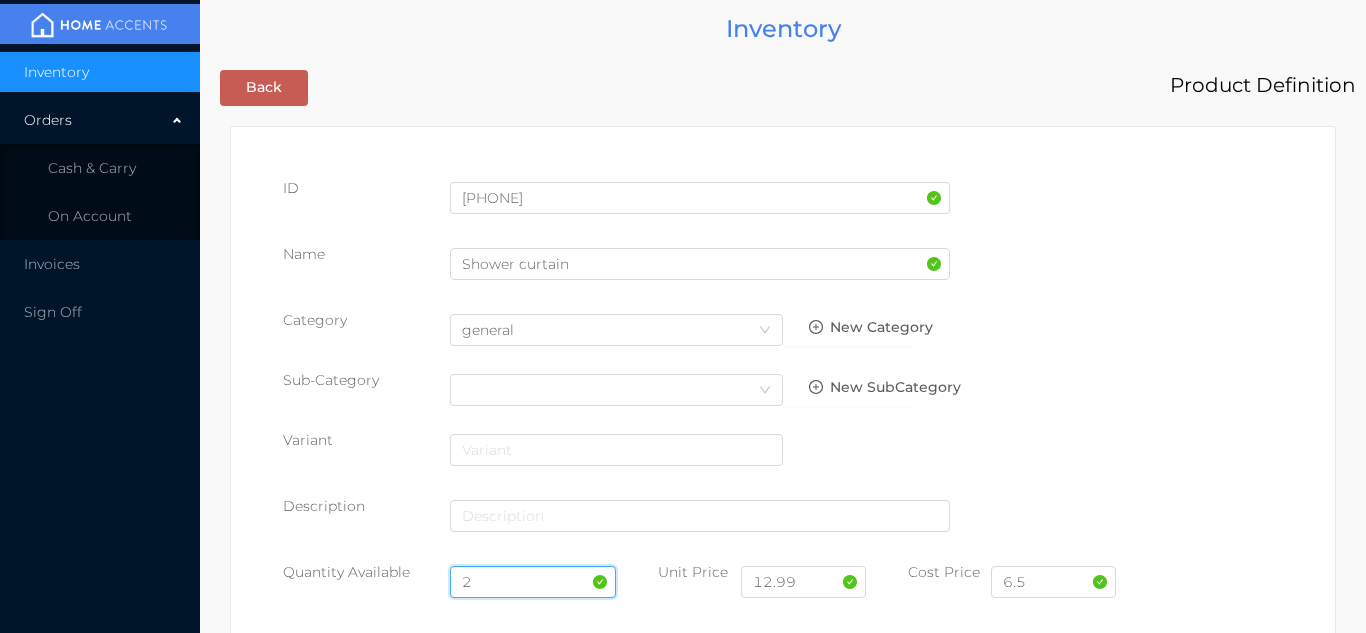 click on "2" at bounding box center (533, 582) 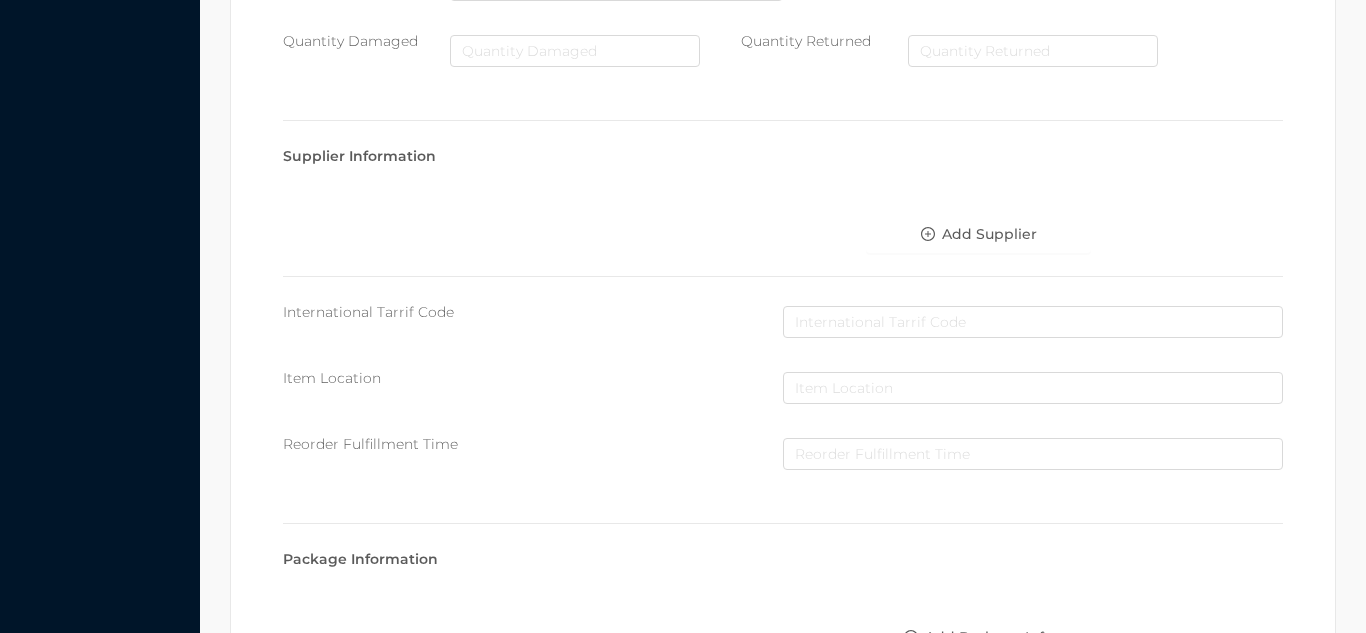 scroll, scrollTop: 1135, scrollLeft: 0, axis: vertical 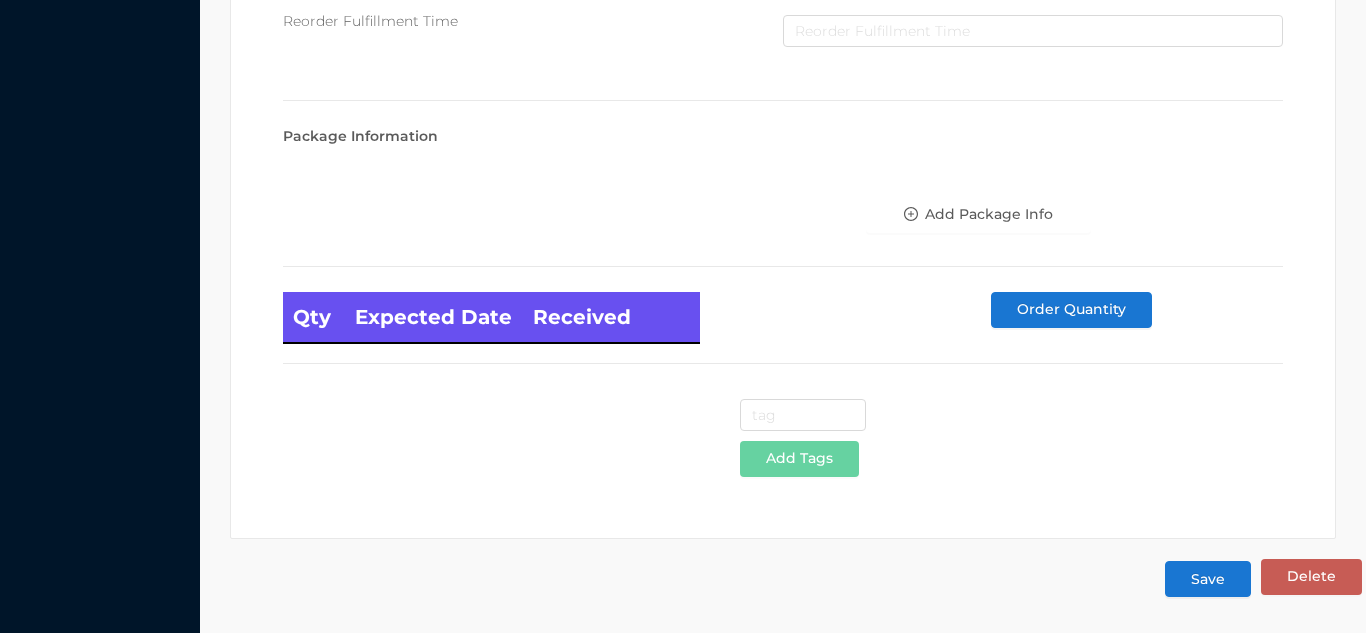 type on "6" 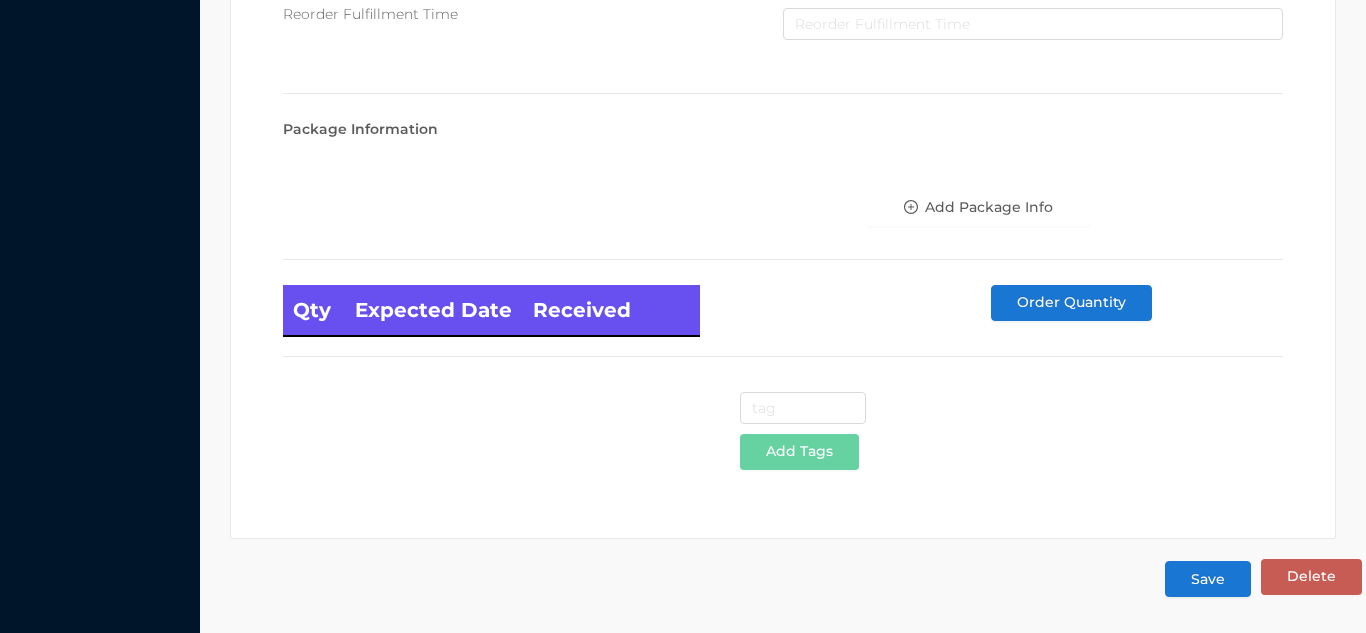 click on "Save" at bounding box center (1208, 579) 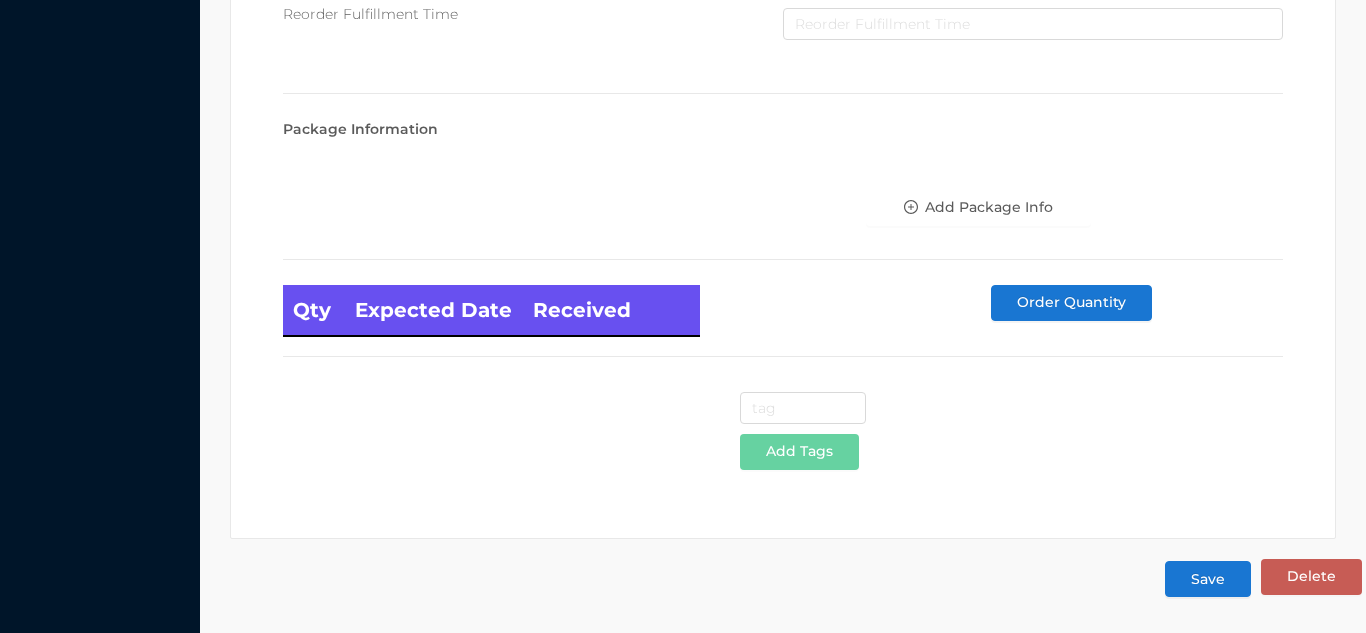 scroll, scrollTop: 0, scrollLeft: 0, axis: both 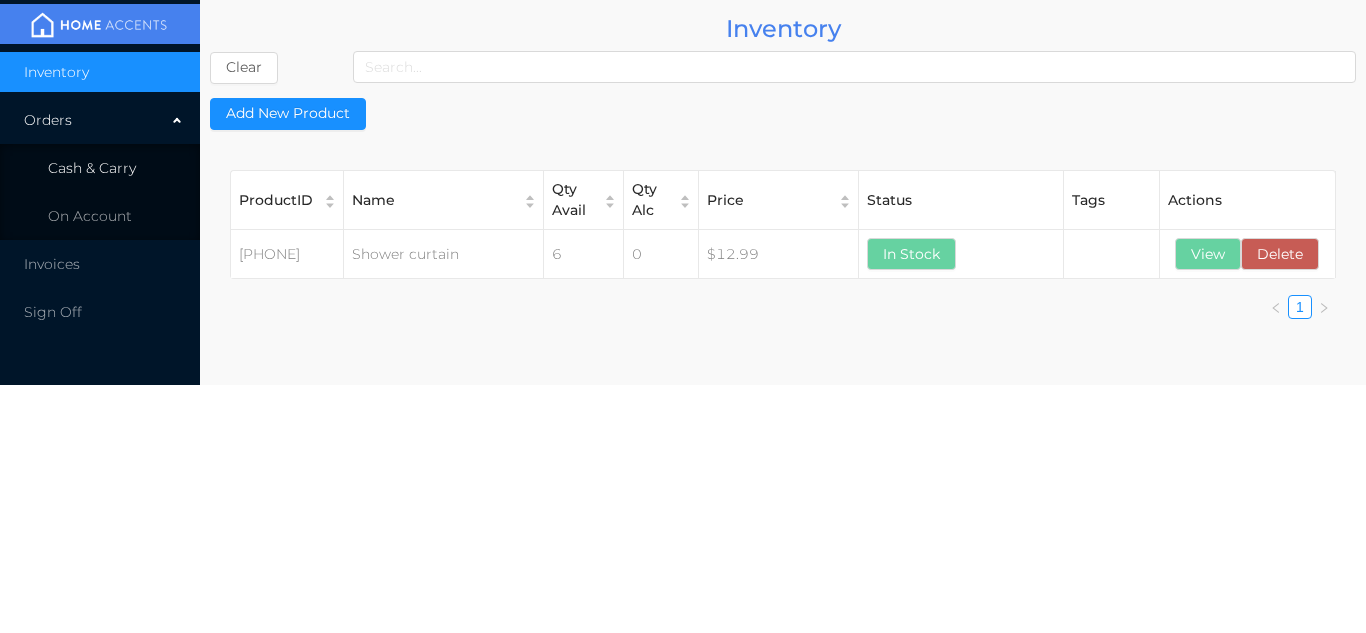 click on "Cash & Carry" at bounding box center (92, 168) 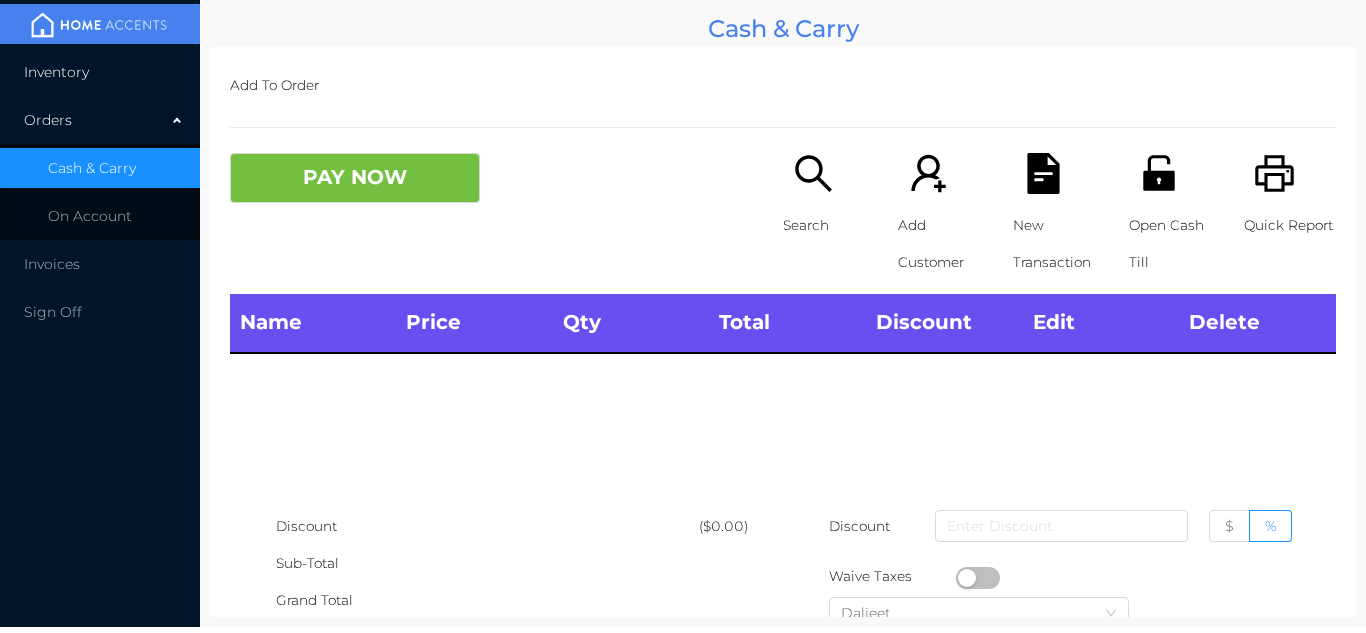 click on "Inventory" at bounding box center (100, 72) 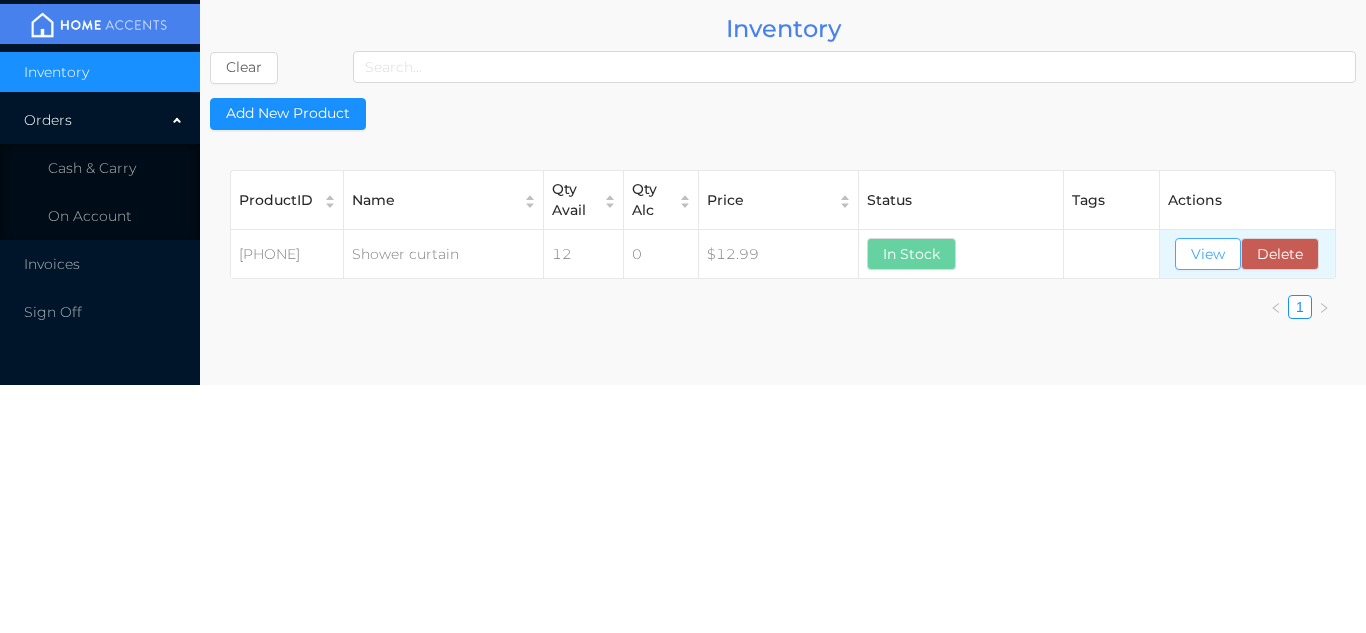 click on "View" at bounding box center (1208, 254) 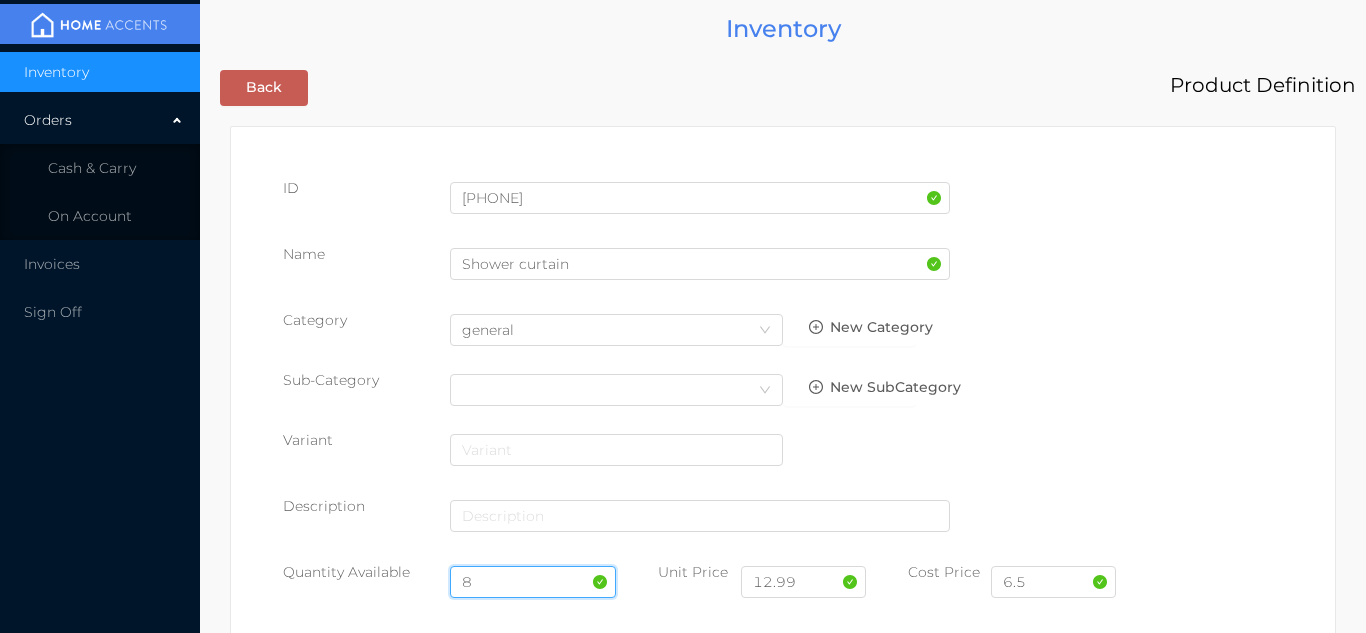 click on "8" at bounding box center (533, 582) 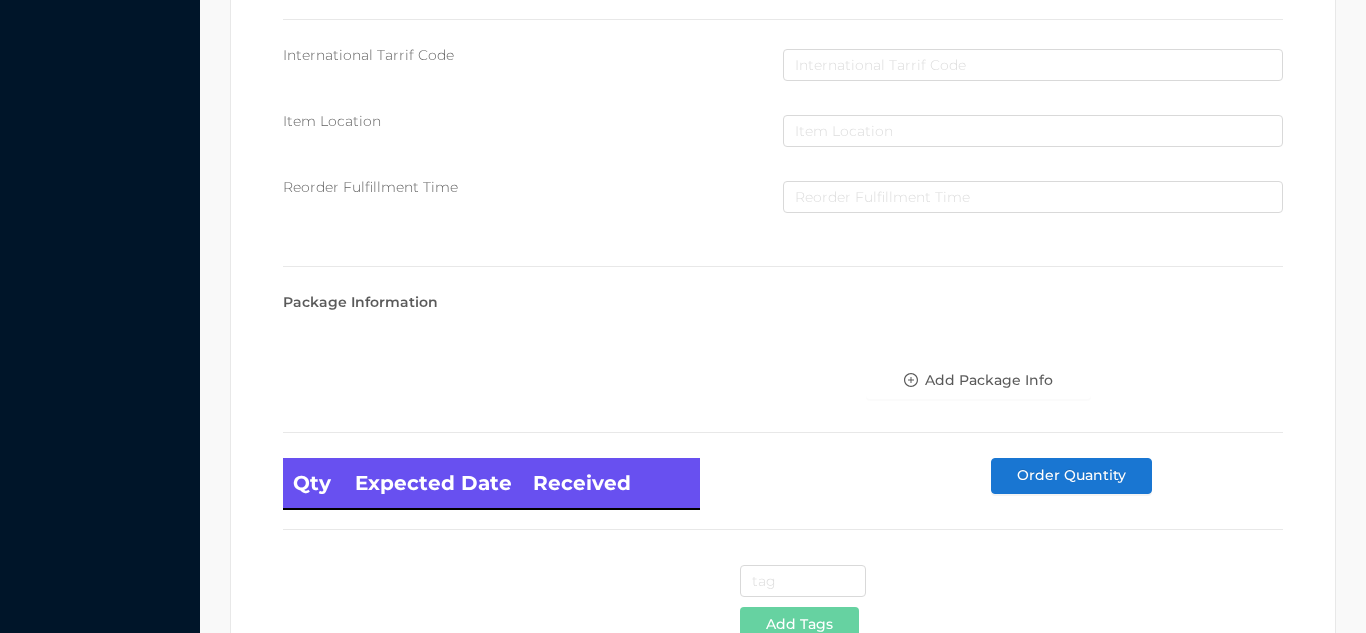 scroll, scrollTop: 1135, scrollLeft: 0, axis: vertical 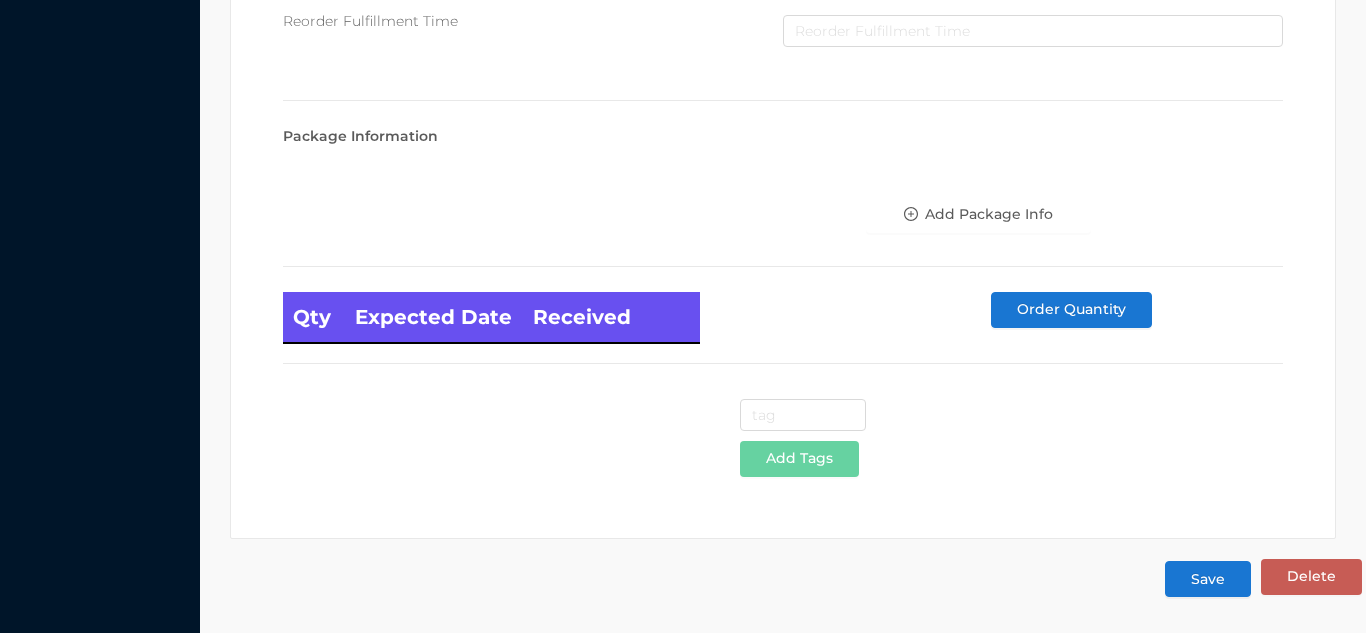 type on "6" 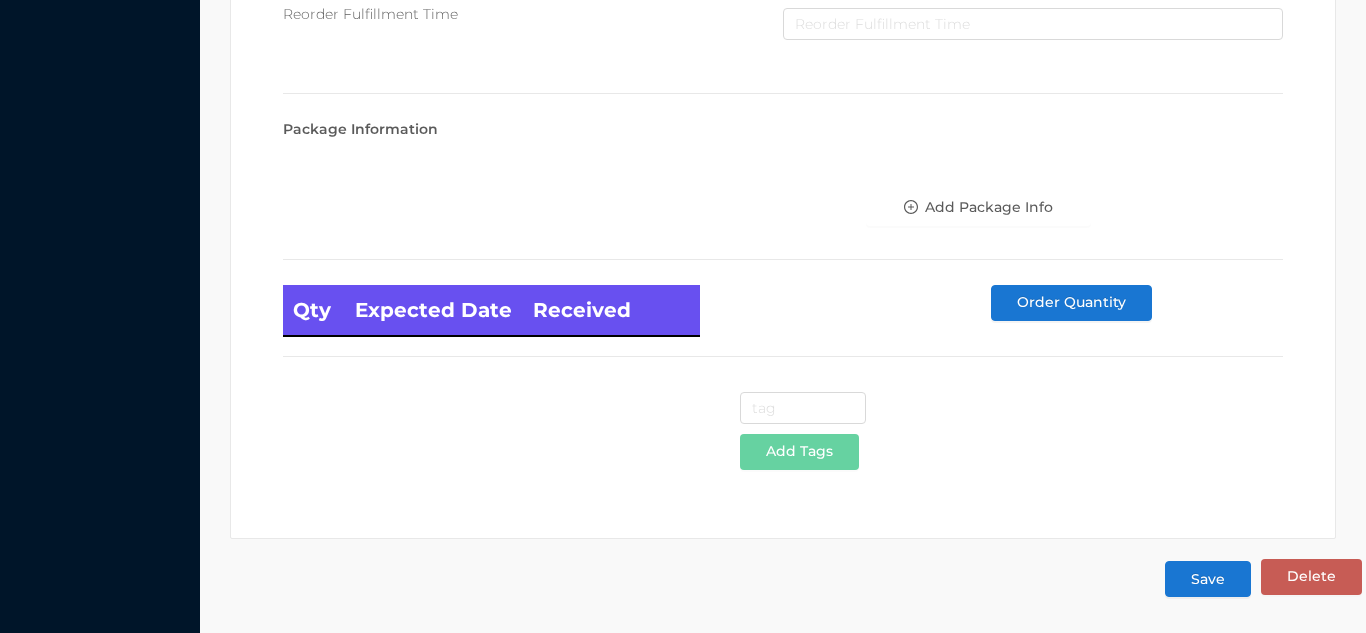 click on "Save" at bounding box center [1208, 579] 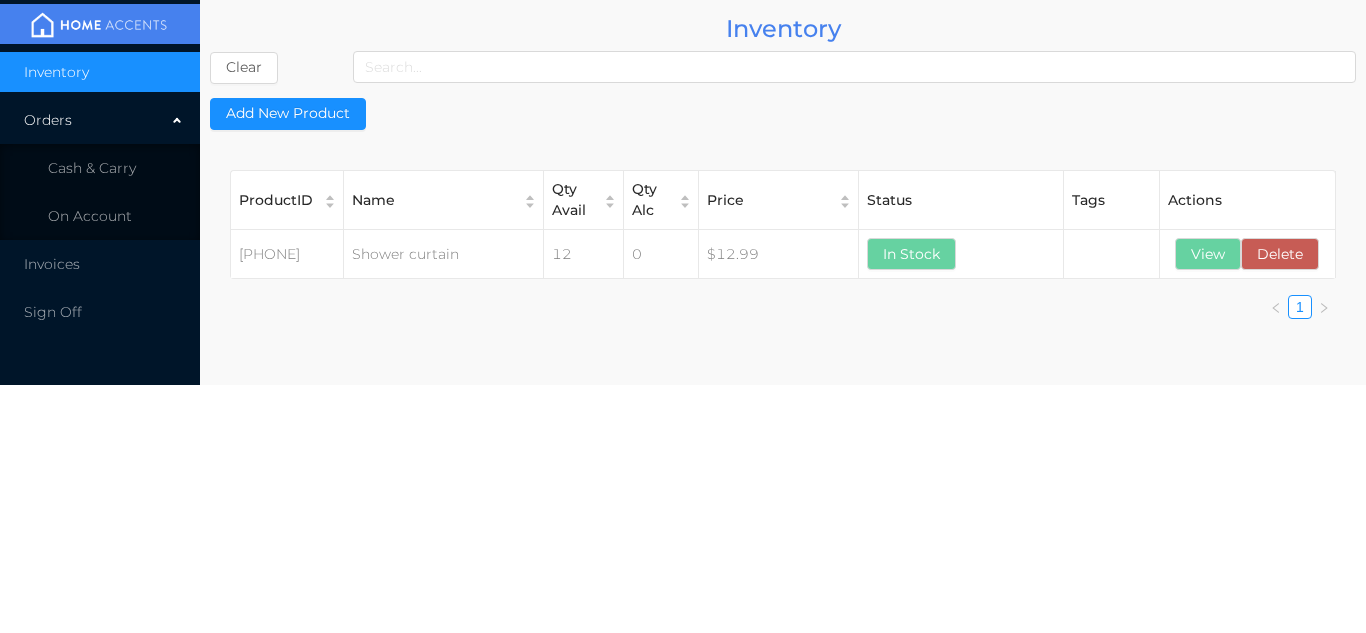 scroll, scrollTop: 0, scrollLeft: 0, axis: both 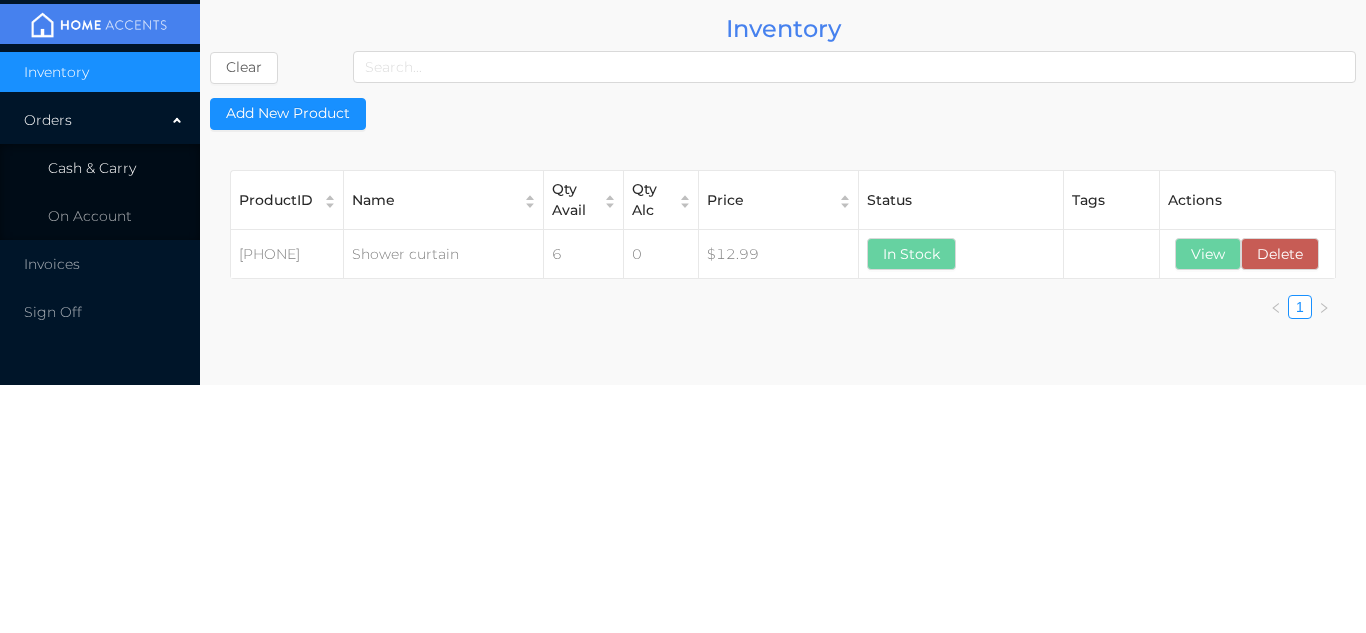 click on "Cash & Carry" at bounding box center (100, 168) 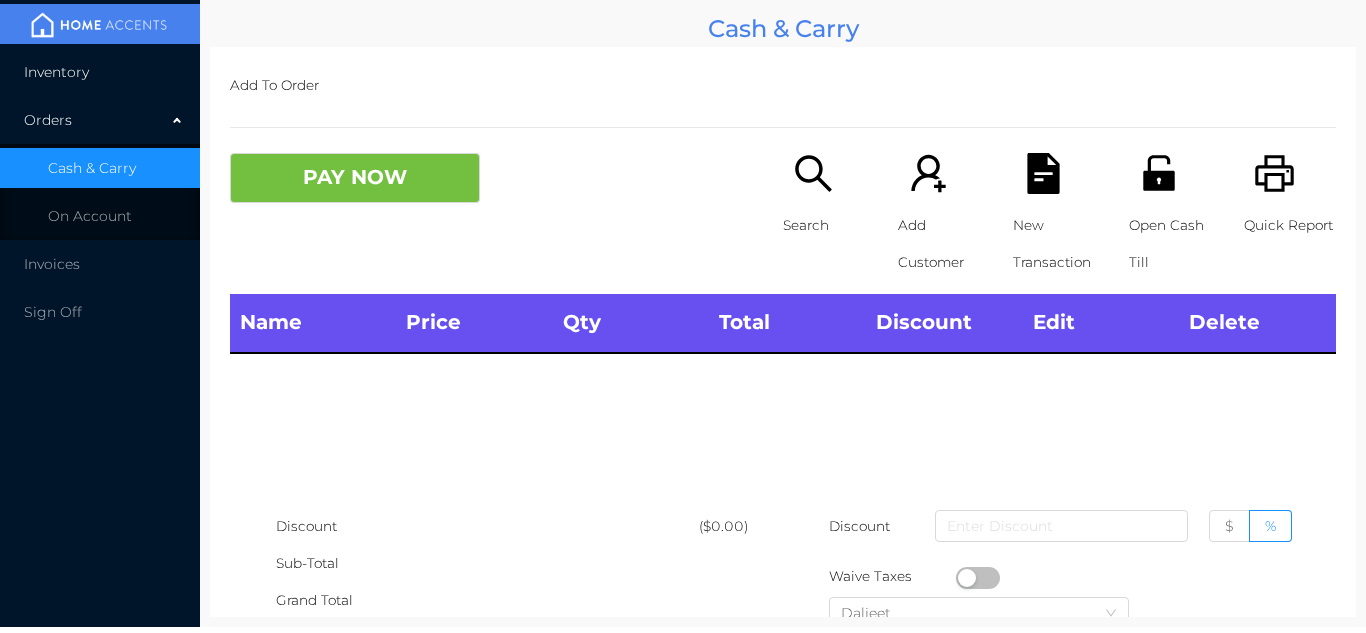 click on "Inventory" at bounding box center [100, 72] 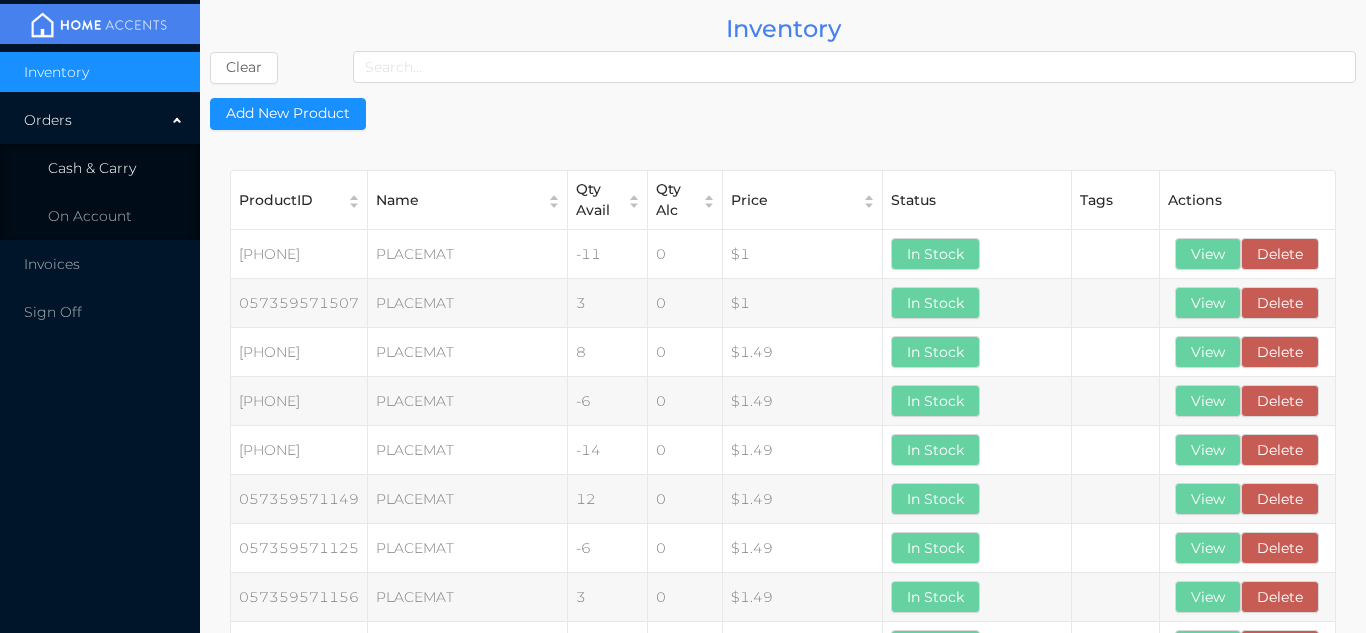 click on "Cash & Carry" at bounding box center [92, 168] 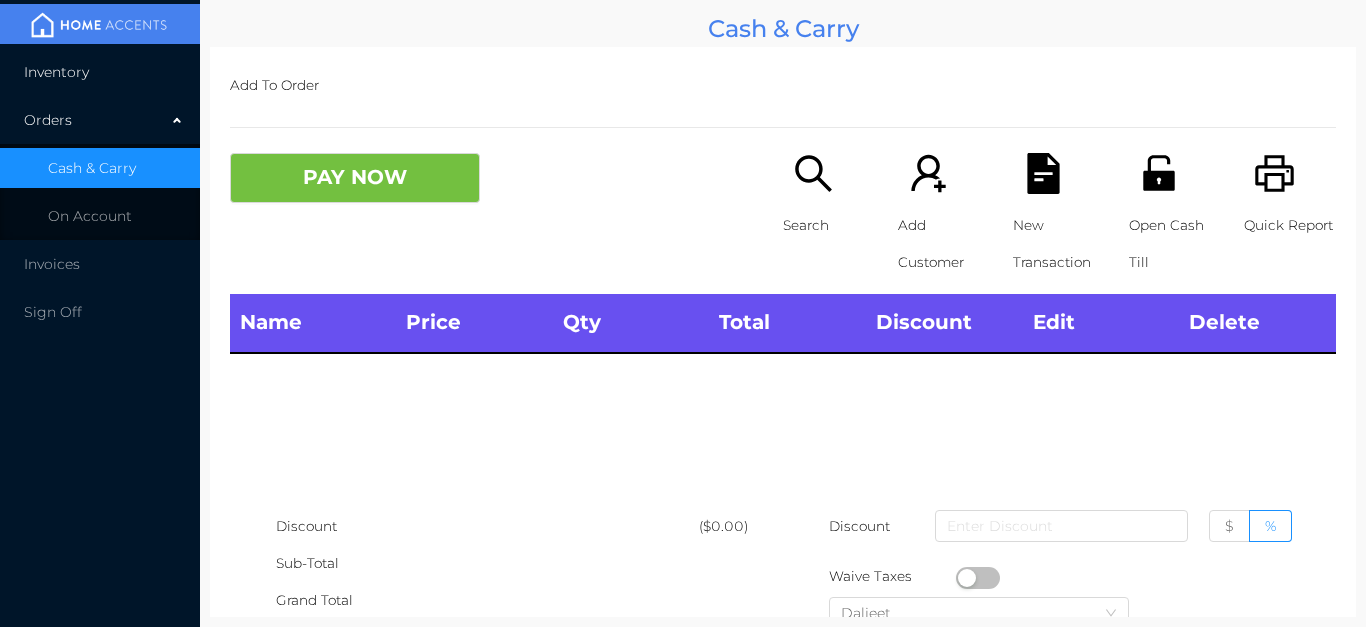 click on "Inventory" at bounding box center [100, 72] 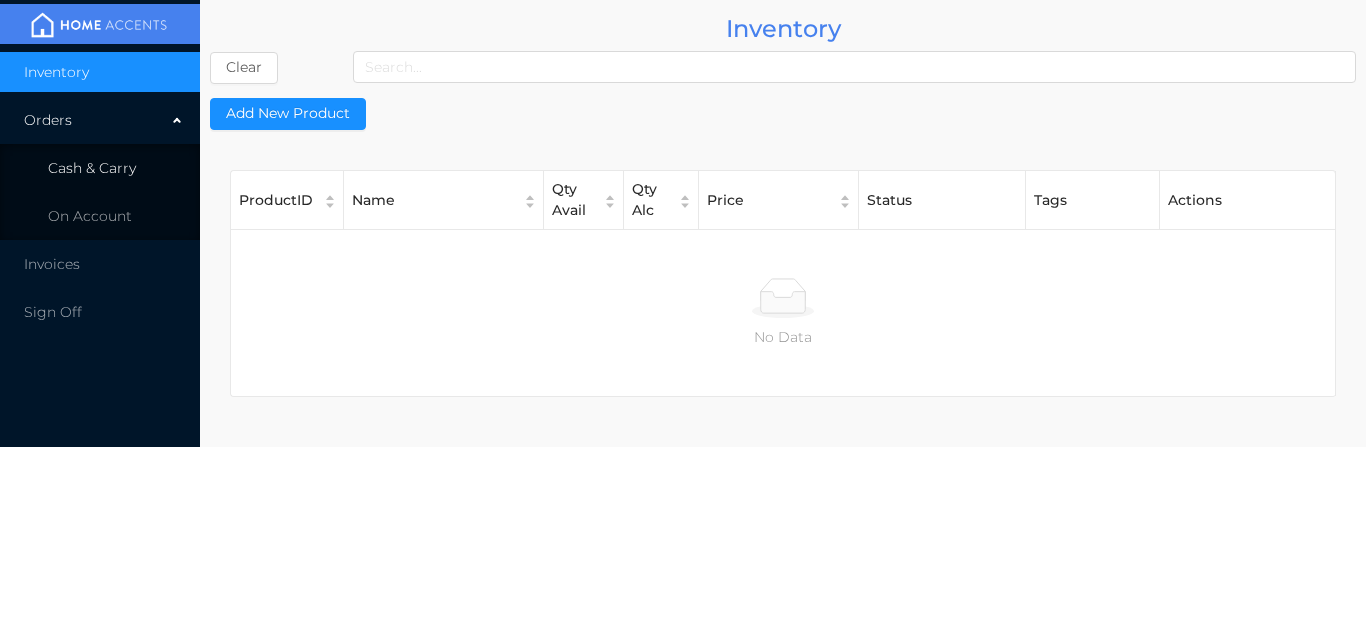 click on "Cash & Carry" at bounding box center (100, 168) 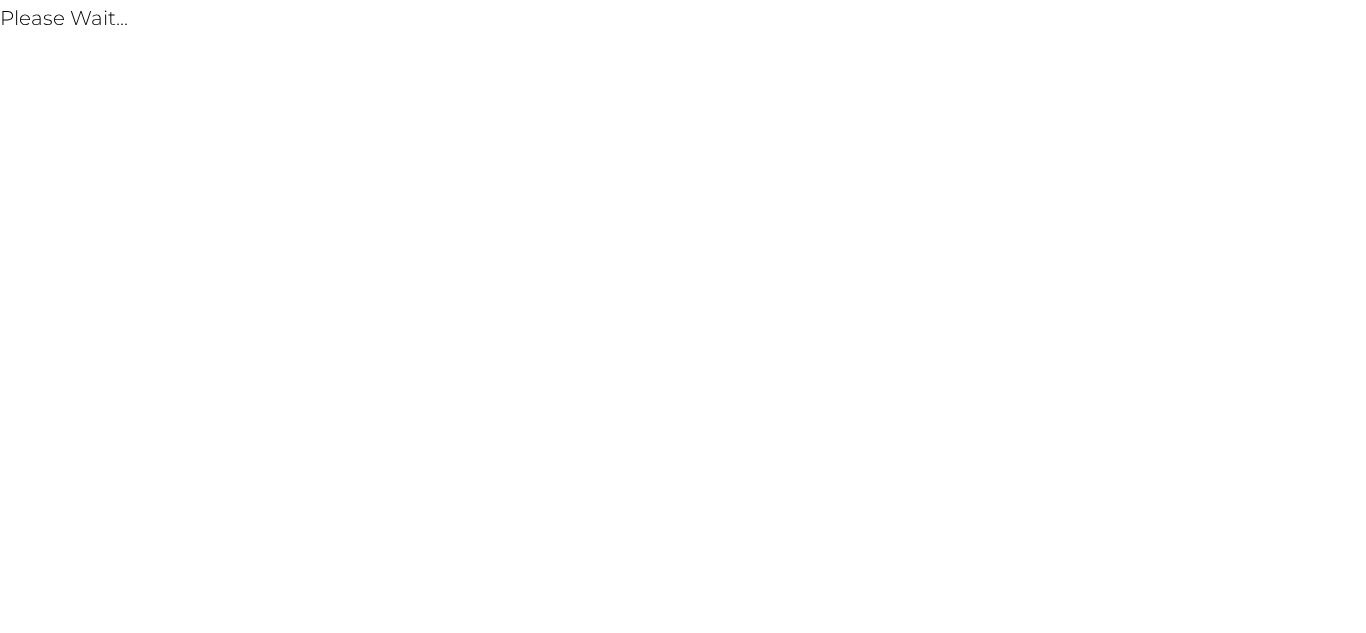 scroll, scrollTop: 0, scrollLeft: 0, axis: both 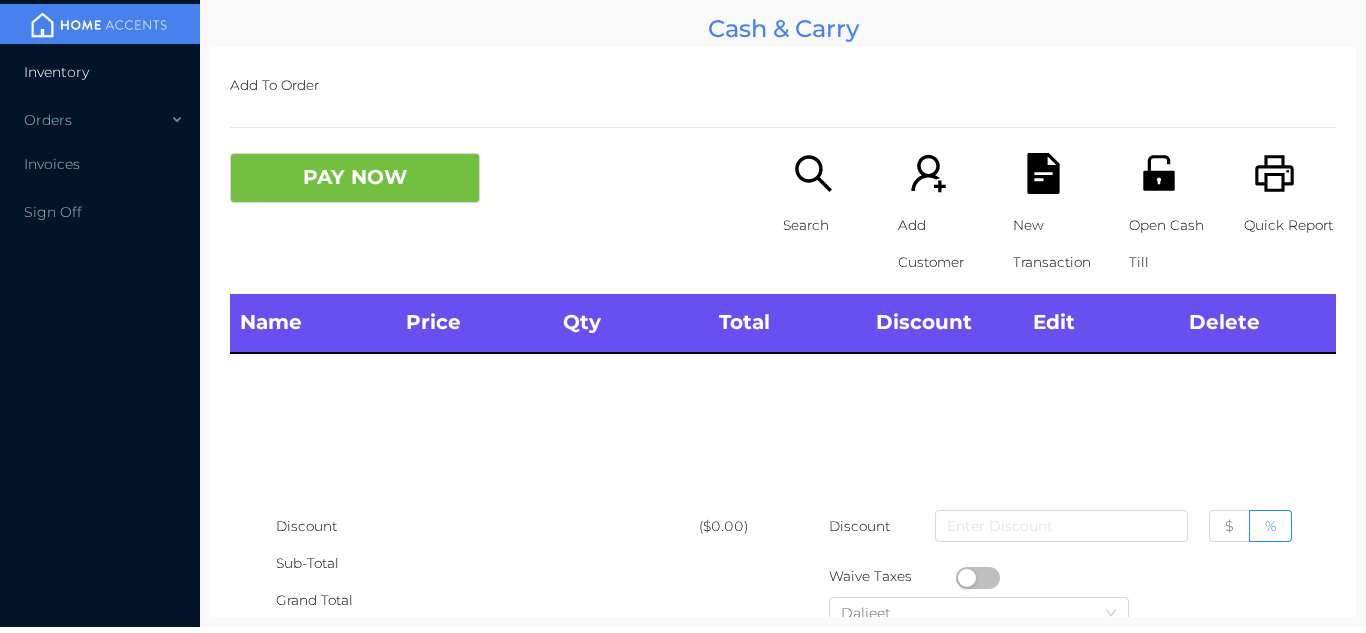 click on "Inventory" at bounding box center (100, 72) 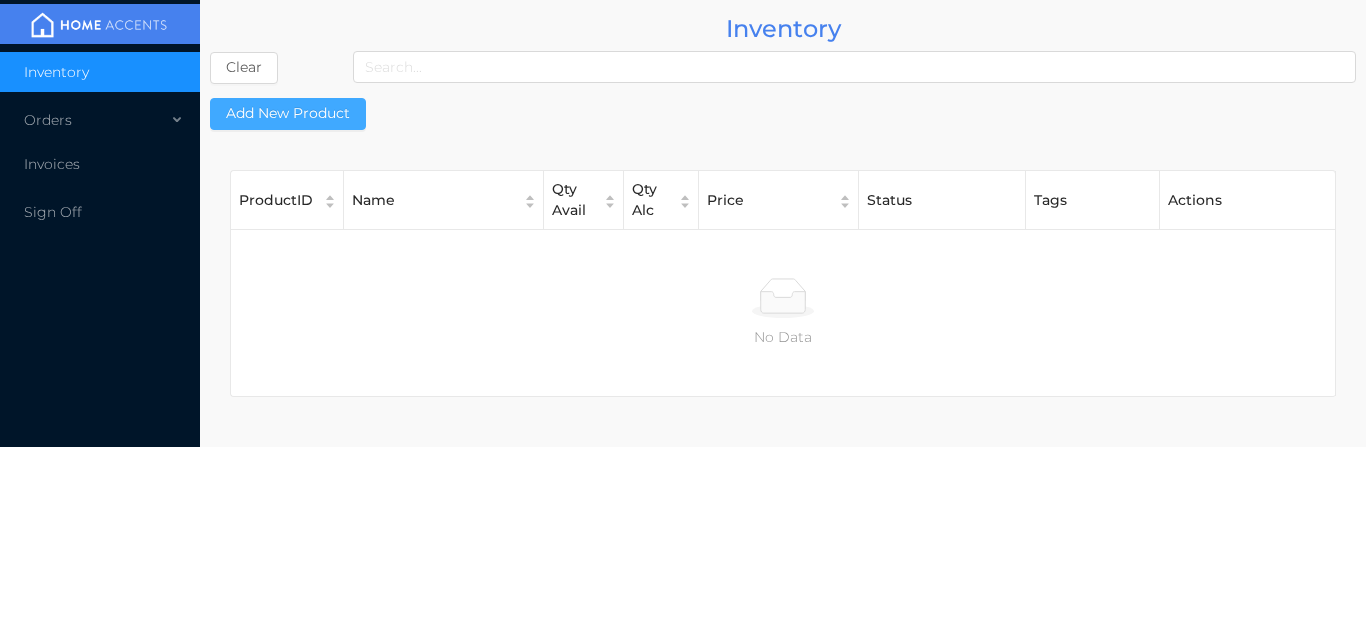 click on "Add New Product" at bounding box center (288, 114) 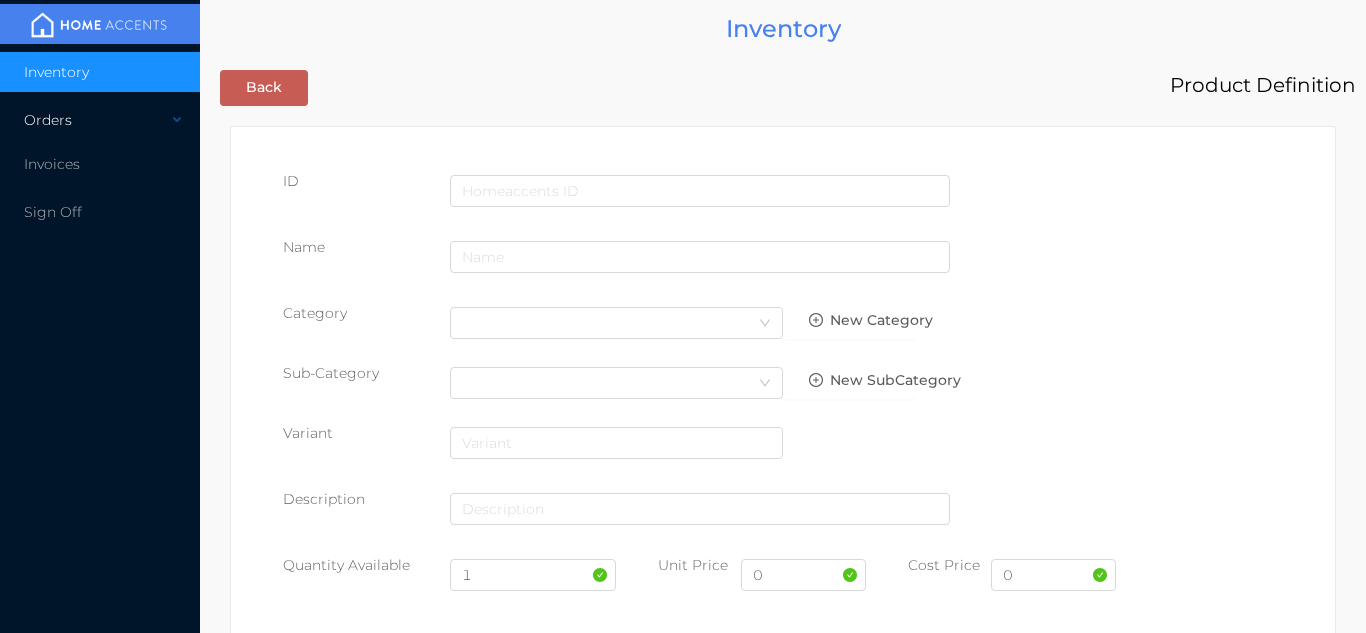 click on "Orders" at bounding box center (100, 120) 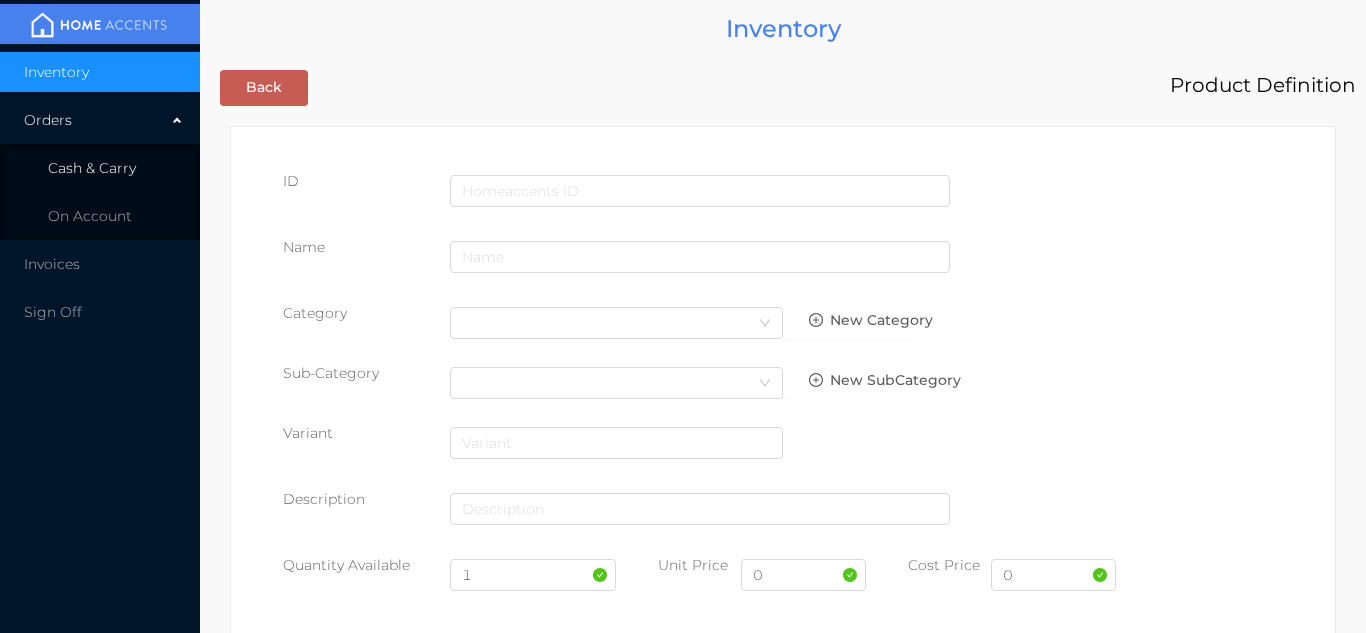 click on "Cash & Carry" at bounding box center (100, 168) 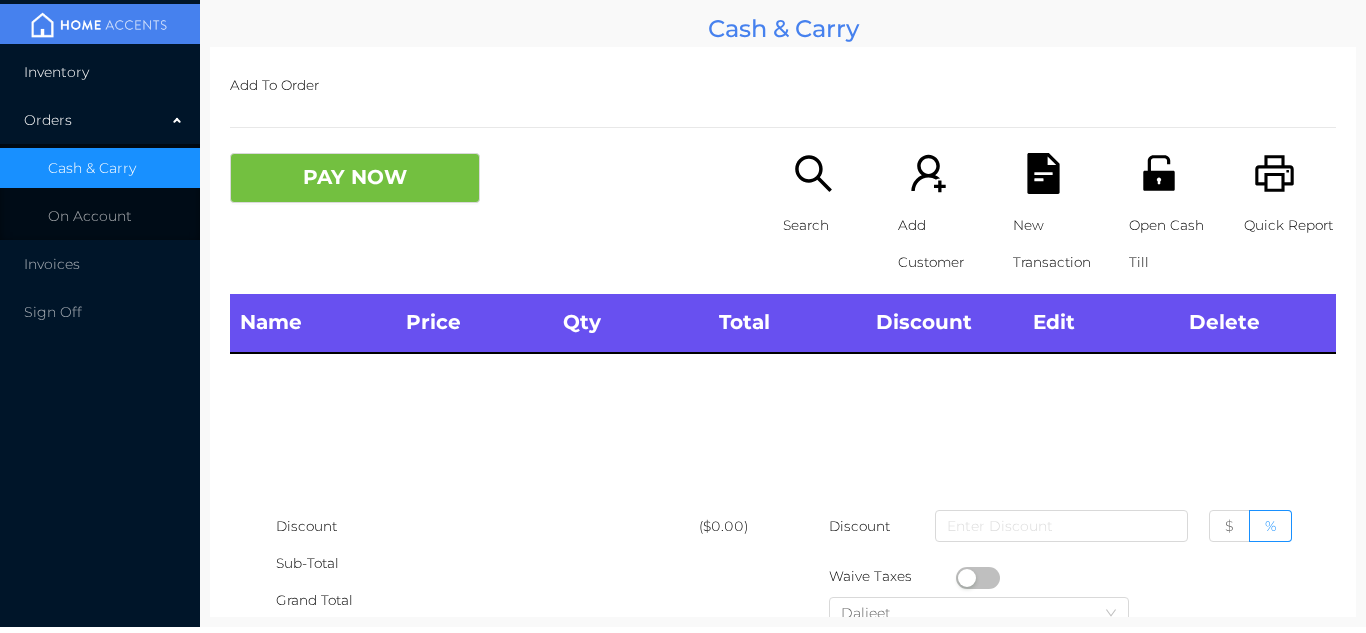 click on "Inventory" at bounding box center [100, 72] 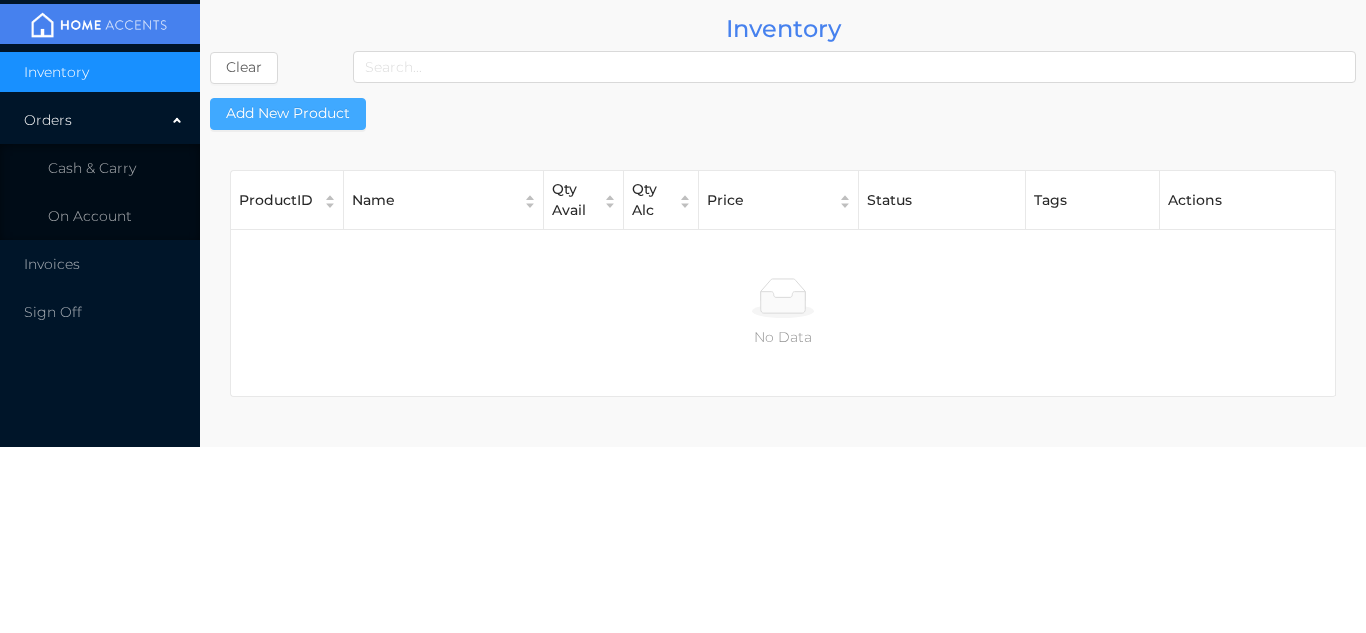 click on "Add New Product" at bounding box center (288, 114) 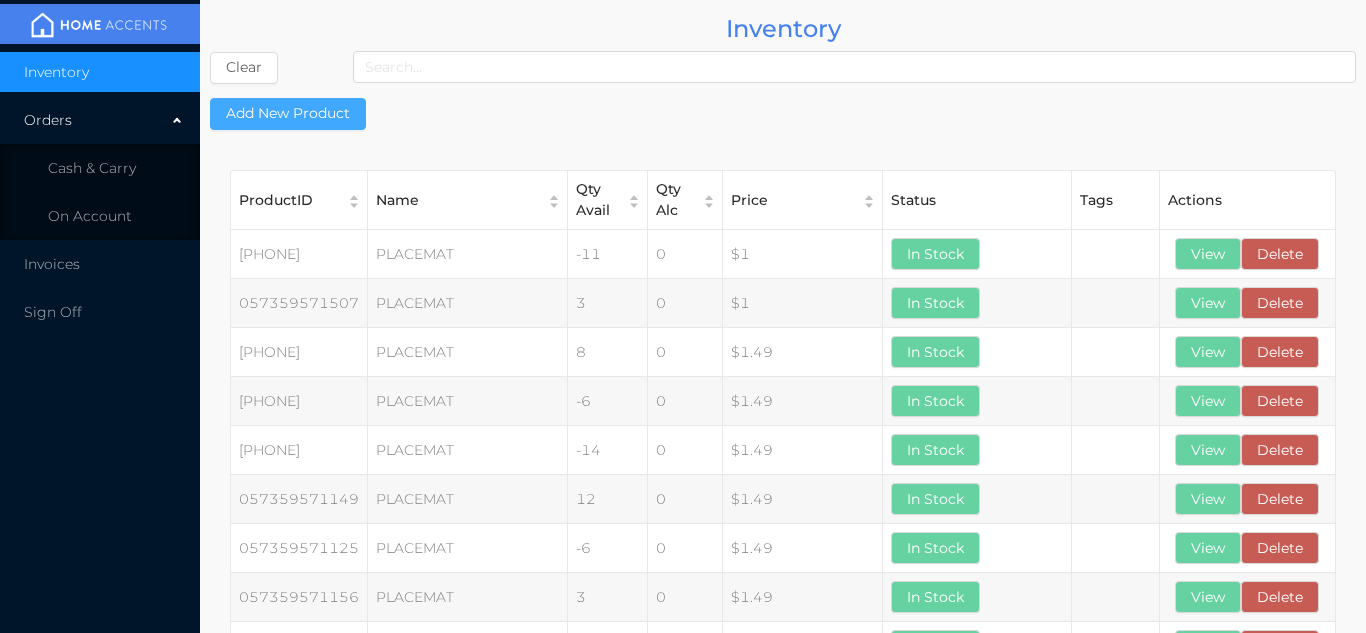 click on "Add New Product" at bounding box center [288, 114] 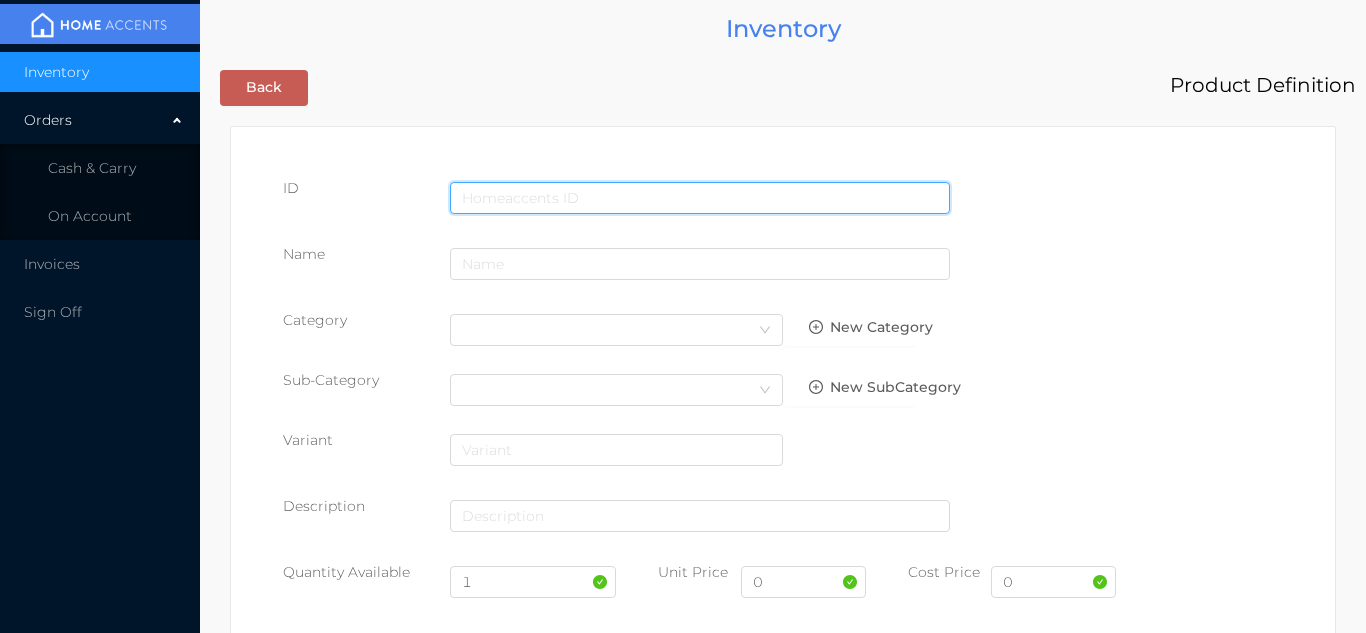 click at bounding box center [700, 198] 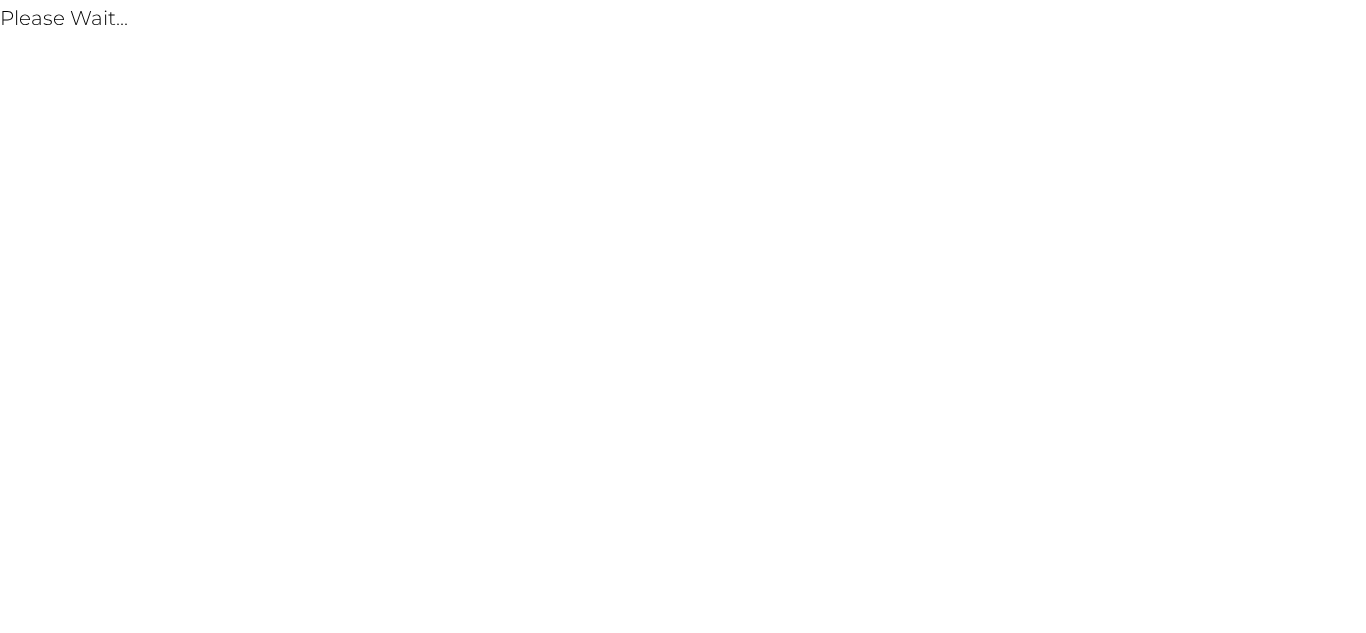 scroll, scrollTop: 0, scrollLeft: 0, axis: both 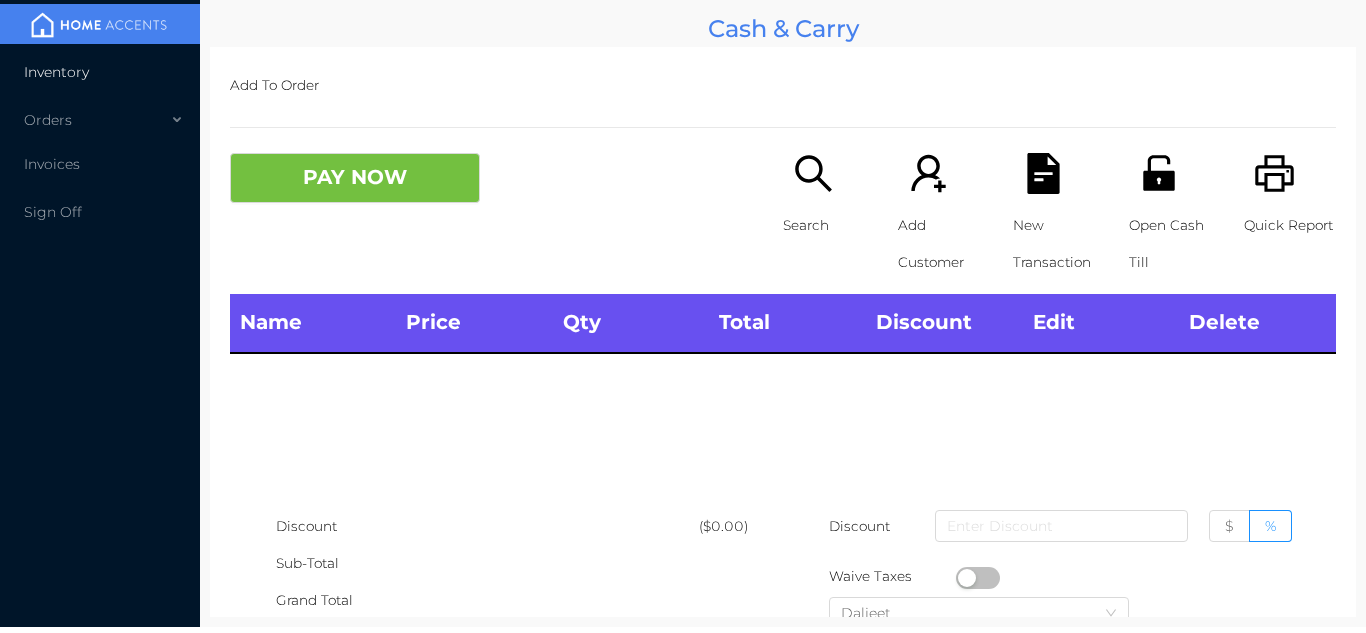 click on "Inventory" at bounding box center [100, 72] 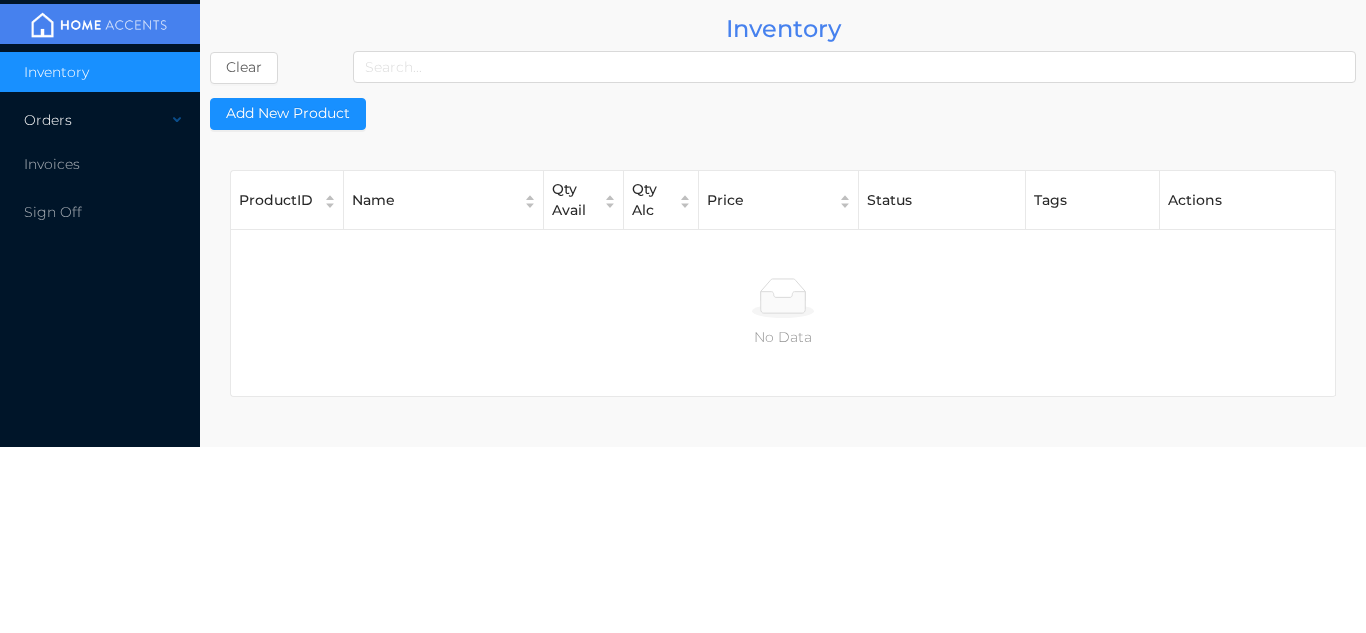 click on "Orders" at bounding box center (100, 120) 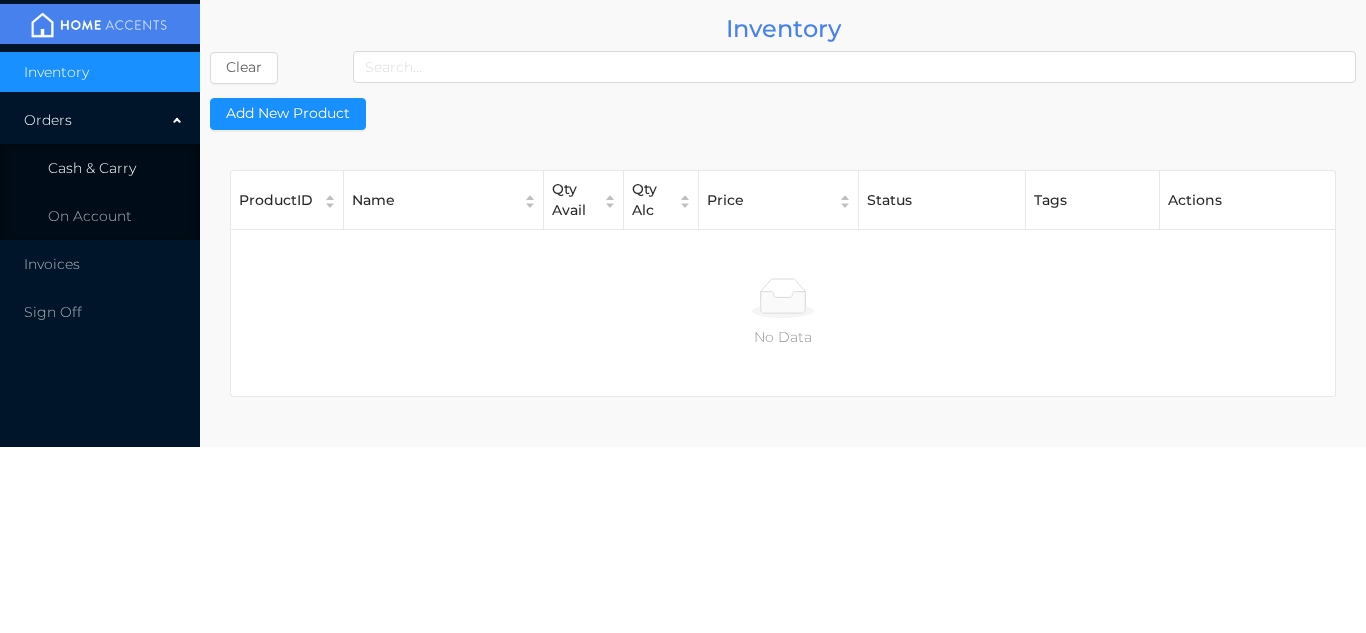 click on "Cash & Carry" at bounding box center (100, 168) 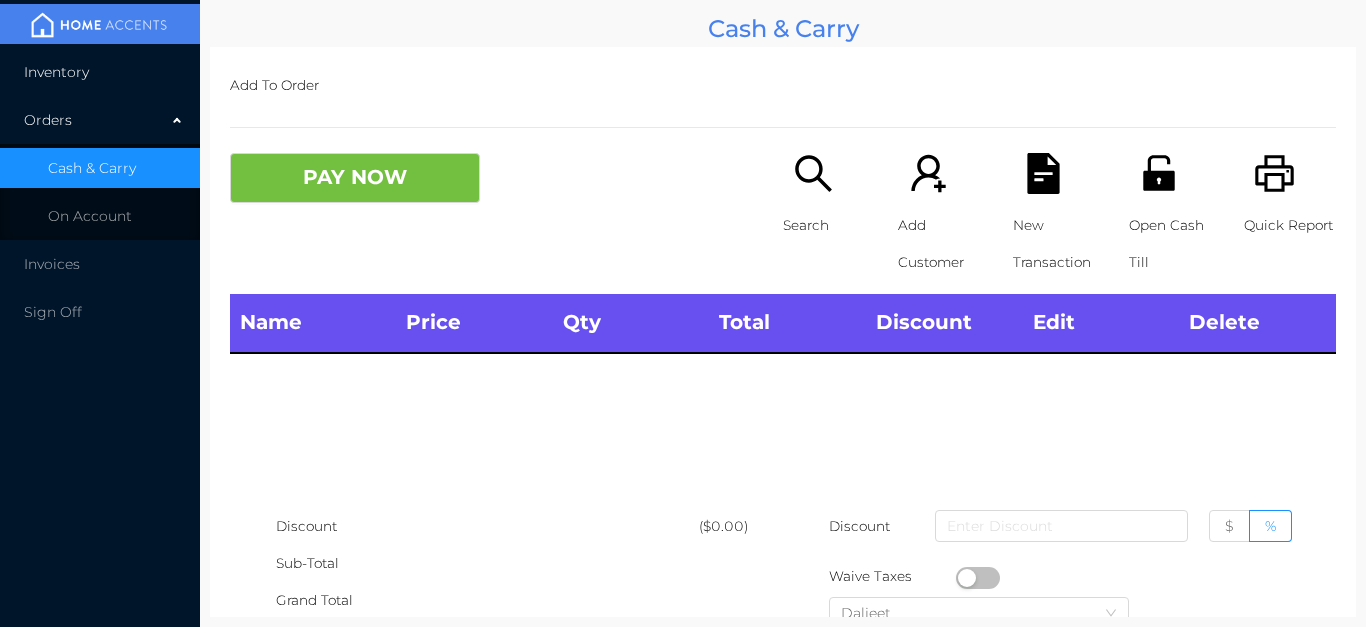 click on "Inventory" at bounding box center [100, 72] 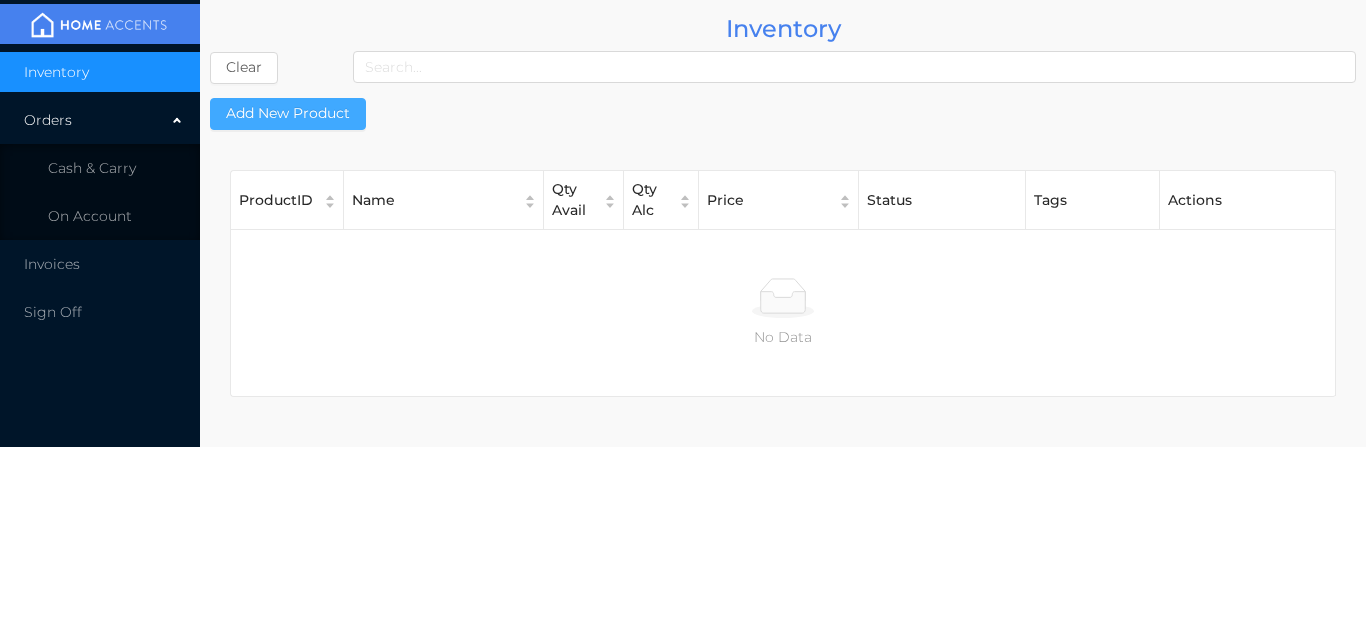 click on "Add New Product" at bounding box center [288, 114] 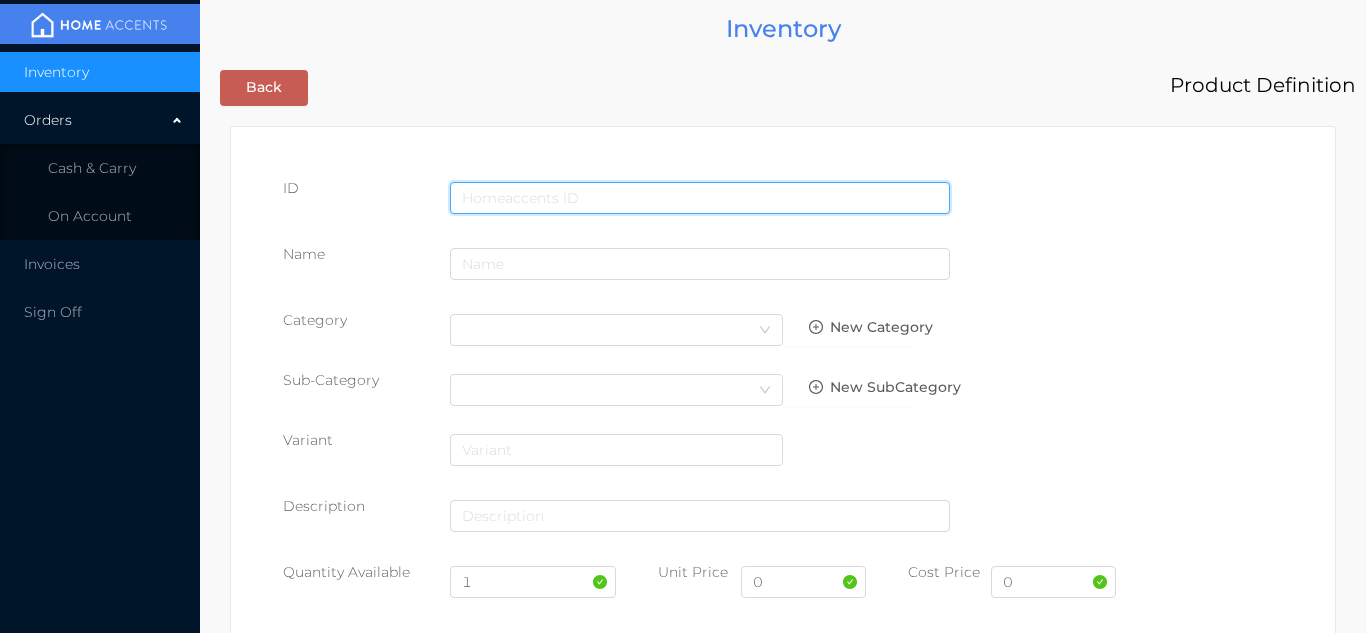 click at bounding box center [700, 198] 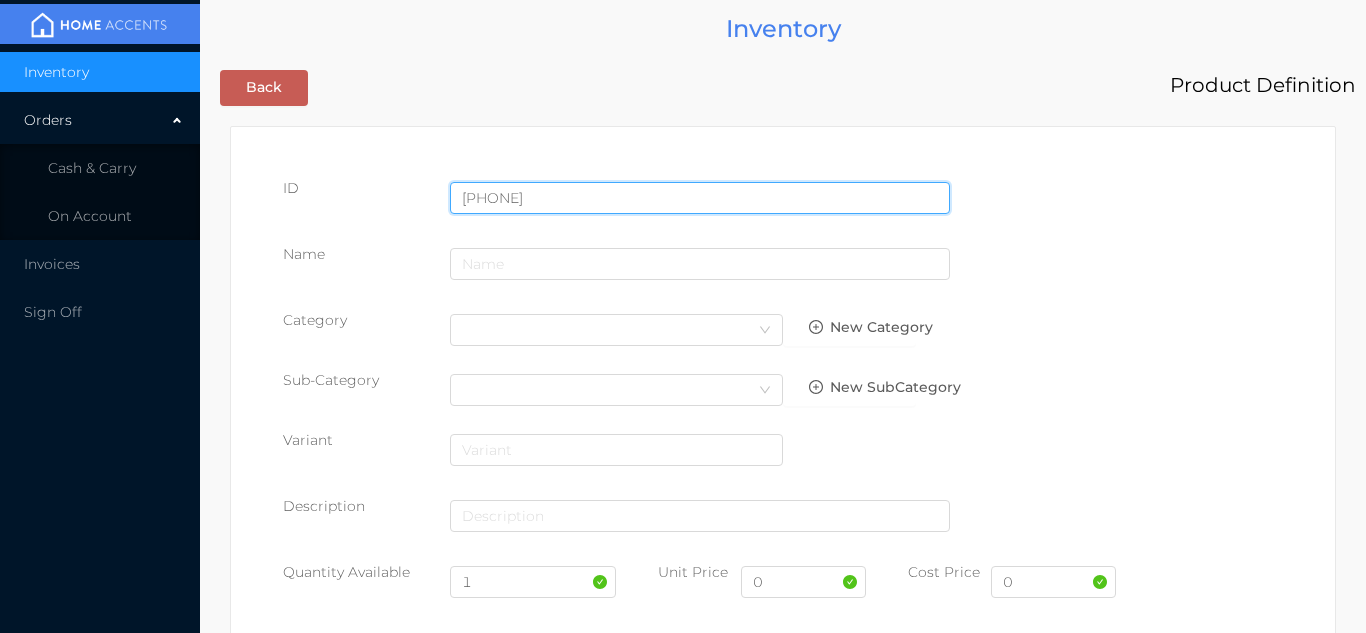 type on "[PHONE]" 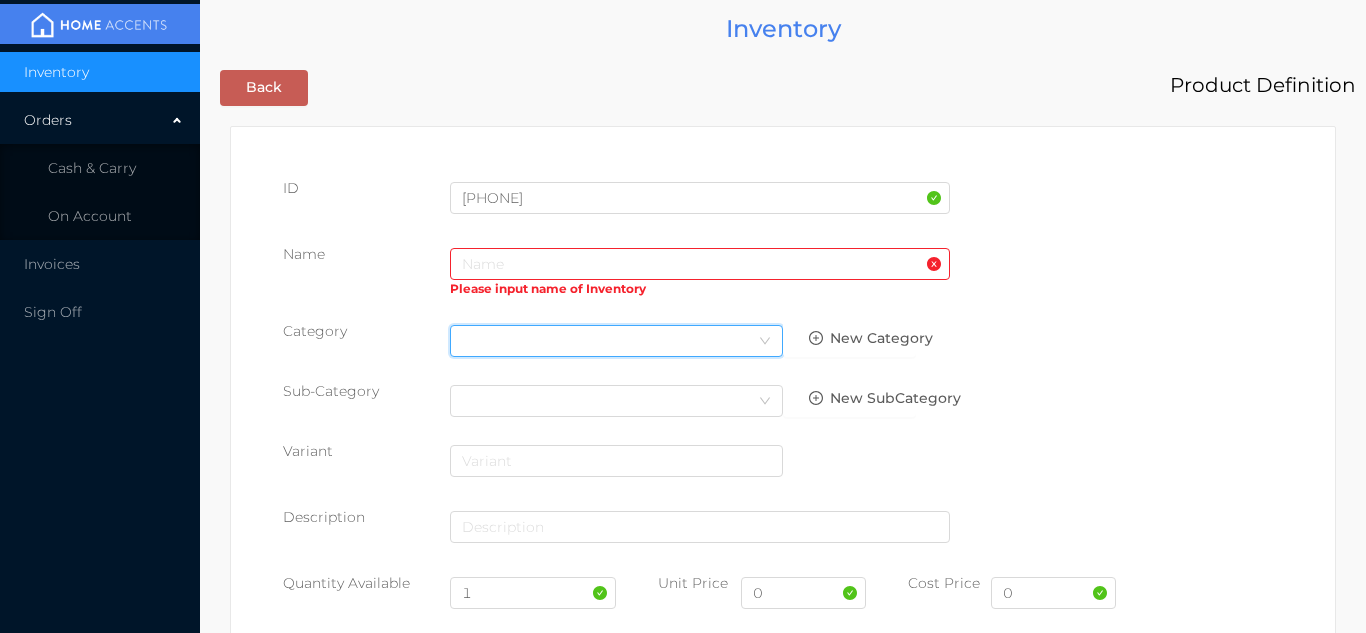 click on "Select Category" at bounding box center [616, 341] 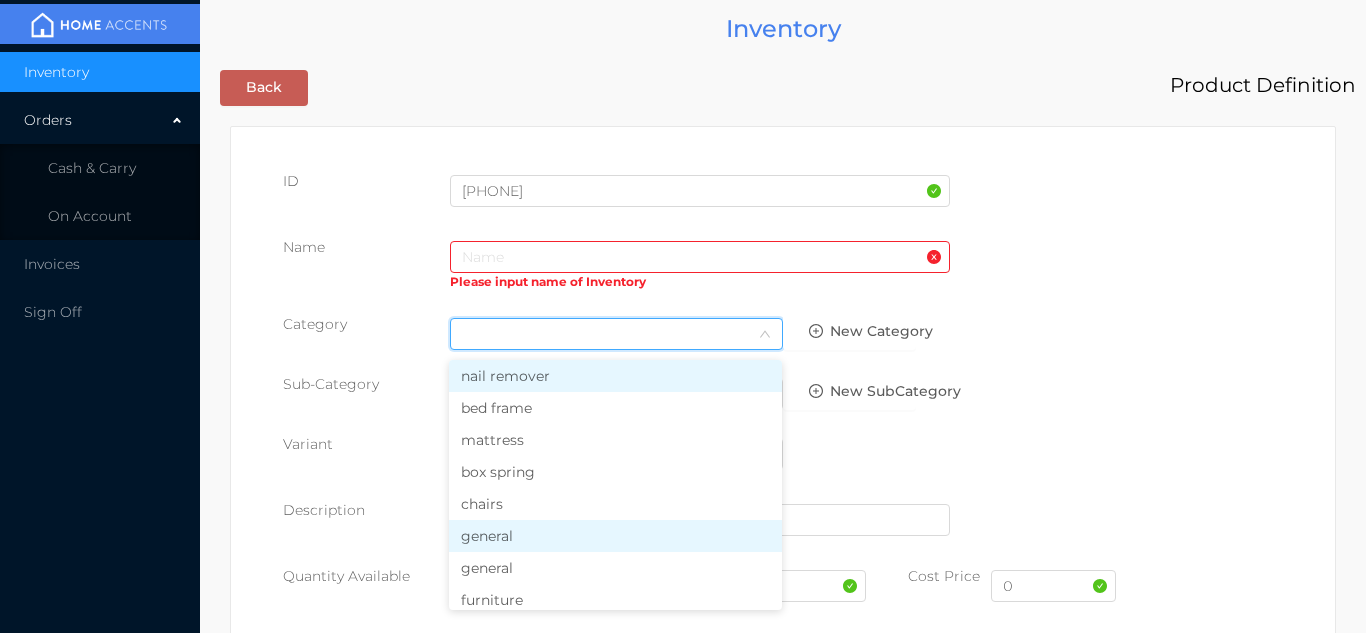 click on "general" at bounding box center (615, 536) 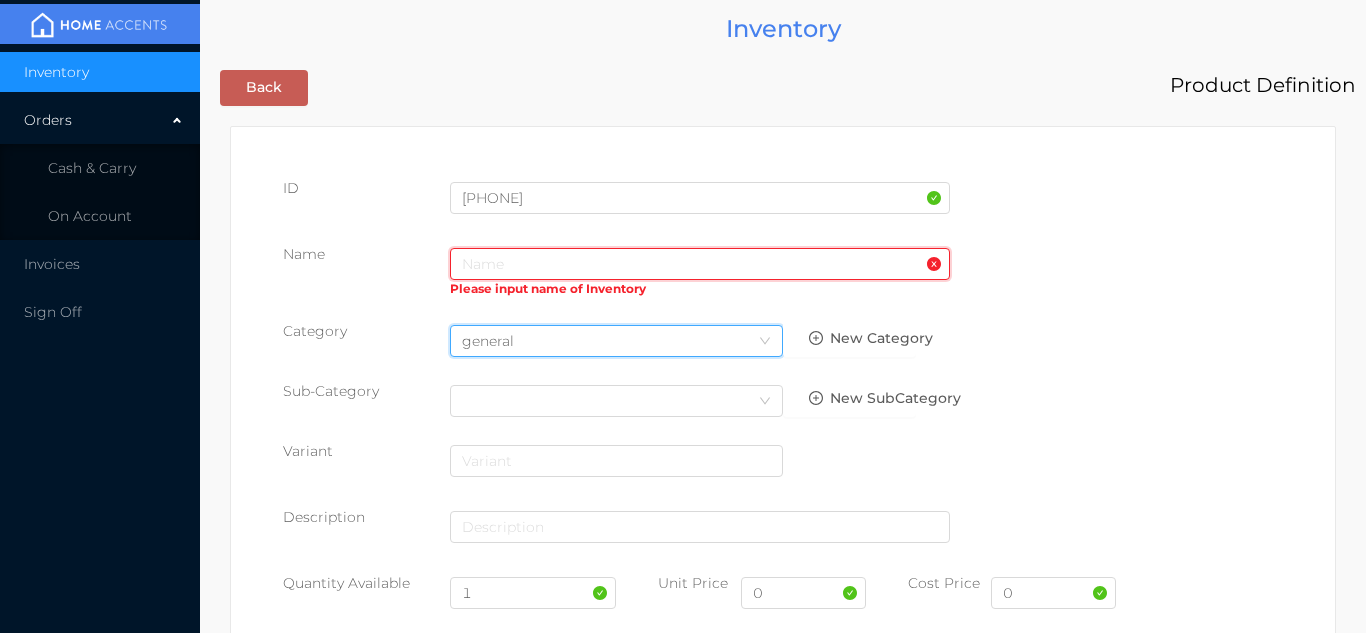 click at bounding box center [700, 264] 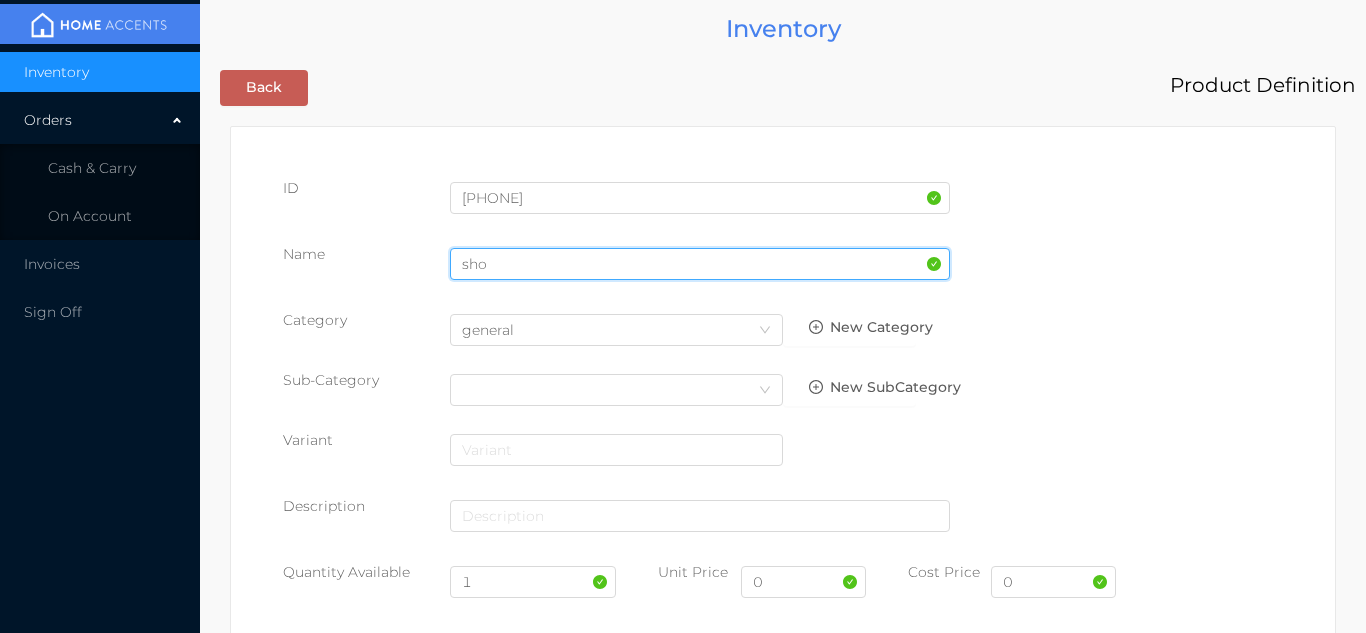 type on "SHOWER CURTAIN WITH HOOKS" 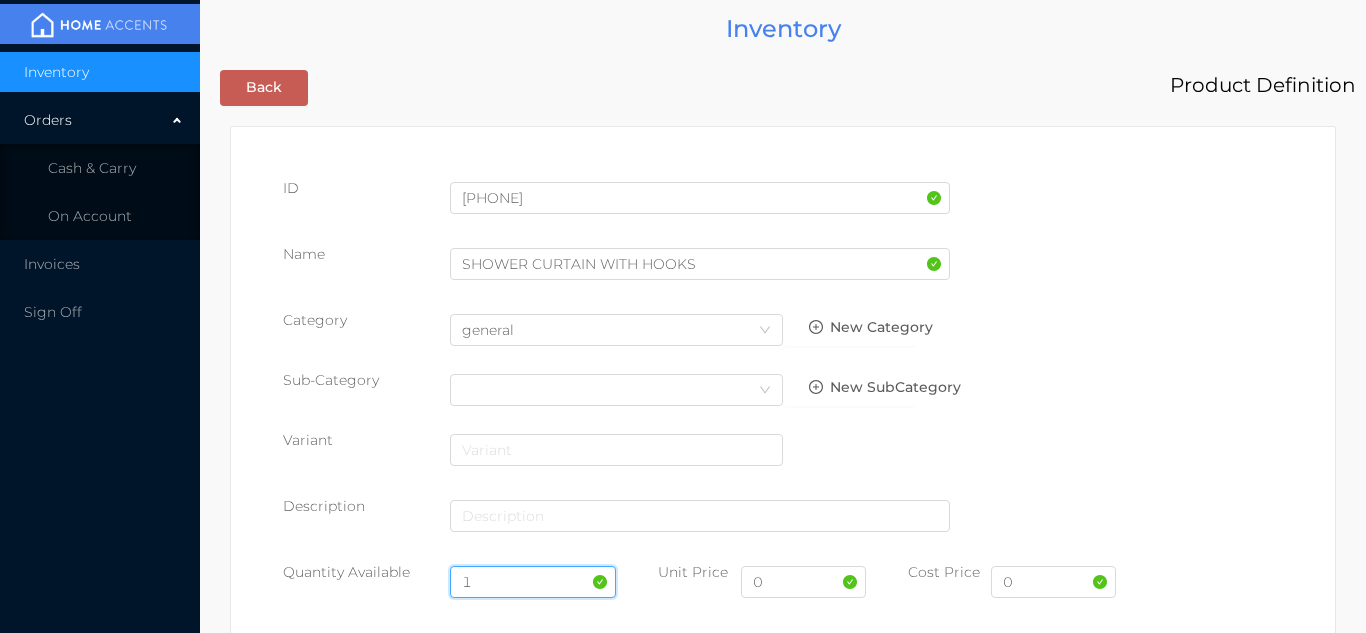 click on "1" at bounding box center [533, 582] 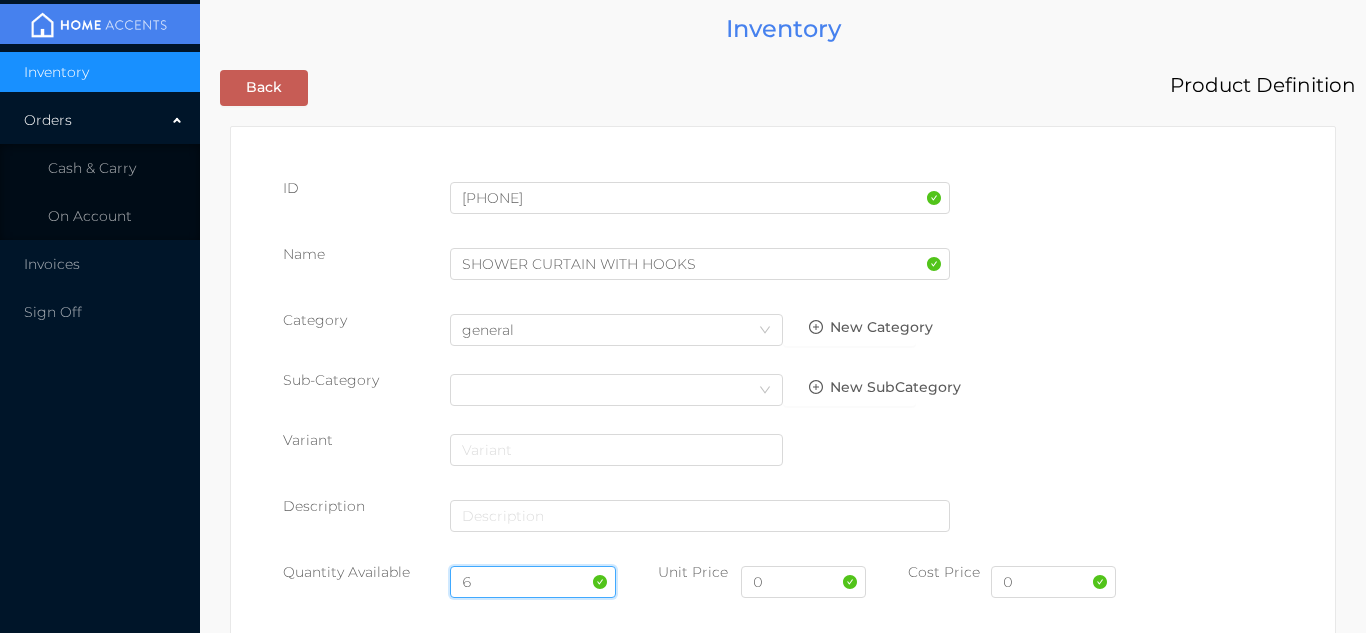 type on "6" 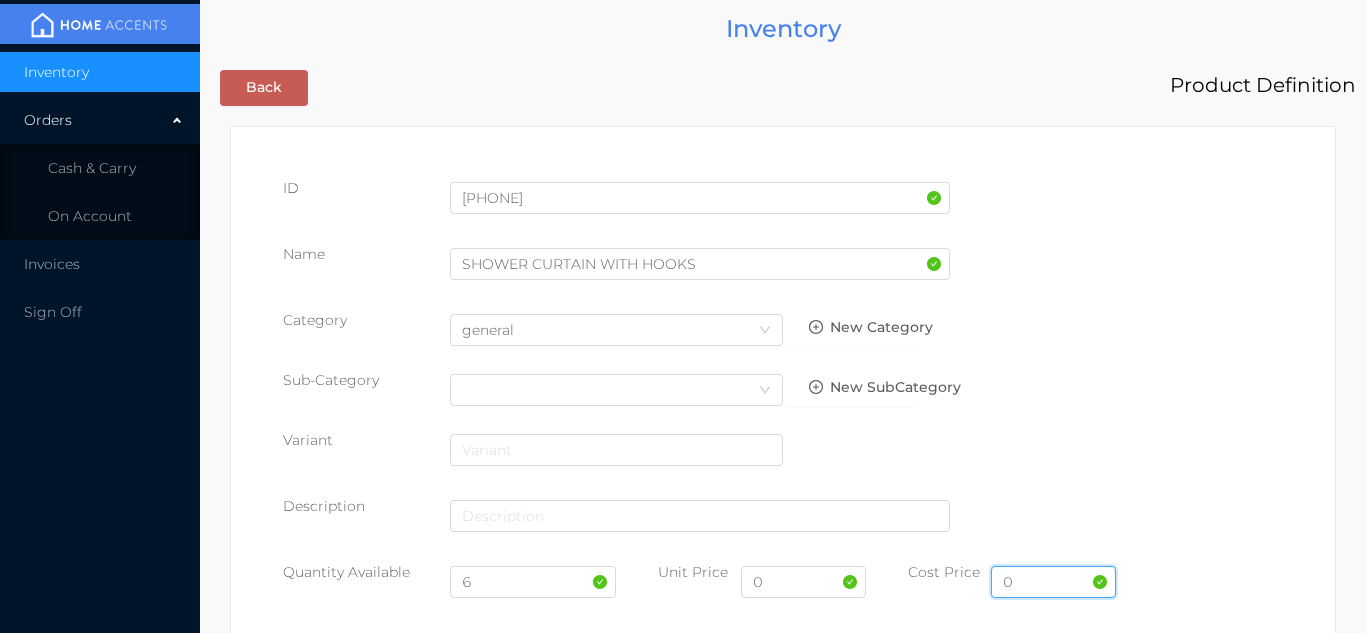 click on "0" at bounding box center (1053, 582) 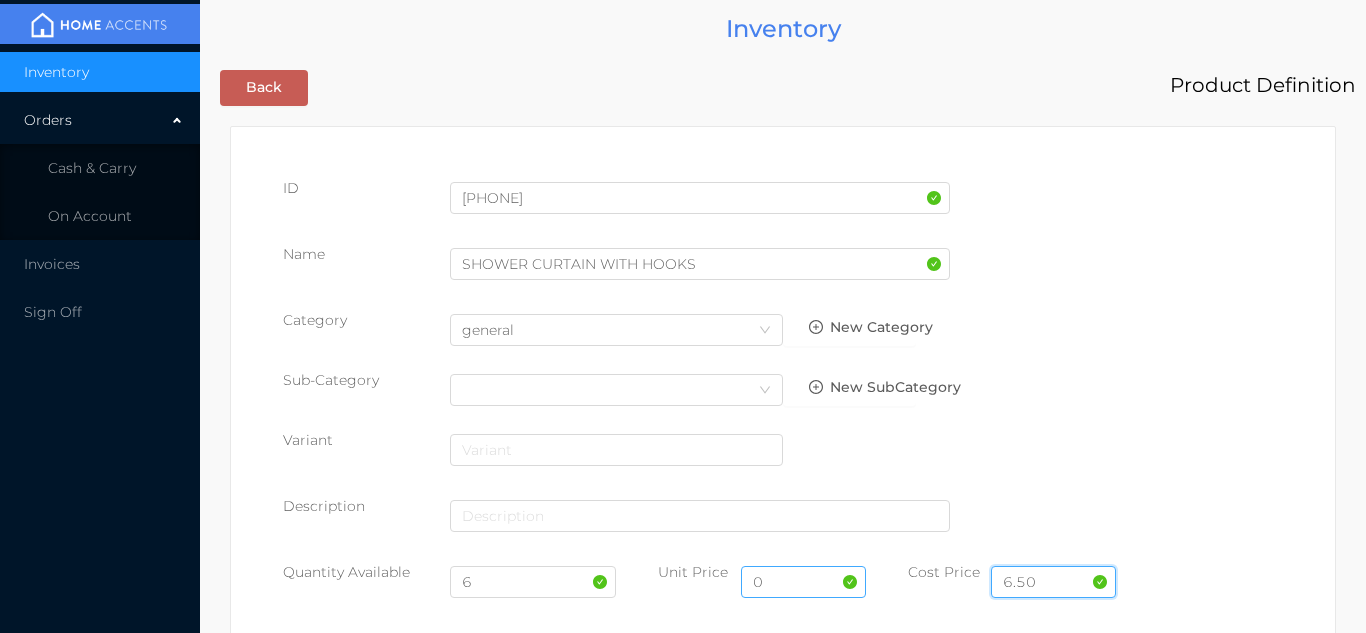 type on "6.50" 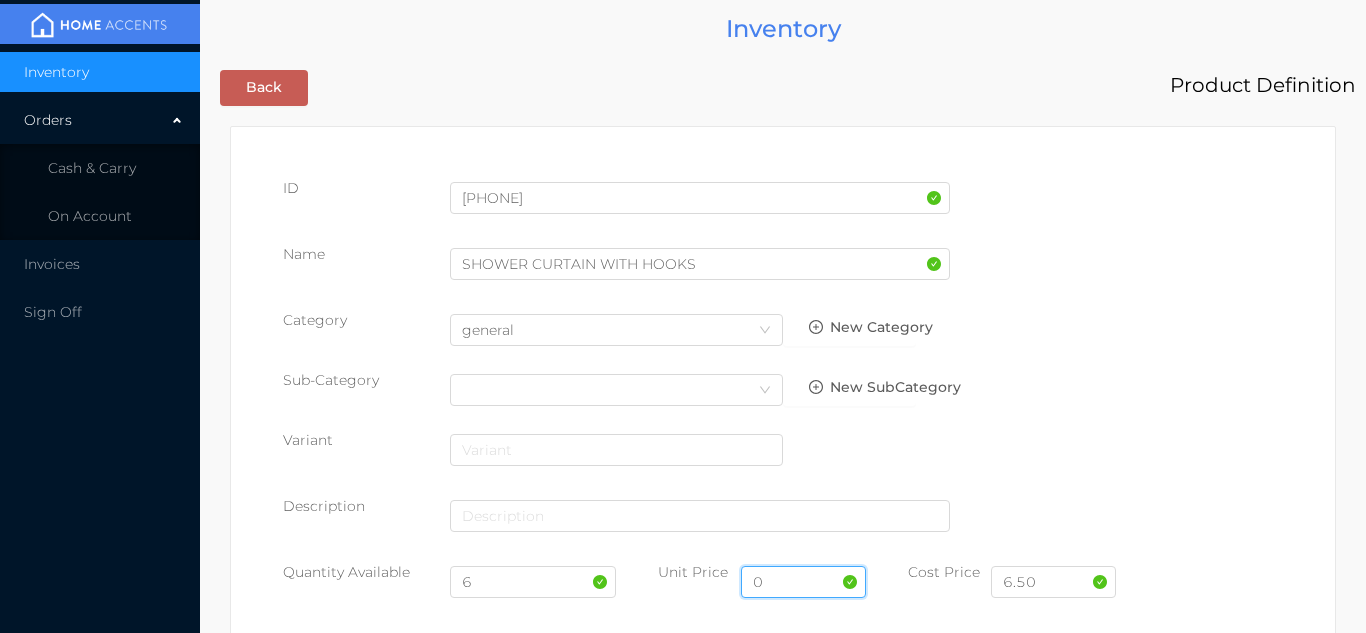 click on "0" at bounding box center [803, 582] 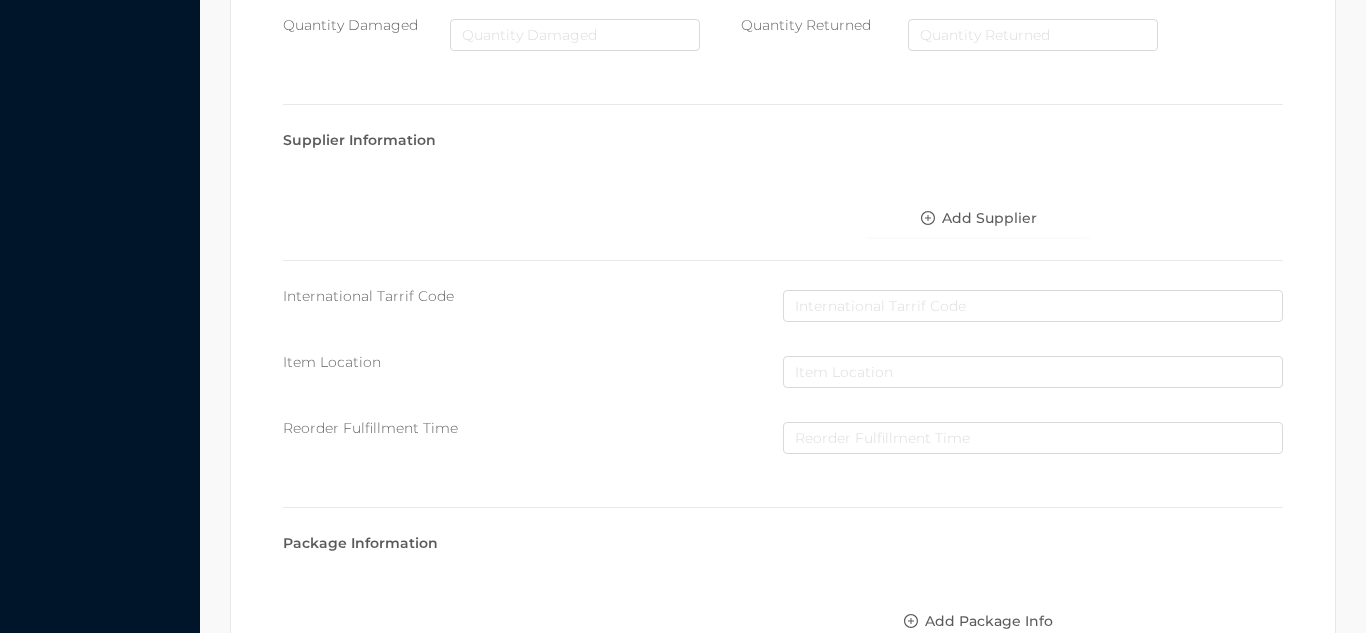 scroll, scrollTop: 1028, scrollLeft: 0, axis: vertical 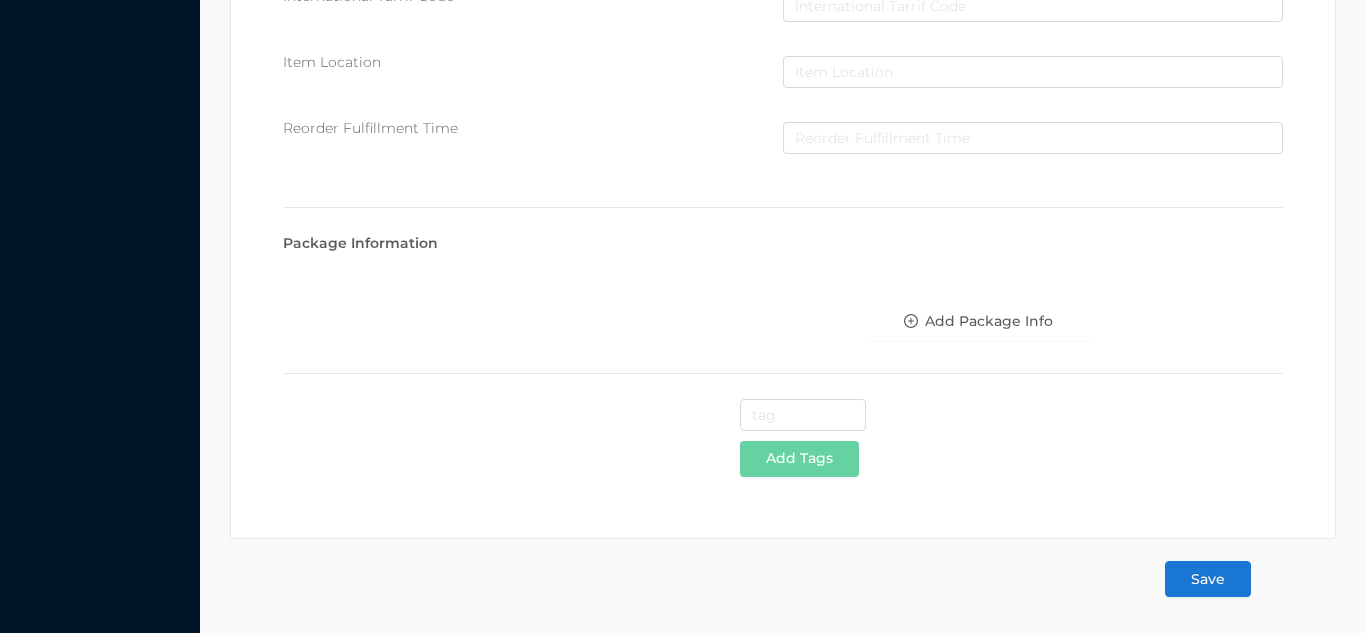 type on "12.99" 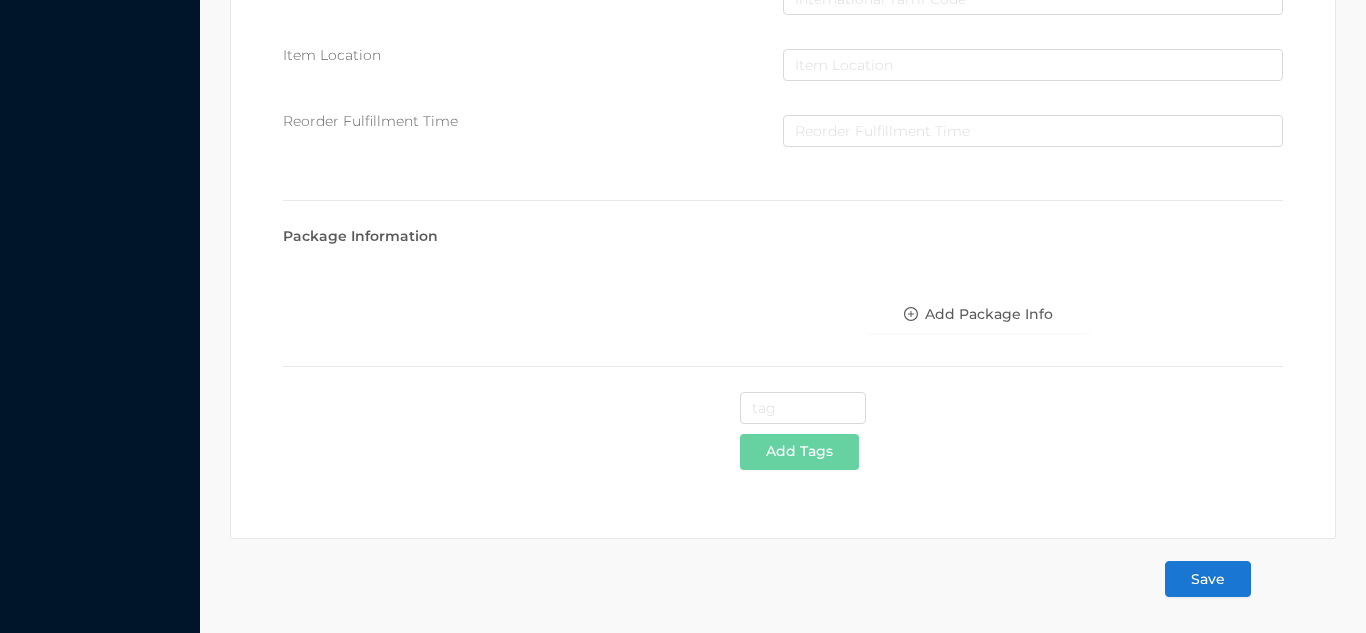 click on "Save" at bounding box center (1208, 579) 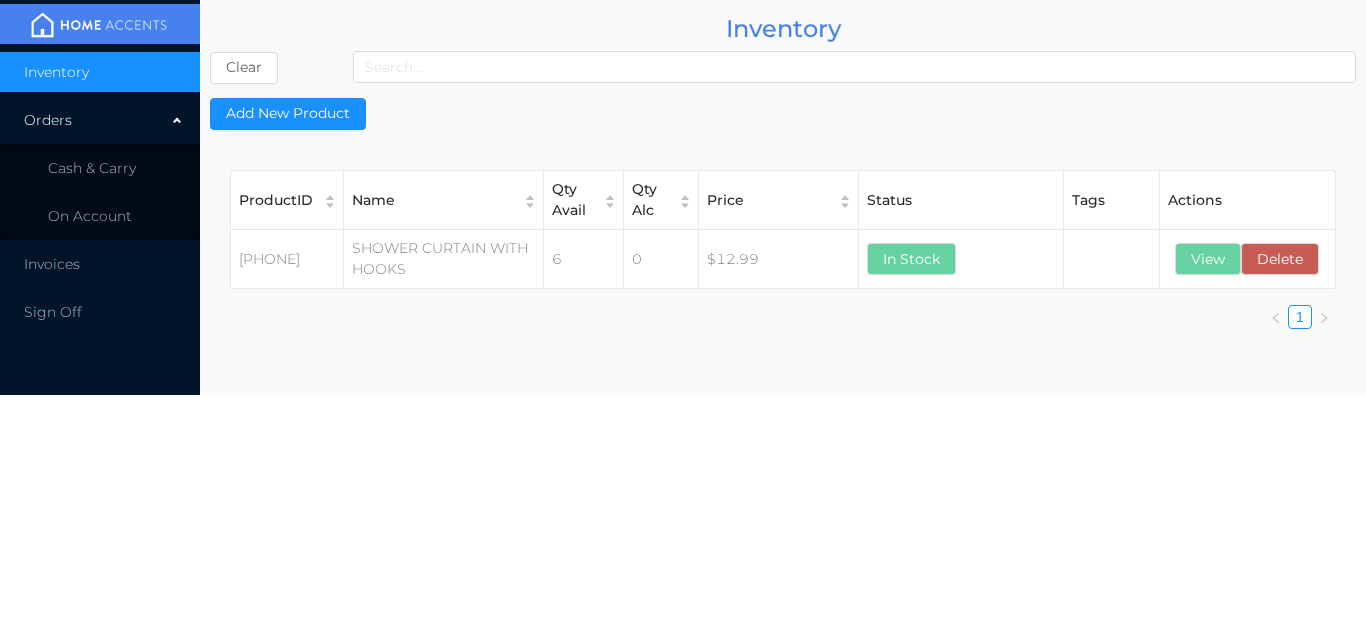 scroll, scrollTop: 0, scrollLeft: 0, axis: both 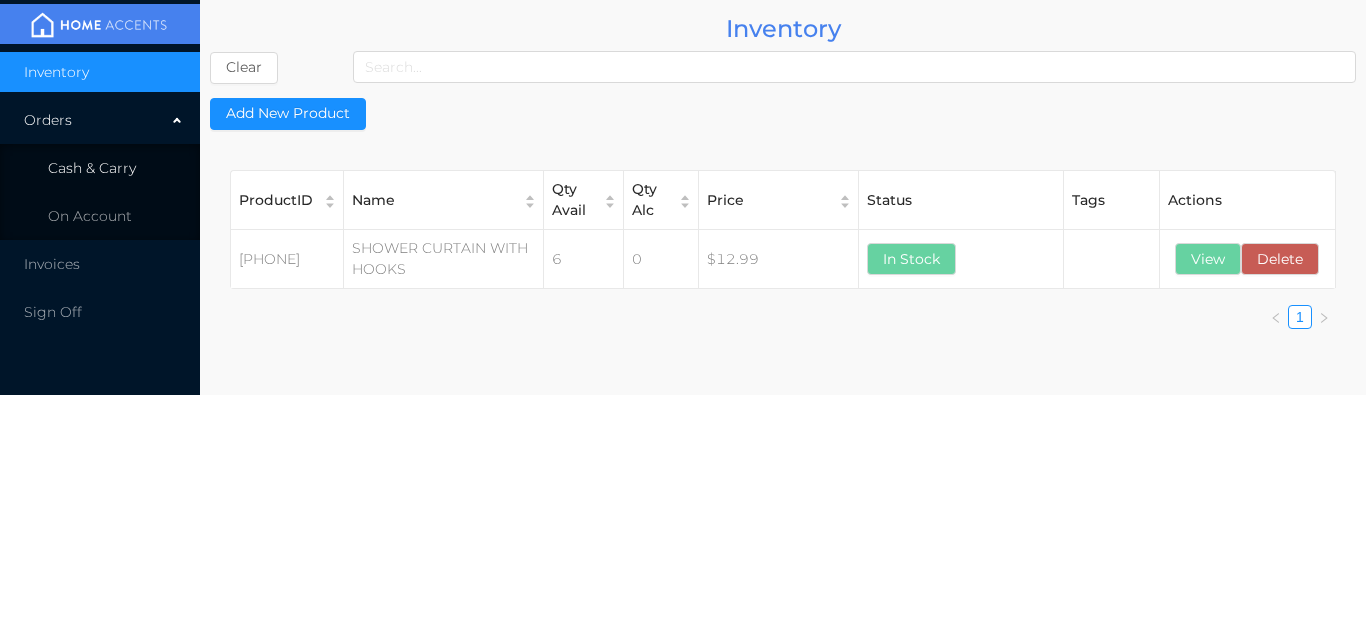 click on "Cash & Carry" at bounding box center [100, 168] 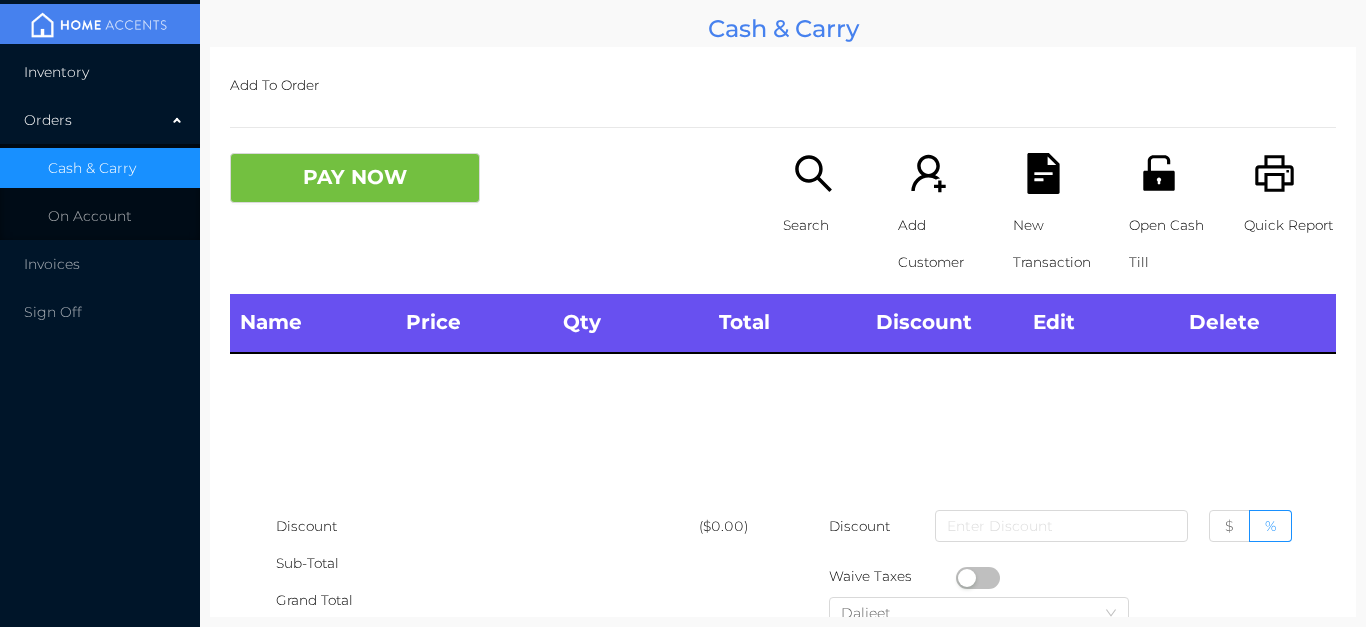 click on "Inventory" at bounding box center (100, 72) 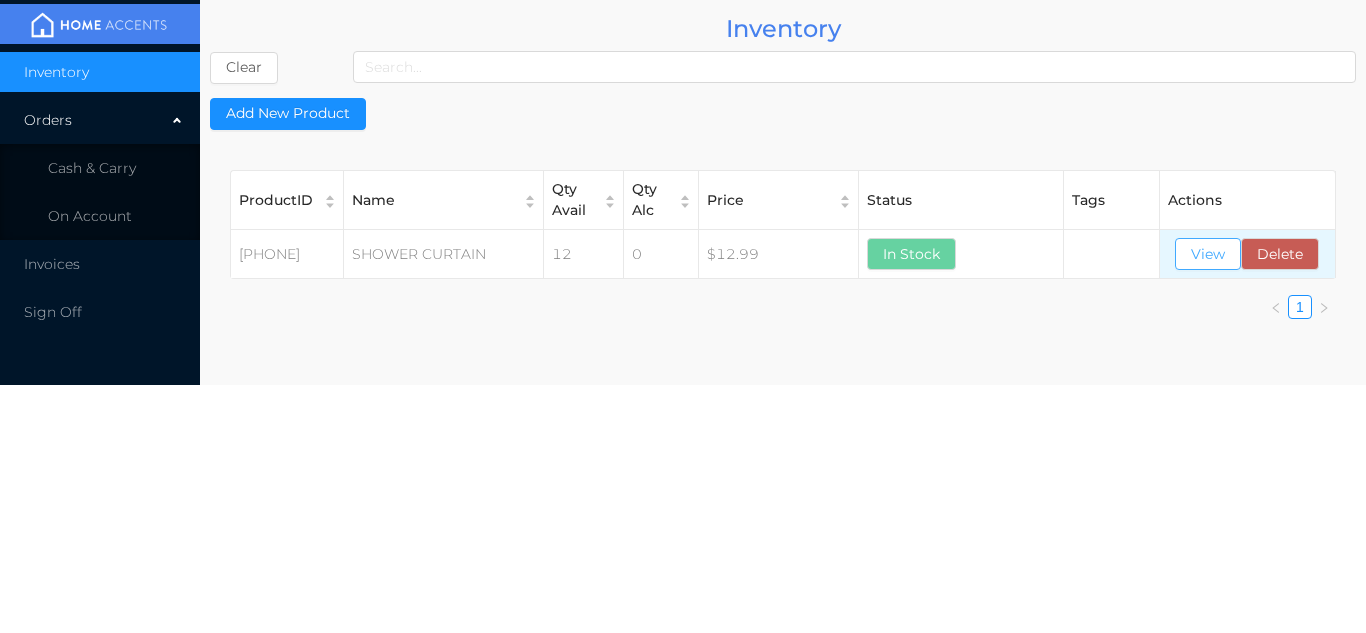 click on "View" at bounding box center (1208, 254) 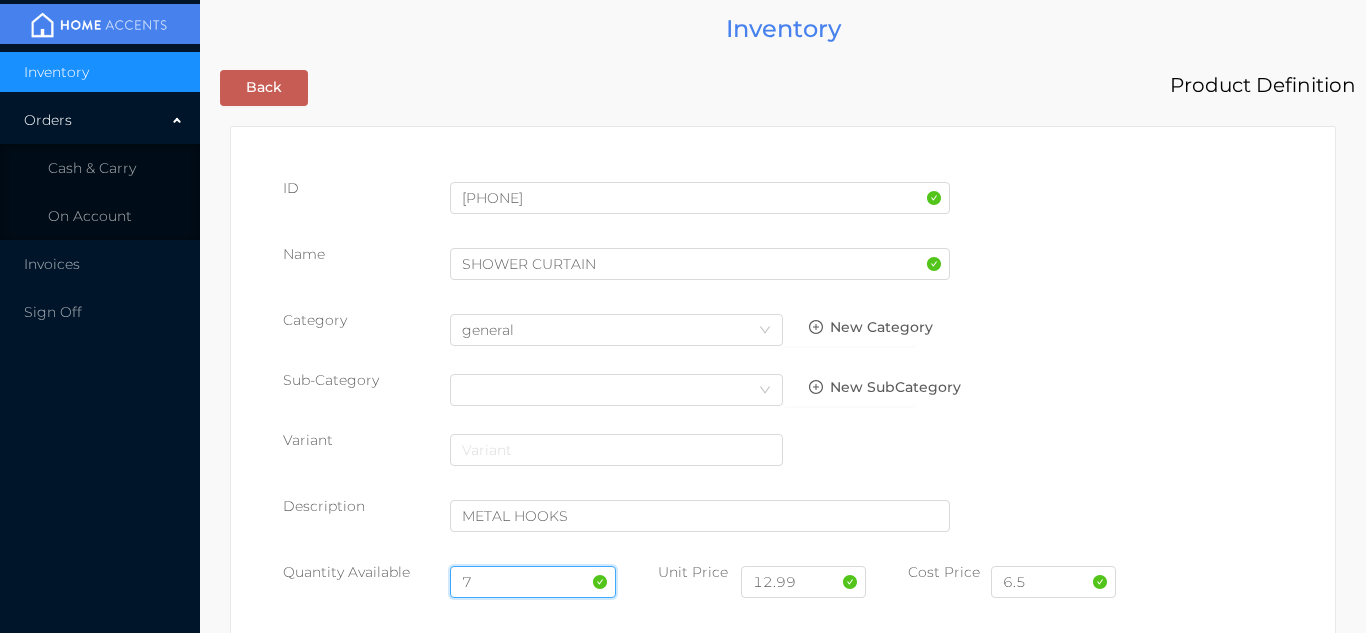 click on "7" at bounding box center (533, 582) 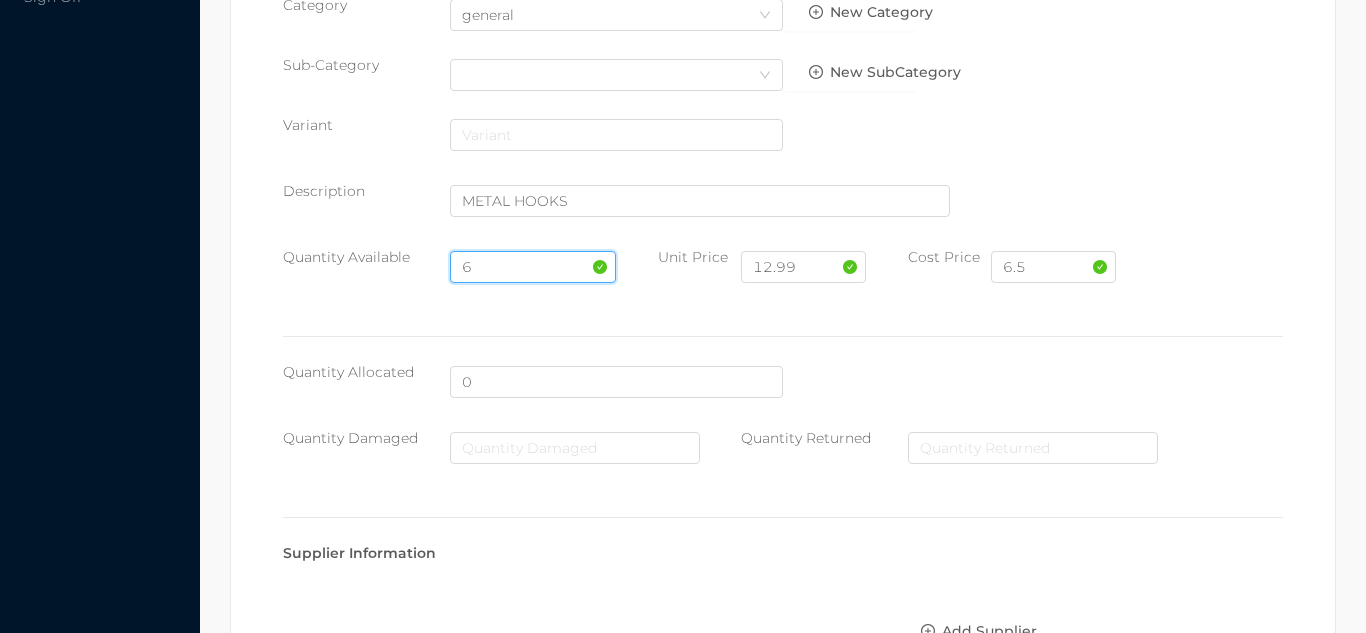 scroll, scrollTop: 1135, scrollLeft: 0, axis: vertical 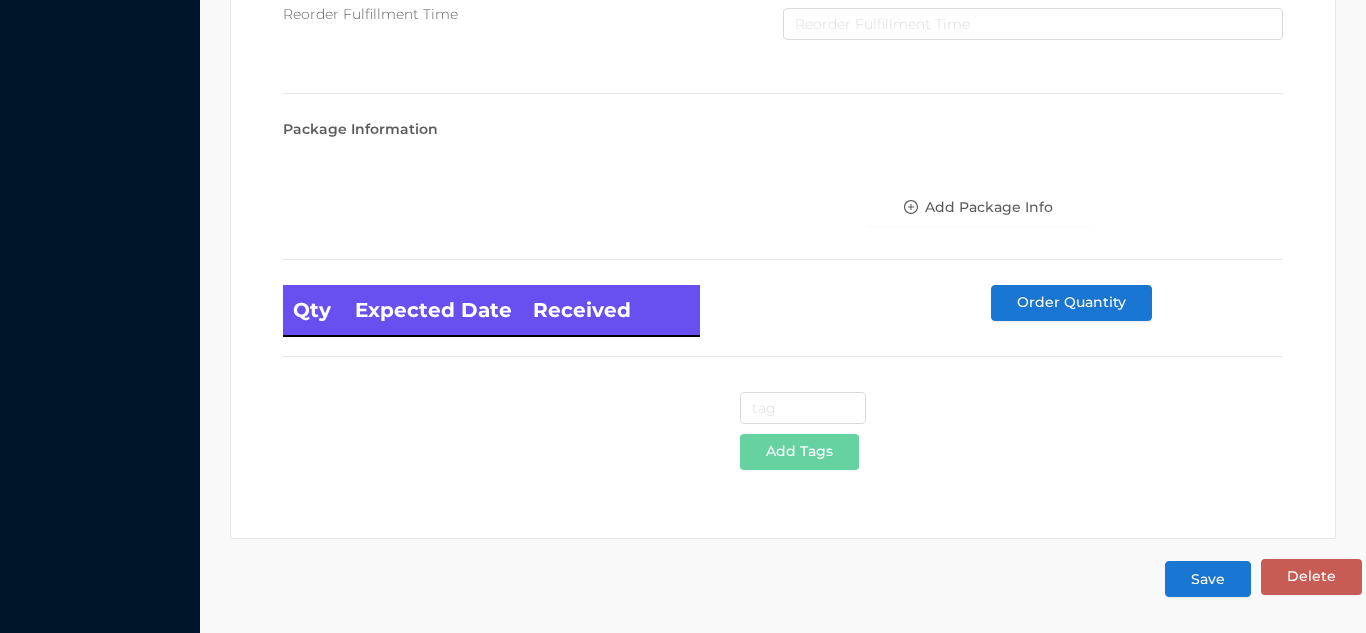 type on "6" 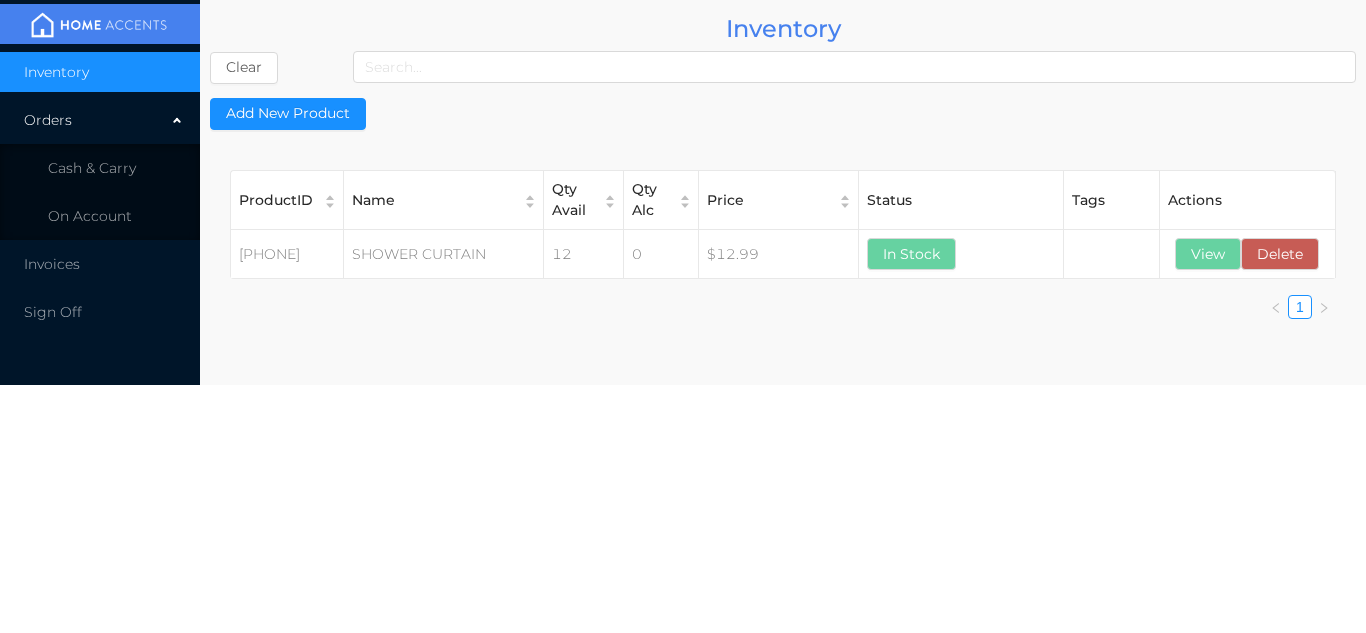 scroll, scrollTop: 0, scrollLeft: 0, axis: both 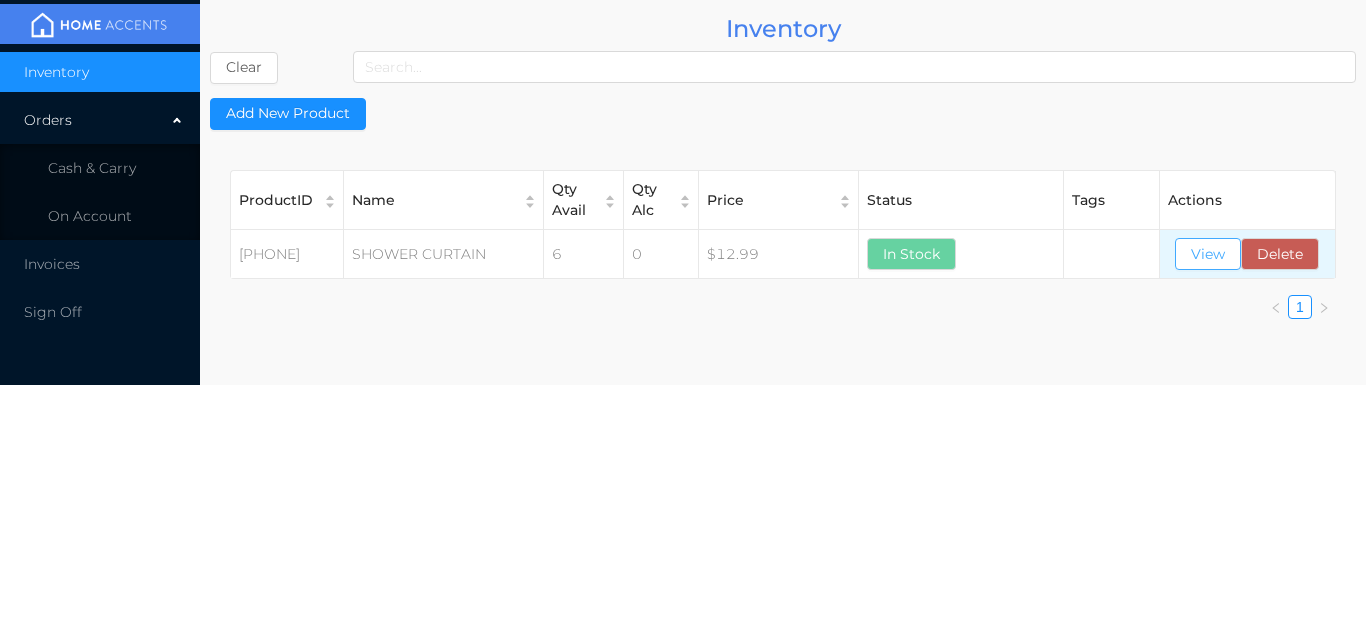 click on "View" at bounding box center (1208, 254) 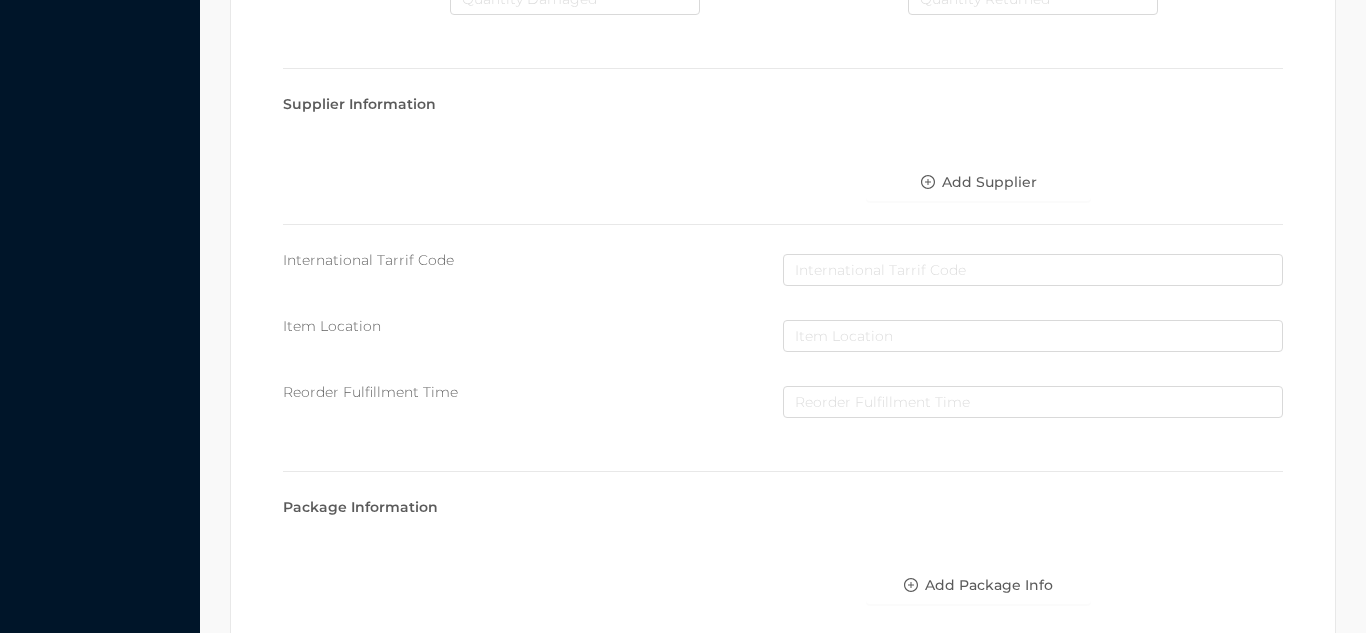 scroll, scrollTop: 1135, scrollLeft: 0, axis: vertical 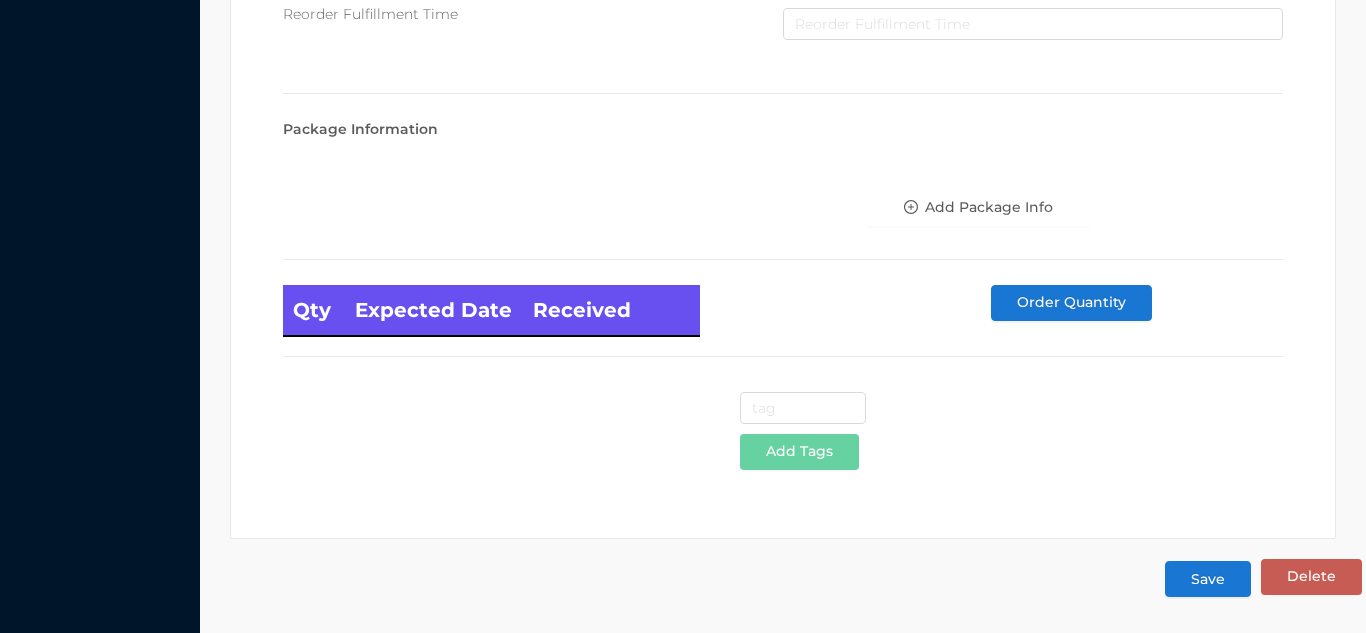click on "Save" at bounding box center [1208, 579] 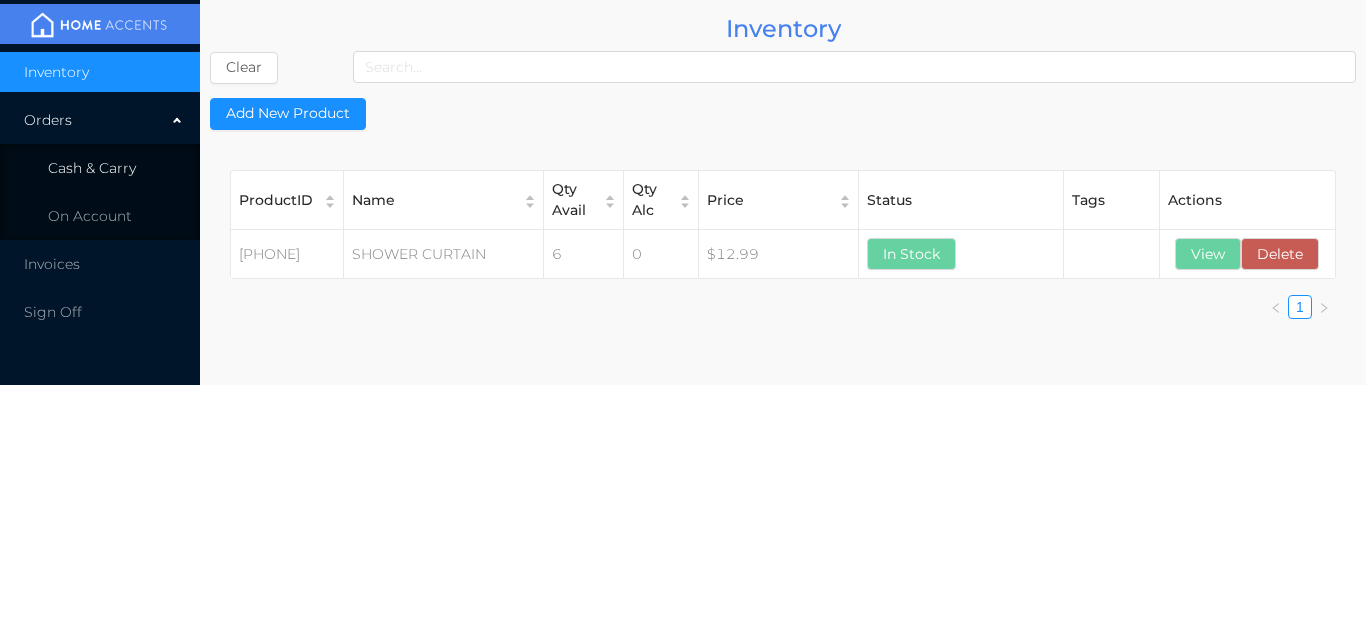 click on "Cash & Carry" at bounding box center (100, 168) 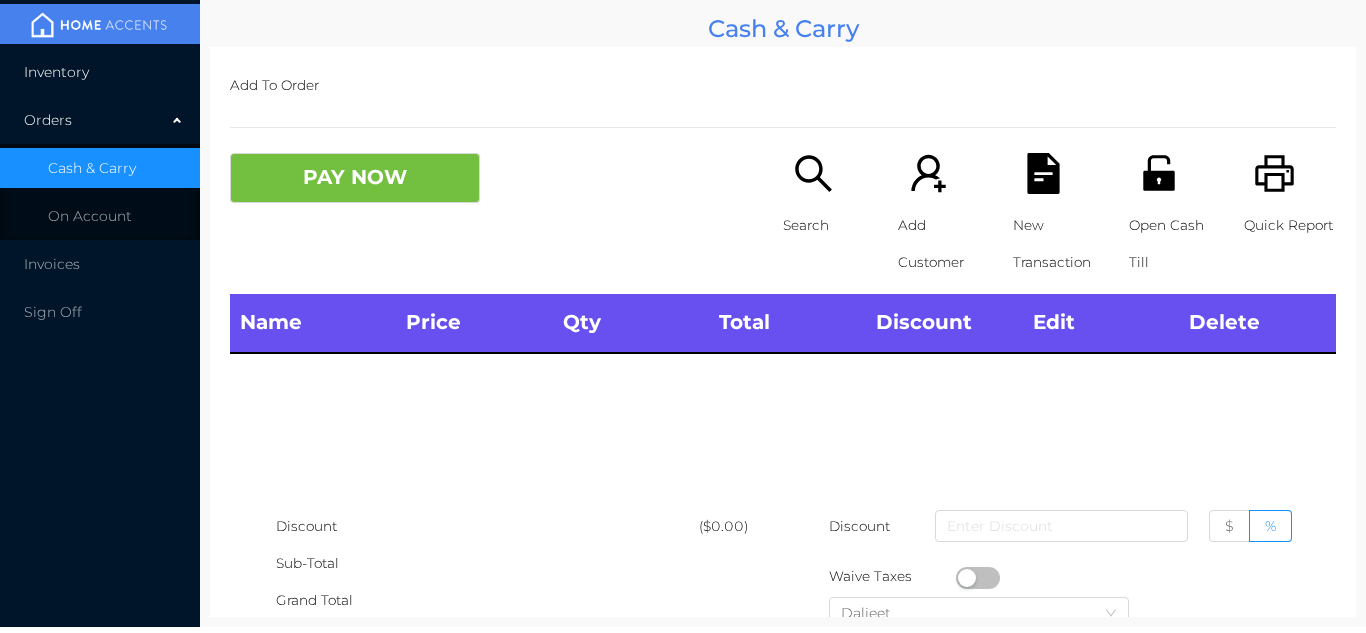 click on "Inventory" at bounding box center (100, 72) 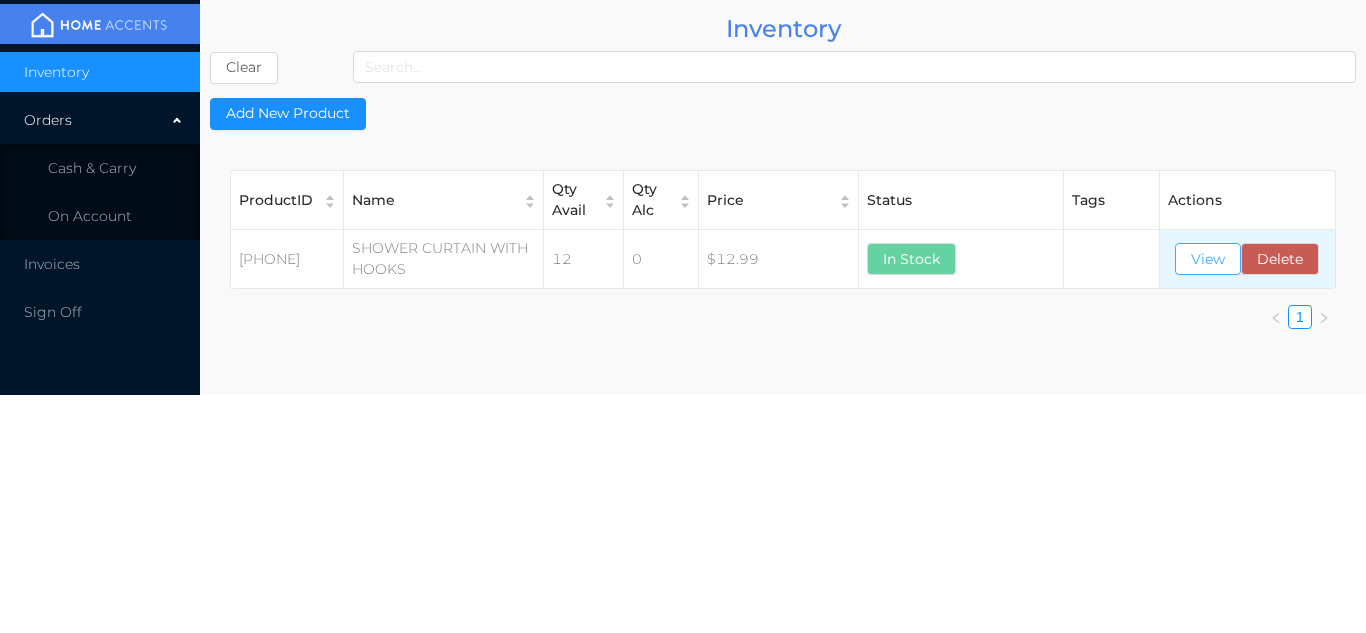 click on "View" at bounding box center [1208, 259] 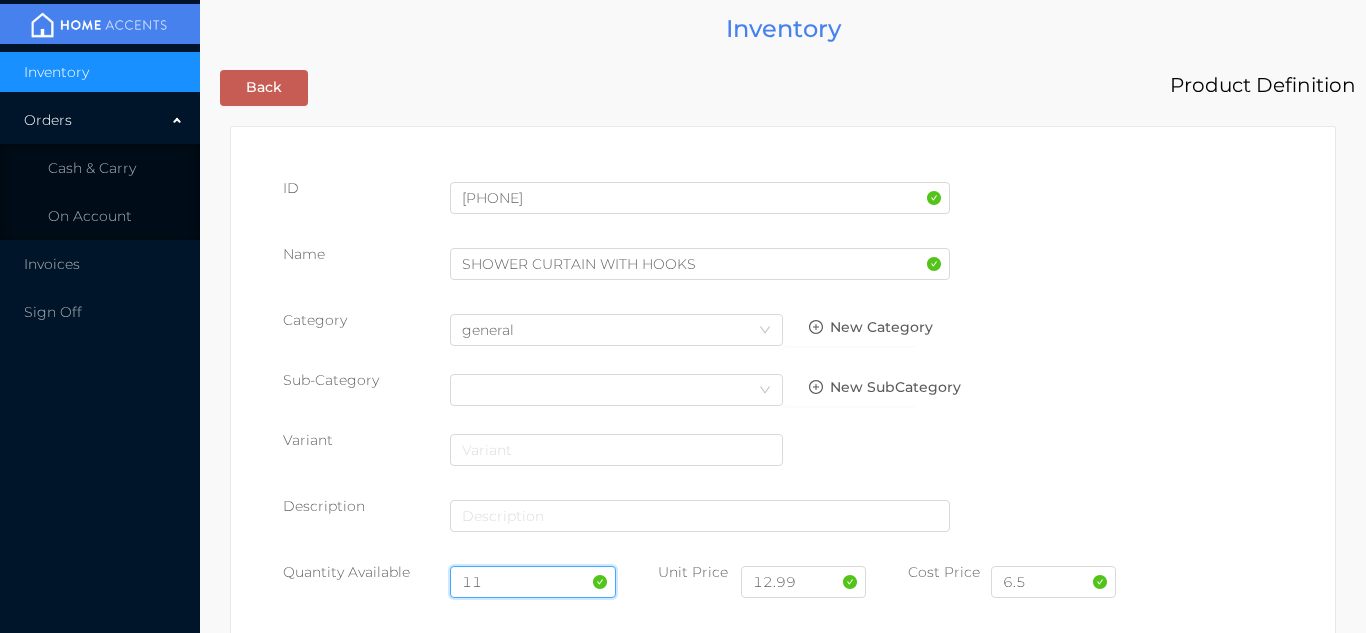 click on "11" at bounding box center [533, 582] 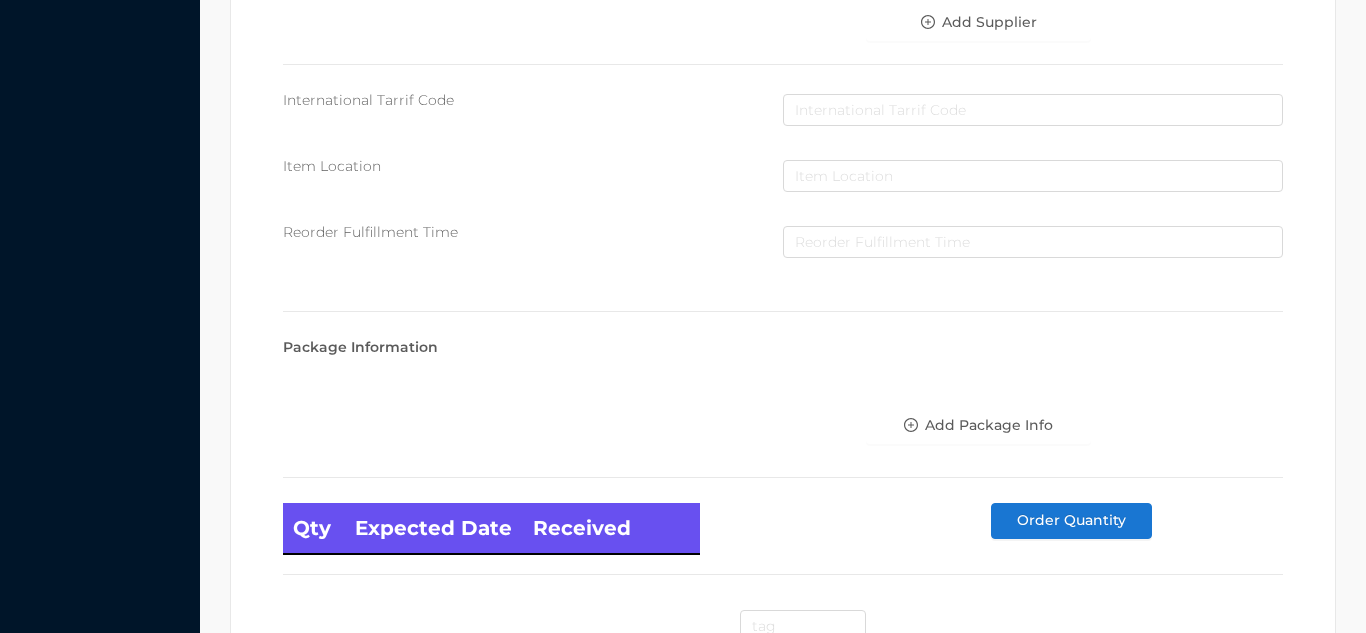 scroll, scrollTop: 1135, scrollLeft: 0, axis: vertical 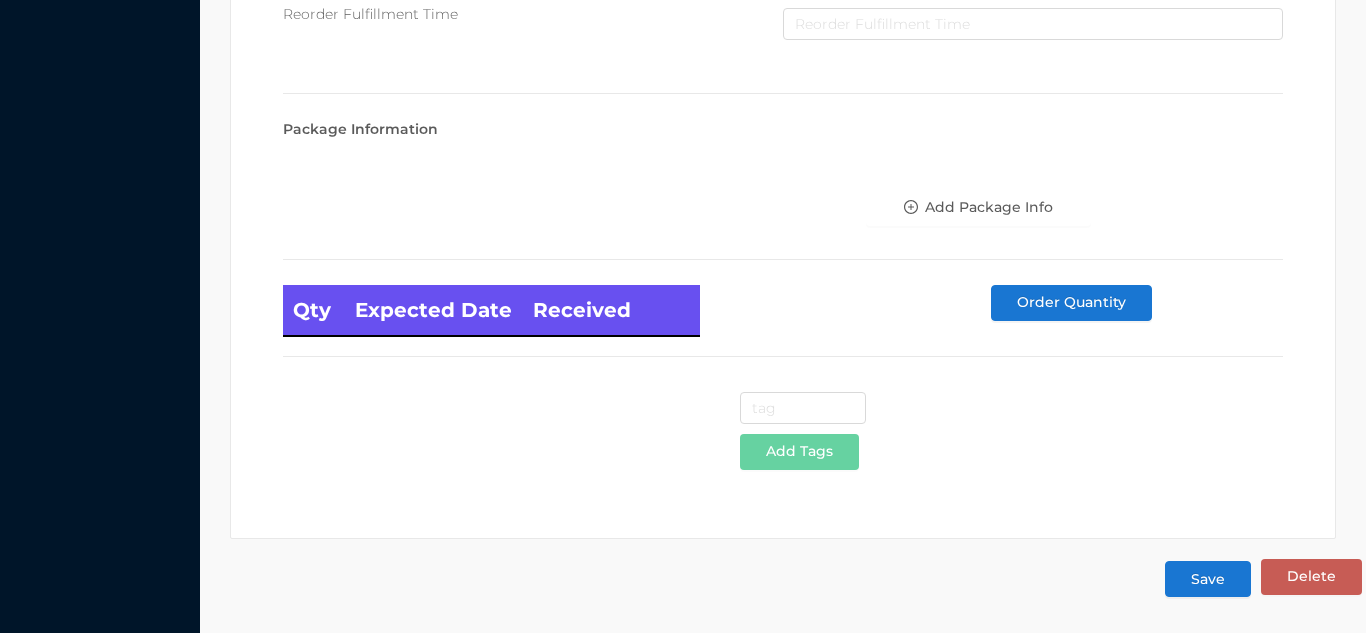 type on "6" 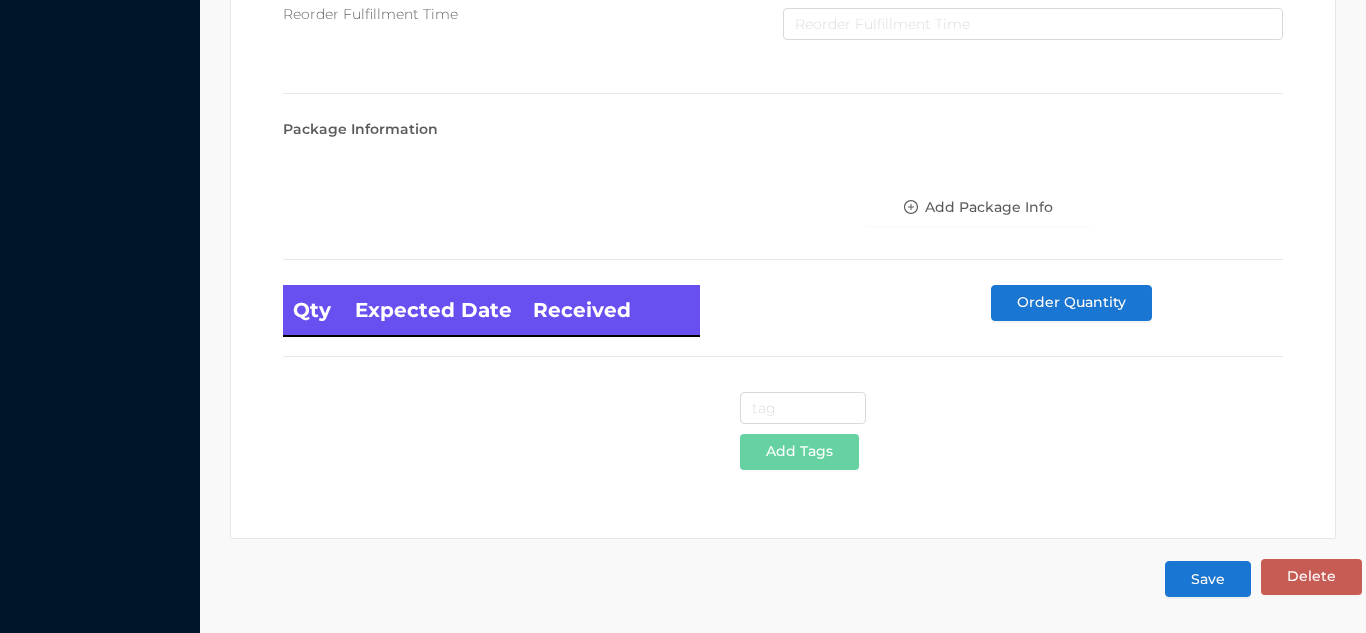 click on "Save" at bounding box center (1208, 579) 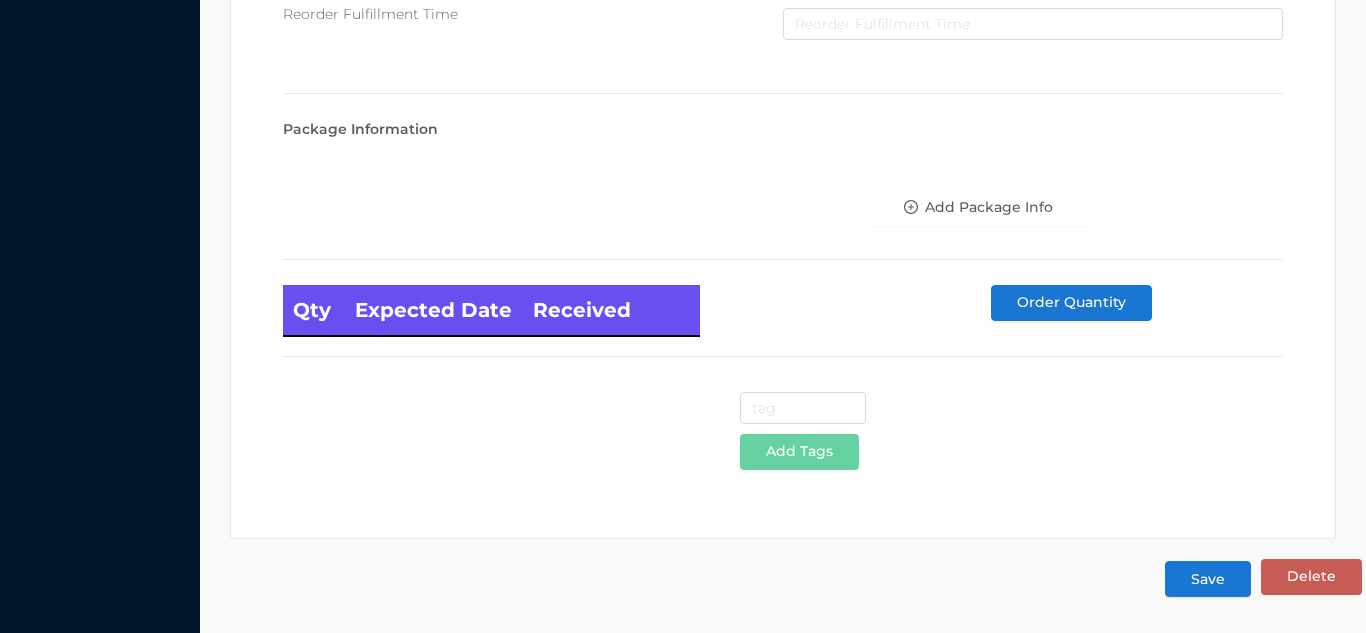 scroll, scrollTop: 0, scrollLeft: 0, axis: both 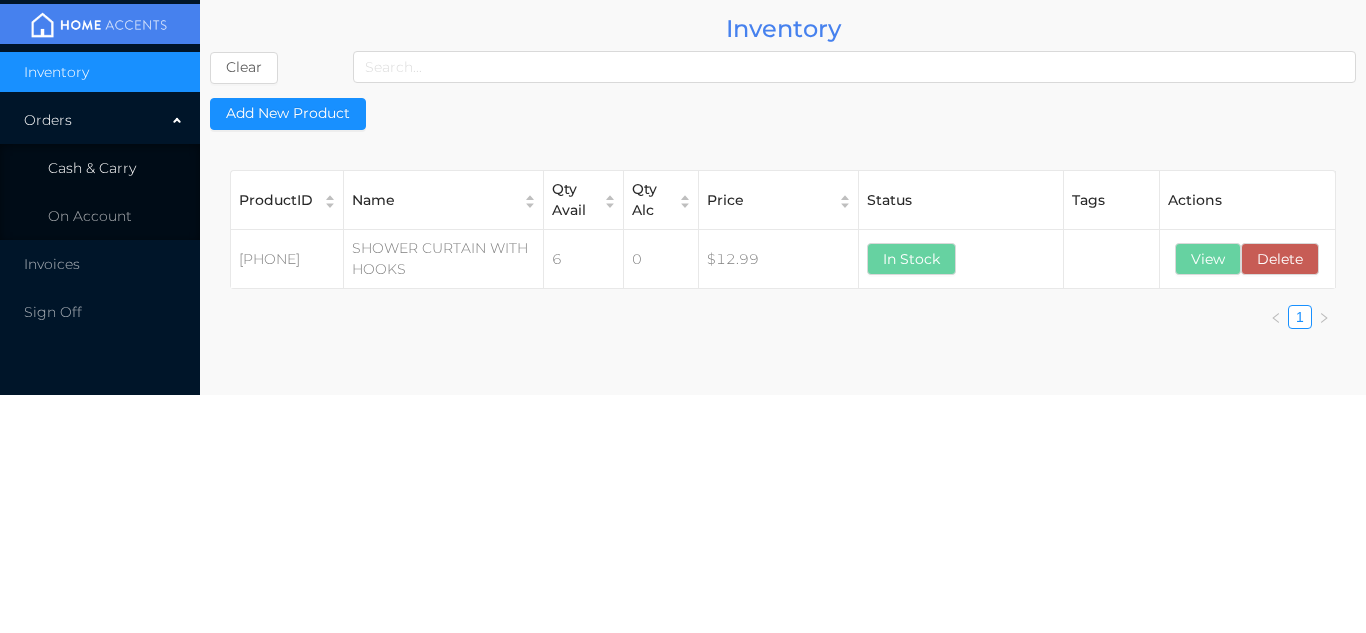 click on "Cash & Carry" at bounding box center [92, 168] 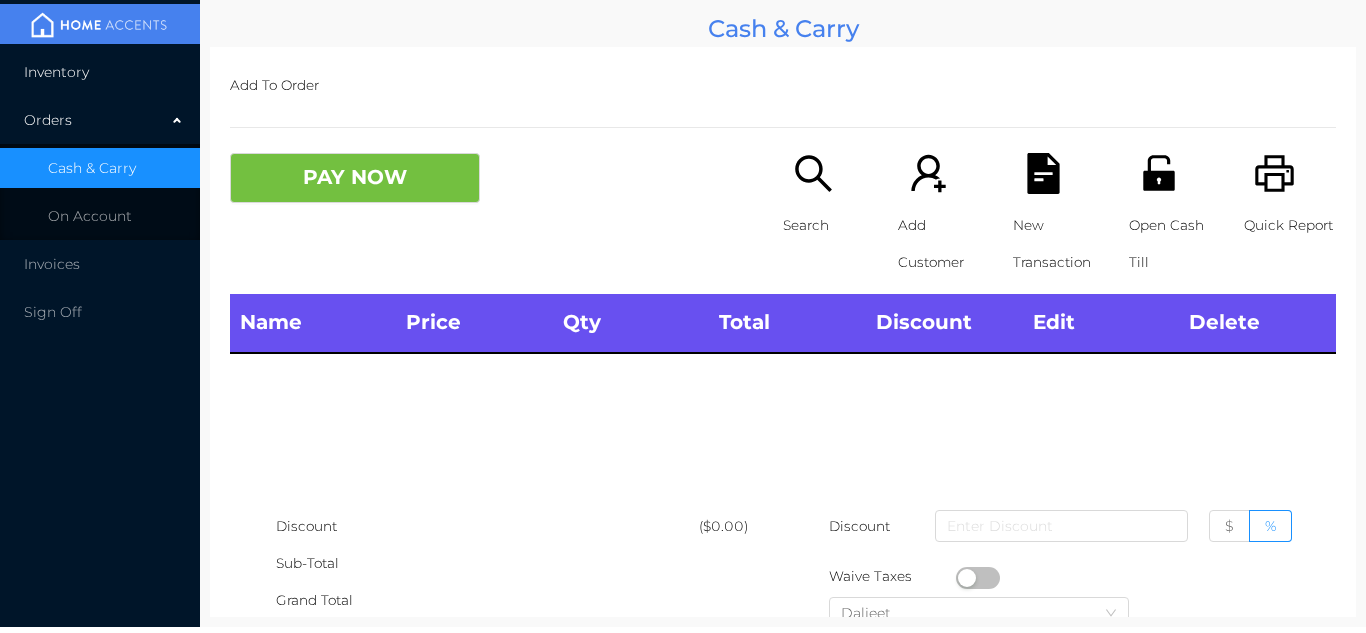click on "Inventory" at bounding box center [100, 72] 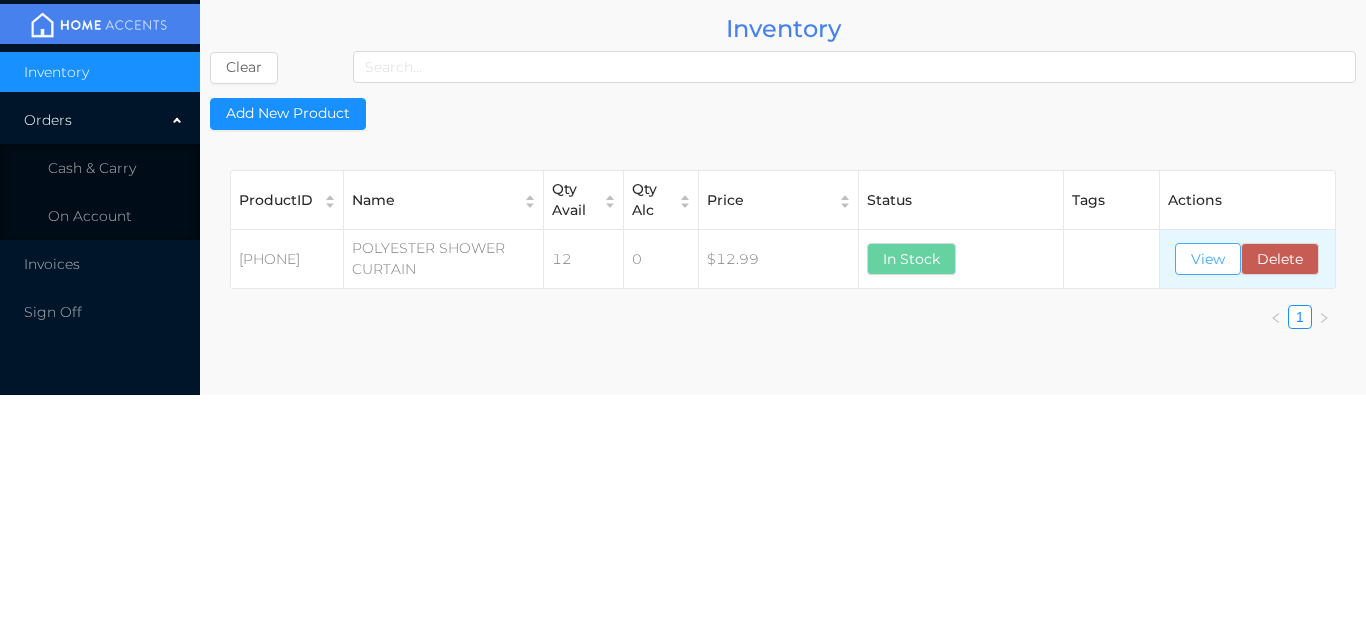 click on "View" at bounding box center (1208, 259) 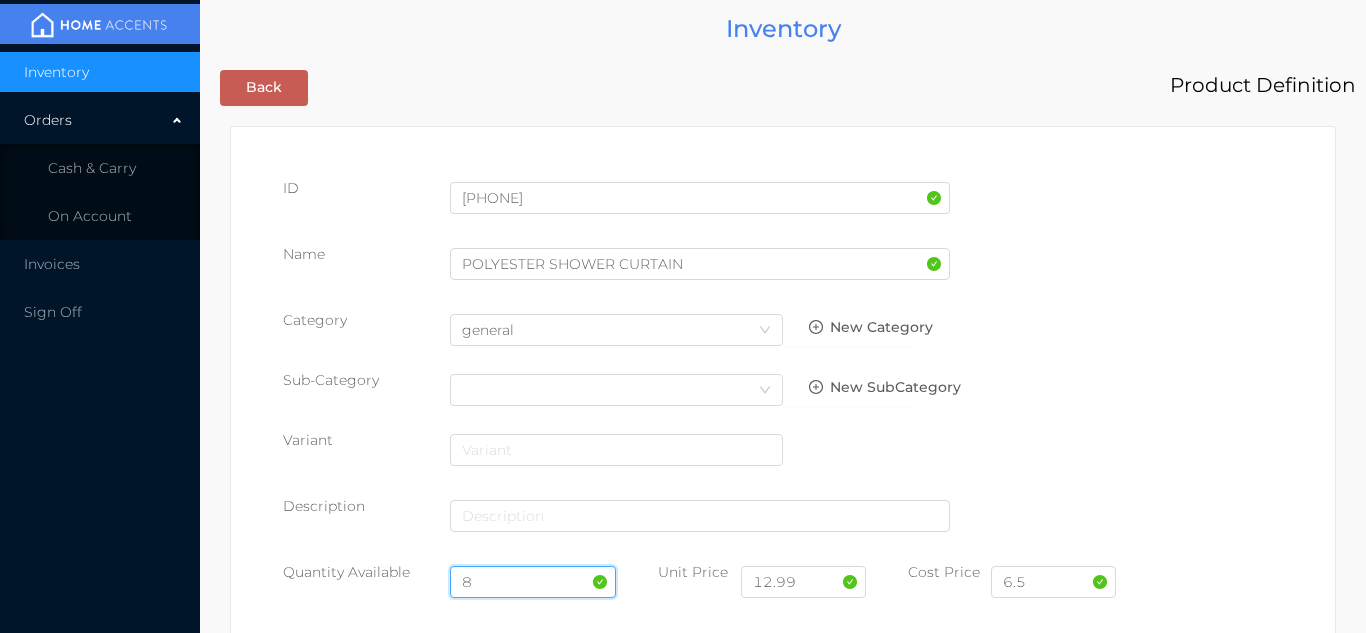 click on "8" at bounding box center (533, 582) 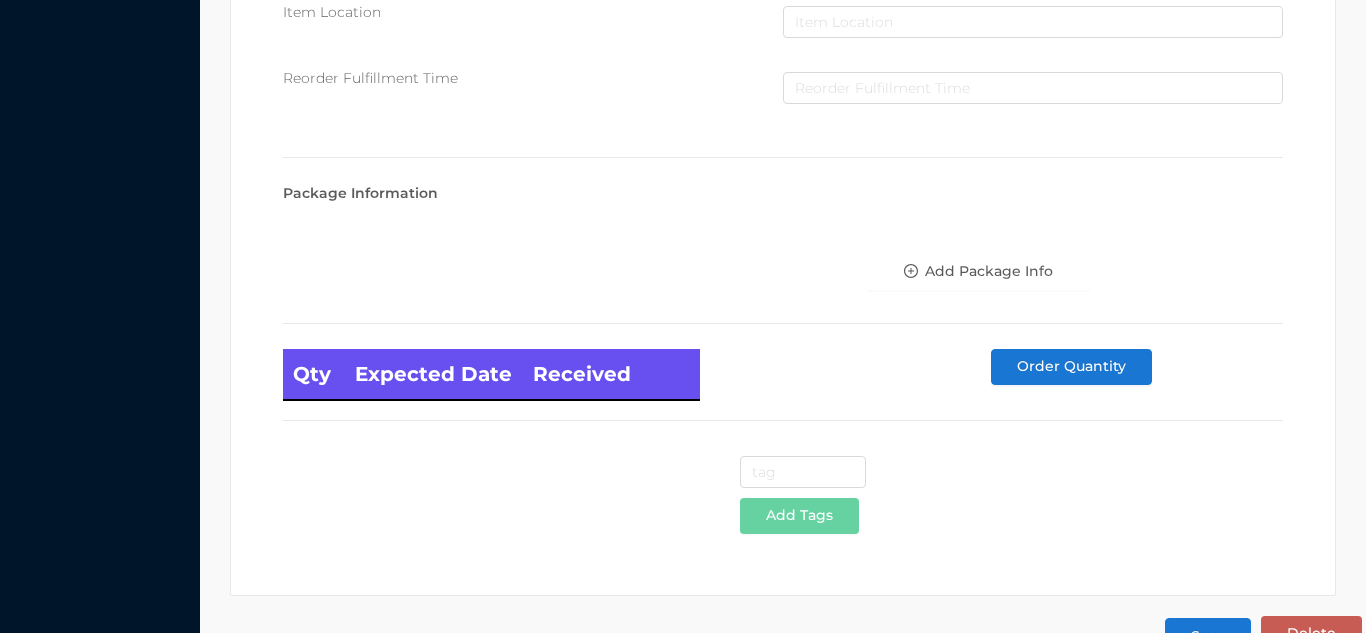 scroll, scrollTop: 1135, scrollLeft: 0, axis: vertical 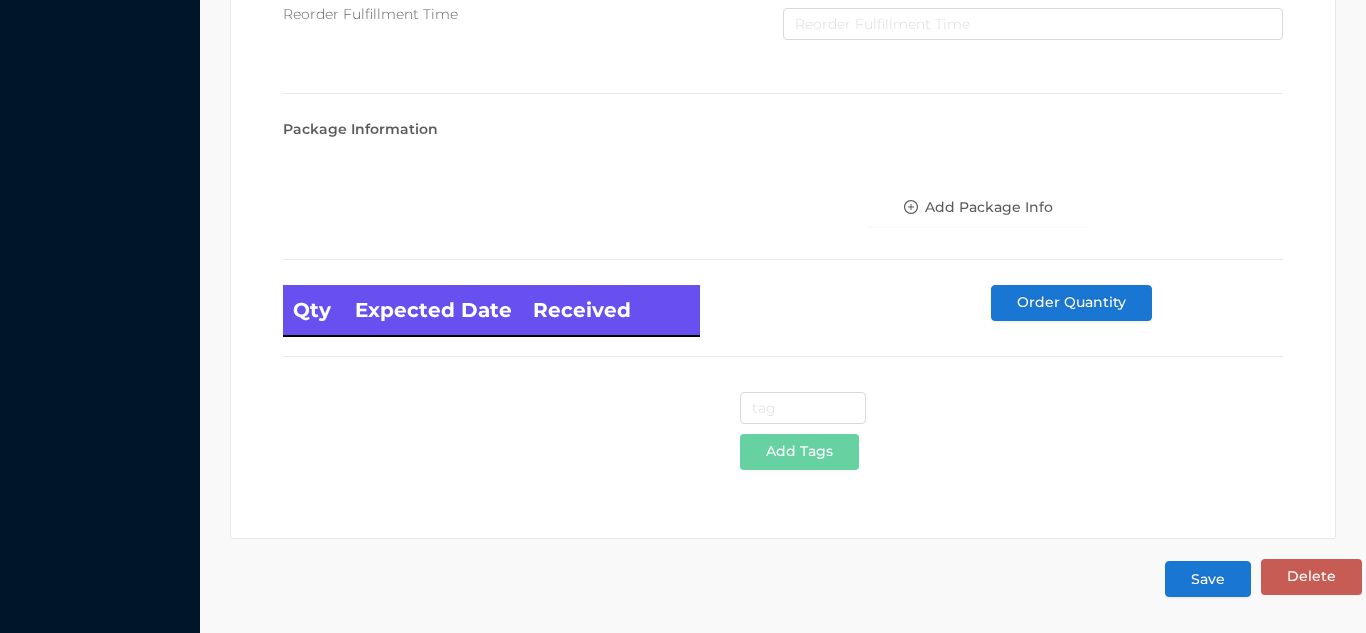 type on "6" 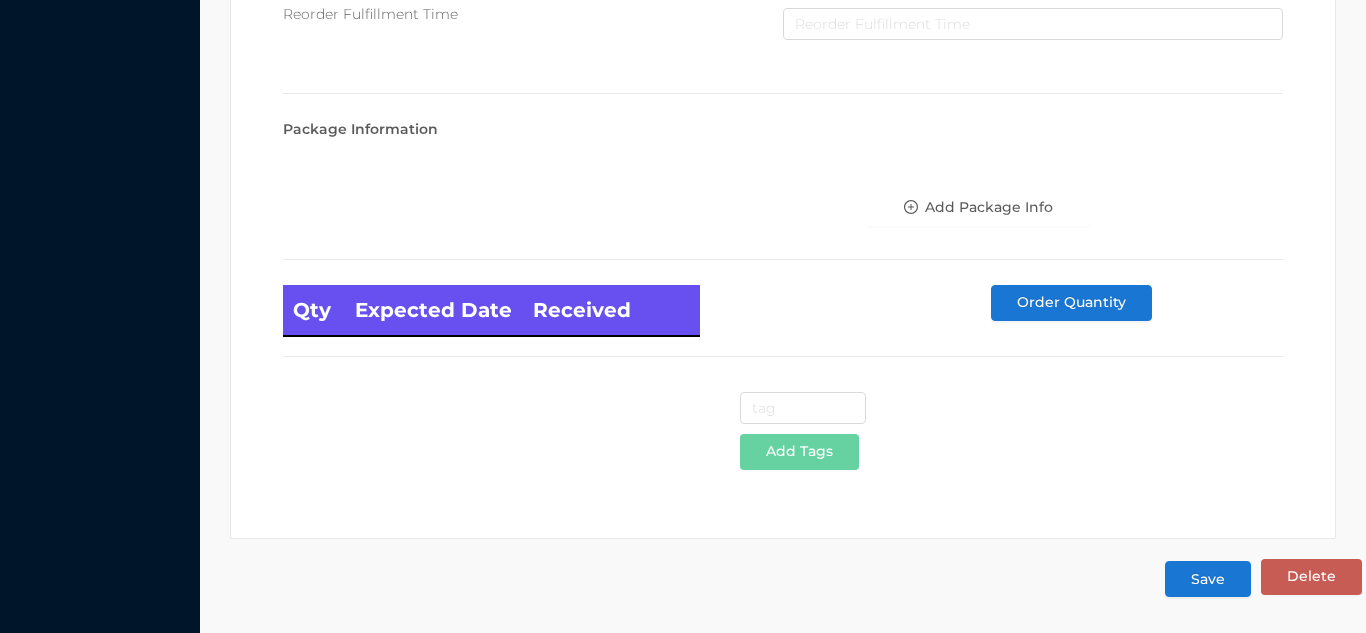 click on "Save" at bounding box center (1208, 579) 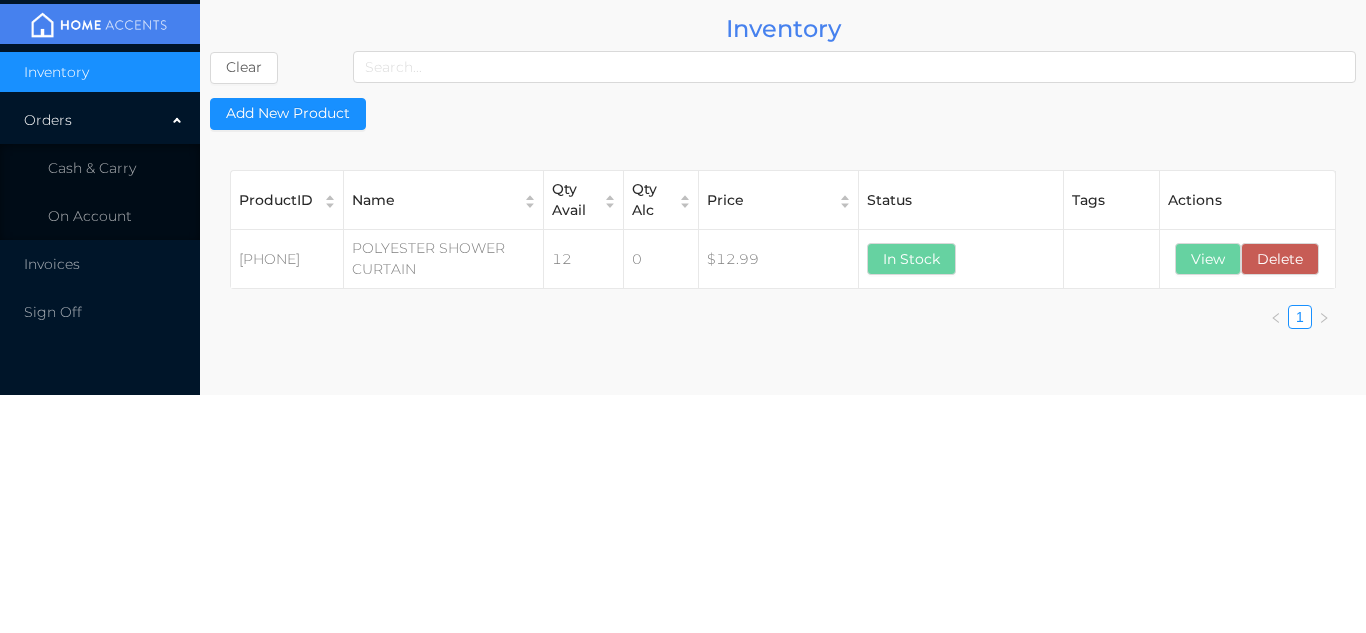 scroll, scrollTop: 0, scrollLeft: 0, axis: both 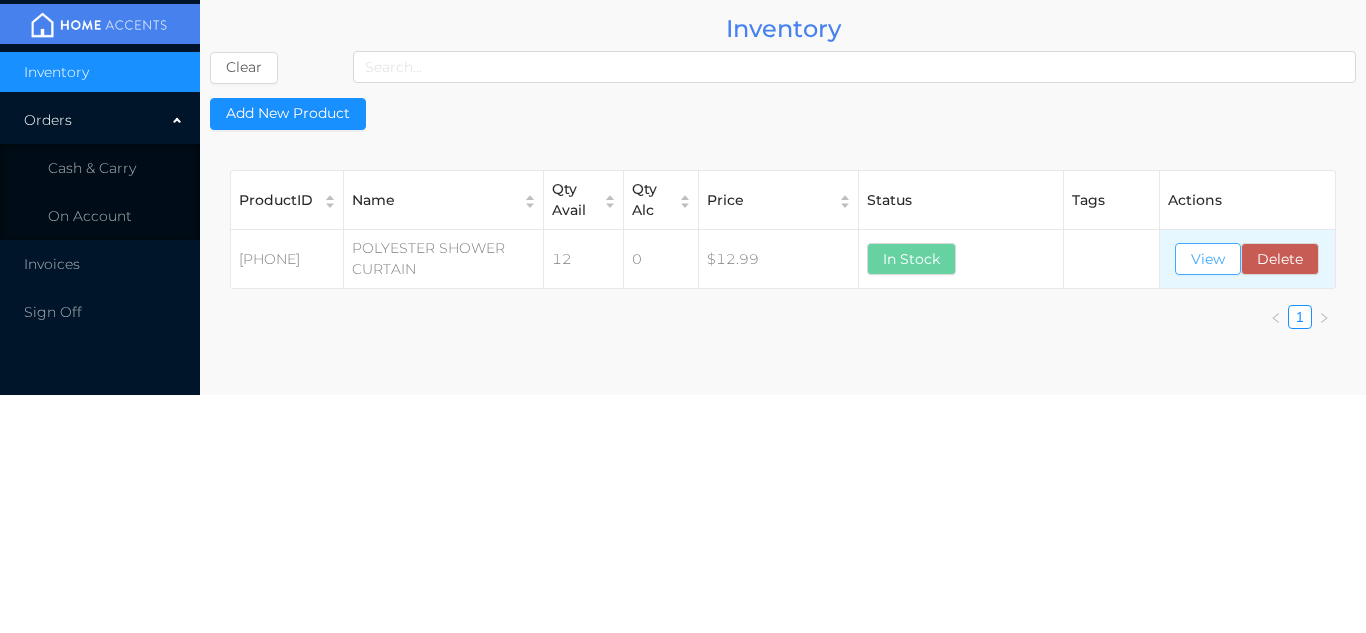 click on "View" at bounding box center [1208, 259] 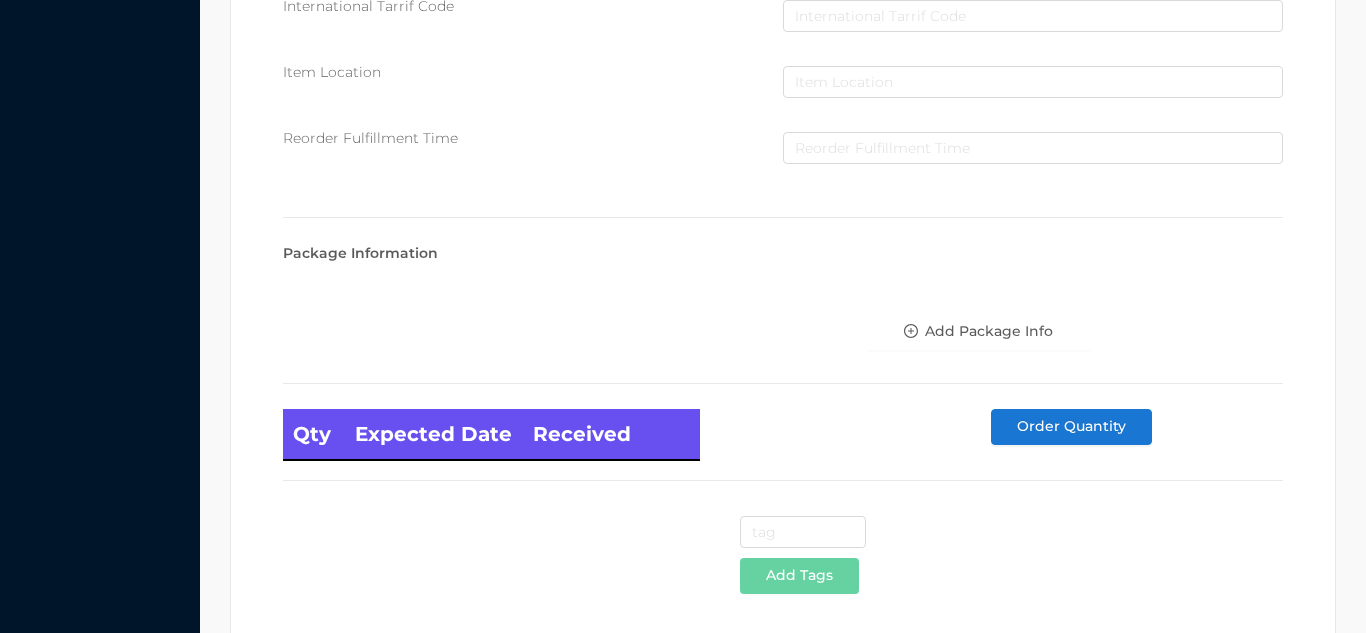scroll, scrollTop: 1135, scrollLeft: 0, axis: vertical 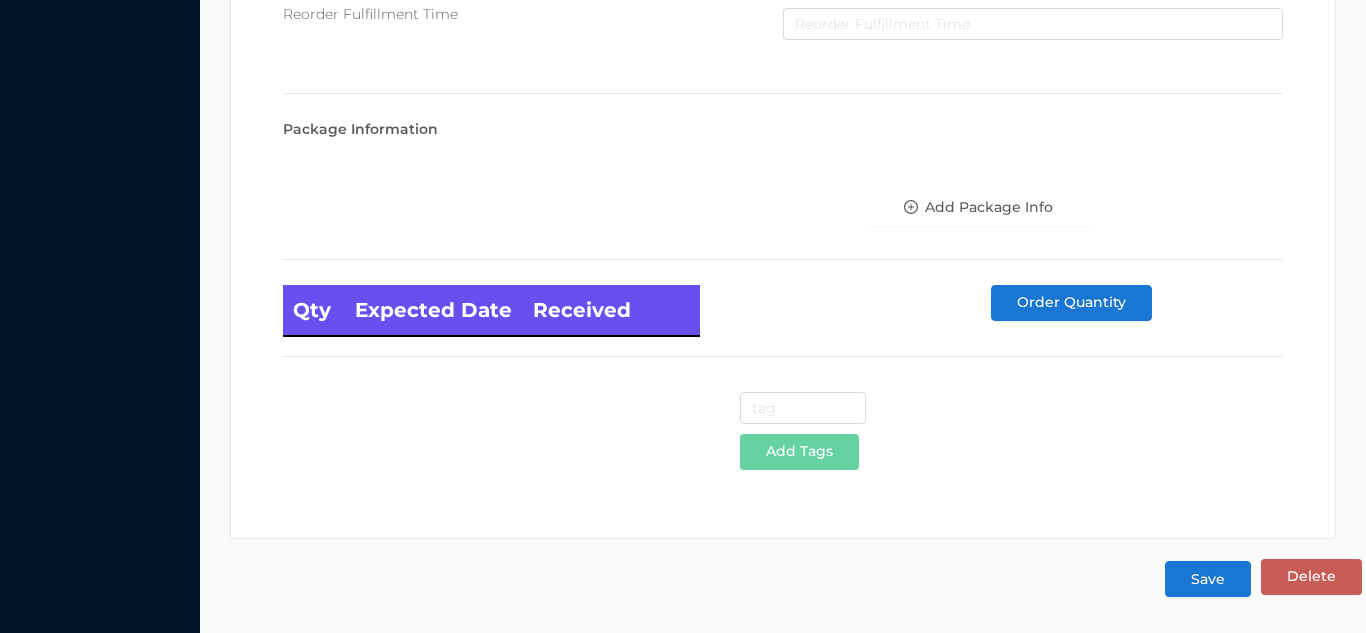 click on "Save" at bounding box center [1208, 579] 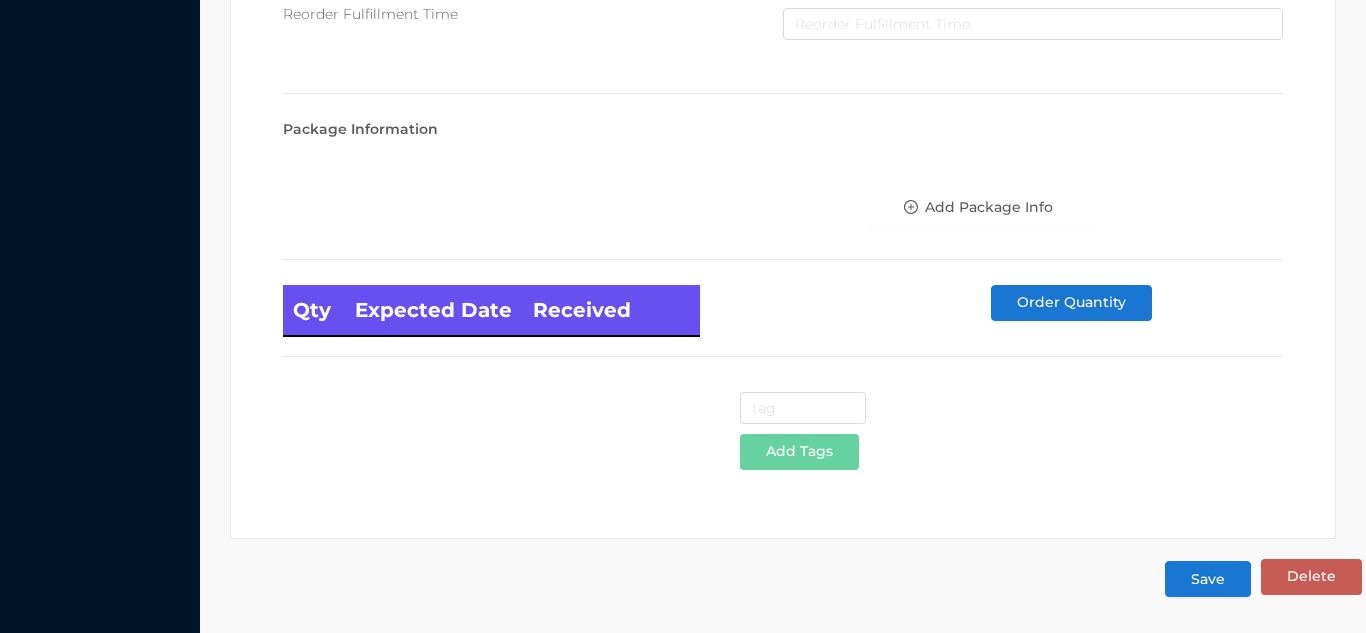 scroll, scrollTop: 0, scrollLeft: 0, axis: both 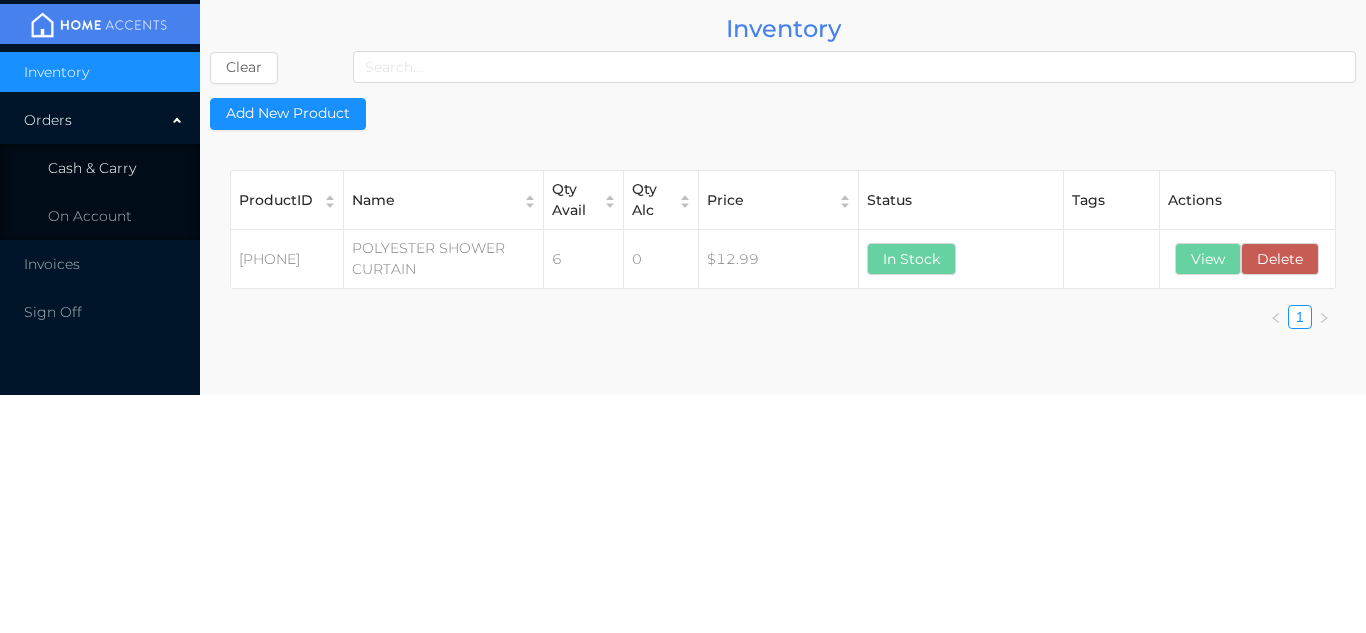 click on "Cash & Carry" at bounding box center [100, 168] 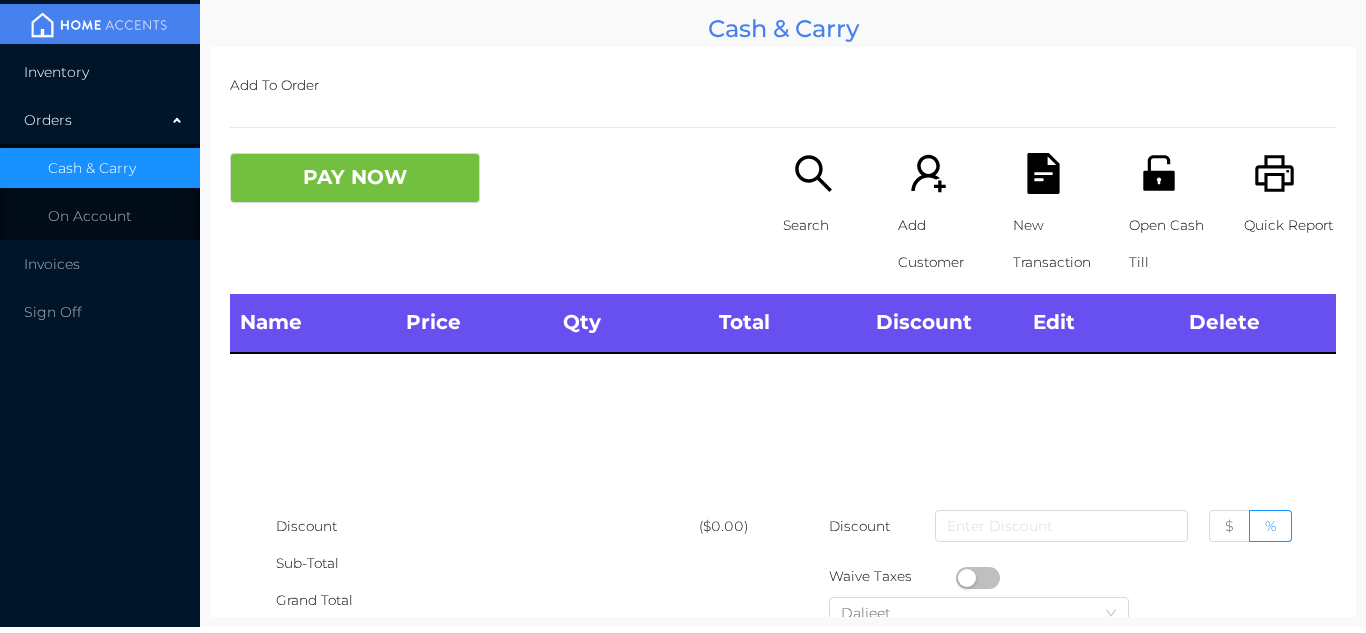 click on "Inventory" at bounding box center [100, 72] 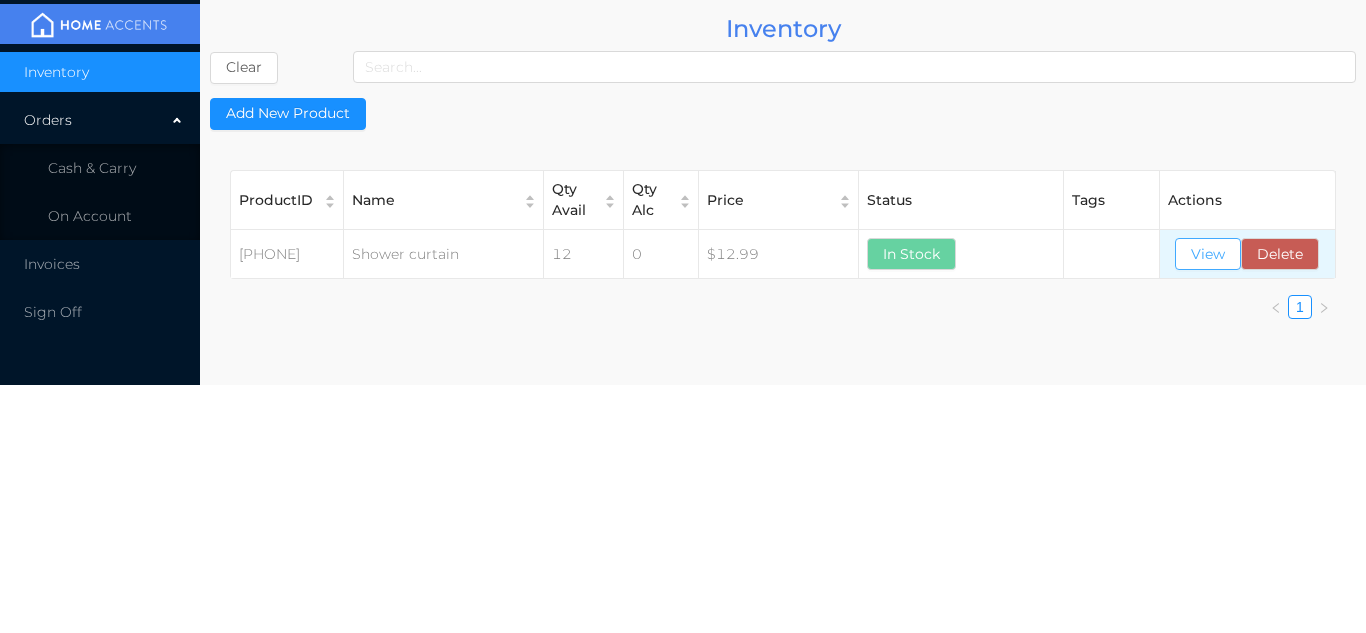 click on "View" at bounding box center [1208, 254] 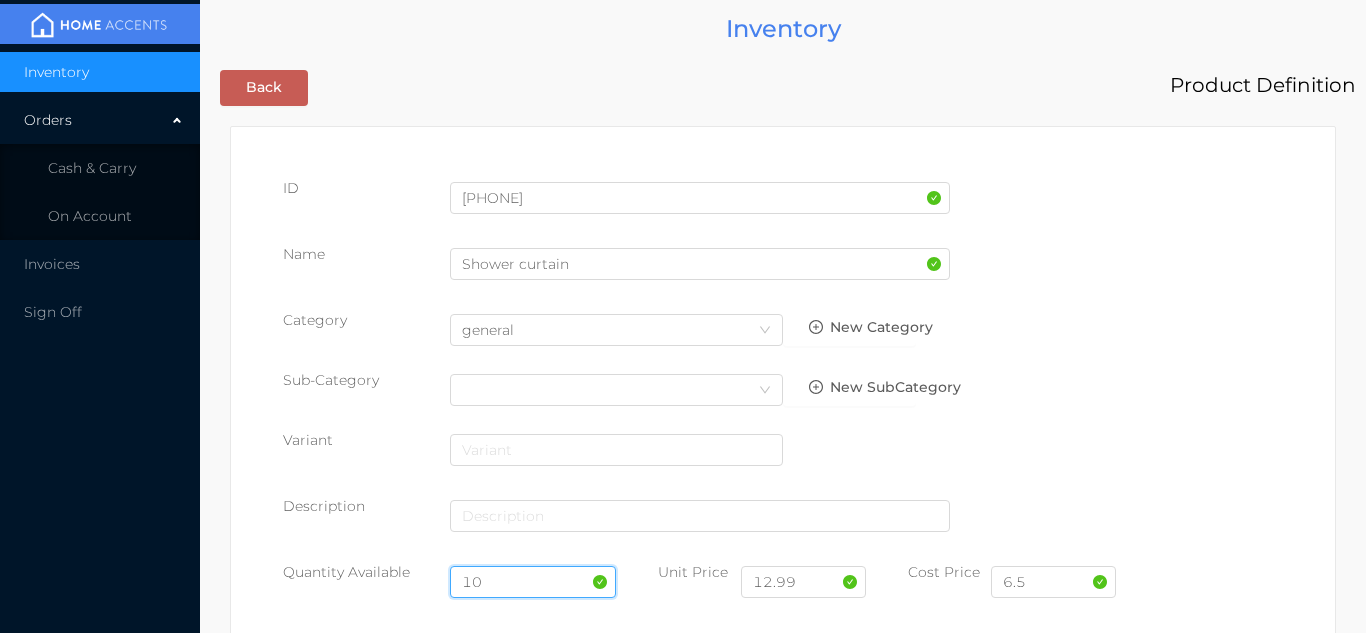 click on "10" at bounding box center (533, 582) 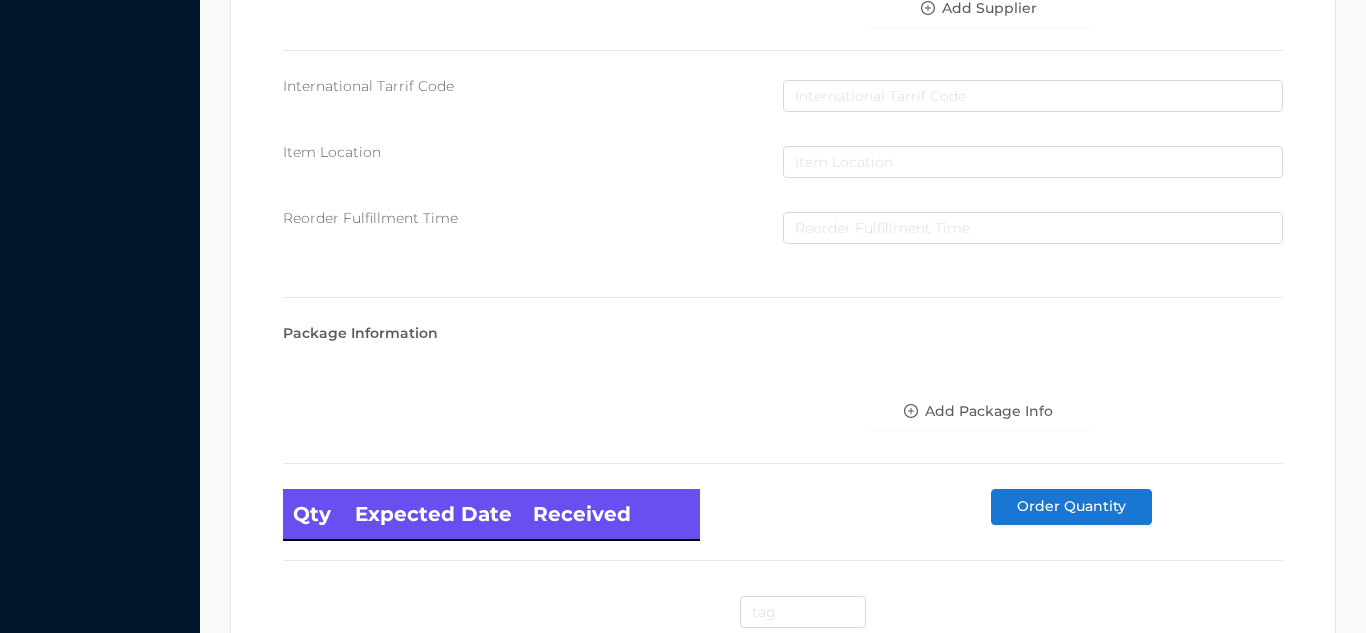 scroll, scrollTop: 1135, scrollLeft: 0, axis: vertical 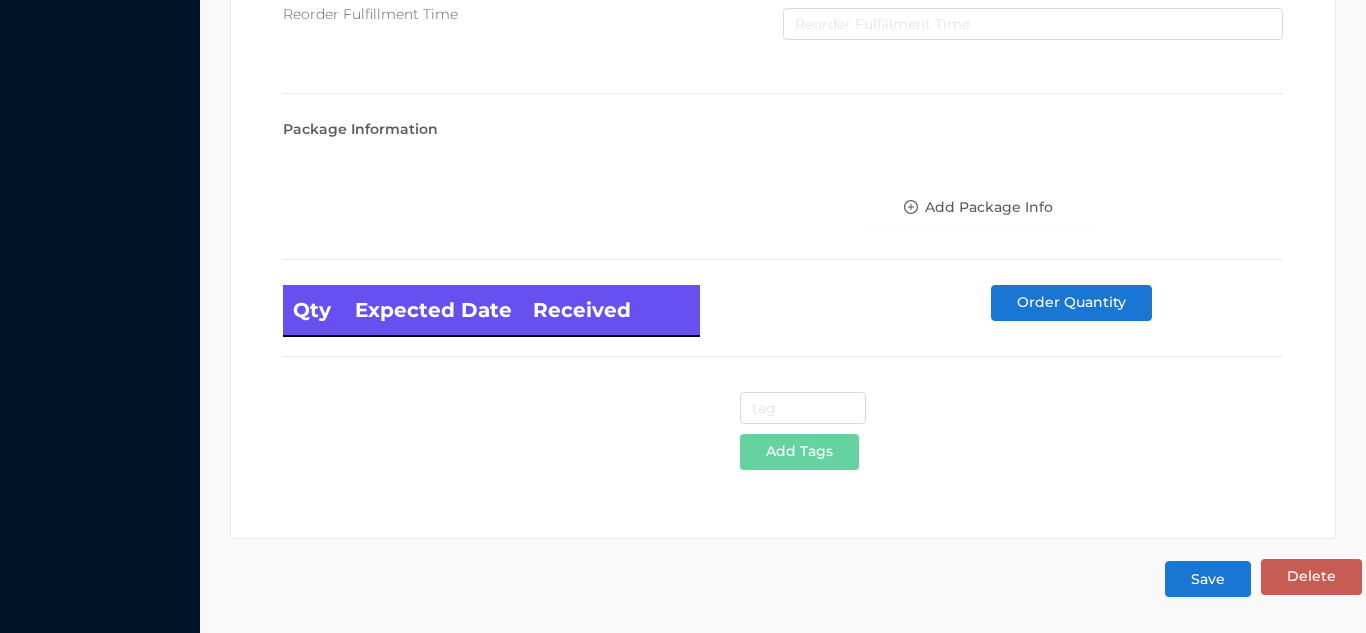 type on "6" 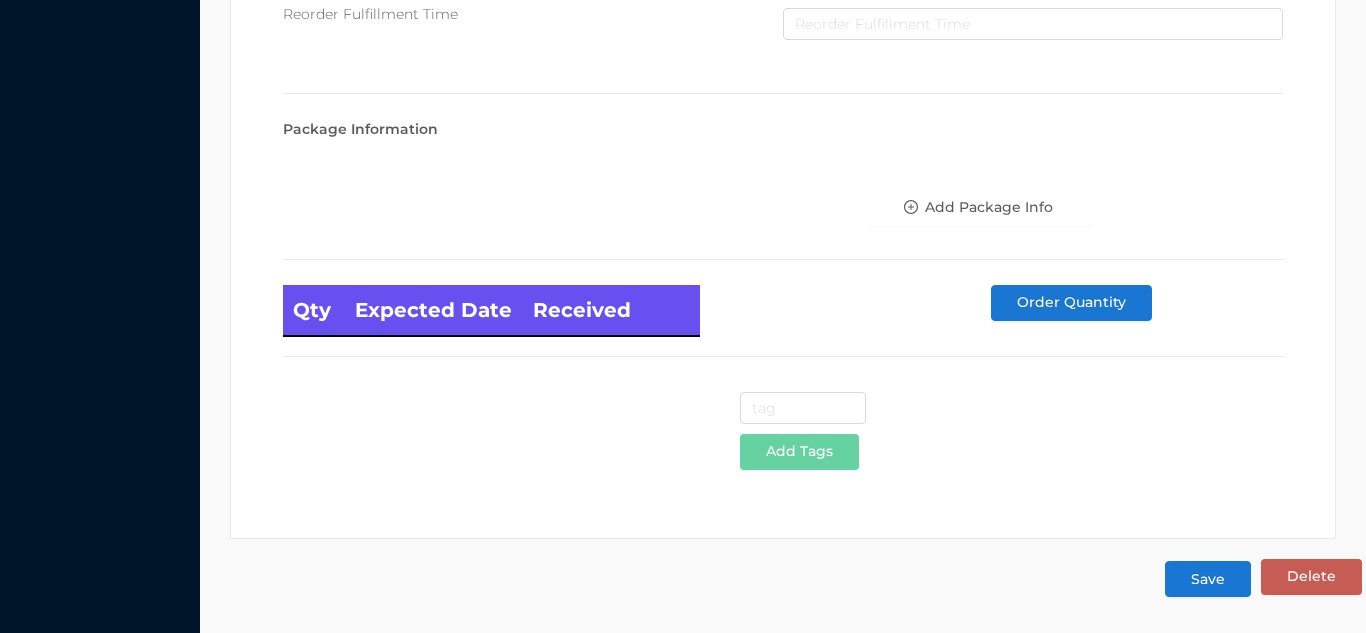 click on "Save" at bounding box center [1208, 579] 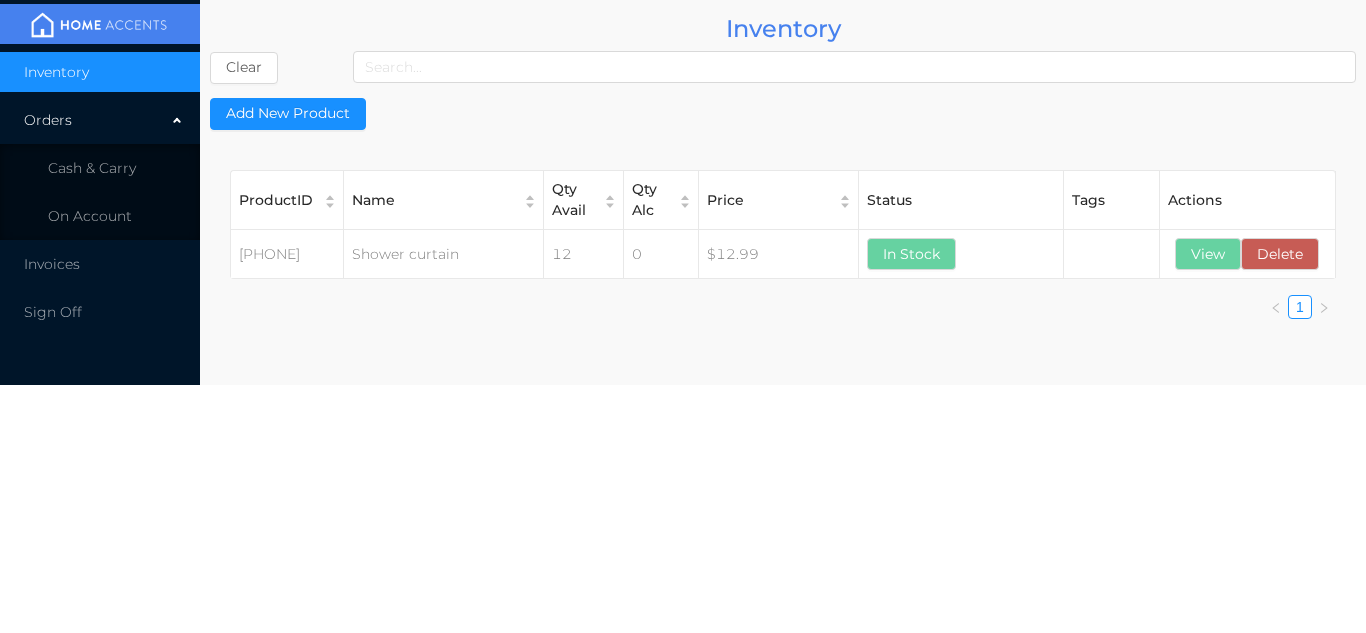 scroll, scrollTop: 0, scrollLeft: 0, axis: both 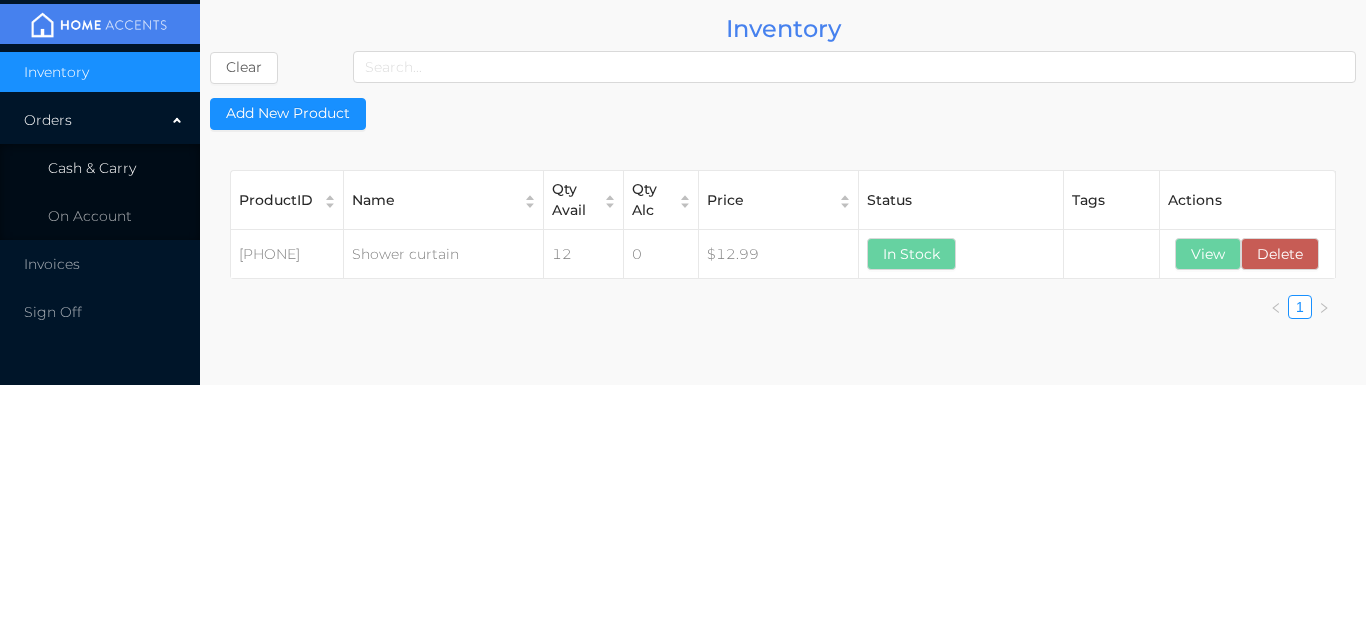 click on "Cash & Carry" at bounding box center [100, 168] 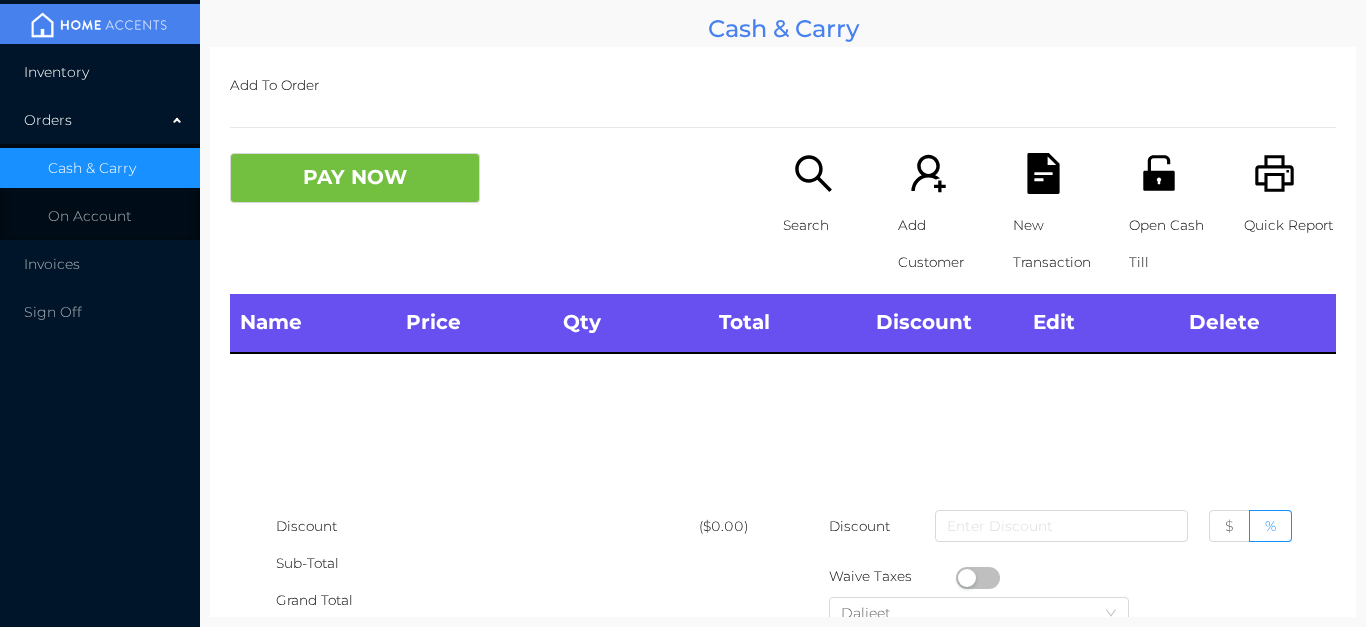 click on "Inventory" at bounding box center (100, 72) 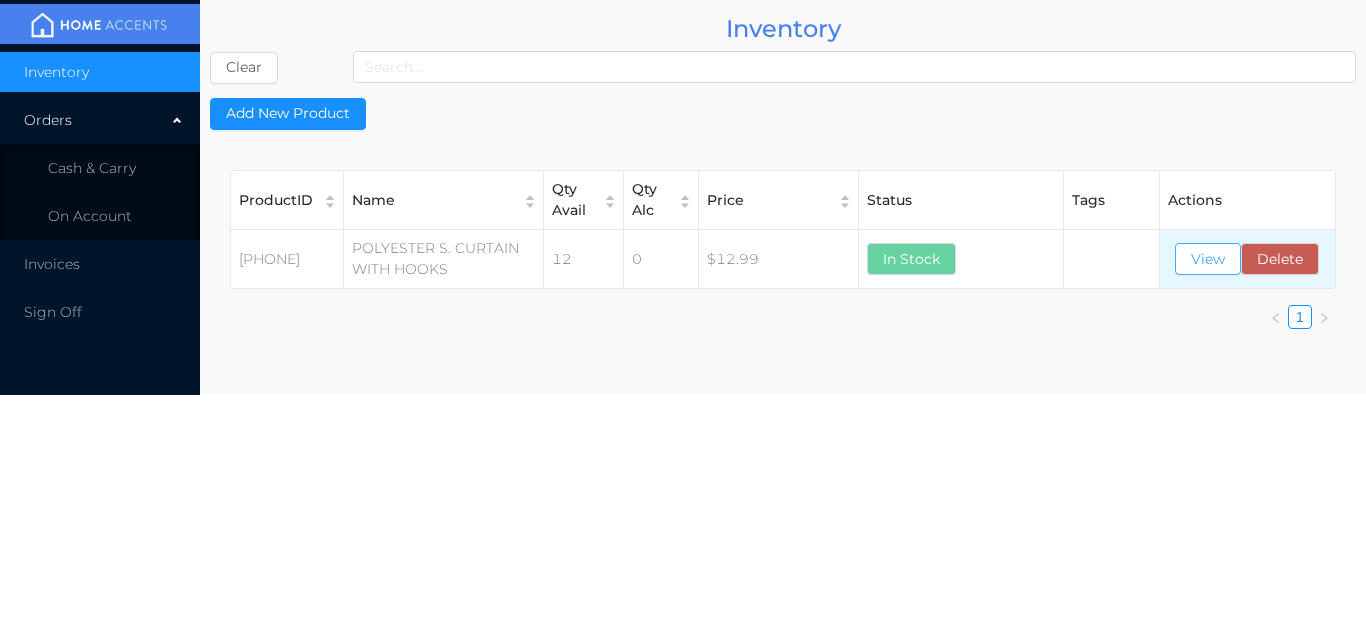 click on "View" at bounding box center (1208, 259) 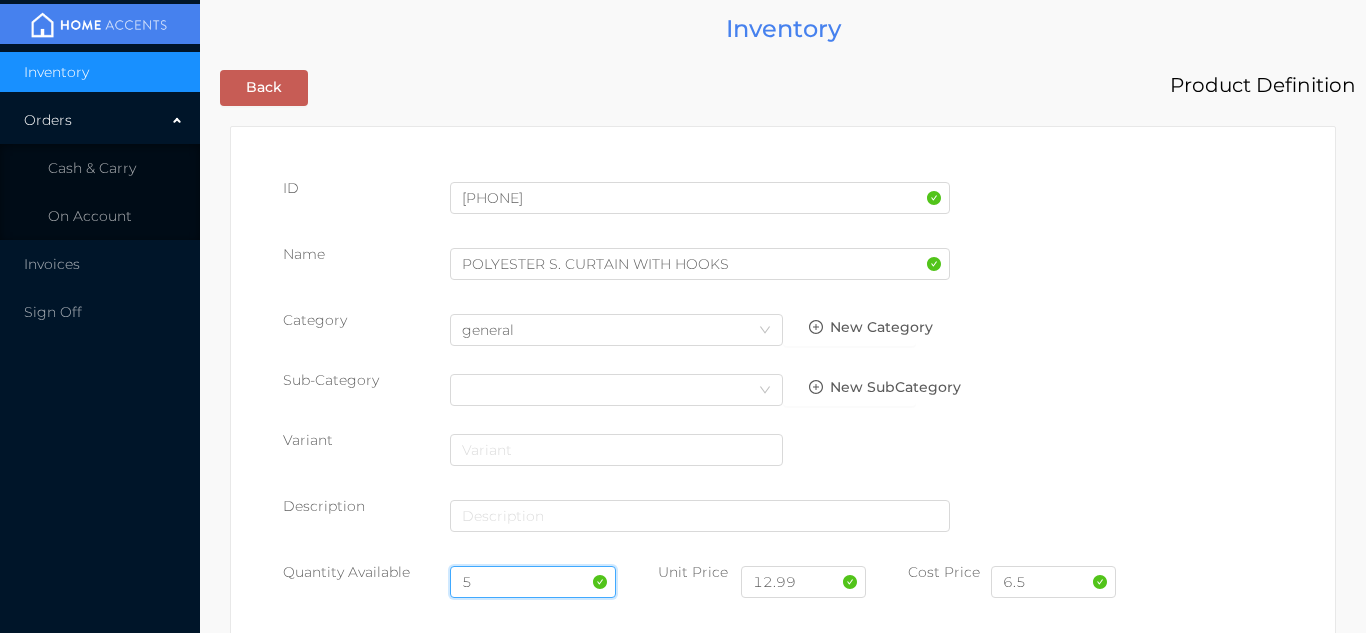 click on "5" at bounding box center [533, 582] 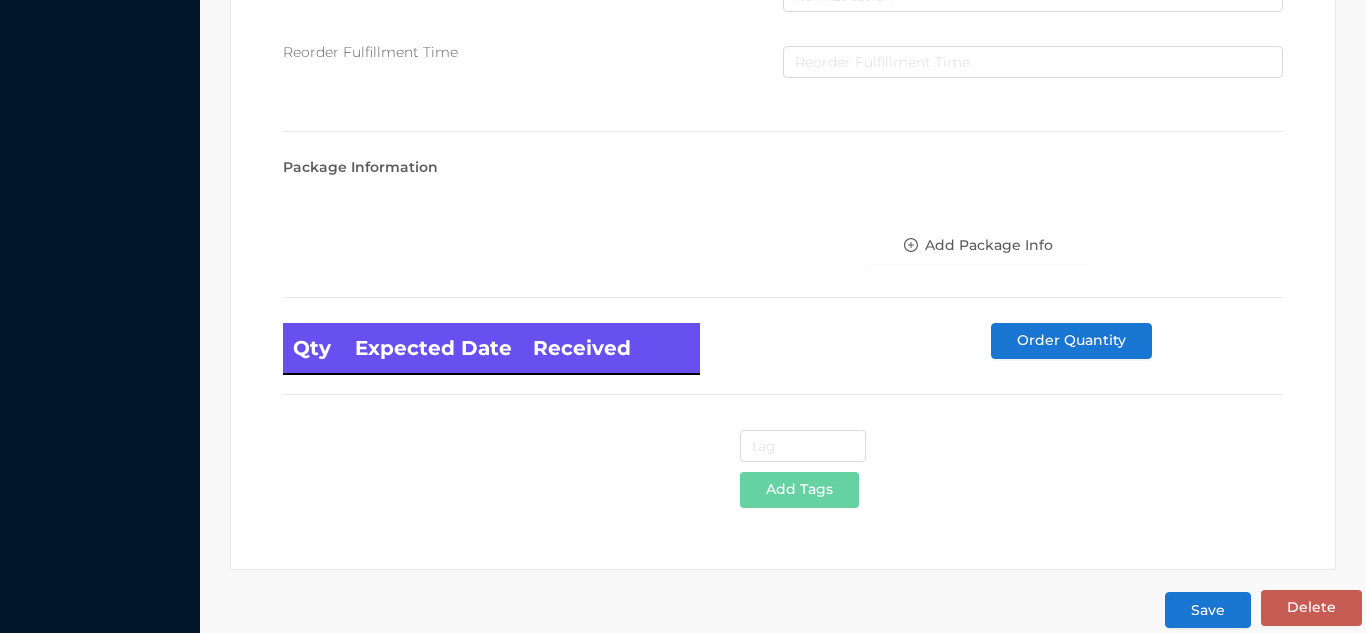 scroll, scrollTop: 1135, scrollLeft: 0, axis: vertical 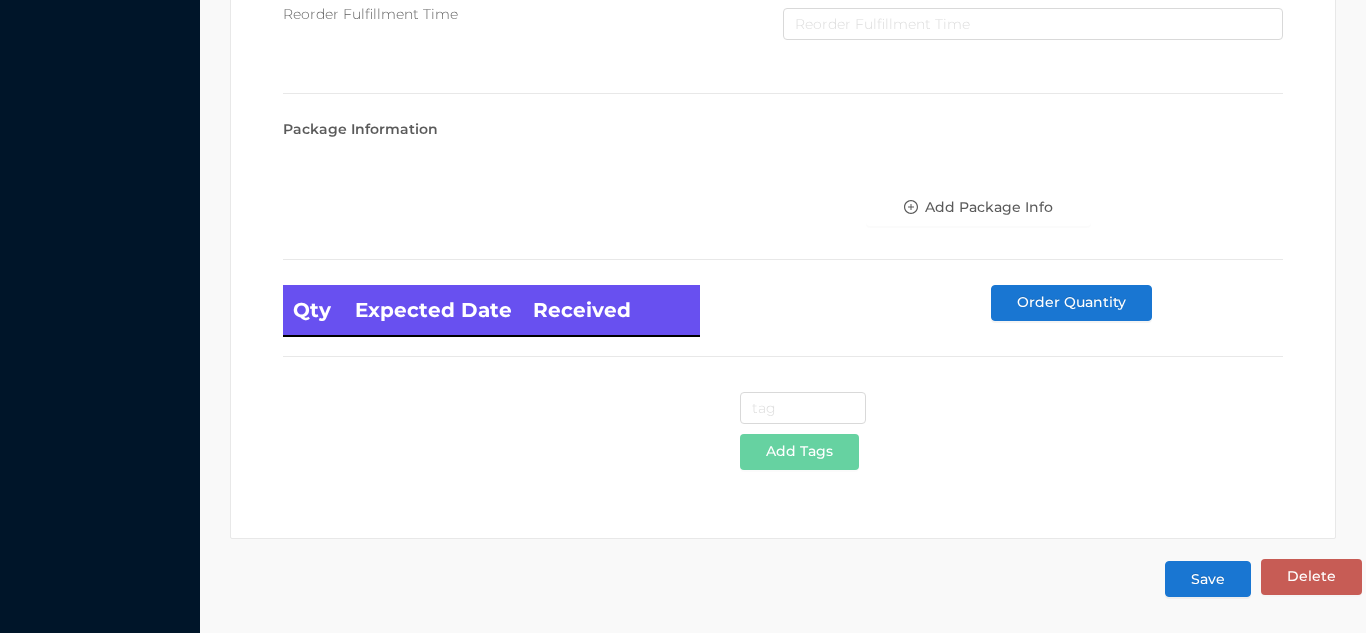 type on "6" 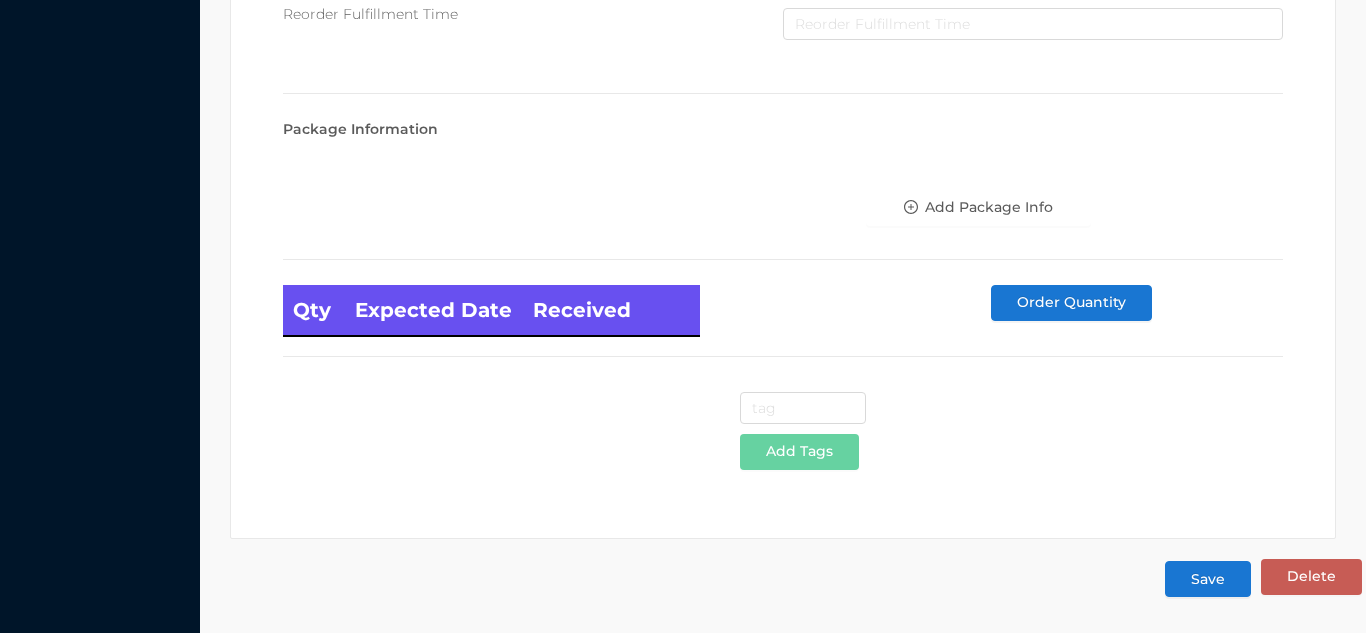 click on "Save" at bounding box center (1208, 579) 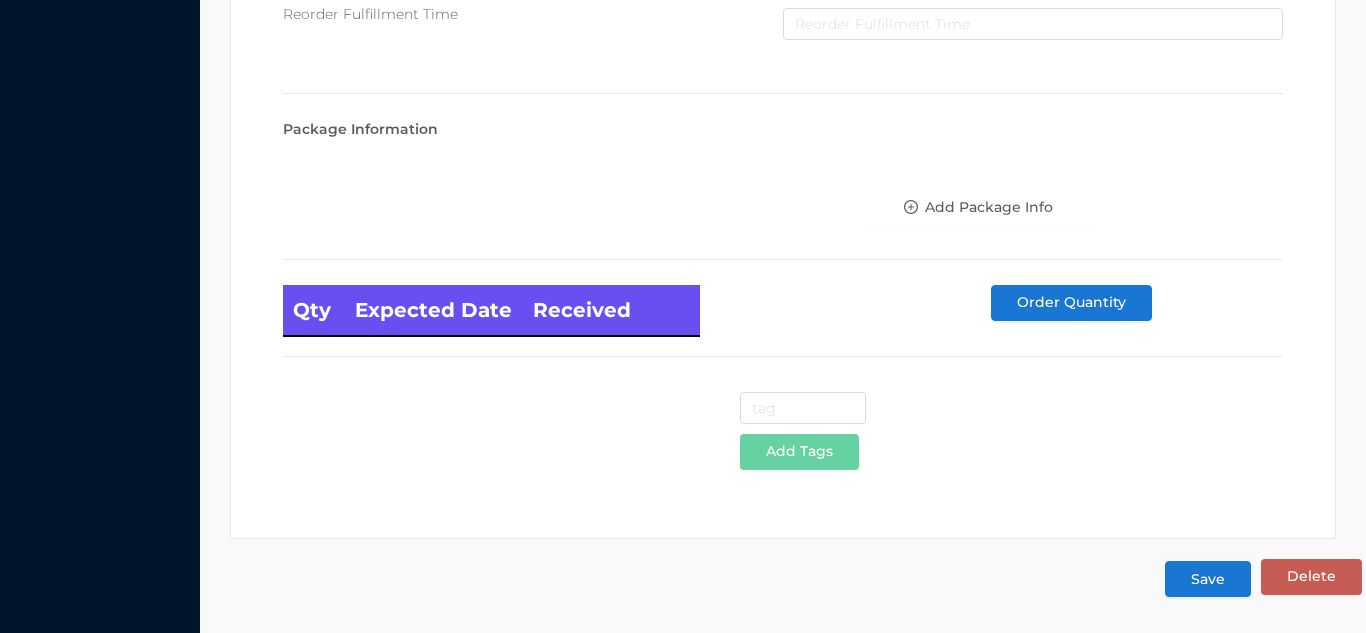 scroll, scrollTop: 0, scrollLeft: 0, axis: both 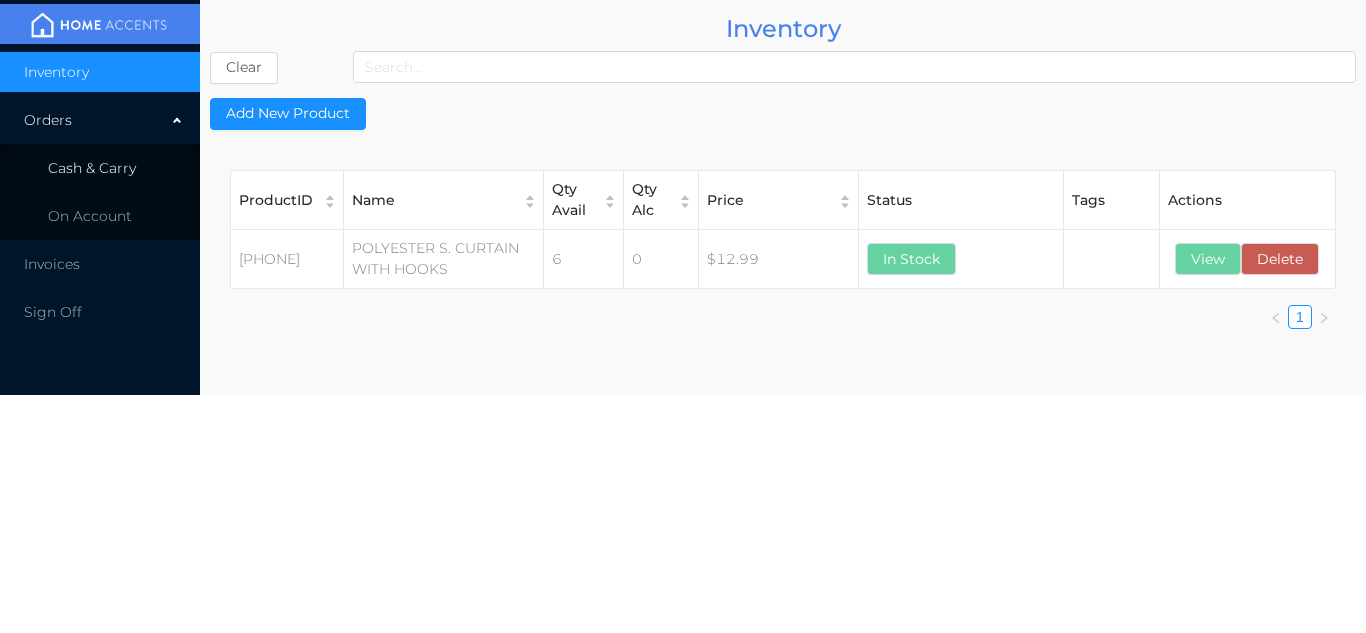click on "Cash & Carry" at bounding box center [92, 168] 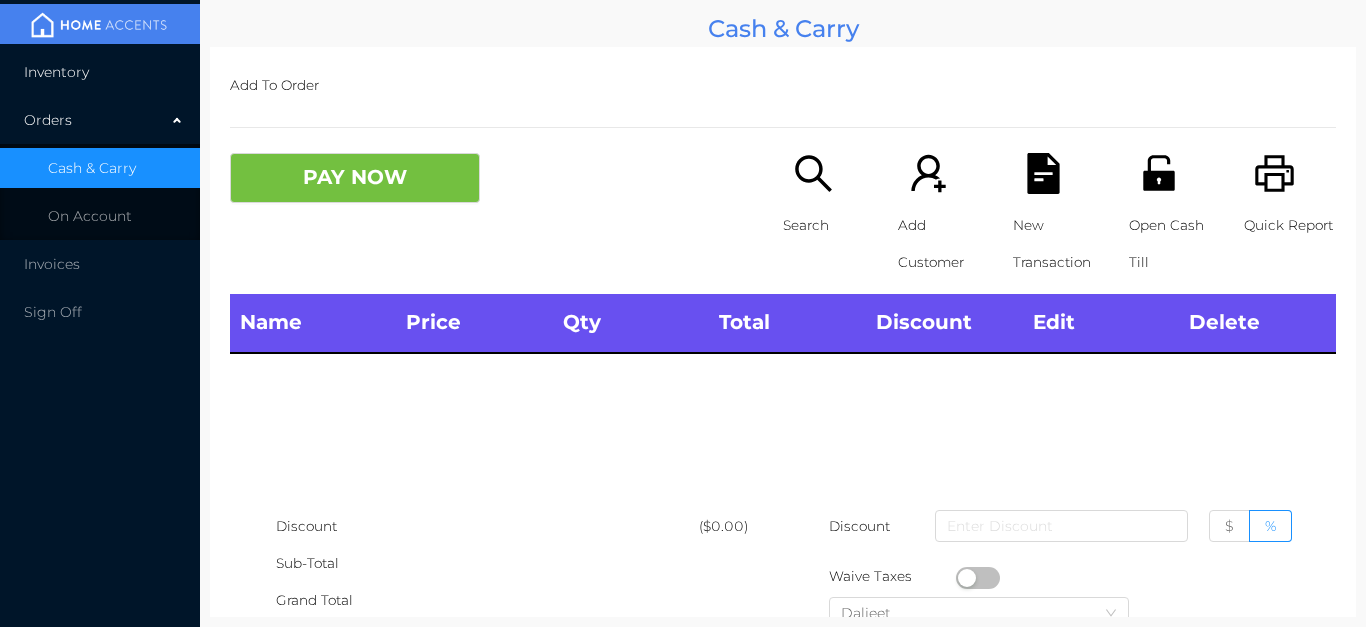 click on "Inventory" at bounding box center (100, 72) 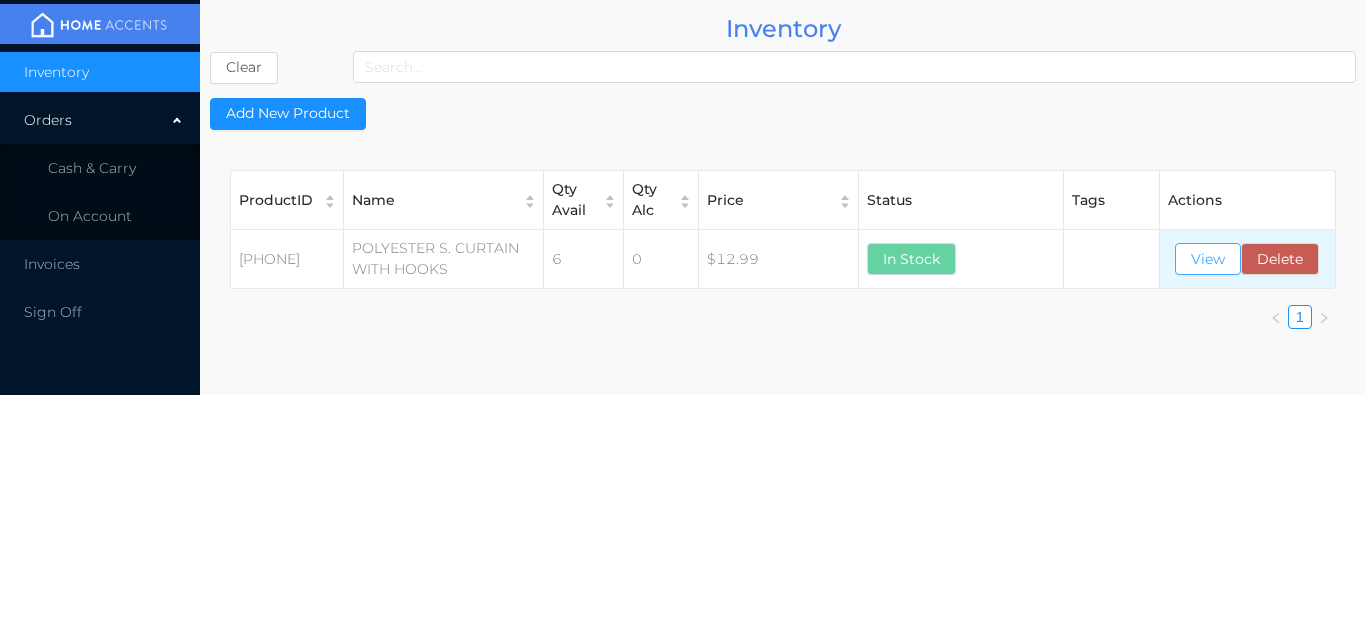 click on "View" at bounding box center (1208, 259) 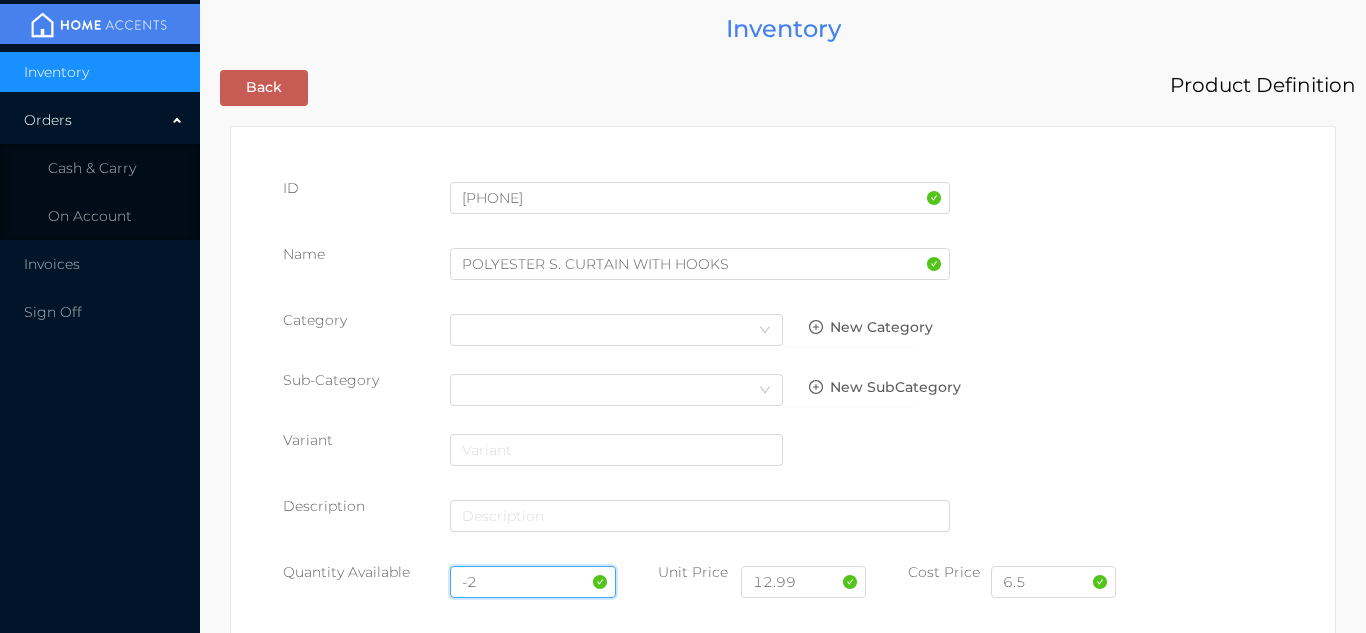 click on "-2" at bounding box center (533, 582) 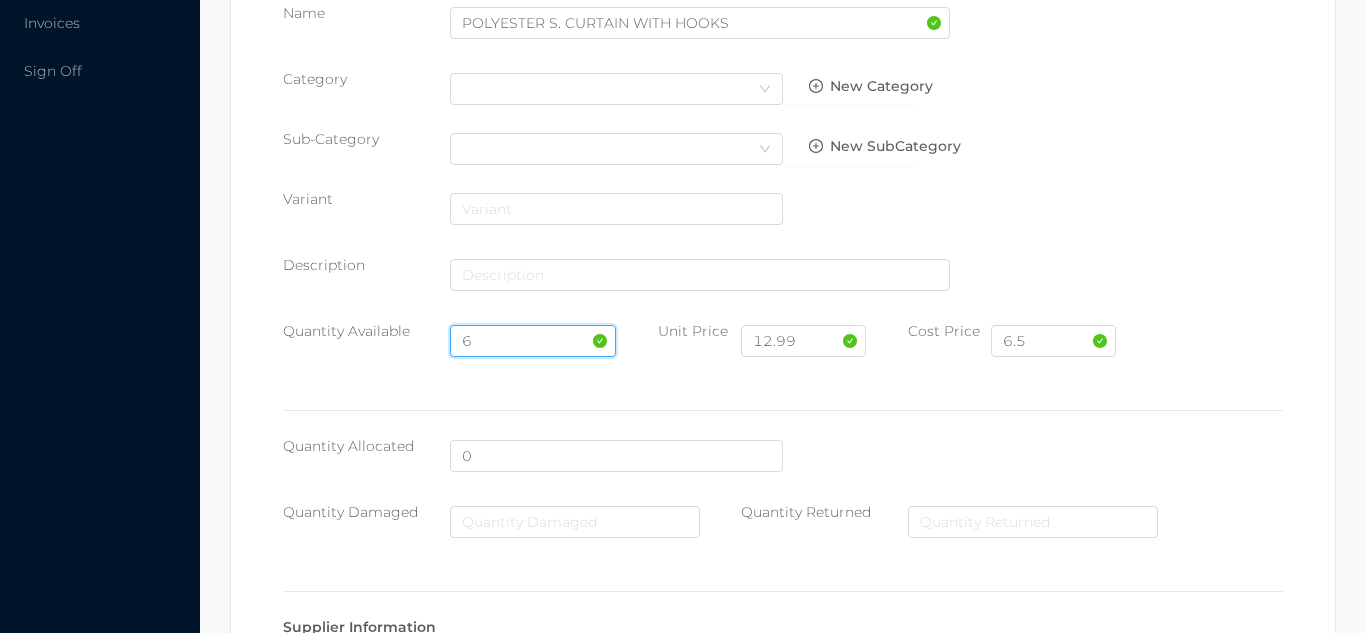 scroll, scrollTop: 0, scrollLeft: 0, axis: both 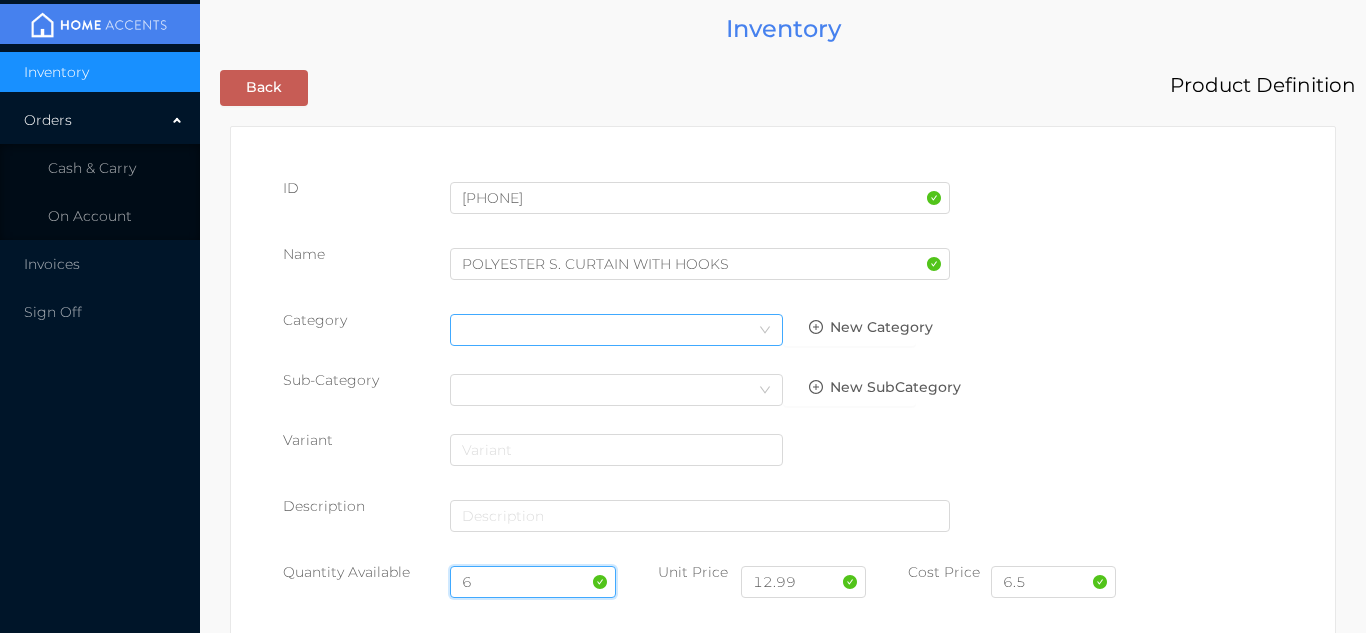 type on "6" 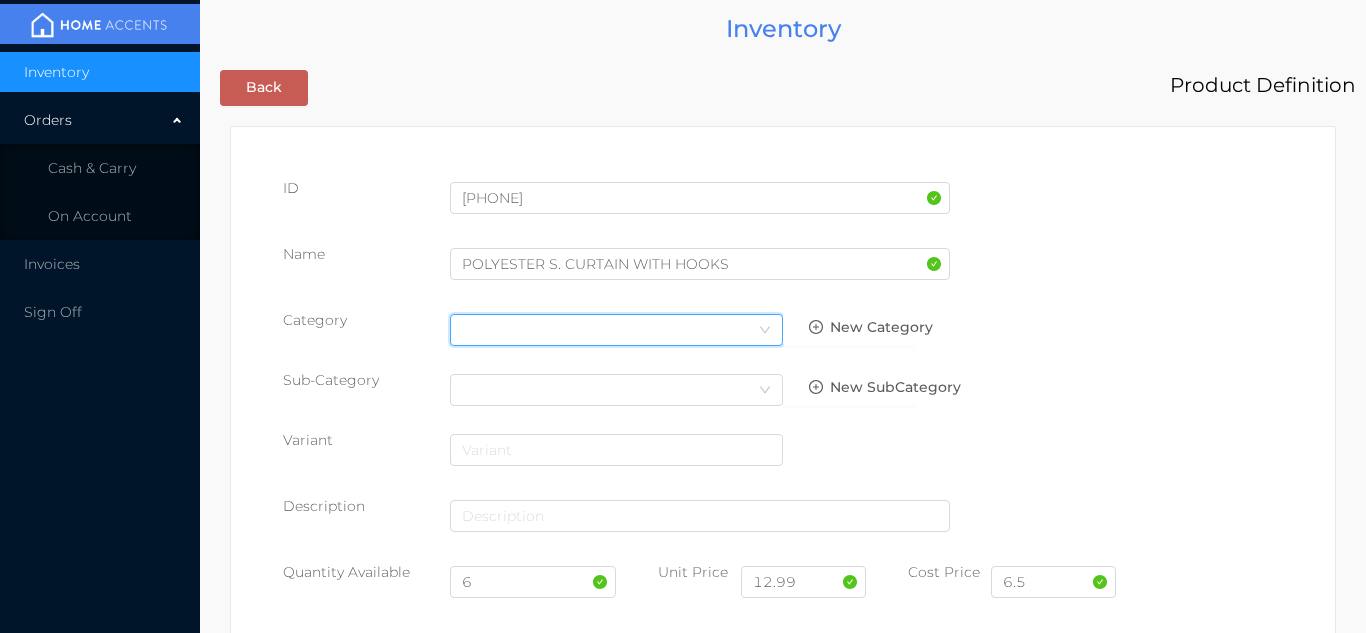 click on "Select Category" at bounding box center [616, 330] 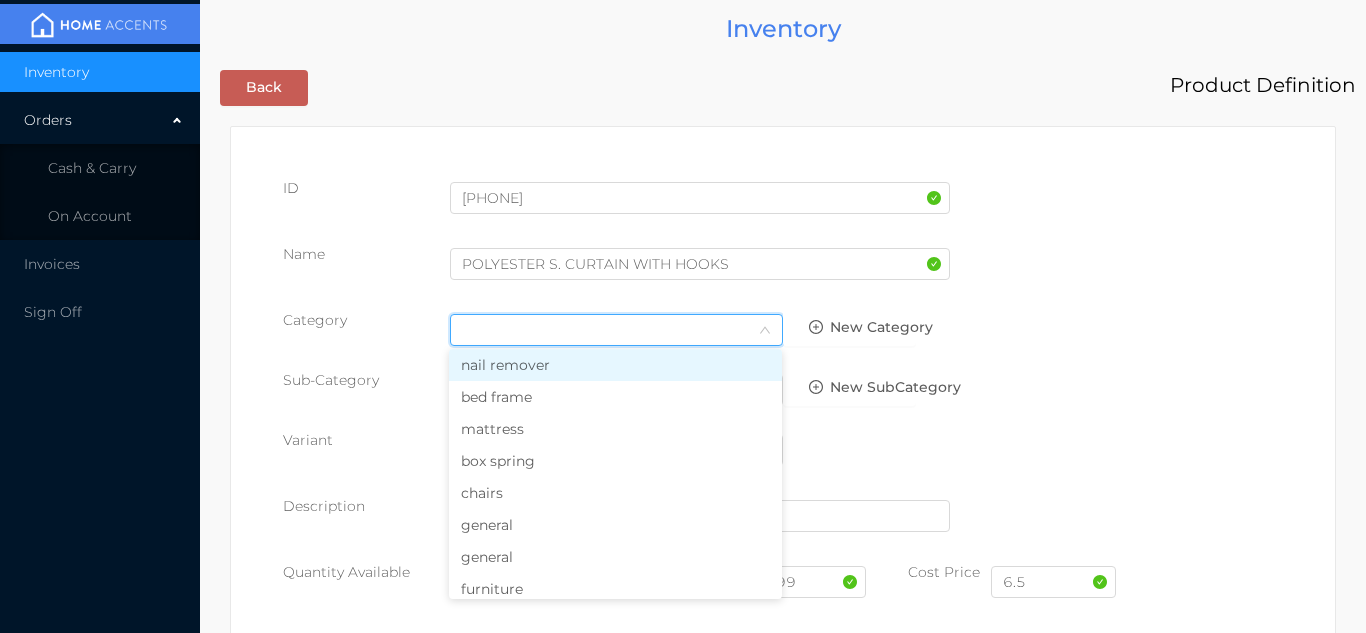 click on "general" at bounding box center [615, 525] 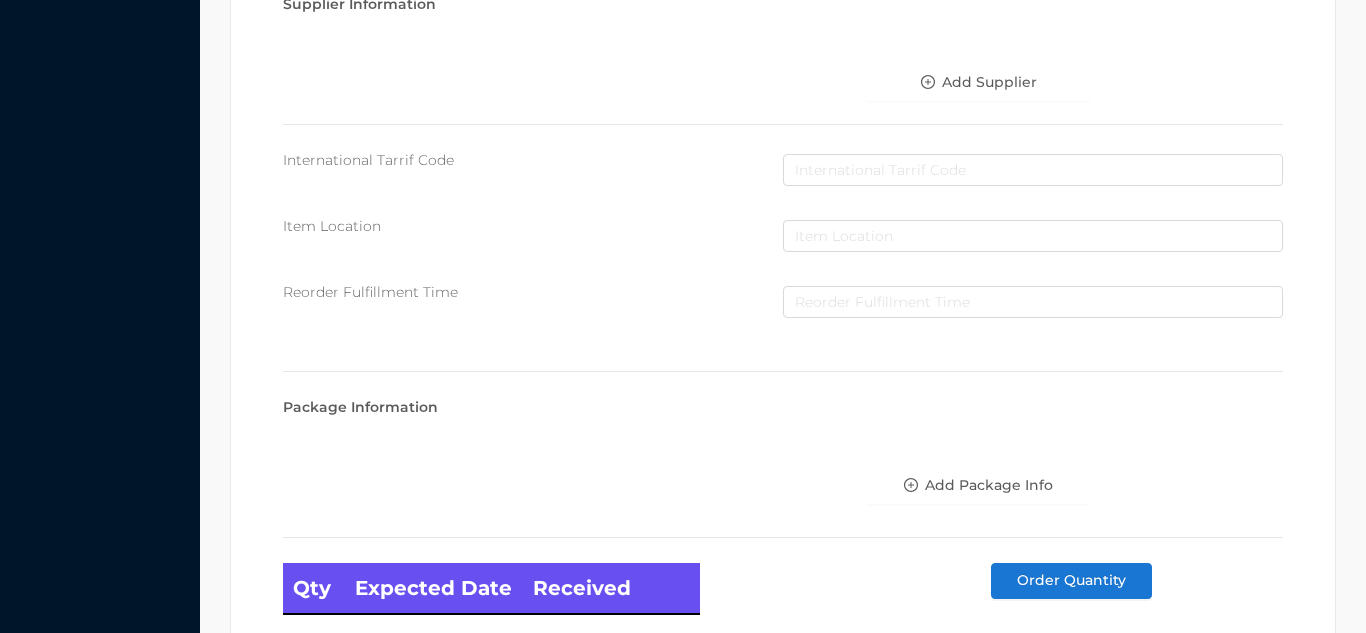 scroll, scrollTop: 1135, scrollLeft: 0, axis: vertical 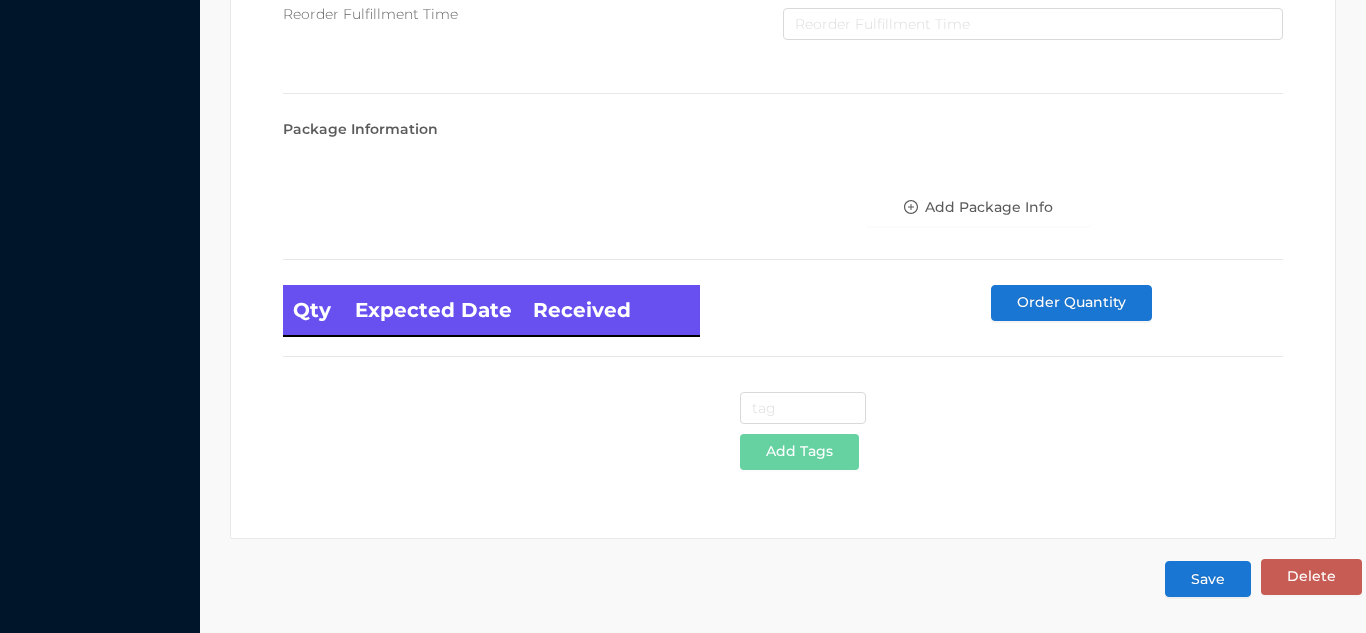 click on "Save" at bounding box center (1208, 579) 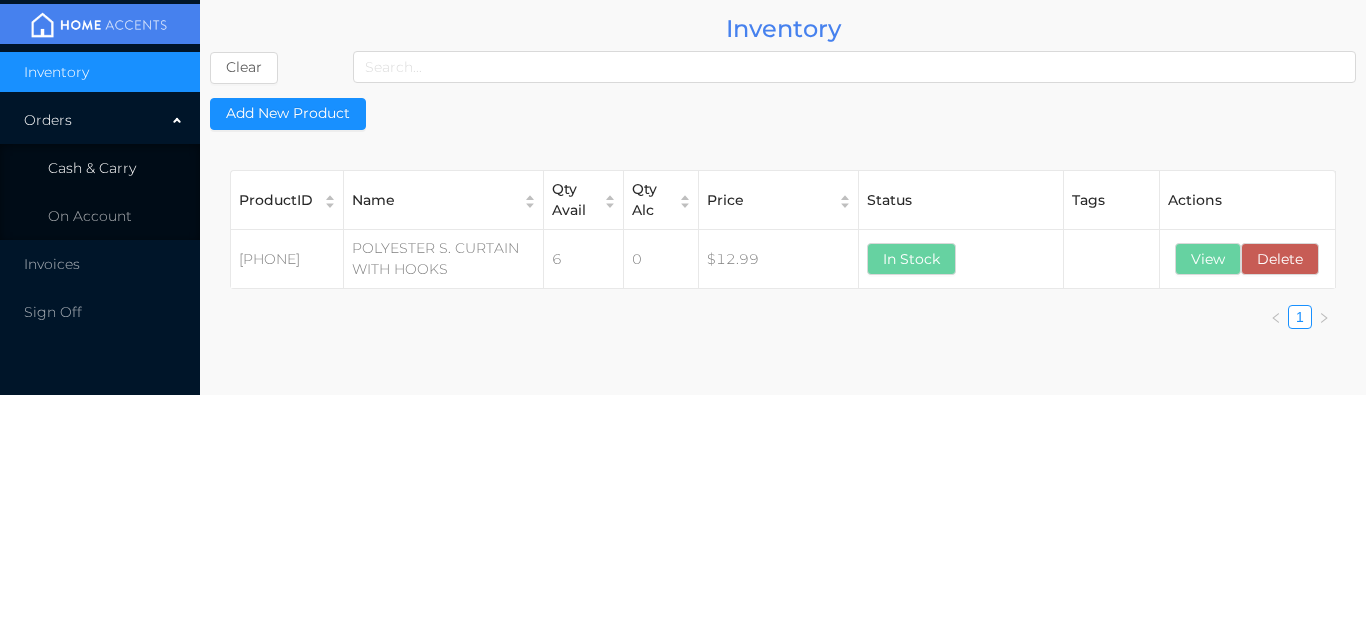 click on "Cash & Carry" at bounding box center (100, 168) 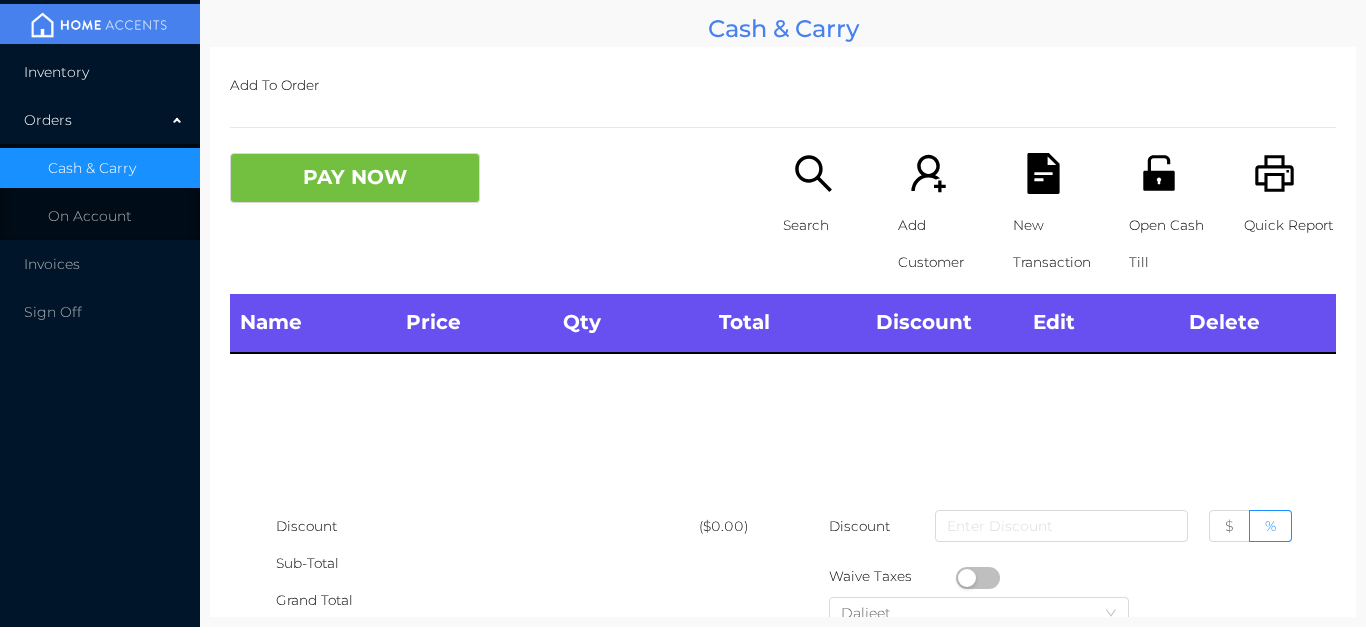 click on "Inventory" at bounding box center [100, 72] 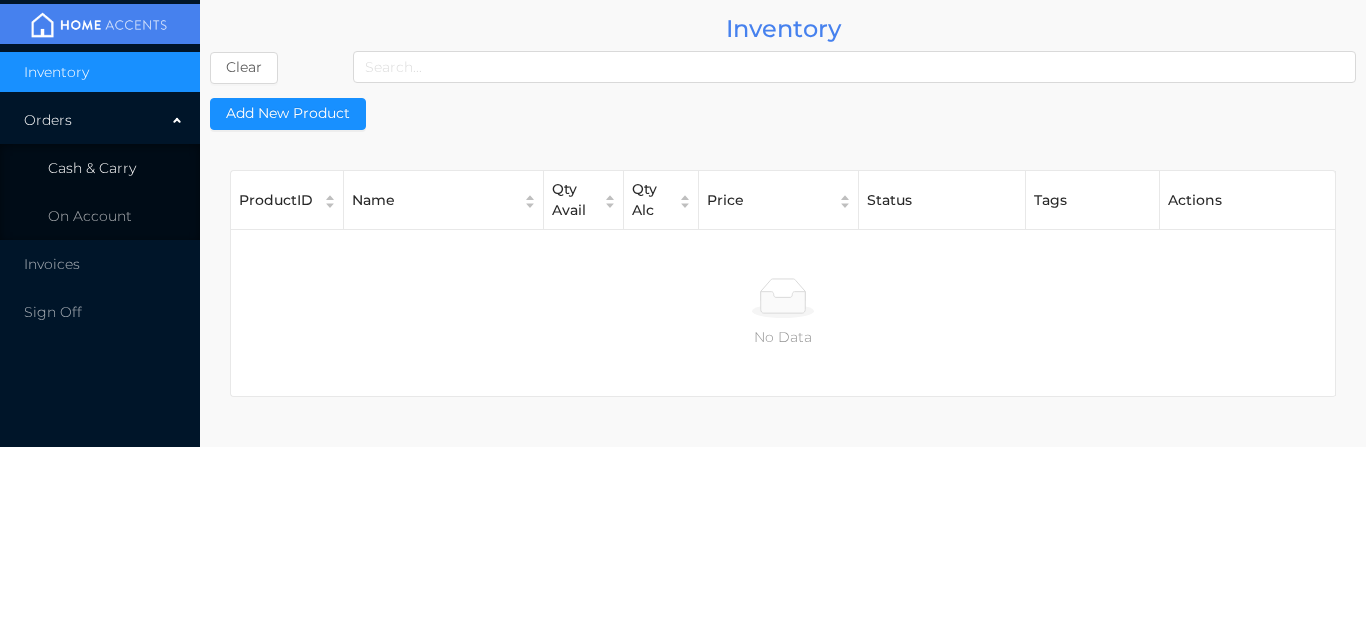 click on "Cash & Carry" at bounding box center (92, 168) 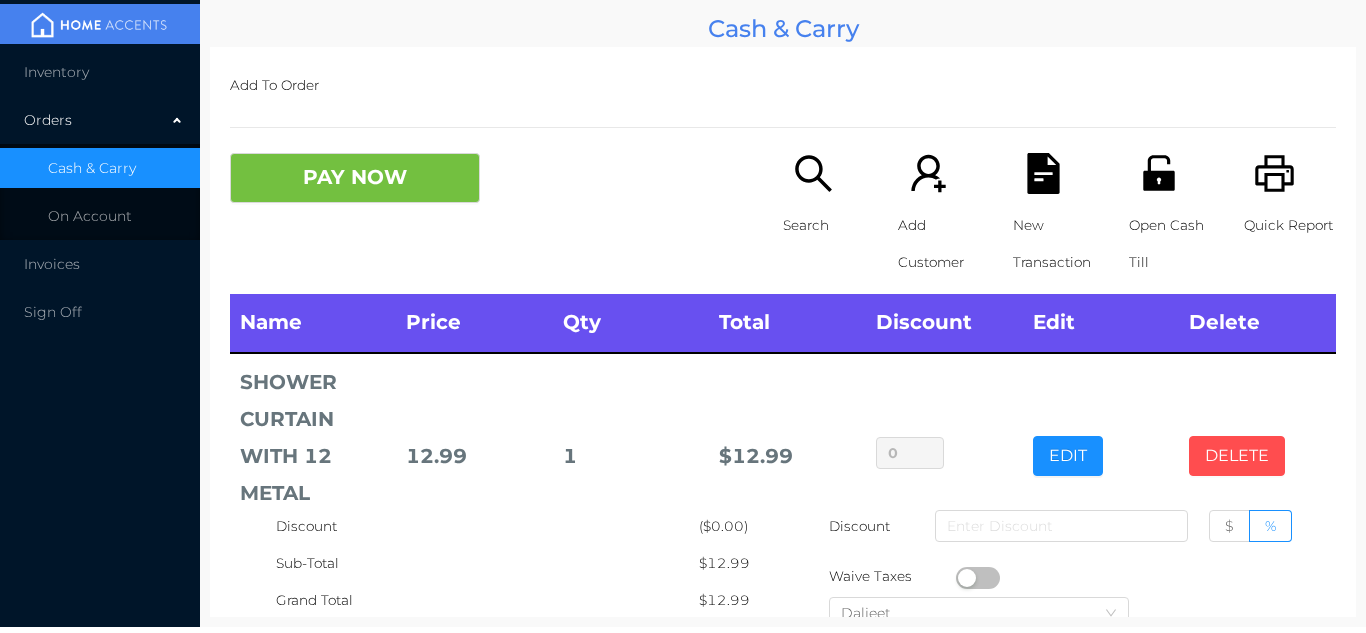 click on "DELETE" at bounding box center (1237, 456) 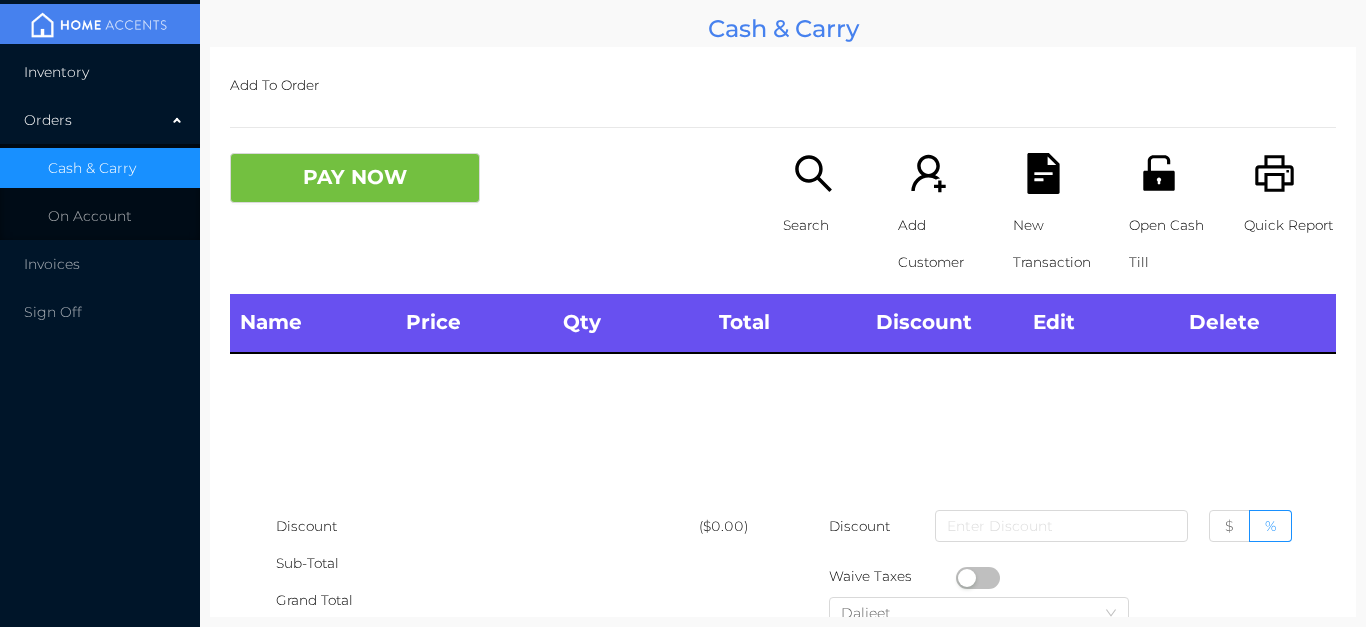 click on "Inventory" at bounding box center (100, 72) 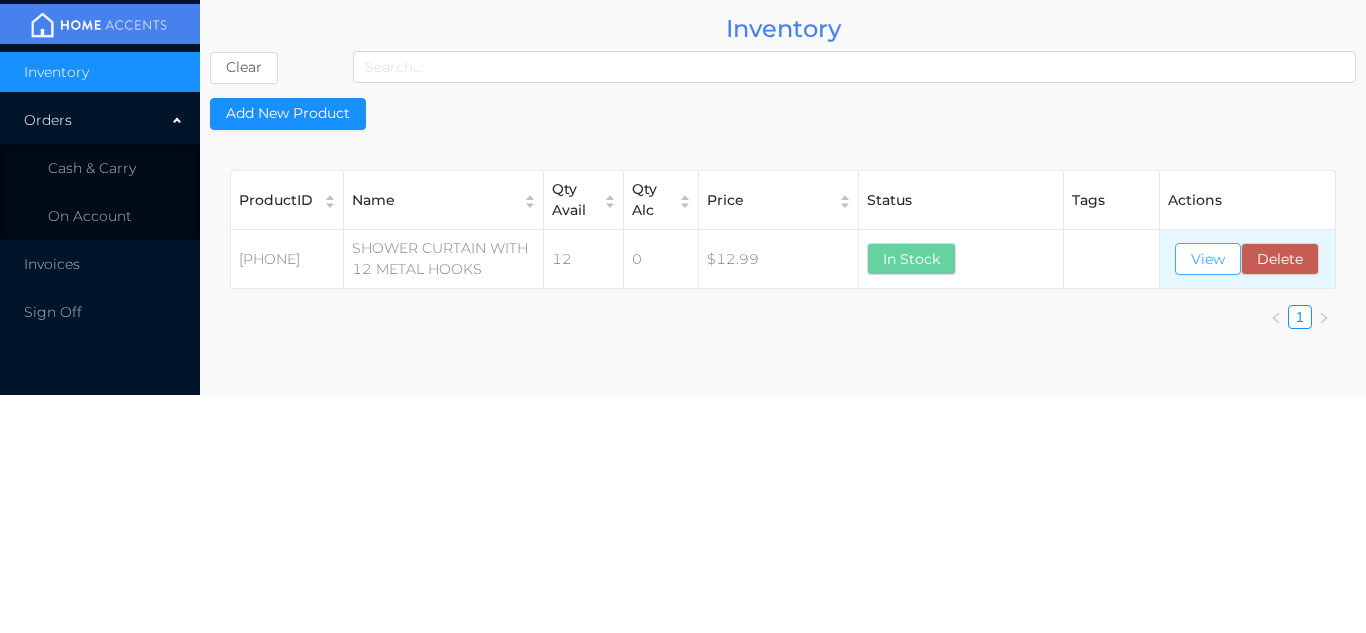 click on "View" at bounding box center (1208, 259) 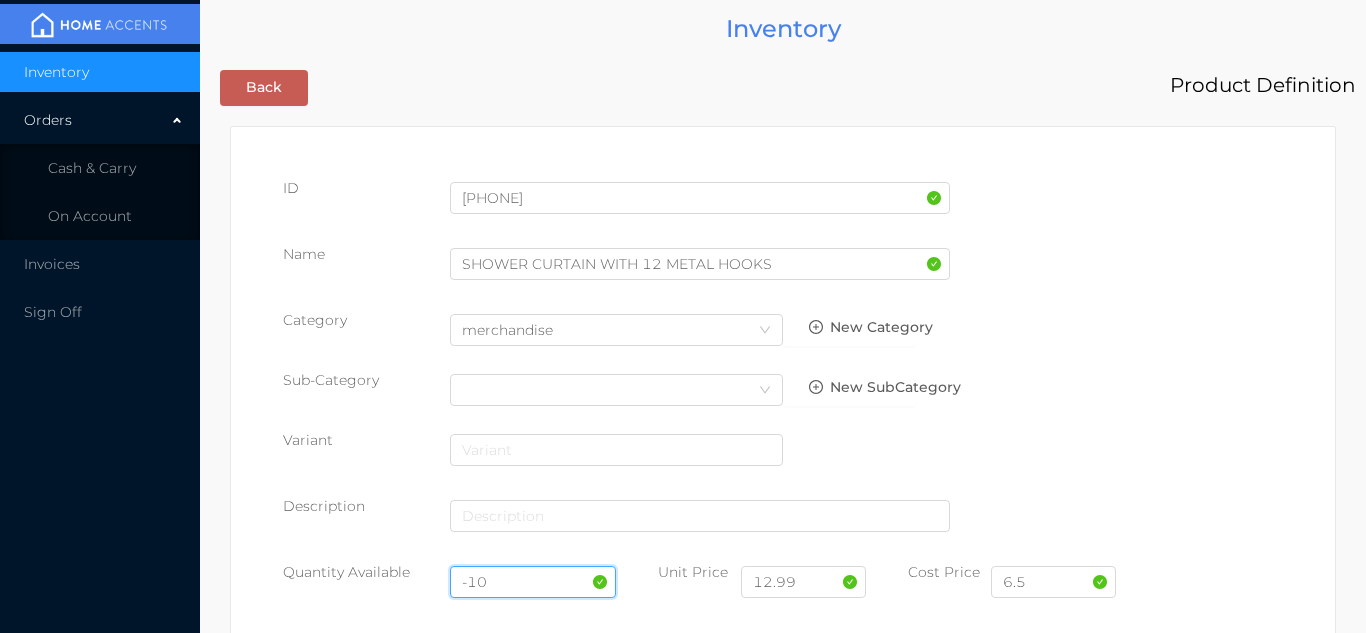 click on "-10" at bounding box center [533, 582] 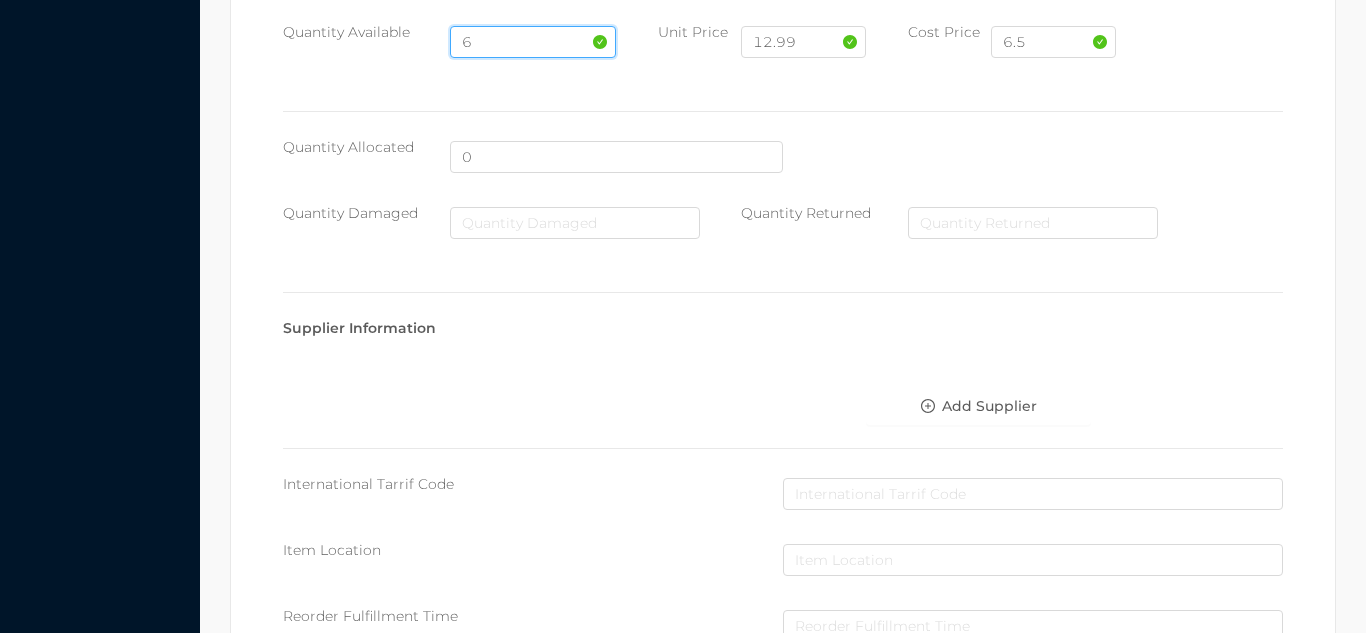 scroll, scrollTop: 1135, scrollLeft: 0, axis: vertical 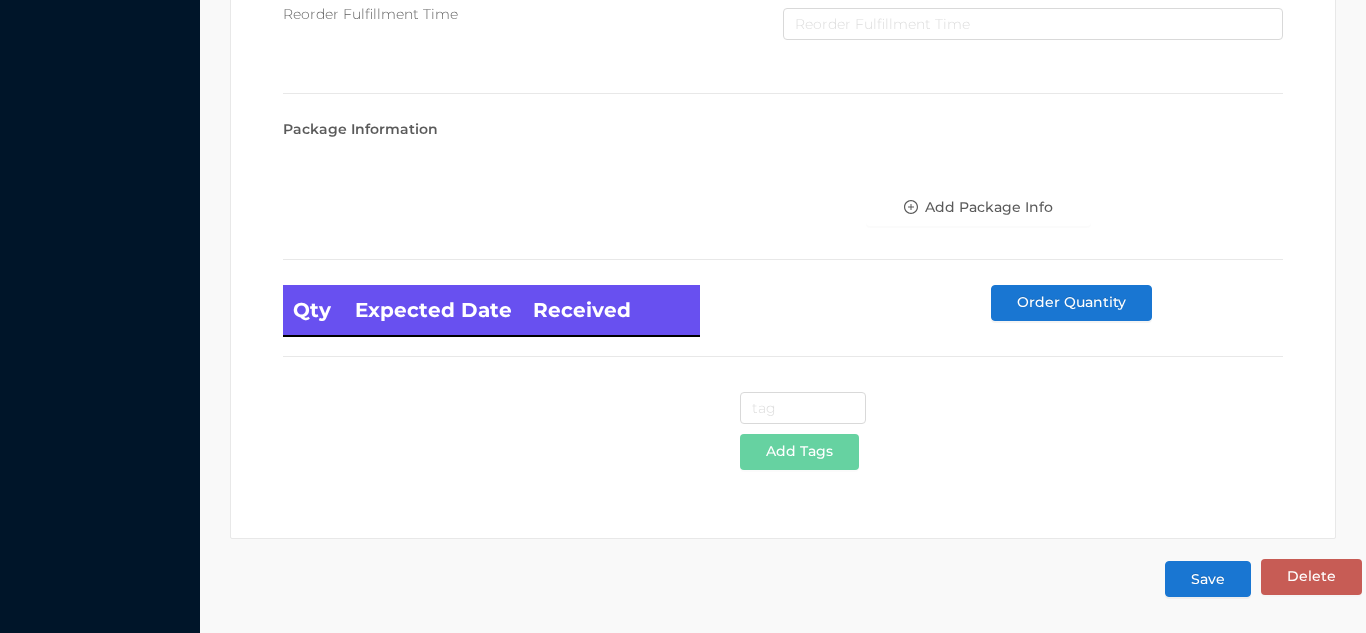 type on "6" 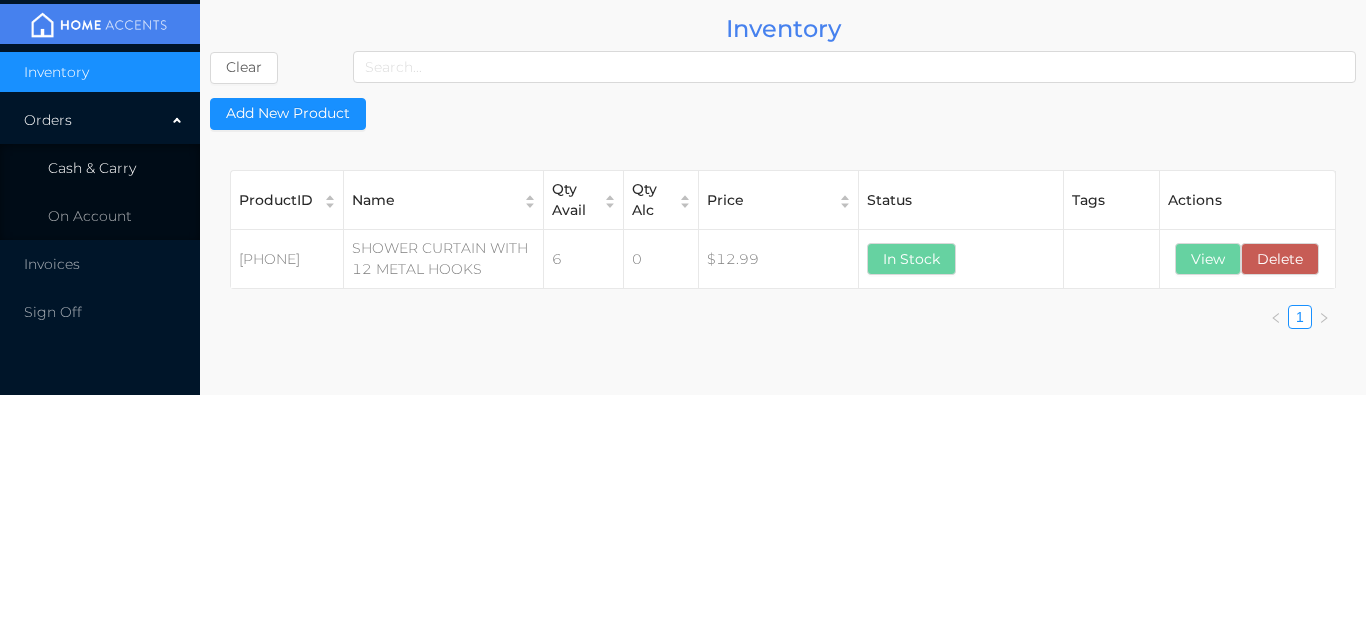 click on "Cash & Carry" at bounding box center [92, 168] 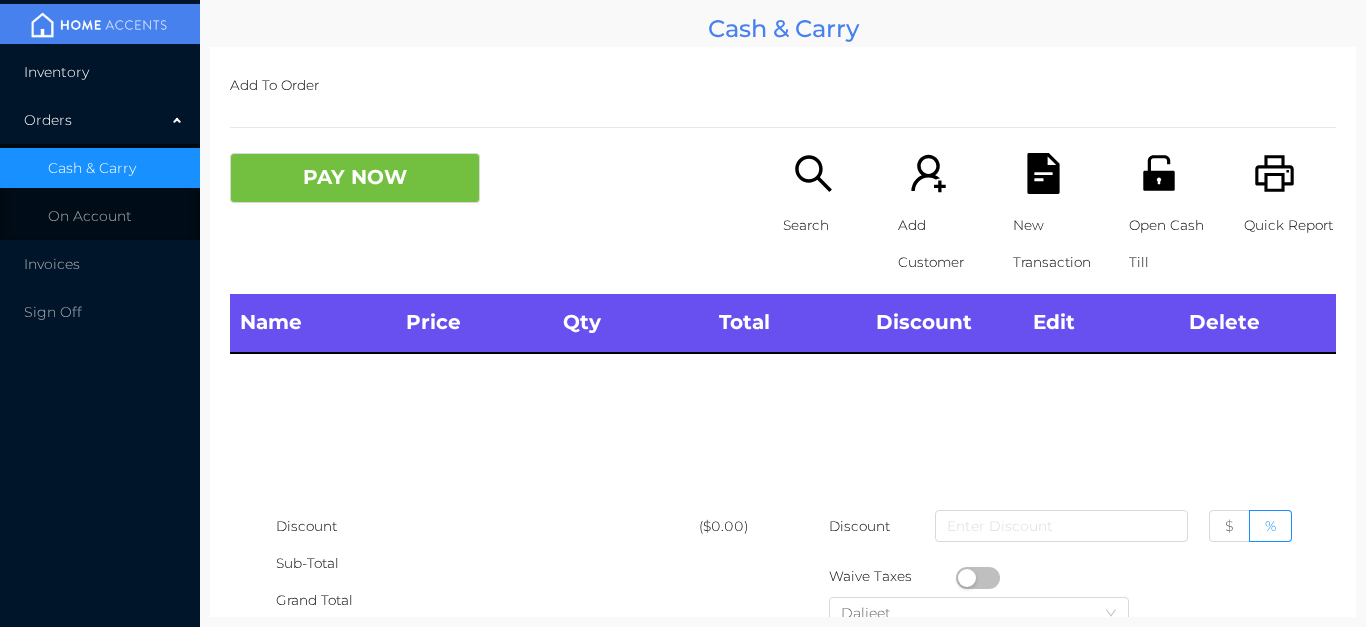 click on "Inventory" at bounding box center [100, 72] 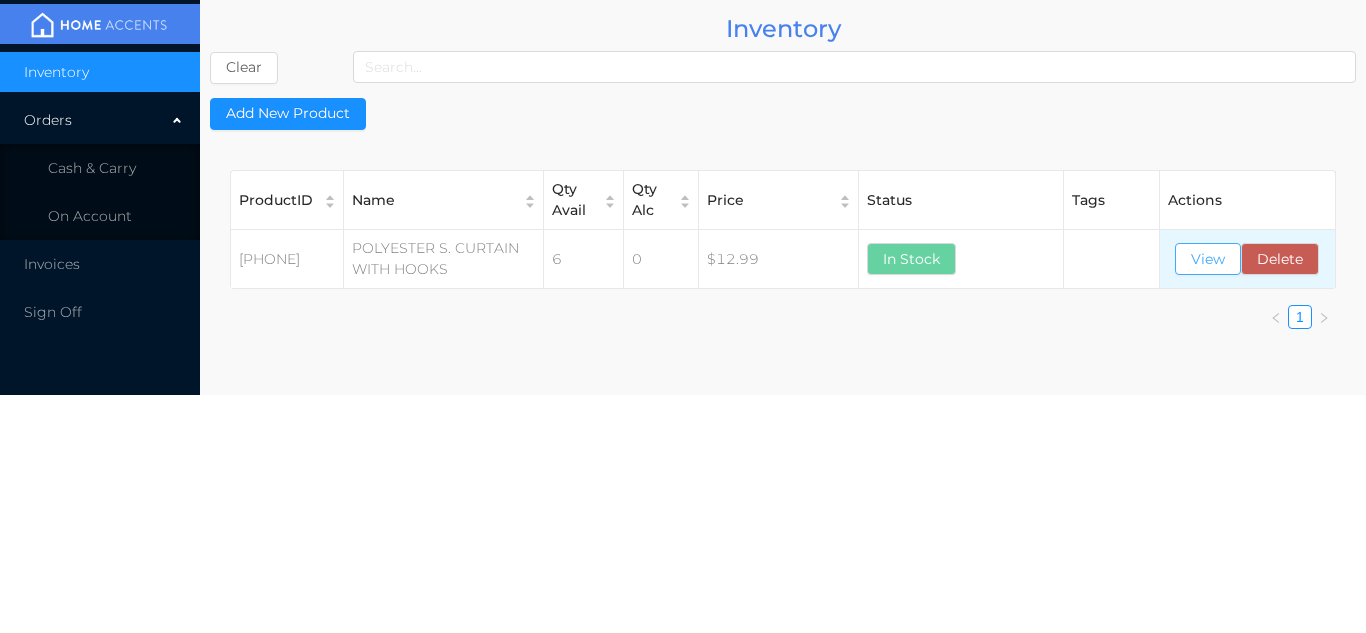 click on "View" at bounding box center (1208, 259) 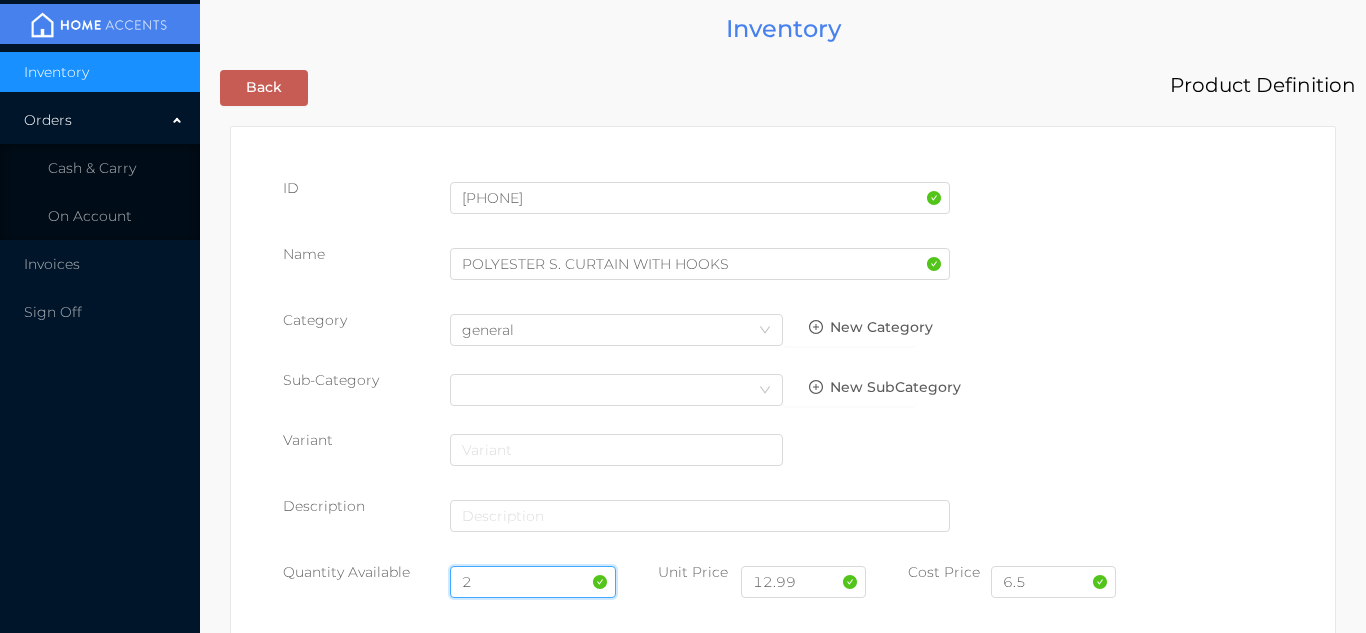 click on "2" at bounding box center [533, 582] 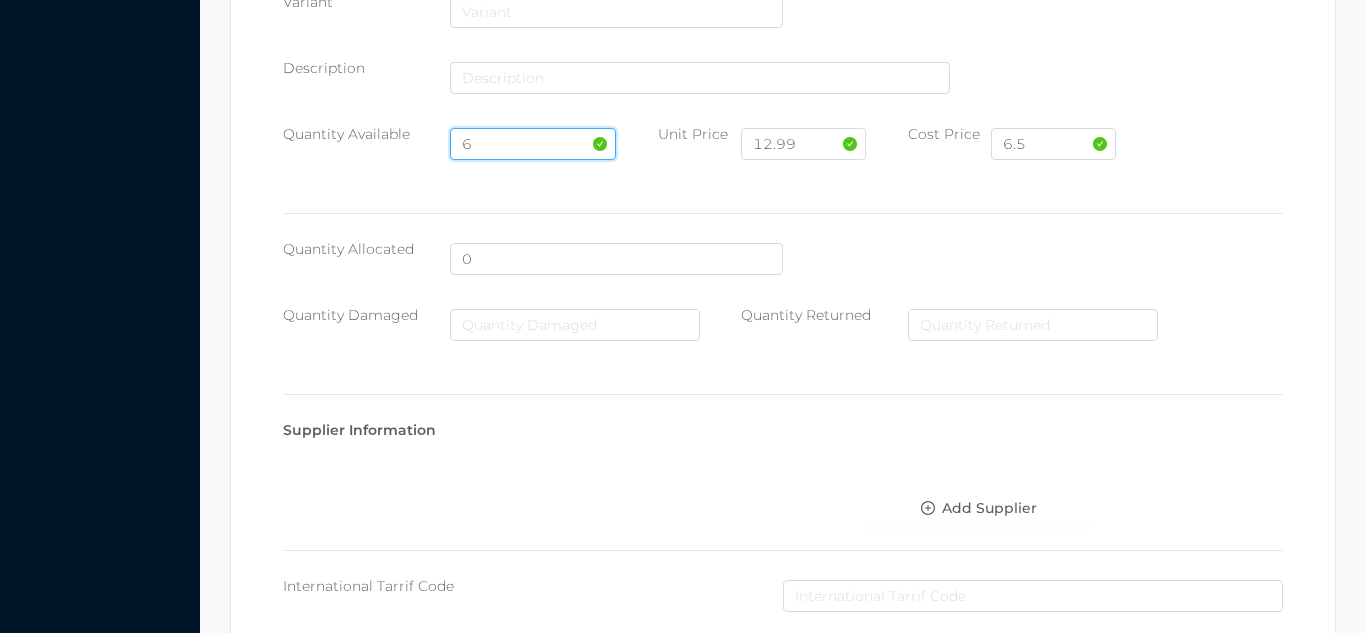scroll, scrollTop: 1135, scrollLeft: 0, axis: vertical 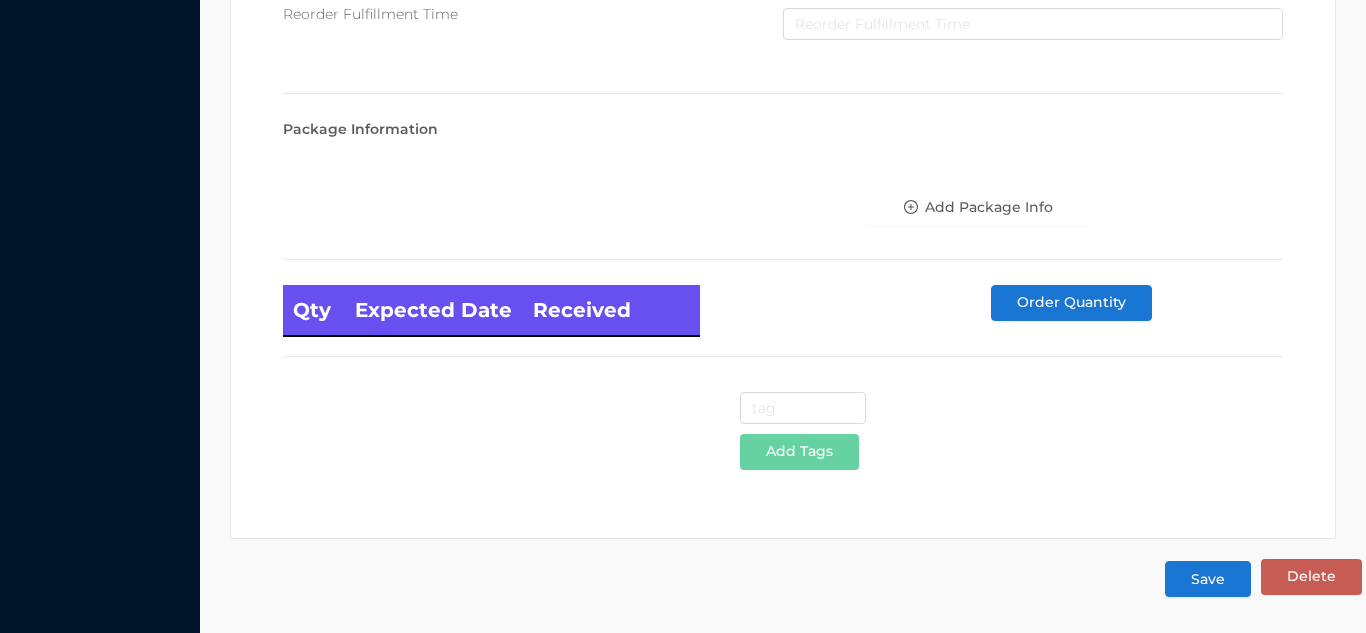 type on "6" 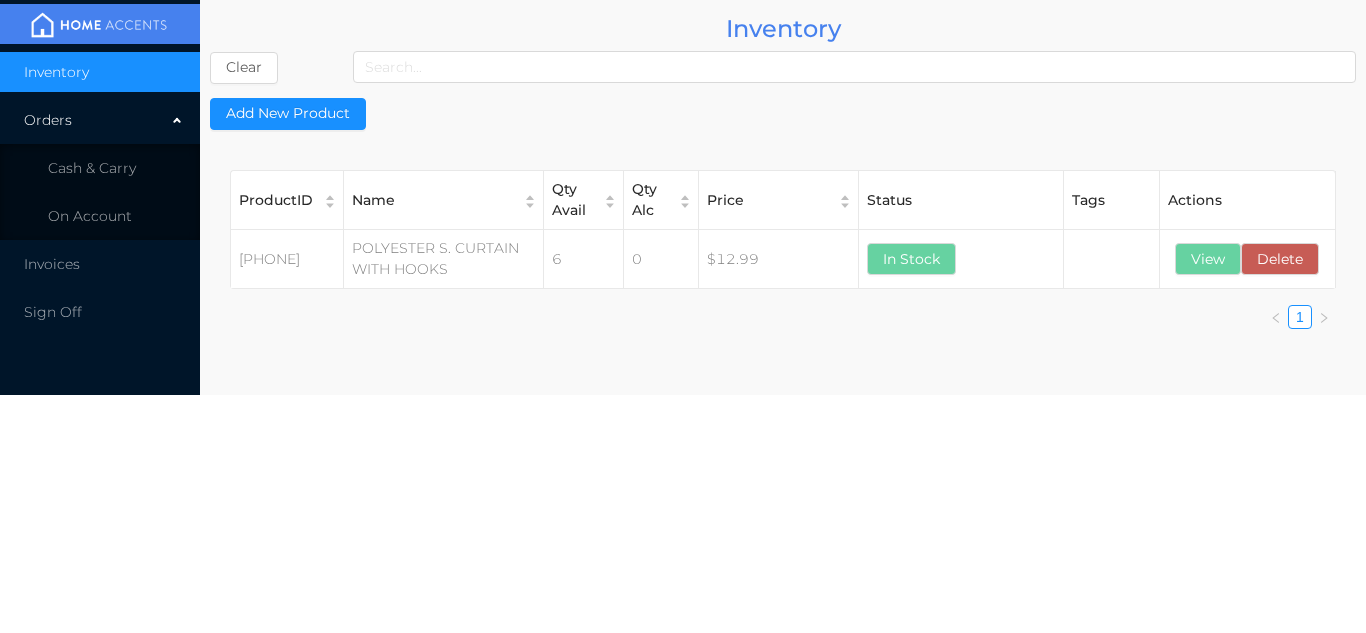 scroll, scrollTop: 0, scrollLeft: 0, axis: both 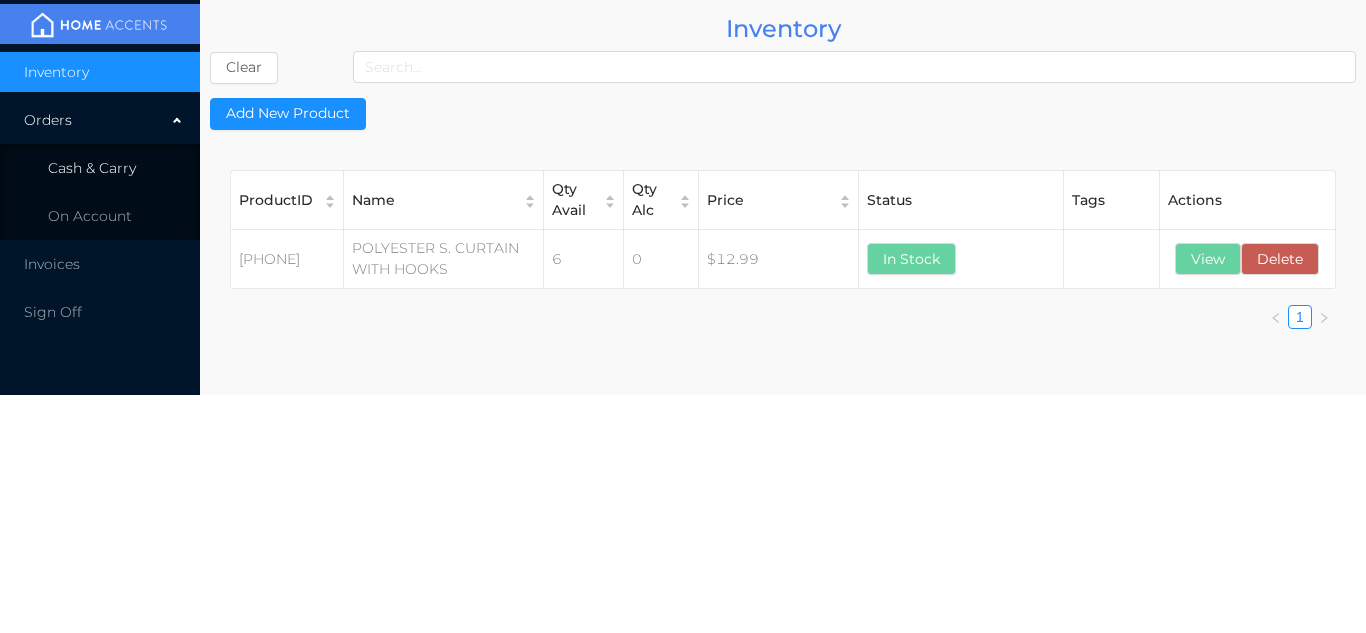 click on "Cash & Carry" at bounding box center [92, 168] 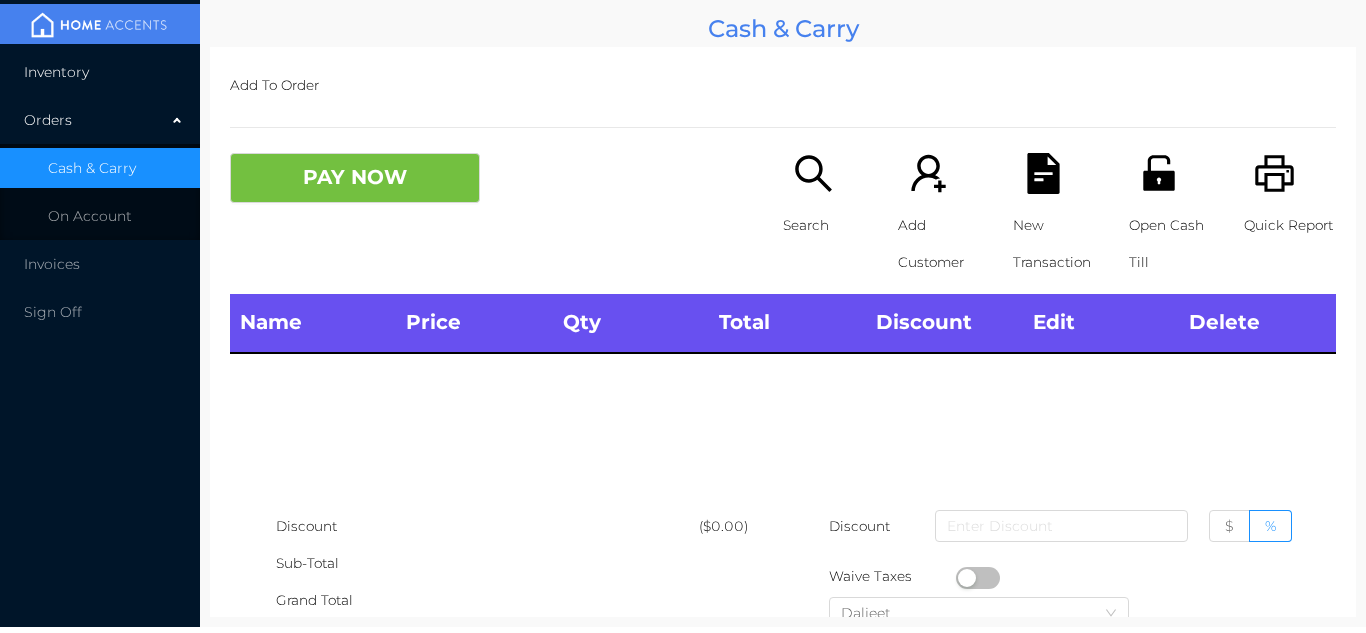 click on "Inventory" at bounding box center (100, 72) 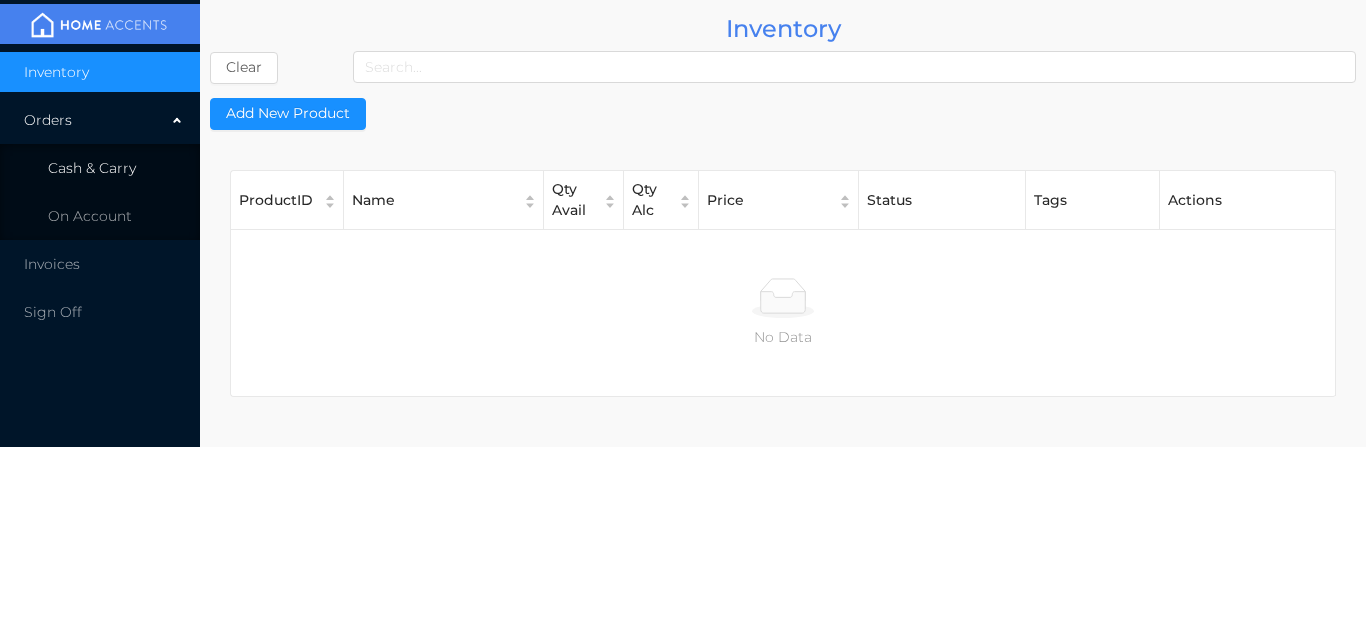 click on "Cash & Carry" at bounding box center [92, 168] 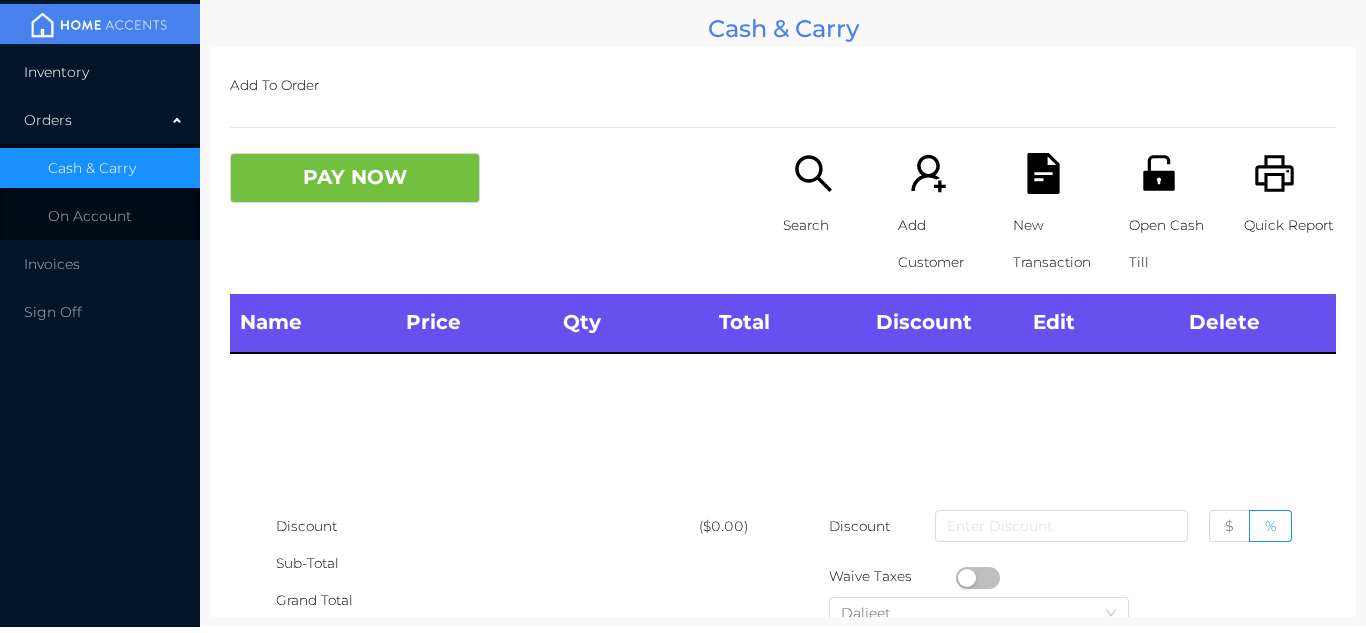 click on "Inventory" at bounding box center (100, 72) 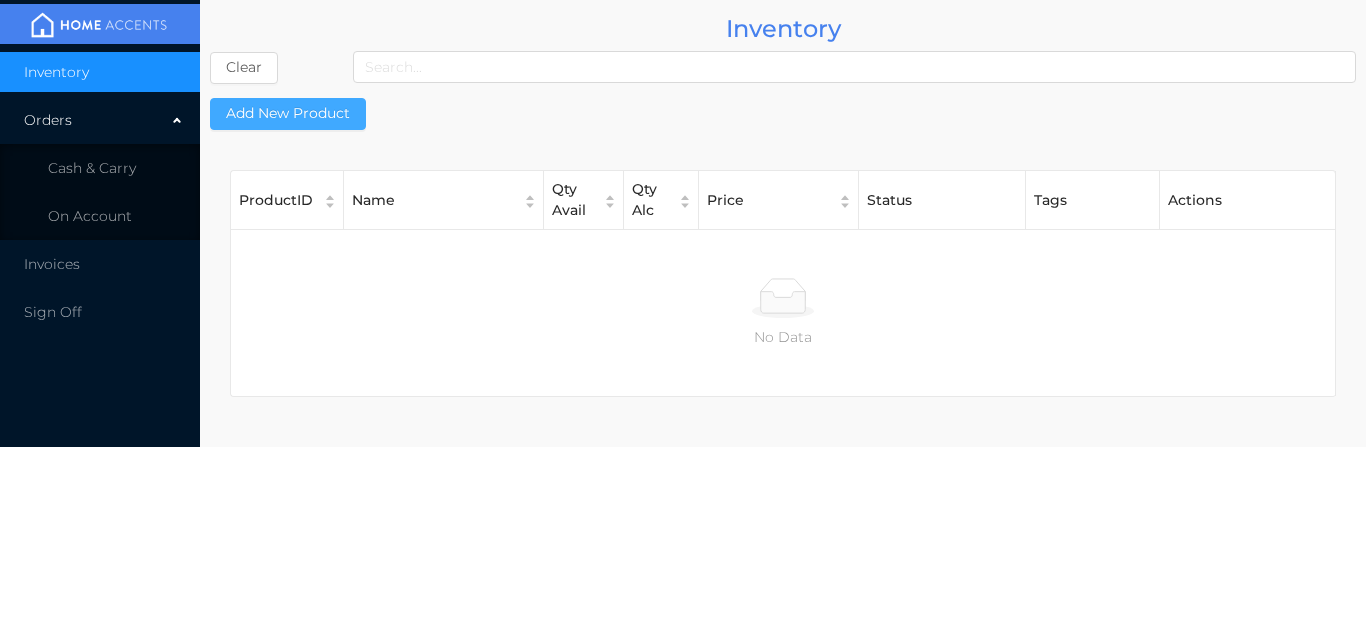 click on "Add New Product" at bounding box center [288, 114] 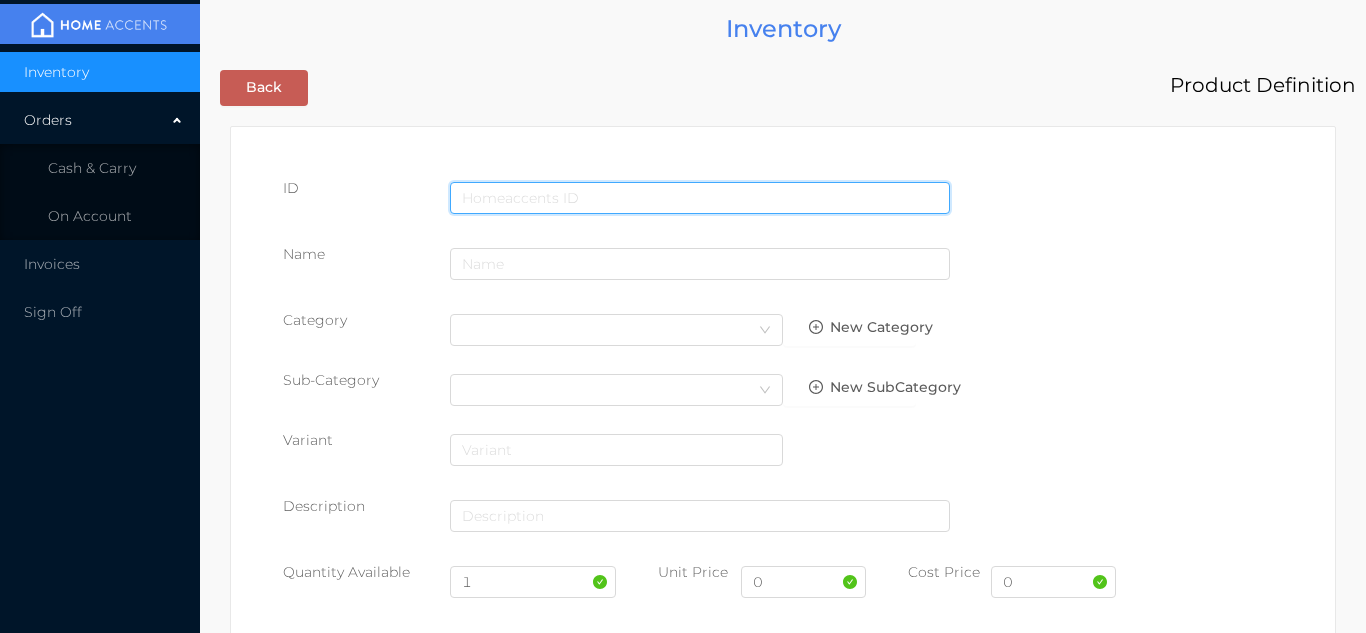 click at bounding box center [700, 198] 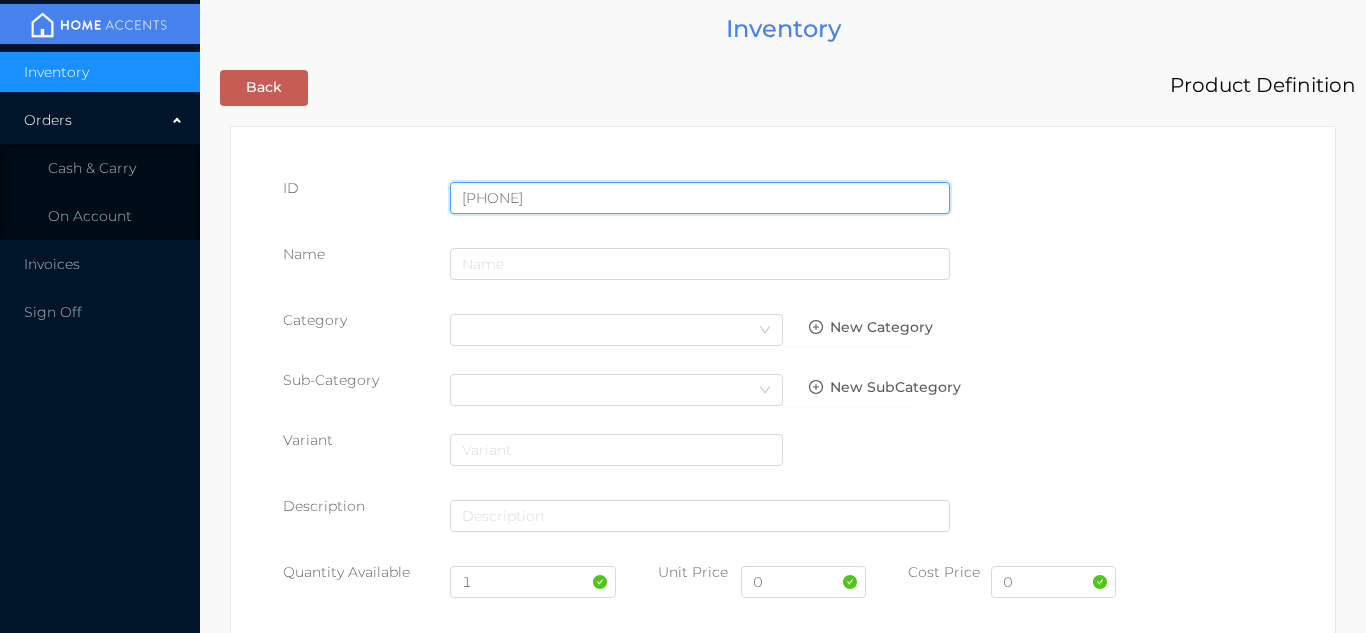 type on "057359327395" 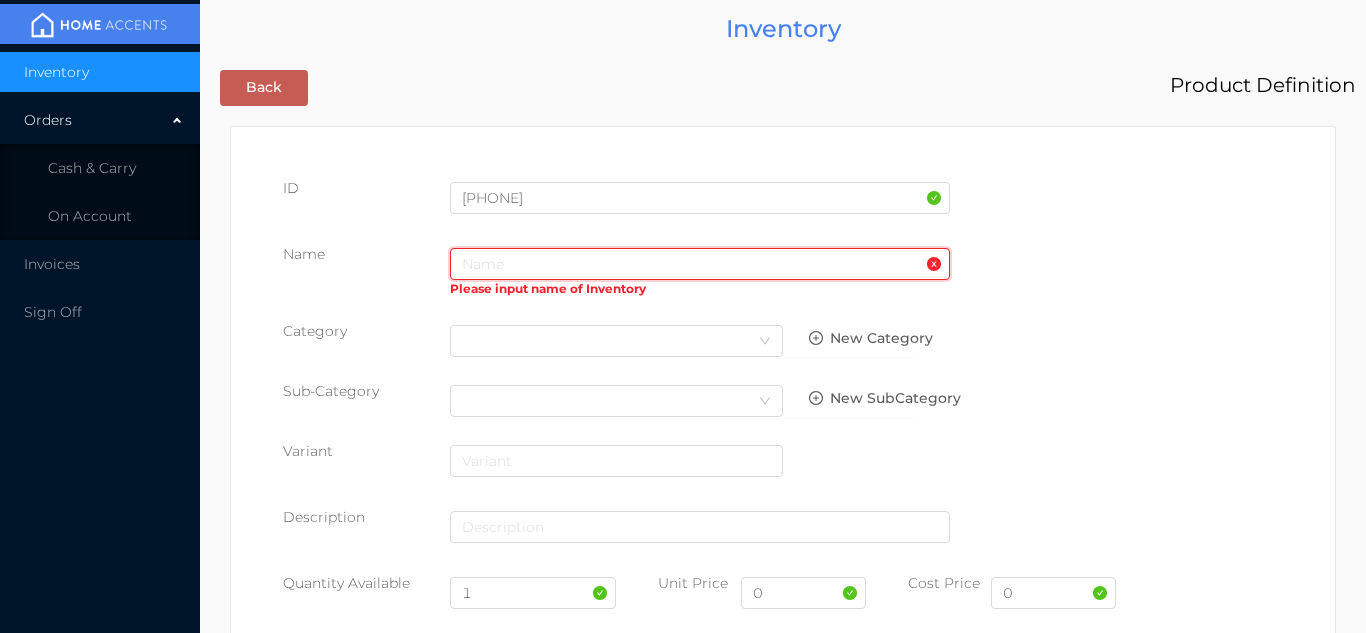 click at bounding box center (700, 264) 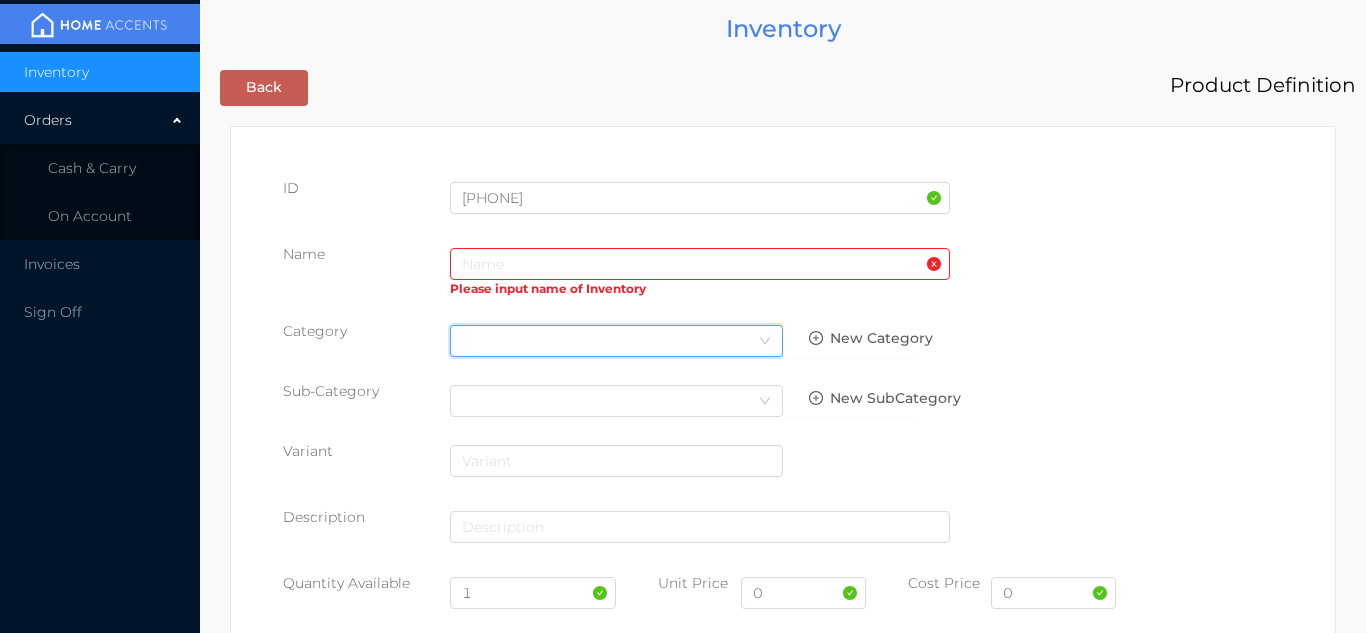 click on "Select Category" at bounding box center (616, 341) 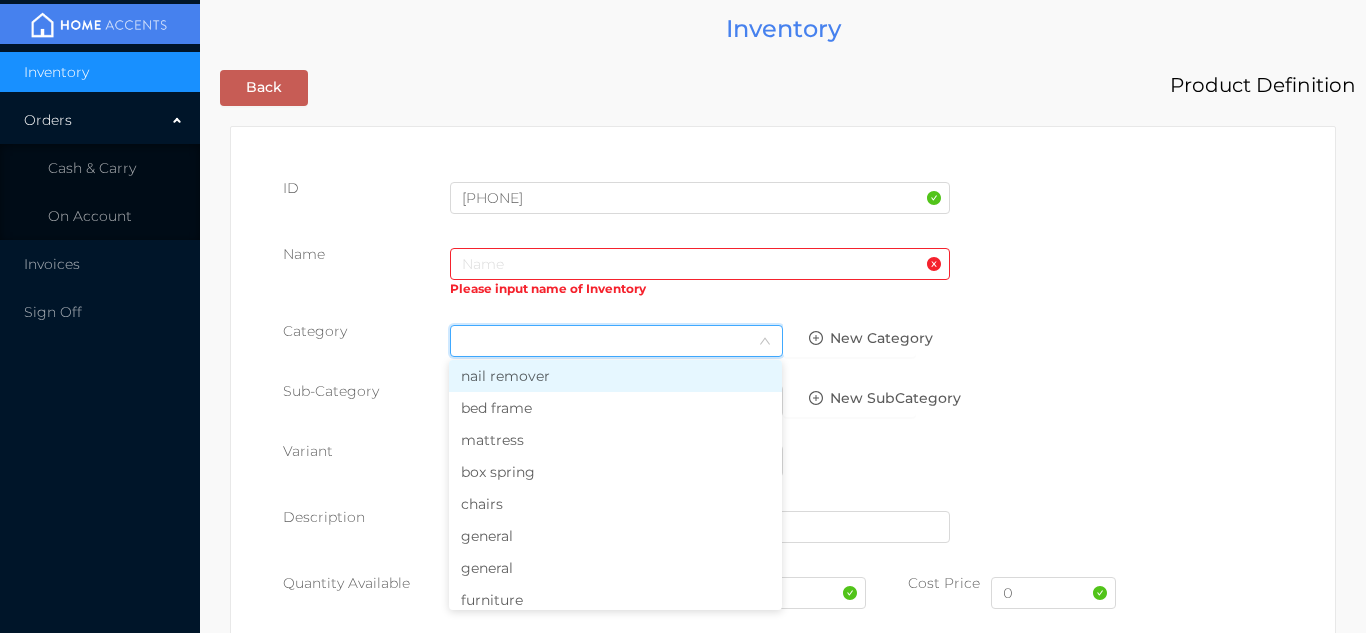 click on "general" at bounding box center [615, 536] 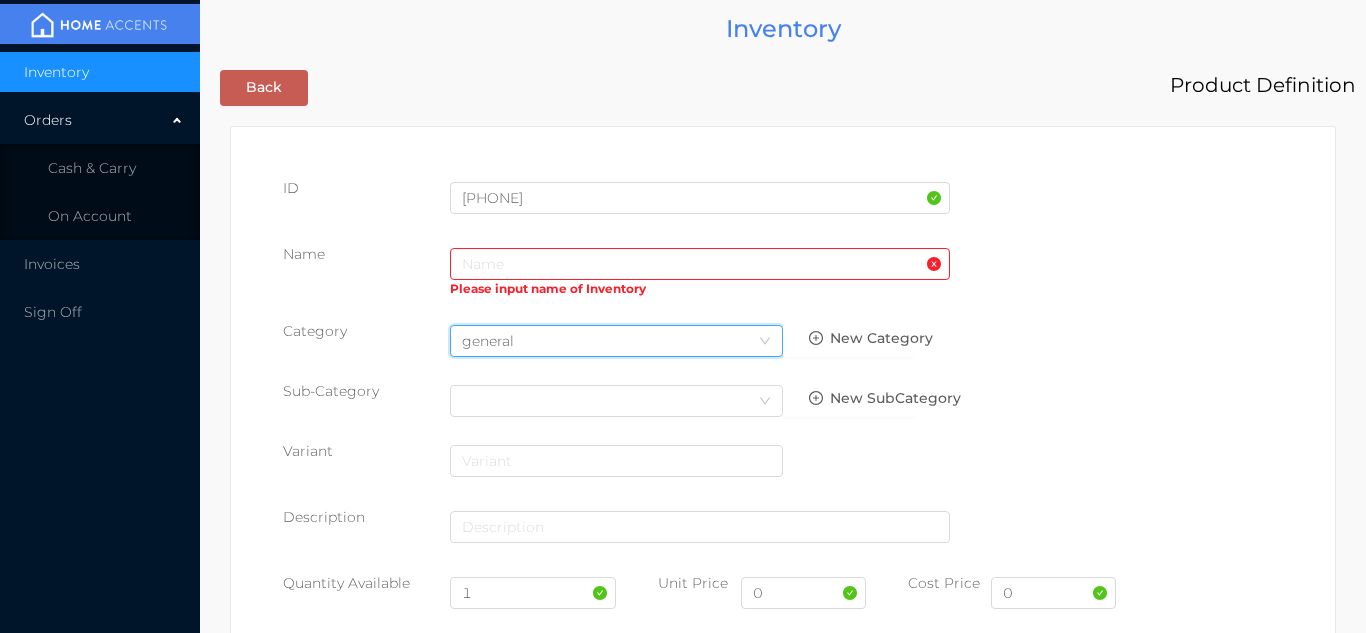 click on "Please input name of Inventory" at bounding box center [700, 206] 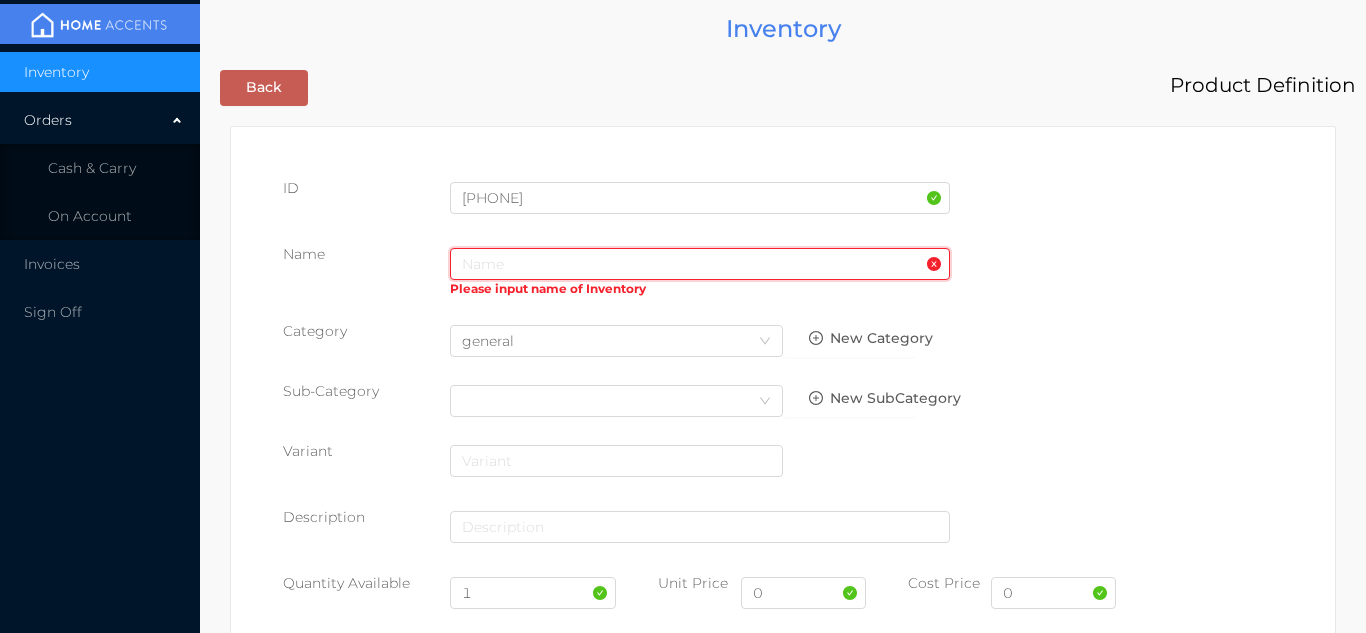 click at bounding box center [700, 264] 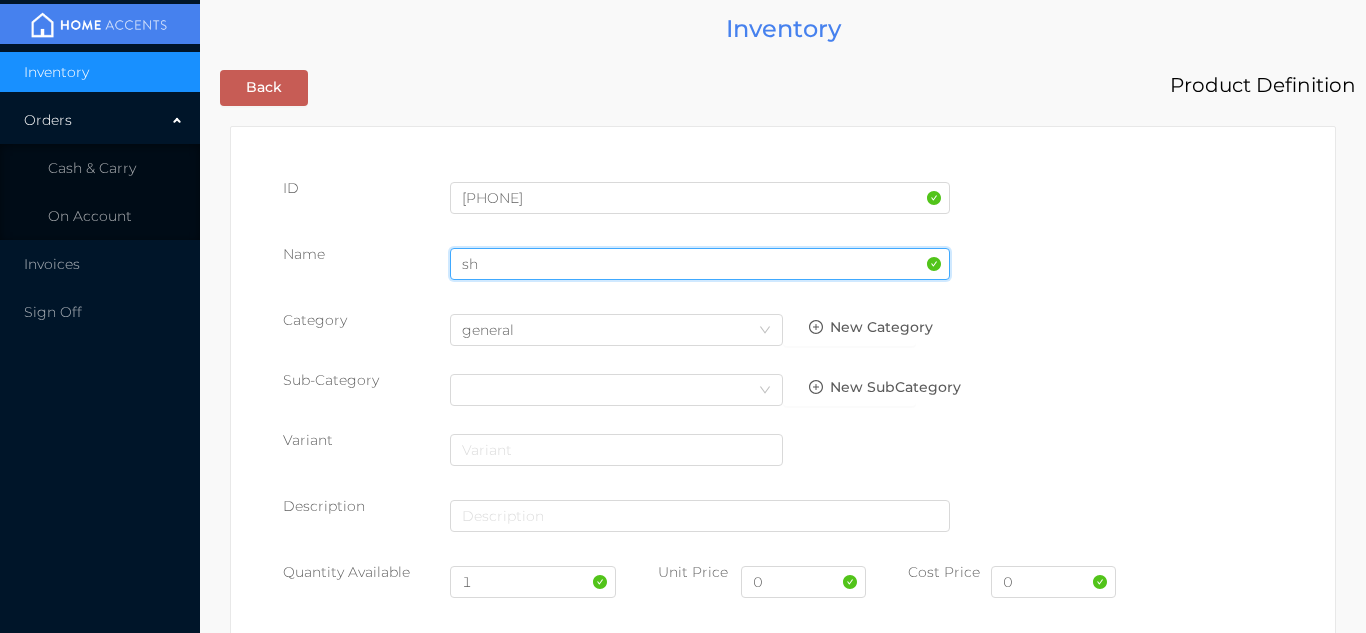type on "SHOWER CURTAIN WITH HOOKS" 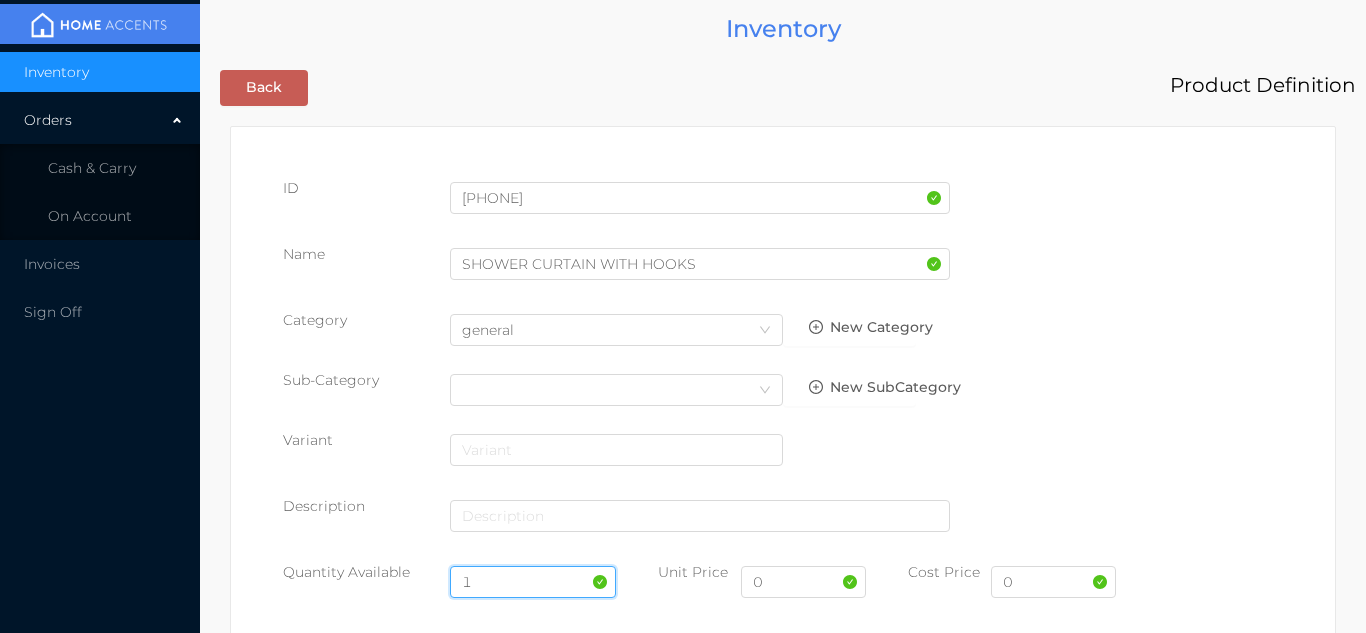 click on "1" at bounding box center [533, 582] 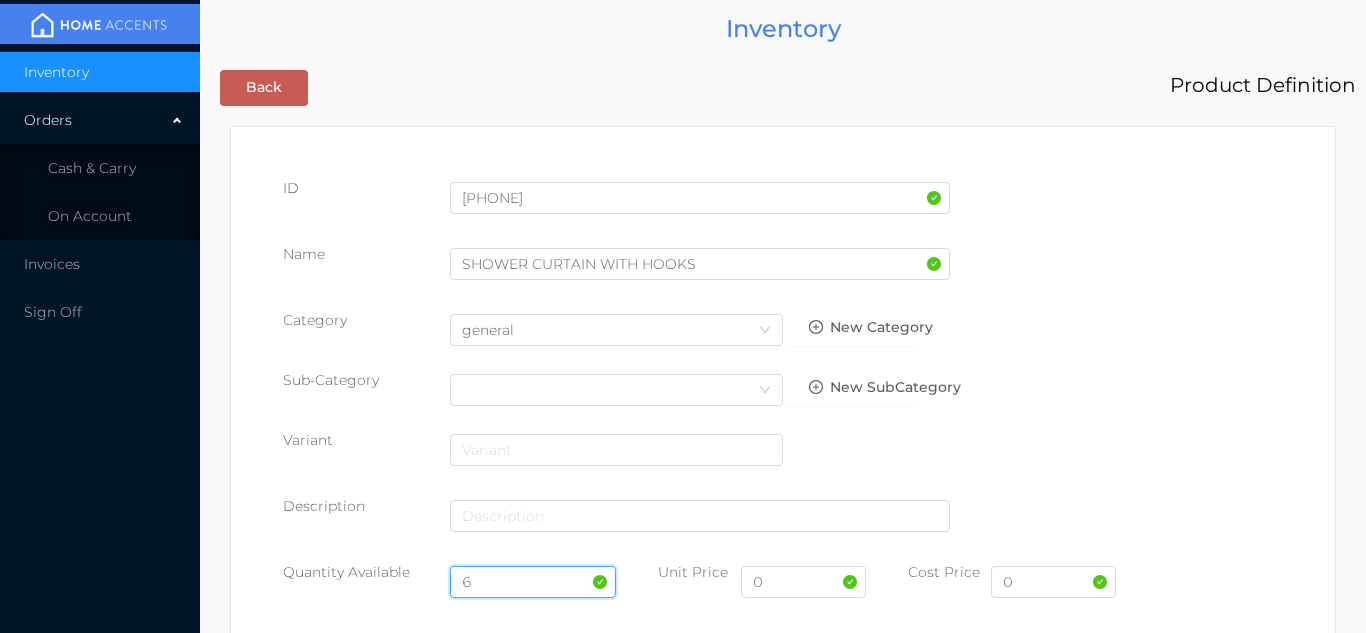 type on "6" 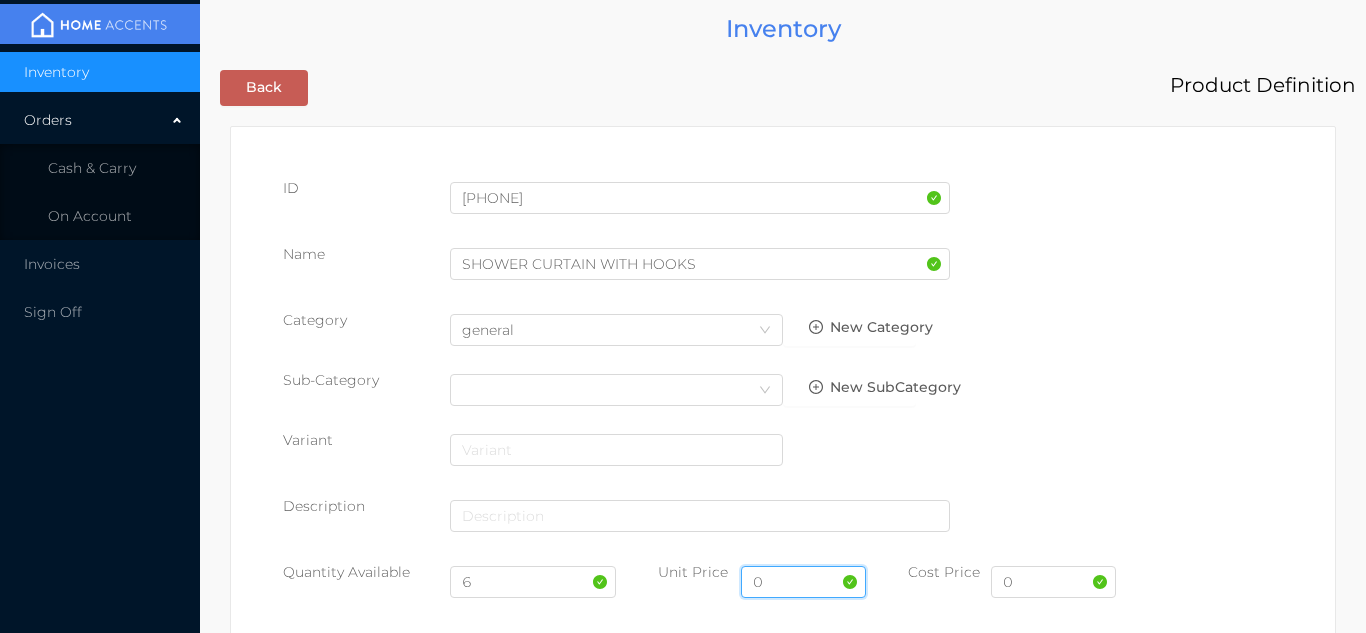 click on "0" at bounding box center [803, 582] 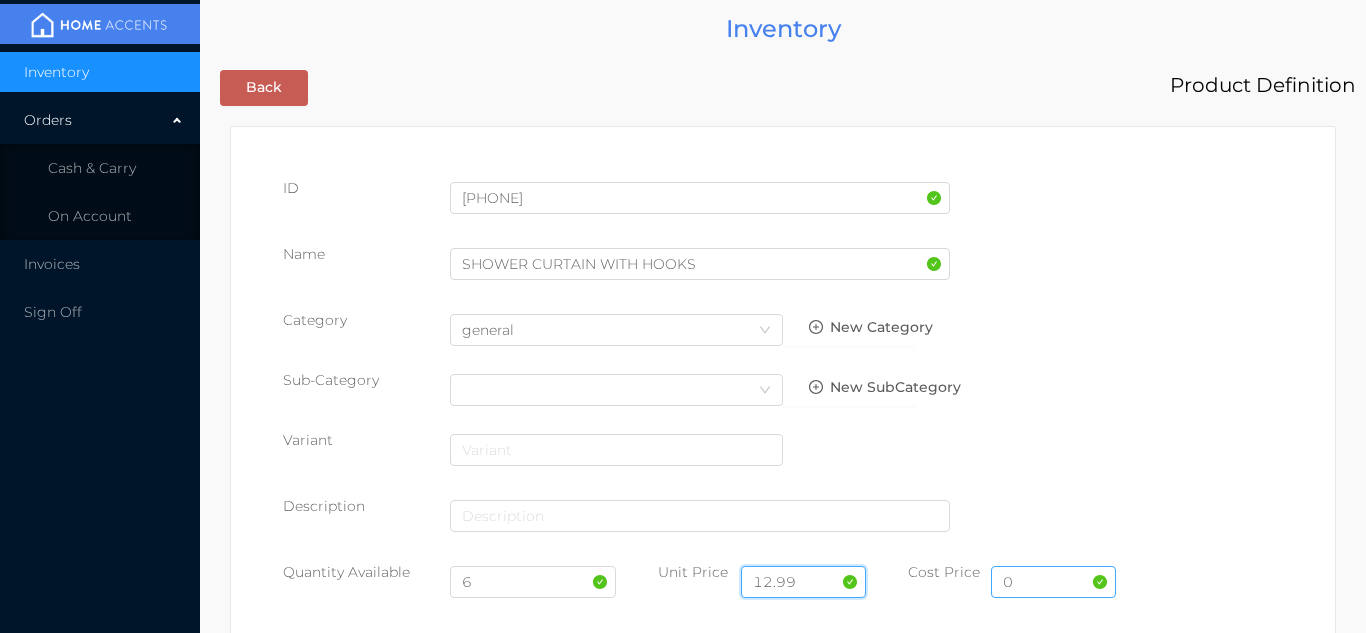 type on "12.99" 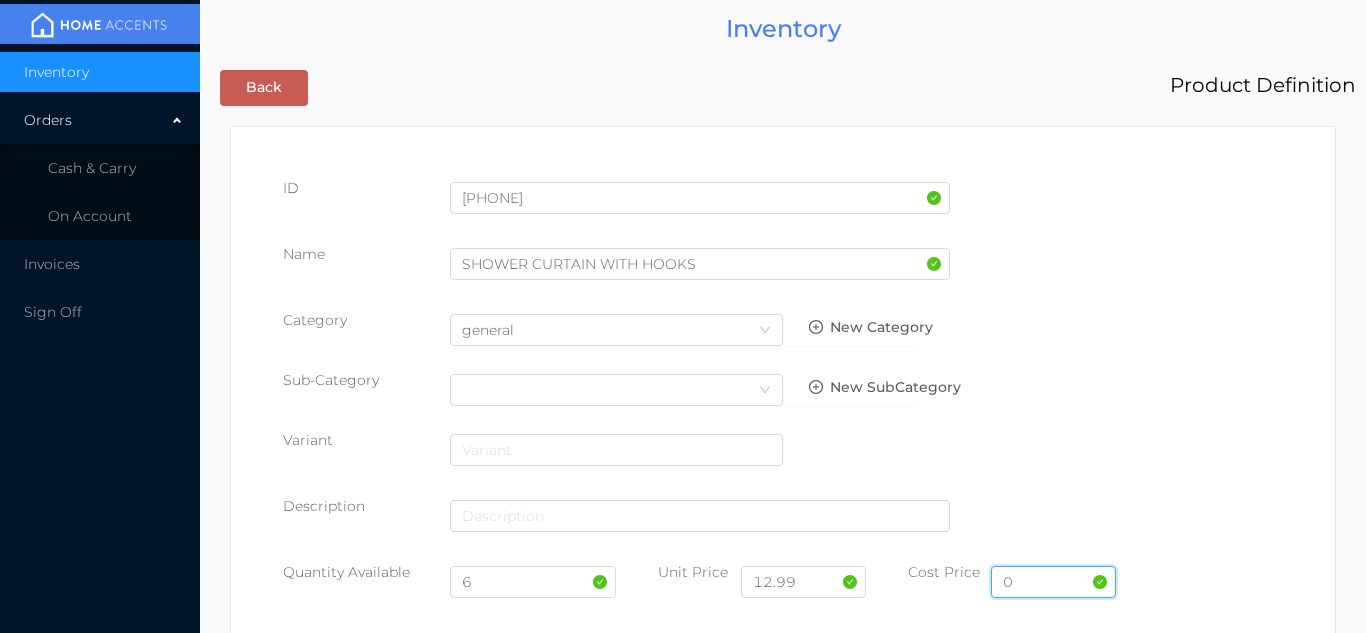 click on "0" at bounding box center [1053, 582] 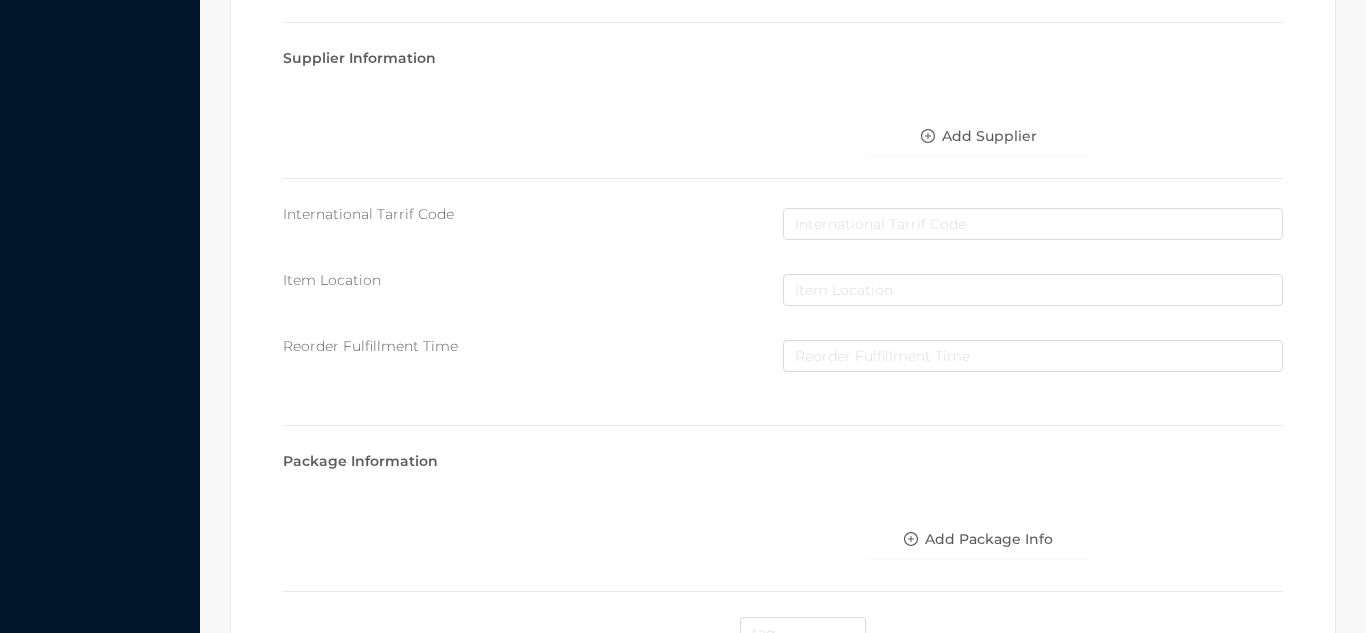scroll, scrollTop: 1028, scrollLeft: 0, axis: vertical 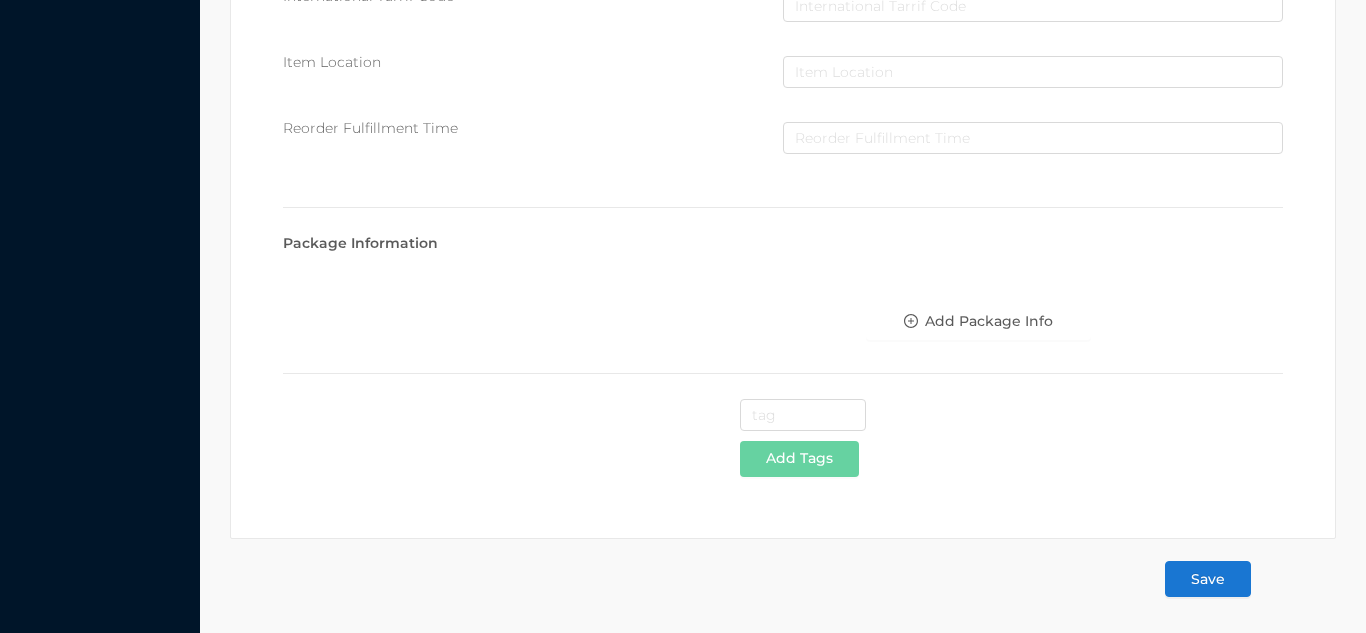 type on "6.50" 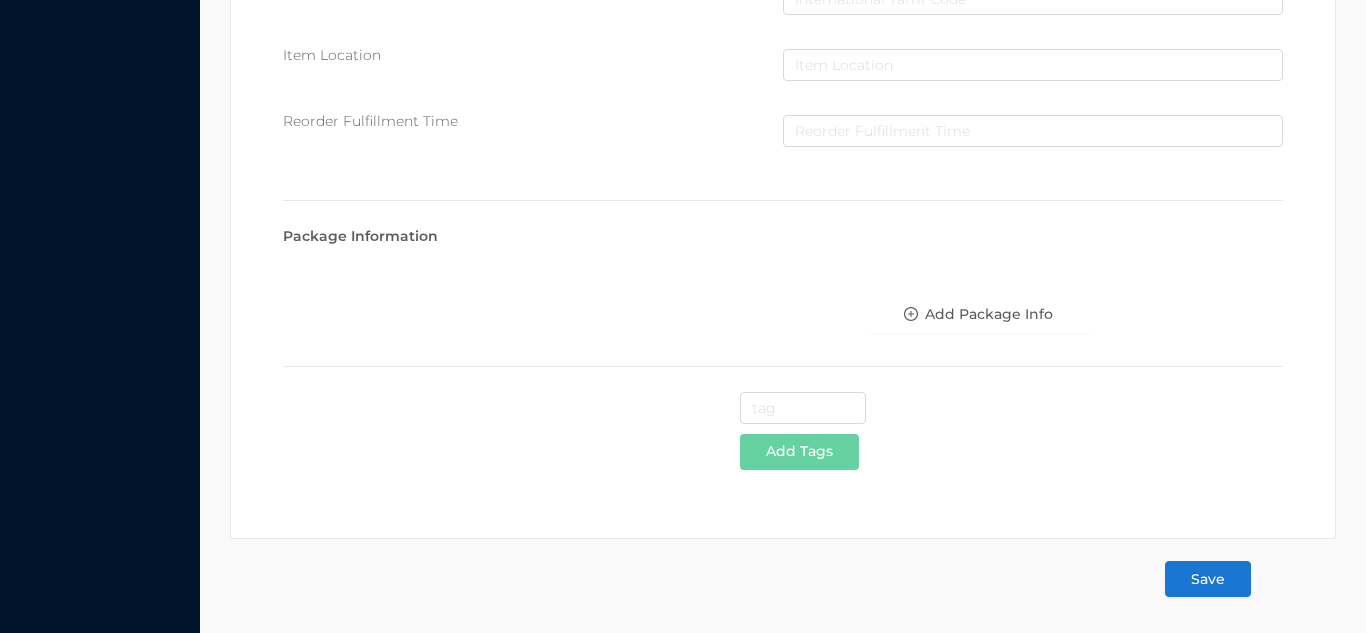 click on "Save" at bounding box center (1208, 579) 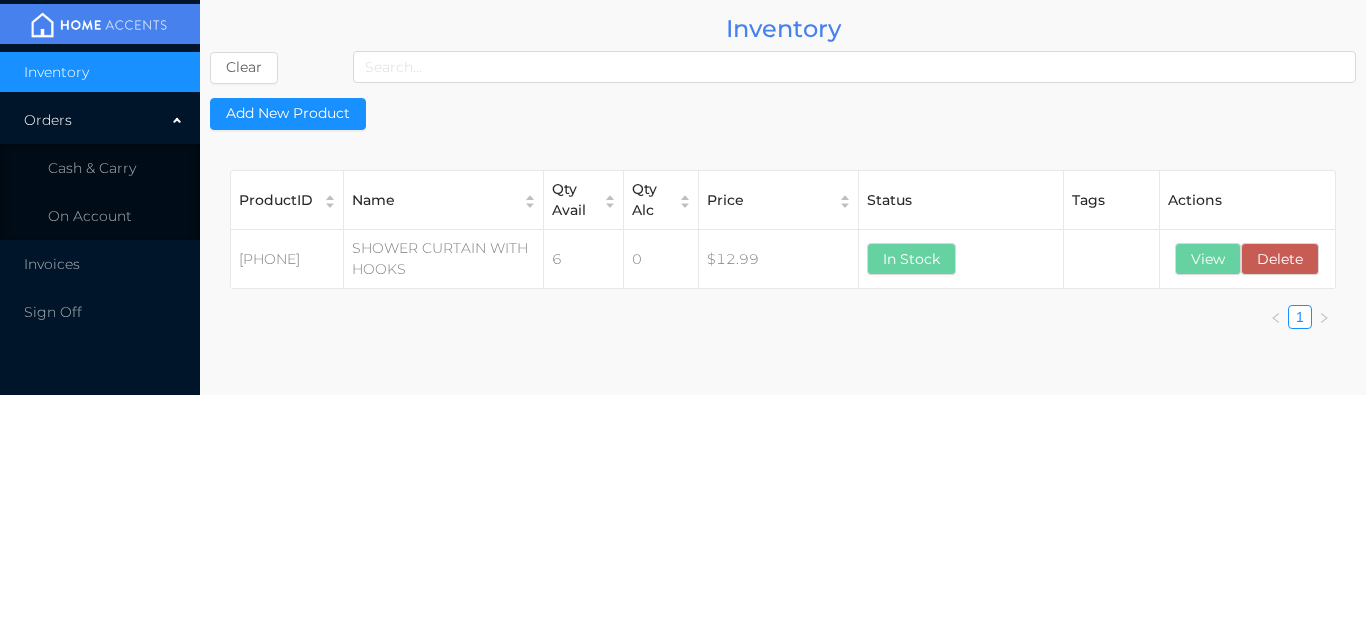 scroll, scrollTop: 0, scrollLeft: 0, axis: both 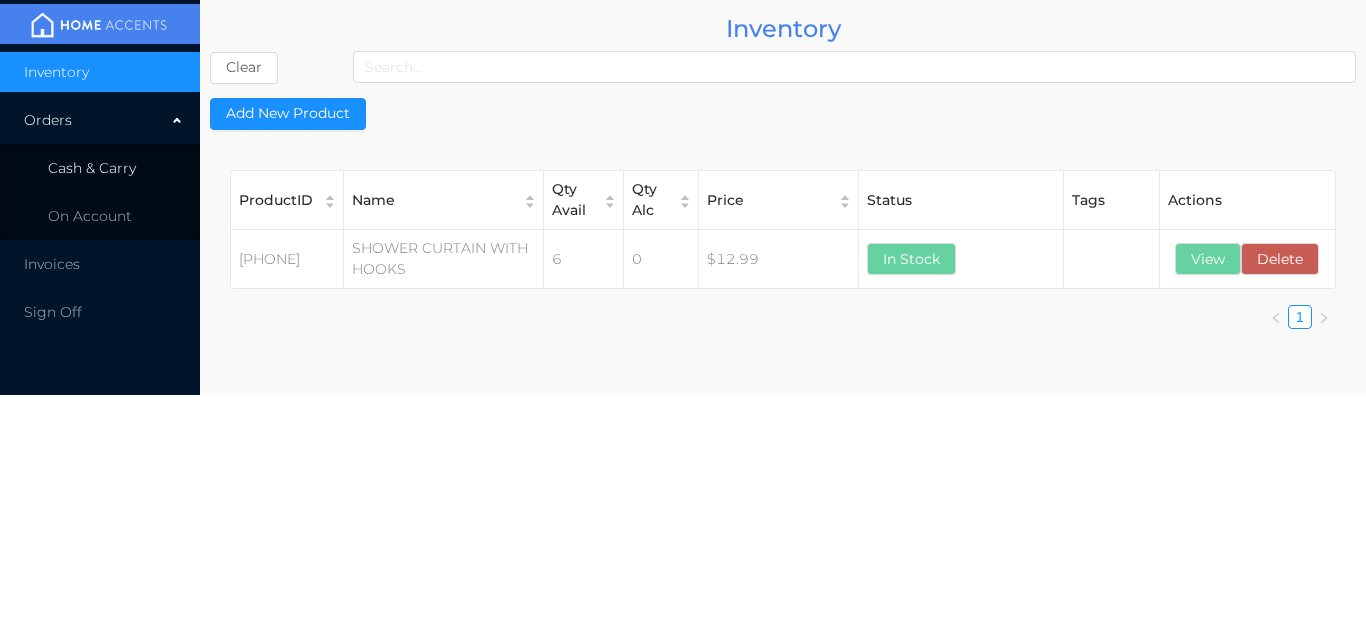 click on "Cash & Carry" at bounding box center [100, 168] 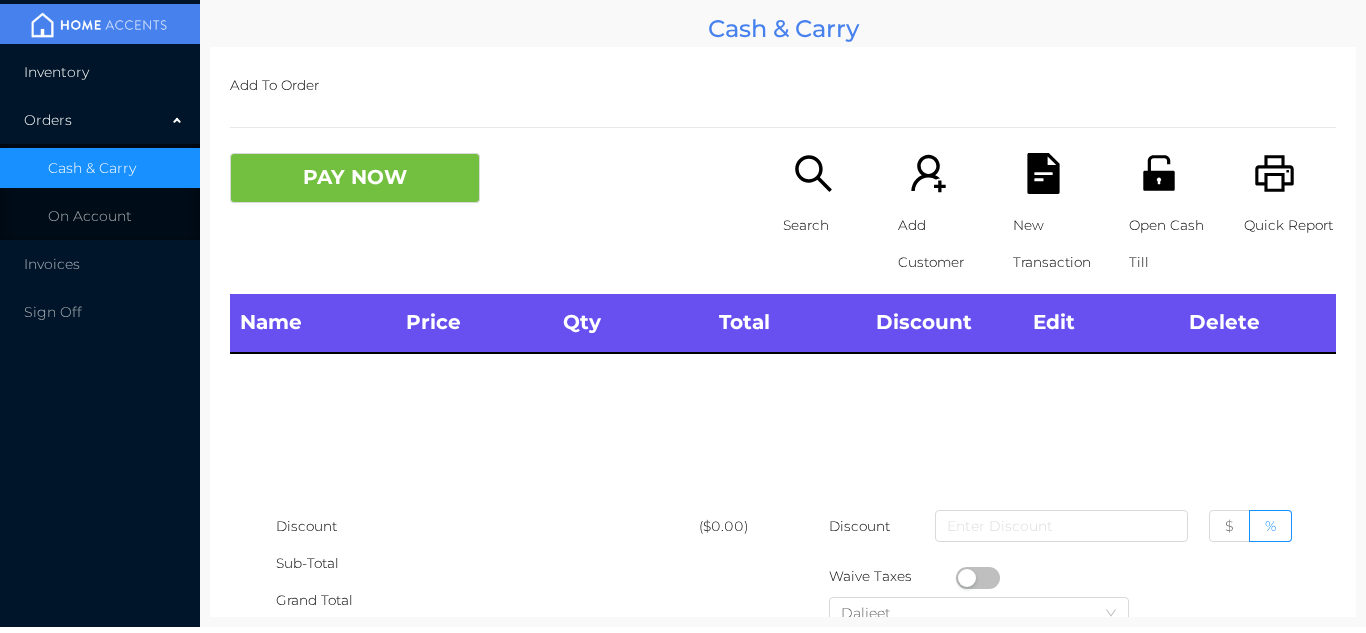 click on "Inventory" at bounding box center (100, 72) 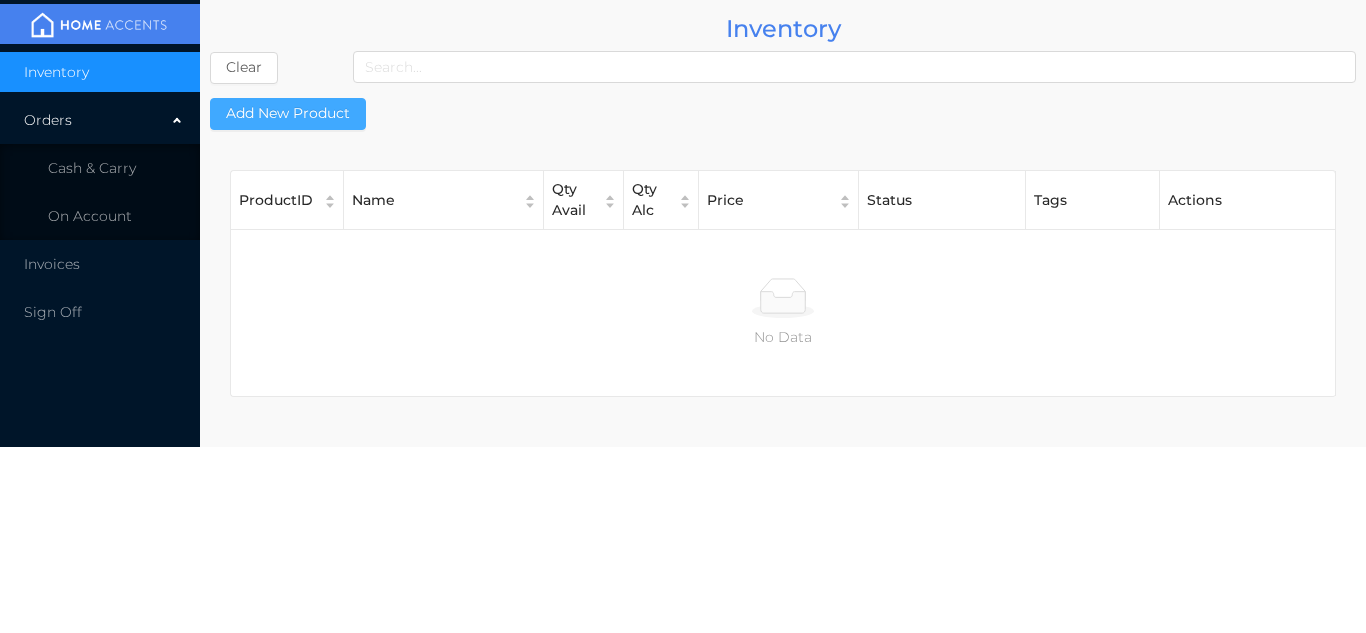 click on "Add New Product" at bounding box center (288, 114) 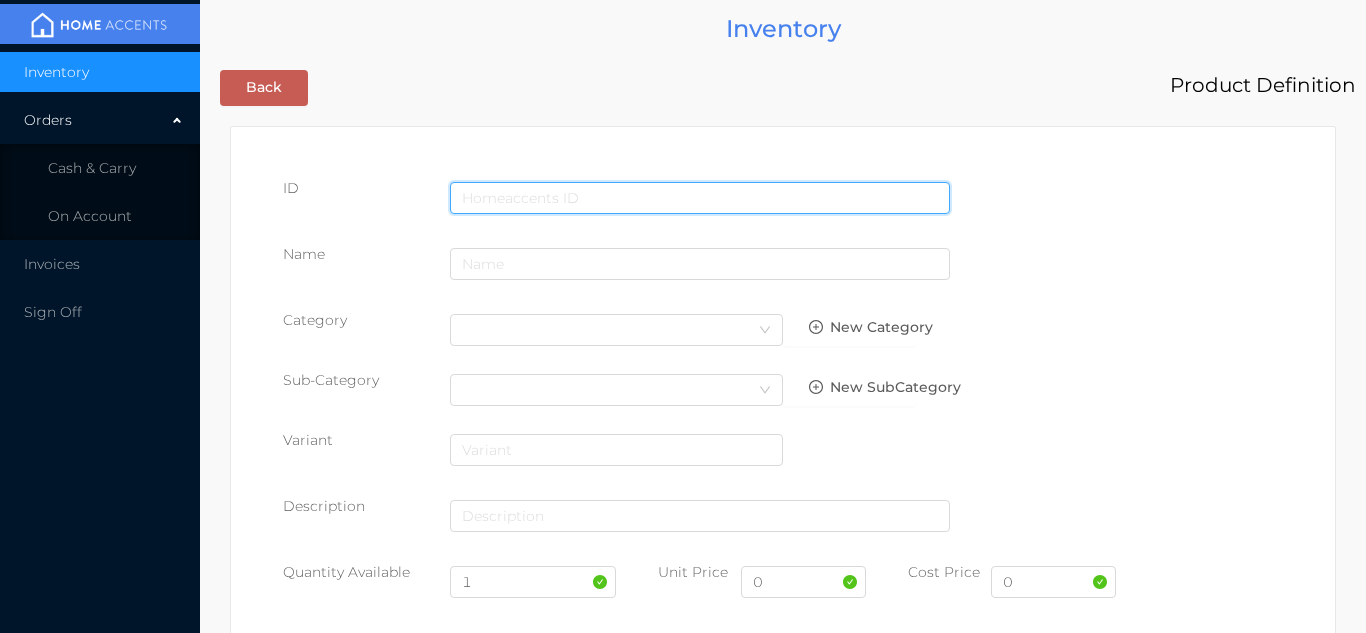 click at bounding box center (700, 198) 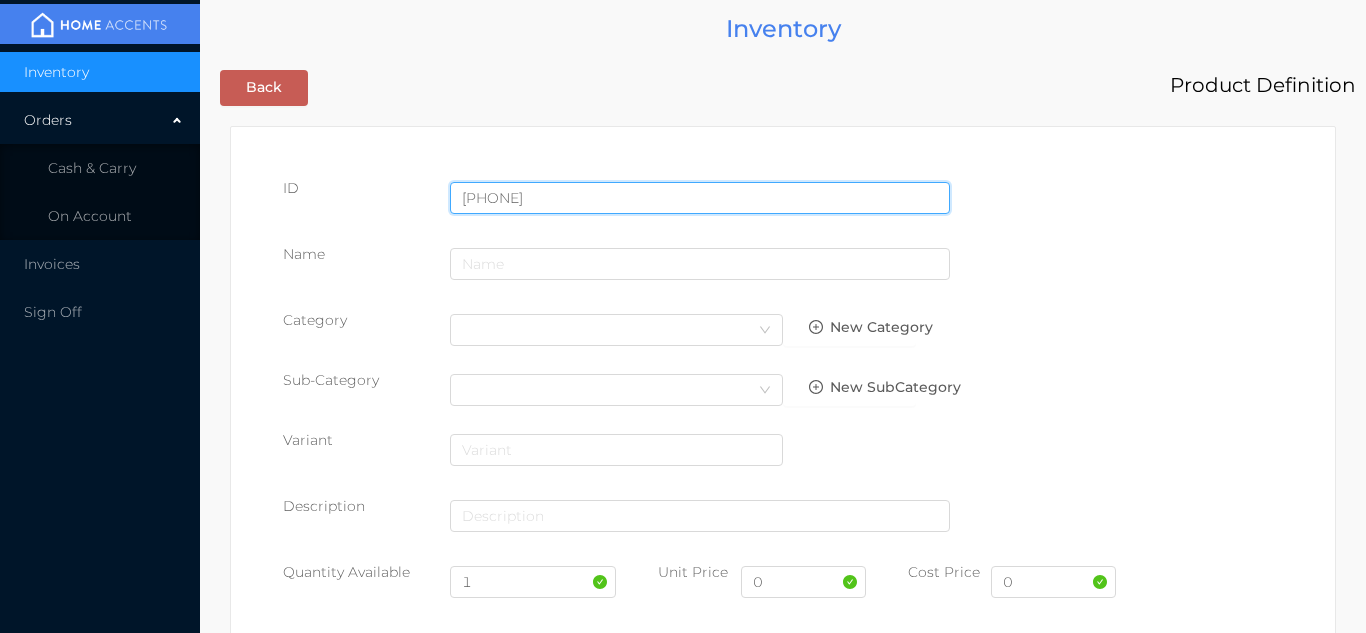 type on "057359546208" 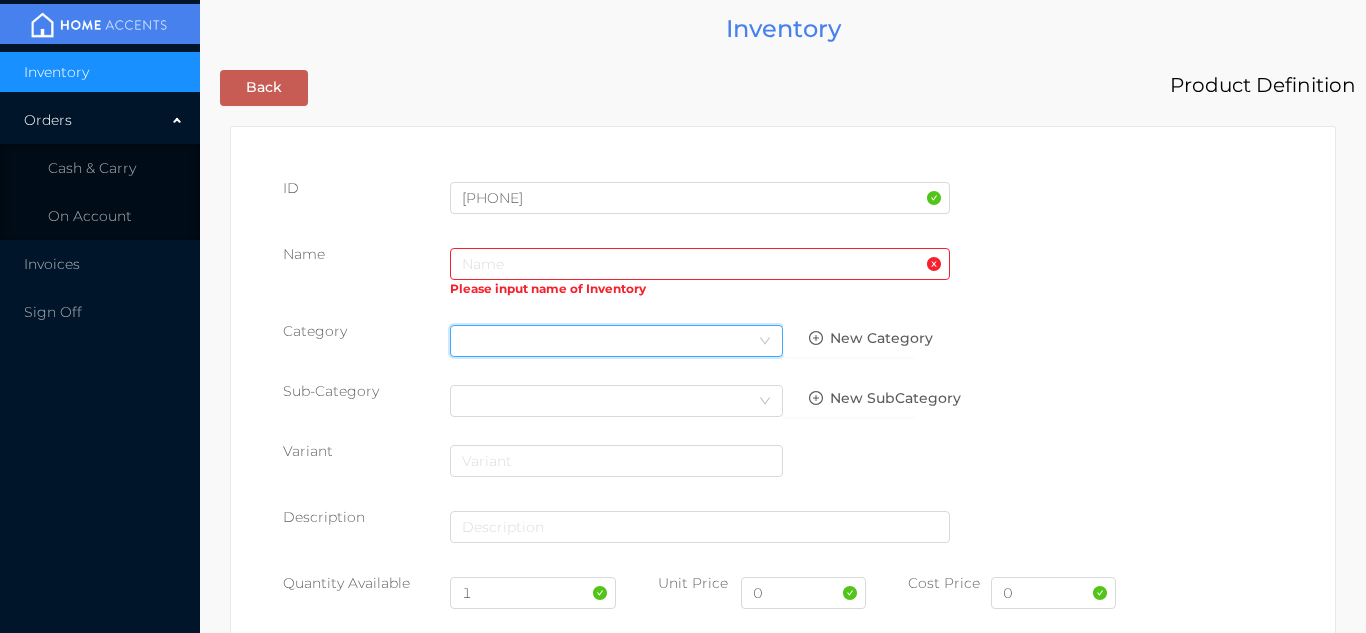 click on "Select Category" at bounding box center (616, 341) 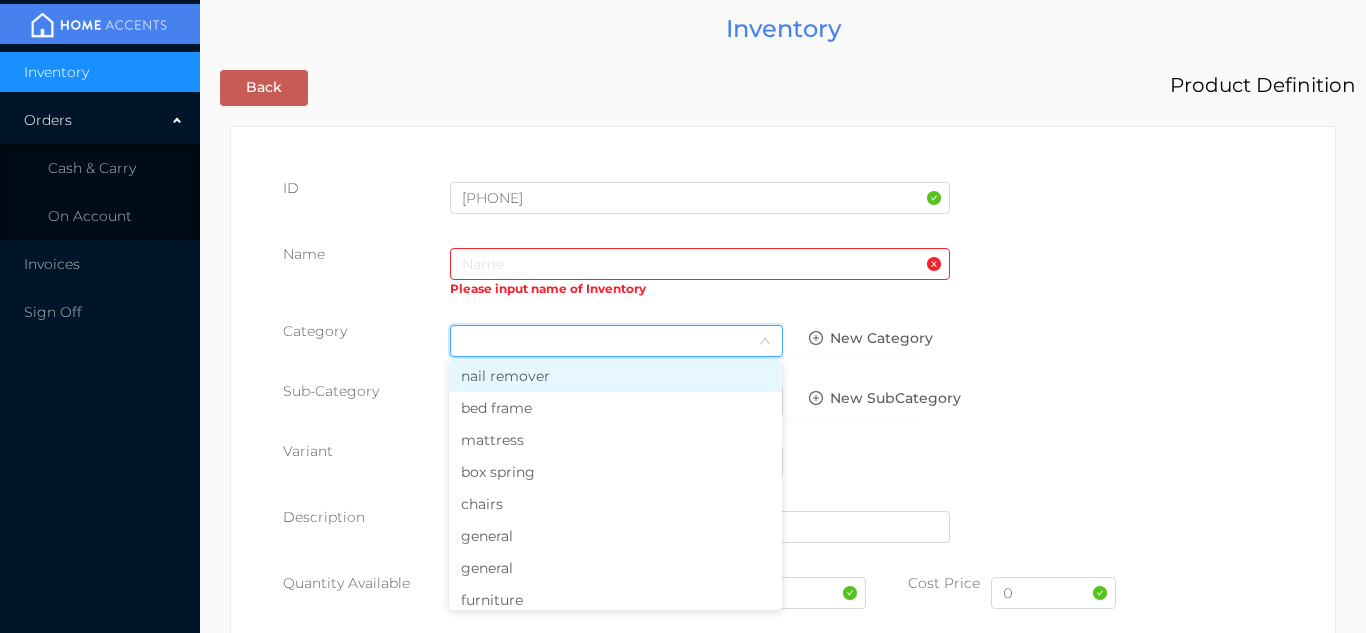click on "general" at bounding box center [615, 568] 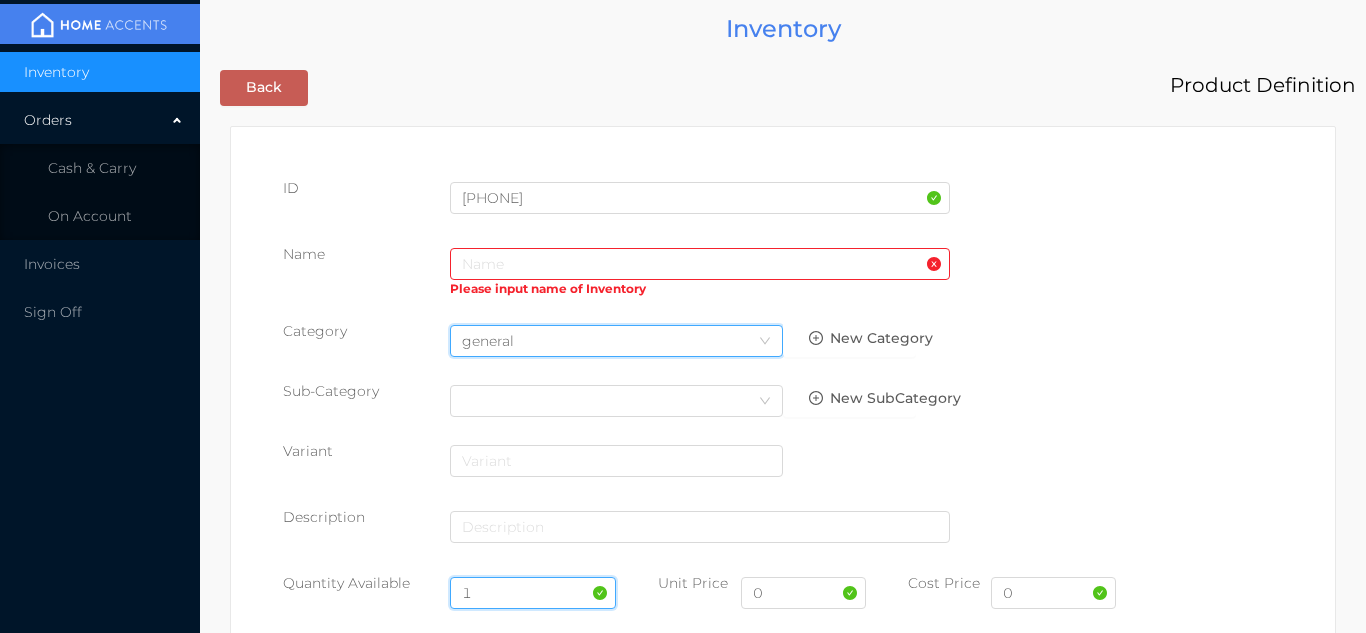 click on "1" at bounding box center [533, 593] 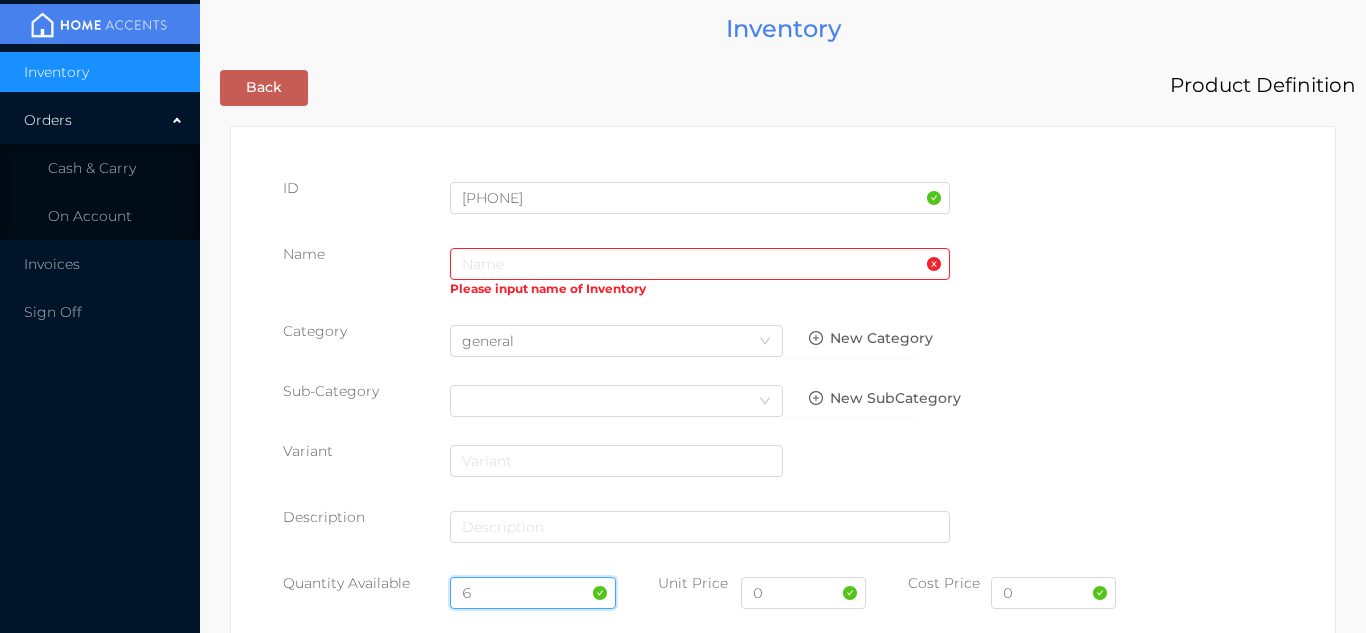 type on "6" 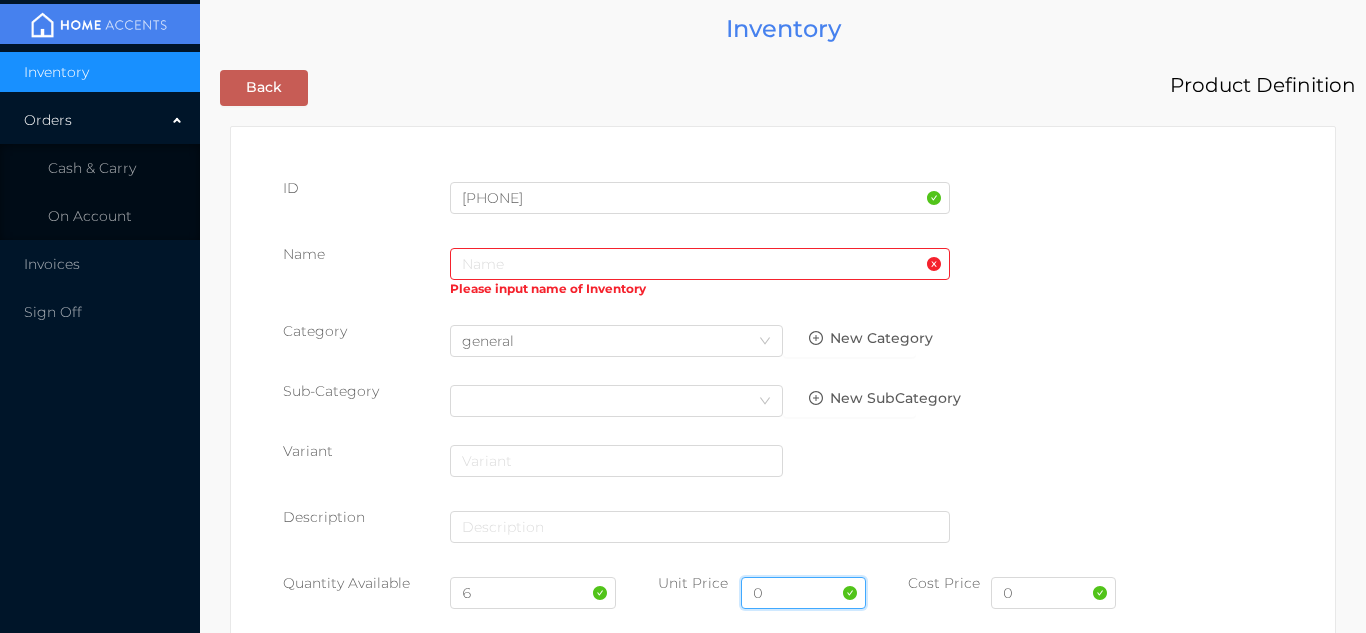 click on "0" at bounding box center [803, 593] 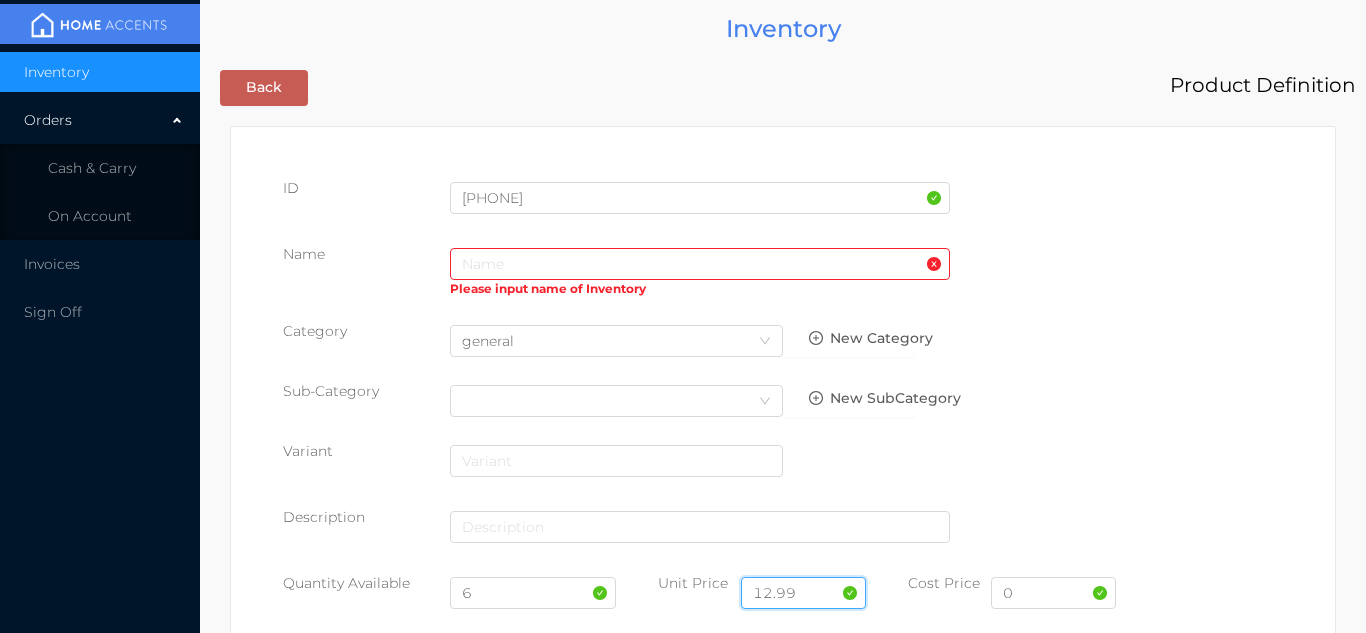 type on "12.99" 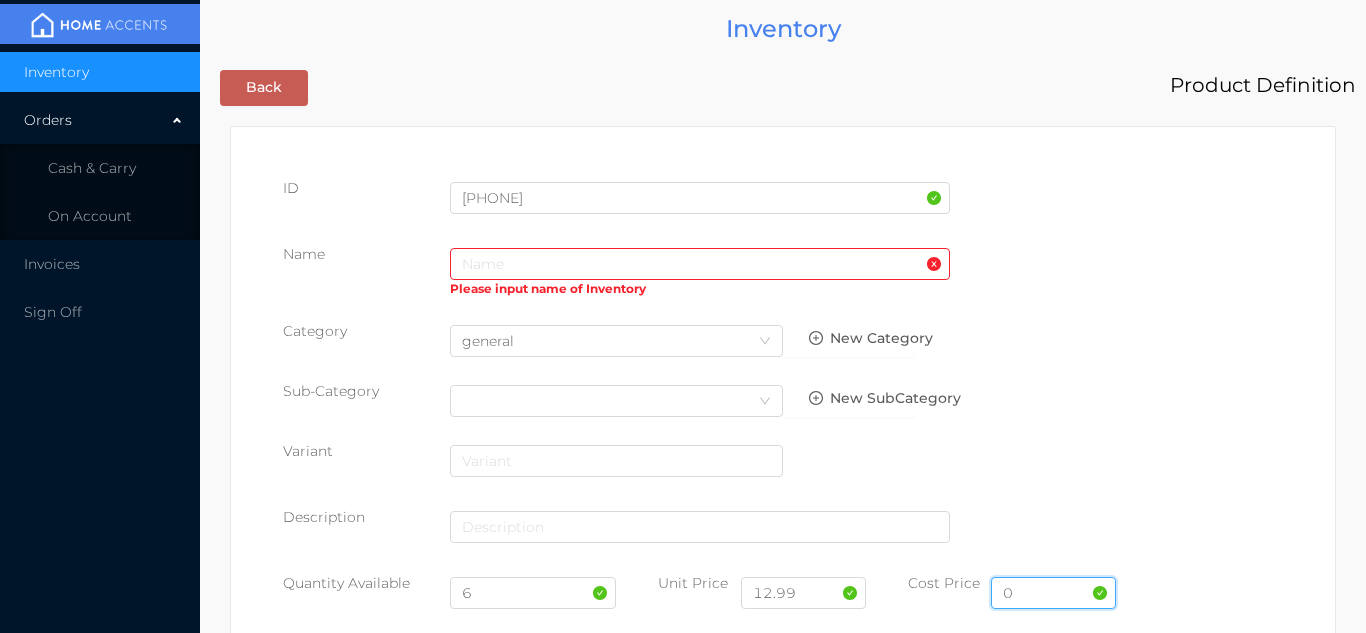 click on "0" at bounding box center (1053, 593) 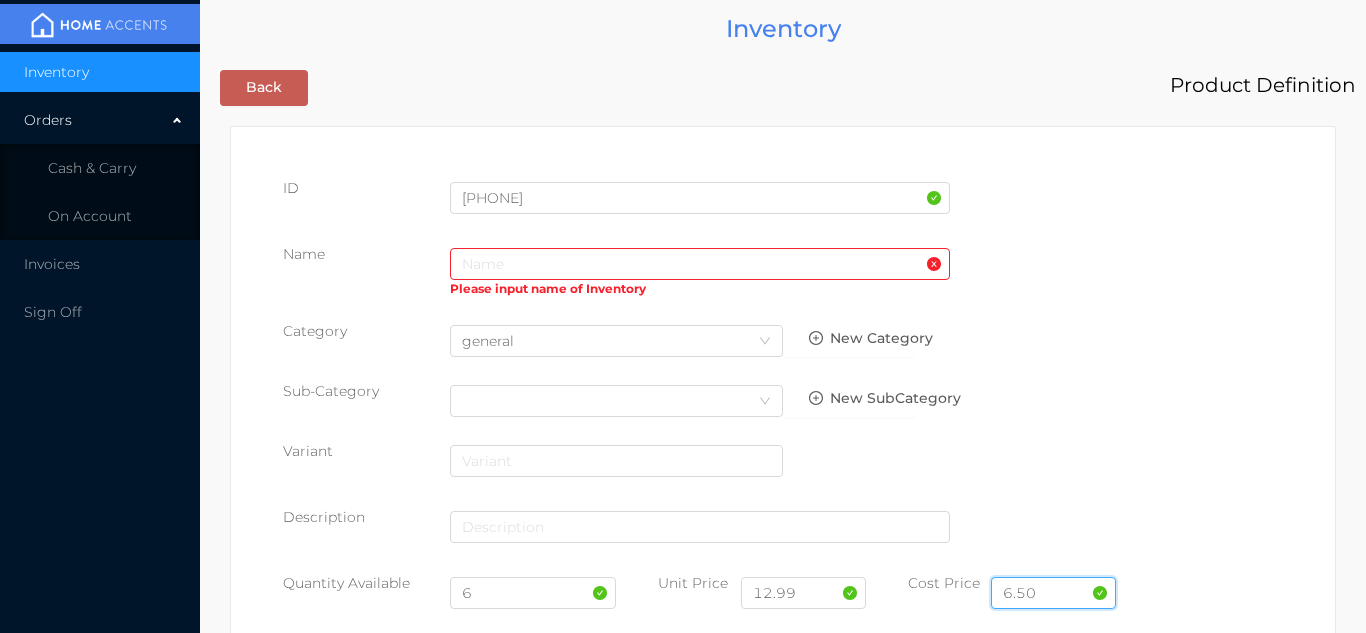 type on "6.50" 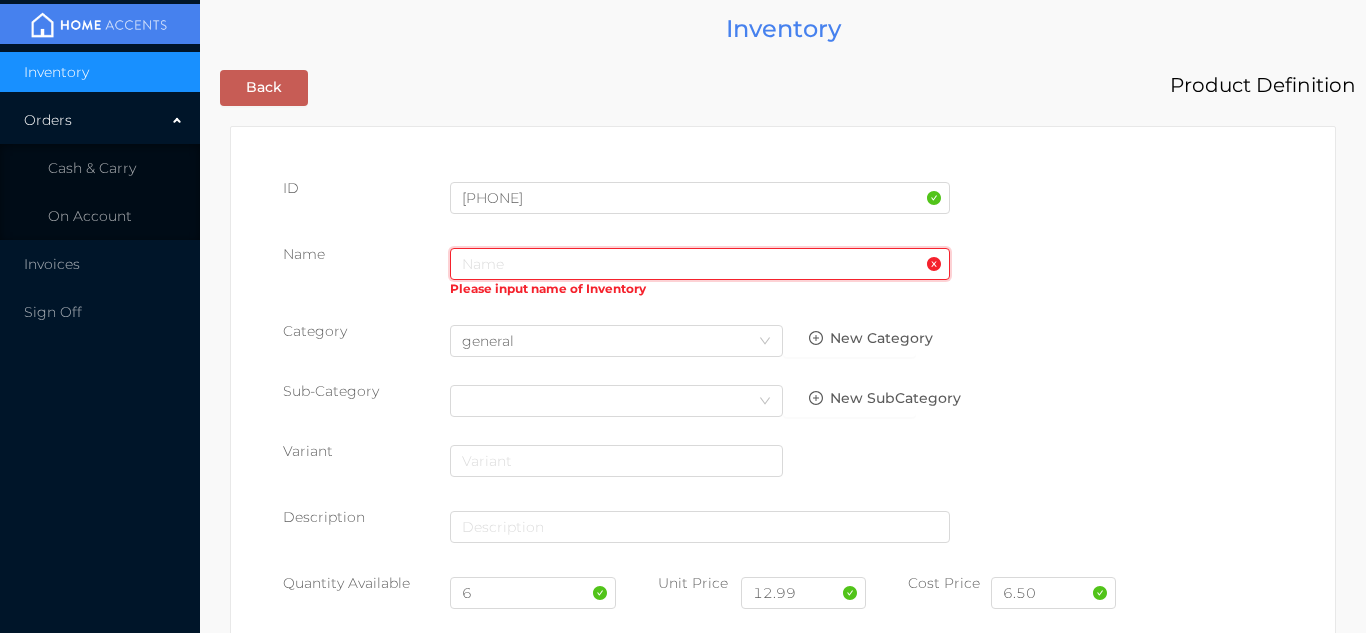 click at bounding box center [700, 264] 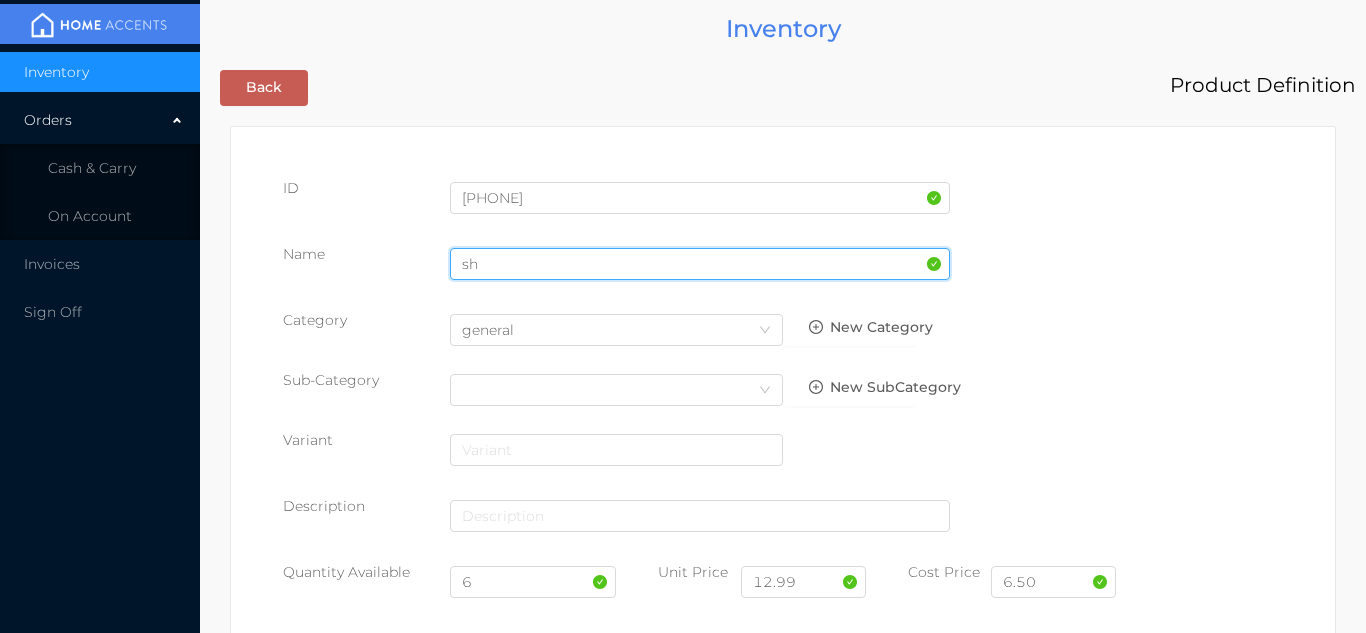 type on "SHOWER CURTAIN WITH HOOKS" 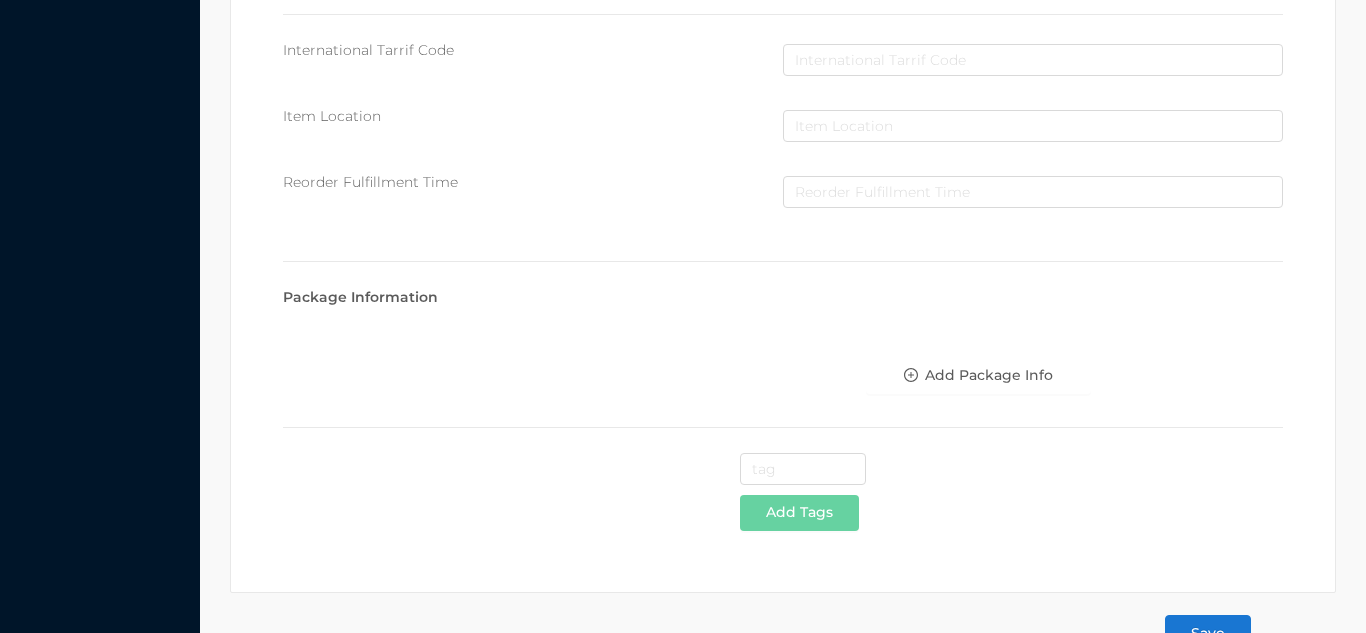scroll, scrollTop: 1028, scrollLeft: 0, axis: vertical 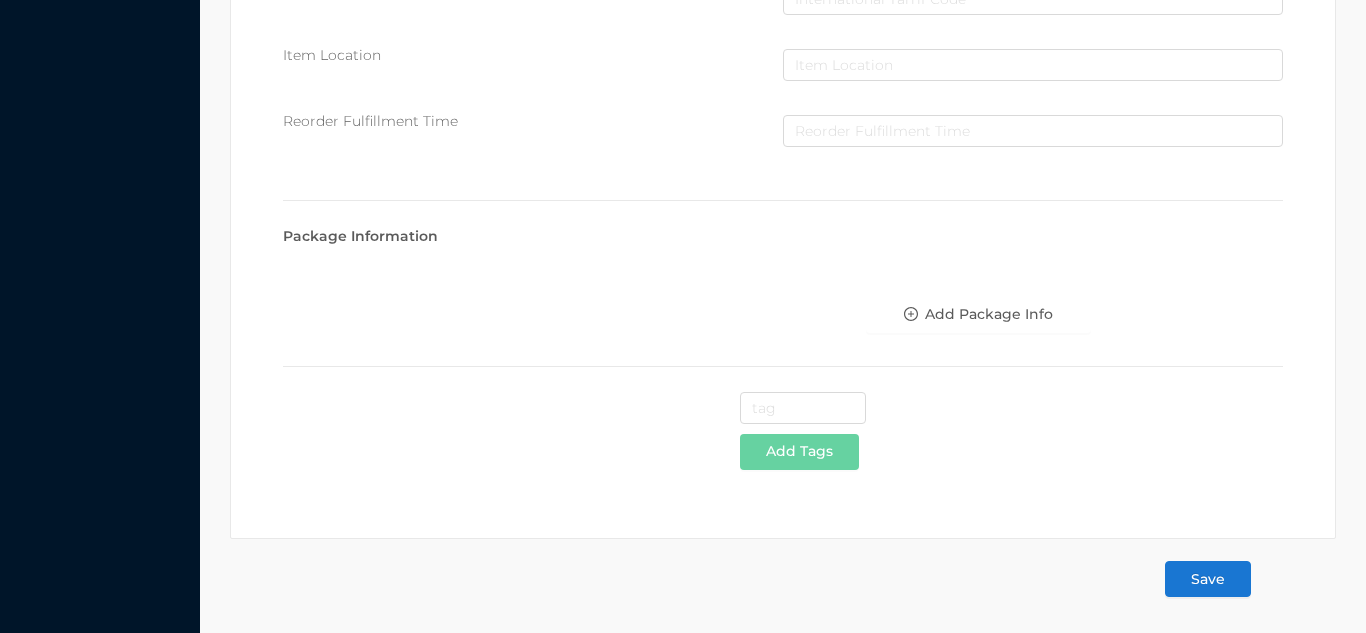 click on "Save" at bounding box center [1208, 579] 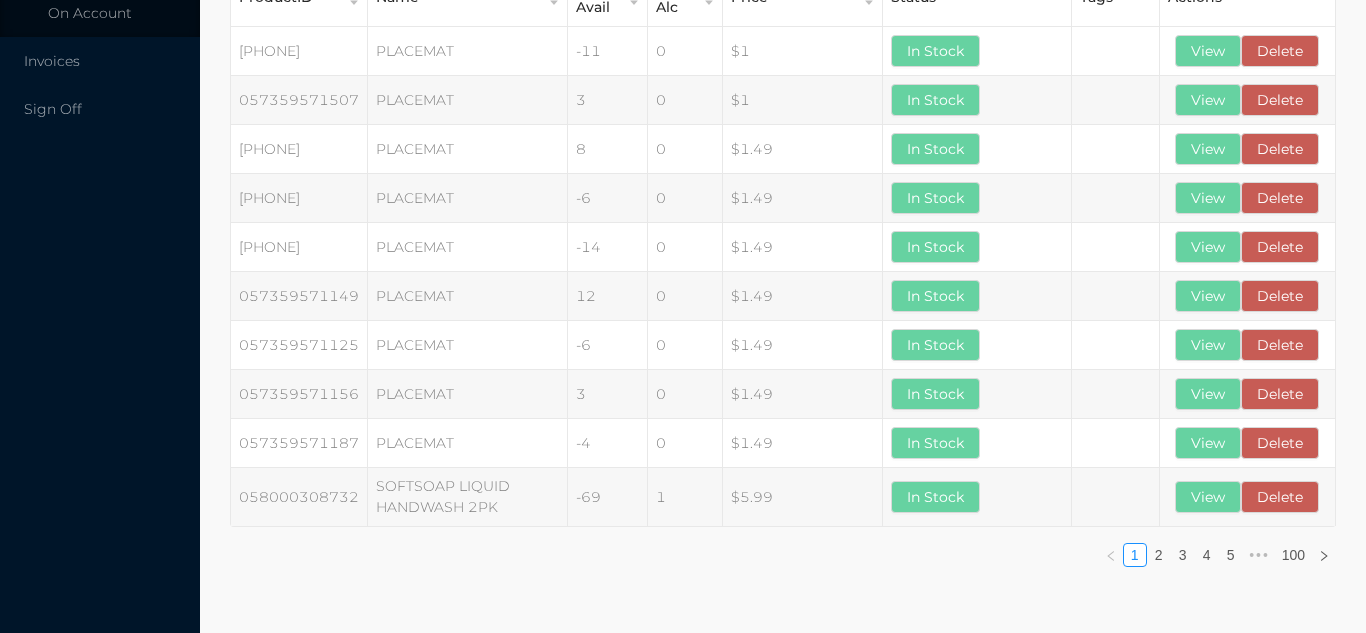 scroll, scrollTop: 0, scrollLeft: 0, axis: both 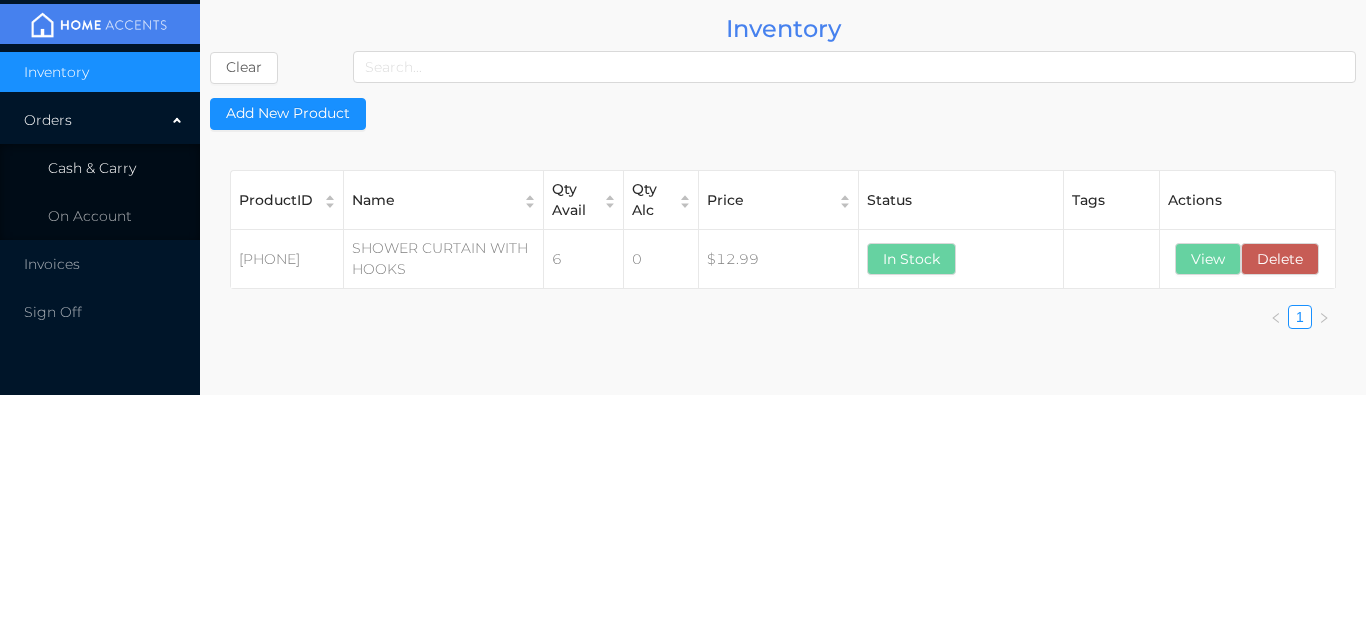 click on "Cash & Carry" at bounding box center [100, 168] 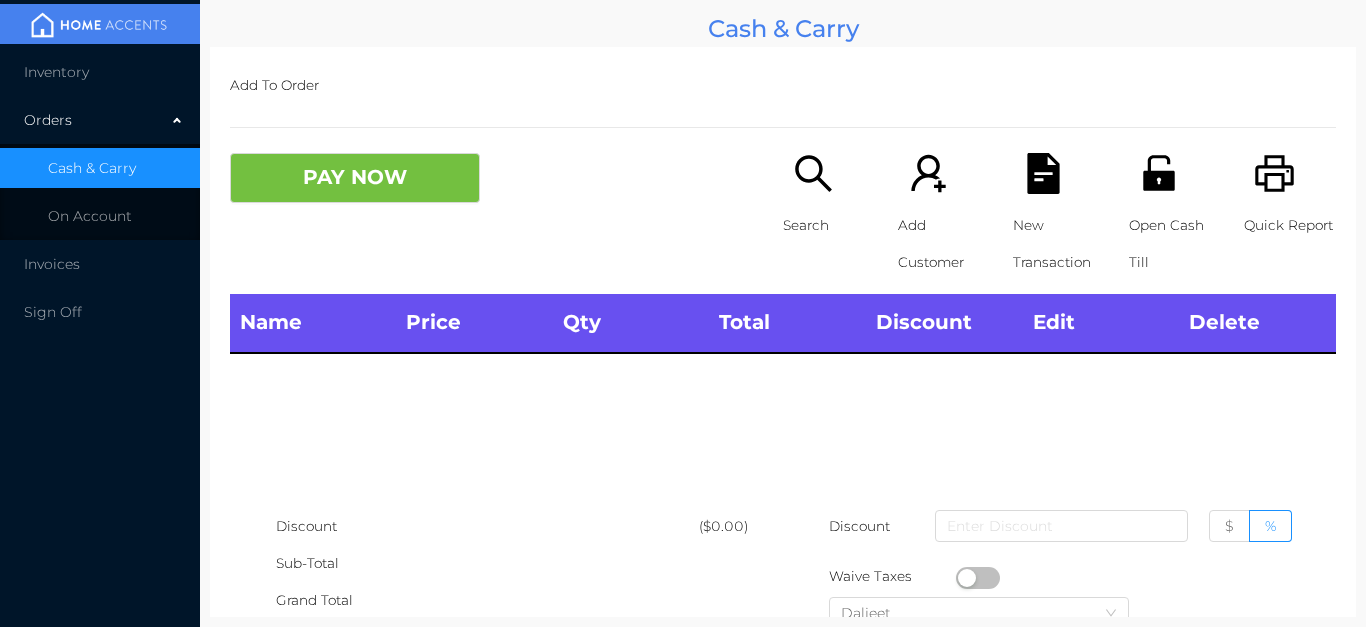 click on "Orders" at bounding box center (100, 120) 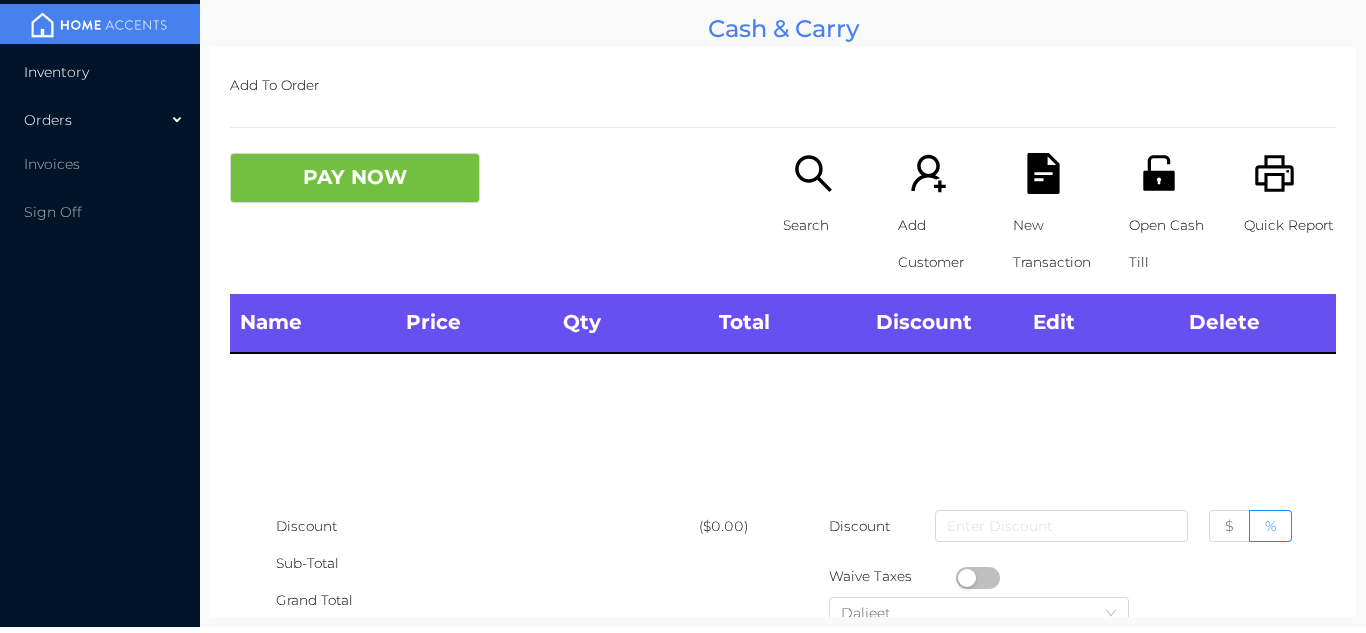 click on "Inventory" at bounding box center (100, 72) 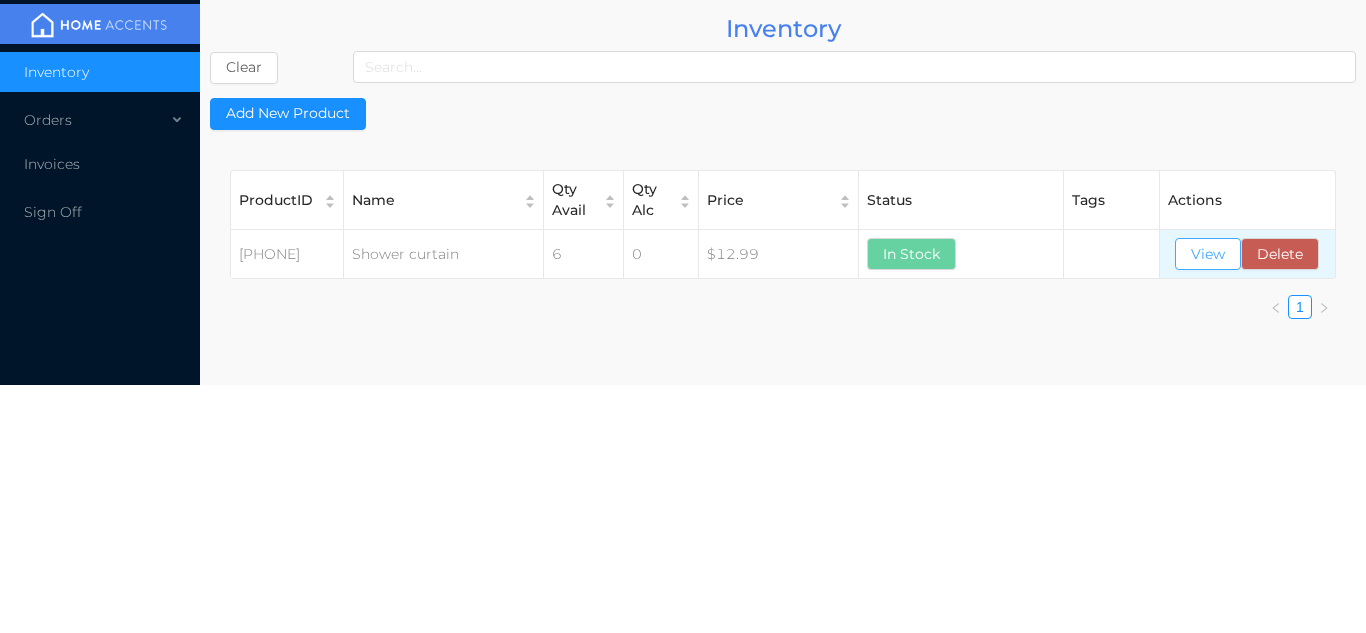 click on "View" at bounding box center [1208, 254] 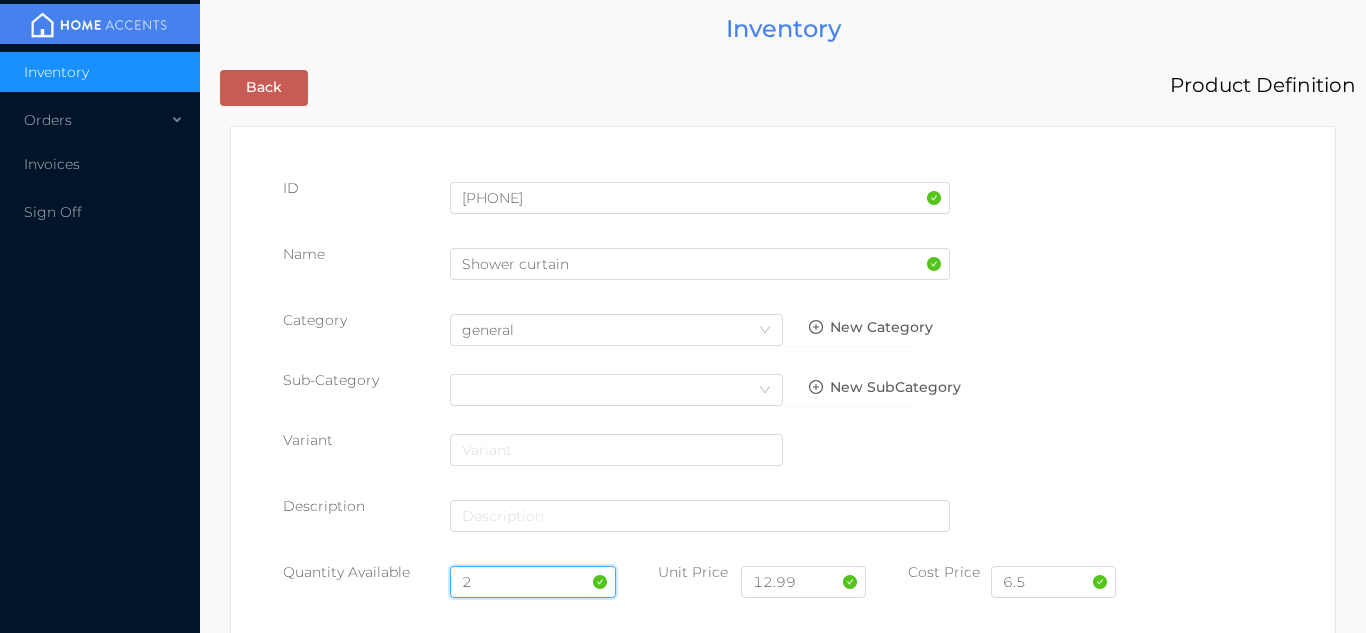 click on "2" at bounding box center (533, 582) 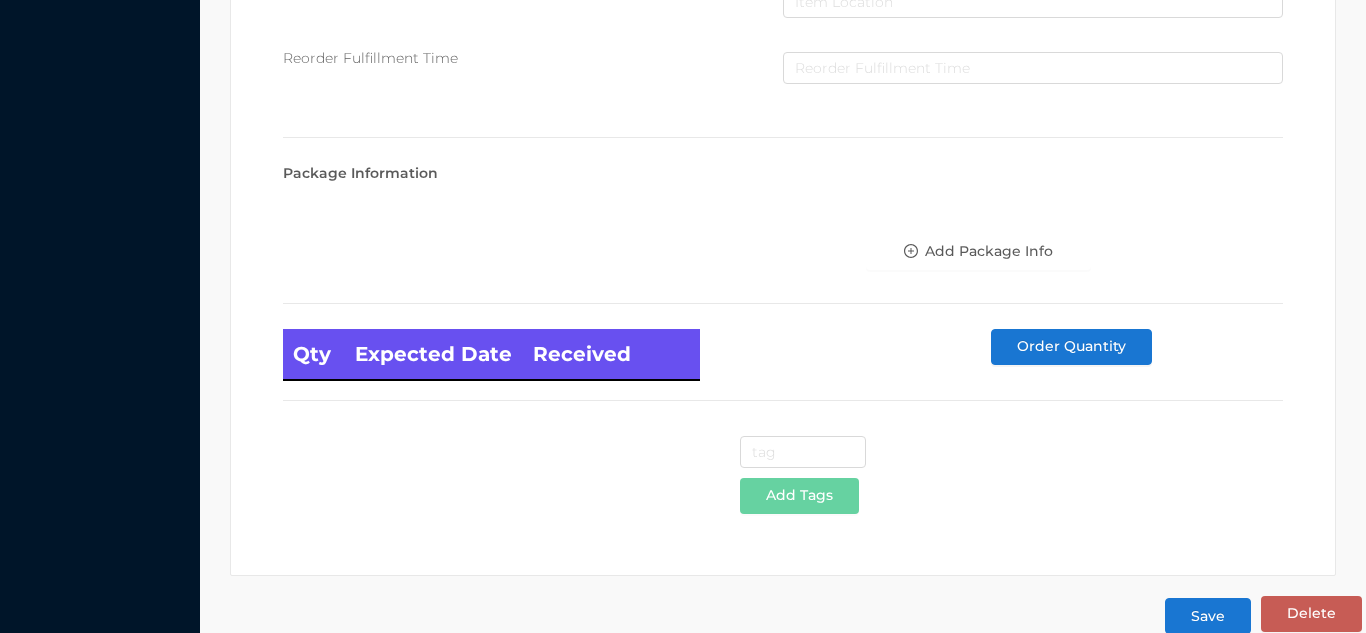 scroll, scrollTop: 1135, scrollLeft: 0, axis: vertical 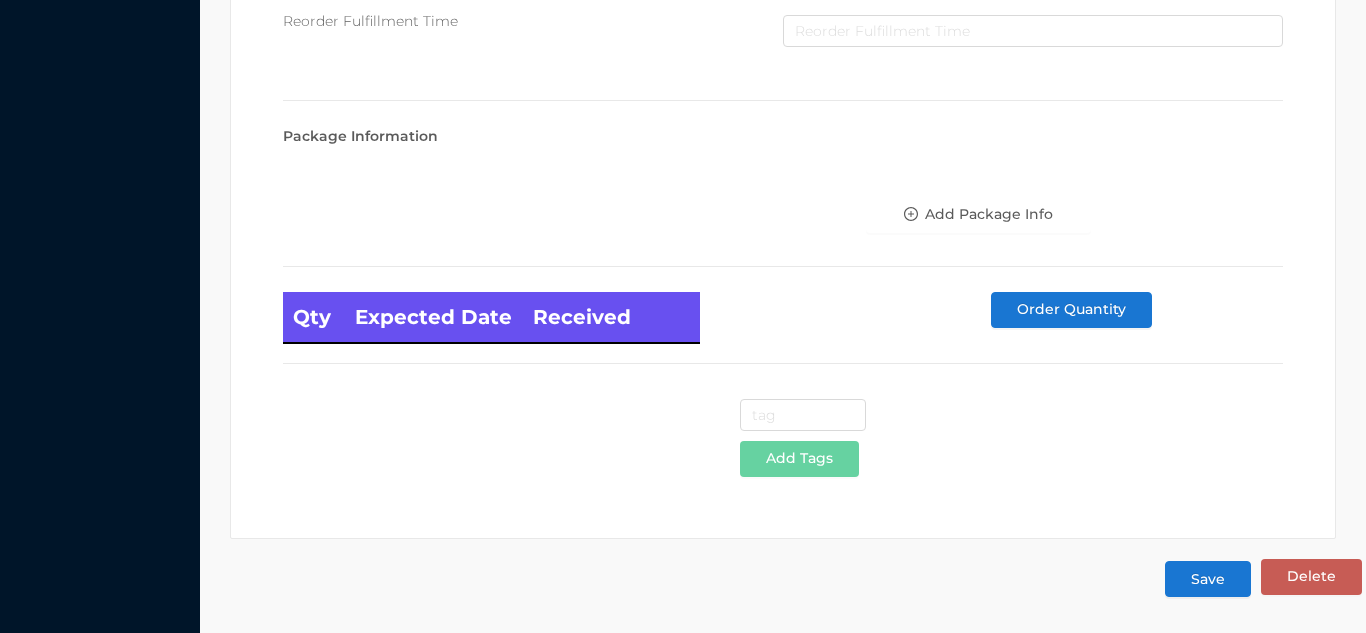 type on "6" 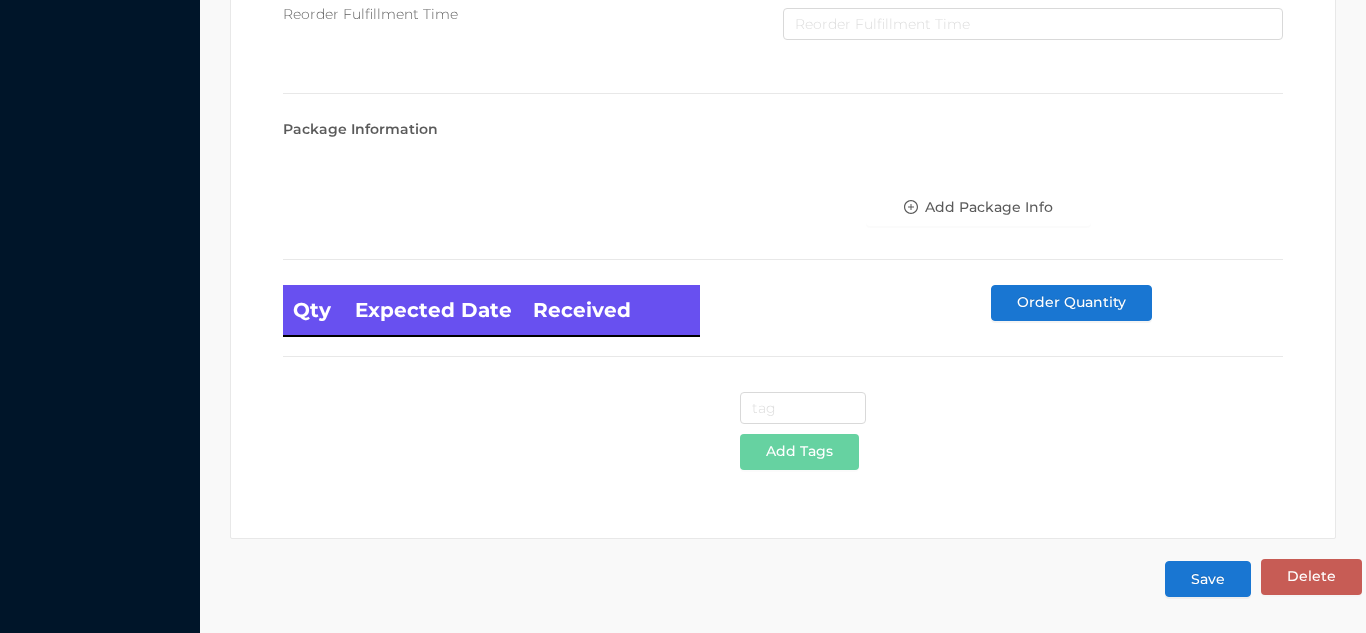 click on "Save" at bounding box center (1208, 579) 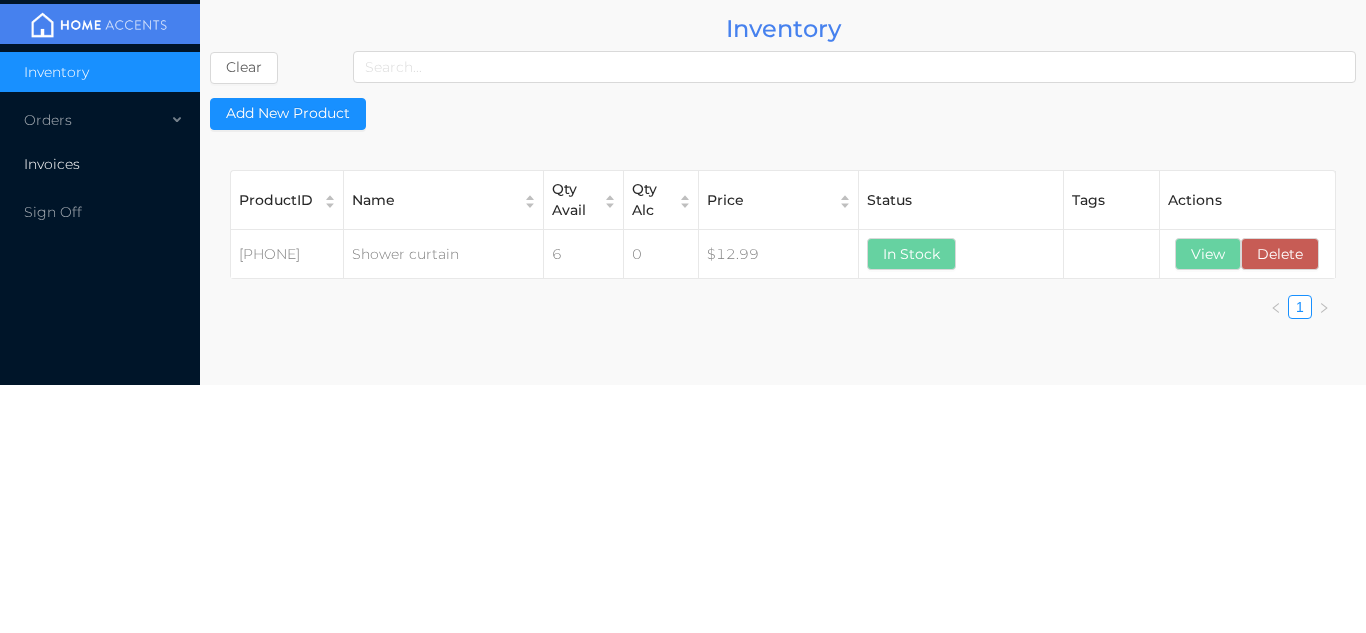 click on "Invoices" at bounding box center (100, 164) 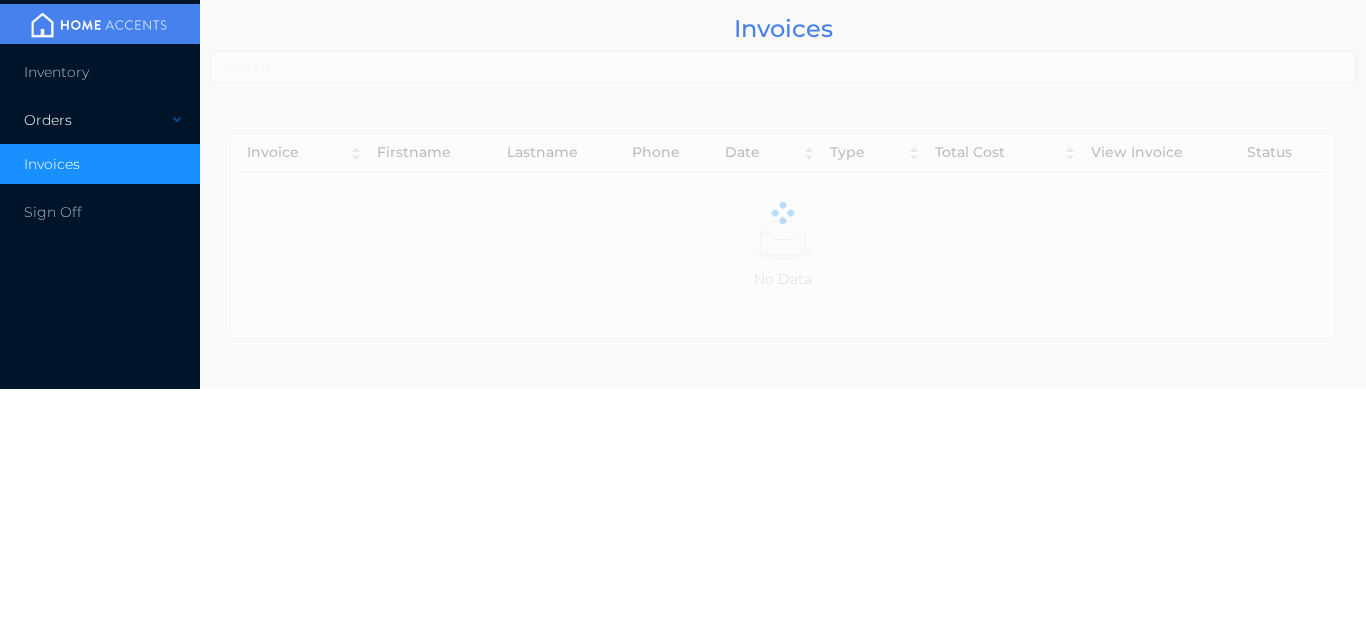 click on "Orders" at bounding box center [100, 120] 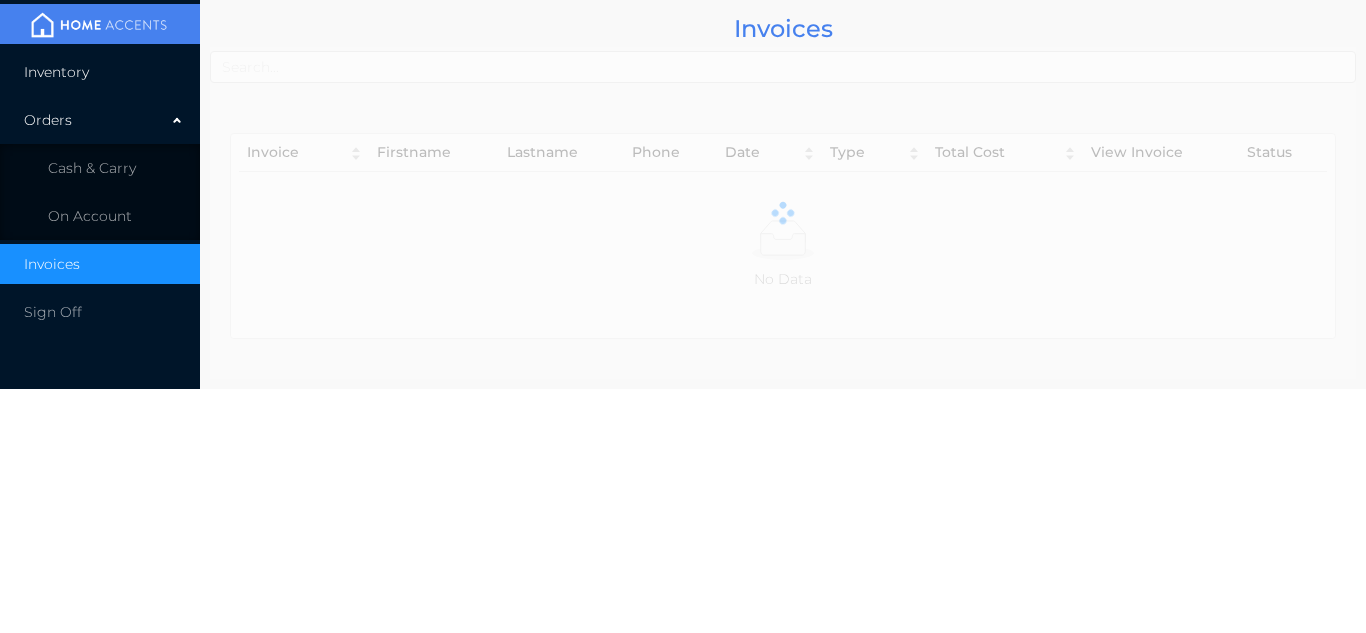 click on "Inventory" at bounding box center [100, 72] 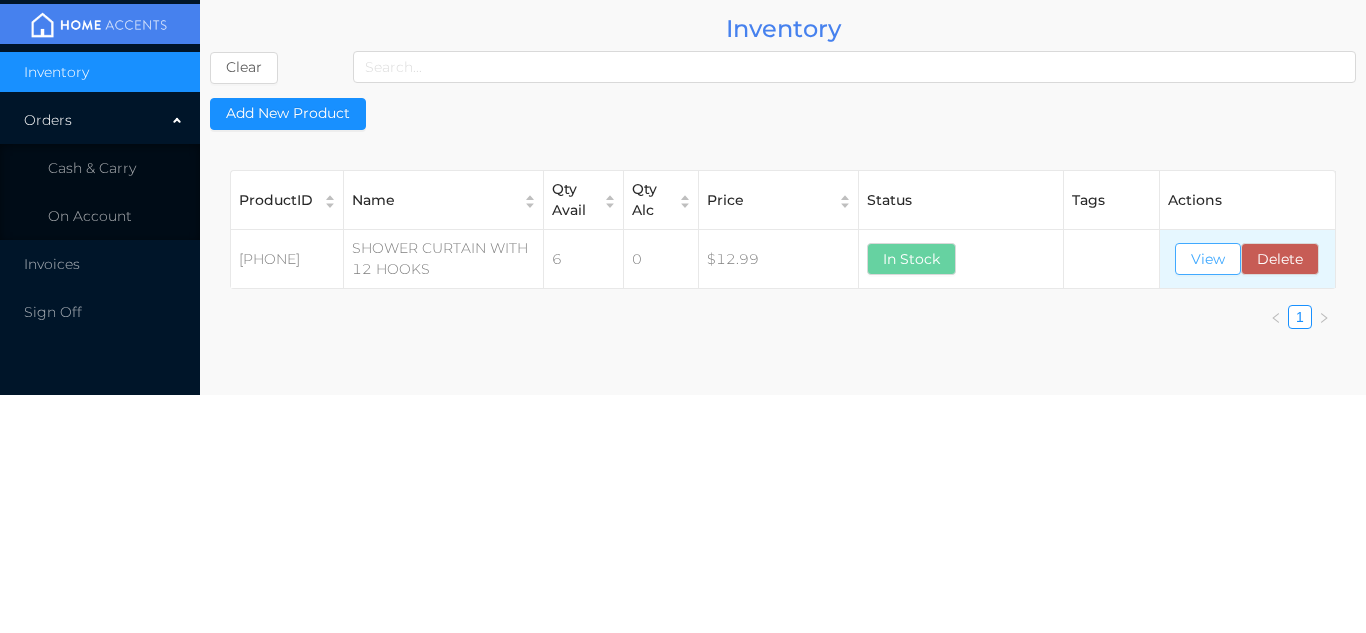 click on "View" at bounding box center [1208, 259] 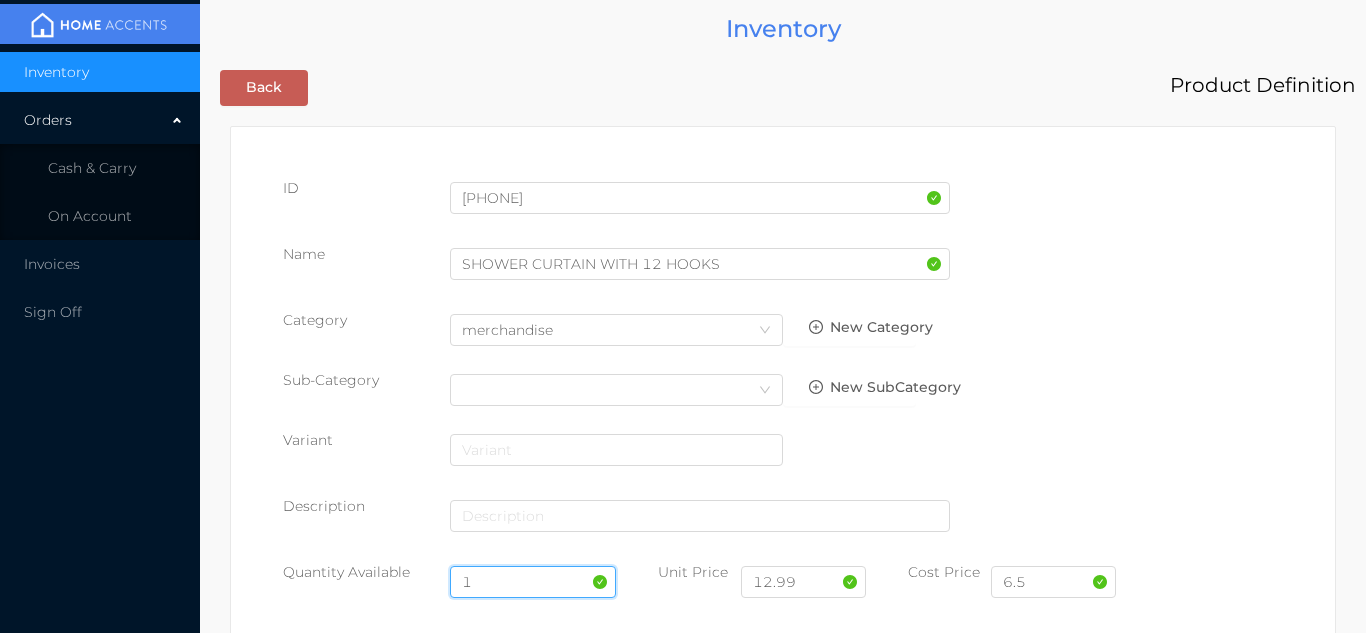 click on "1" at bounding box center [533, 582] 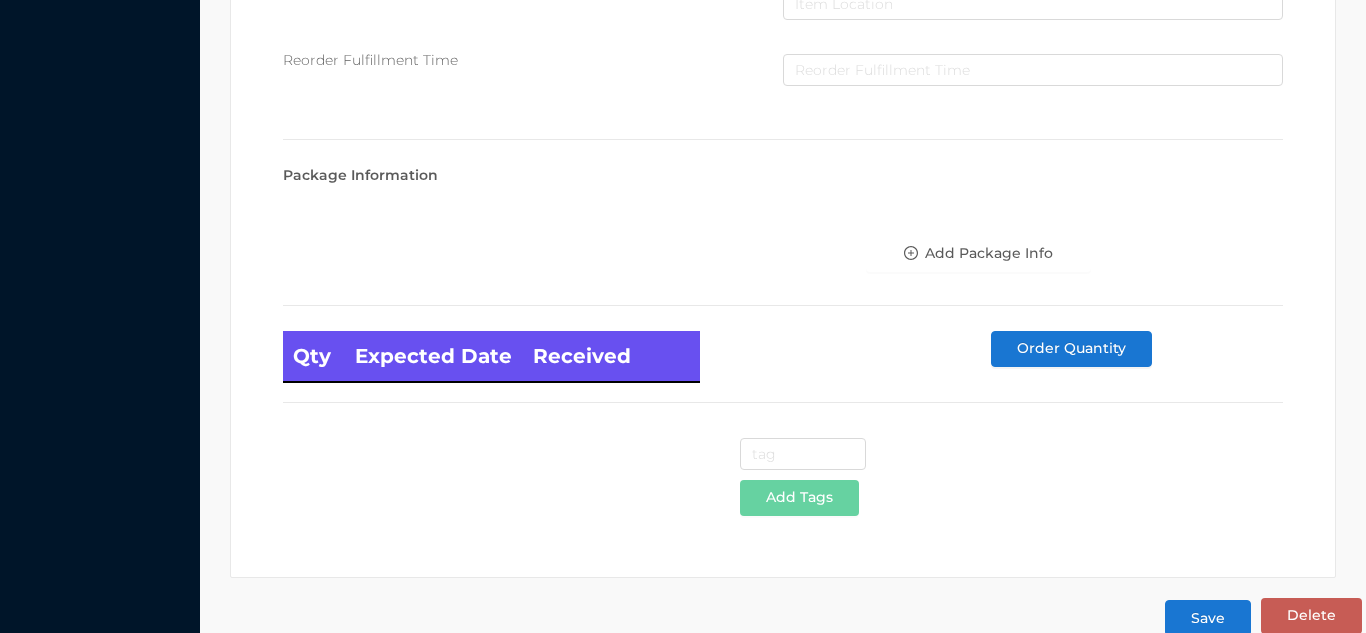 scroll, scrollTop: 1135, scrollLeft: 0, axis: vertical 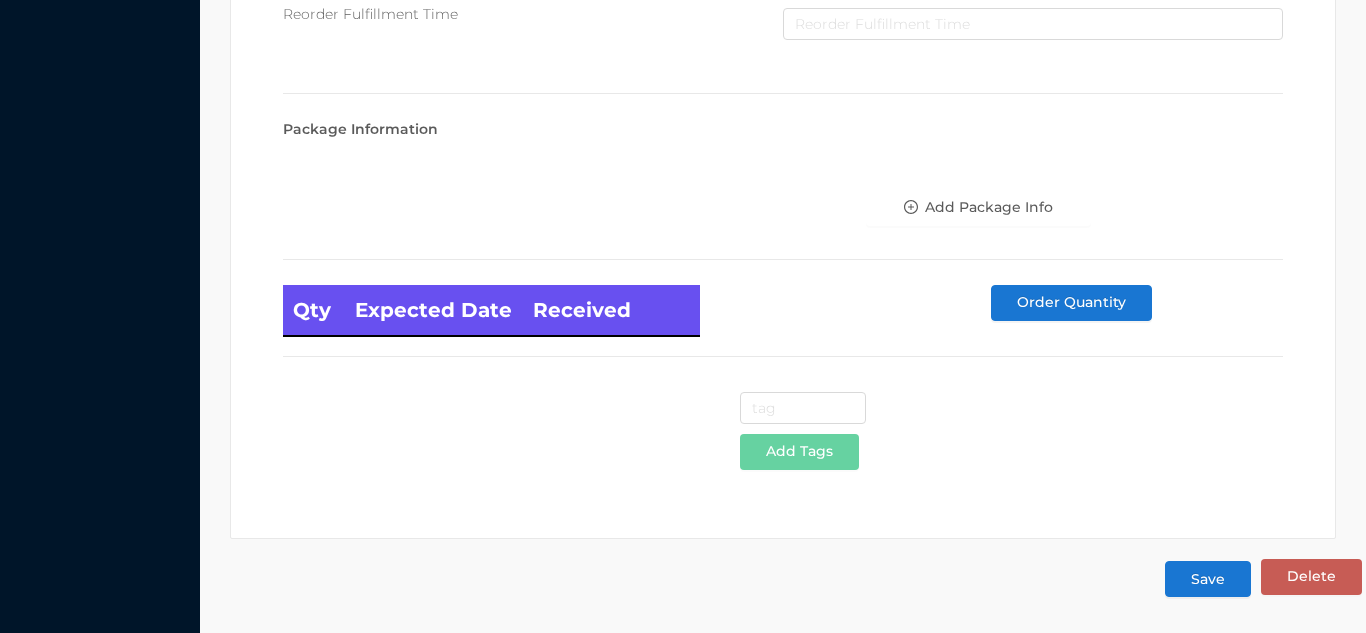 type on "6" 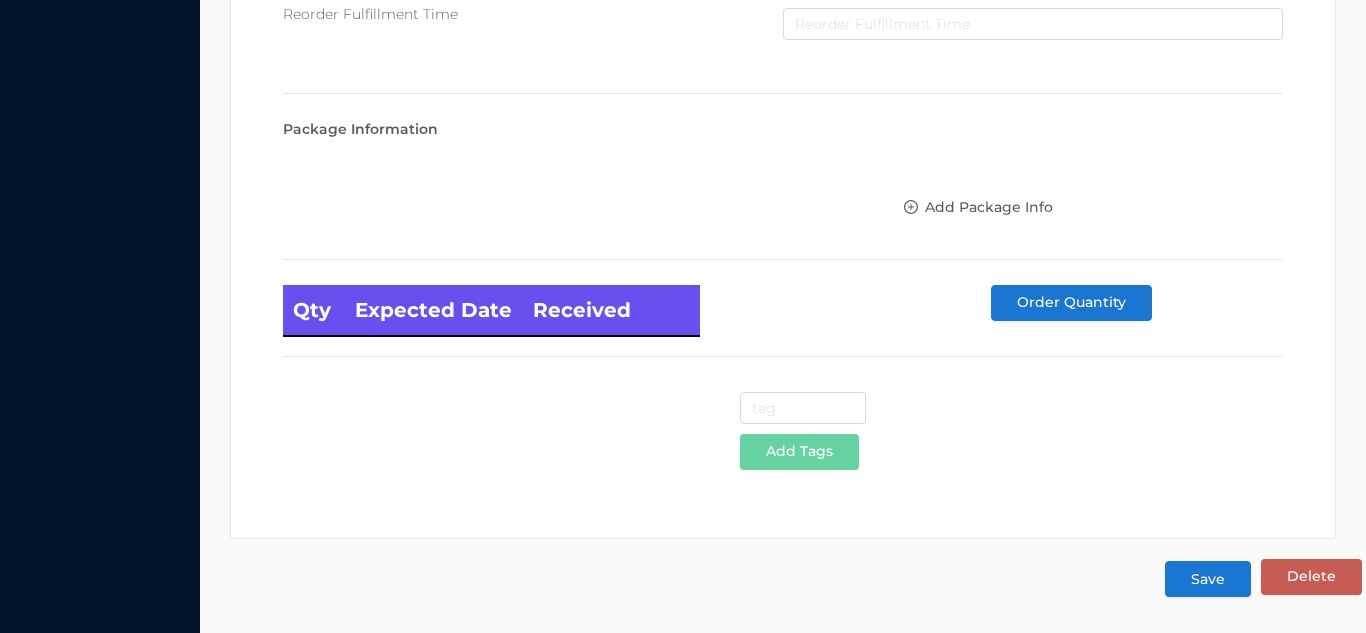 click on "Save" at bounding box center (1208, 579) 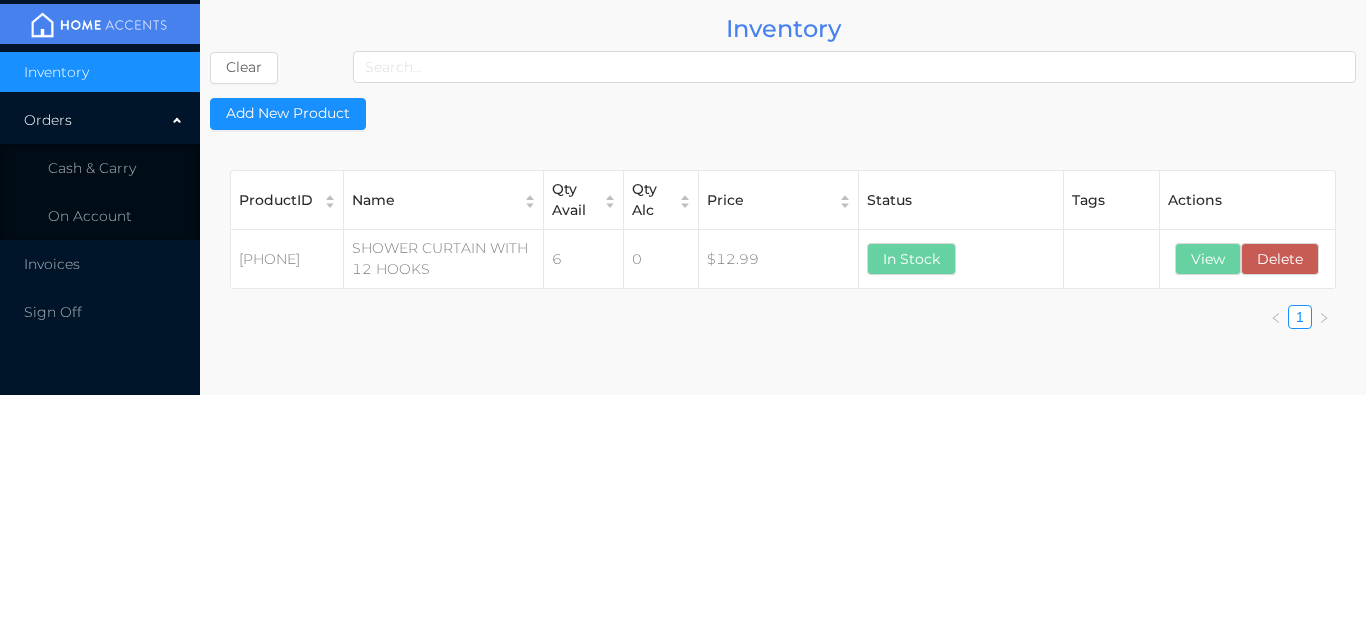 scroll, scrollTop: 0, scrollLeft: 0, axis: both 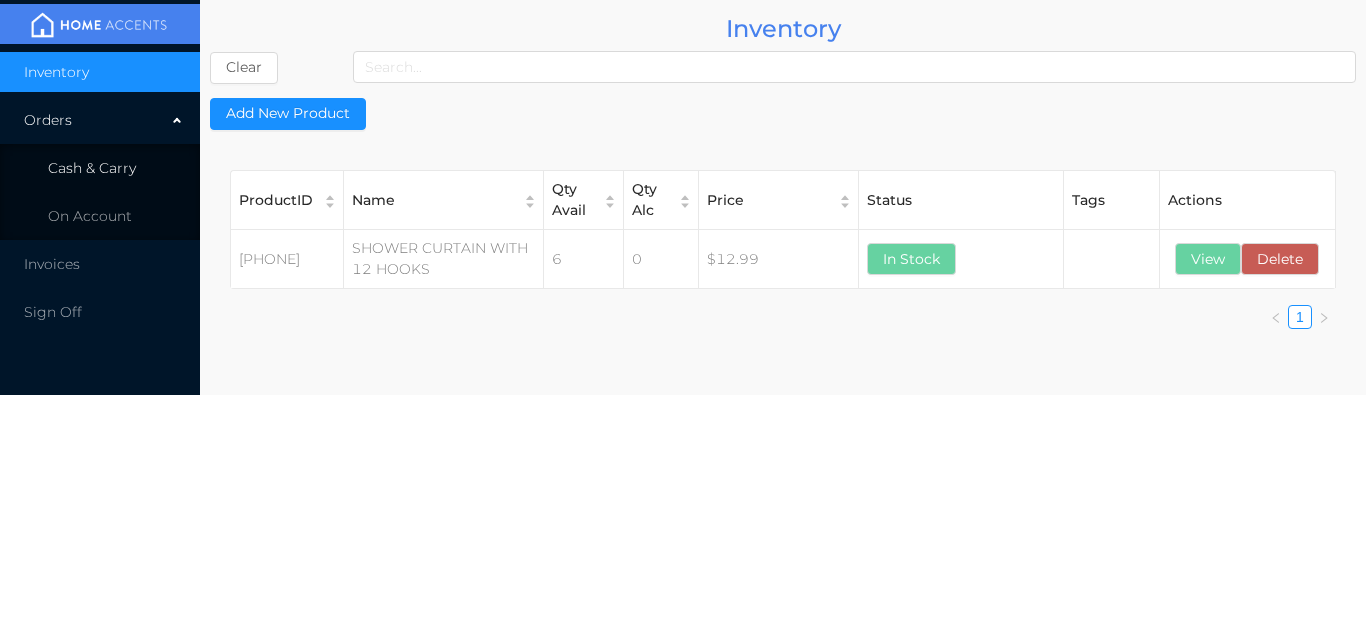 click on "Cash & Carry" at bounding box center (92, 168) 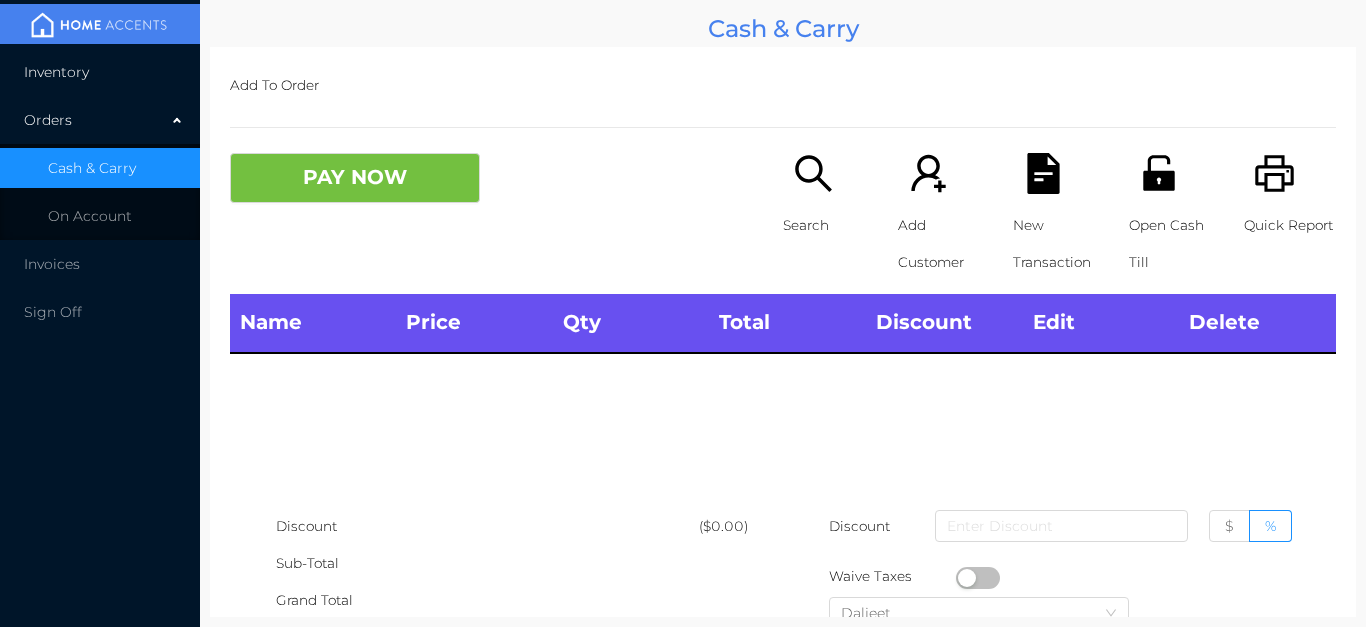 click on "Inventory" at bounding box center [100, 72] 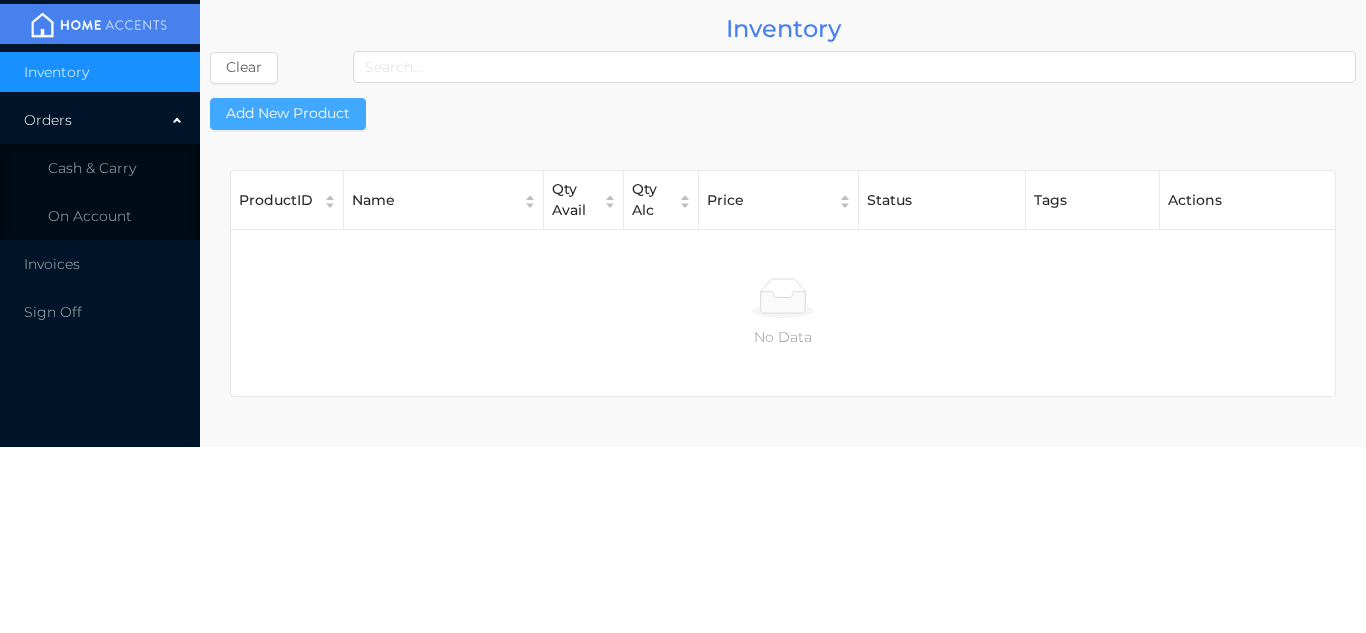 click on "Add New Product" at bounding box center [288, 114] 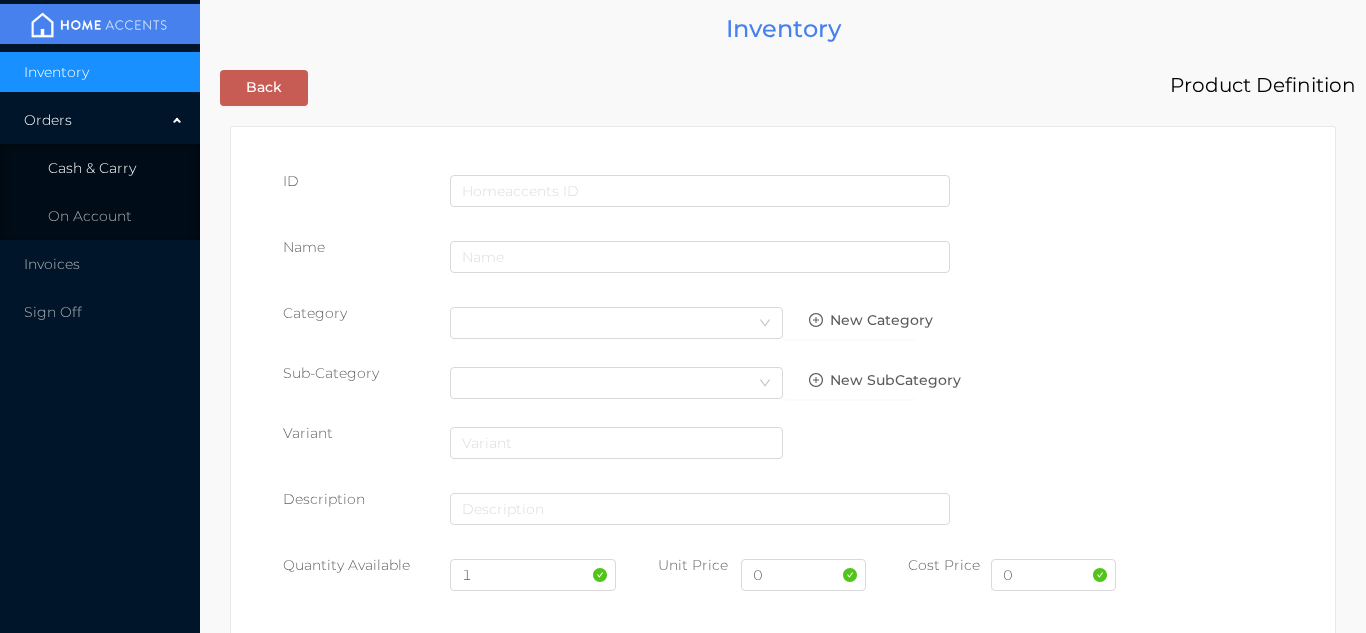 click on "Cash & Carry" at bounding box center (100, 168) 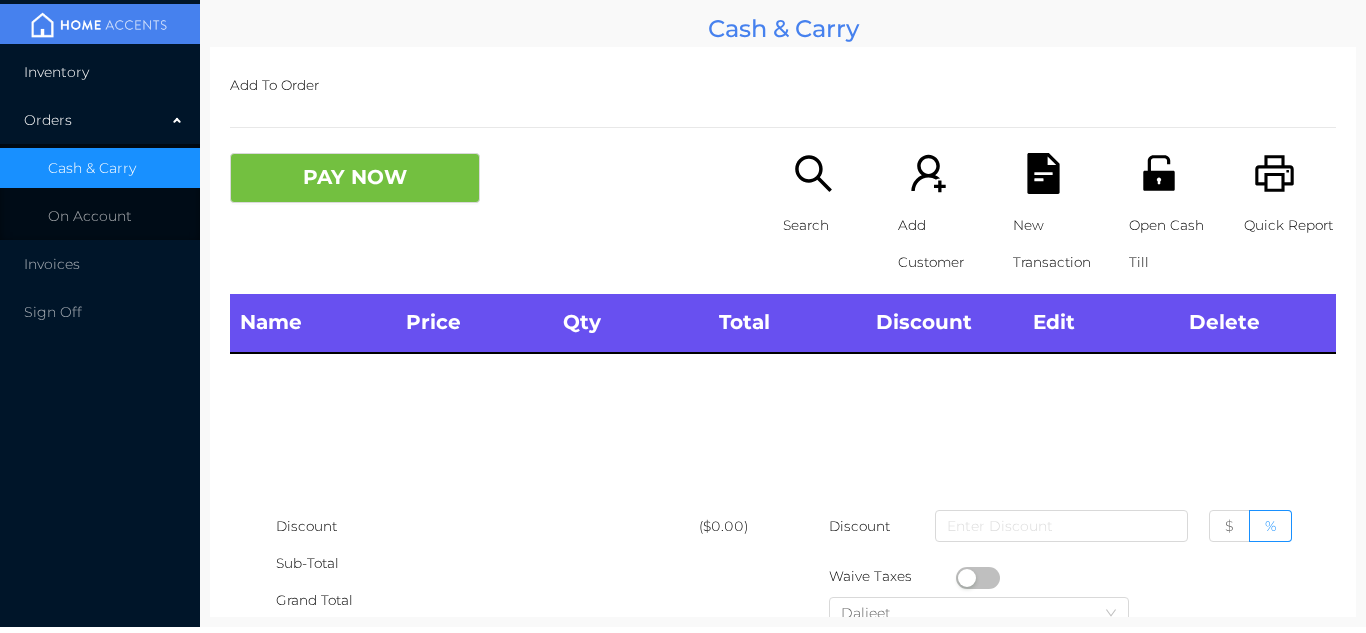 click on "Inventory" at bounding box center [100, 72] 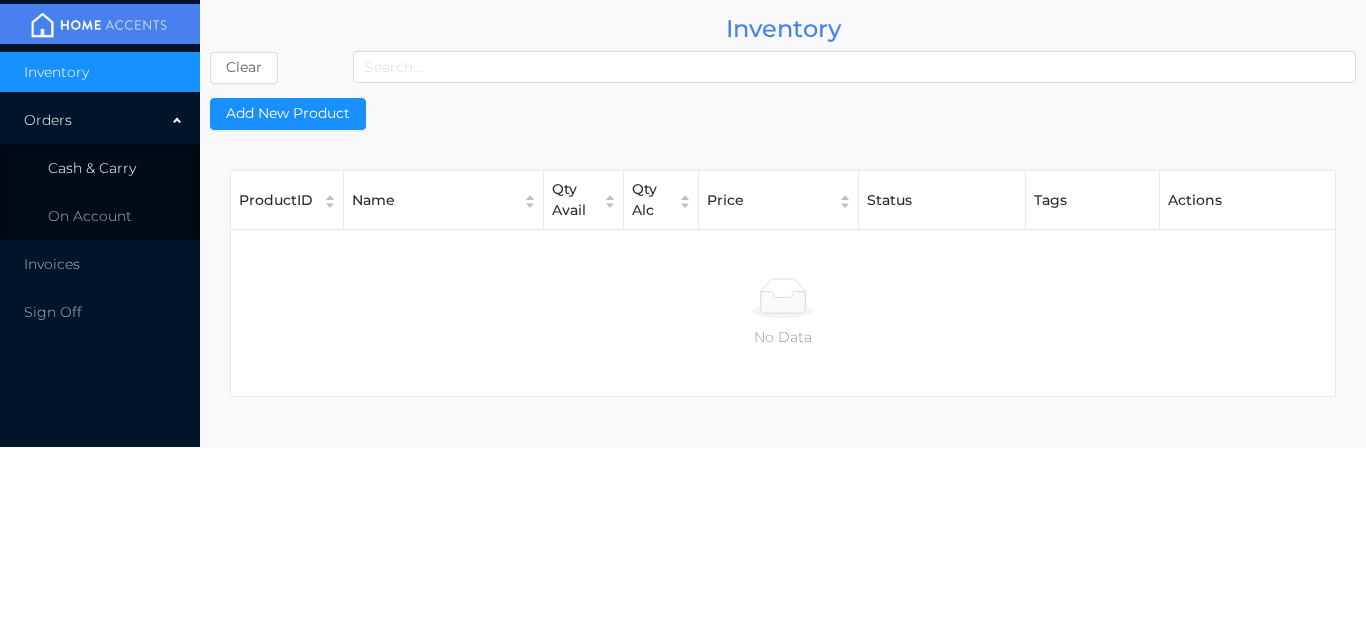 click on "Cash & Carry" at bounding box center (100, 168) 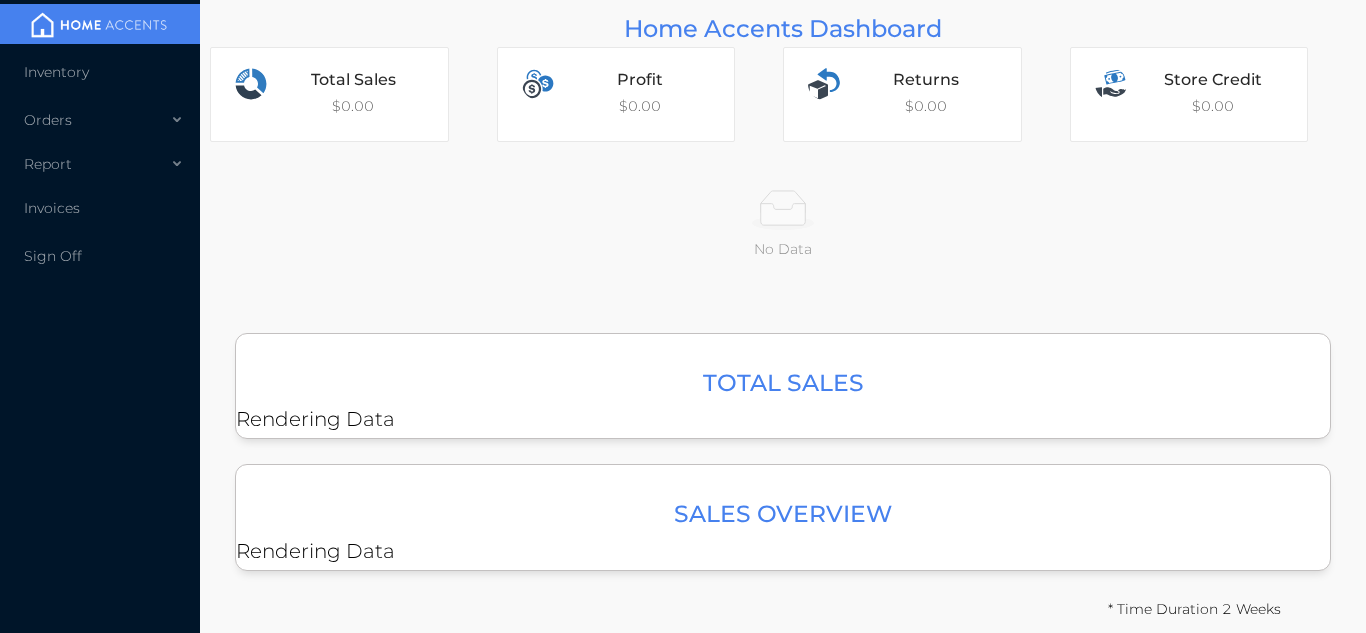 scroll, scrollTop: 0, scrollLeft: 0, axis: both 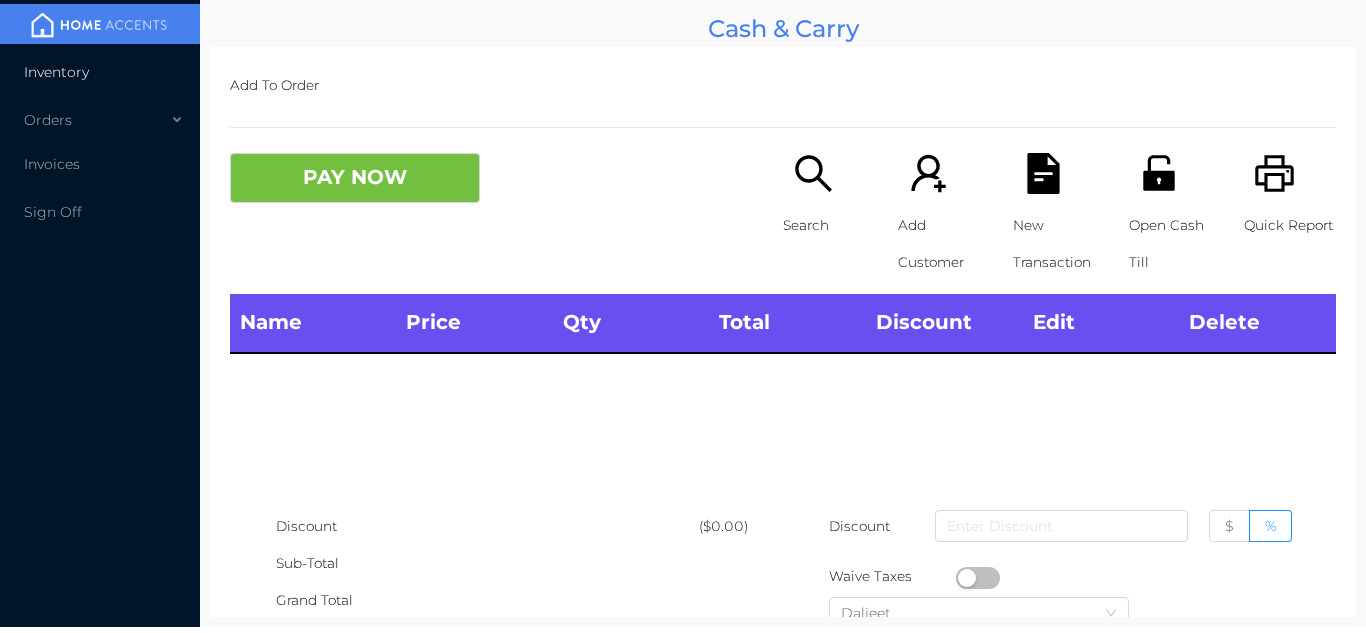 click on "Inventory" at bounding box center [100, 72] 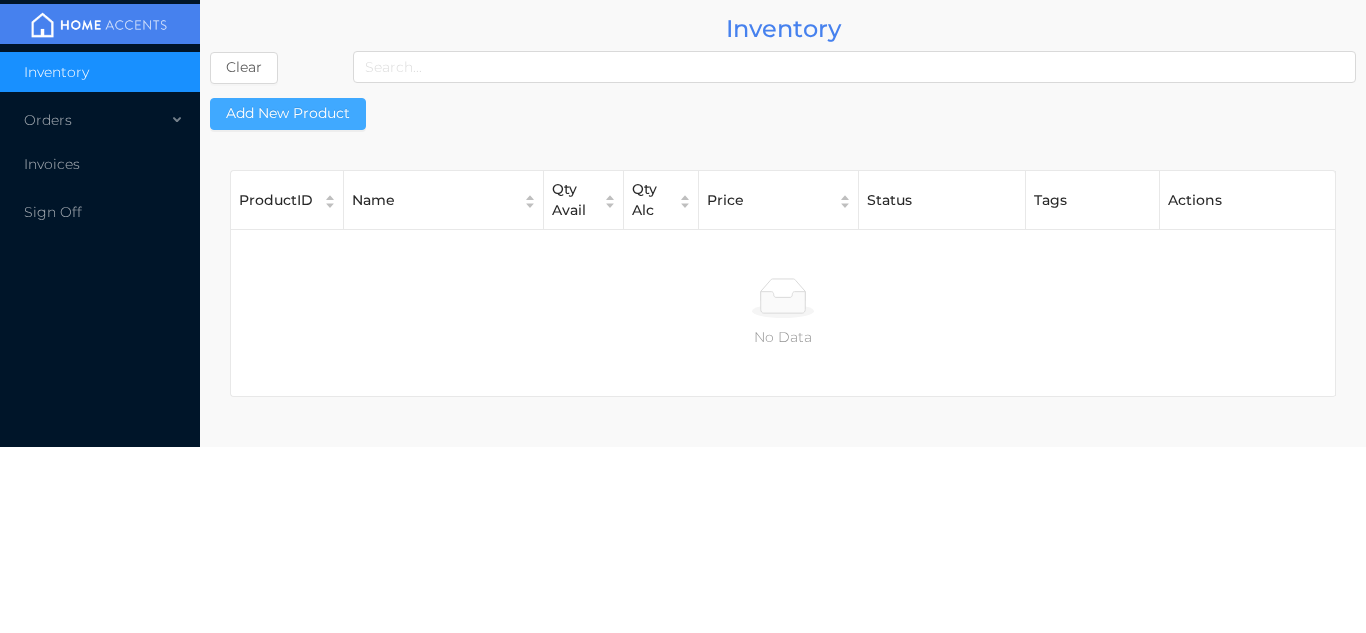 click on "Add New Product" at bounding box center [288, 114] 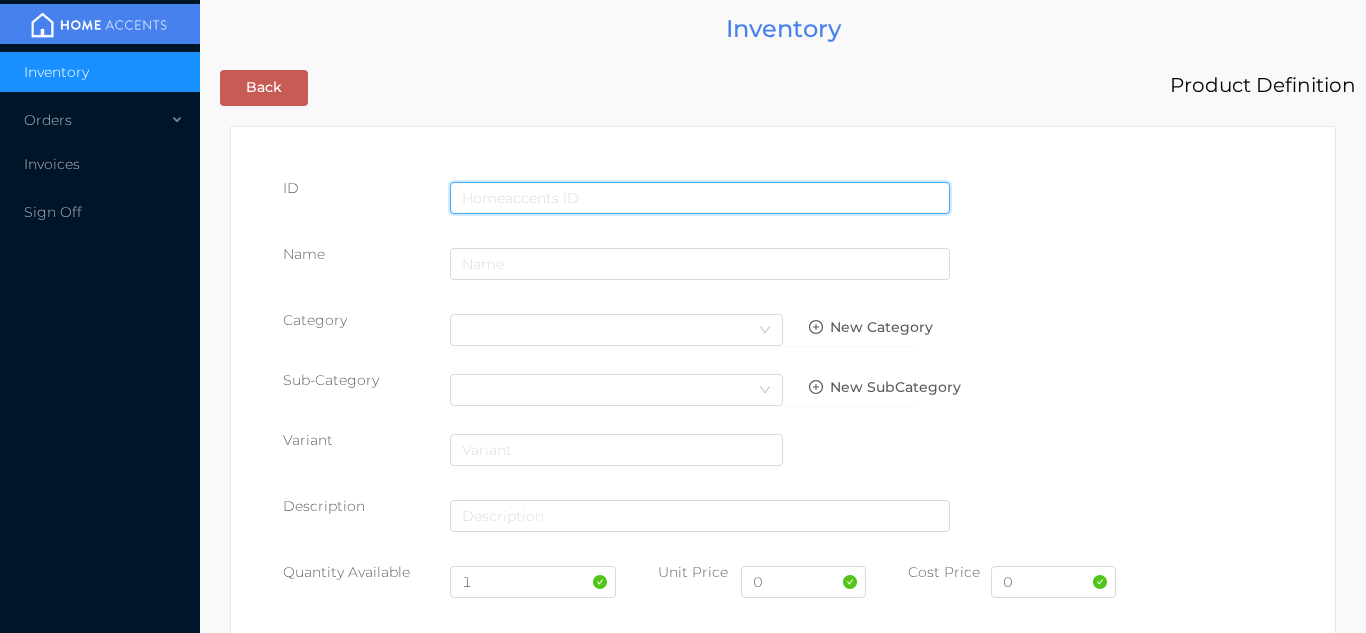 click at bounding box center [700, 198] 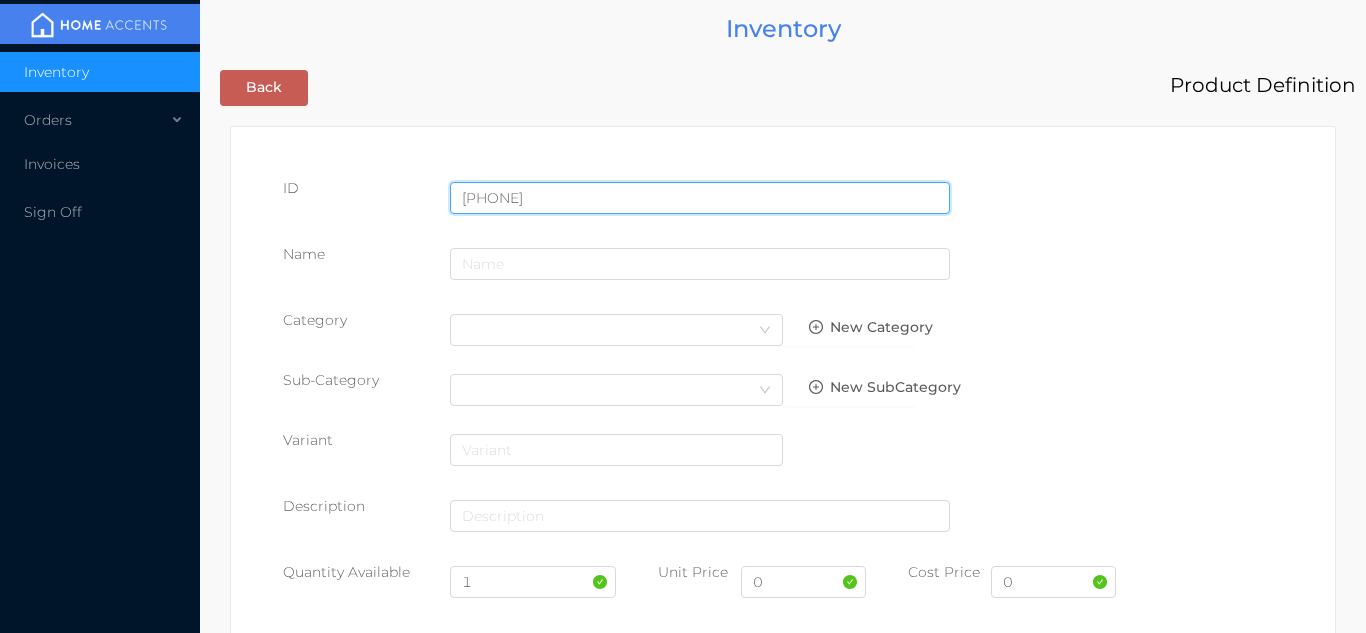 type on "[PHONE]" 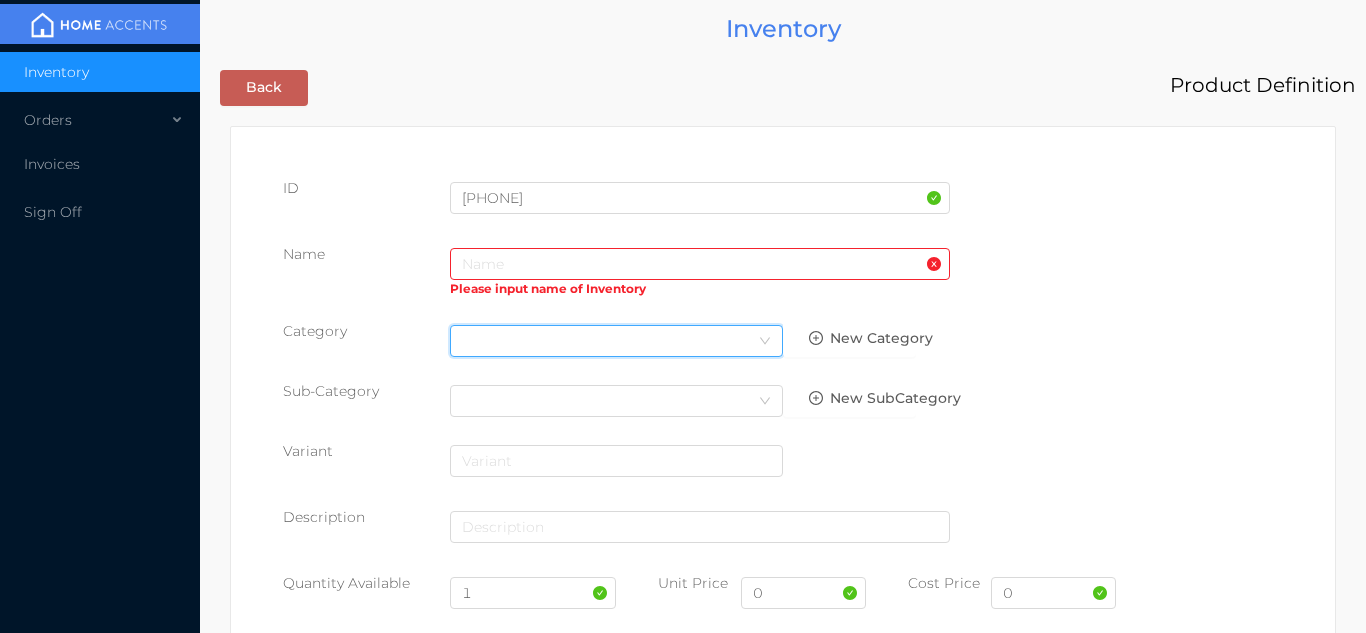 click on "Select Category" at bounding box center [616, 341] 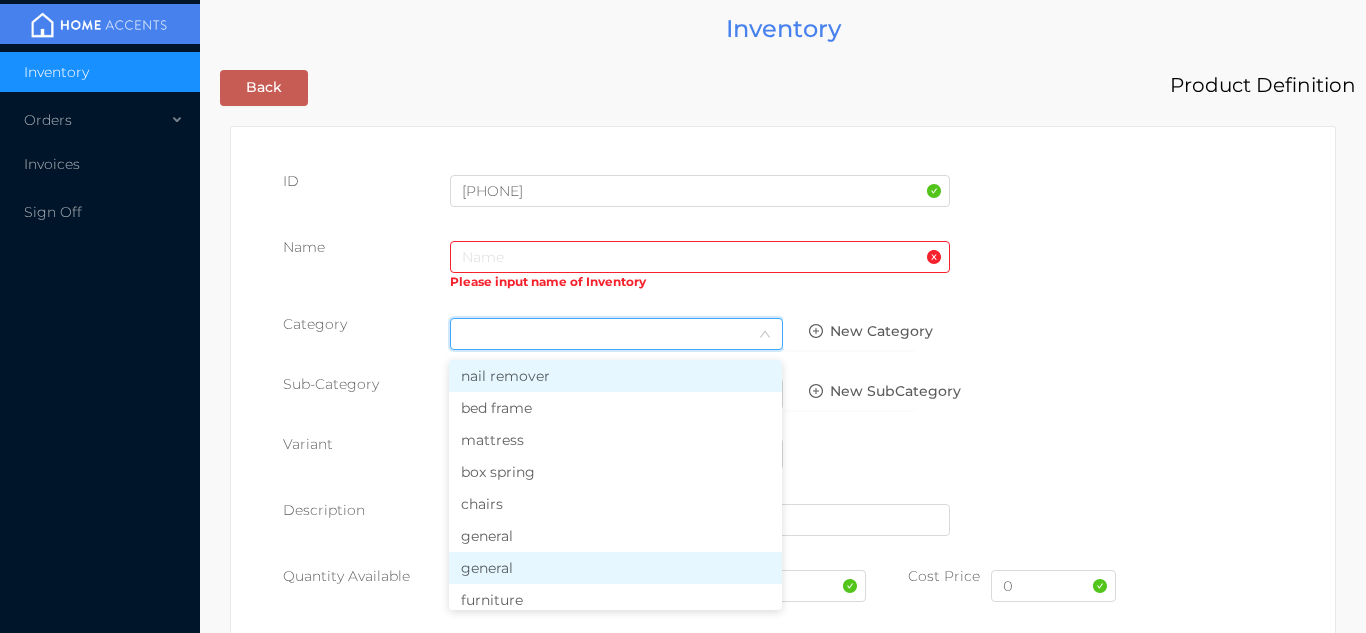 click on "general" at bounding box center (615, 568) 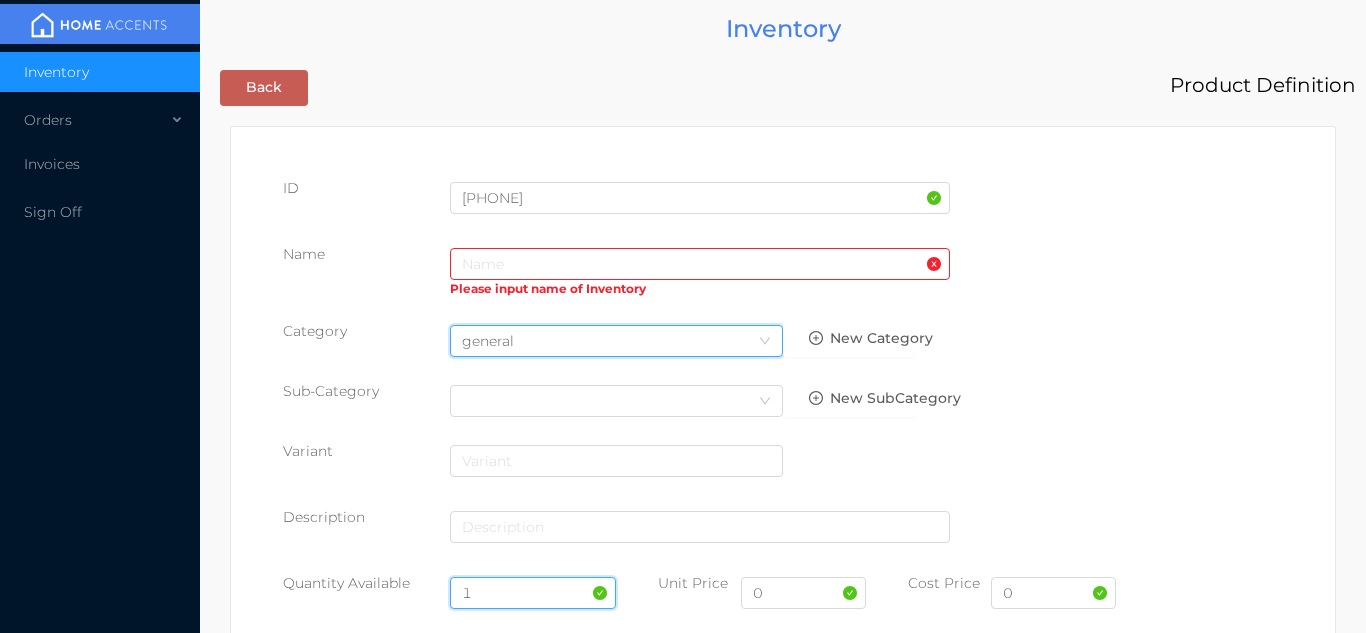 click on "1" at bounding box center (533, 593) 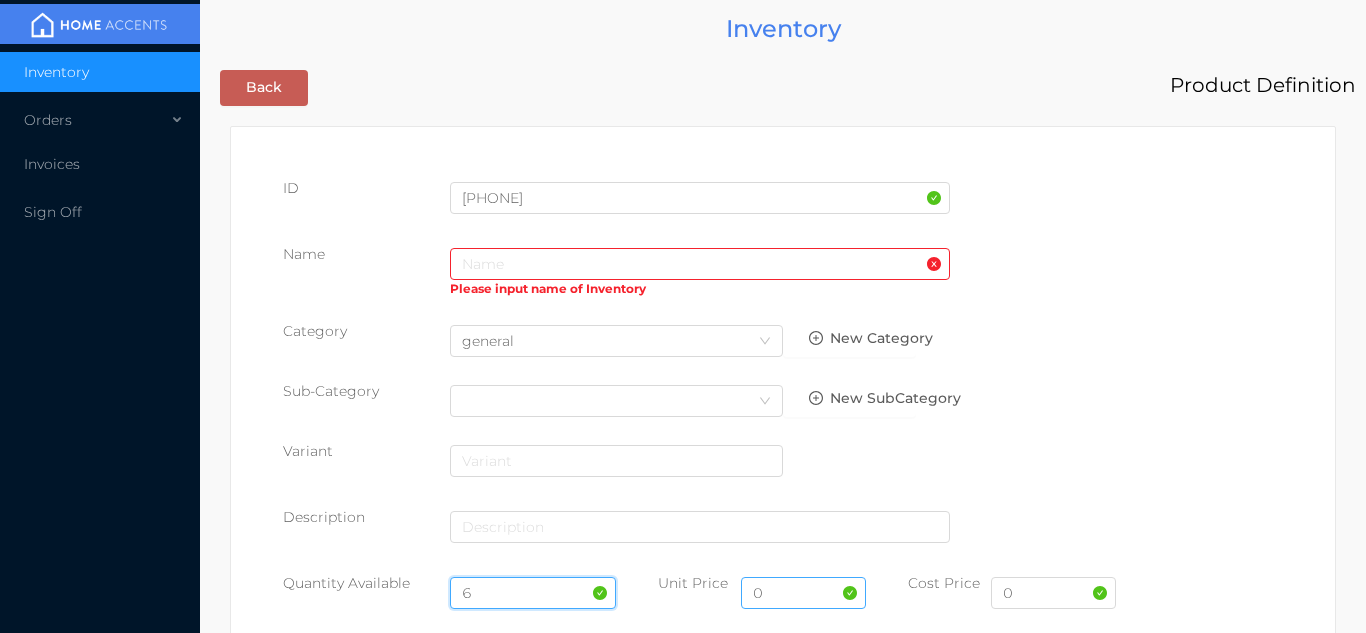 type on "6" 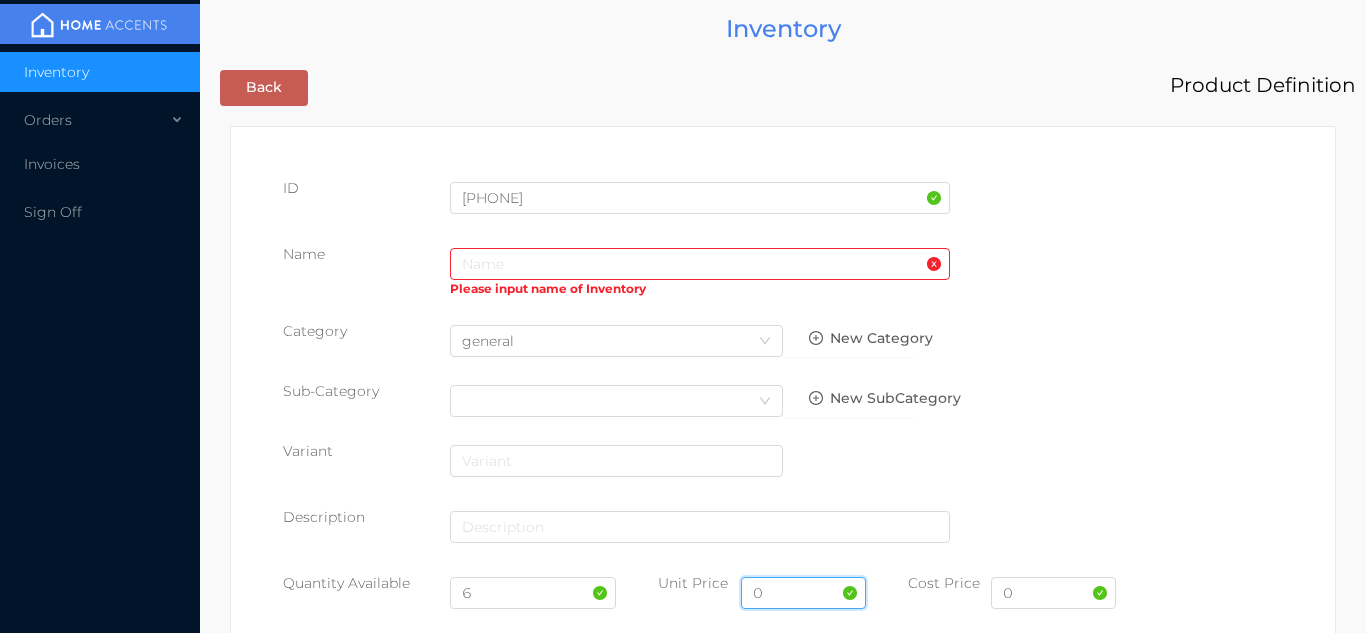click on "0" at bounding box center [803, 593] 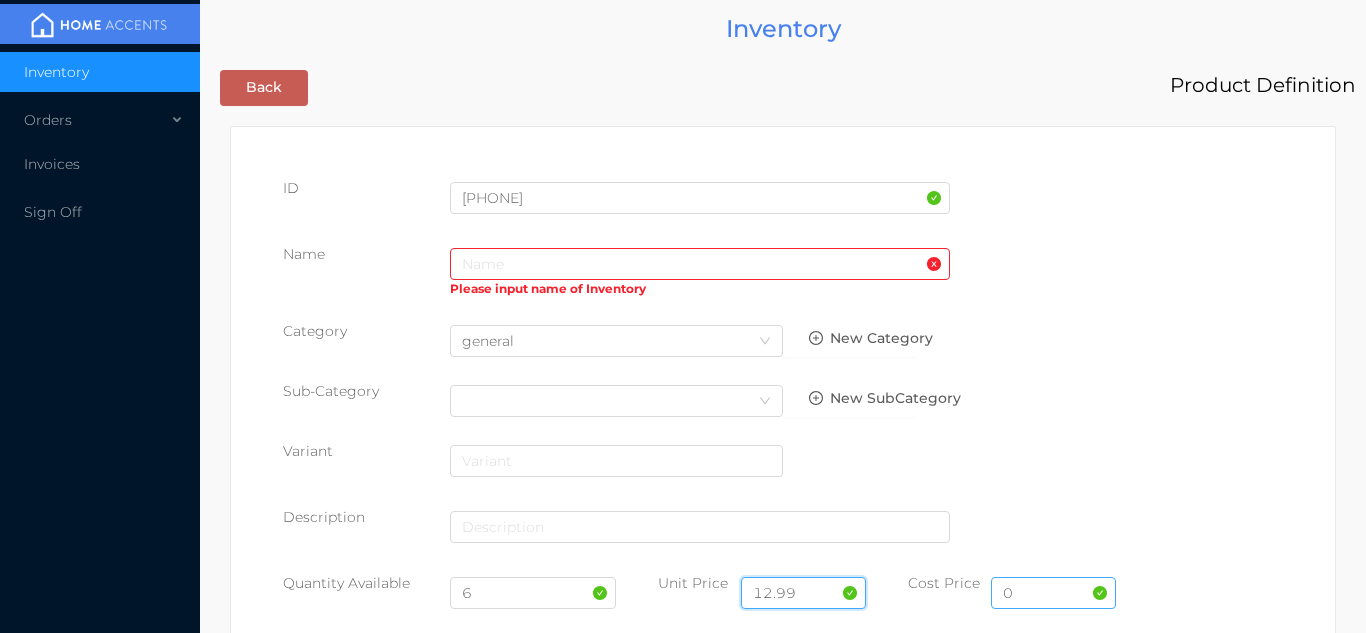 type on "12.99" 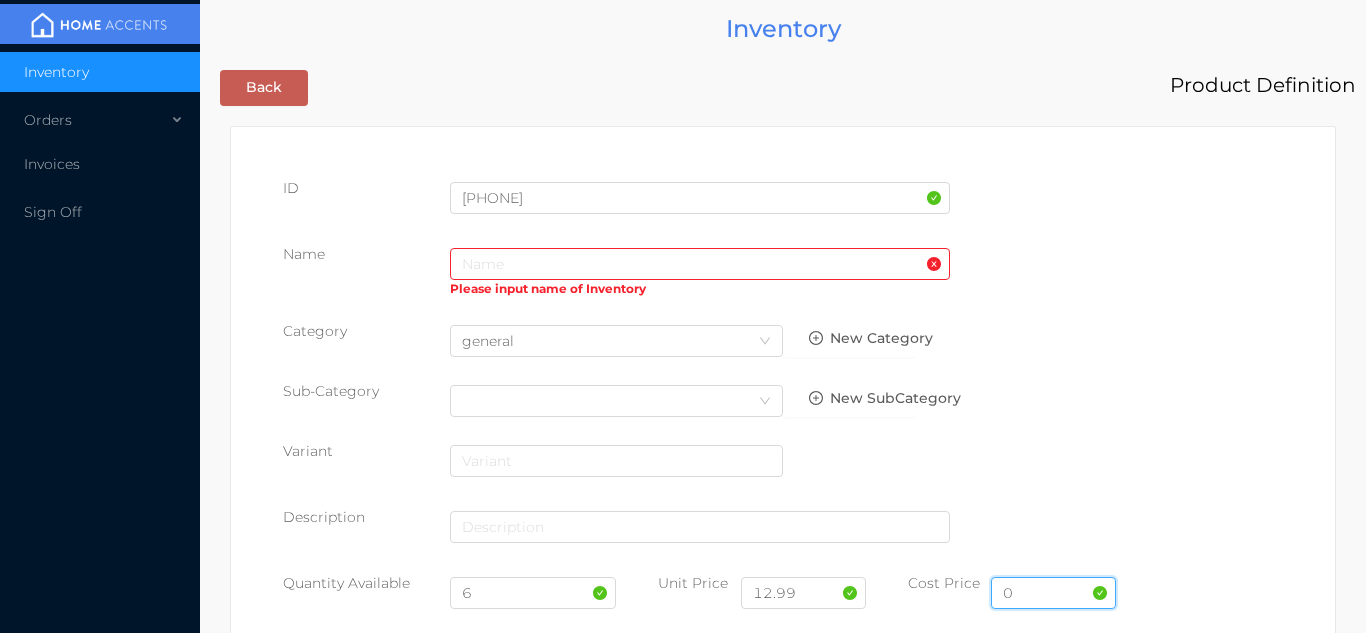 click on "0" at bounding box center (1053, 593) 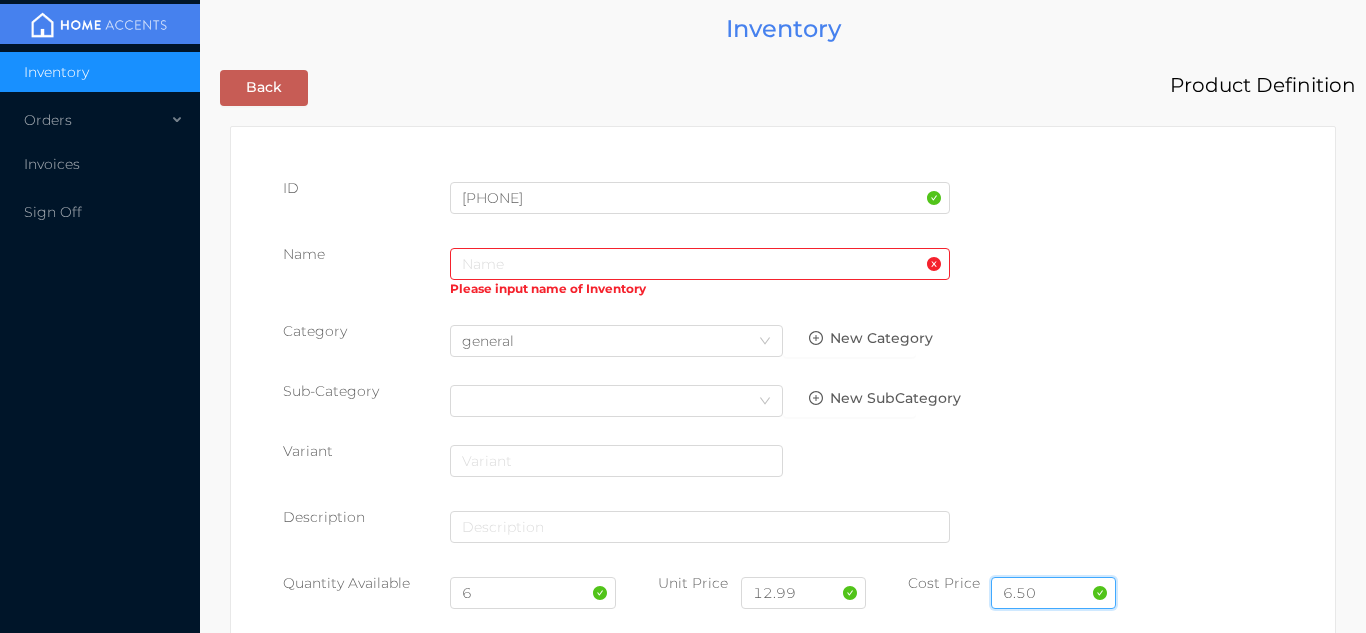 type on "6.50" 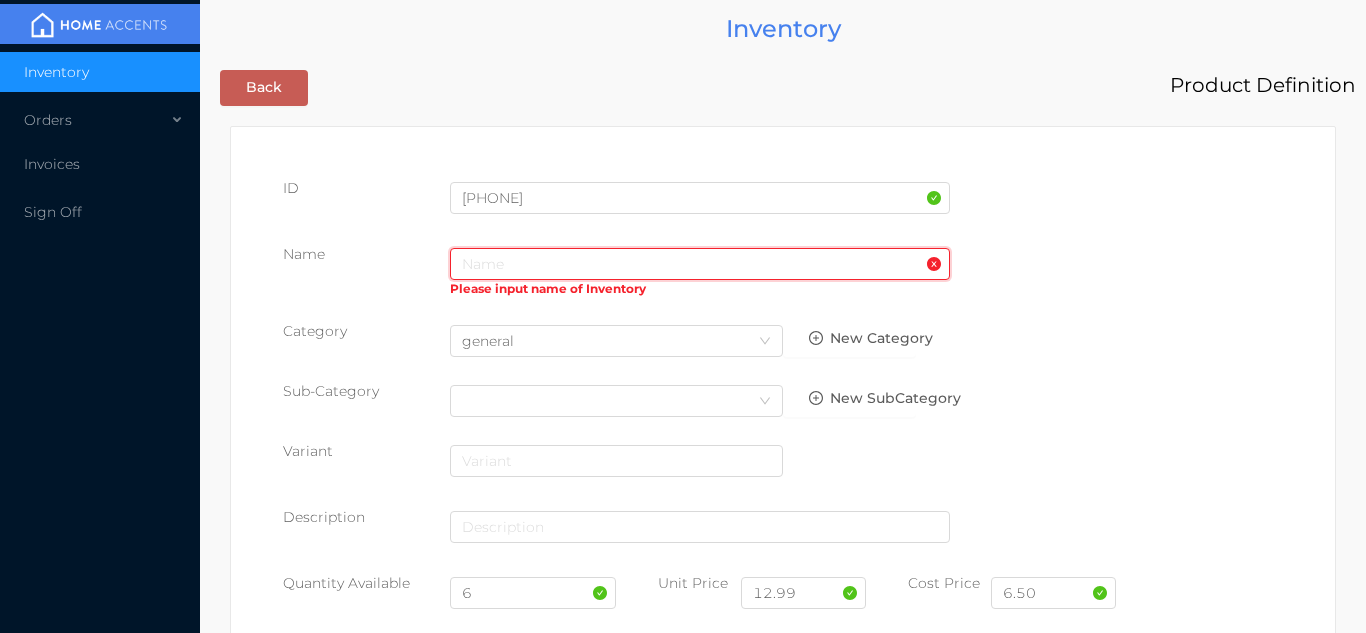click at bounding box center [700, 264] 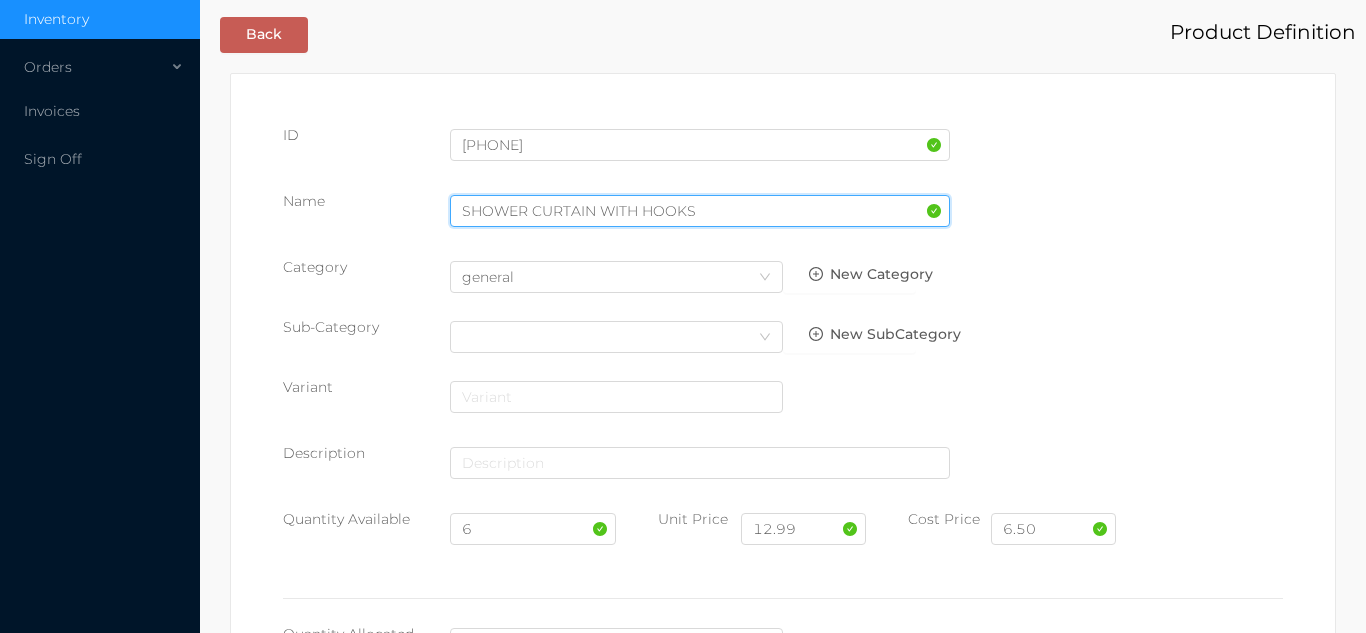 scroll, scrollTop: 1028, scrollLeft: 0, axis: vertical 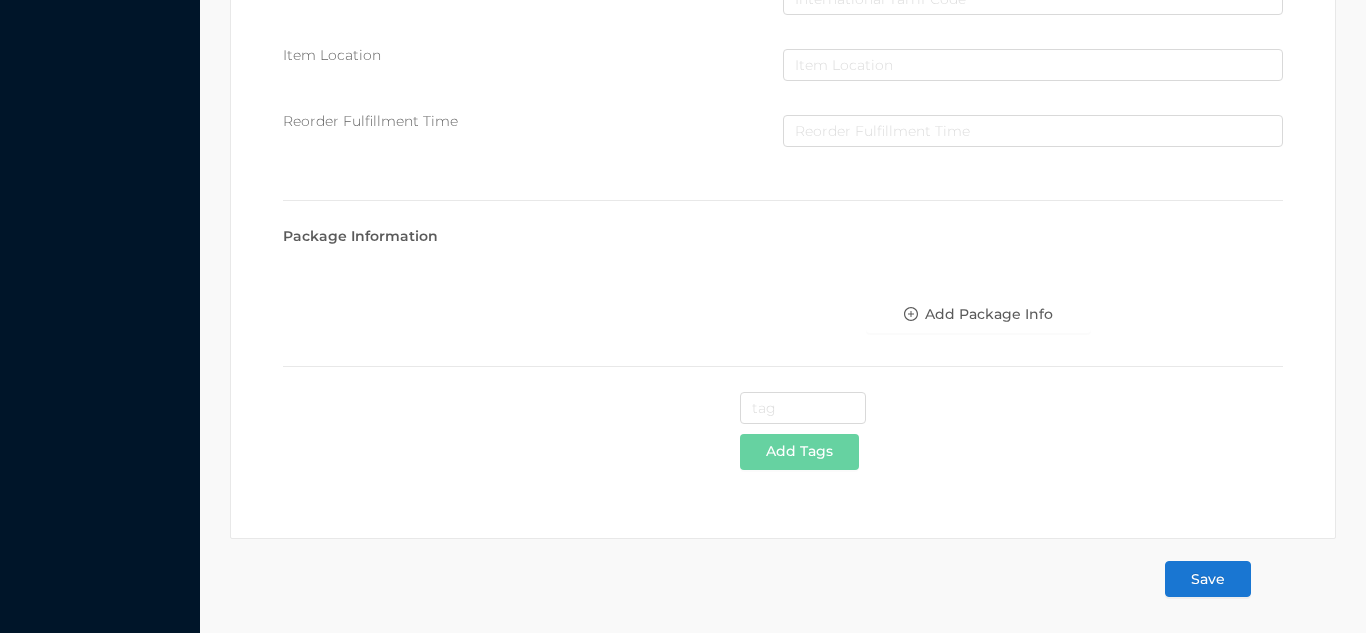 click on "Save" at bounding box center (1208, 579) 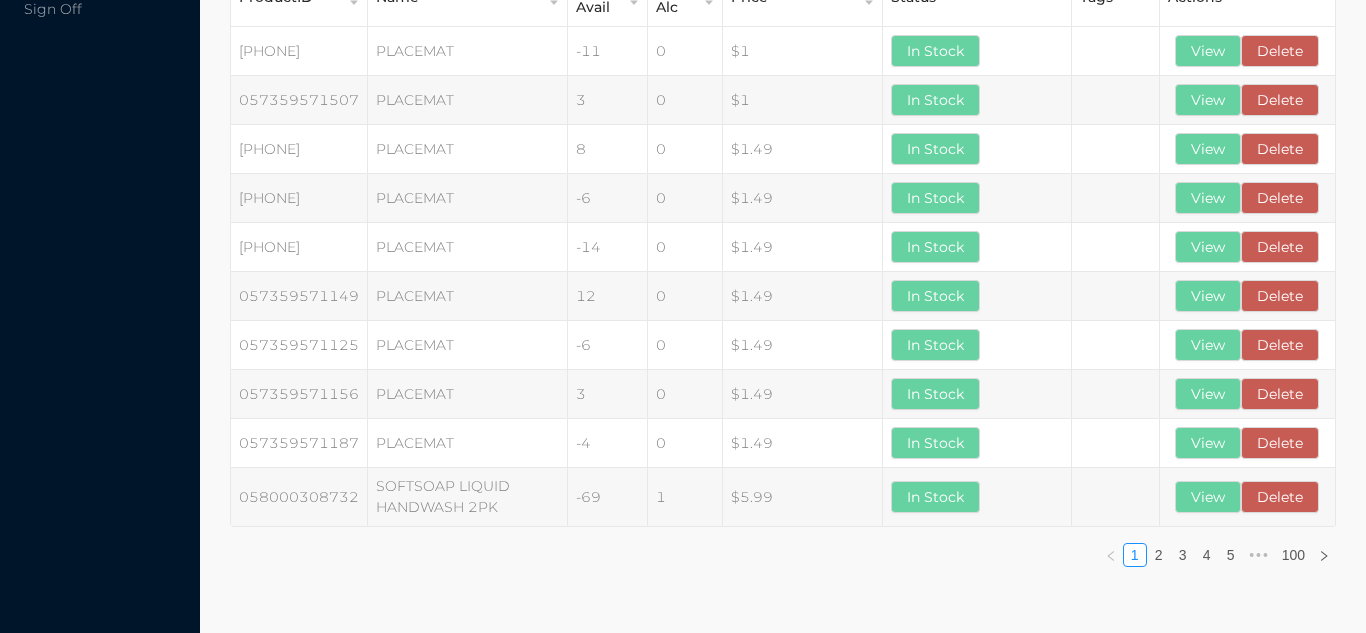 scroll, scrollTop: 0, scrollLeft: 0, axis: both 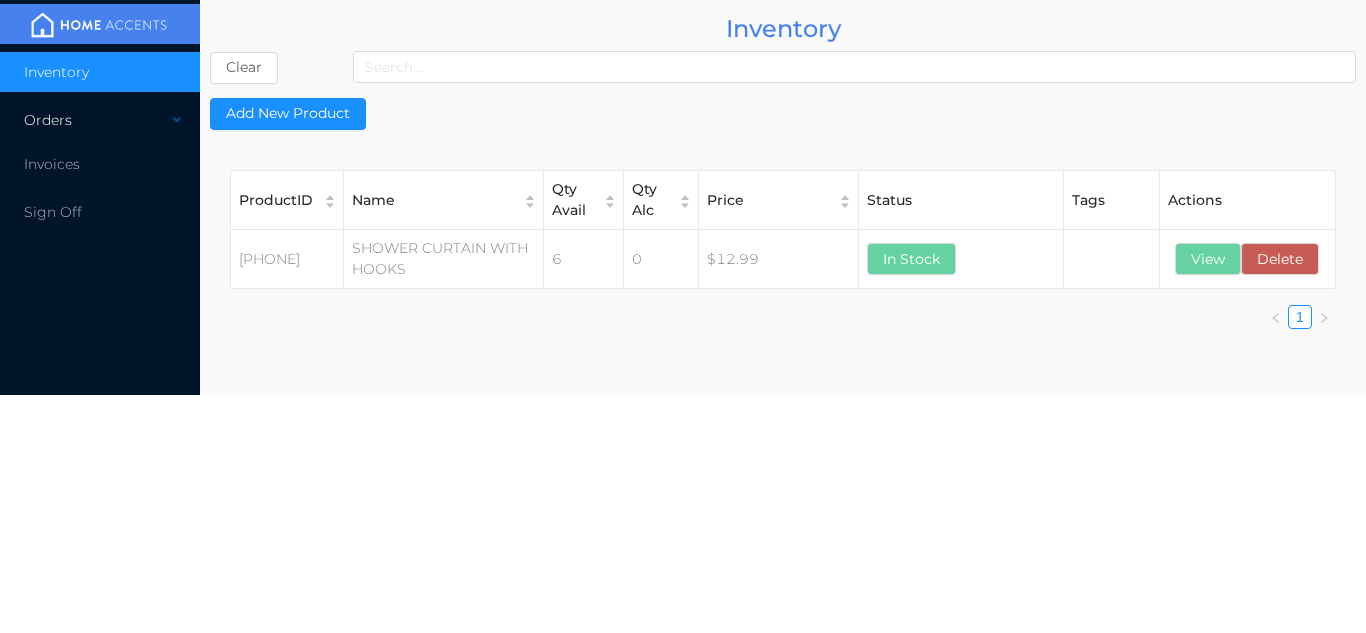 click at bounding box center [179, 120] 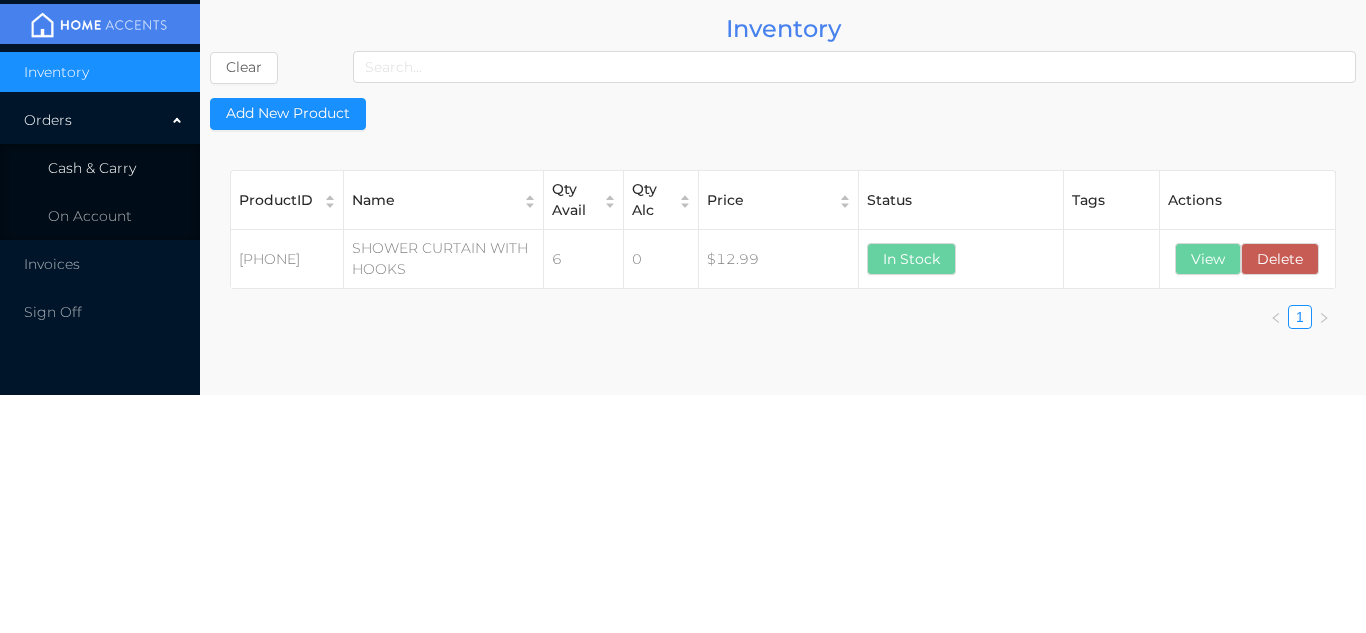 click on "Cash & Carry" at bounding box center [92, 168] 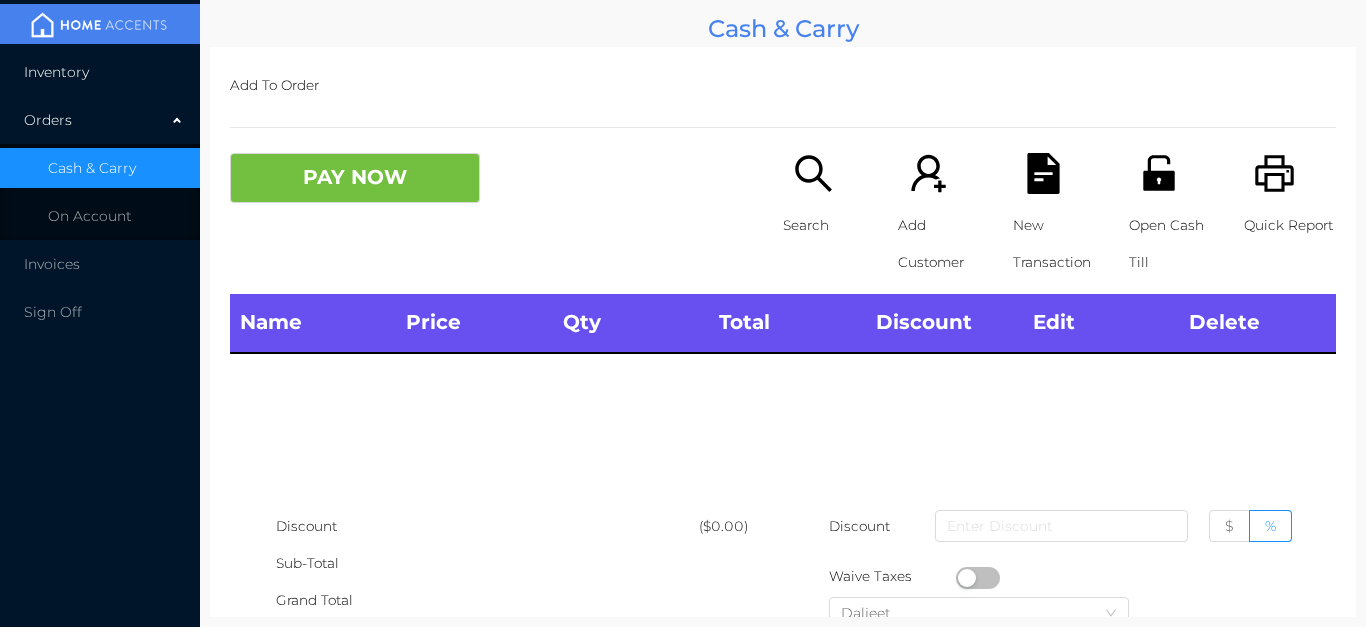 click on "Inventory" at bounding box center [100, 72] 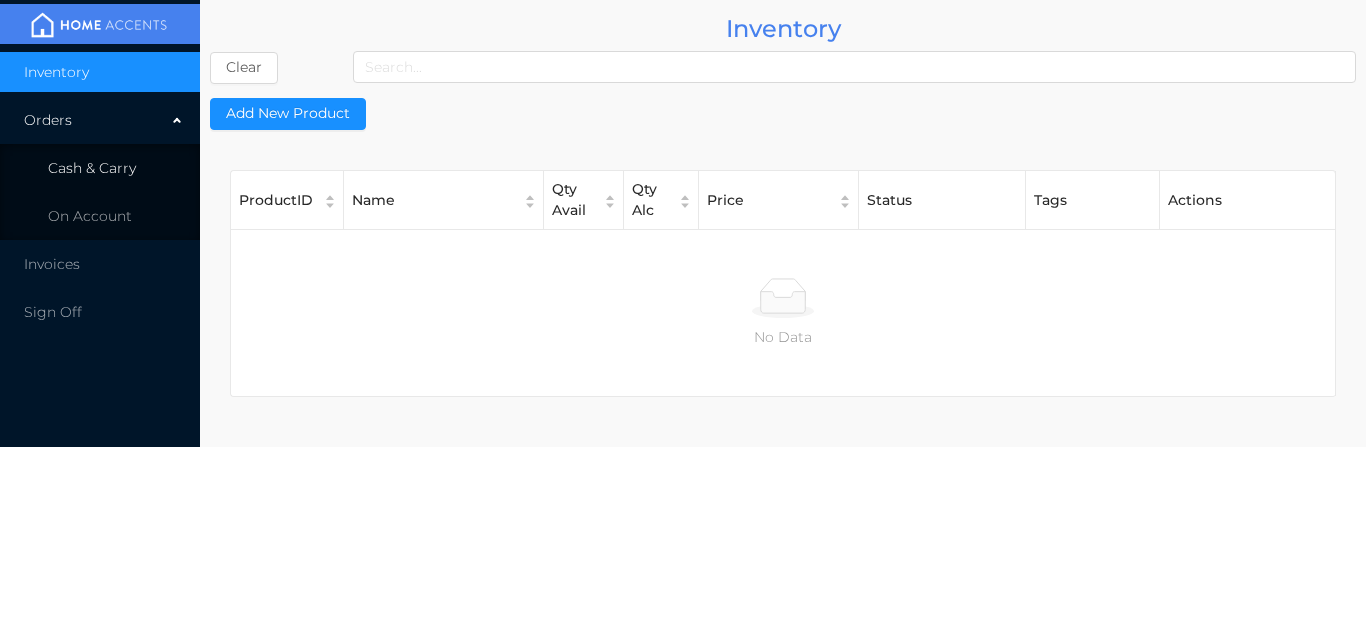 click on "Cash & Carry" at bounding box center (92, 168) 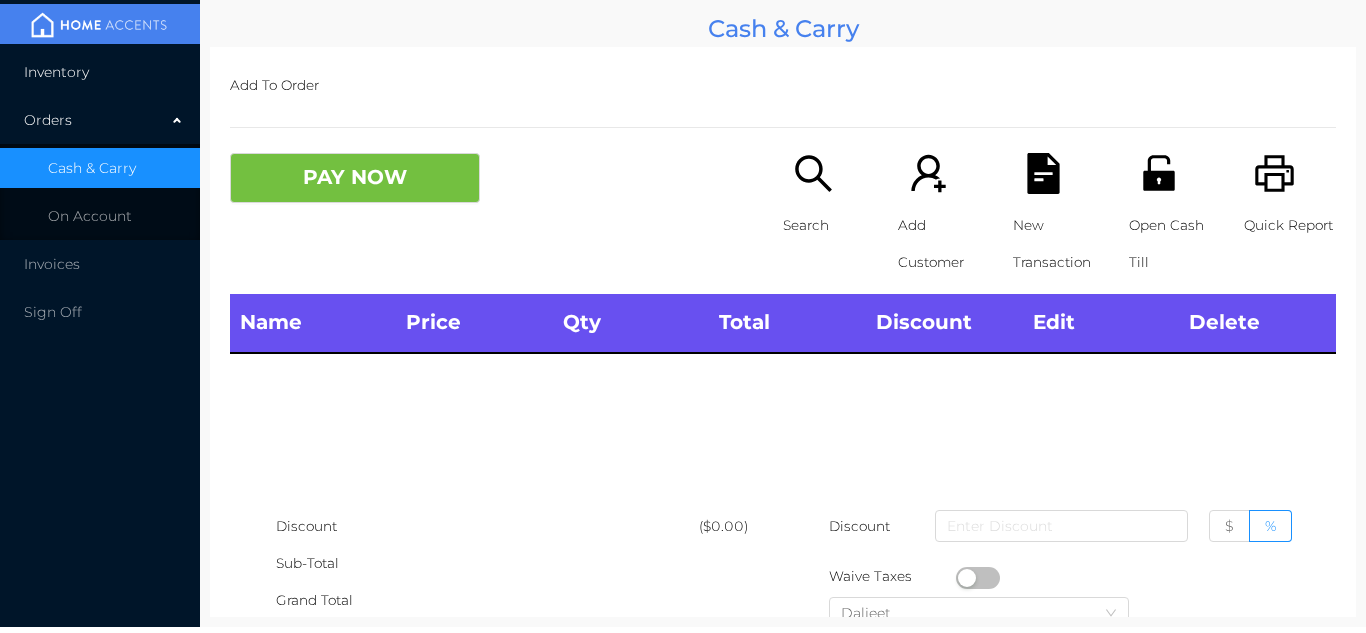 click on "Inventory" at bounding box center [100, 72] 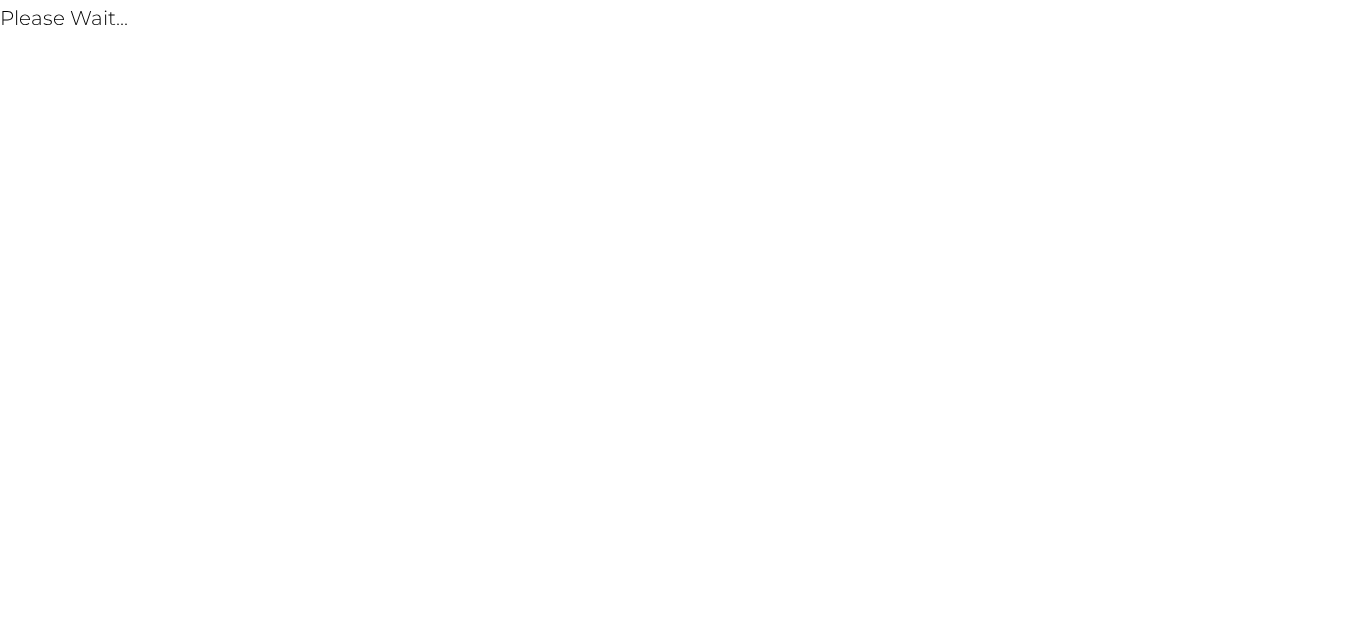 scroll, scrollTop: 0, scrollLeft: 0, axis: both 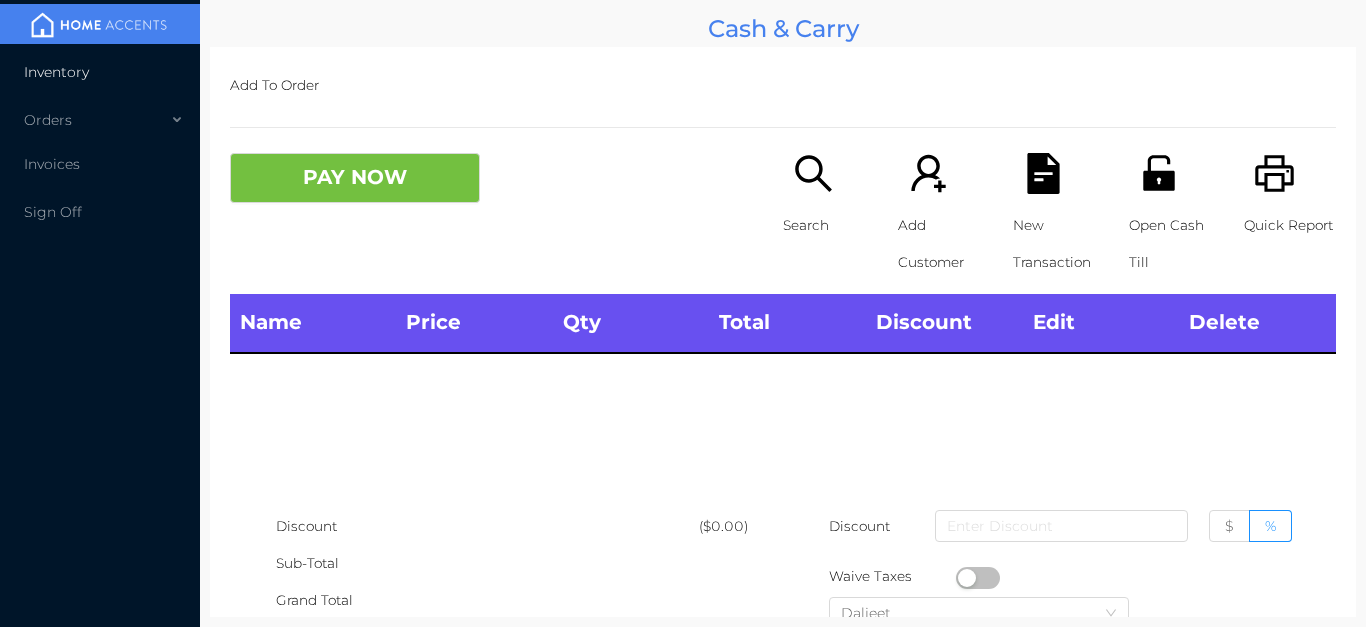 click on "Inventory" at bounding box center [56, 72] 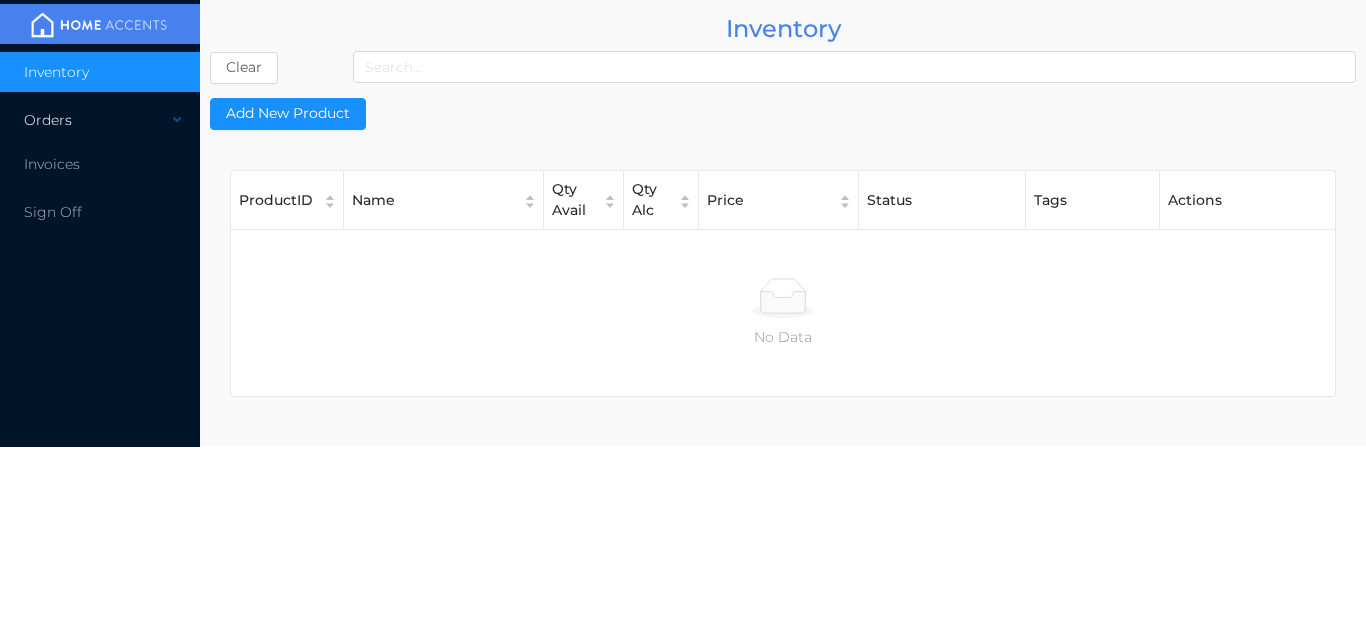 click on "Orders" at bounding box center [100, 120] 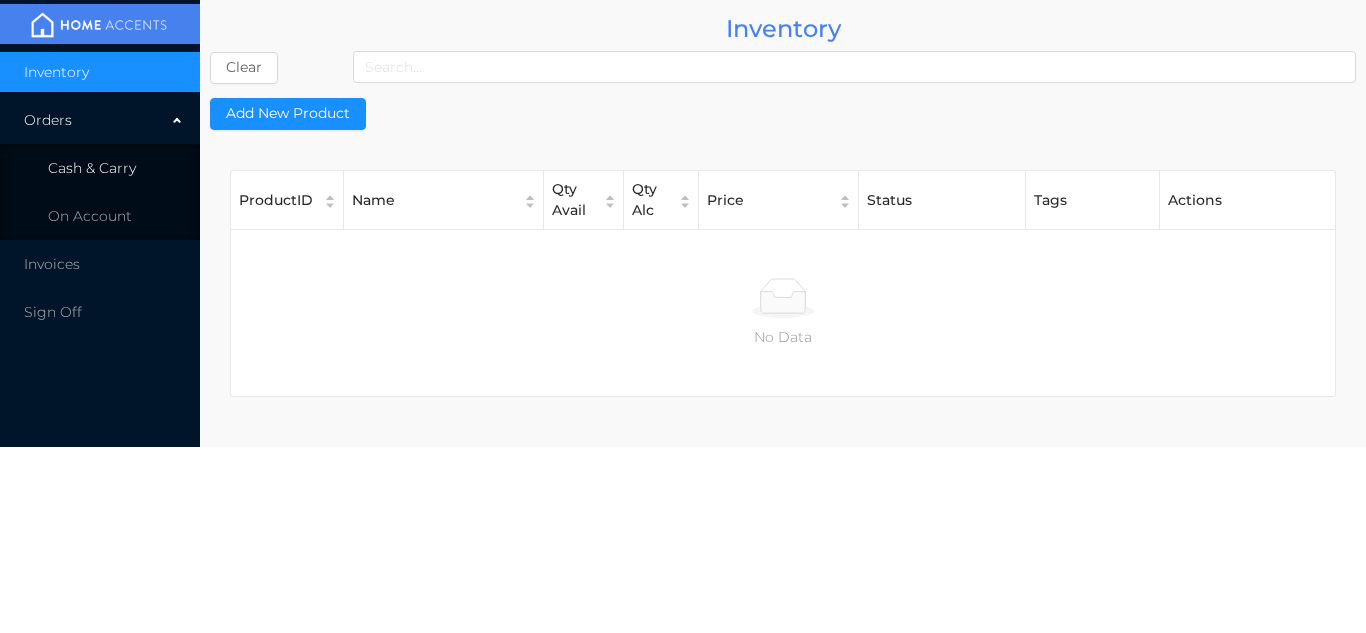 click on "Cash & Carry" at bounding box center (100, 168) 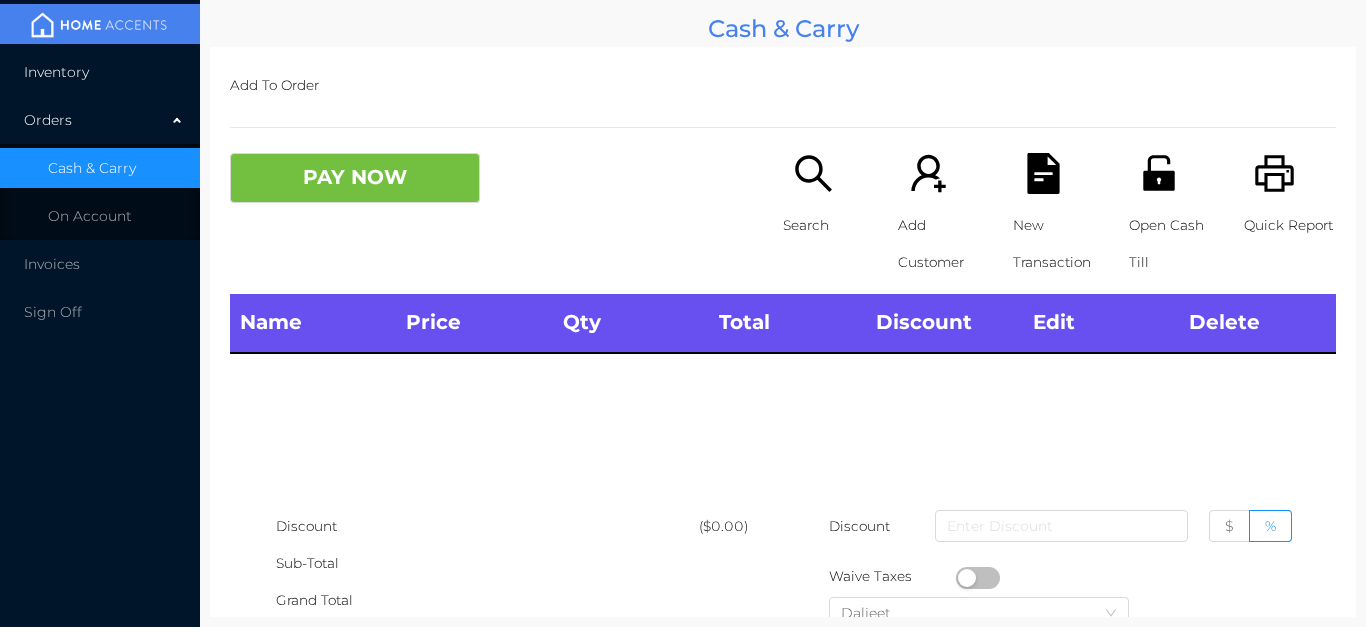 click on "Inventory" at bounding box center (100, 72) 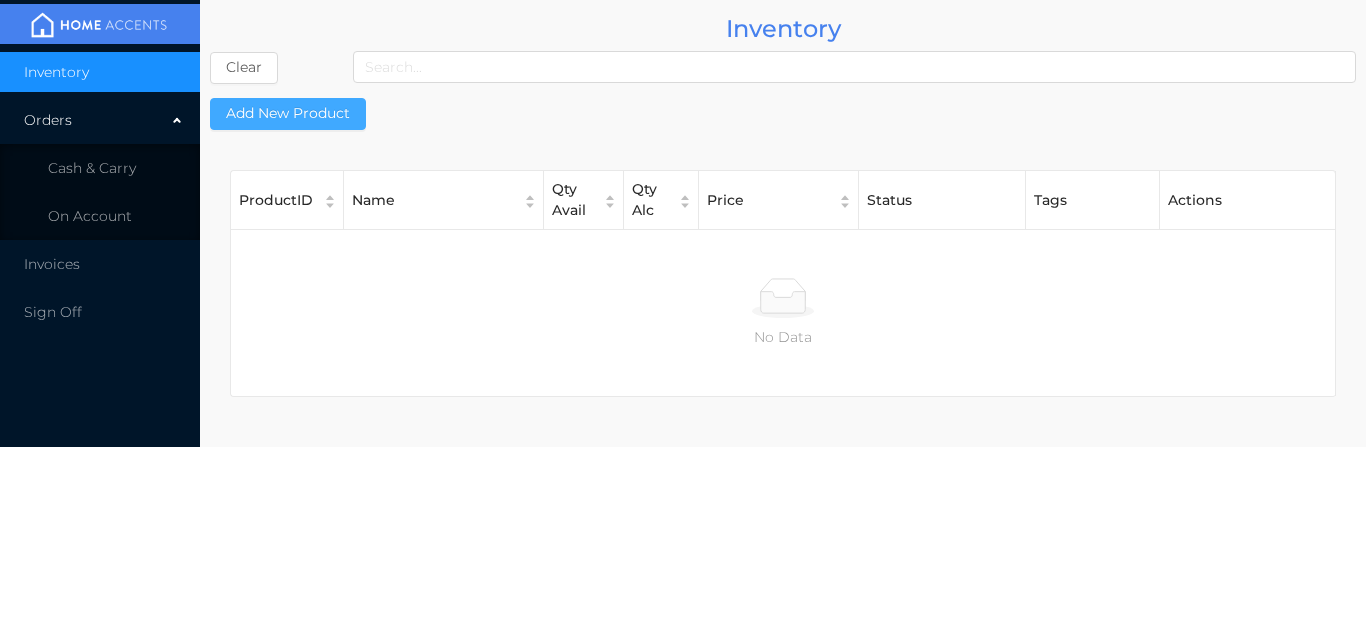 click on "Add New Product" at bounding box center [288, 114] 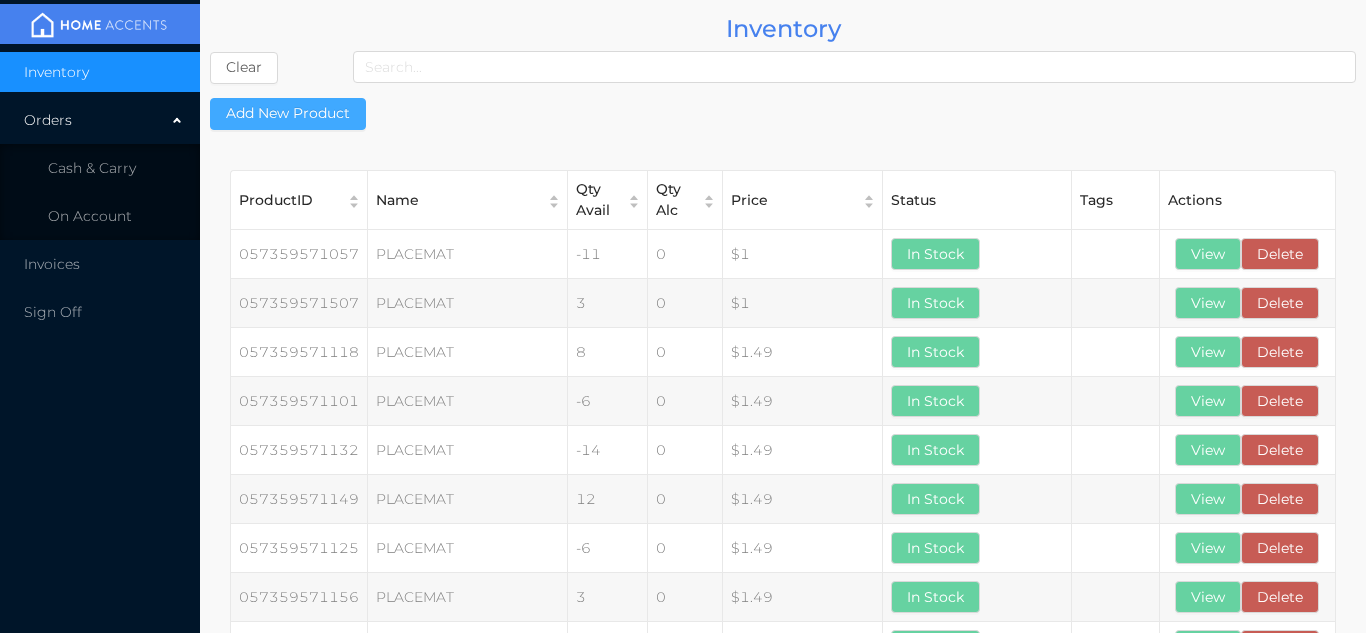 type 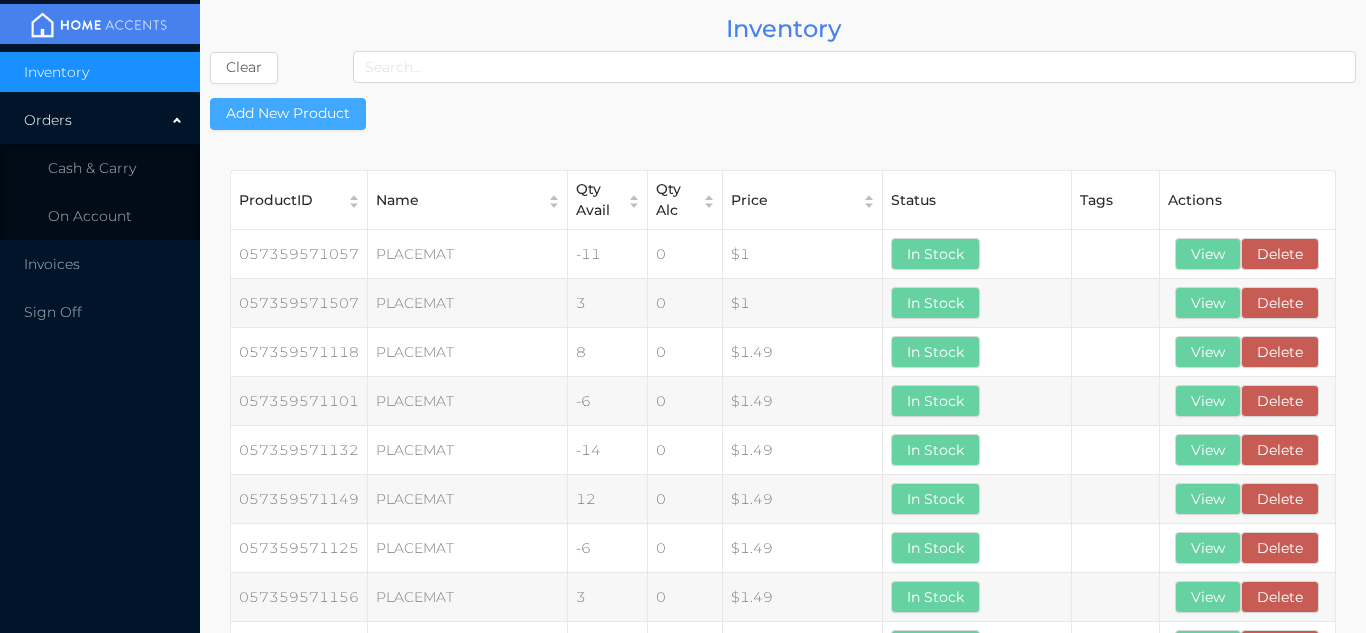 click on "Add New Product" at bounding box center [288, 114] 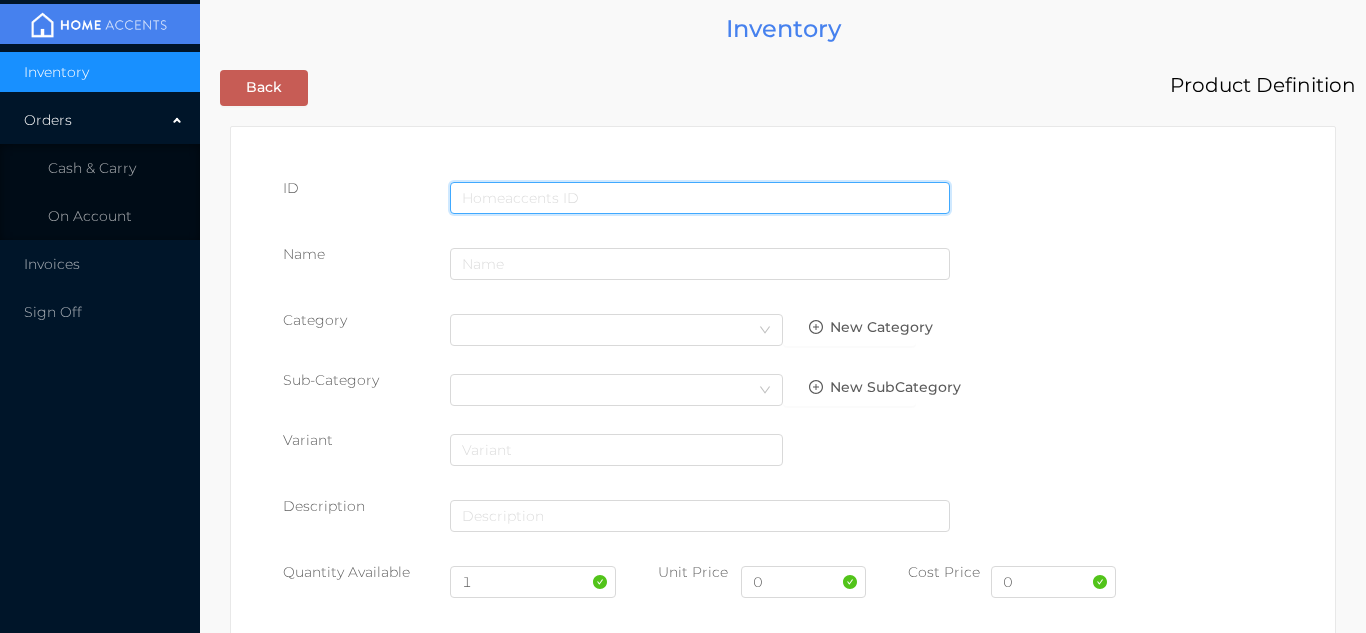 click at bounding box center (700, 198) 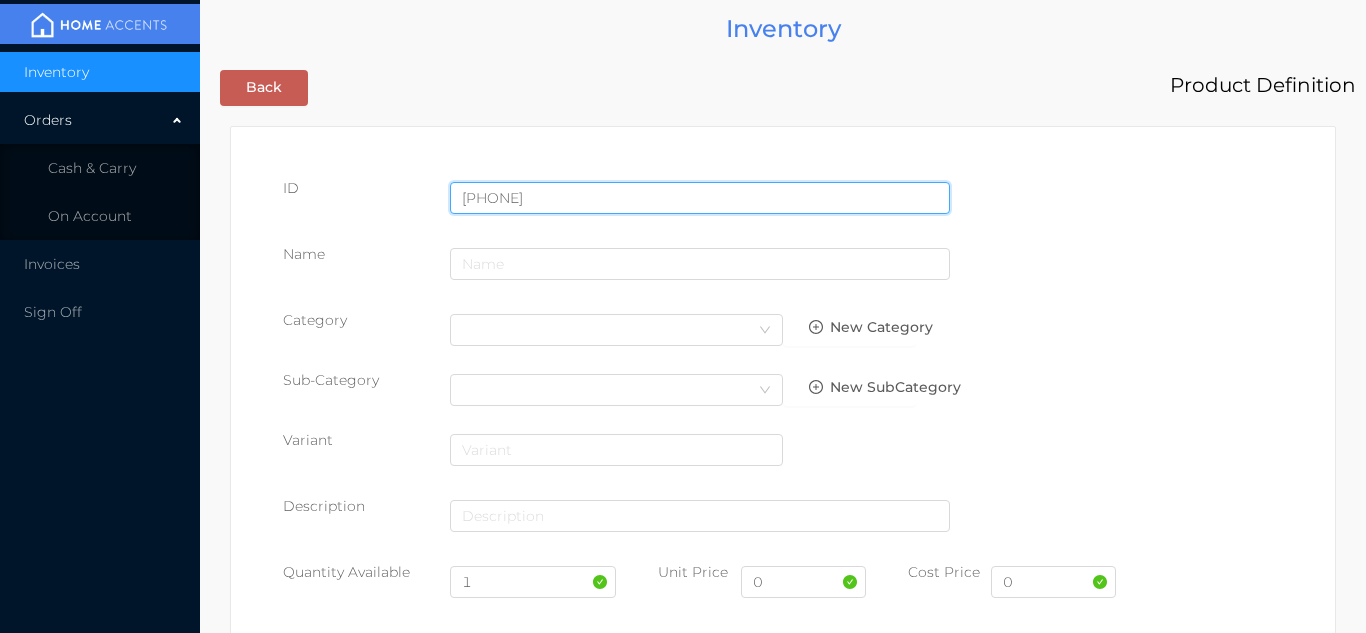type on "[PHONE]" 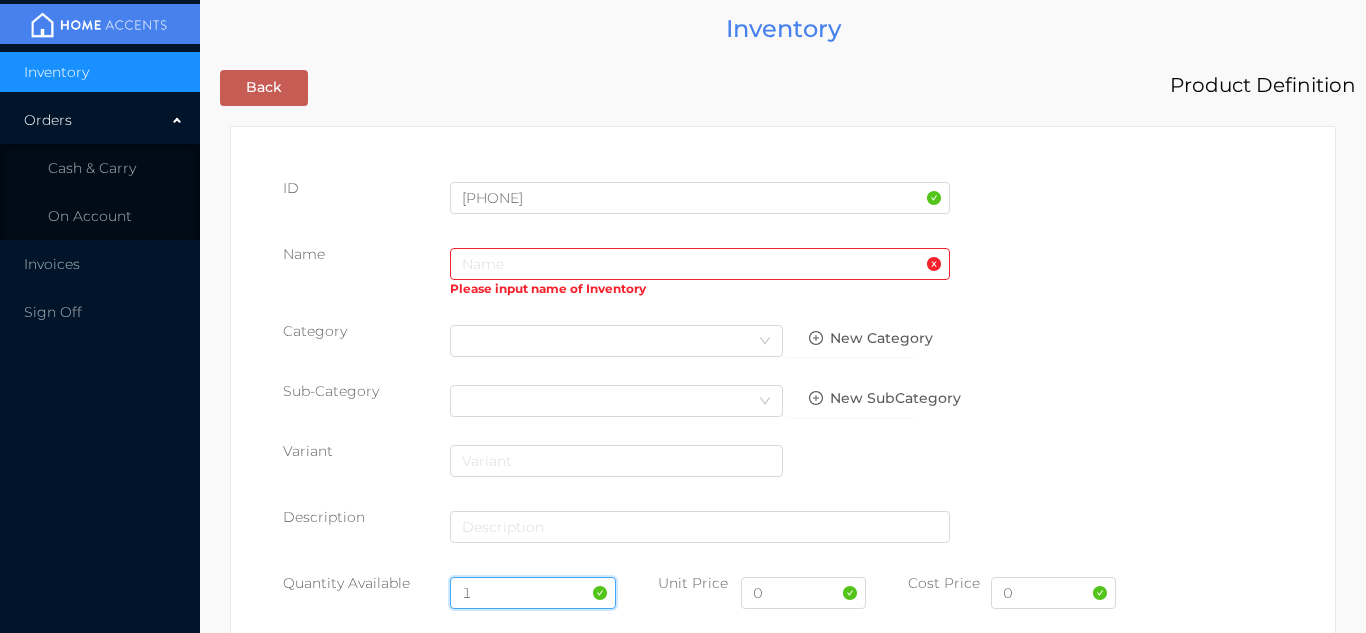 click on "1" at bounding box center [533, 593] 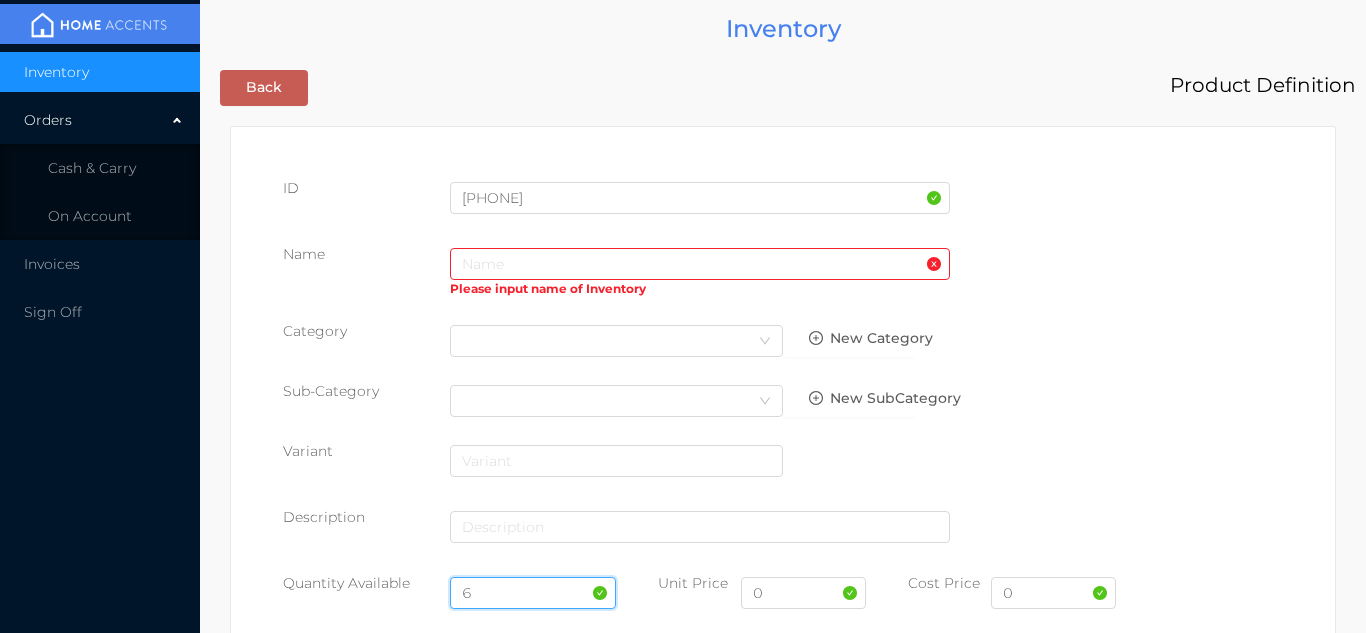 type on "6" 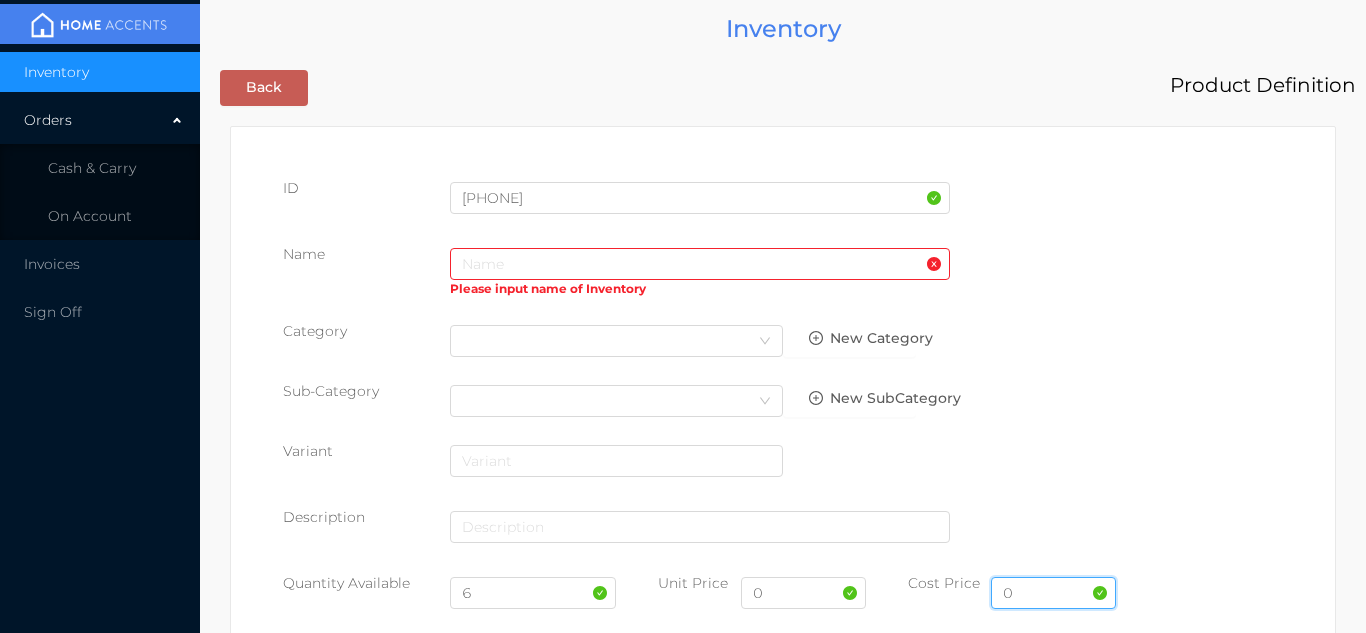 click on "0" at bounding box center [1053, 593] 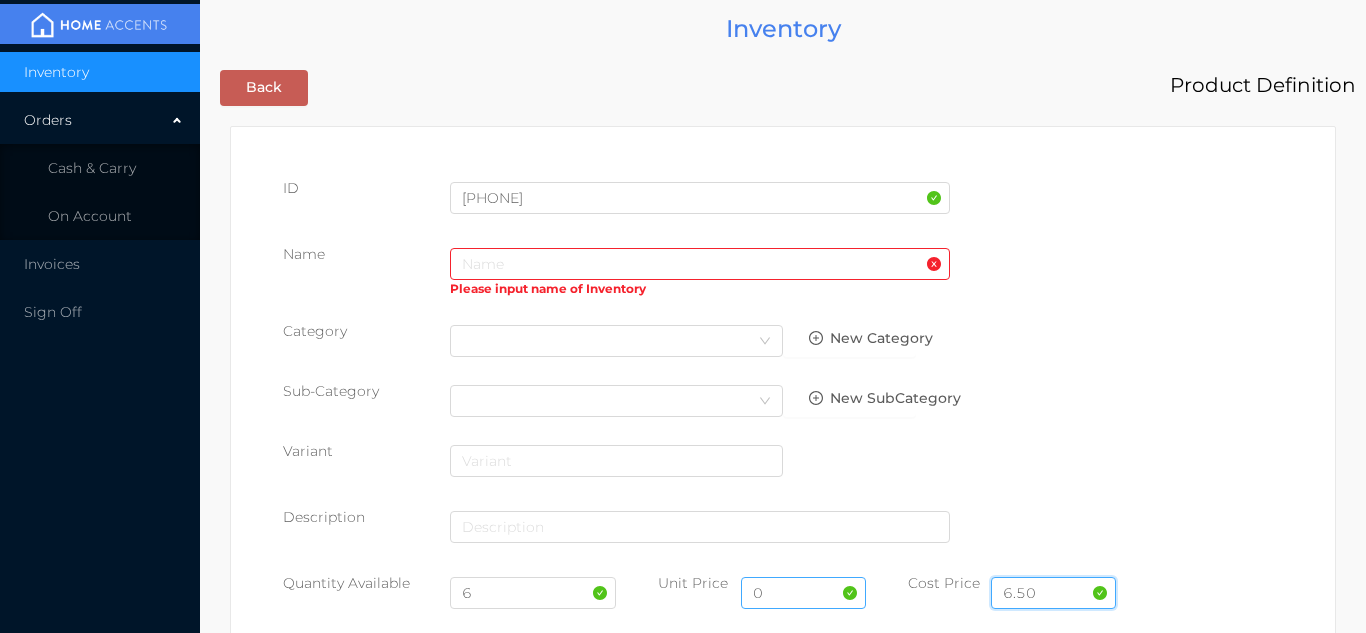 type on "6.50" 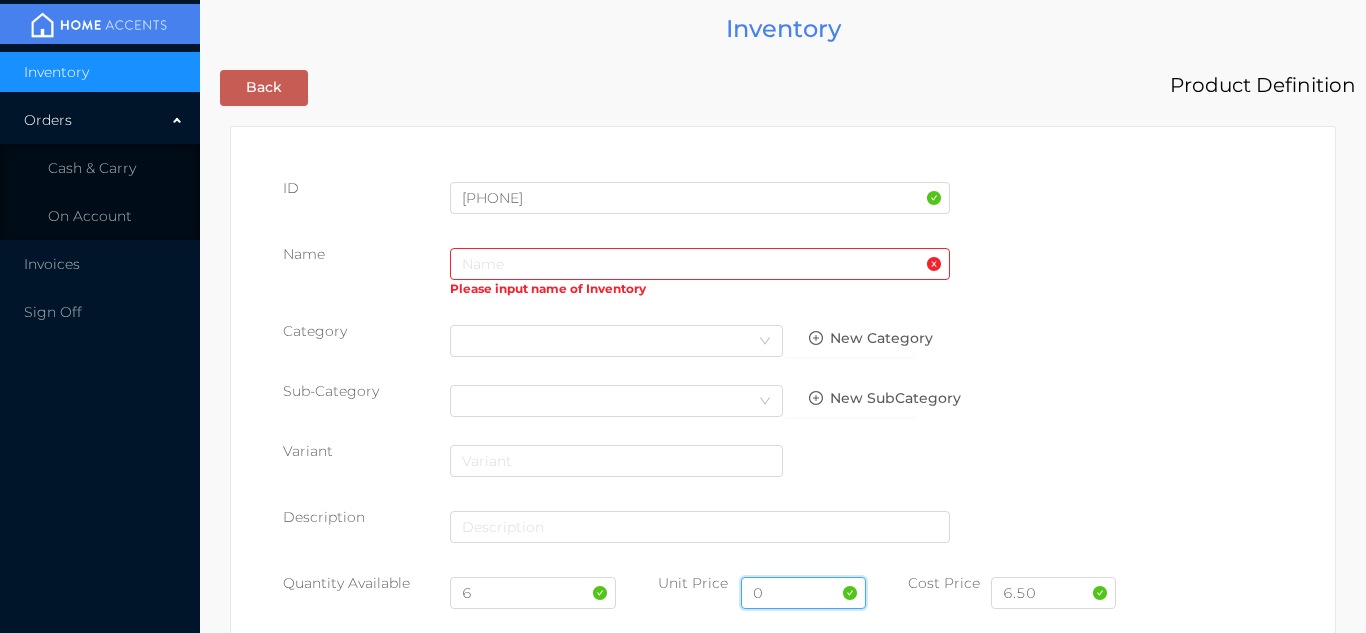 click on "0" at bounding box center (803, 593) 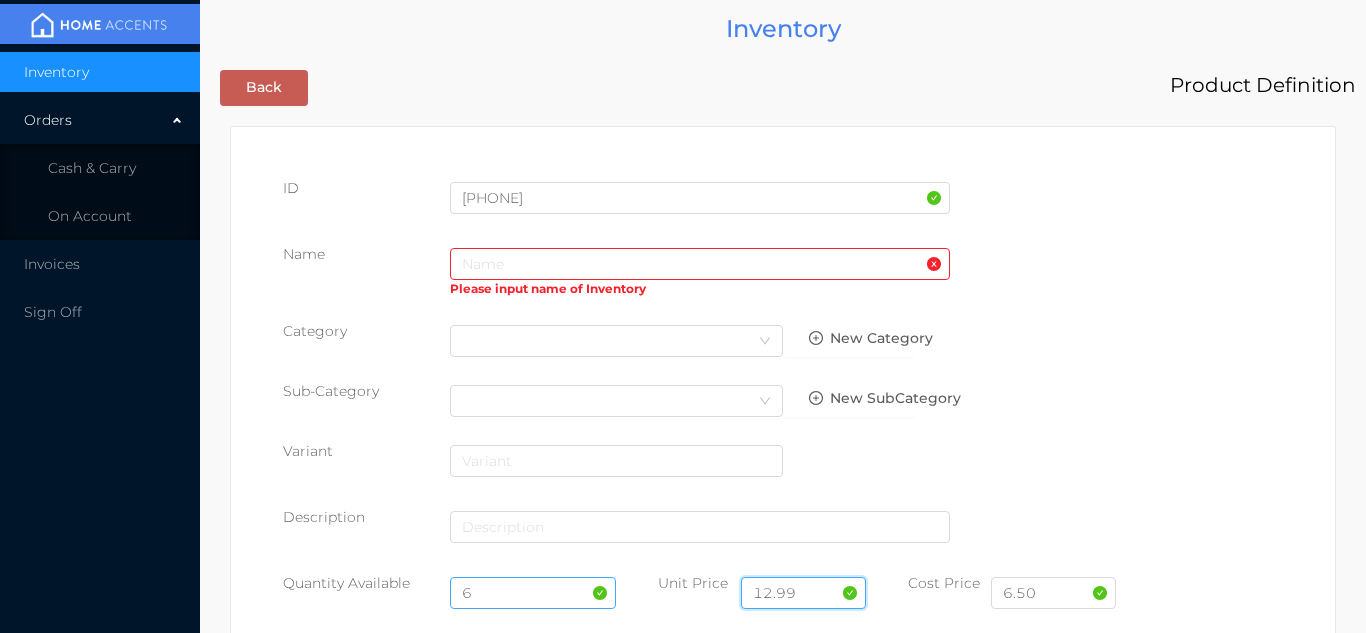 type on "12.99" 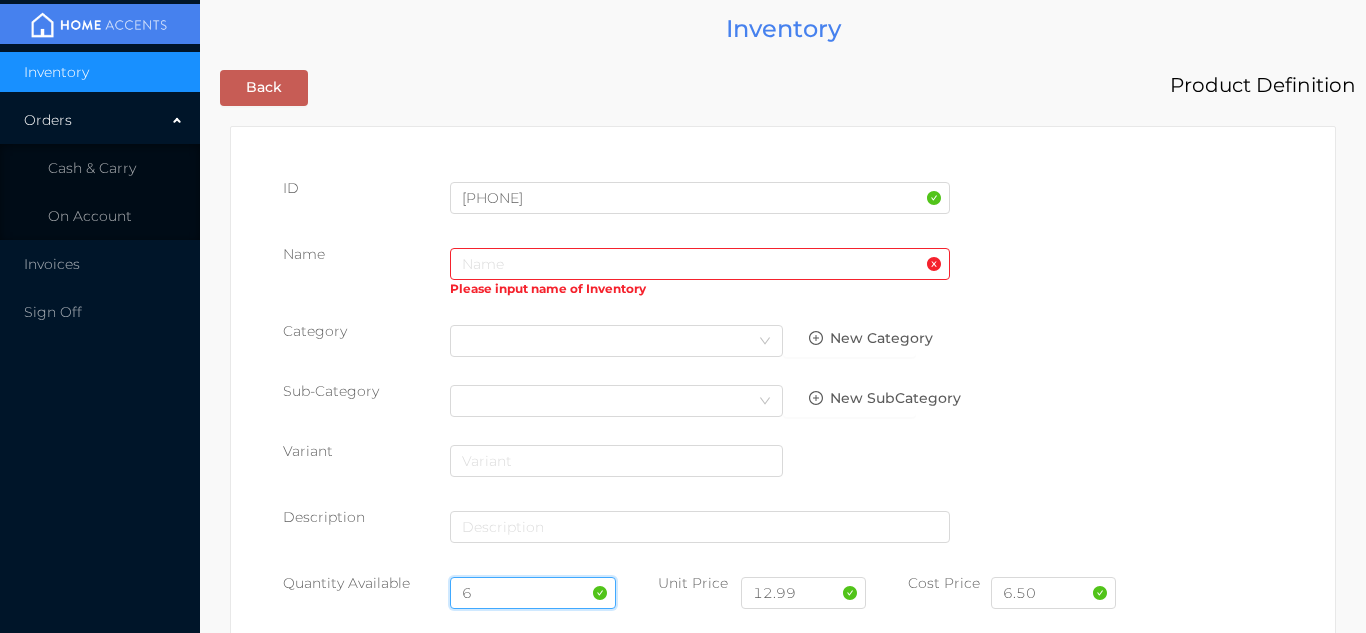 click on "6" at bounding box center [533, 593] 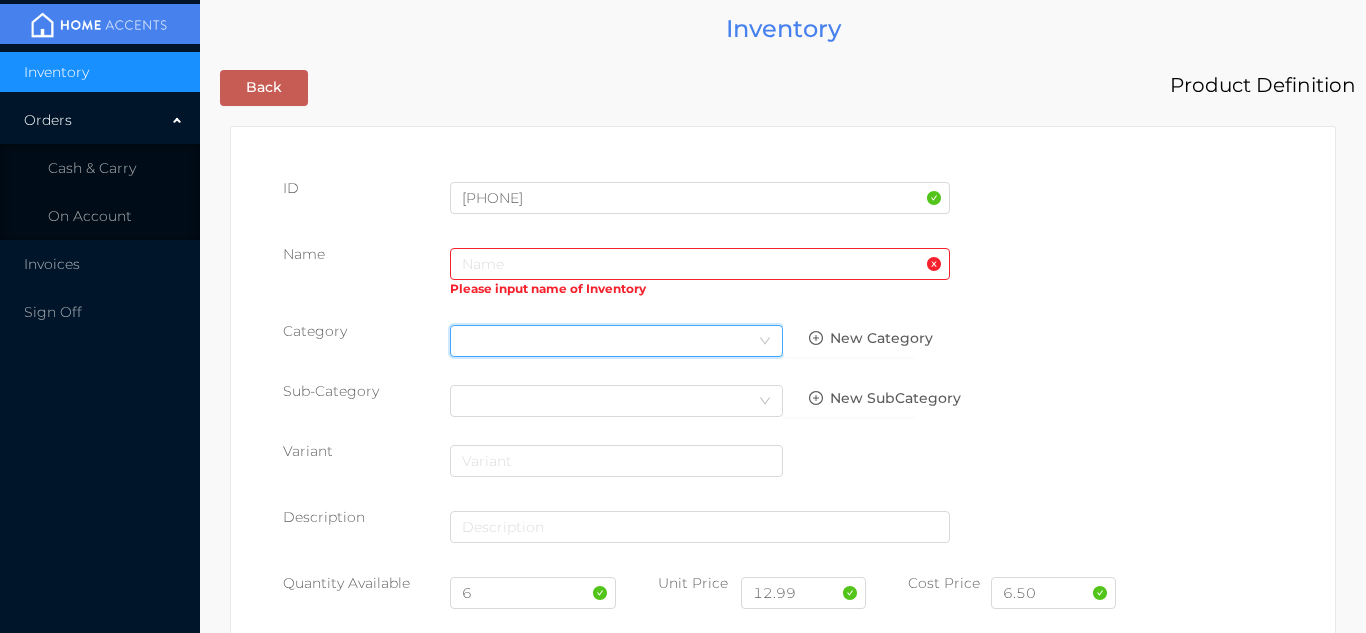 click on "Select Category" at bounding box center [616, 341] 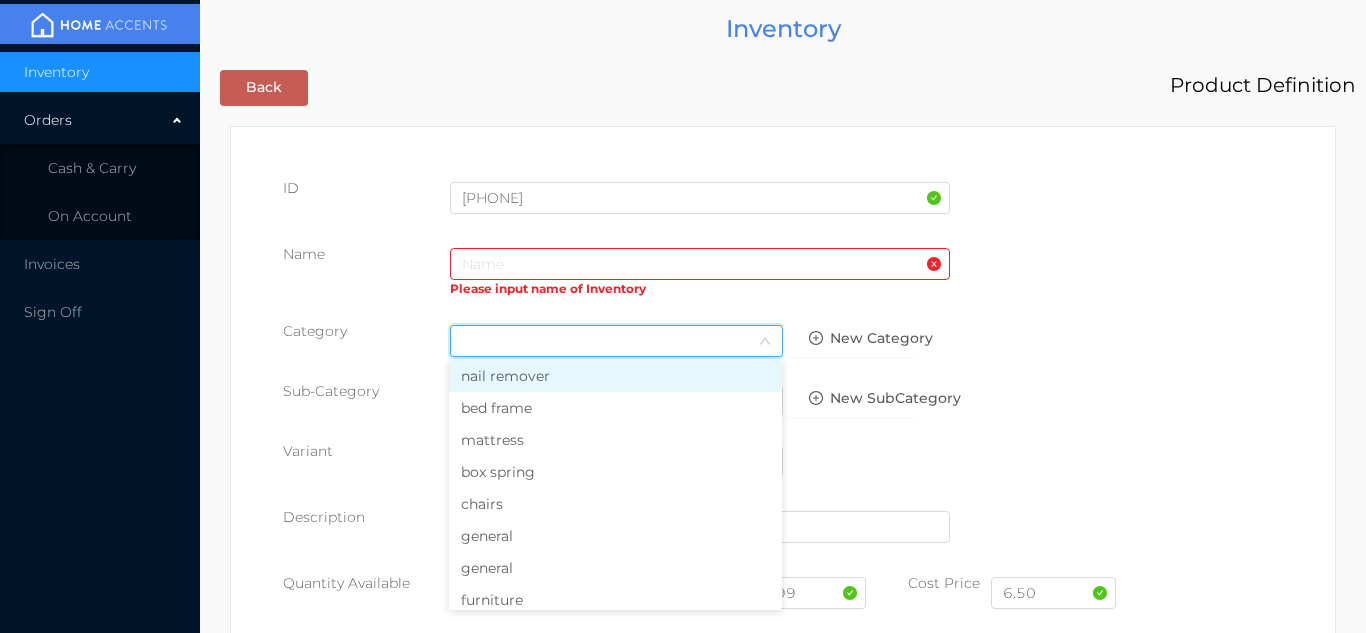 click on "general" at bounding box center [615, 536] 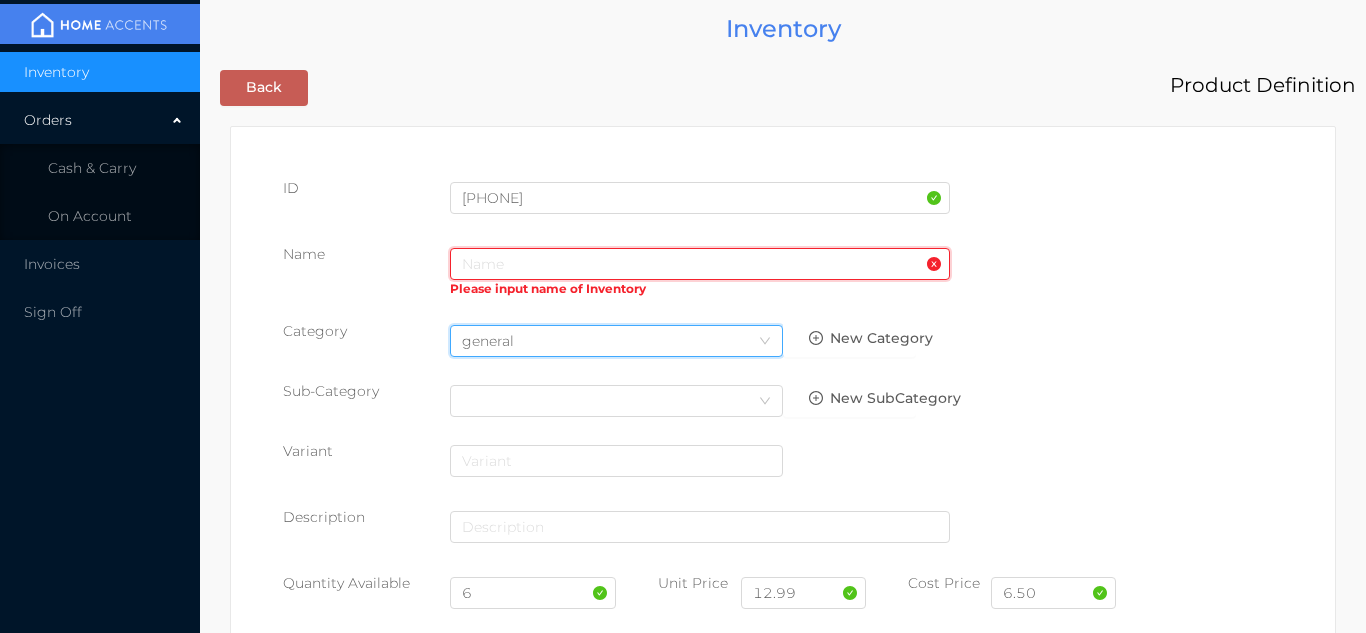 click at bounding box center [700, 264] 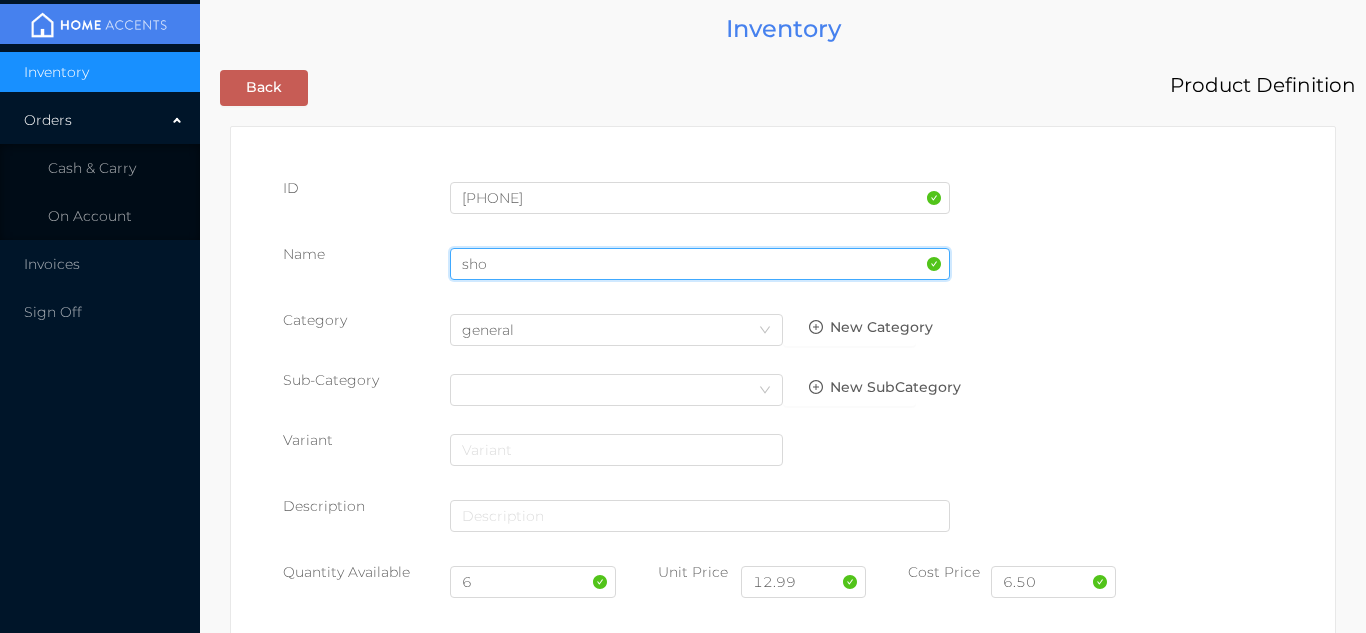 type on "SHOWER CURTAIN WITH HOOKS" 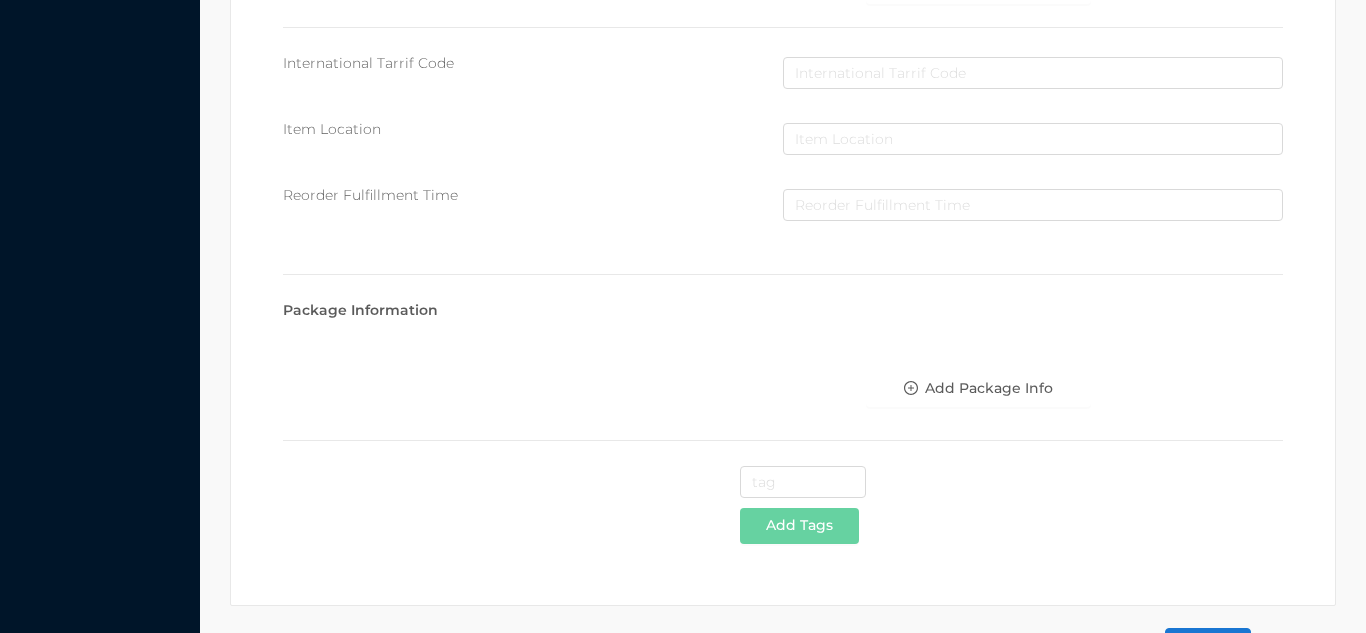 scroll, scrollTop: 1028, scrollLeft: 0, axis: vertical 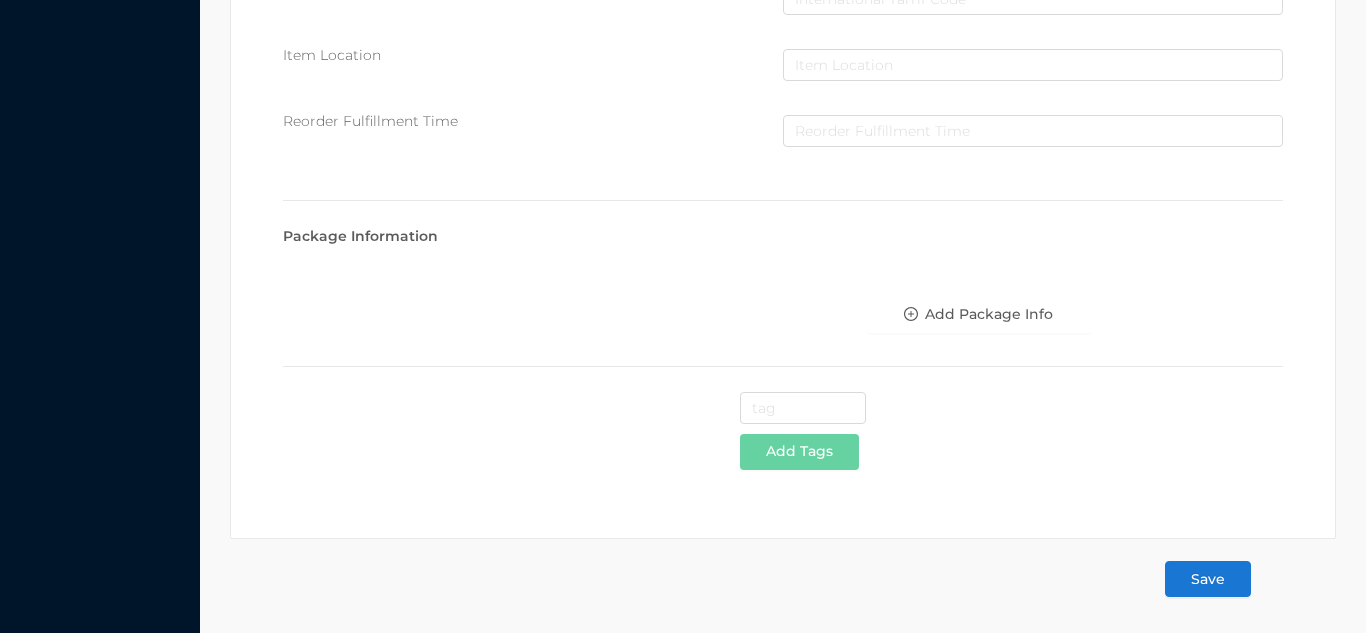 click on "Save" at bounding box center [1208, 579] 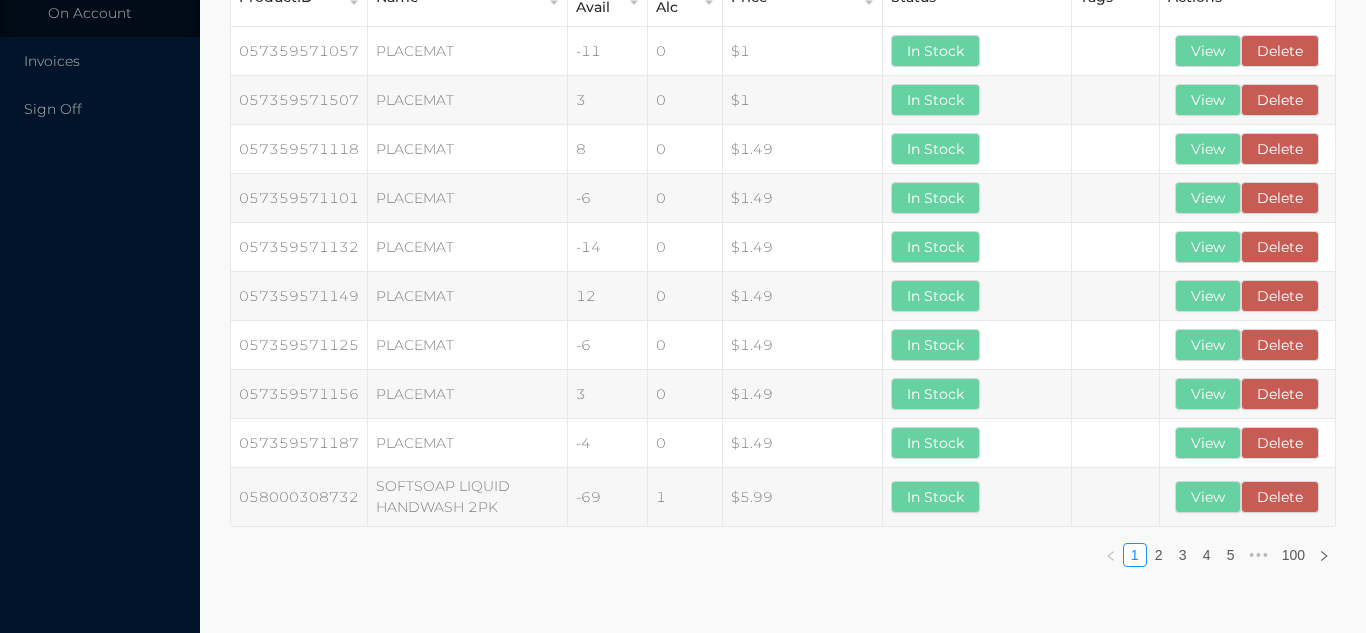 scroll, scrollTop: 0, scrollLeft: 0, axis: both 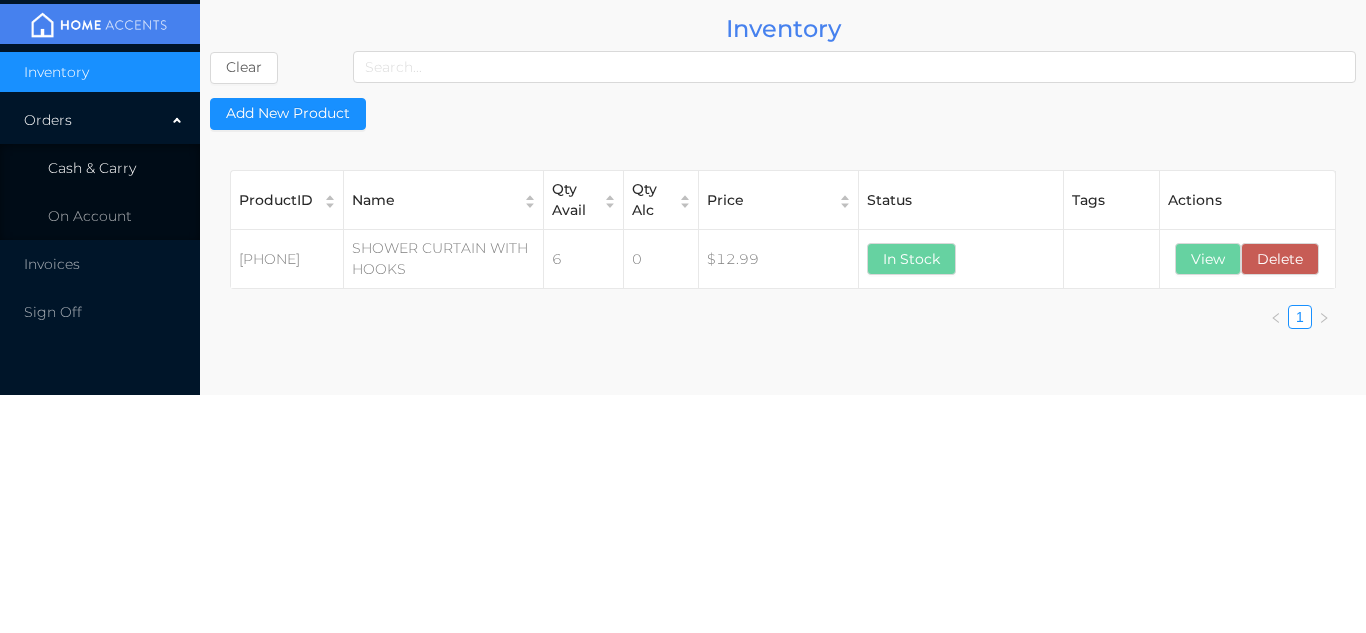 click on "Cash & Carry" at bounding box center (100, 168) 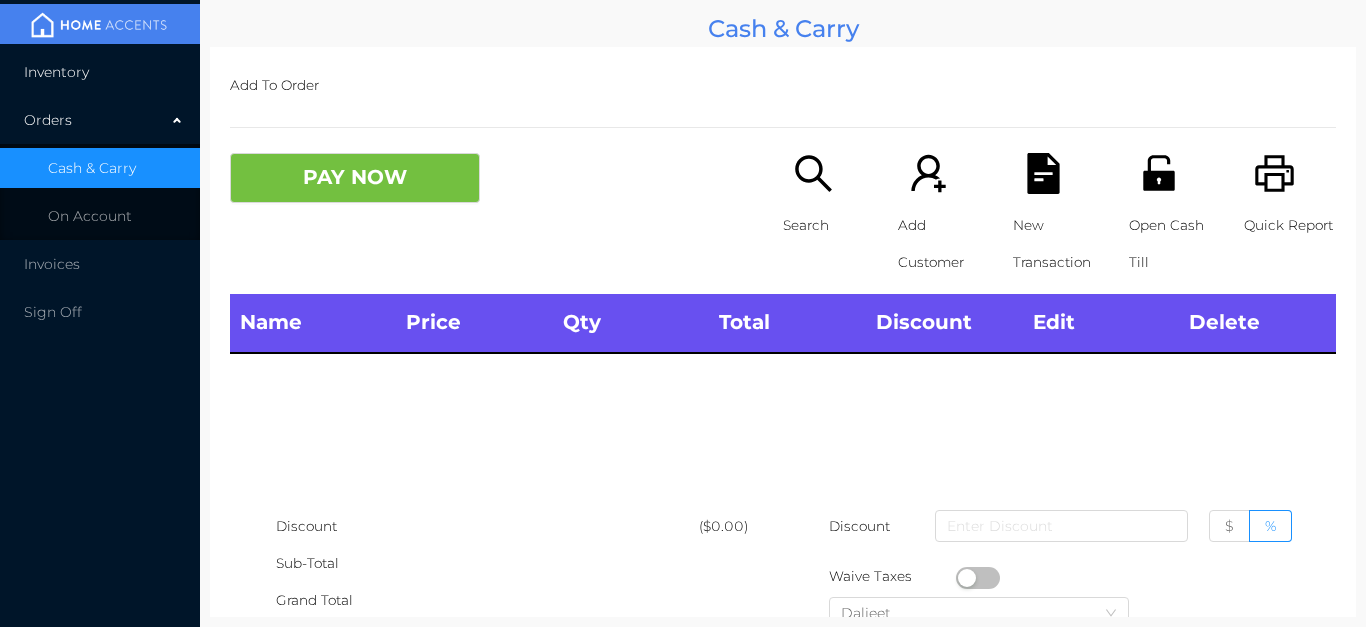 click on "Inventory" at bounding box center (100, 72) 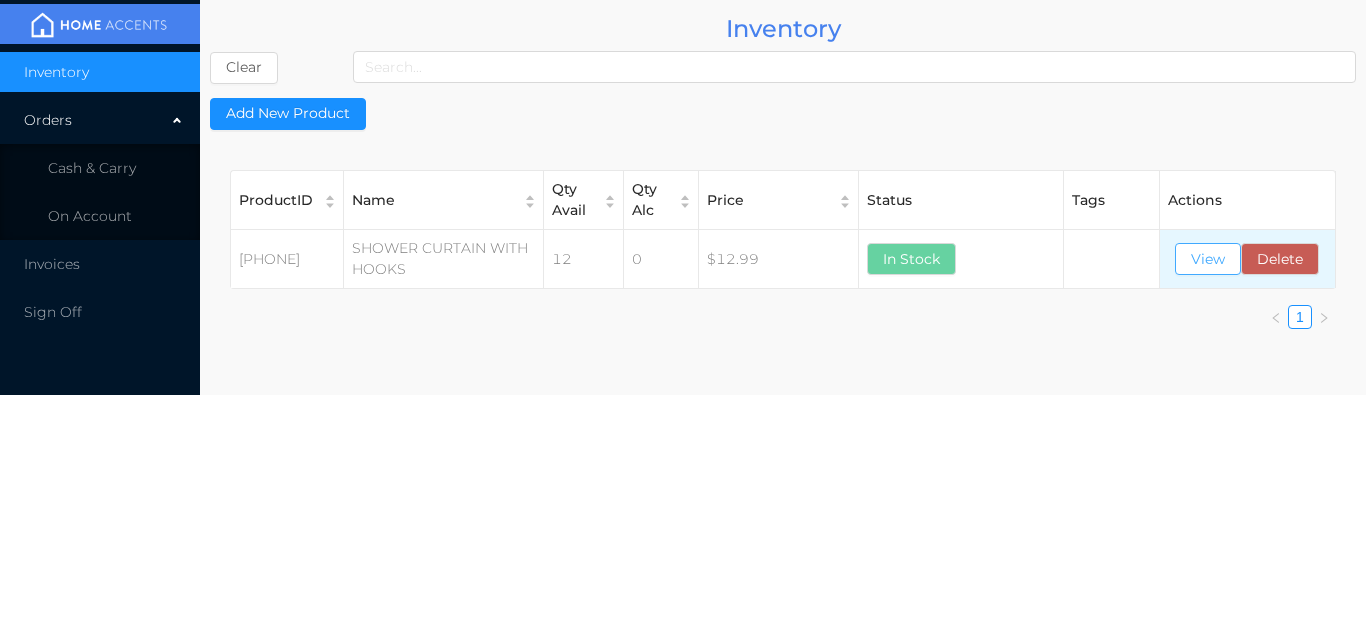 click on "View" at bounding box center [1208, 259] 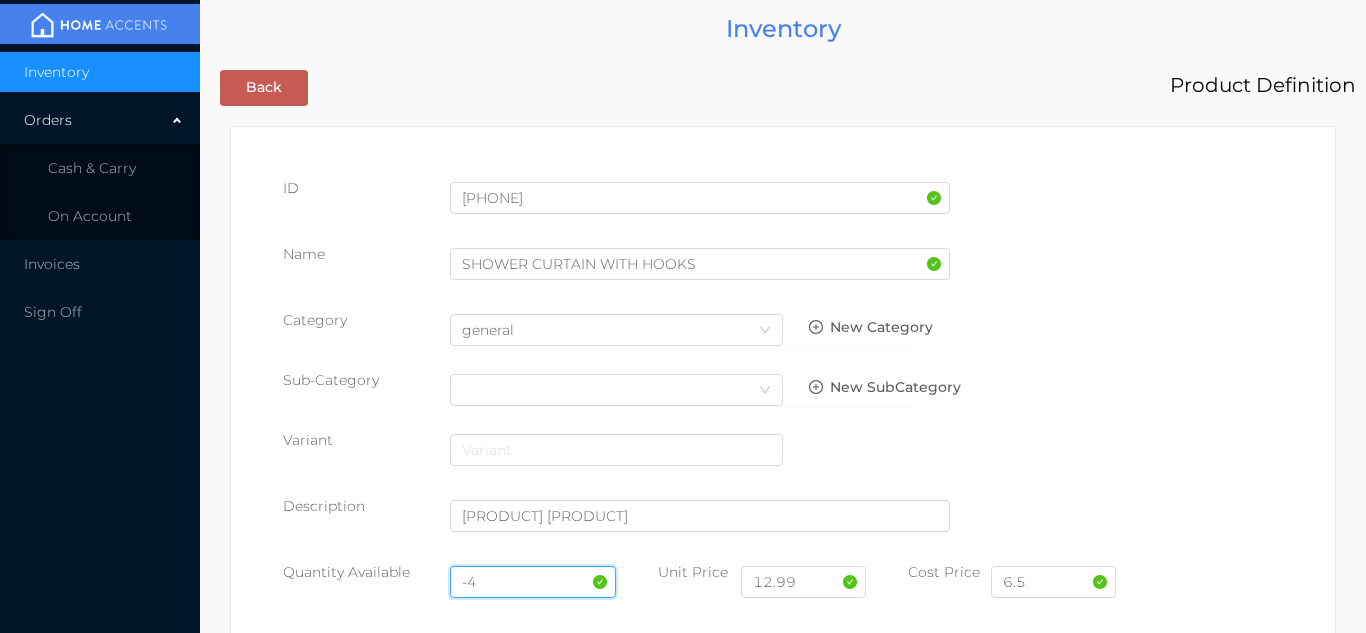 click on "-4" at bounding box center (533, 582) 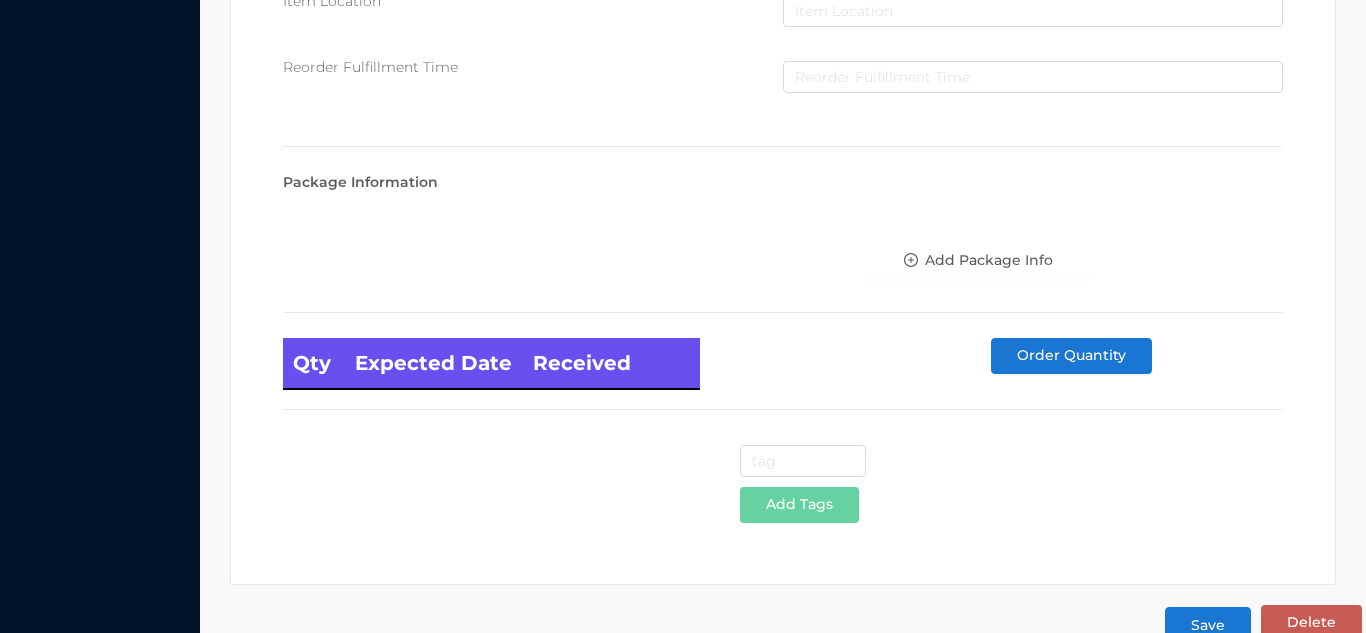 scroll, scrollTop: 1135, scrollLeft: 0, axis: vertical 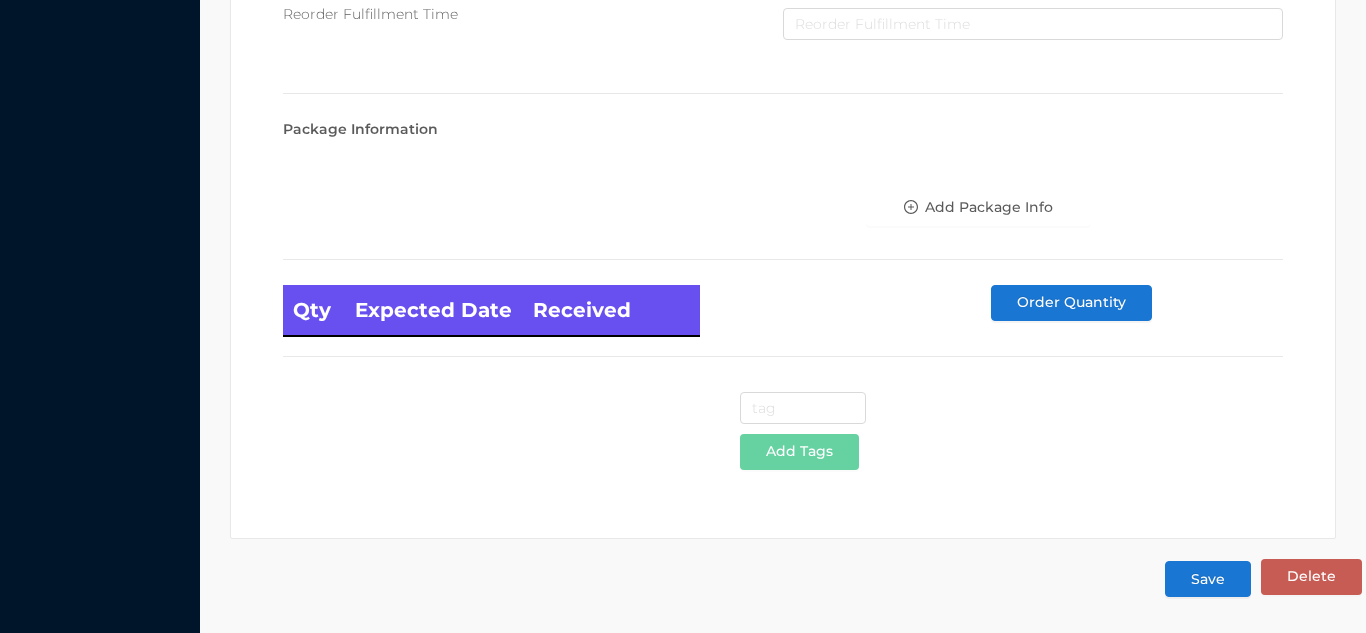 type on "6" 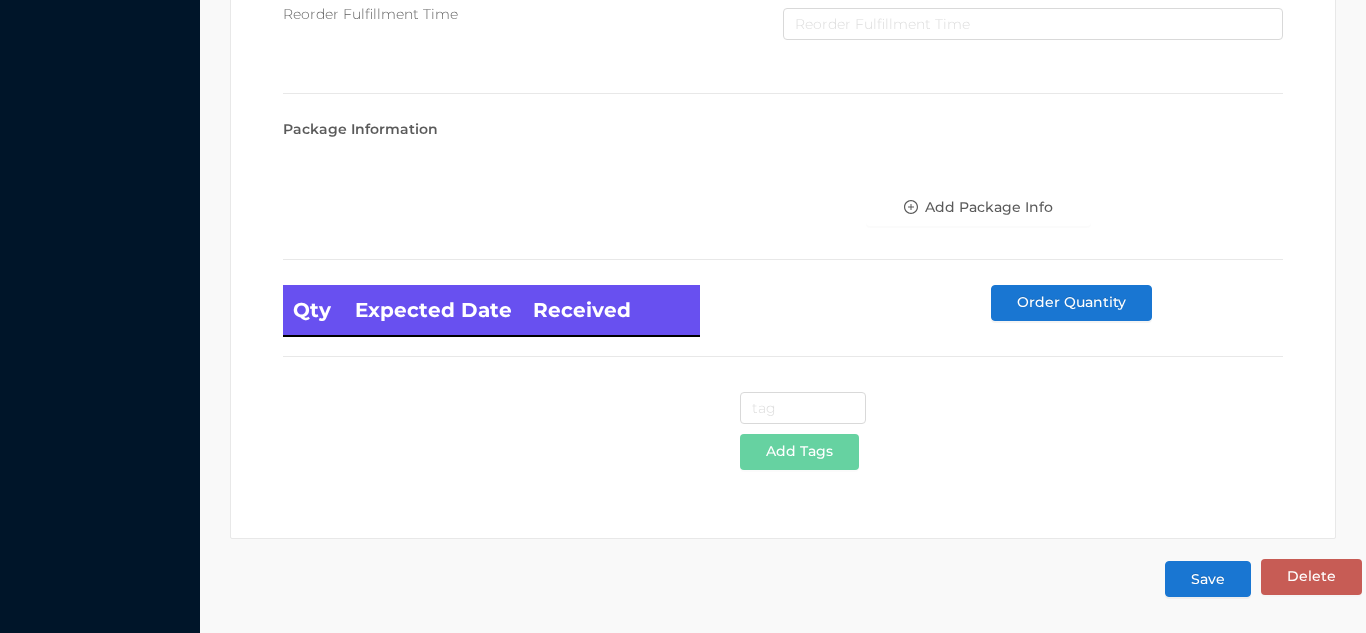 click on "Save" at bounding box center (1208, 579) 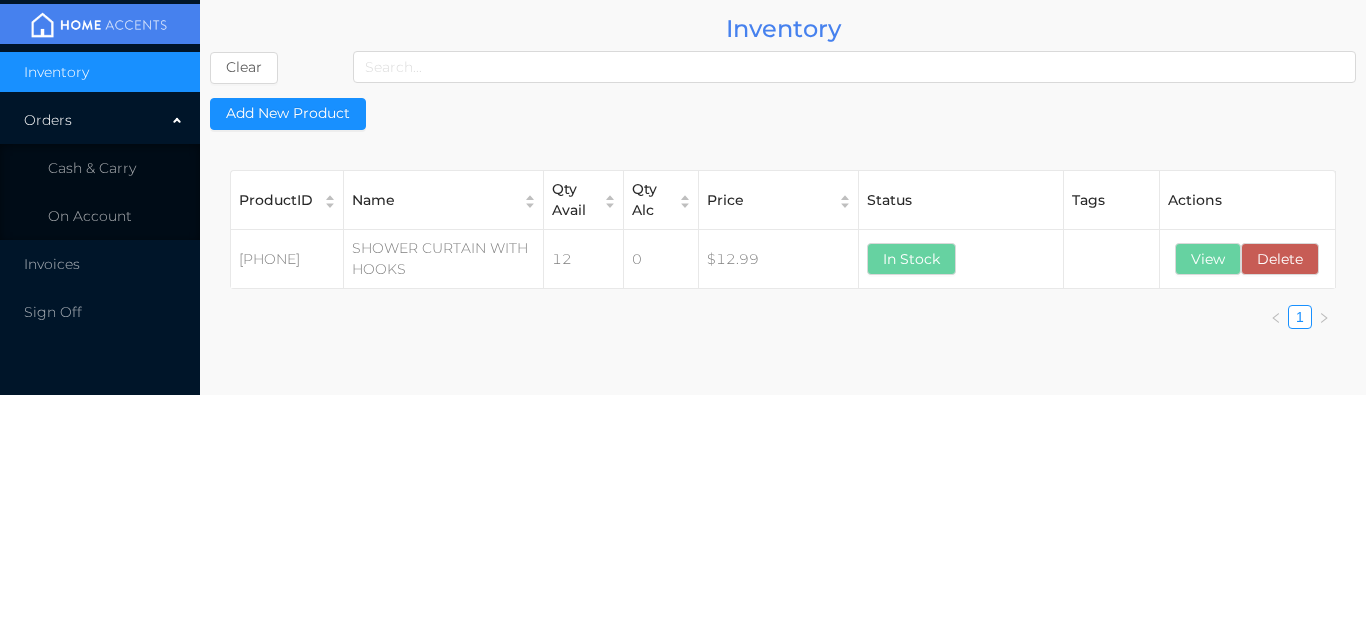 scroll, scrollTop: 0, scrollLeft: 0, axis: both 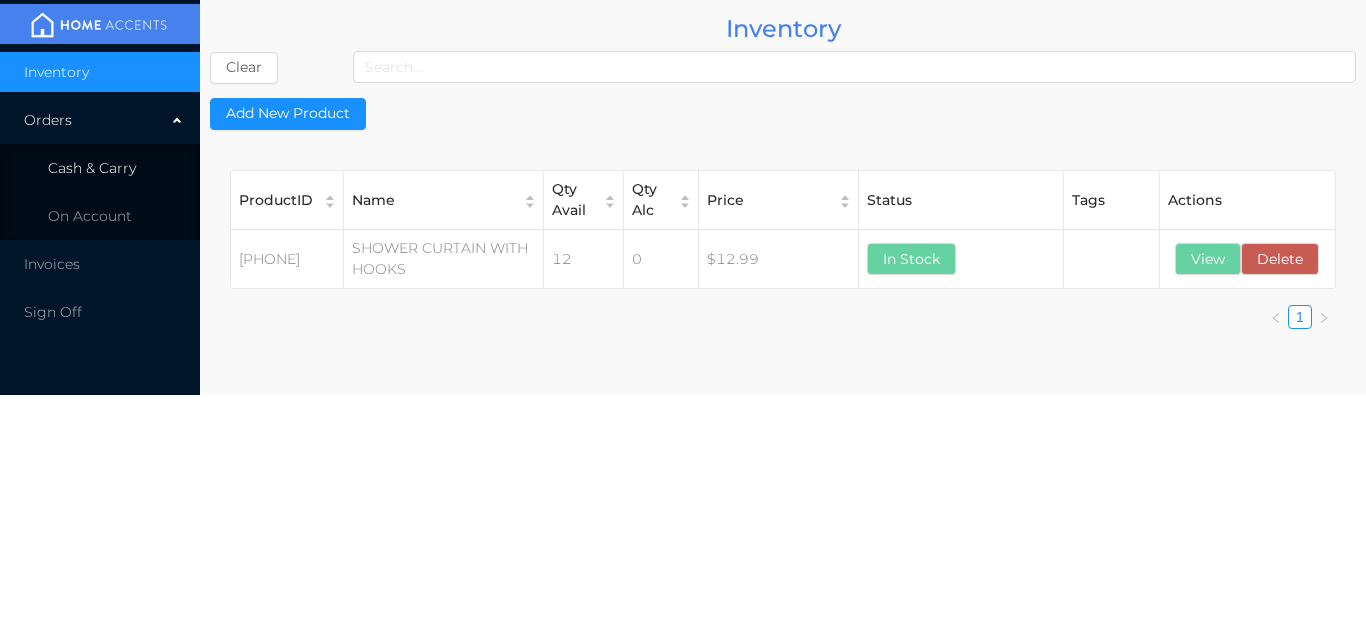 click on "Cash & Carry" at bounding box center [100, 168] 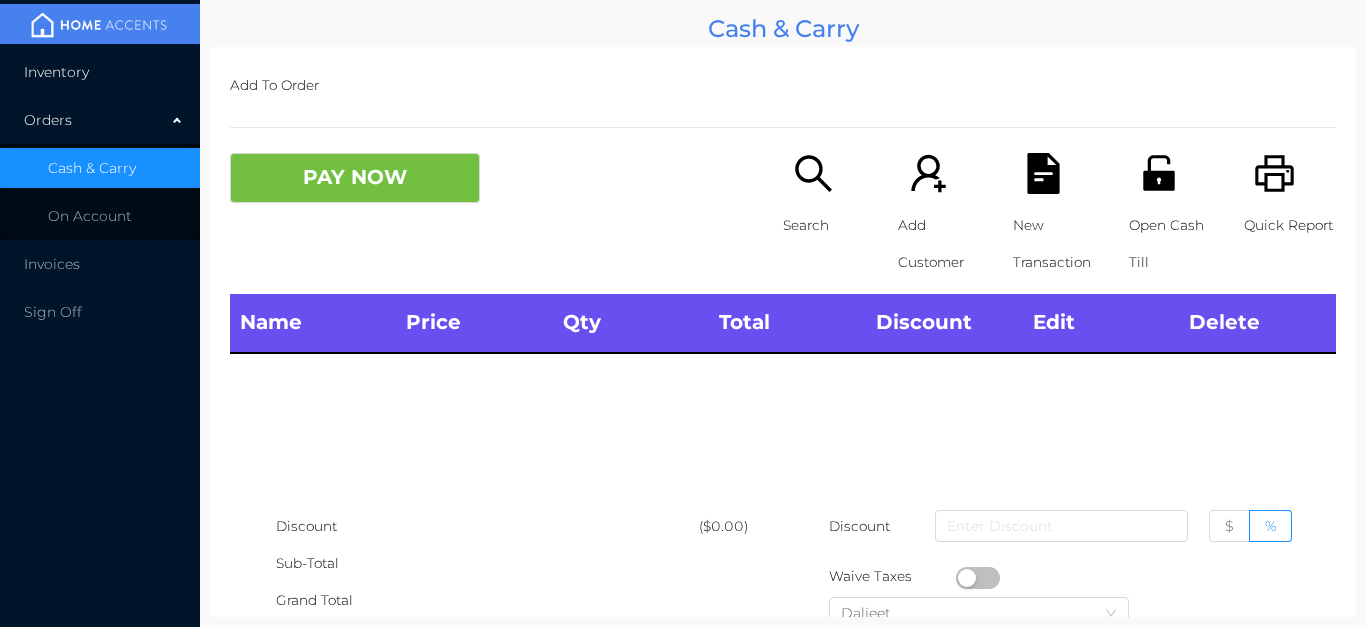 click on "Inventory" at bounding box center [100, 72] 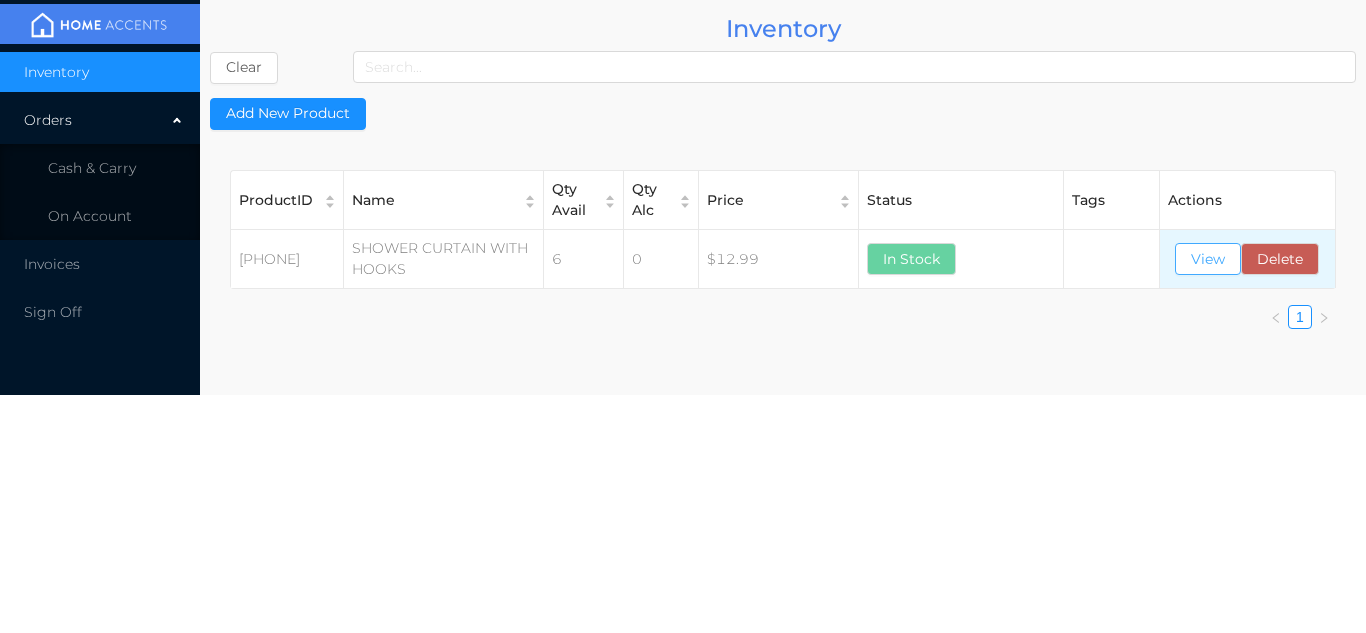 click on "View" at bounding box center [1208, 259] 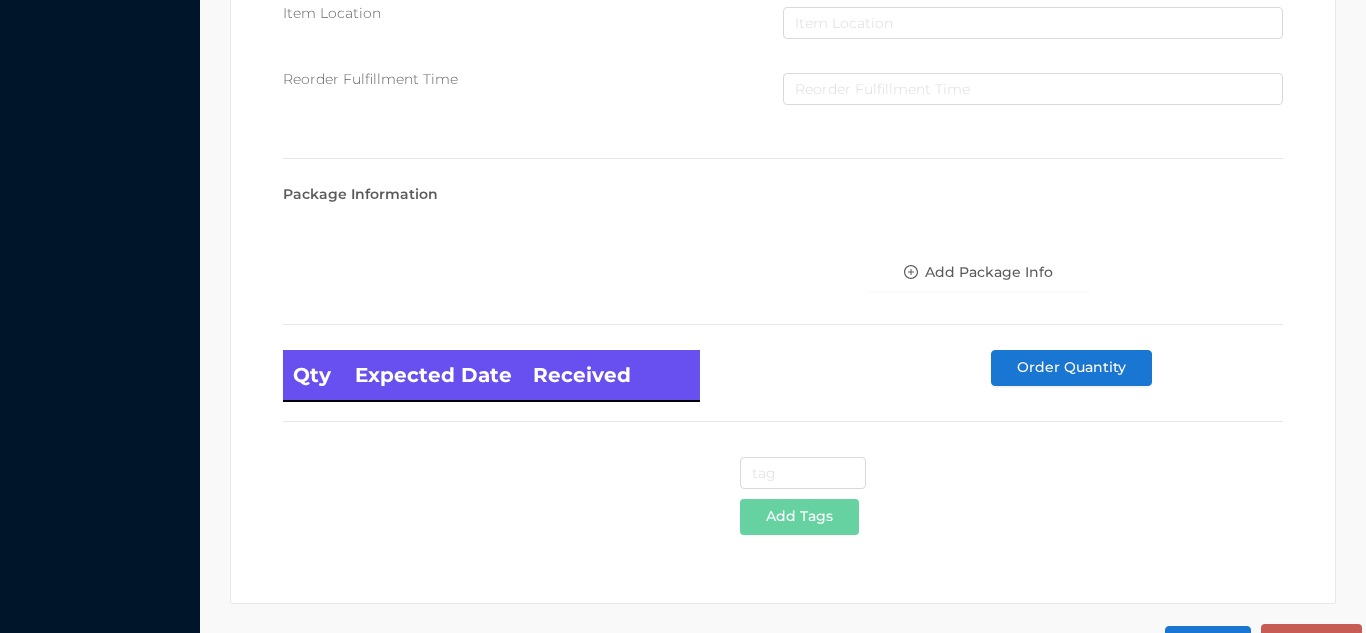 scroll, scrollTop: 1135, scrollLeft: 0, axis: vertical 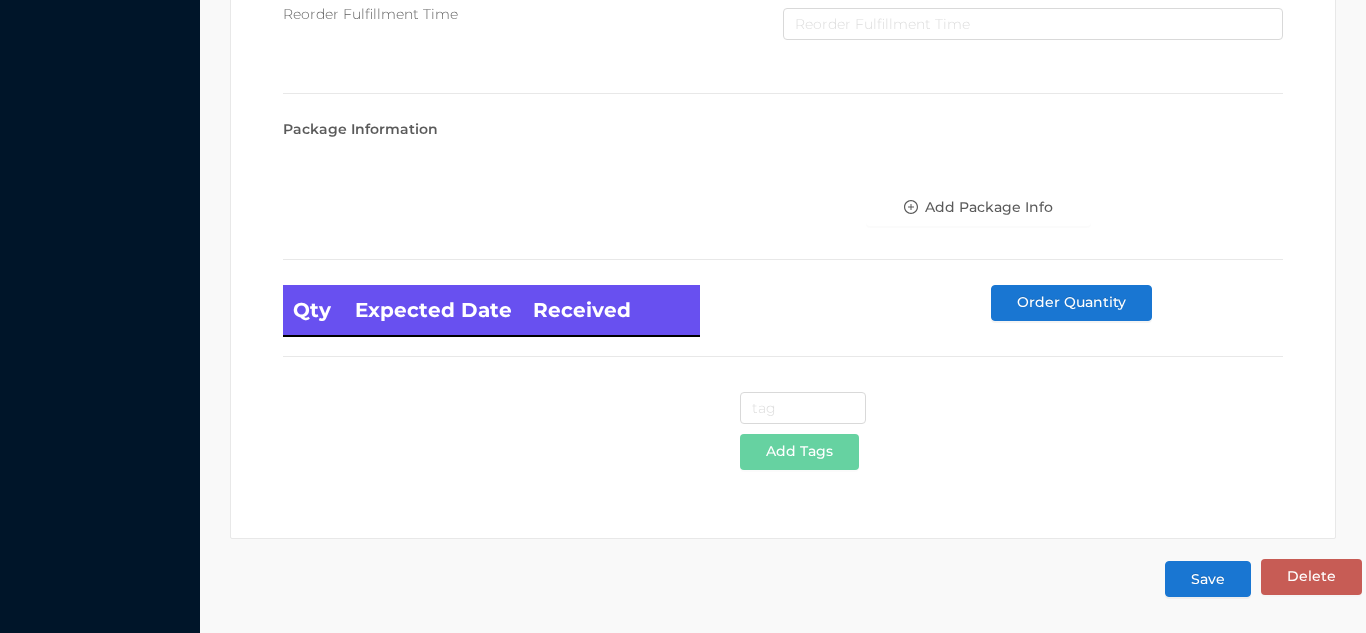 click on "Save" at bounding box center [1208, 579] 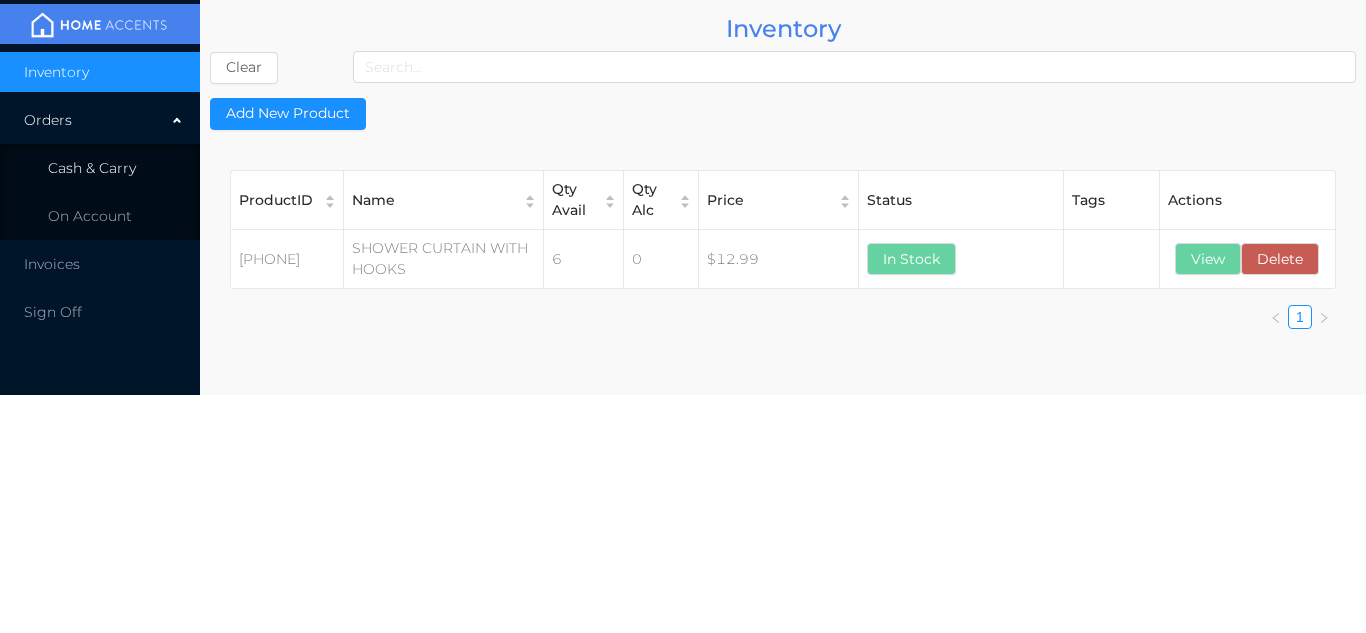 click on "Cash & Carry" at bounding box center (92, 168) 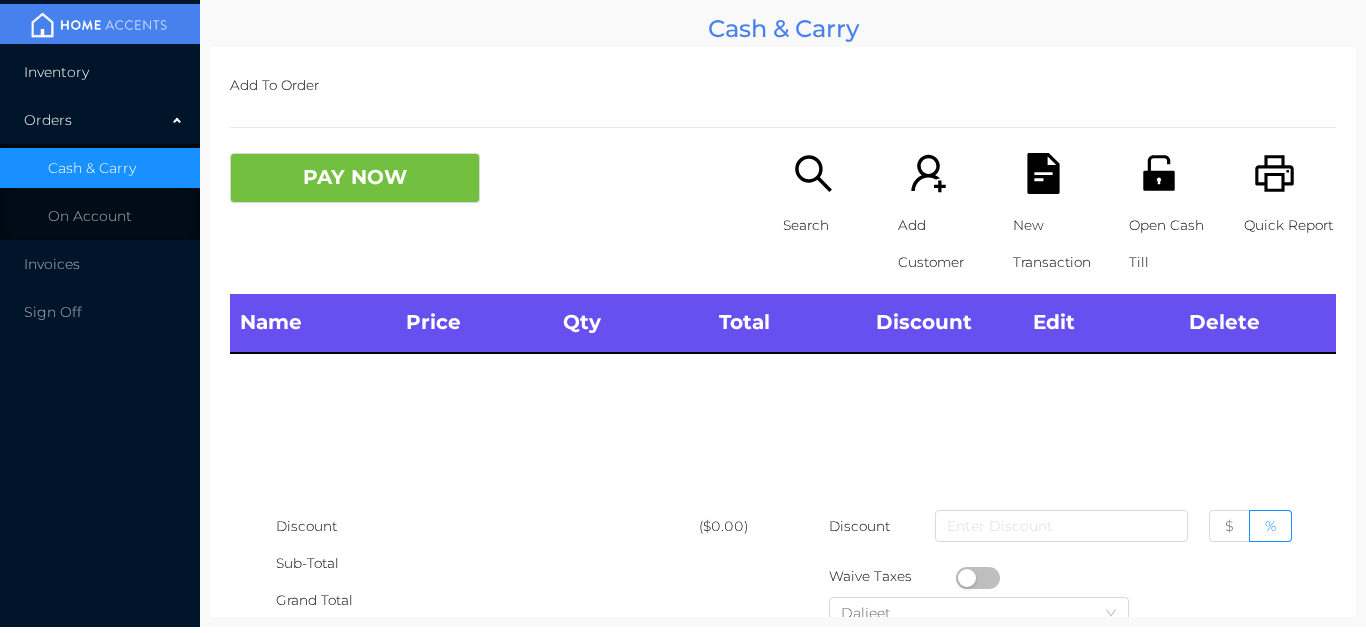 click on "Inventory" at bounding box center [100, 72] 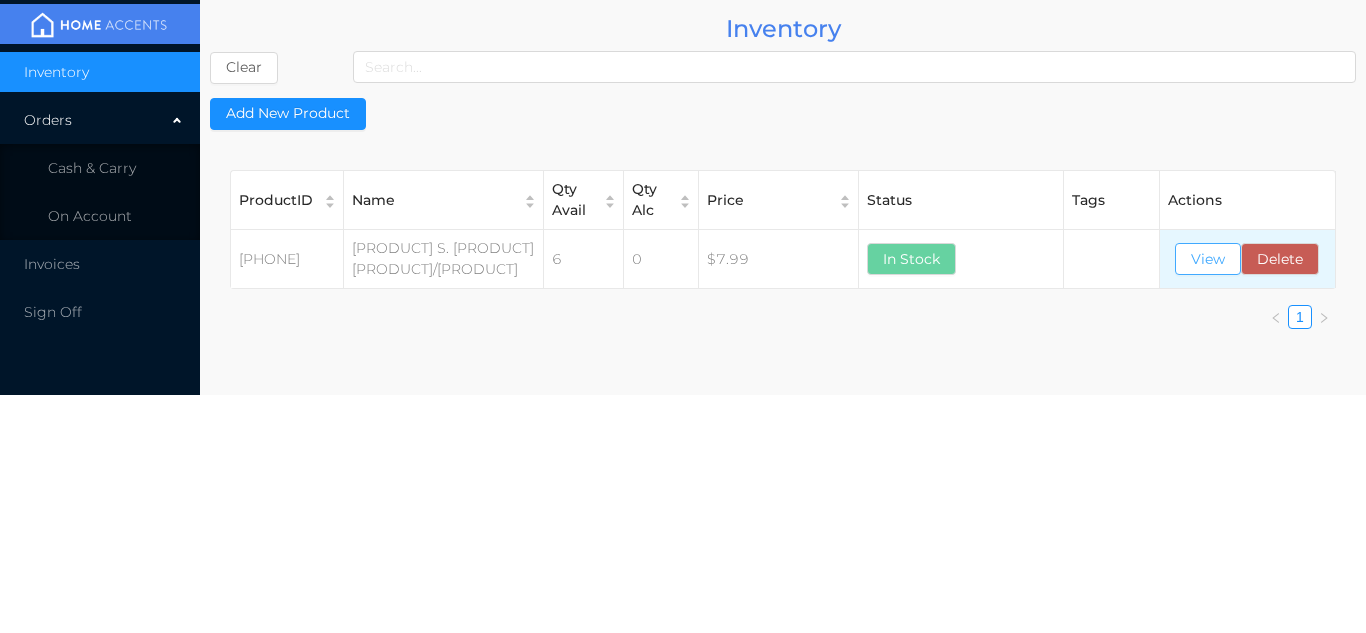 click on "View" at bounding box center [1208, 259] 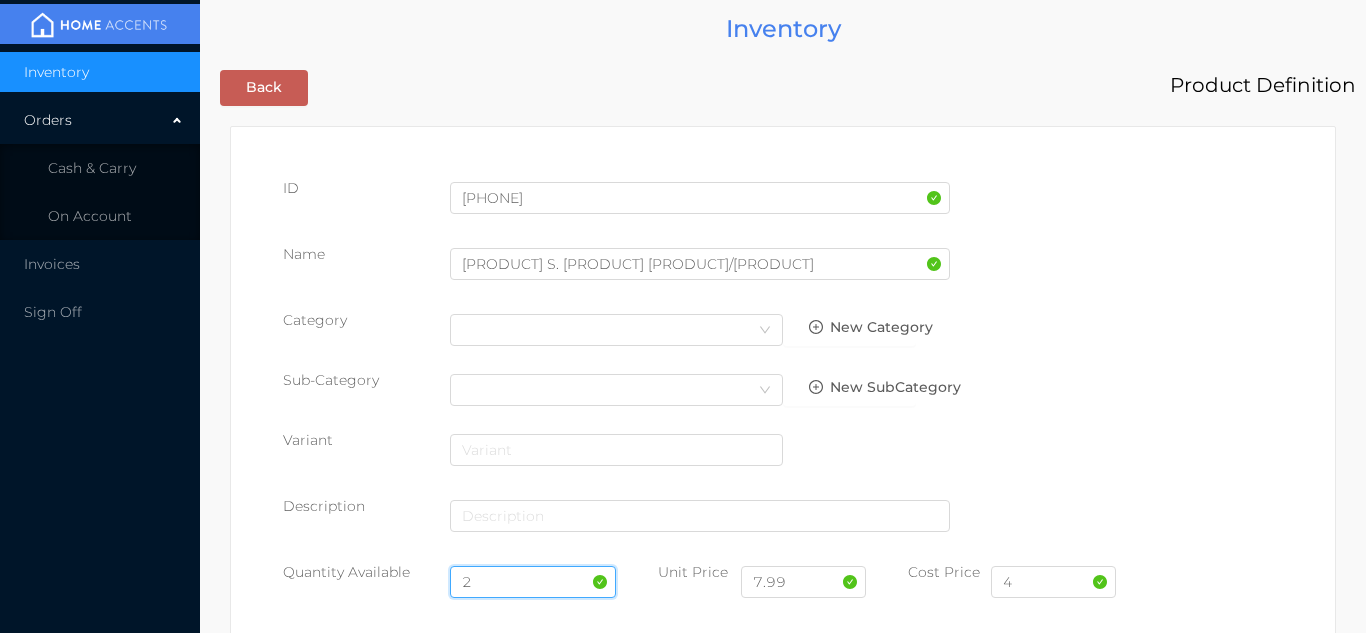 click on "2" at bounding box center [533, 582] 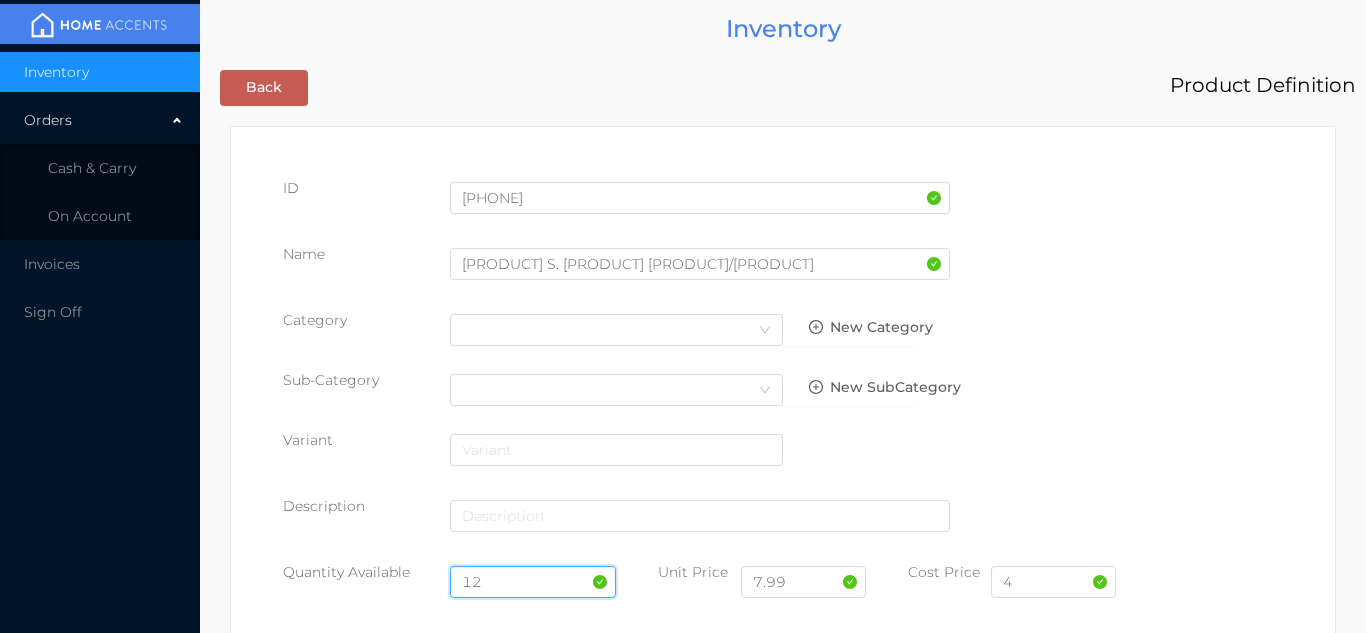 type on "12" 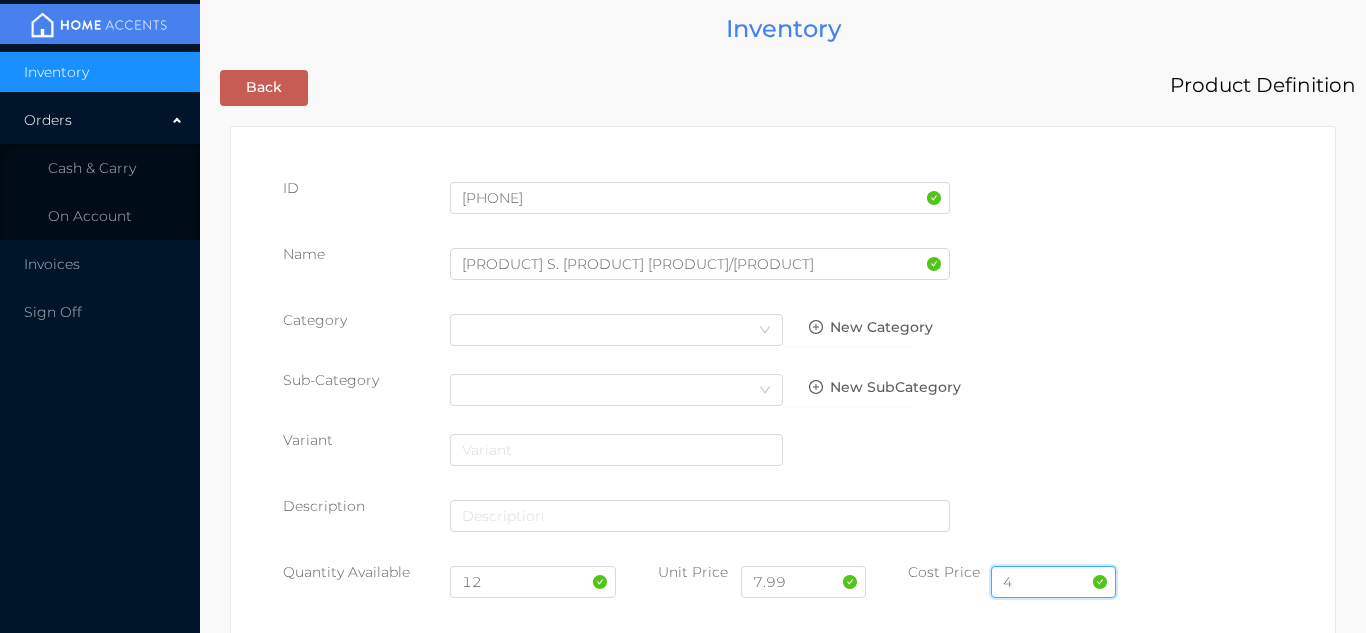 click on "4" at bounding box center [1053, 582] 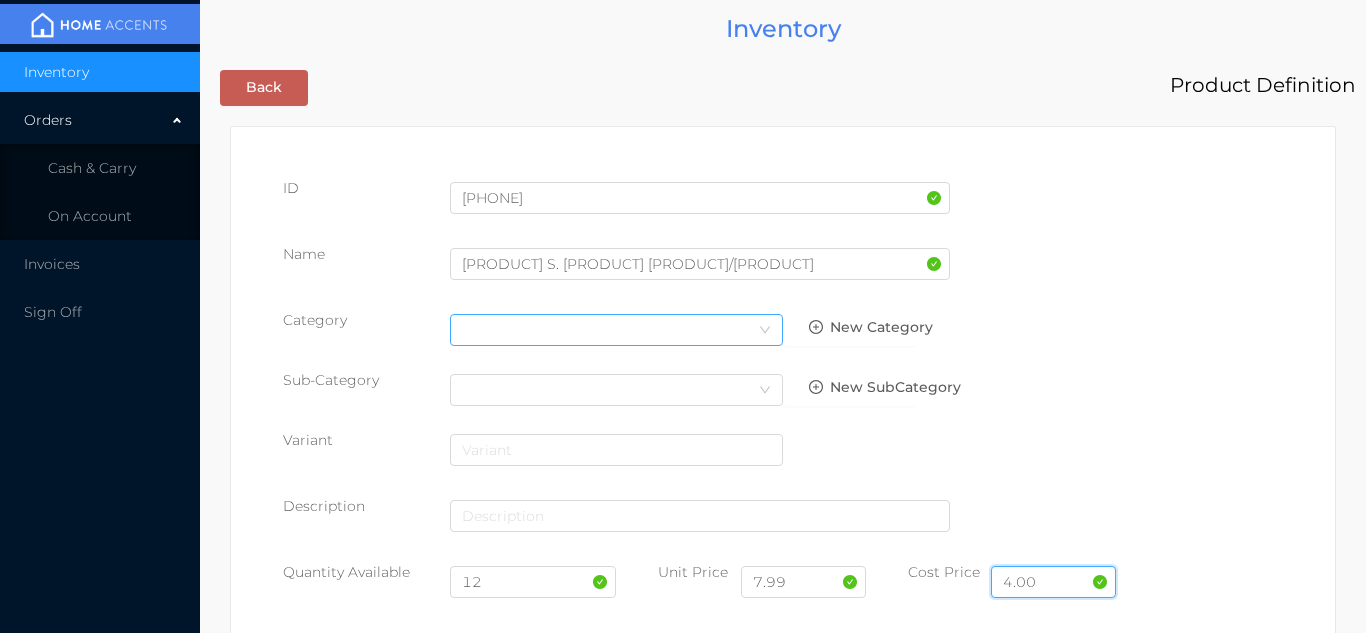 type on "4.00" 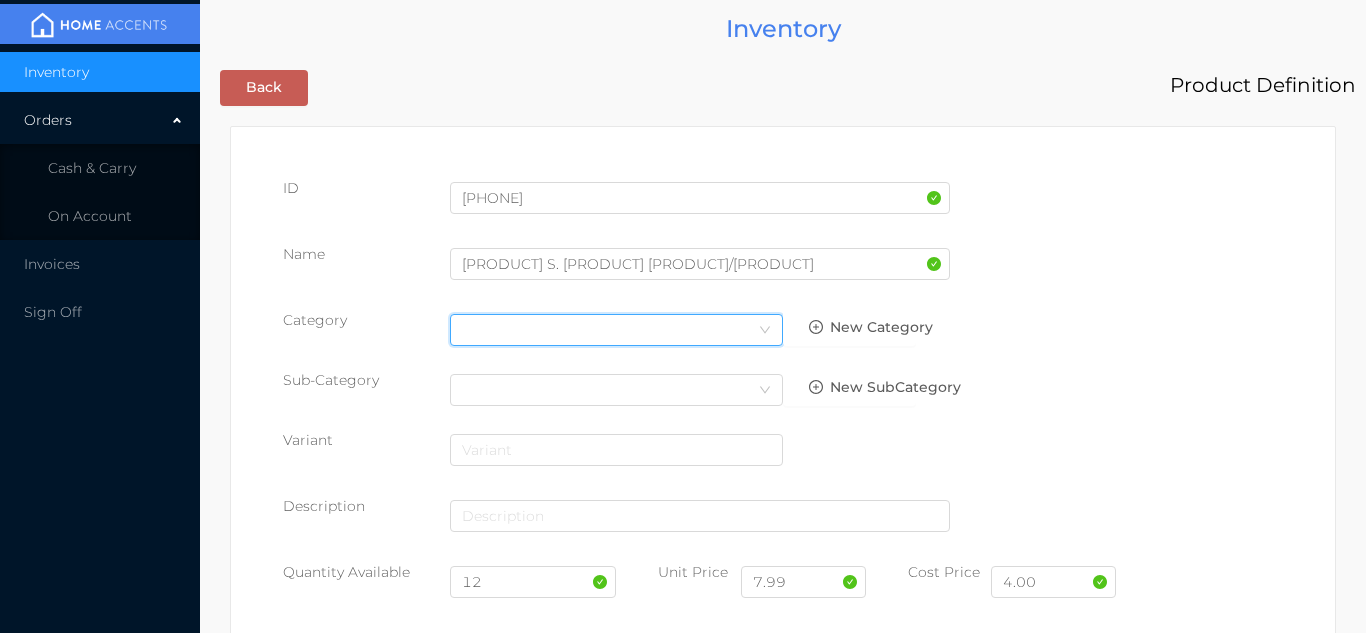 click on "Select Category" at bounding box center [616, 330] 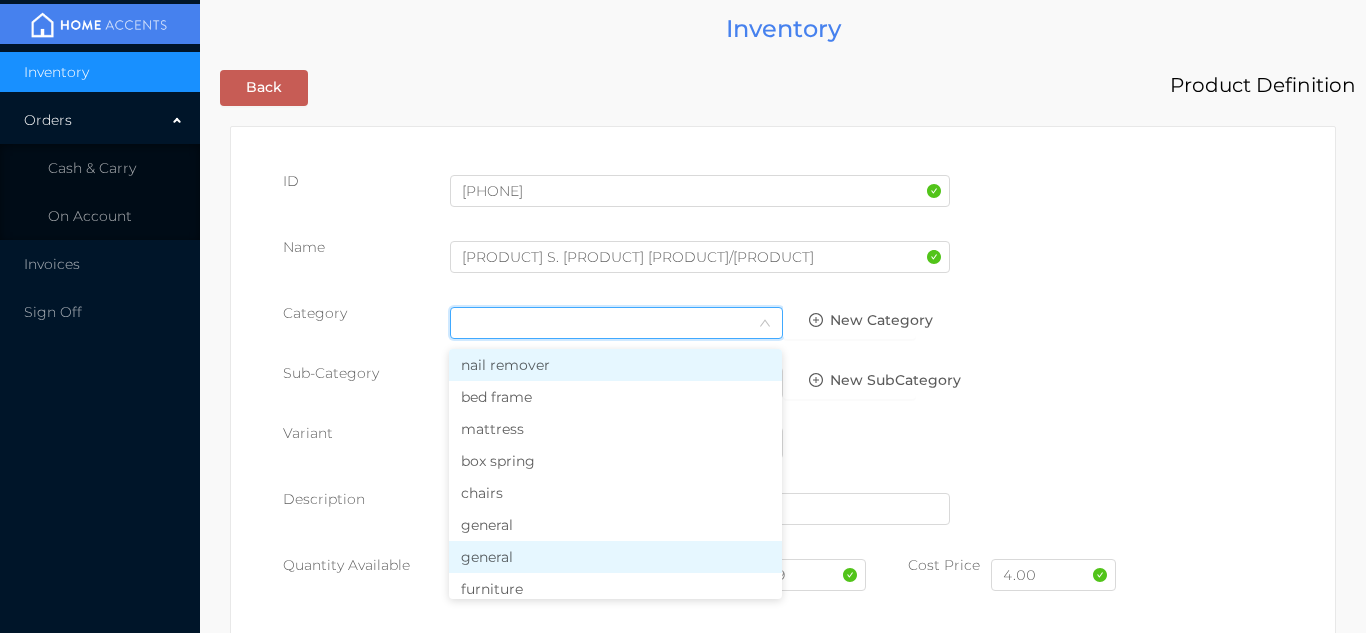 click on "general" at bounding box center [615, 557] 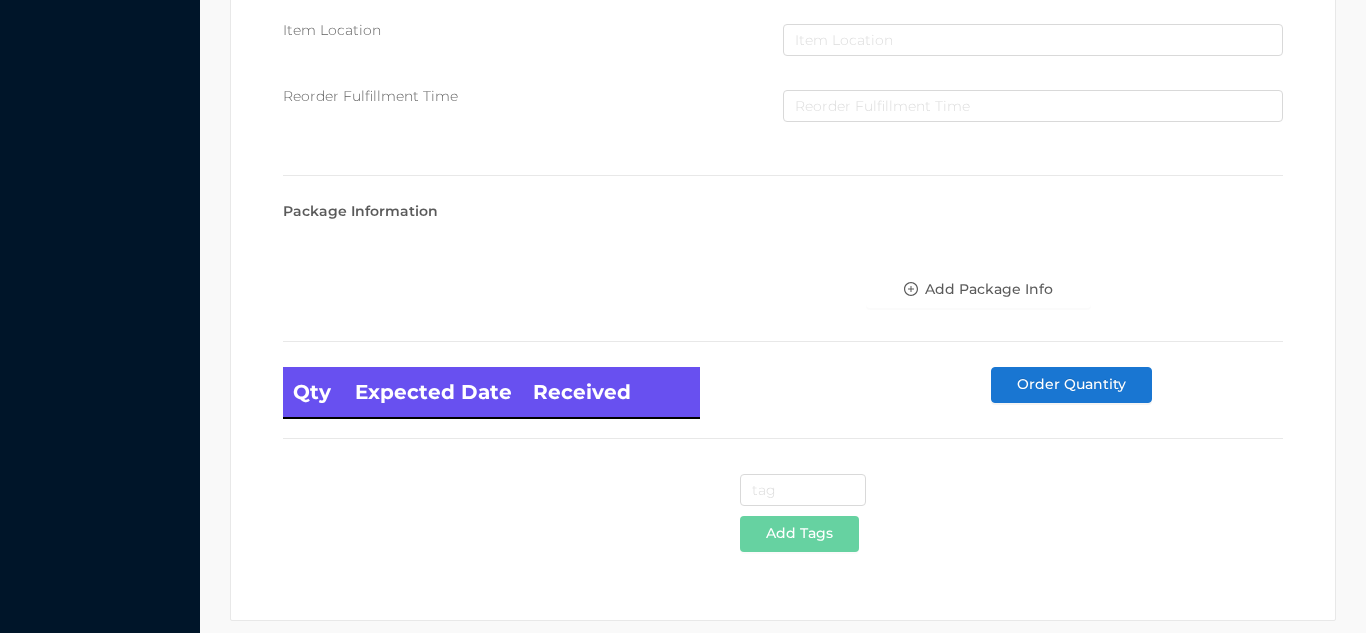 scroll, scrollTop: 1135, scrollLeft: 0, axis: vertical 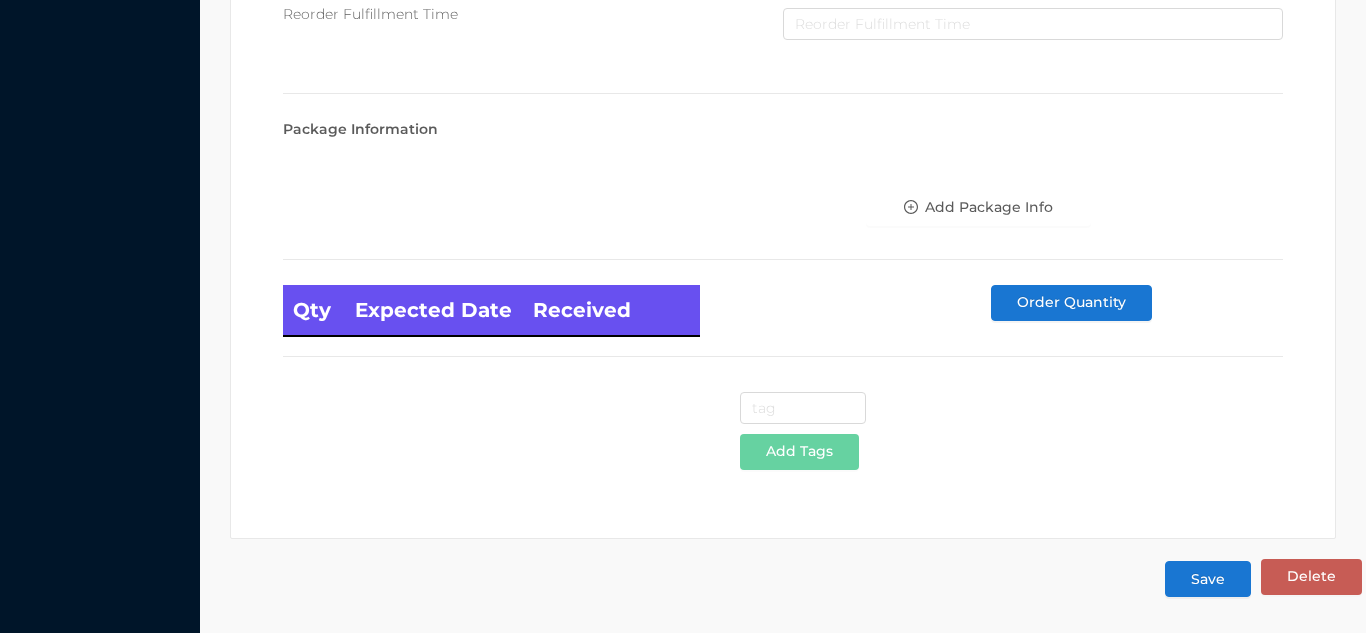 click on "Save" at bounding box center [1208, 579] 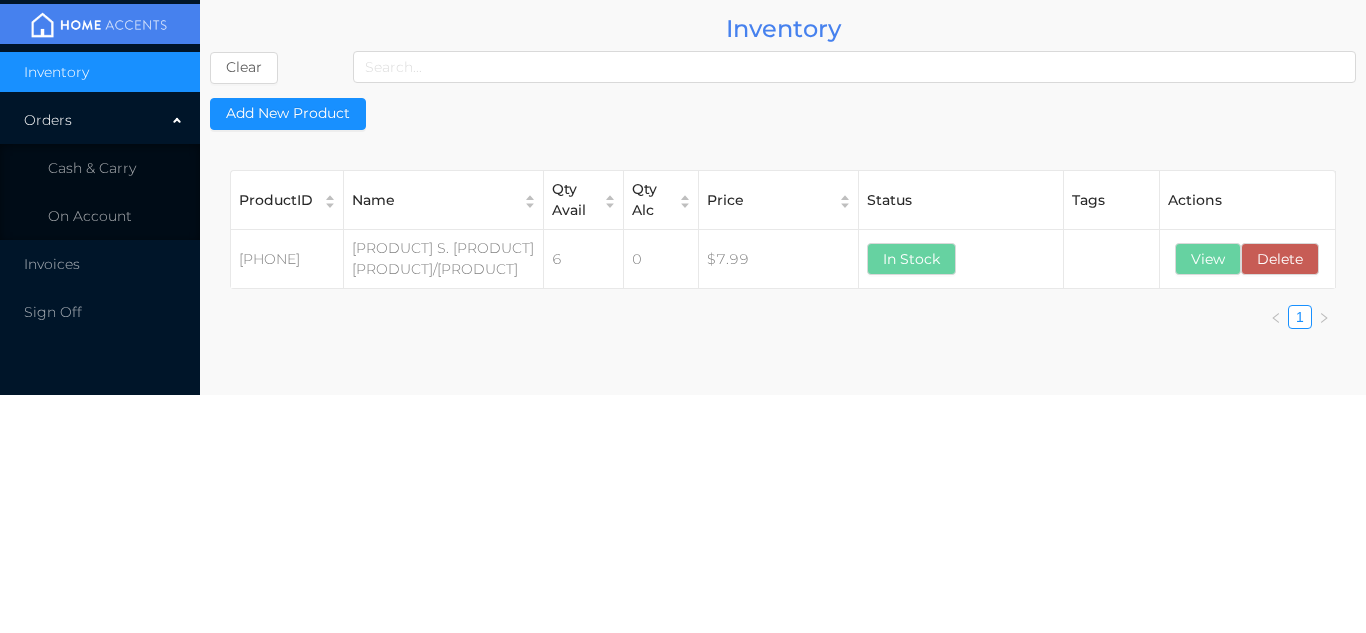 scroll, scrollTop: 0, scrollLeft: 0, axis: both 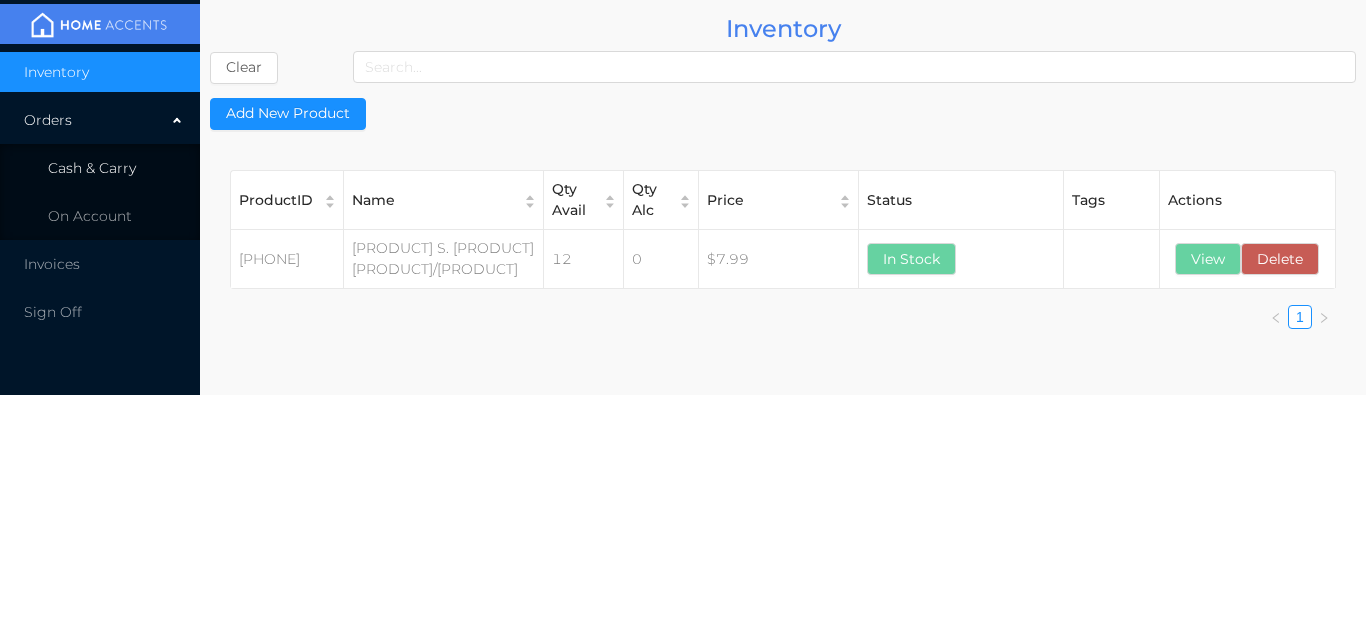 click on "Cash & Carry" at bounding box center [100, 168] 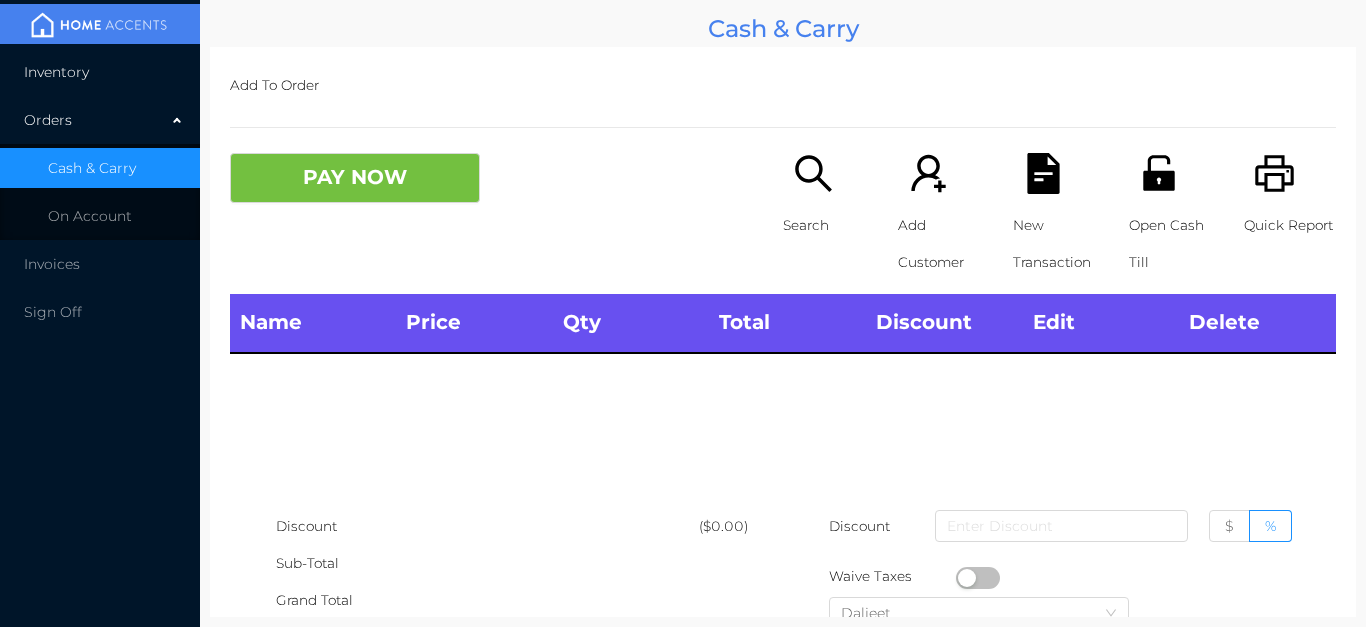 click on "Inventory" at bounding box center [100, 72] 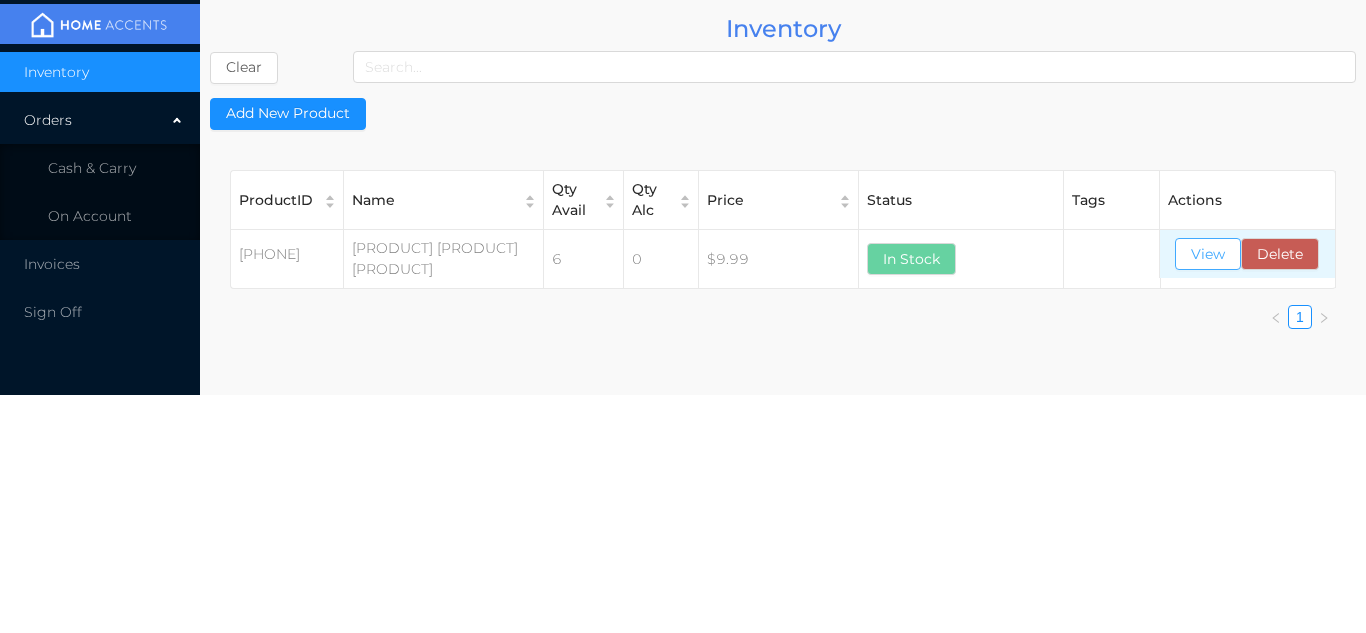 click on "View" at bounding box center [1208, 254] 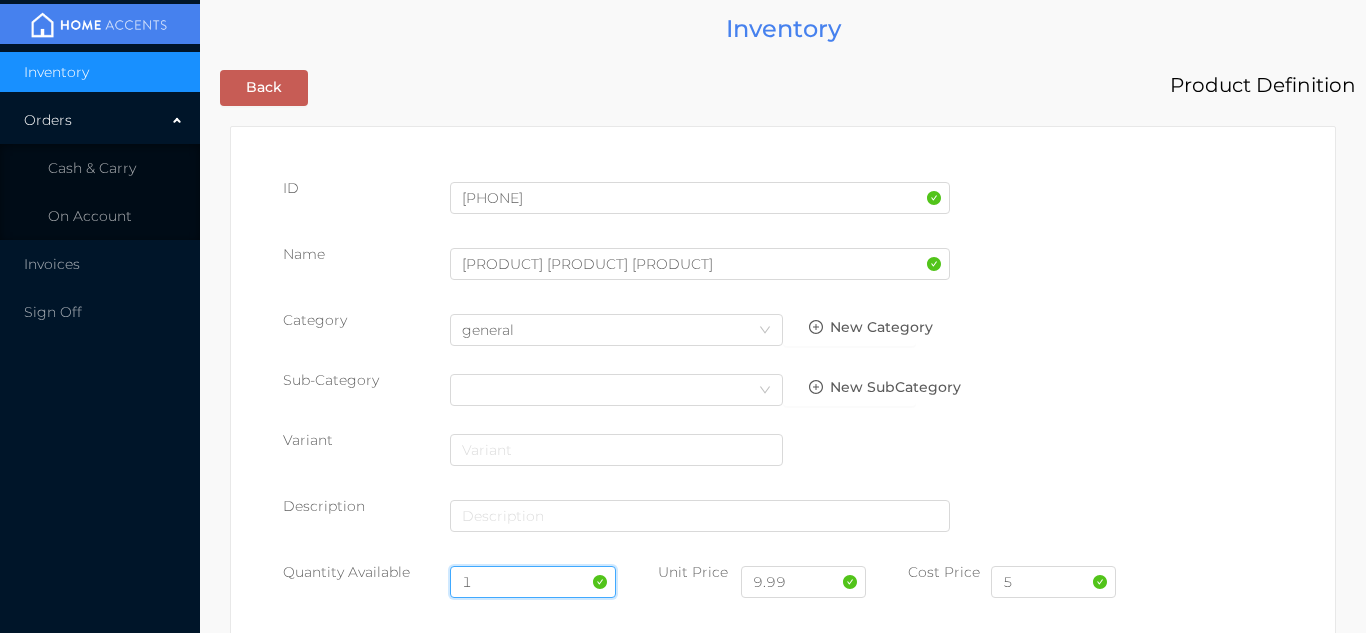 click on "1" at bounding box center (533, 582) 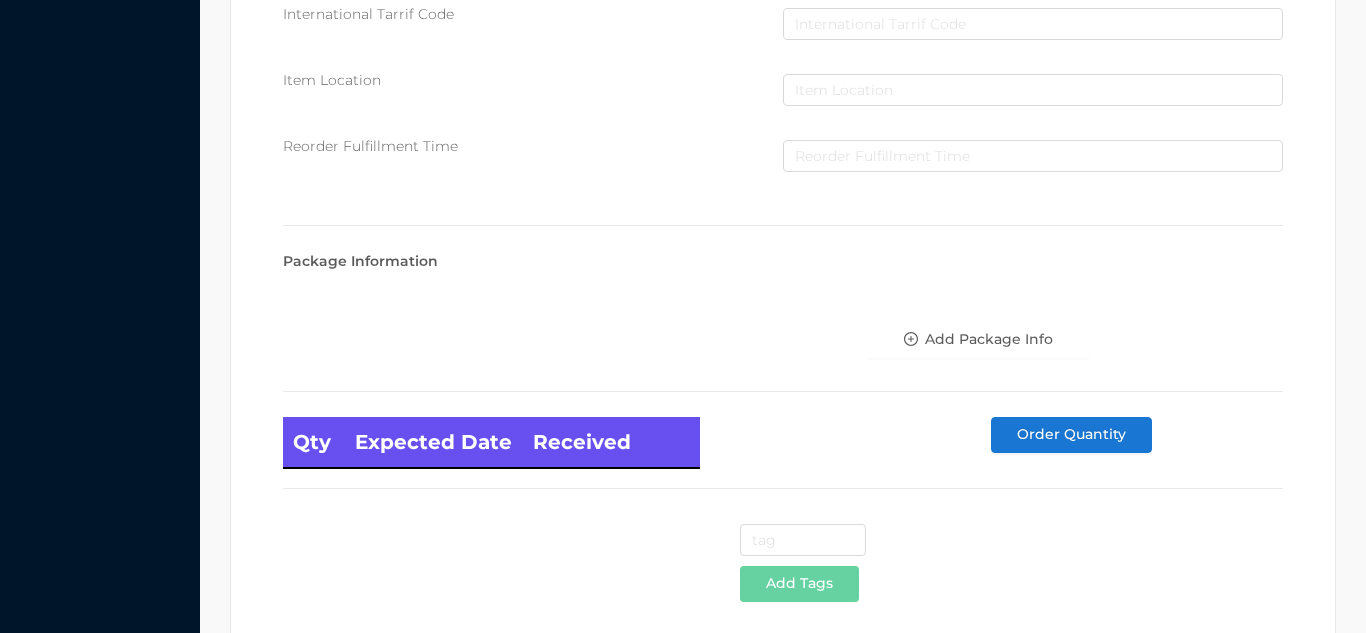 scroll, scrollTop: 1135, scrollLeft: 0, axis: vertical 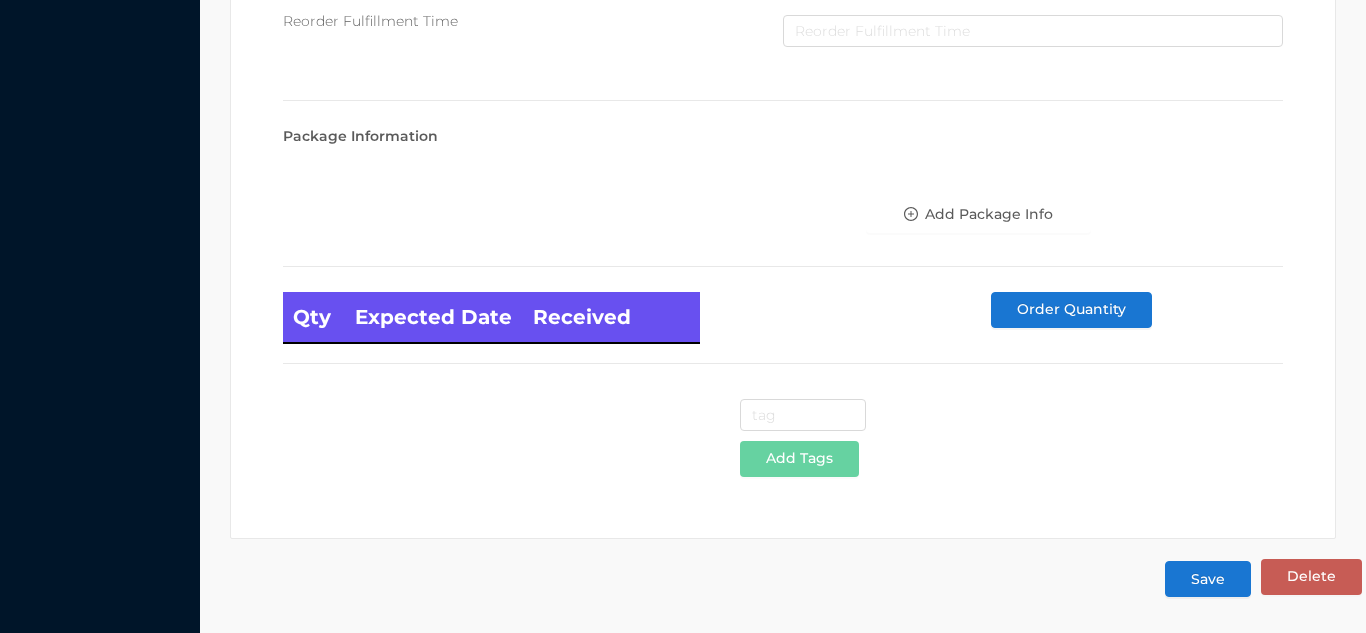 type on "12" 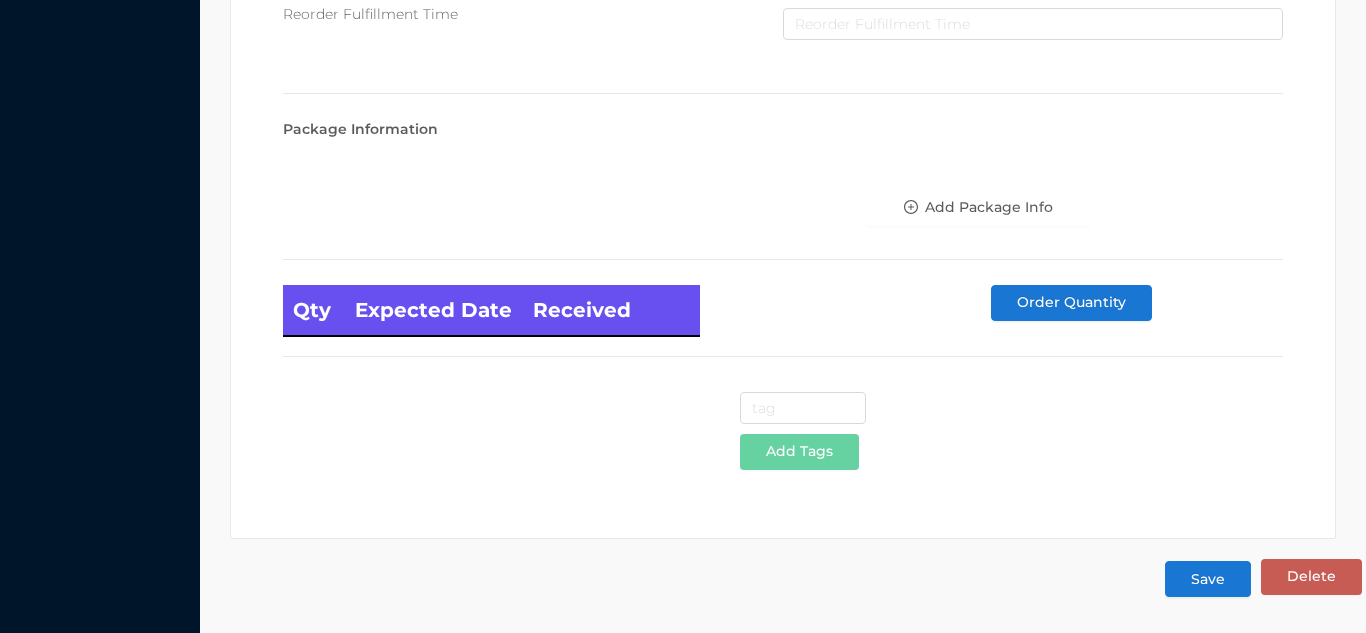 click on "Save" at bounding box center (1208, 579) 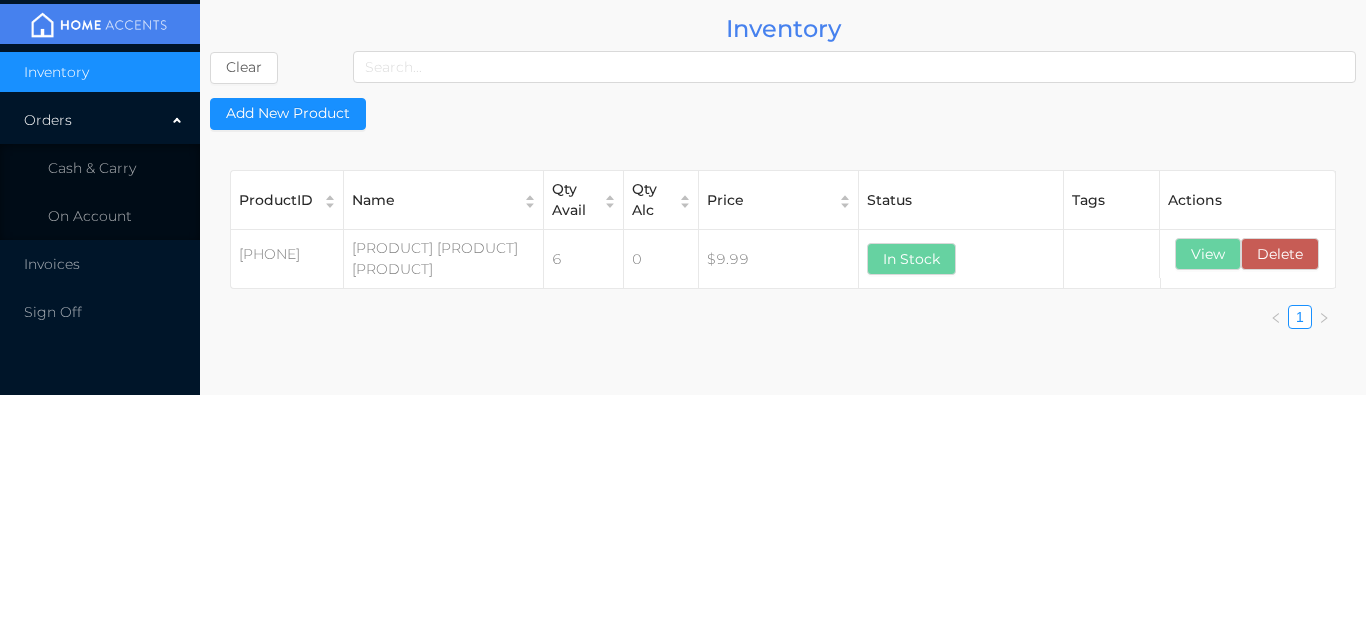 scroll, scrollTop: 0, scrollLeft: 0, axis: both 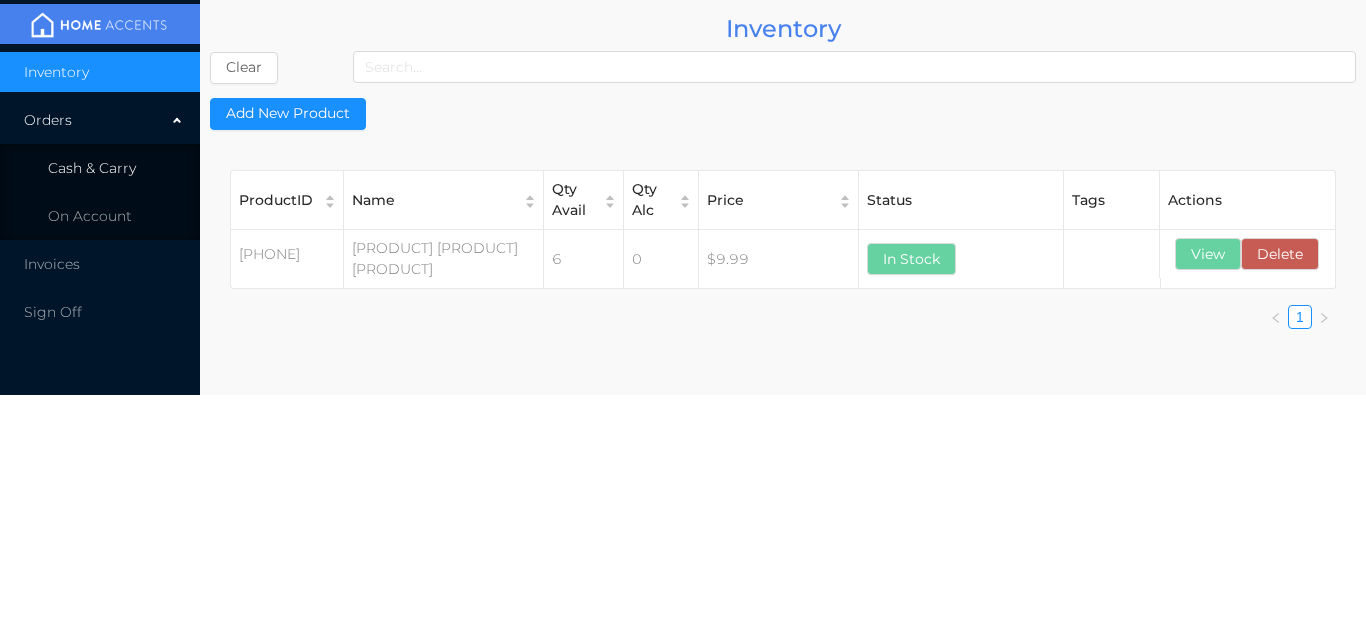 click on "Cash & Carry" at bounding box center [100, 168] 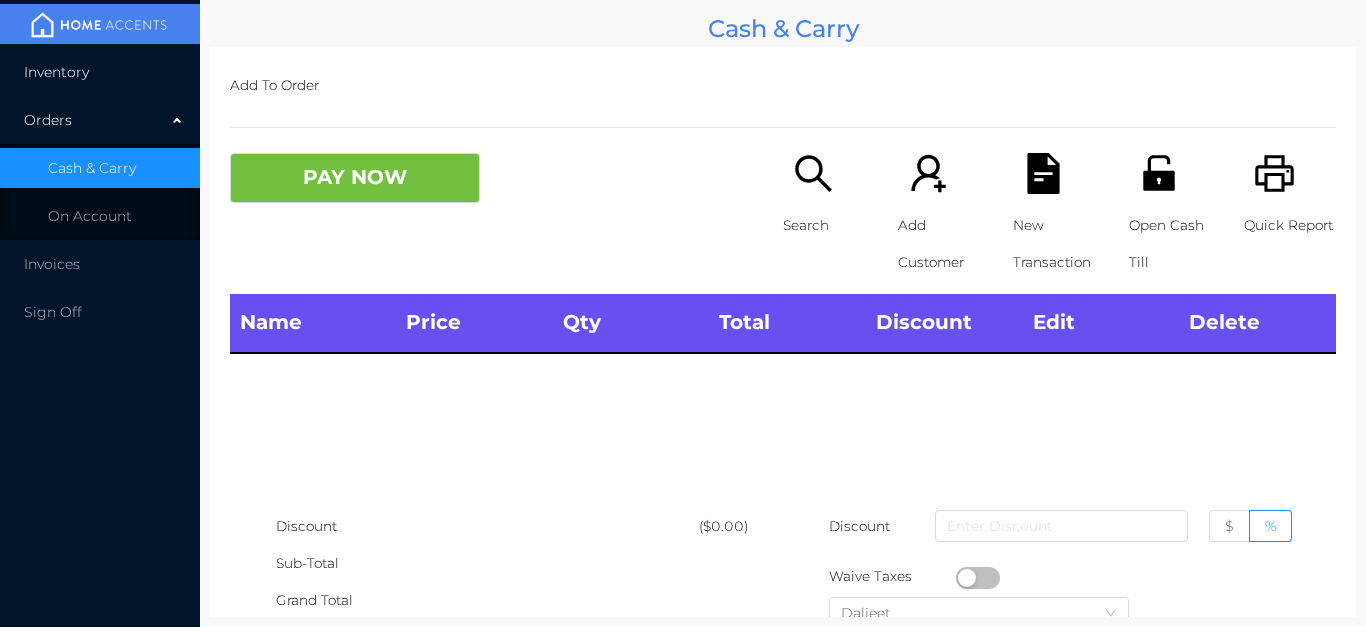 click on "Inventory" at bounding box center (100, 72) 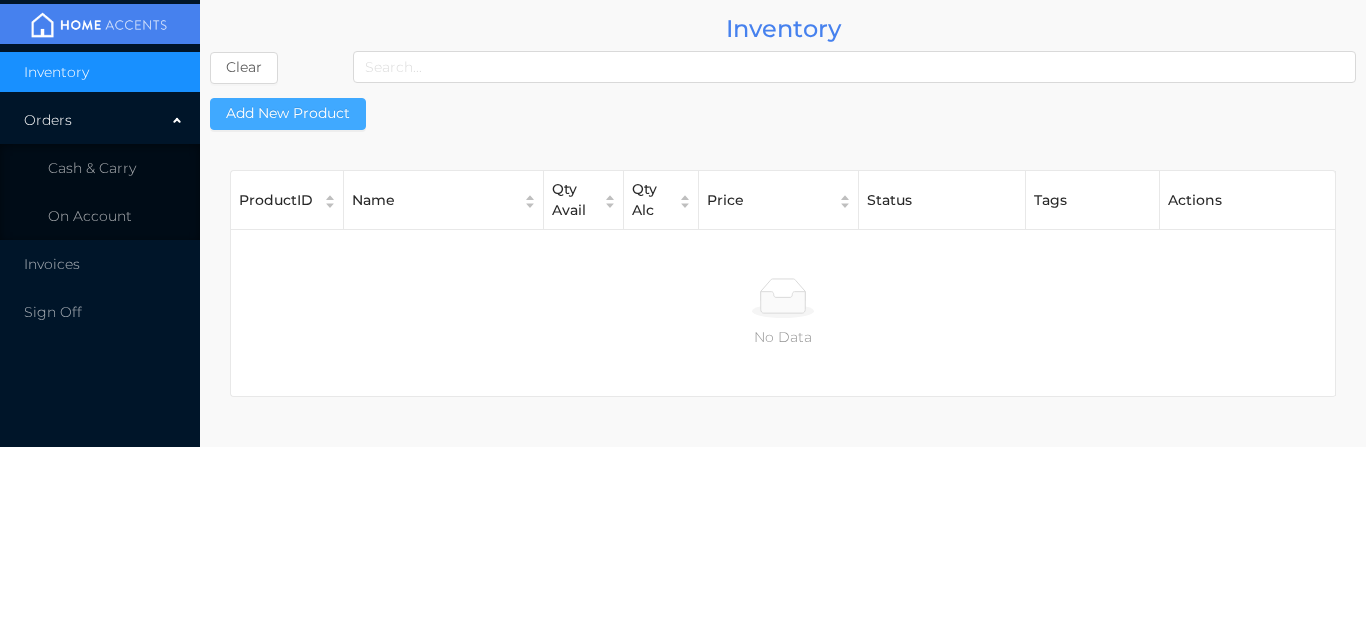 click on "Add New Product" at bounding box center (288, 114) 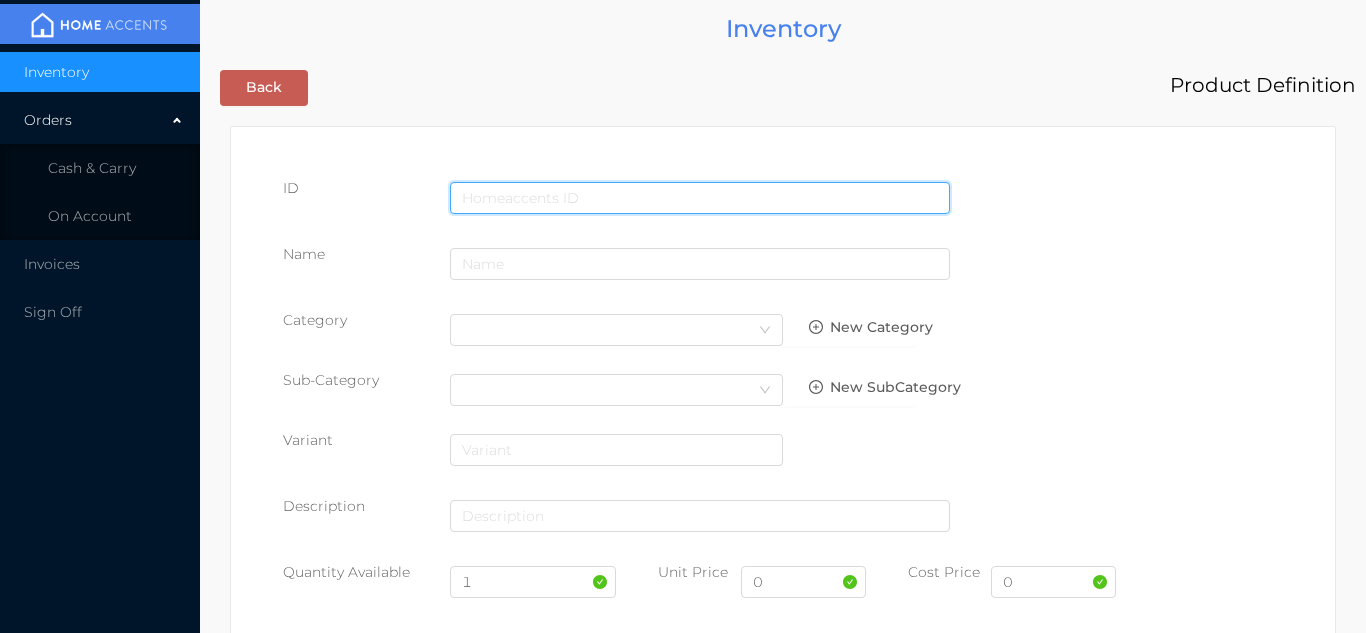 click at bounding box center [700, 198] 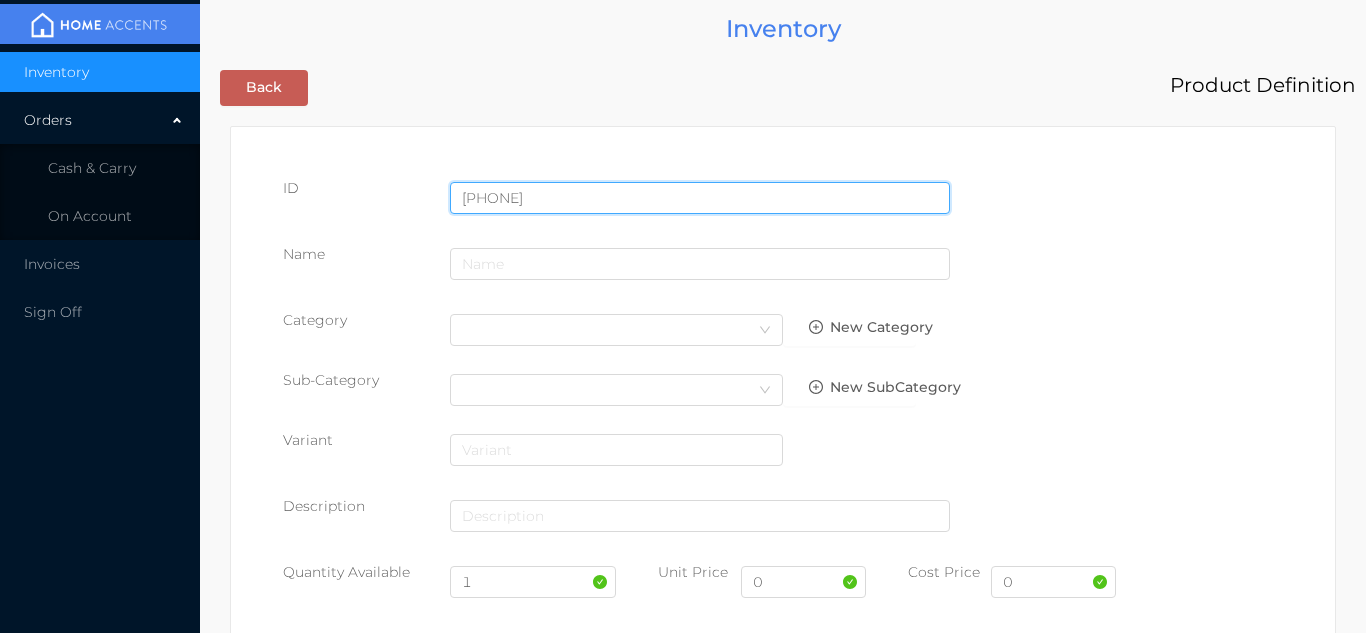type on "057359324301" 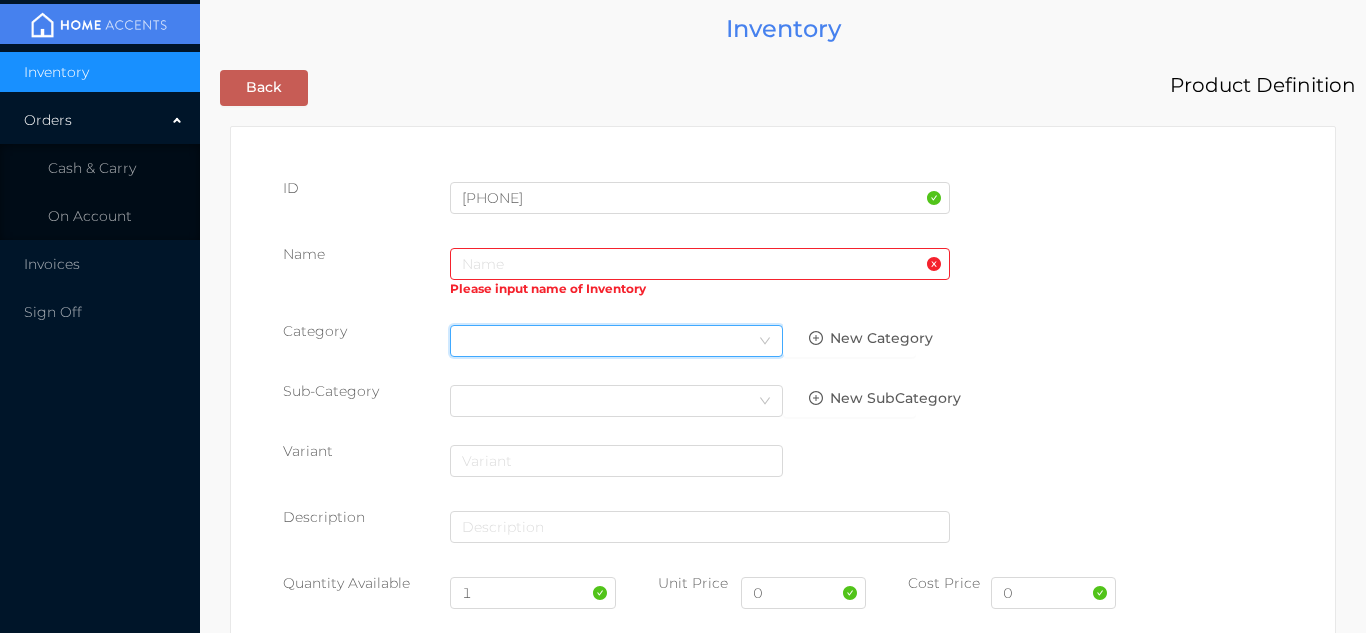 click on "Select Category" at bounding box center (616, 341) 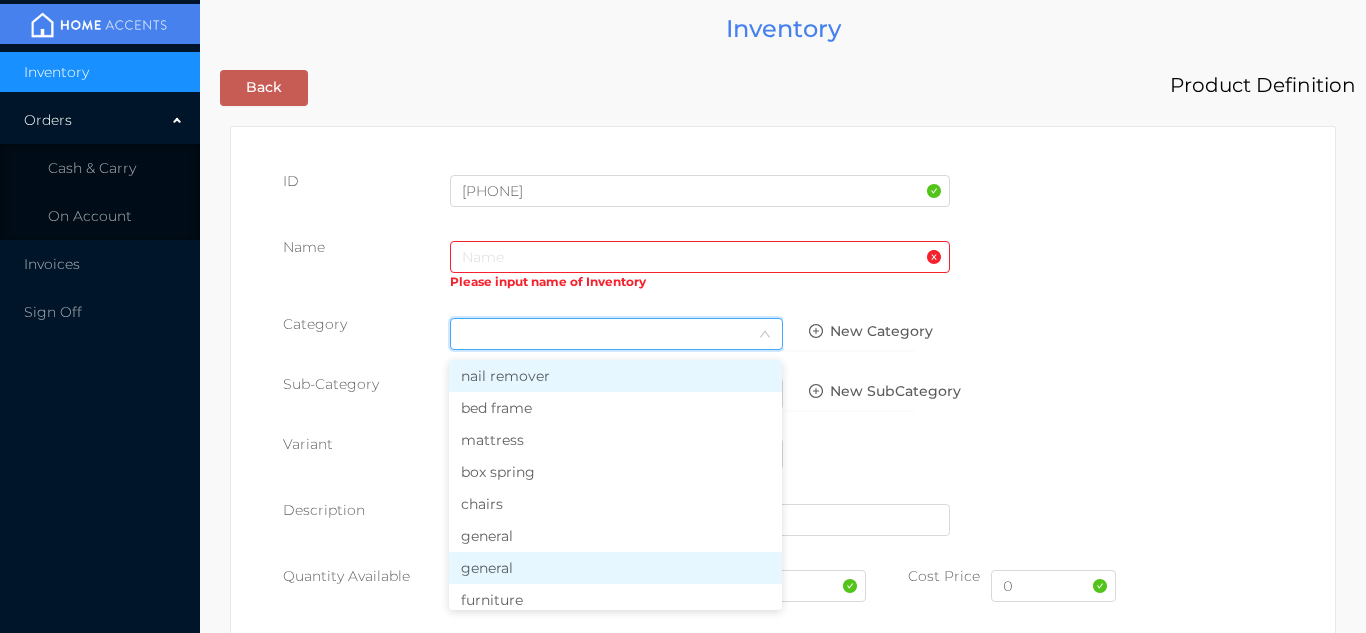 click on "general" at bounding box center [615, 568] 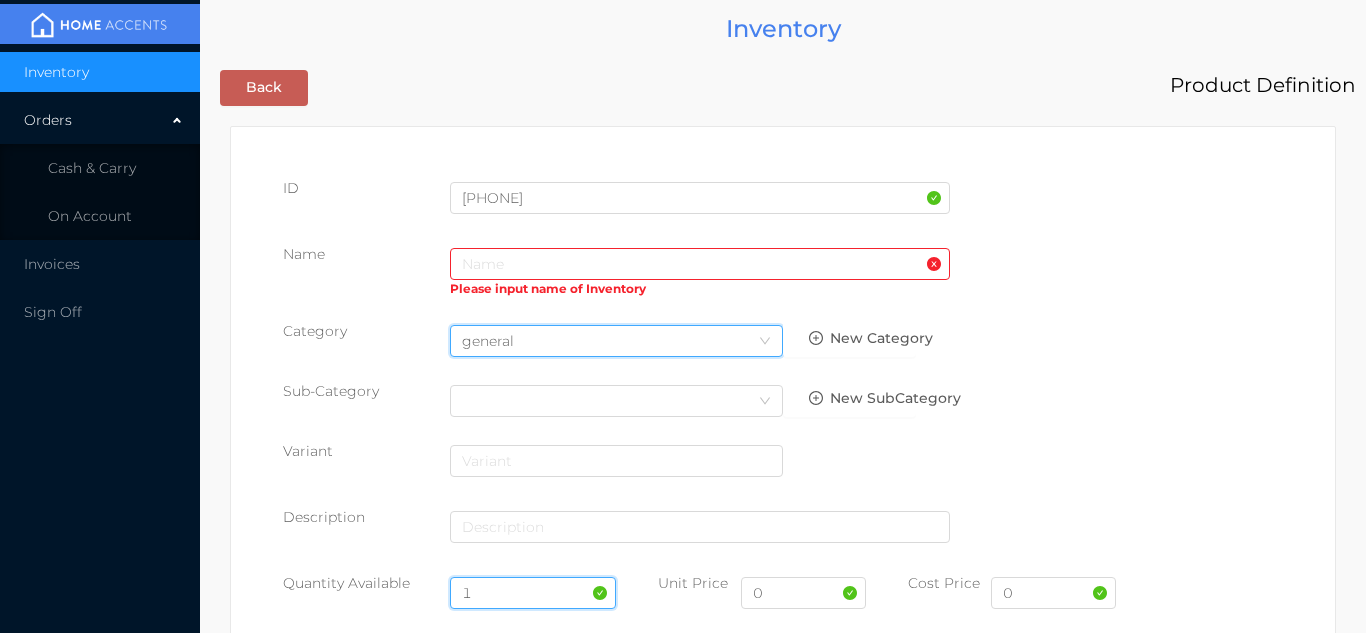 click on "1" at bounding box center (533, 593) 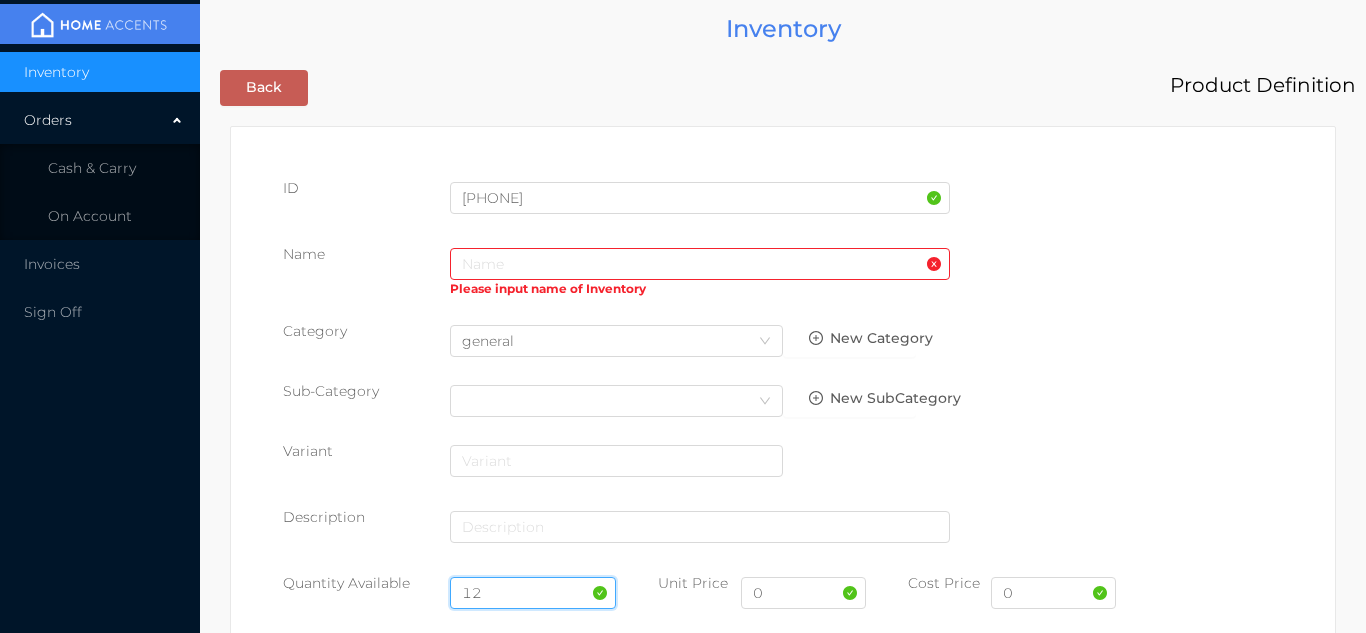 type on "12" 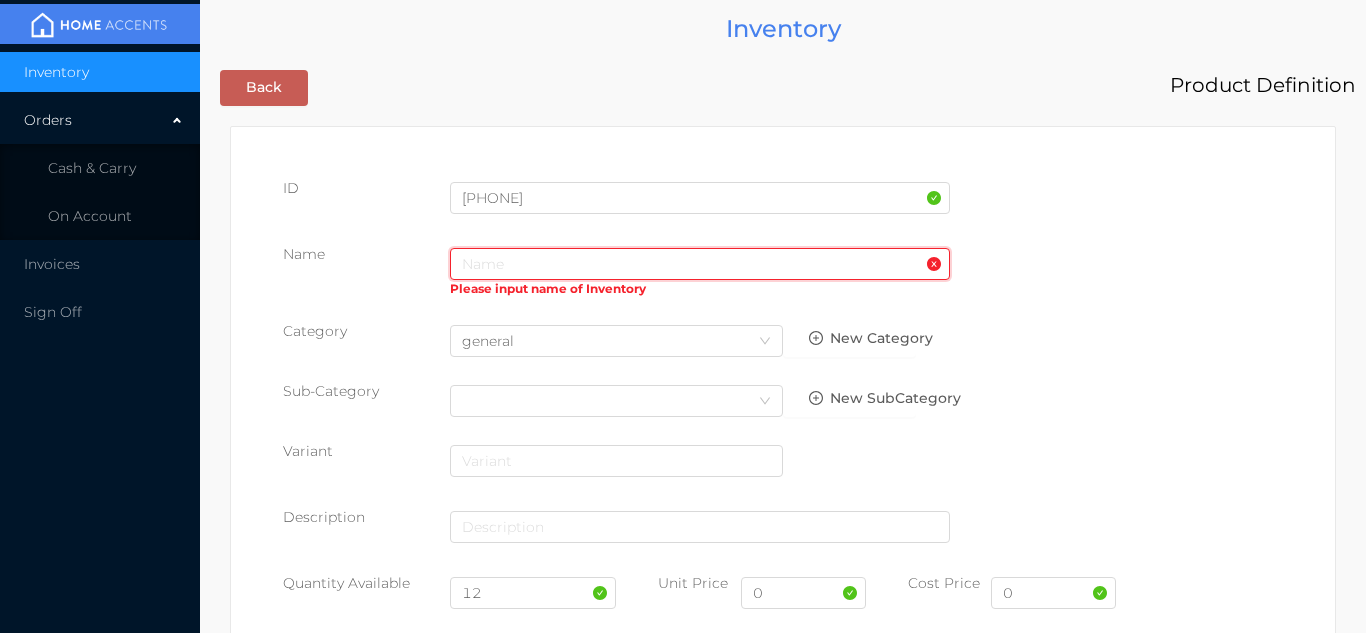 click at bounding box center (700, 264) 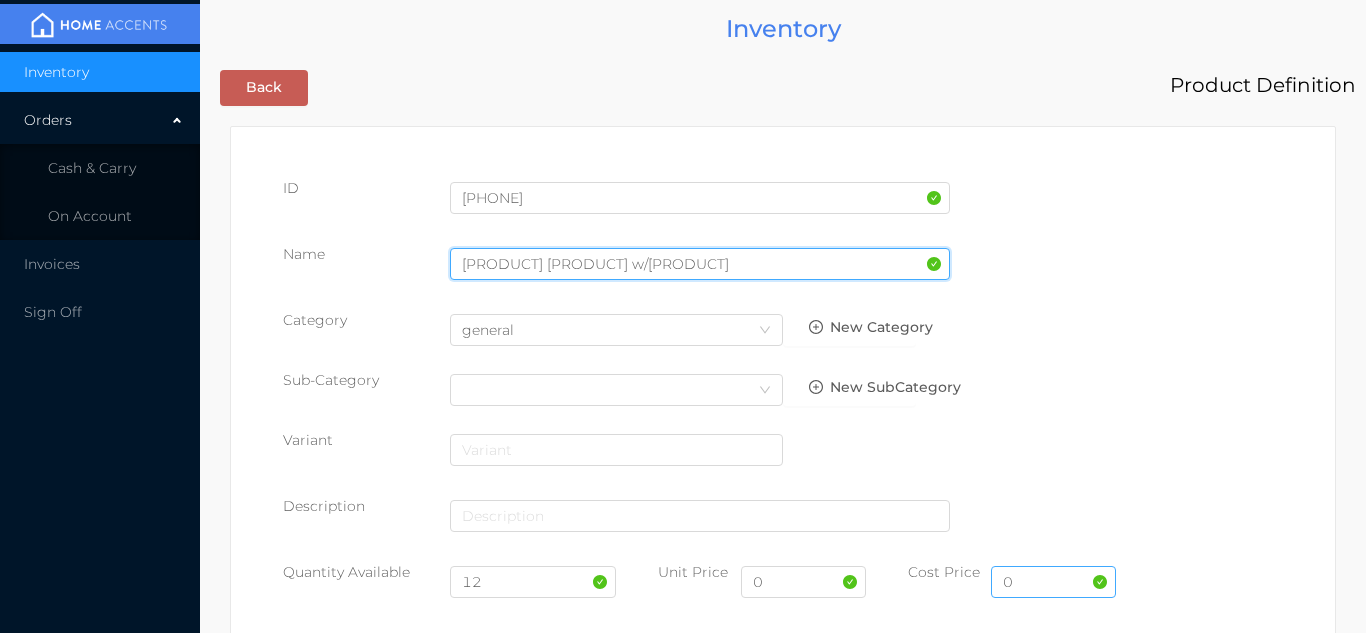 type on "rod pocket w/curtain" 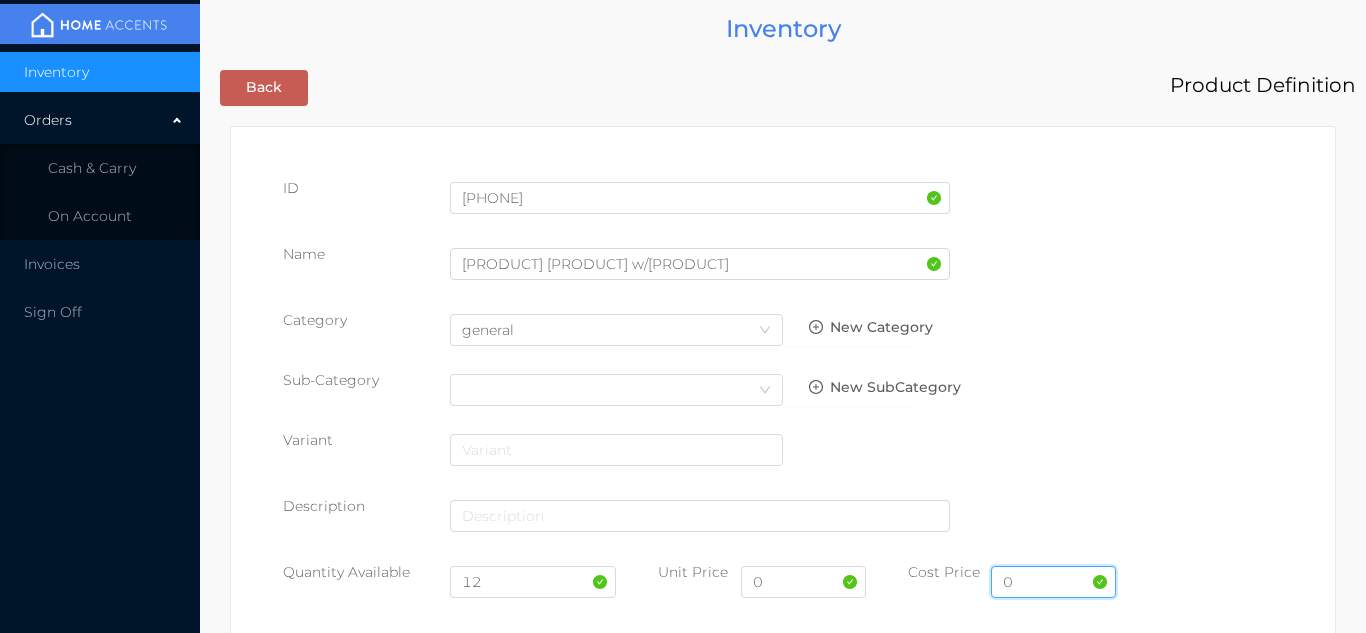 click on "0" at bounding box center (1053, 582) 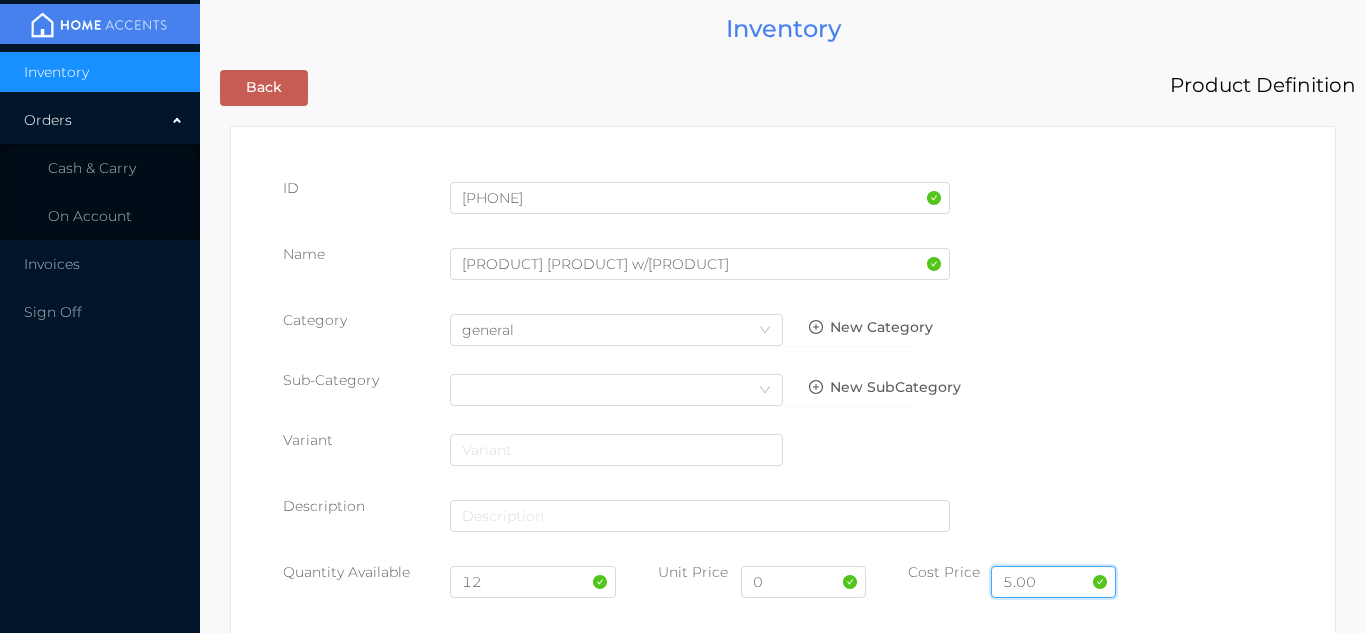 type on "5.00" 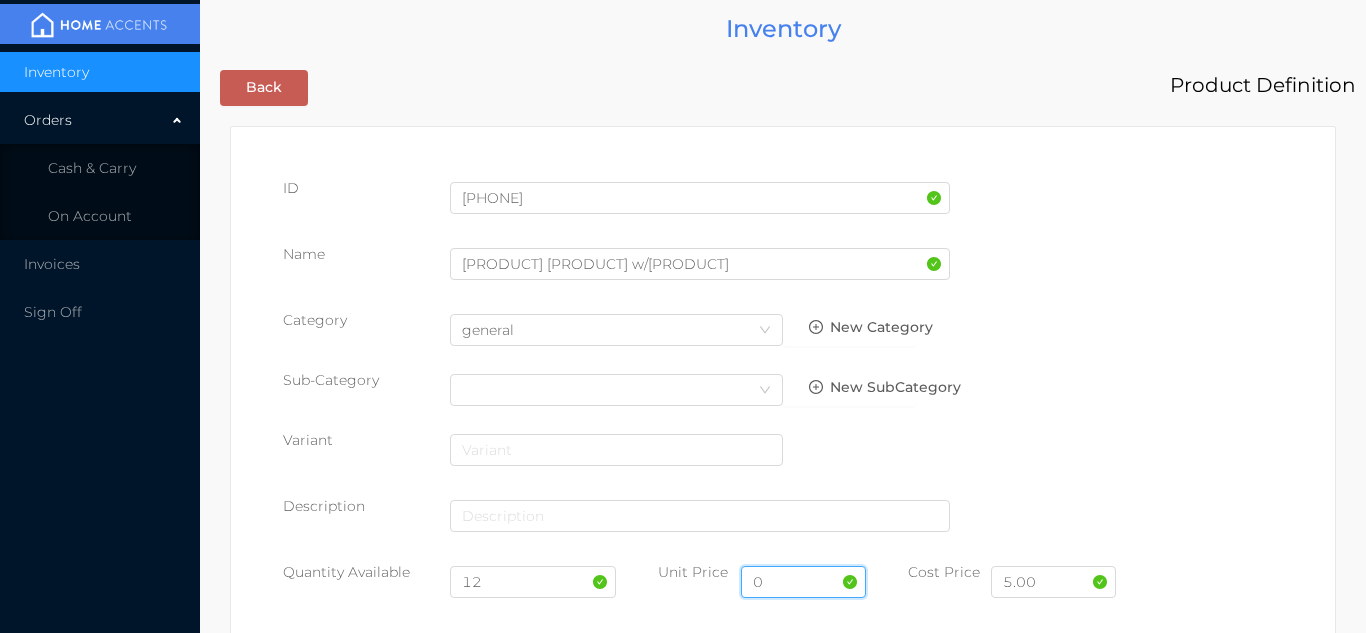 click on "0" at bounding box center [803, 582] 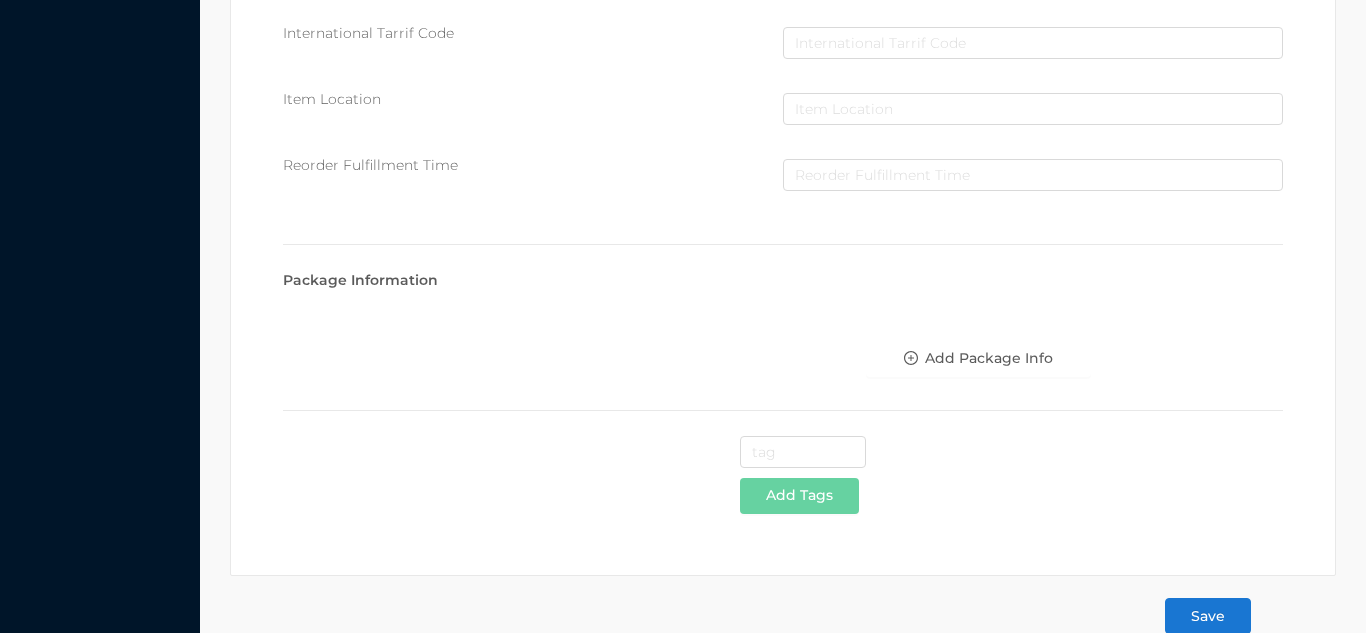 scroll, scrollTop: 1028, scrollLeft: 0, axis: vertical 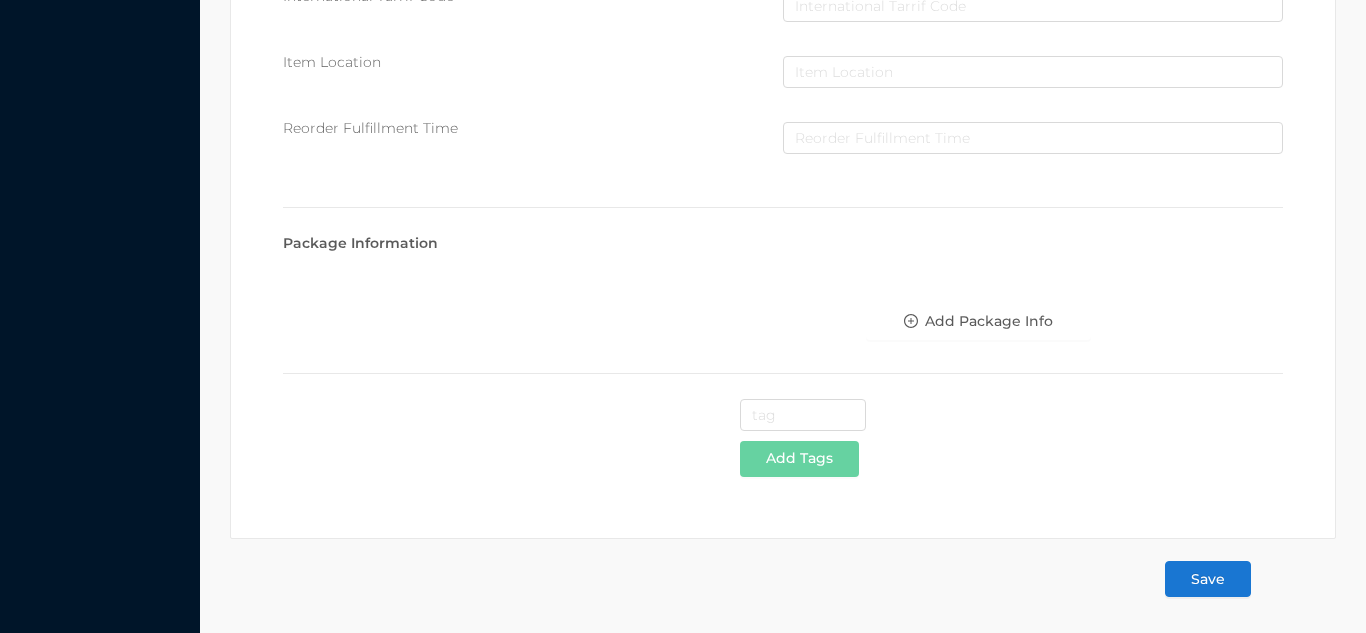 type on "9.99" 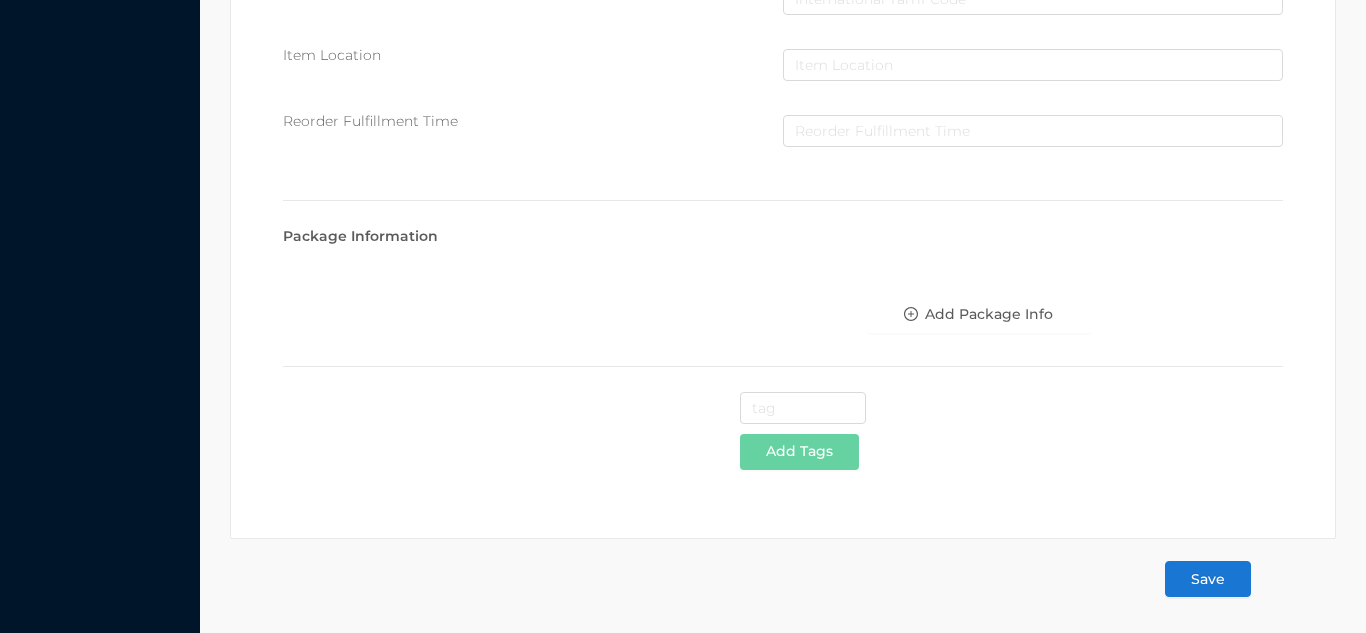 click on "Save" at bounding box center [1208, 579] 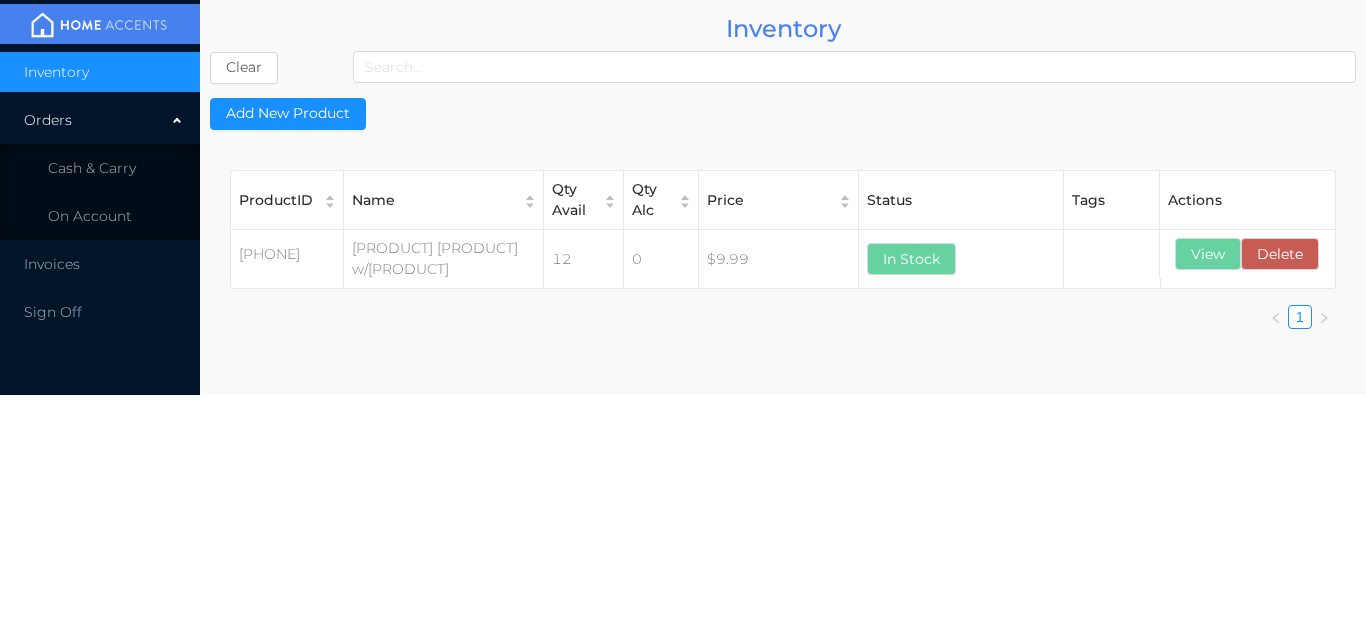 scroll, scrollTop: 0, scrollLeft: 0, axis: both 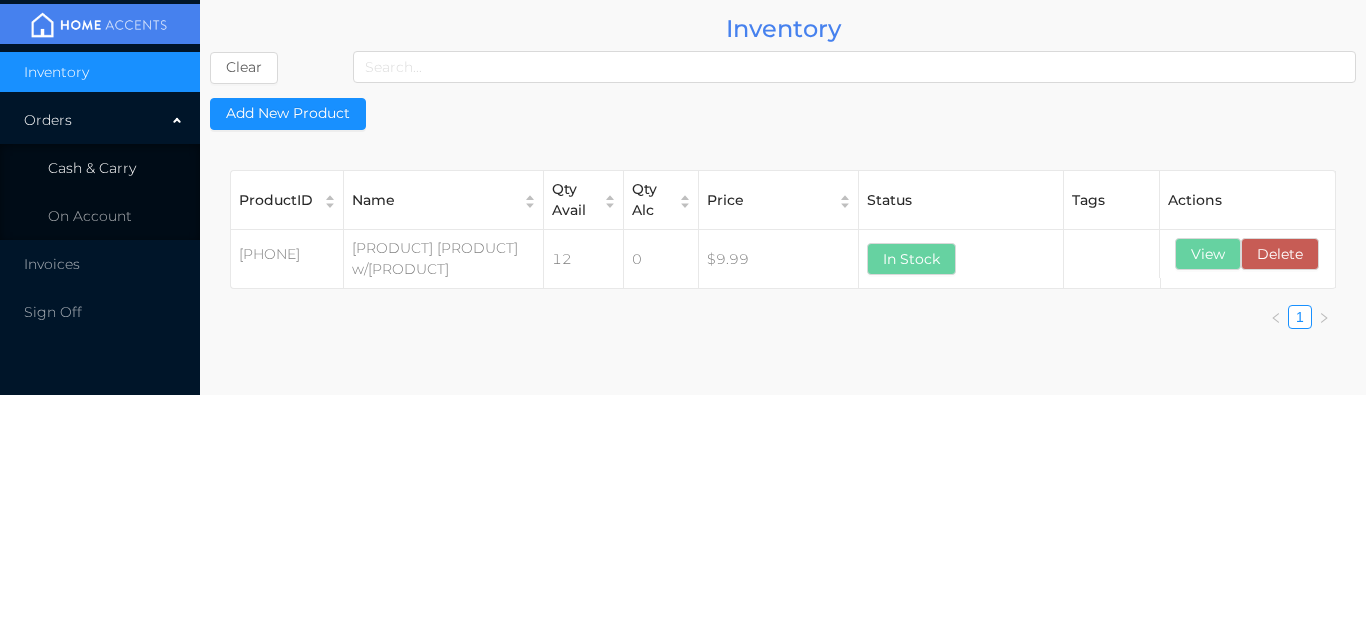click on "Cash & Carry" at bounding box center (100, 168) 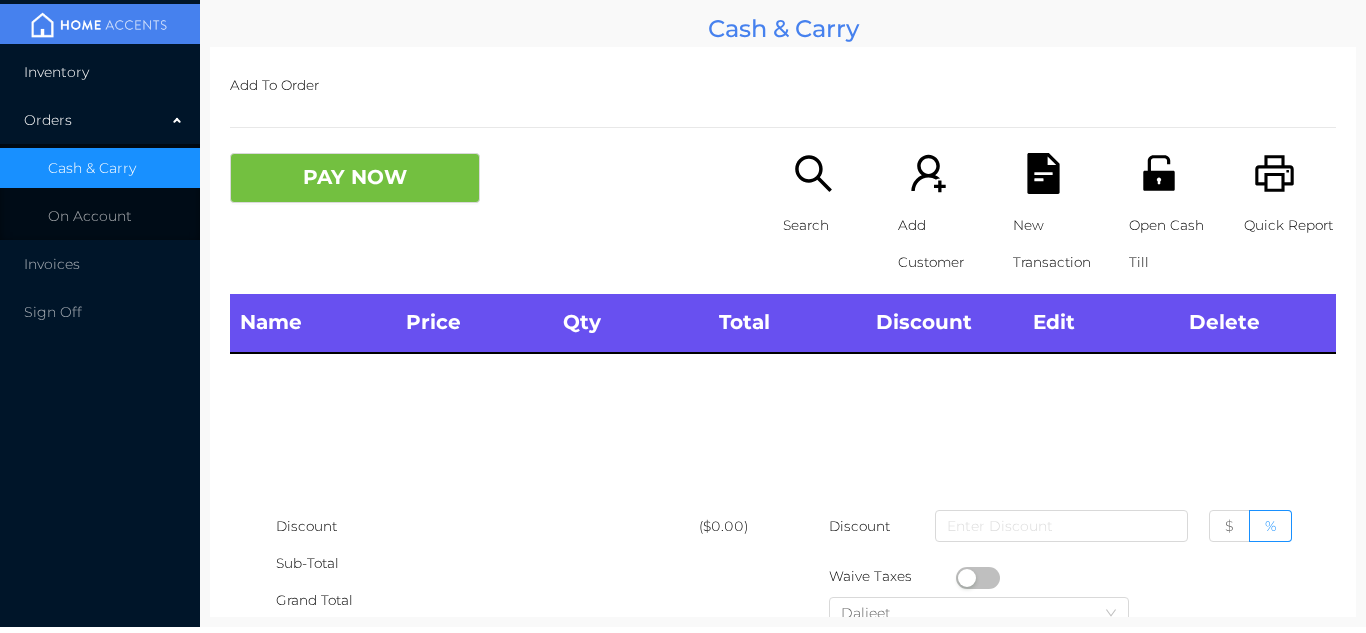 click on "Inventory" at bounding box center (100, 72) 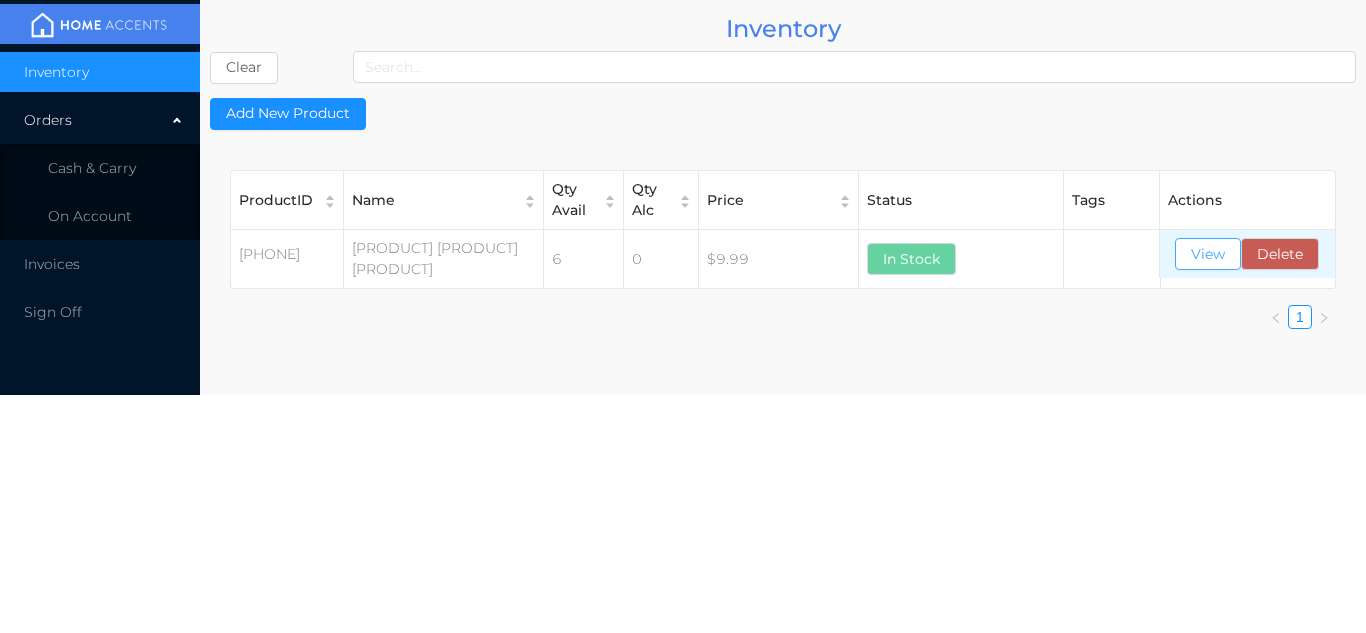 click on "View" at bounding box center [1208, 254] 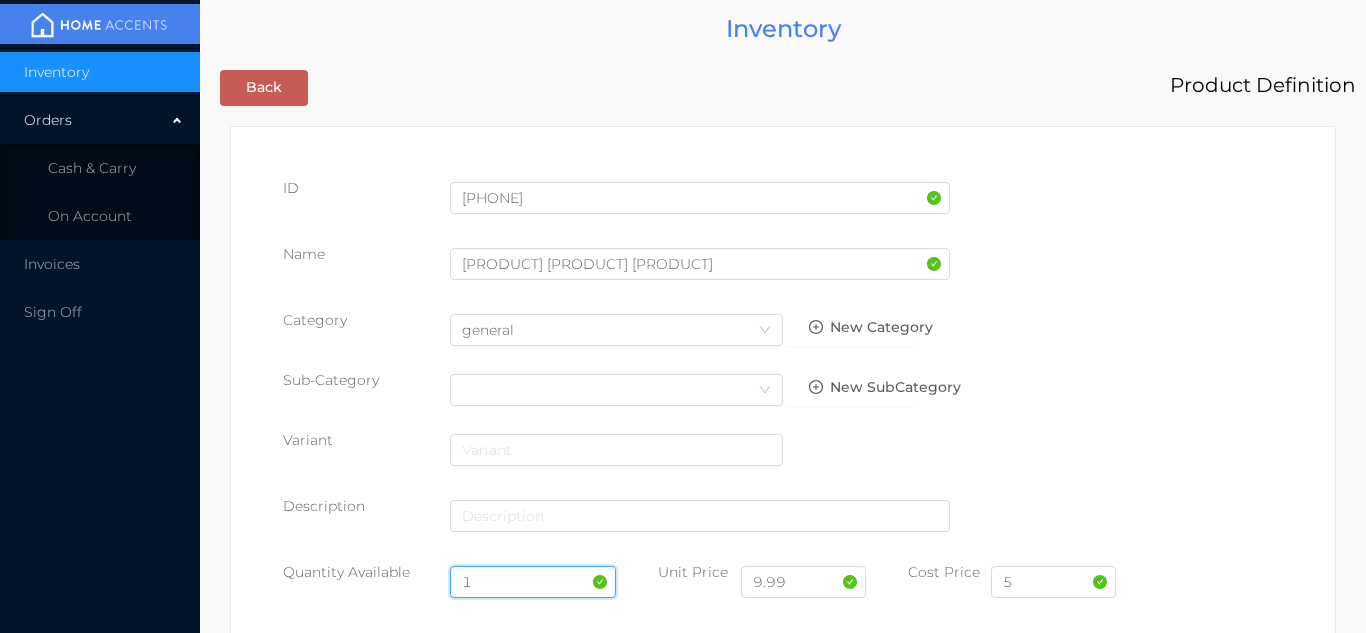 click on "1" at bounding box center [533, 582] 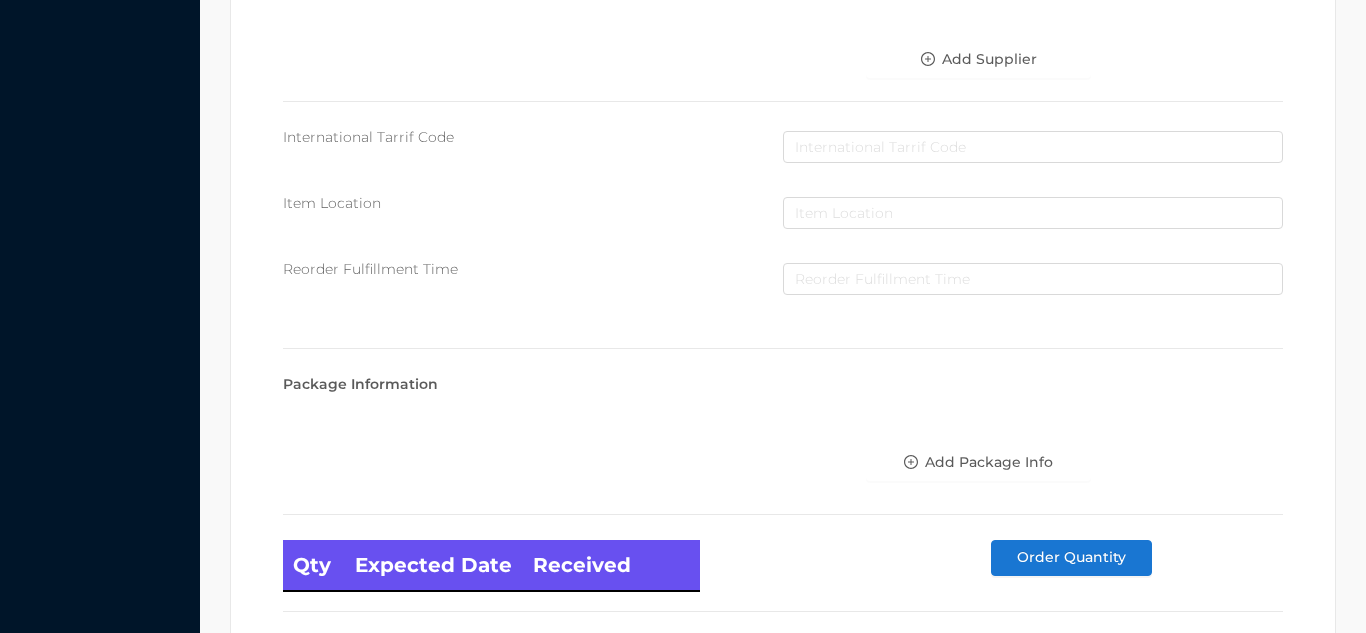 scroll, scrollTop: 1135, scrollLeft: 0, axis: vertical 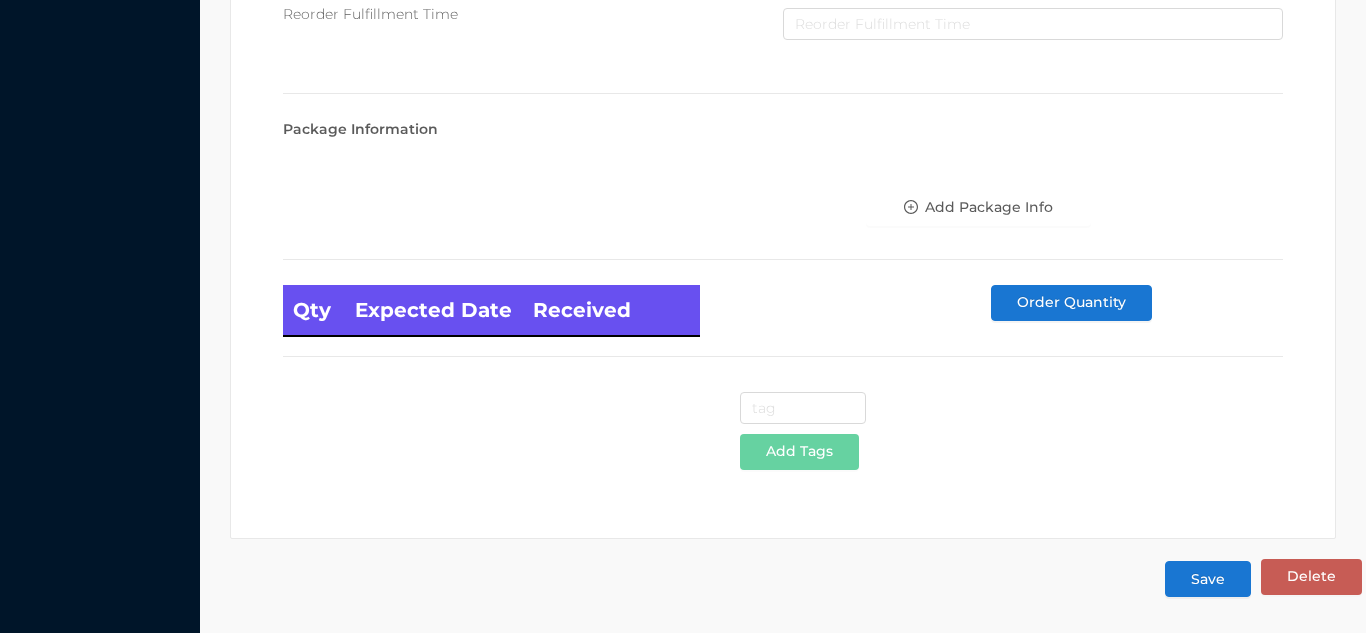 type on "12" 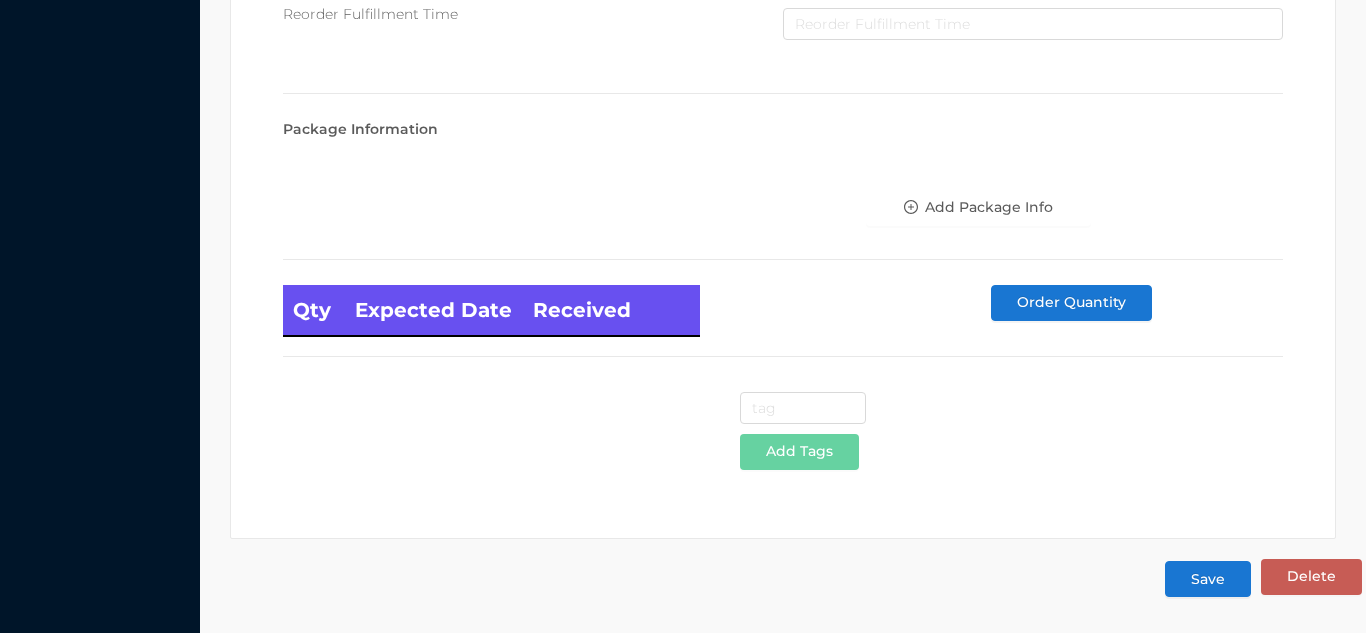 click on "Save" at bounding box center [1208, 579] 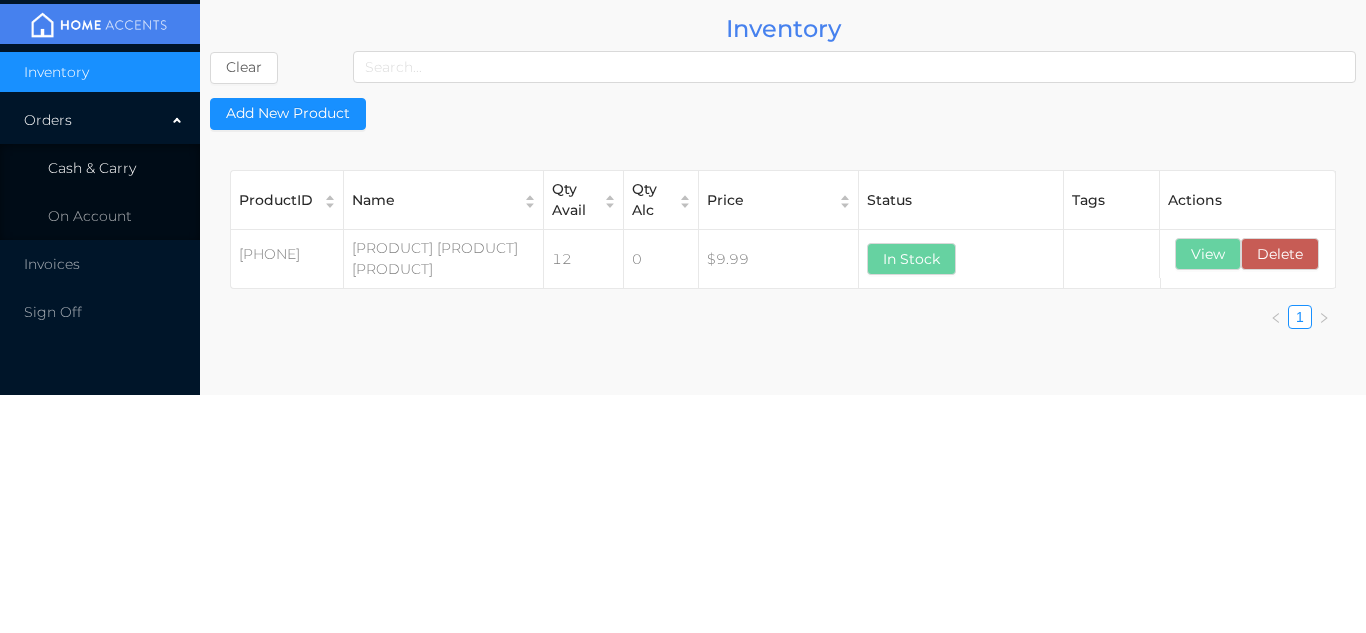click on "Cash & Carry" at bounding box center (100, 168) 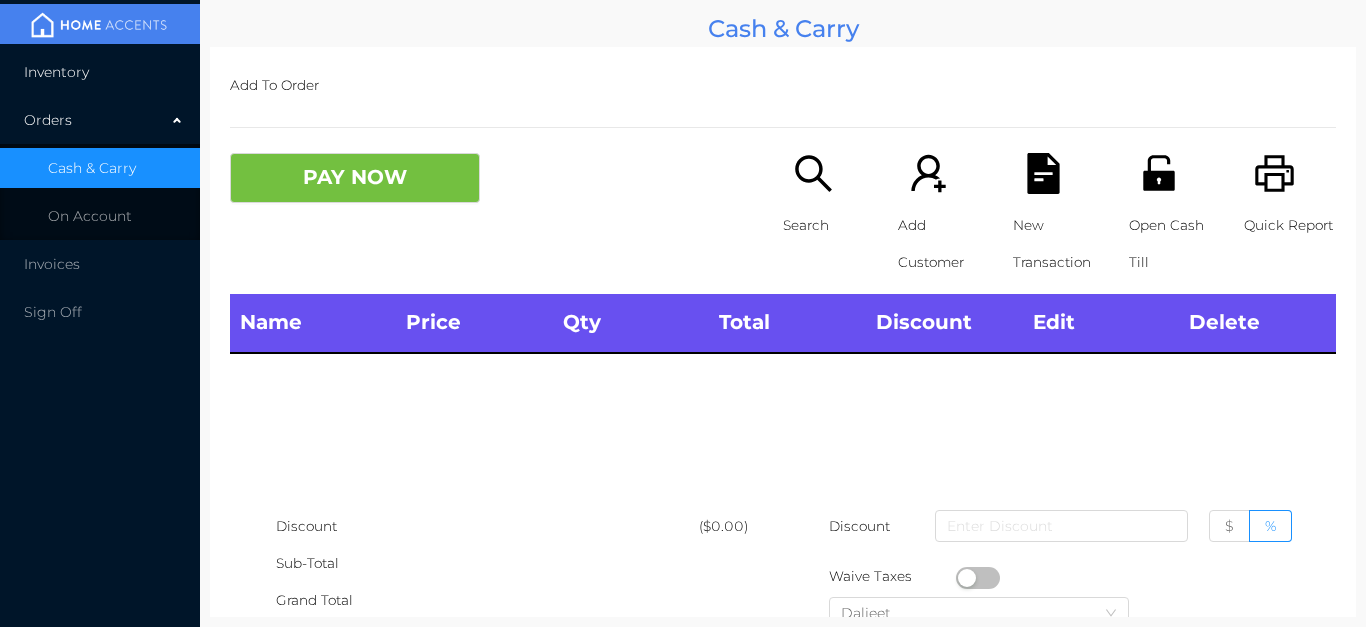 click on "Inventory" at bounding box center (100, 72) 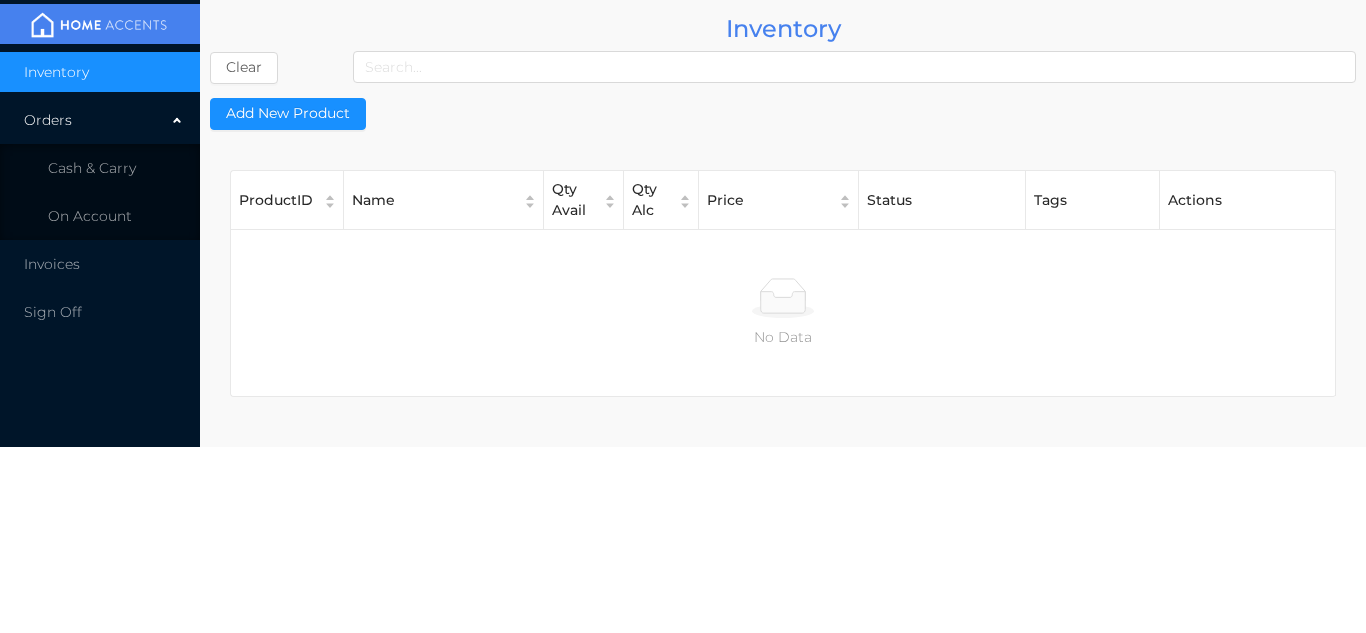 click on "Cash & Carry" at bounding box center [100, 168] 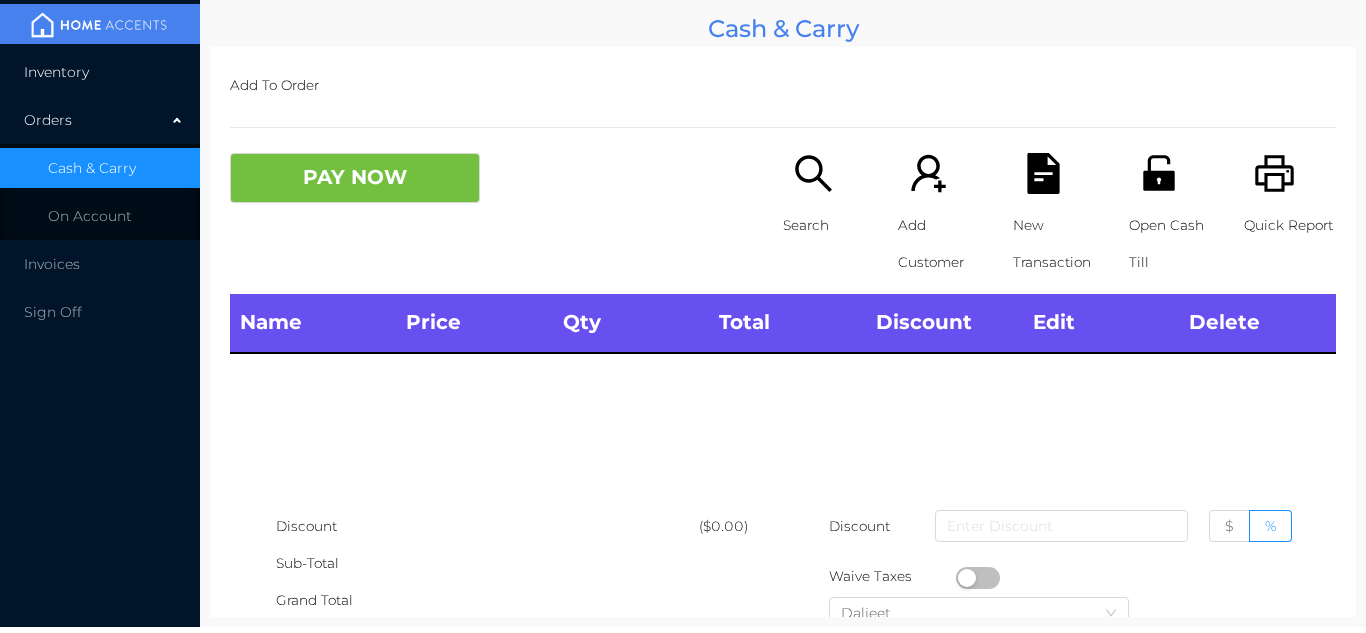 click on "Inventory" at bounding box center [100, 72] 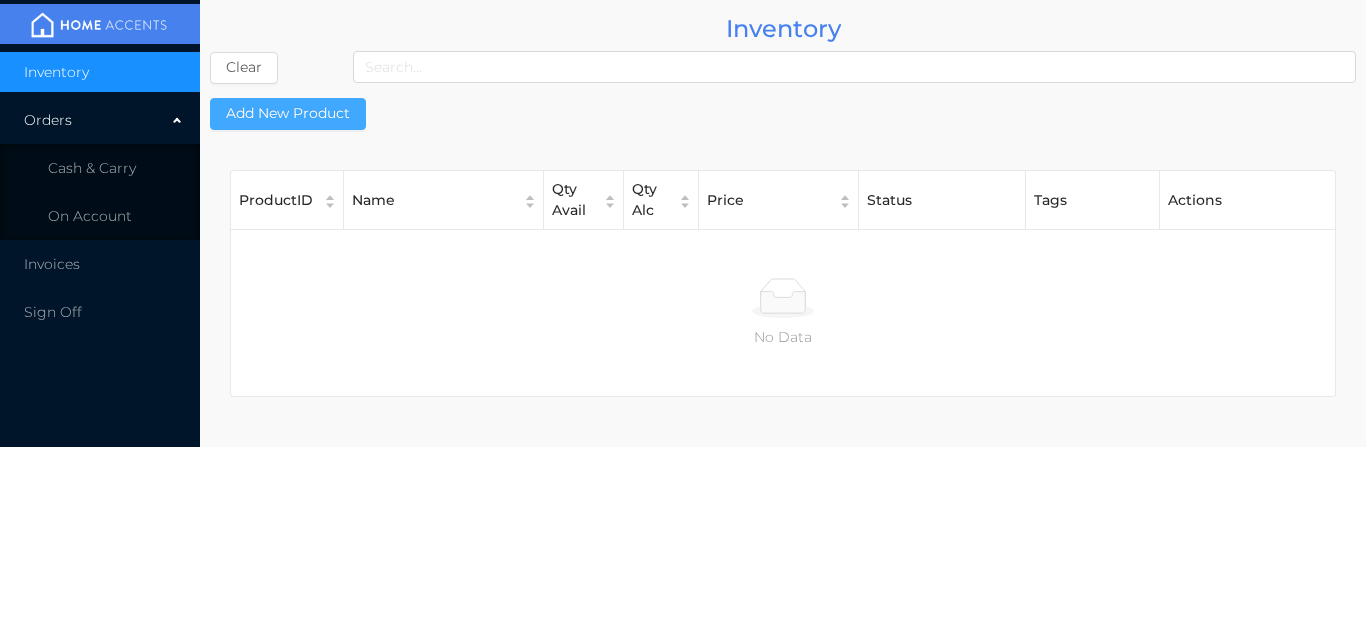 click on "Add New Product" at bounding box center (288, 114) 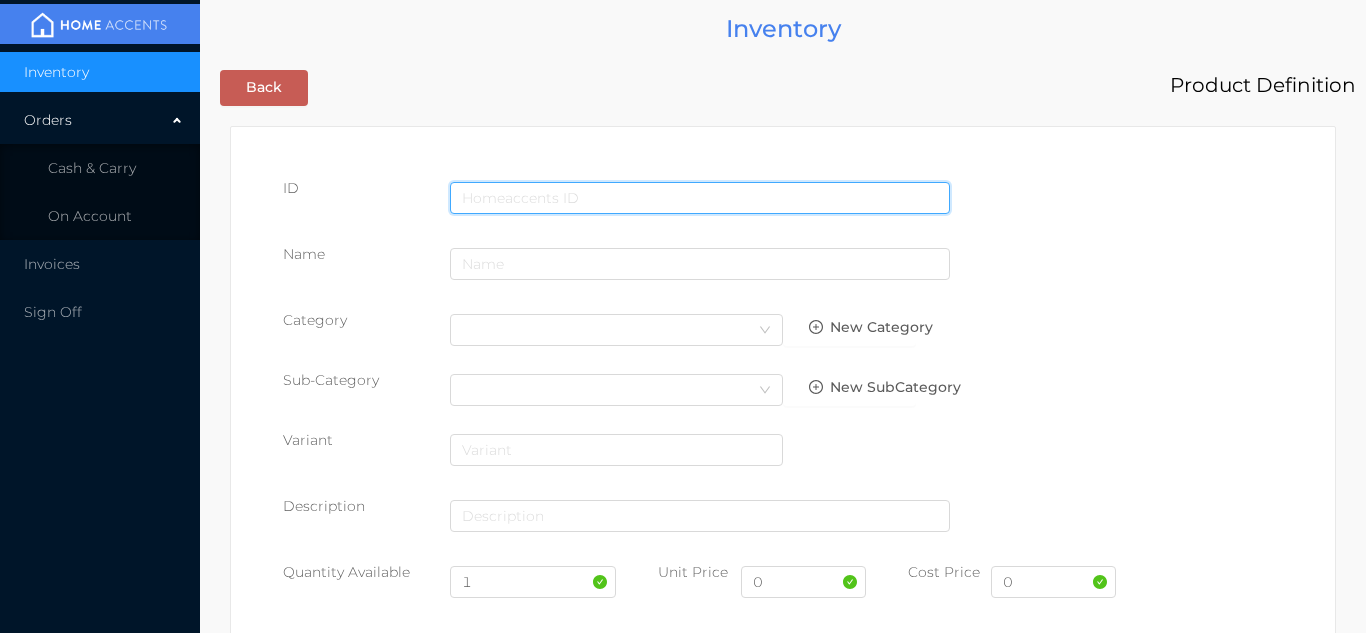 click at bounding box center [700, 198] 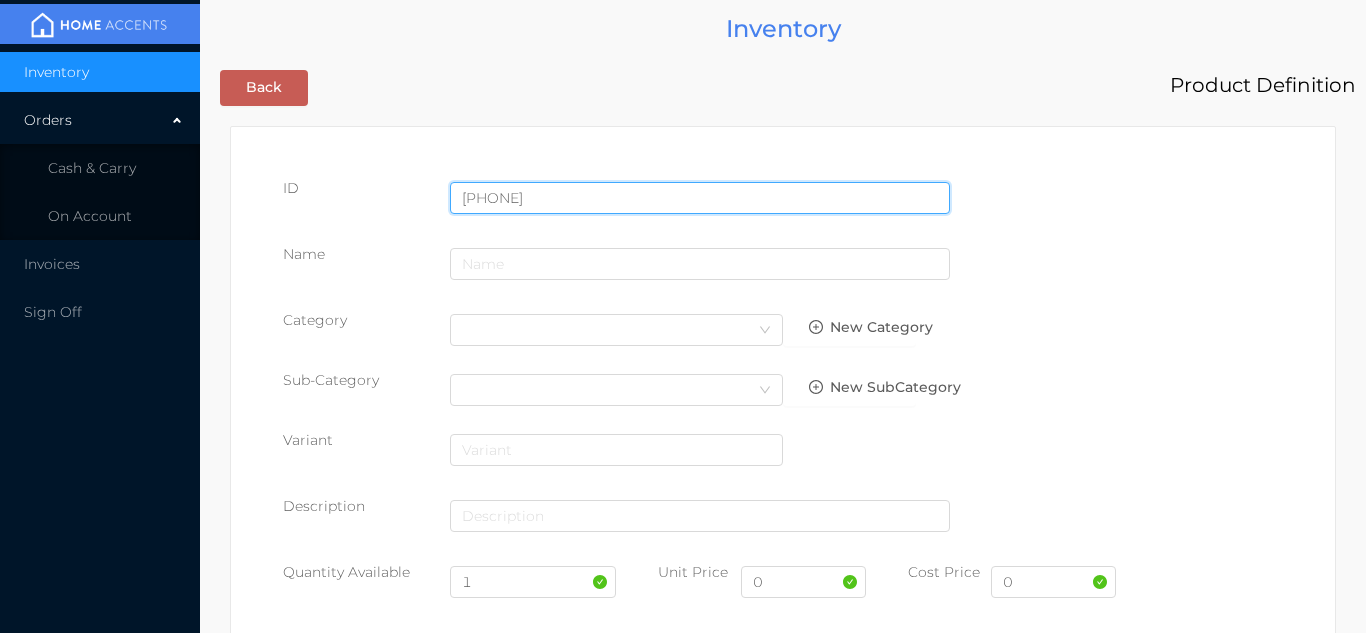 type on "057359324370" 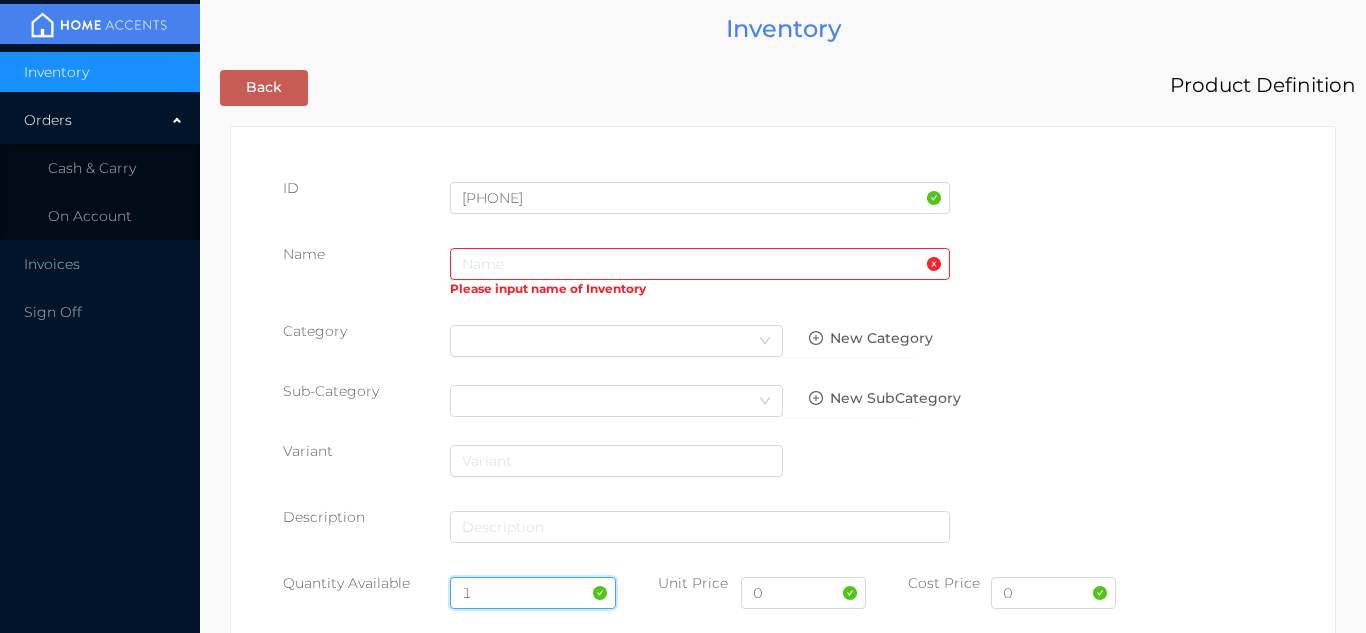 click on "1" at bounding box center (533, 593) 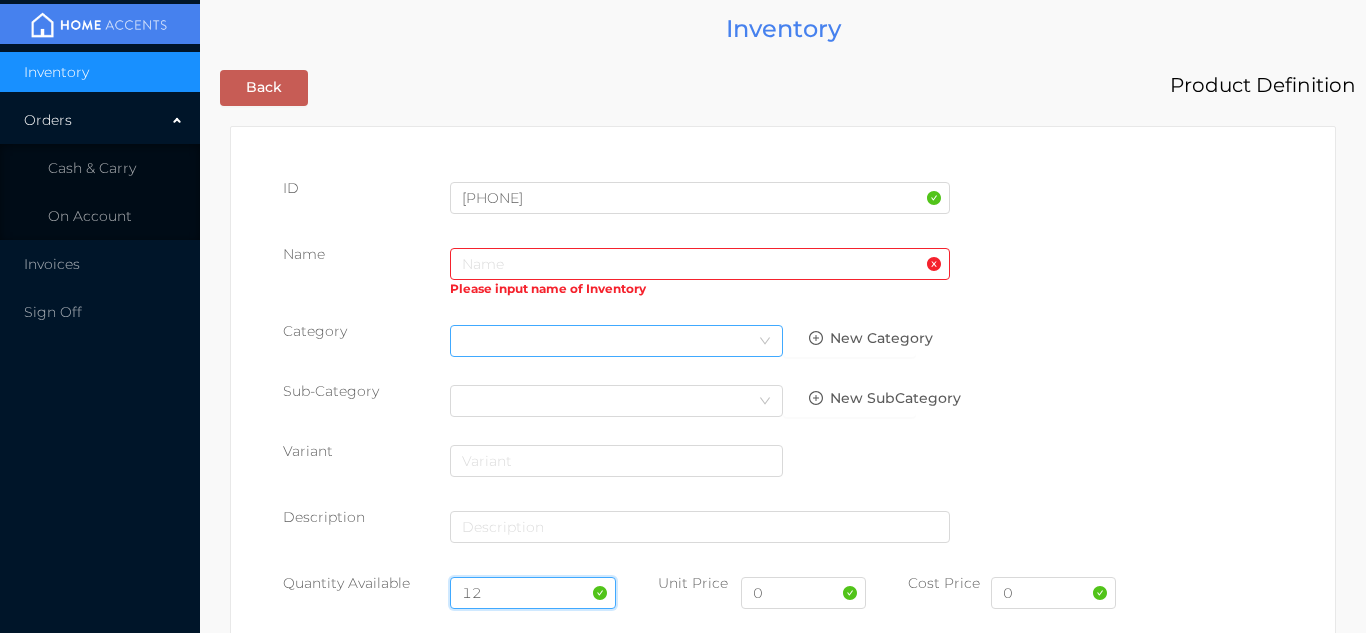 type on "12" 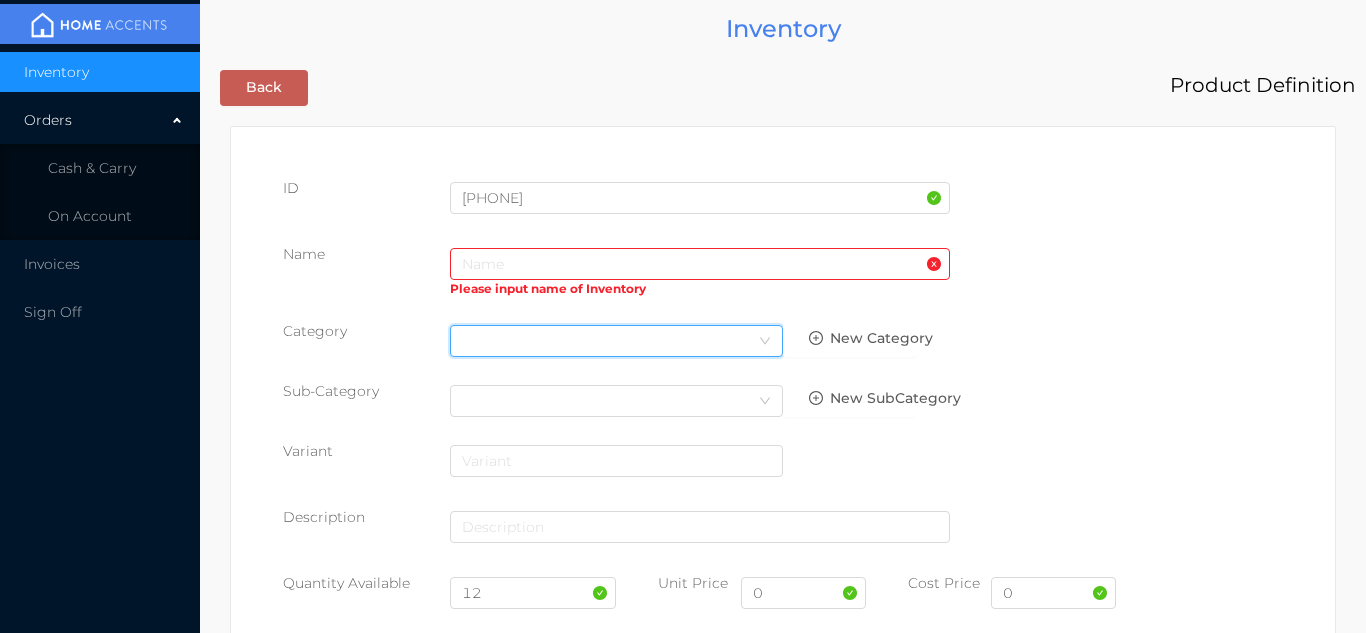 click on "Select Category" at bounding box center (616, 341) 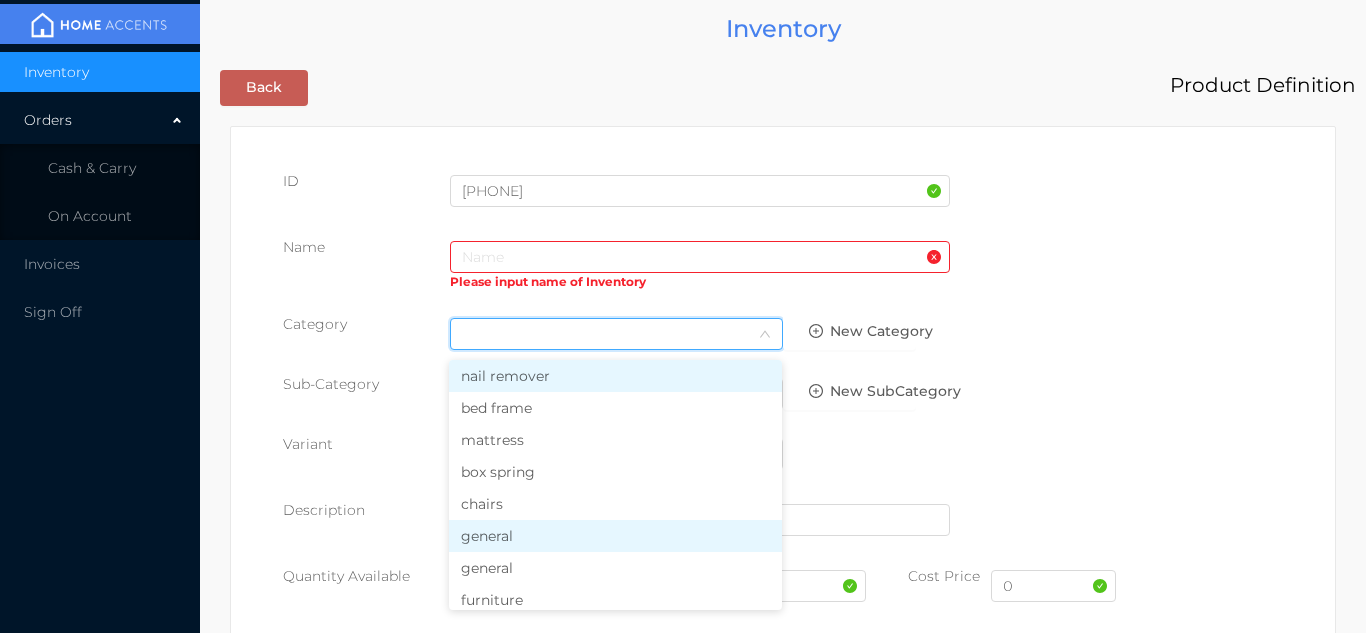 click on "general" at bounding box center (615, 536) 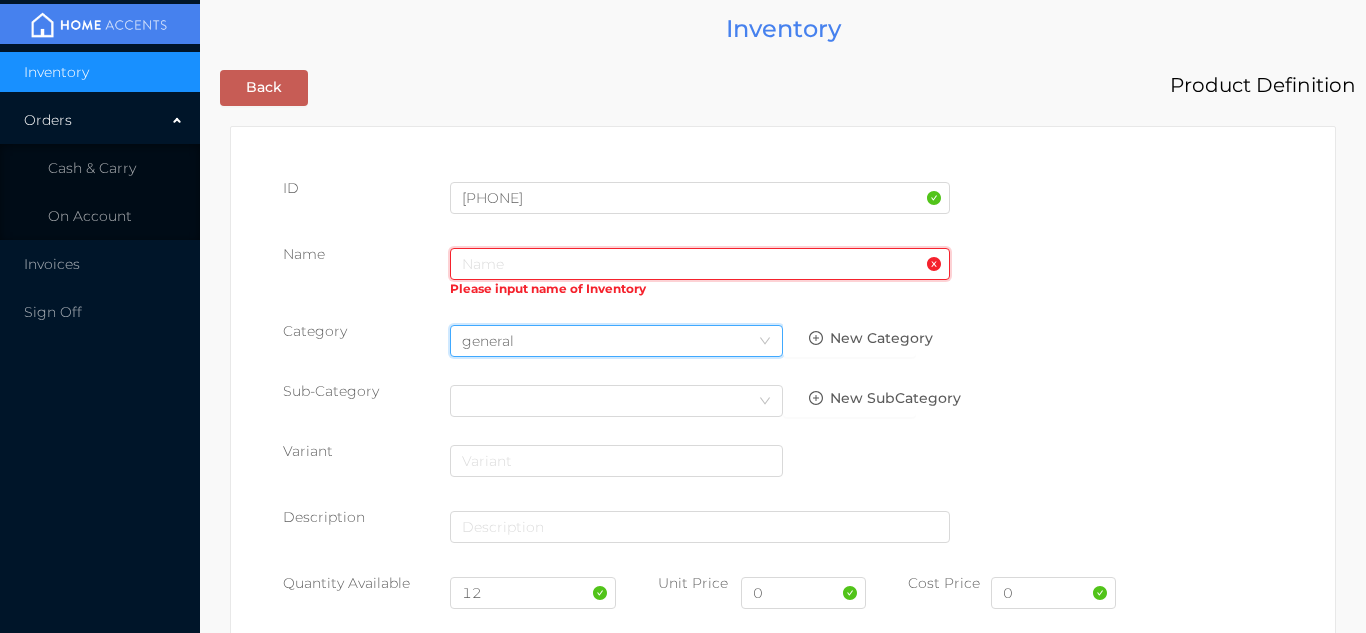 click at bounding box center [700, 264] 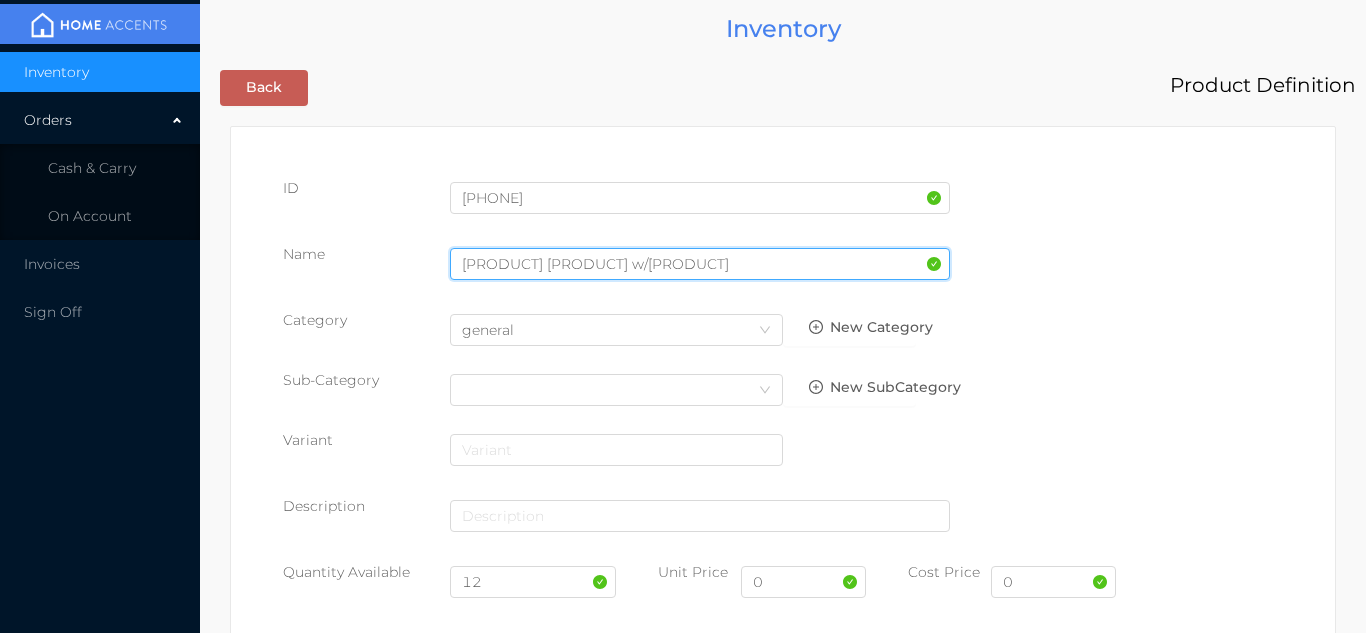 type on "rod pocket w/curtain" 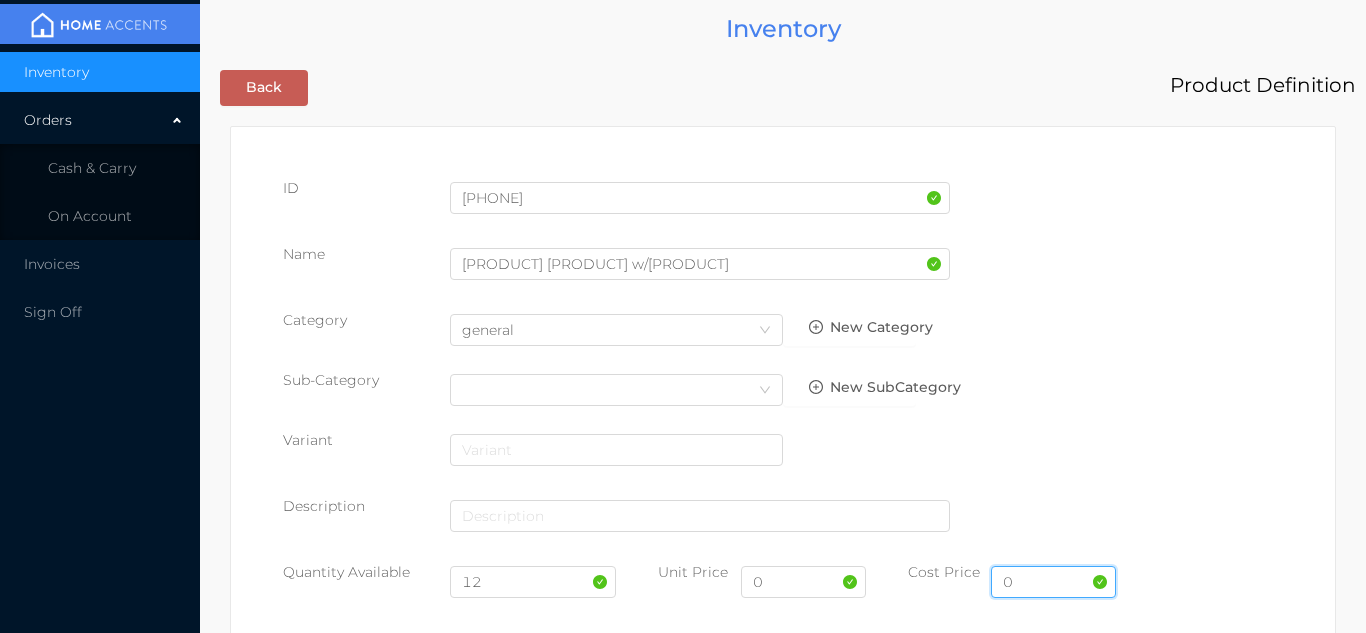 click on "0" at bounding box center [1053, 582] 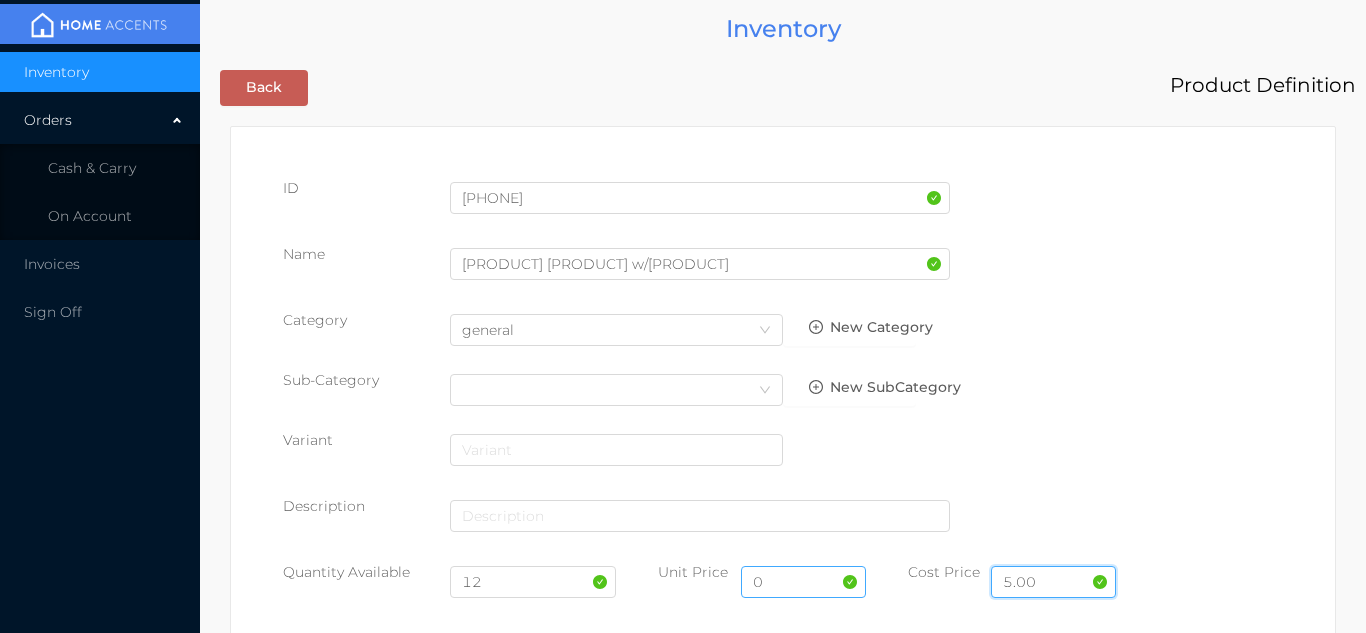 type on "5.00" 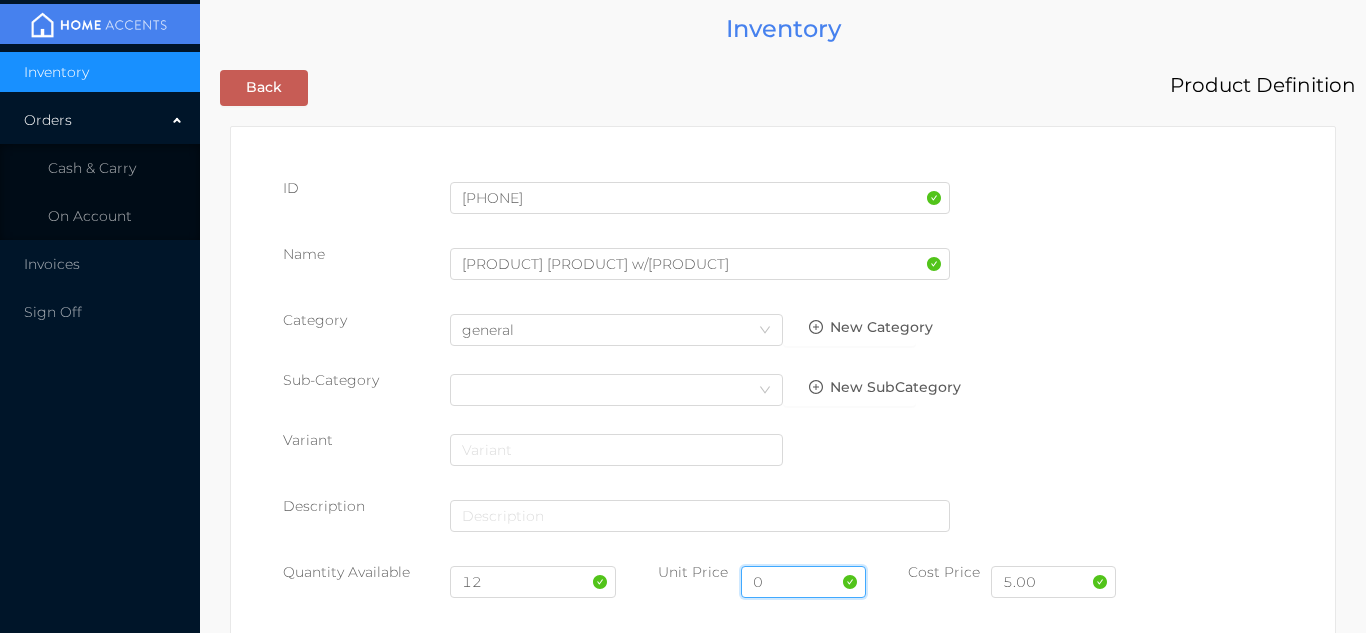 click on "0" at bounding box center (803, 582) 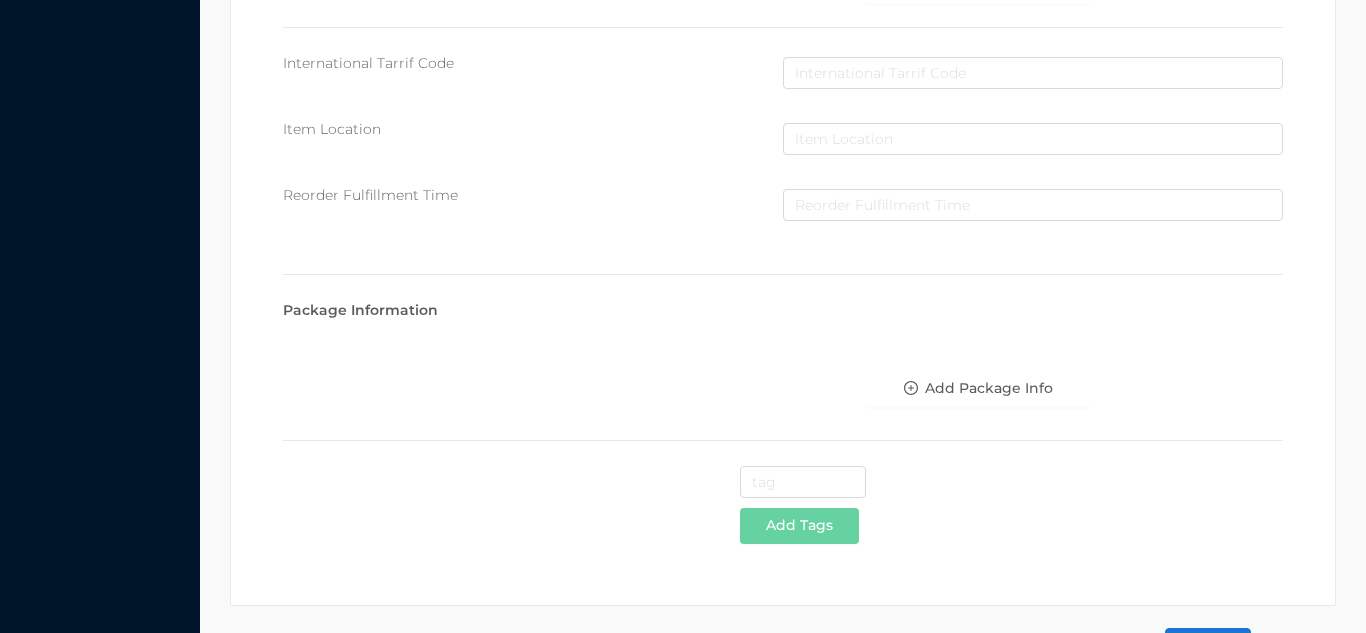scroll, scrollTop: 1028, scrollLeft: 0, axis: vertical 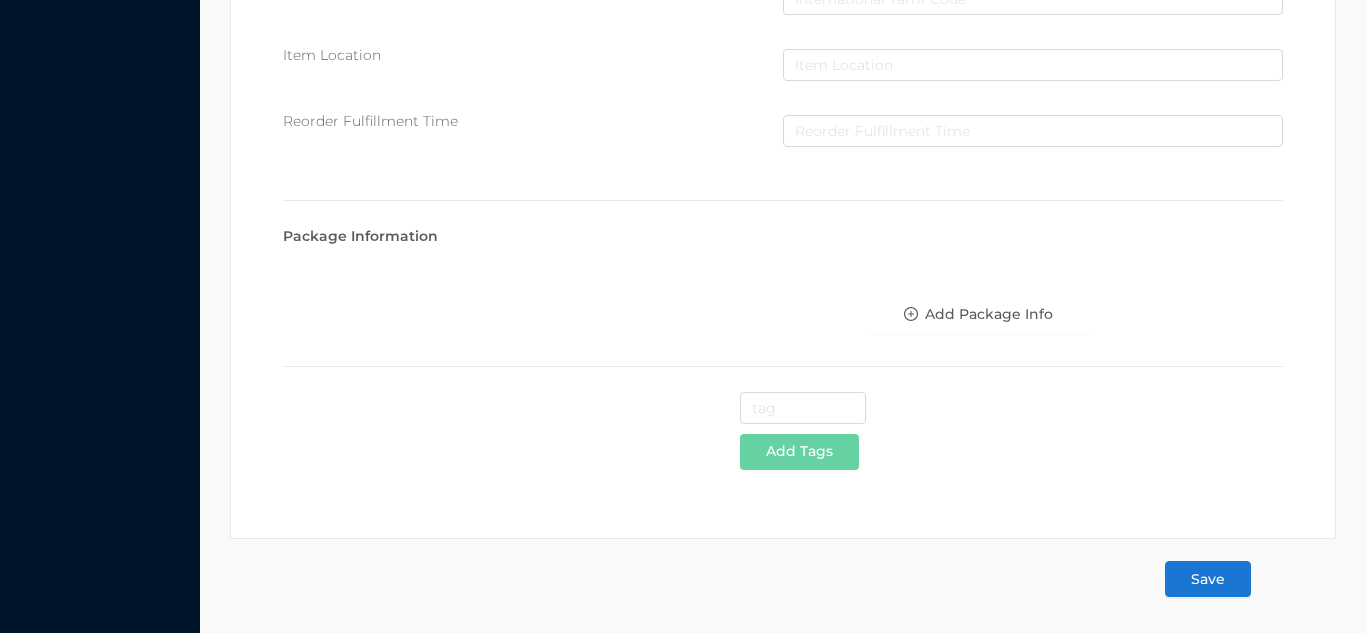type on "9.99" 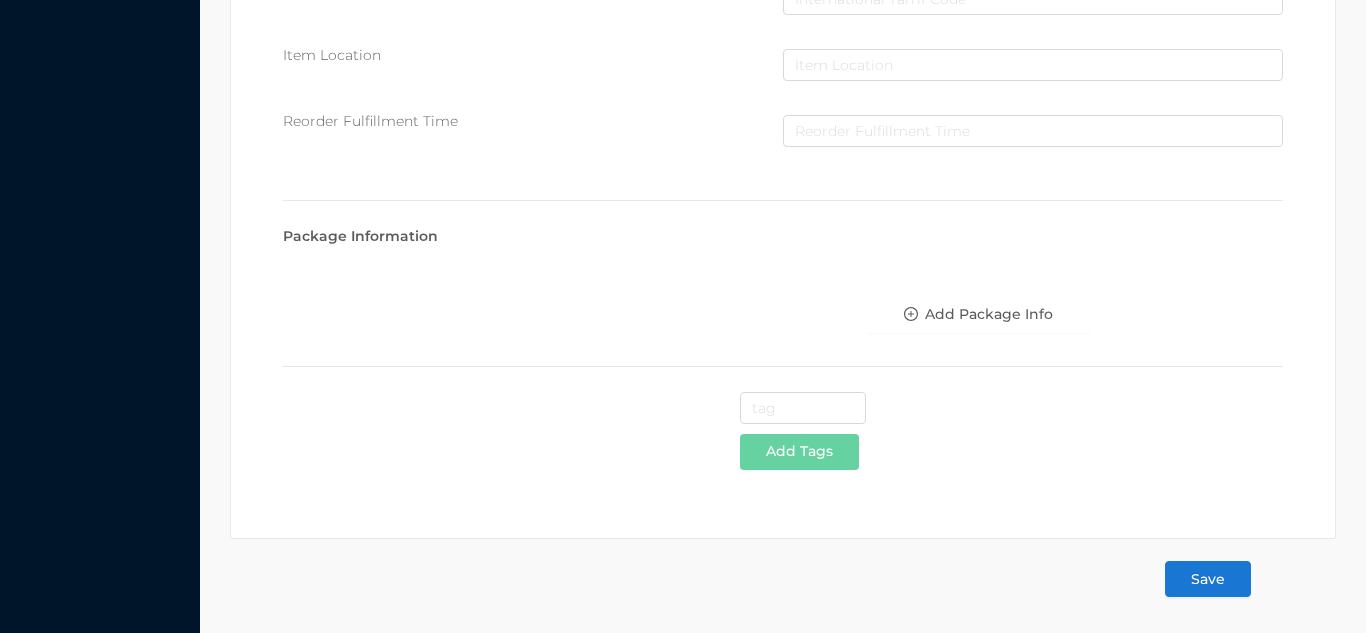 click on "Save" at bounding box center [1208, 579] 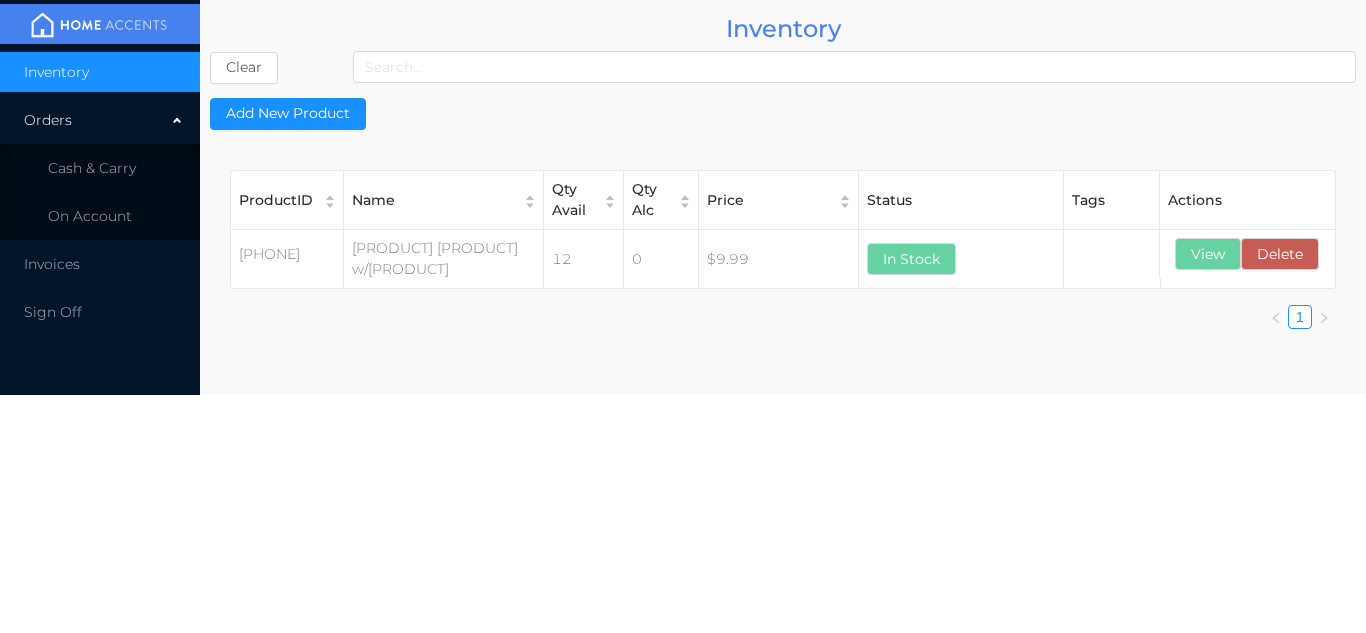 scroll, scrollTop: 0, scrollLeft: 0, axis: both 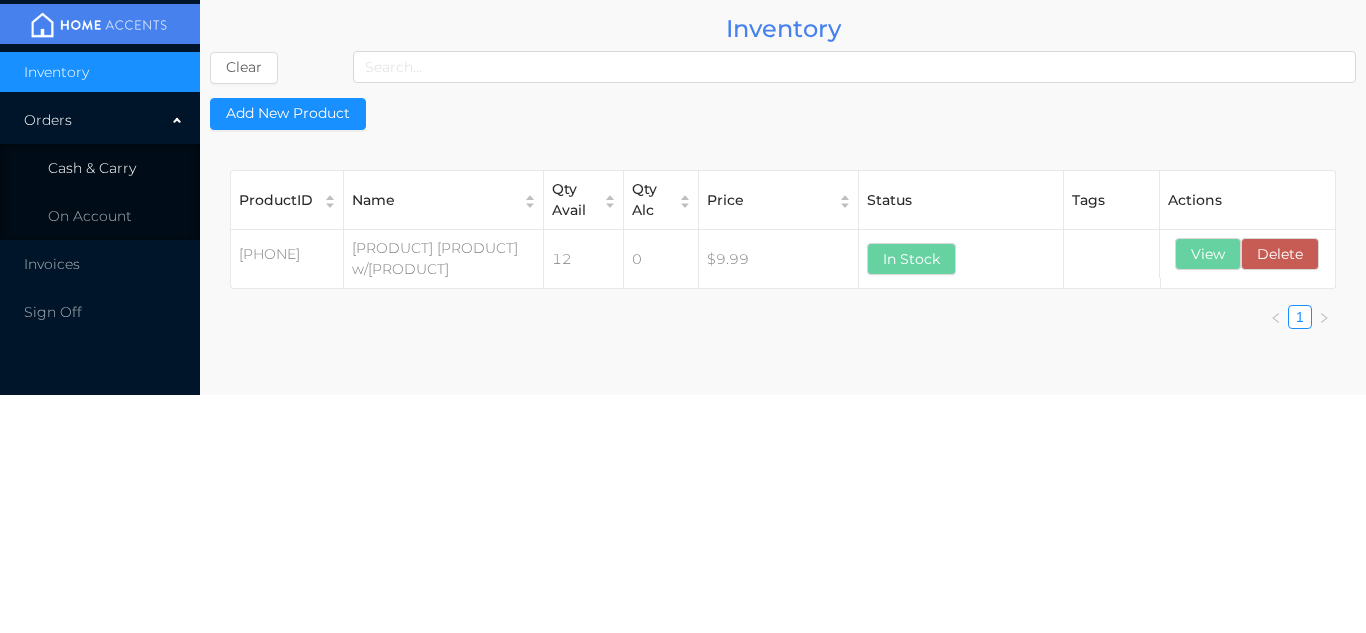 click on "Cash & Carry" at bounding box center (92, 168) 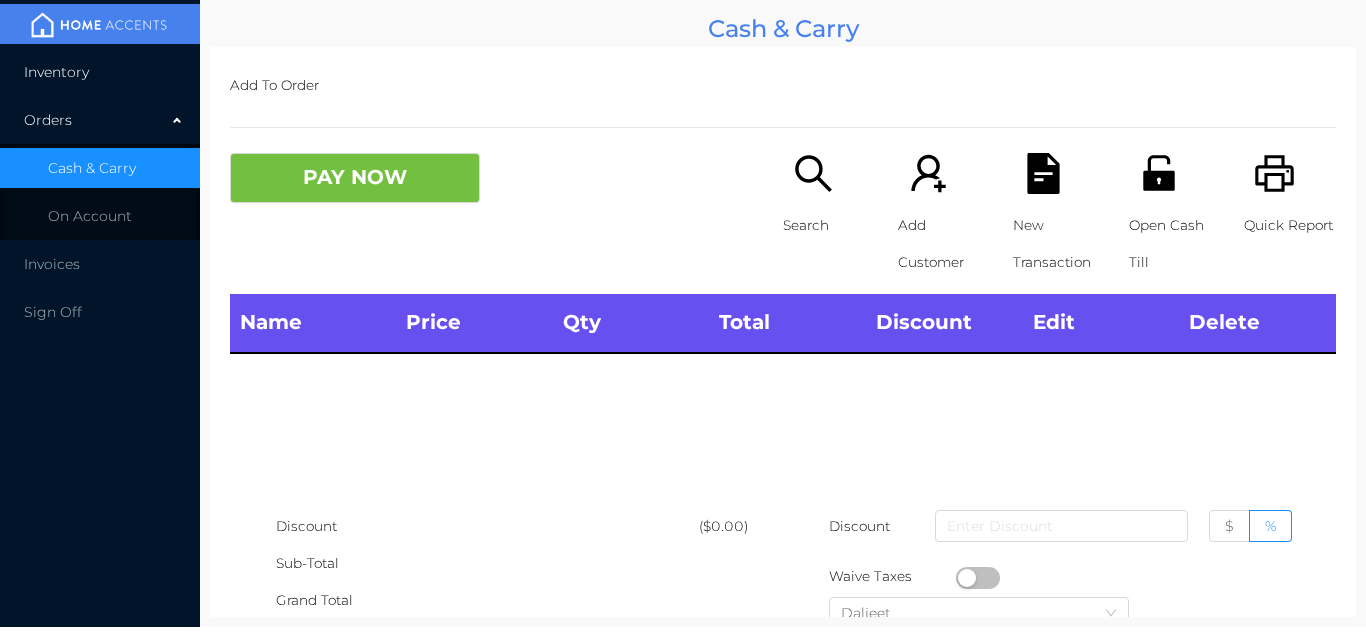 click on "Inventory" at bounding box center (100, 72) 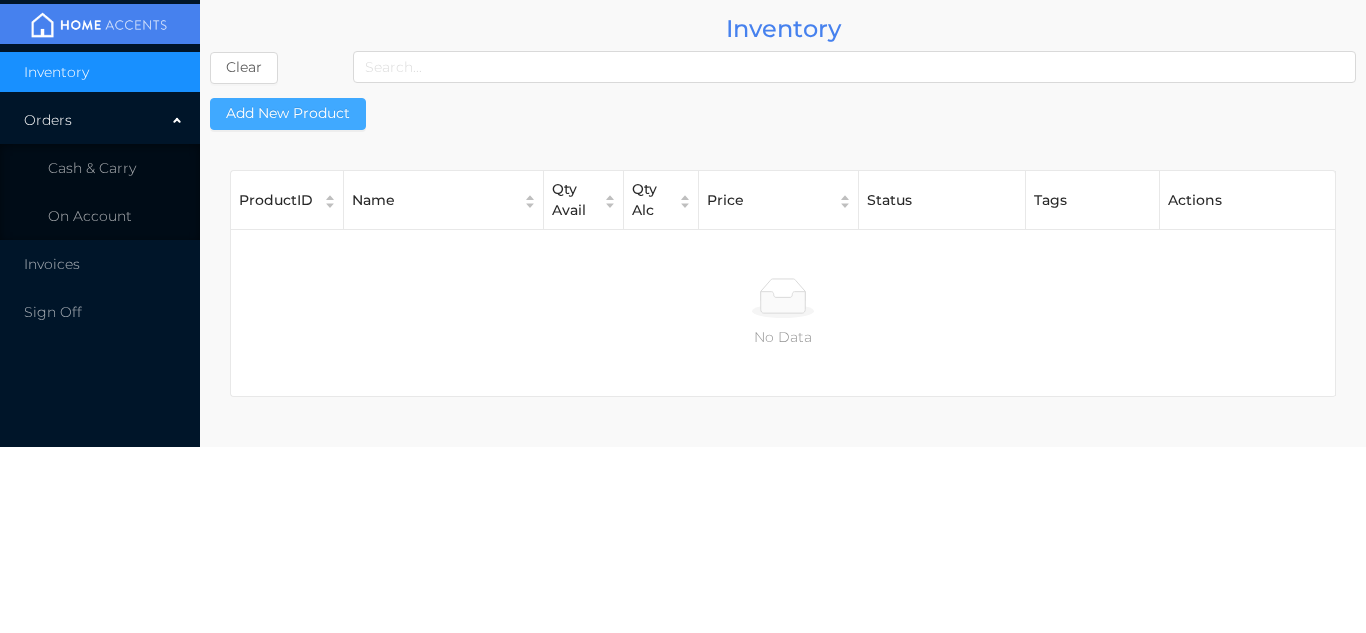 click on "Add New Product" at bounding box center (288, 114) 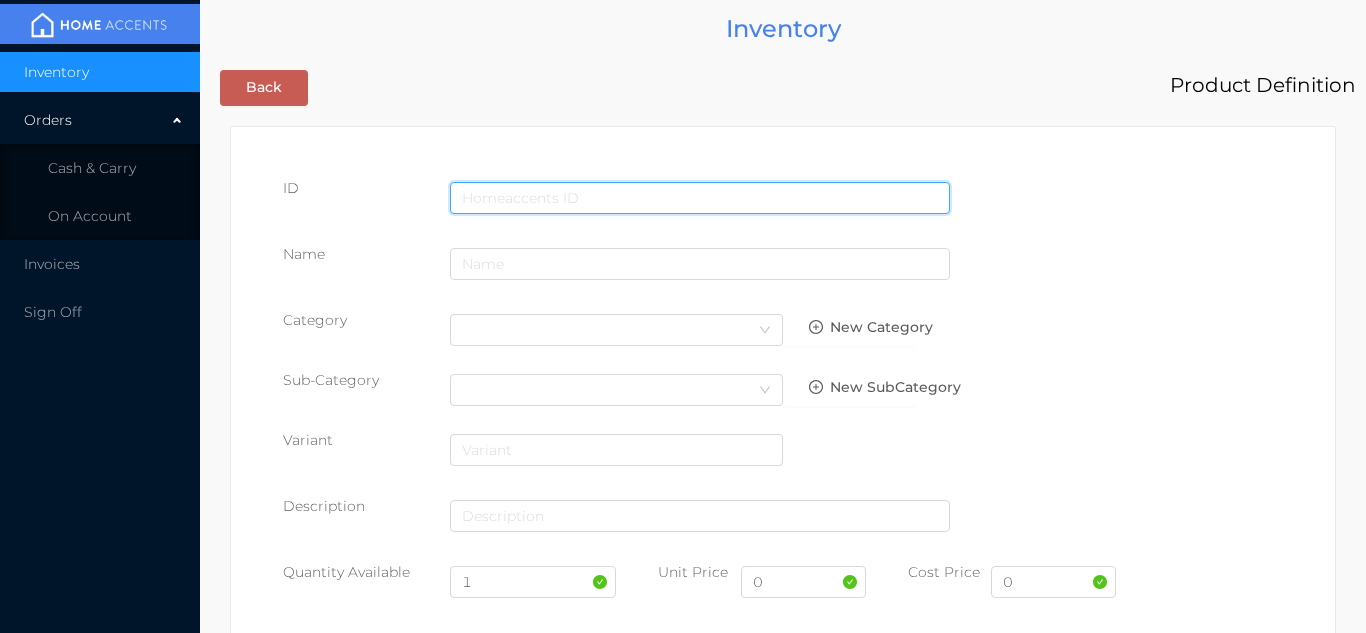 click at bounding box center [700, 198] 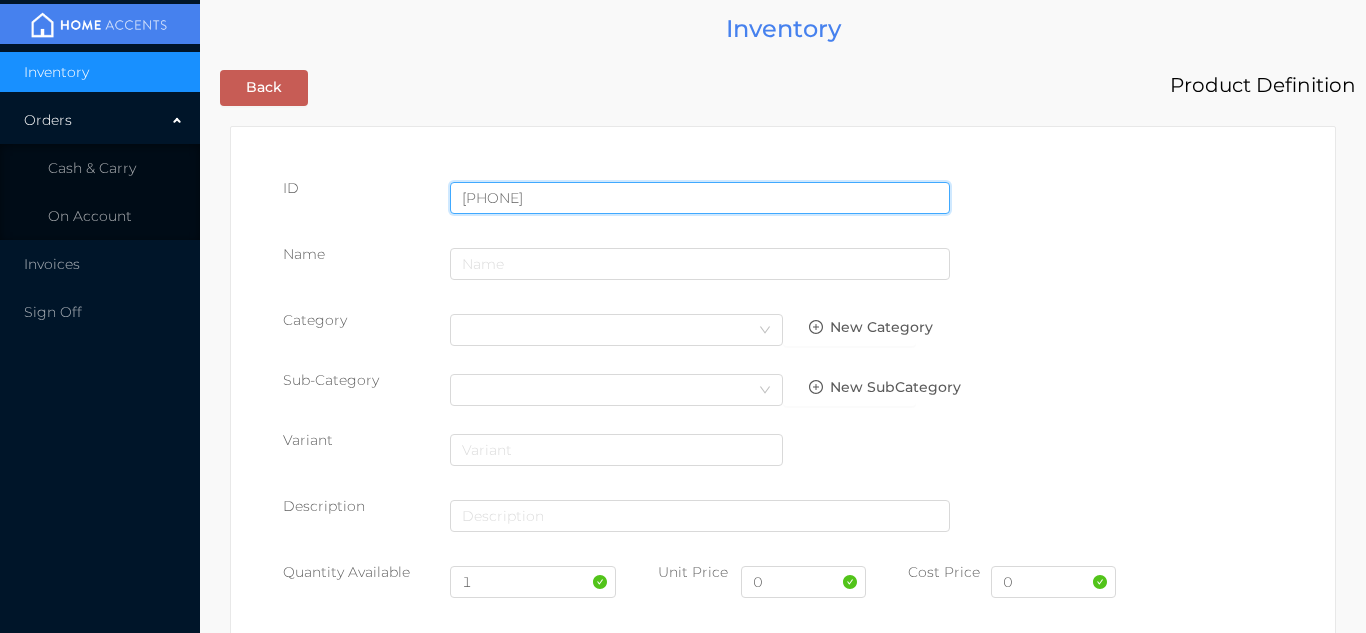 type on "057359324325" 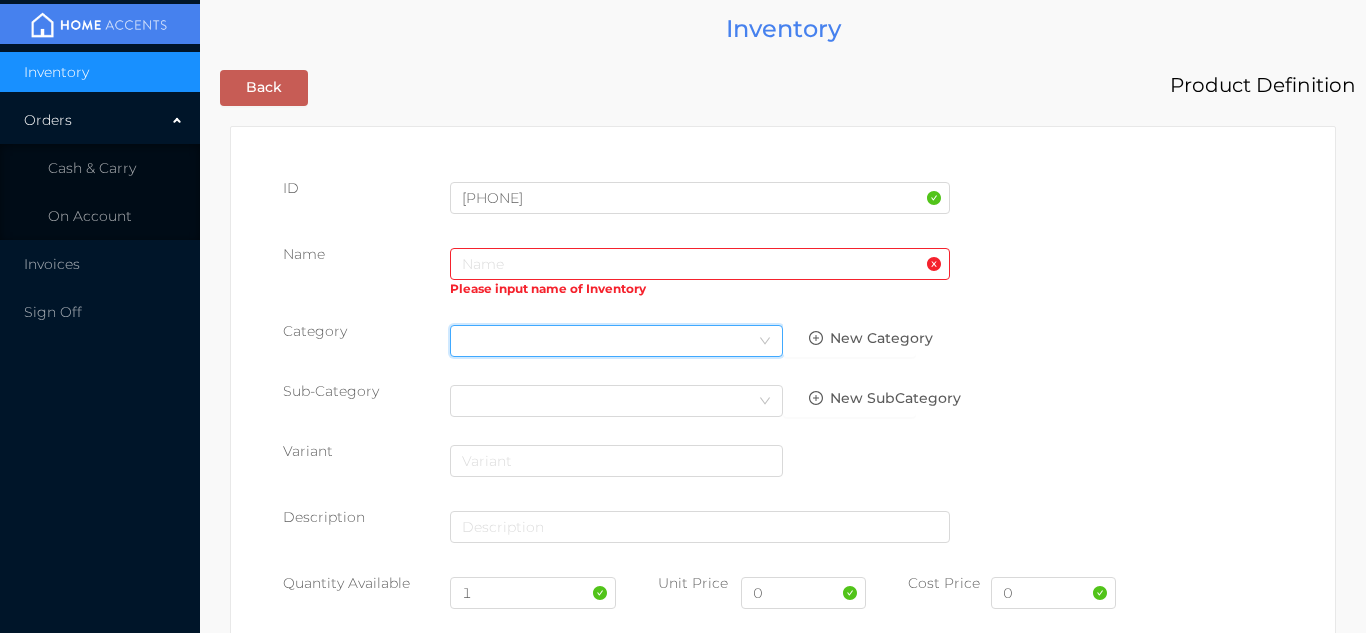 click on "Select Category" at bounding box center [616, 341] 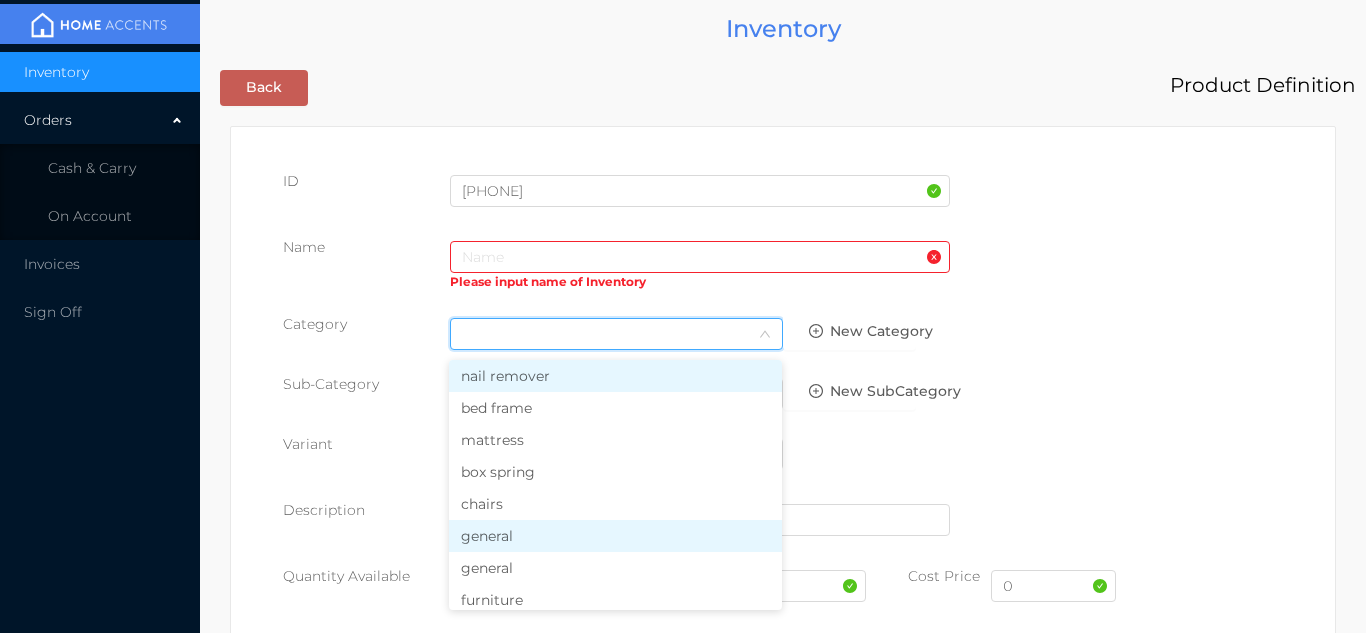 click on "general" at bounding box center (615, 536) 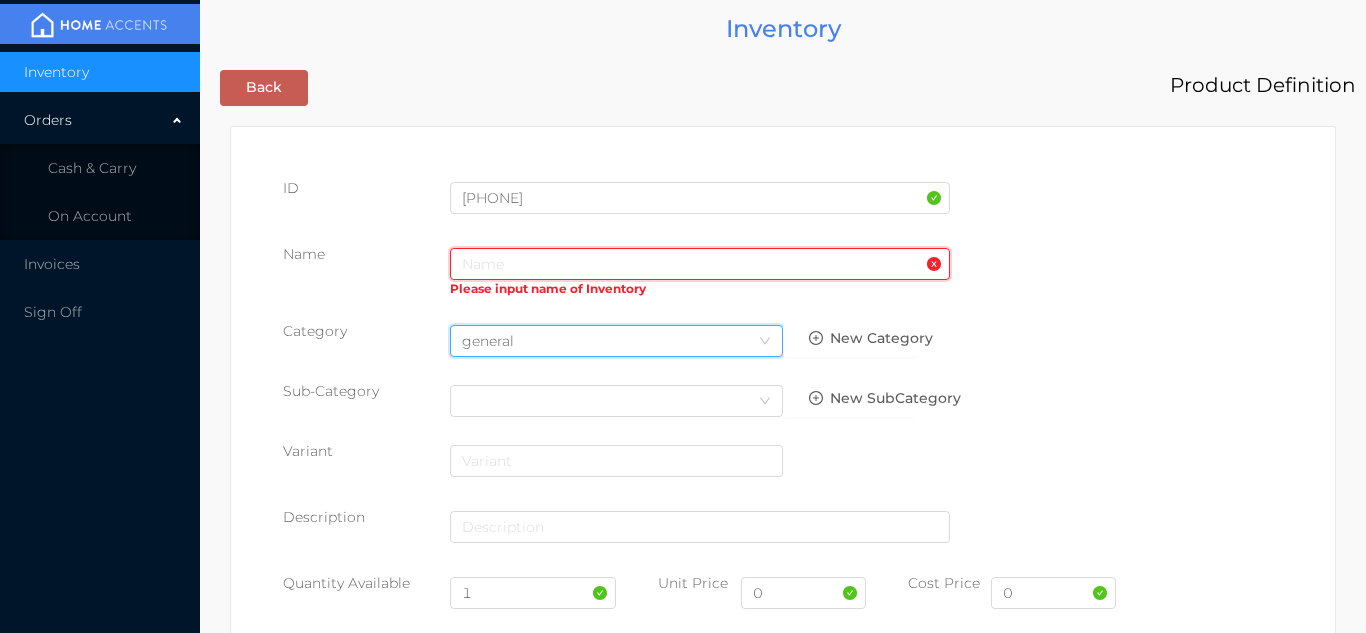 click at bounding box center [700, 264] 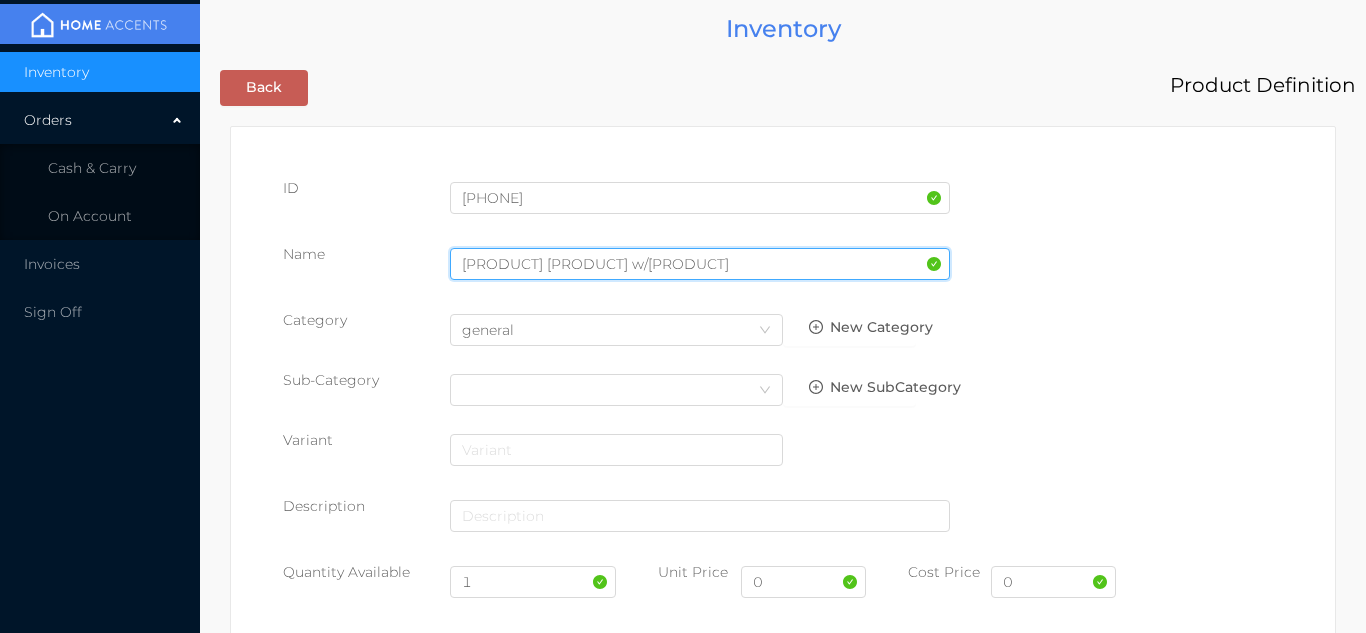 type on "rod pocket w/curtain" 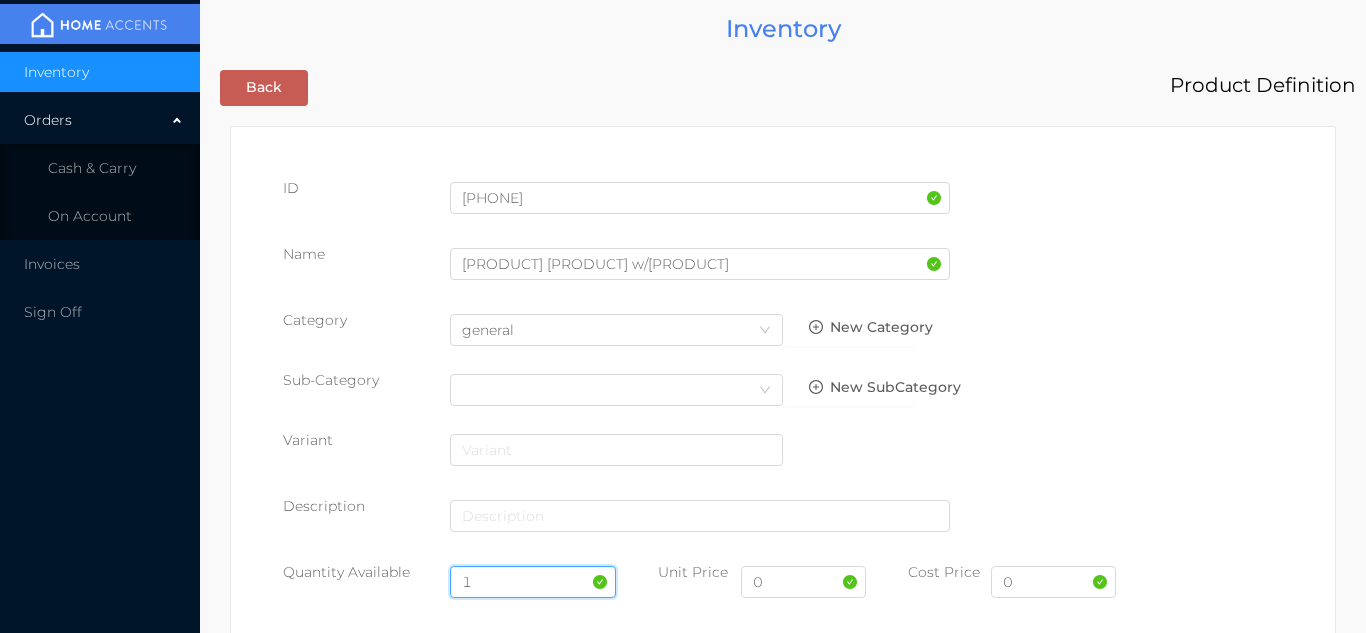 click on "1" at bounding box center [533, 582] 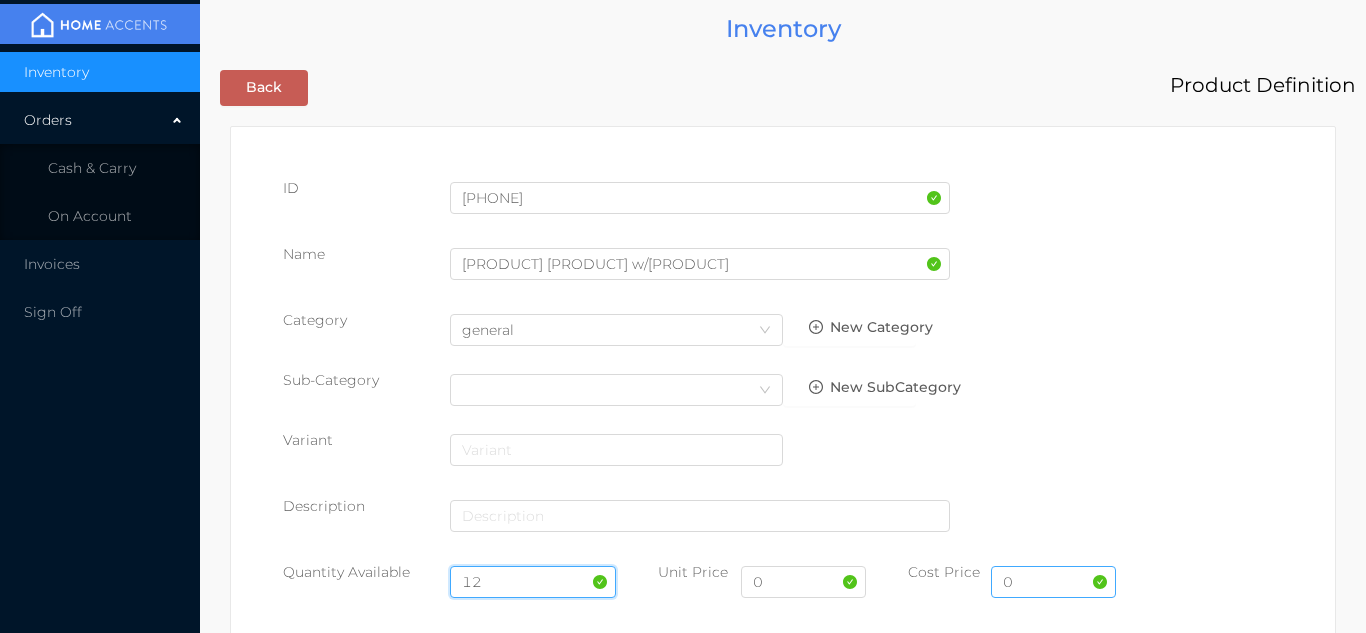 type on "12" 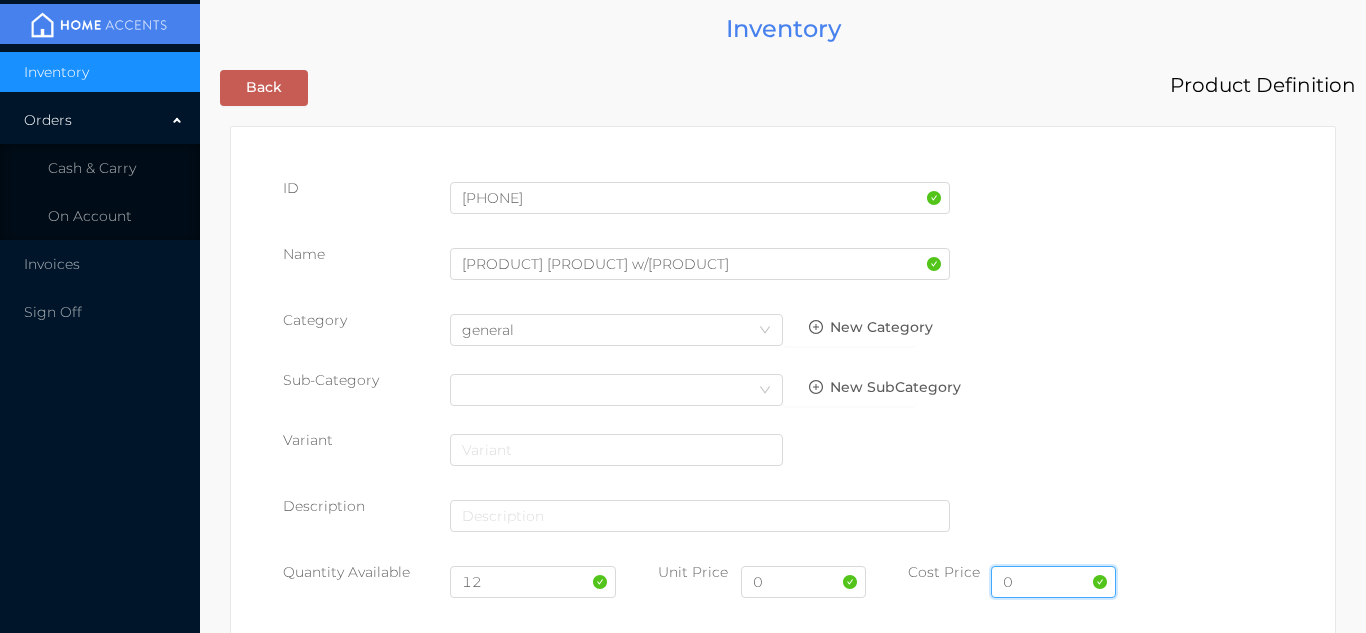 click on "0" at bounding box center [1053, 582] 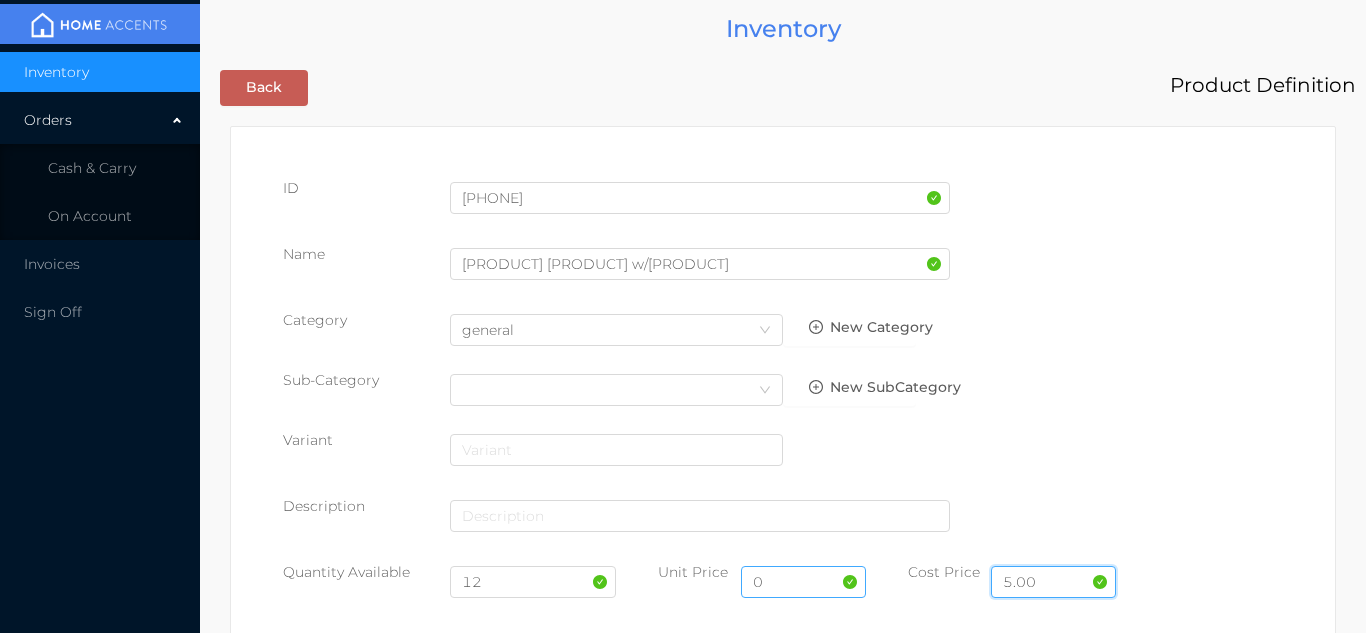 type on "5.00" 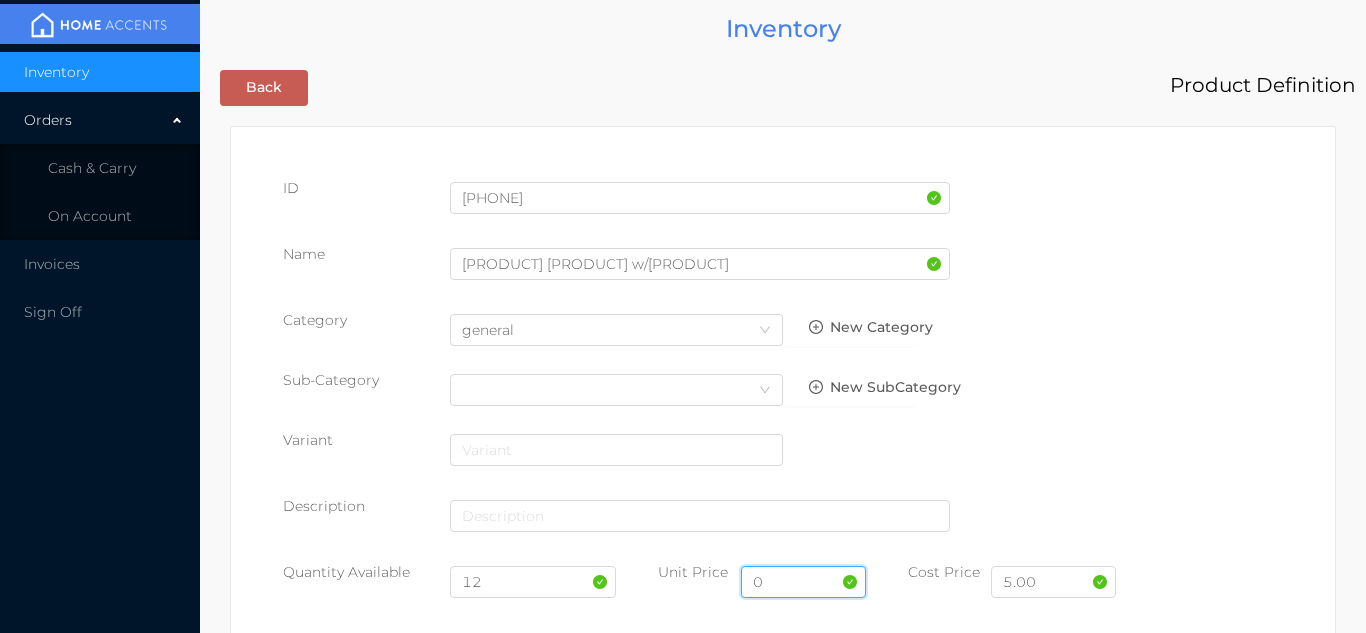 click on "0" at bounding box center (803, 582) 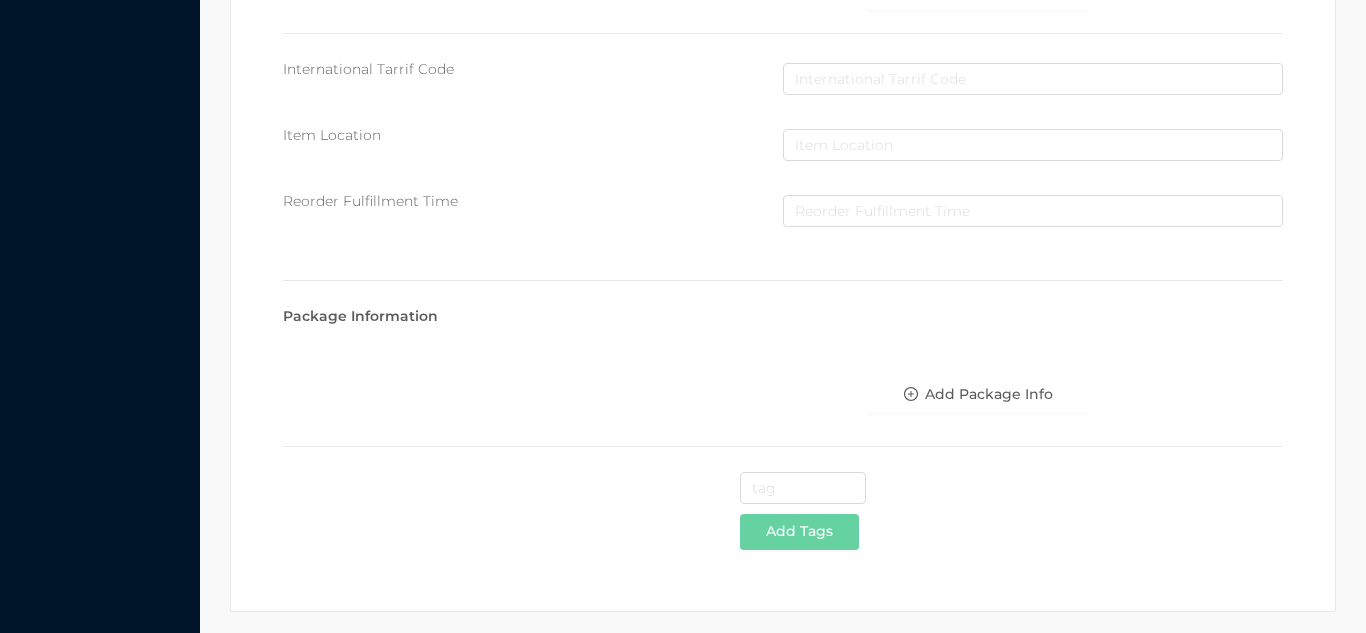 scroll, scrollTop: 1028, scrollLeft: 0, axis: vertical 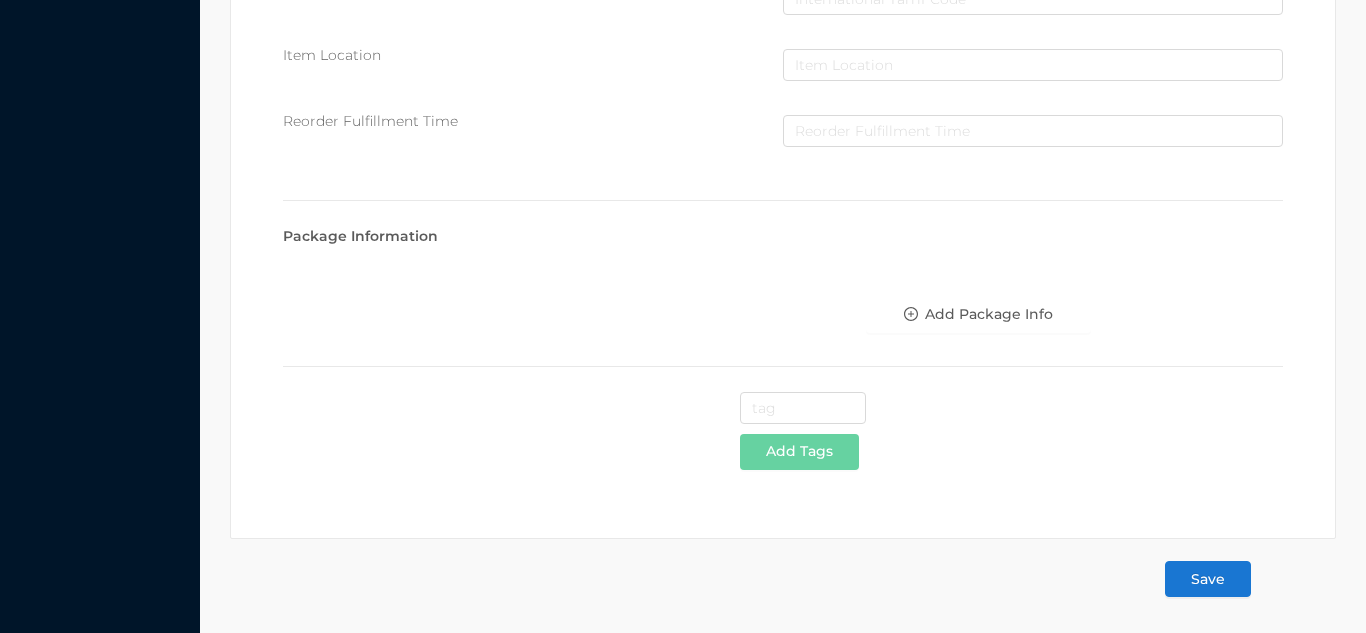 type on "9.99" 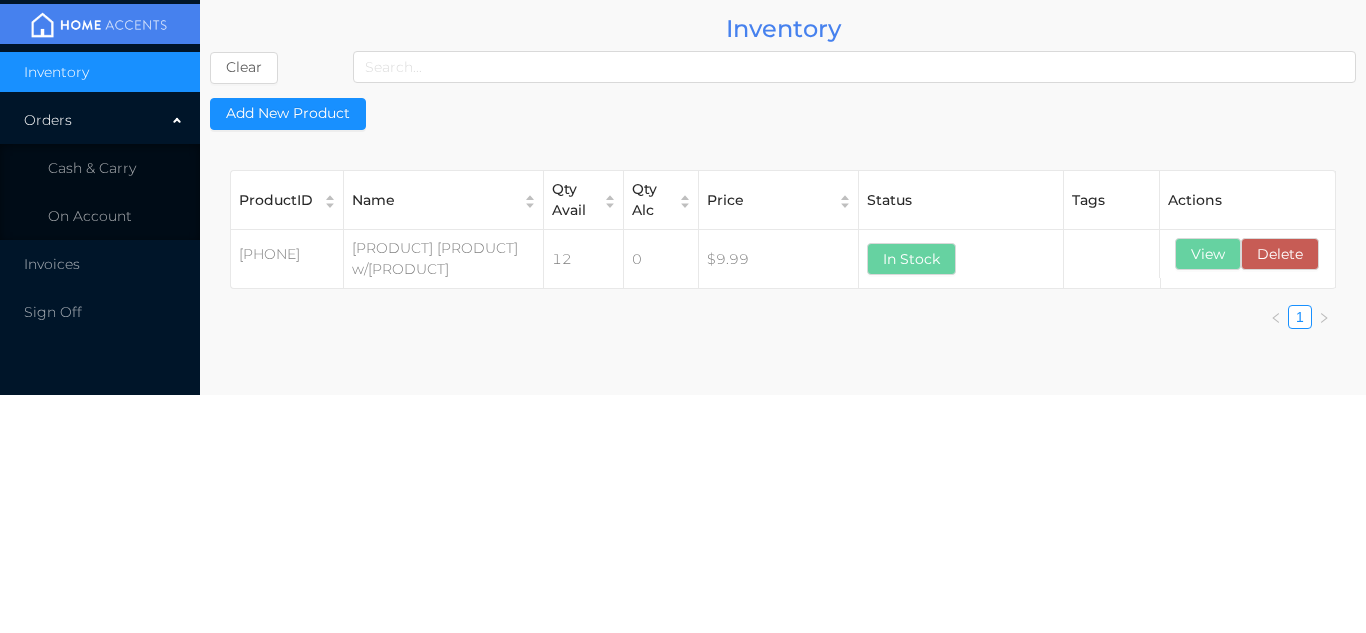 scroll, scrollTop: 0, scrollLeft: 0, axis: both 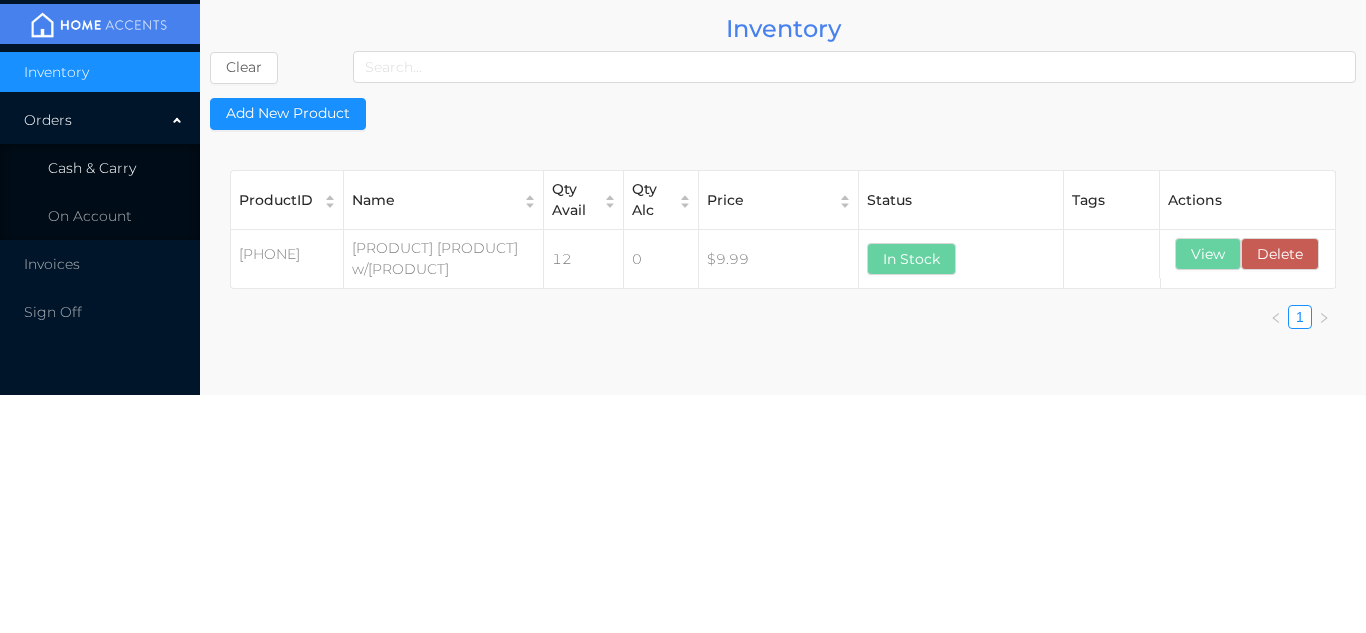 click on "Cash & Carry" at bounding box center [92, 168] 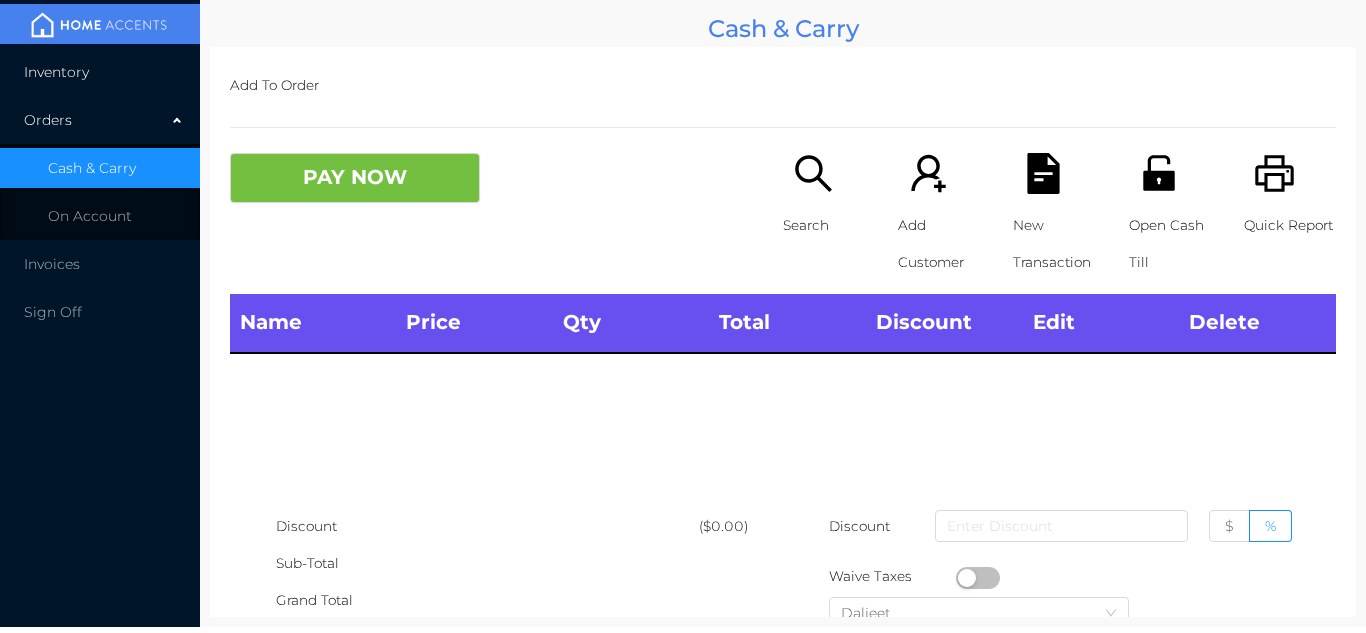 click on "Inventory" at bounding box center [100, 72] 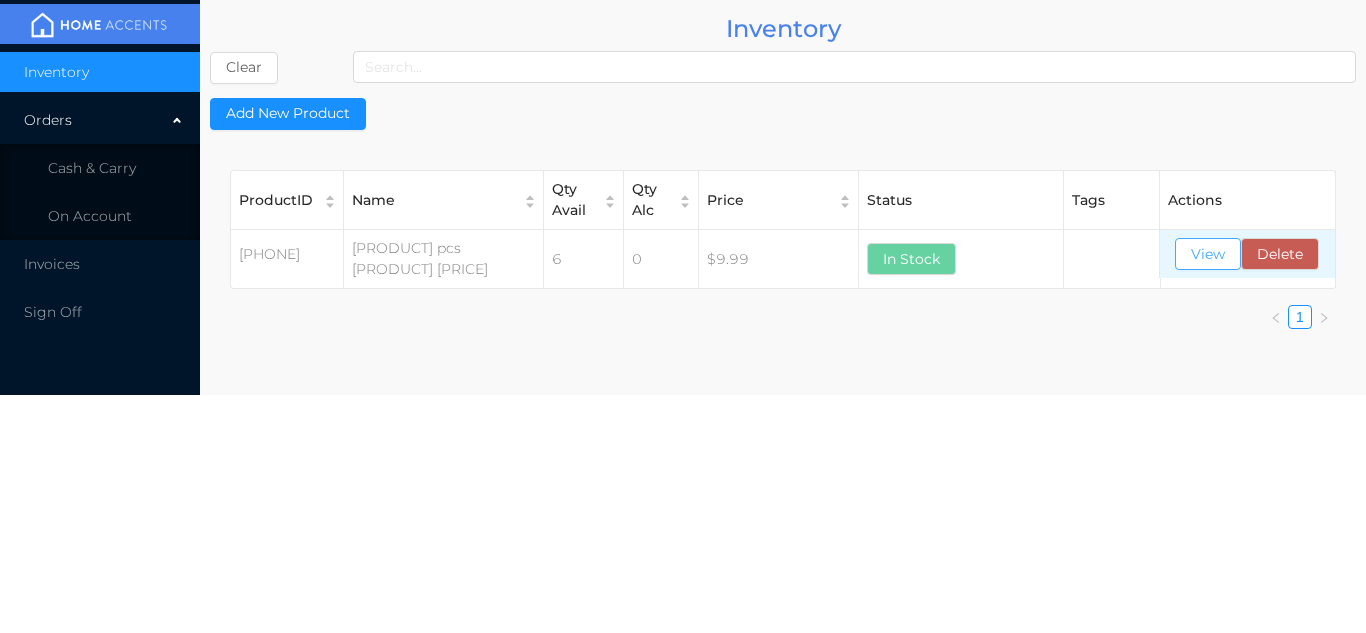 click on "View" at bounding box center (1208, 254) 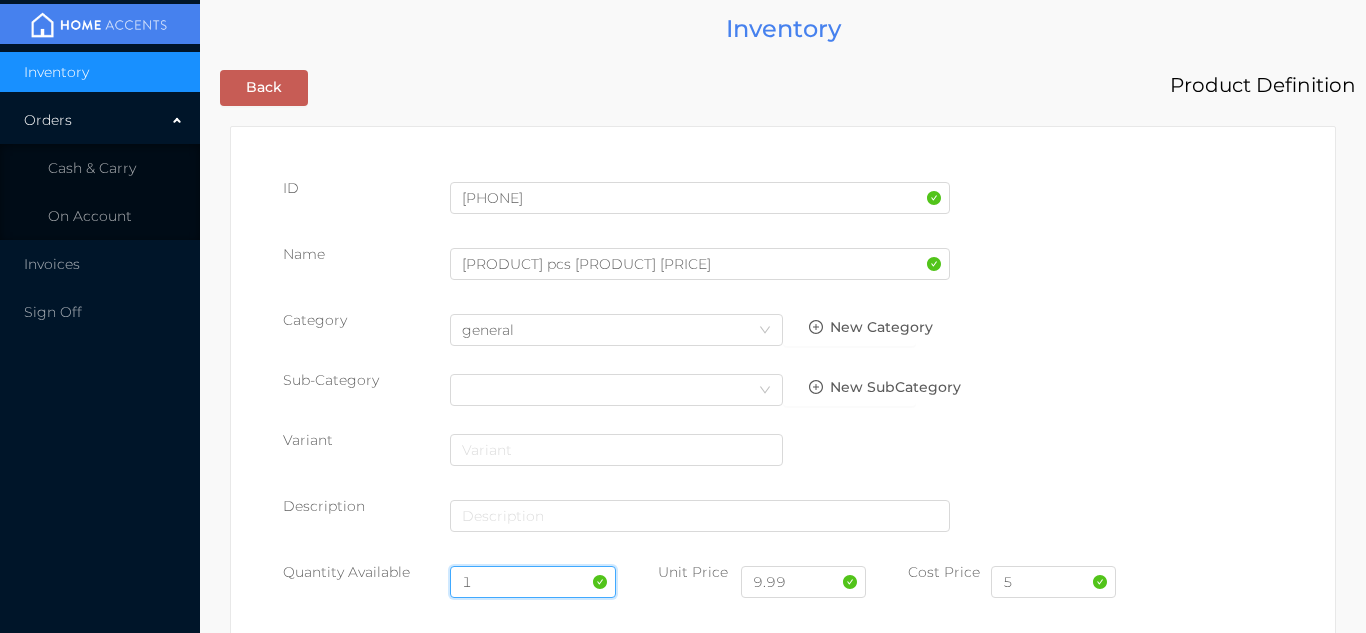 click on "1" at bounding box center (533, 582) 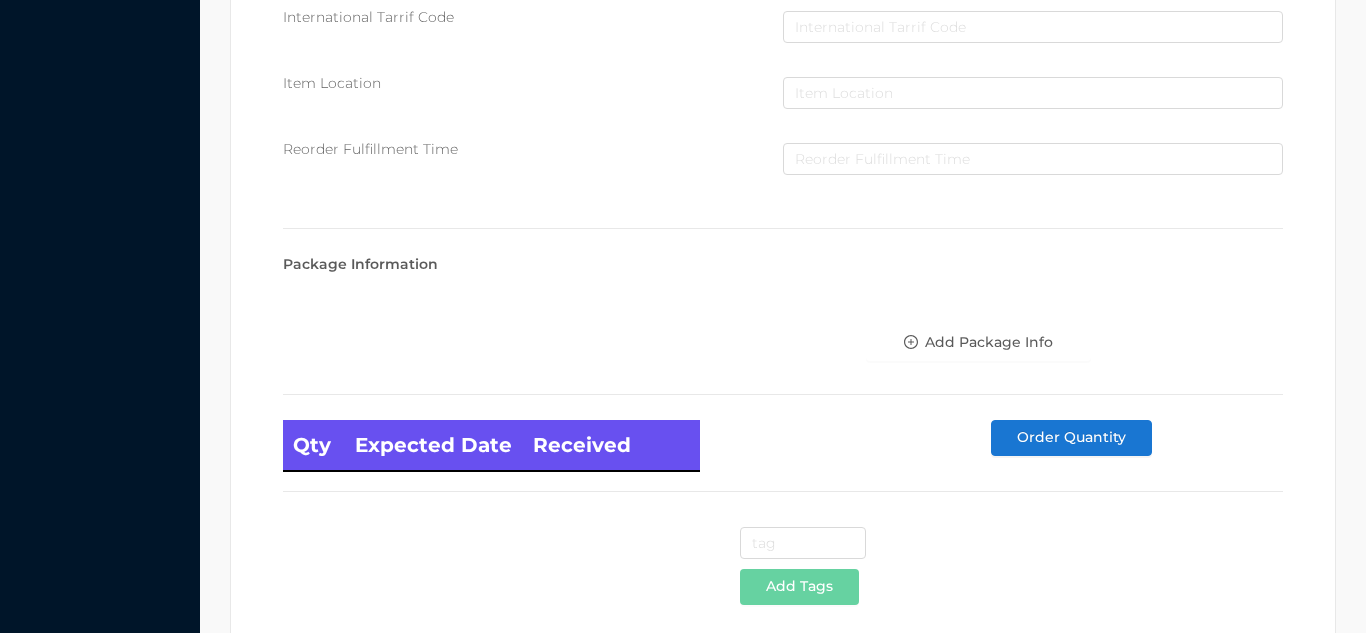 scroll, scrollTop: 1135, scrollLeft: 0, axis: vertical 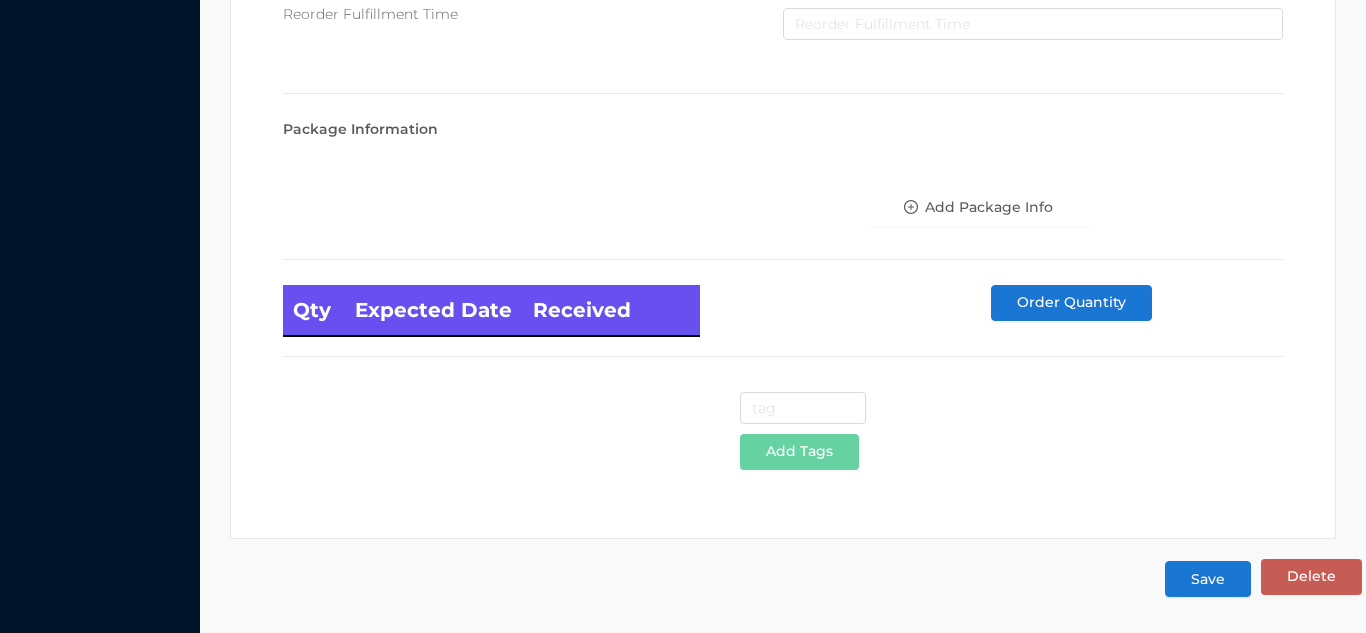 type on "6" 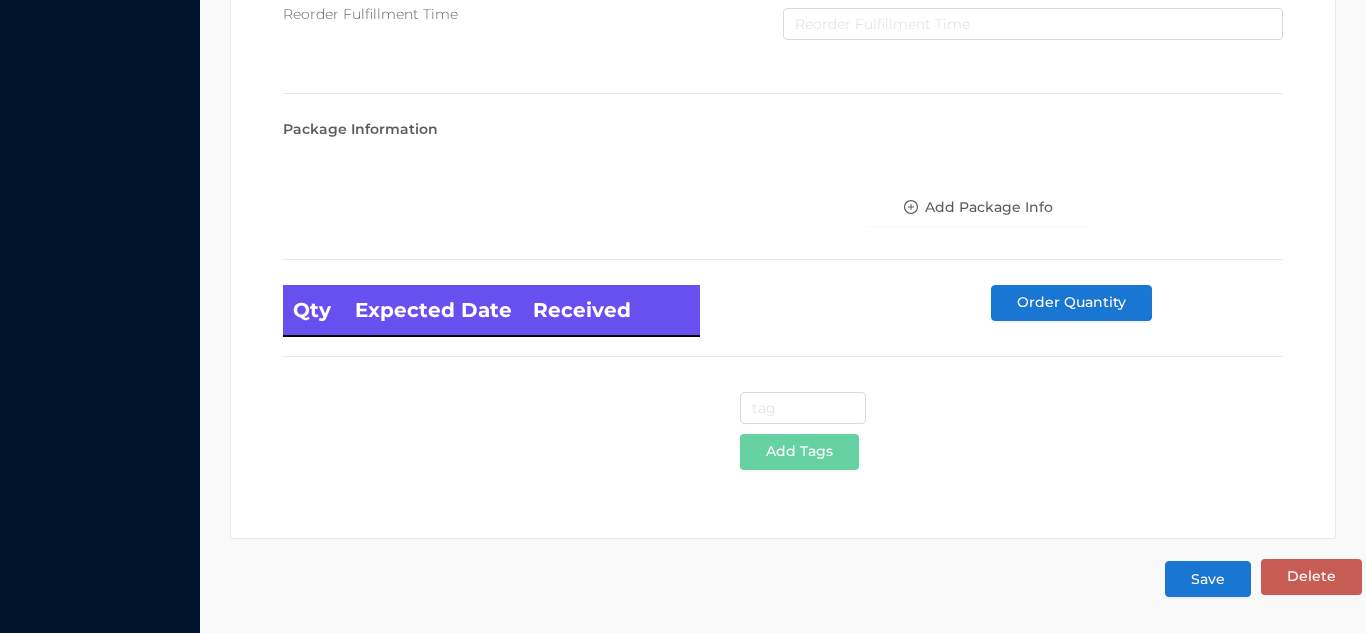 click on "Save" at bounding box center (1208, 579) 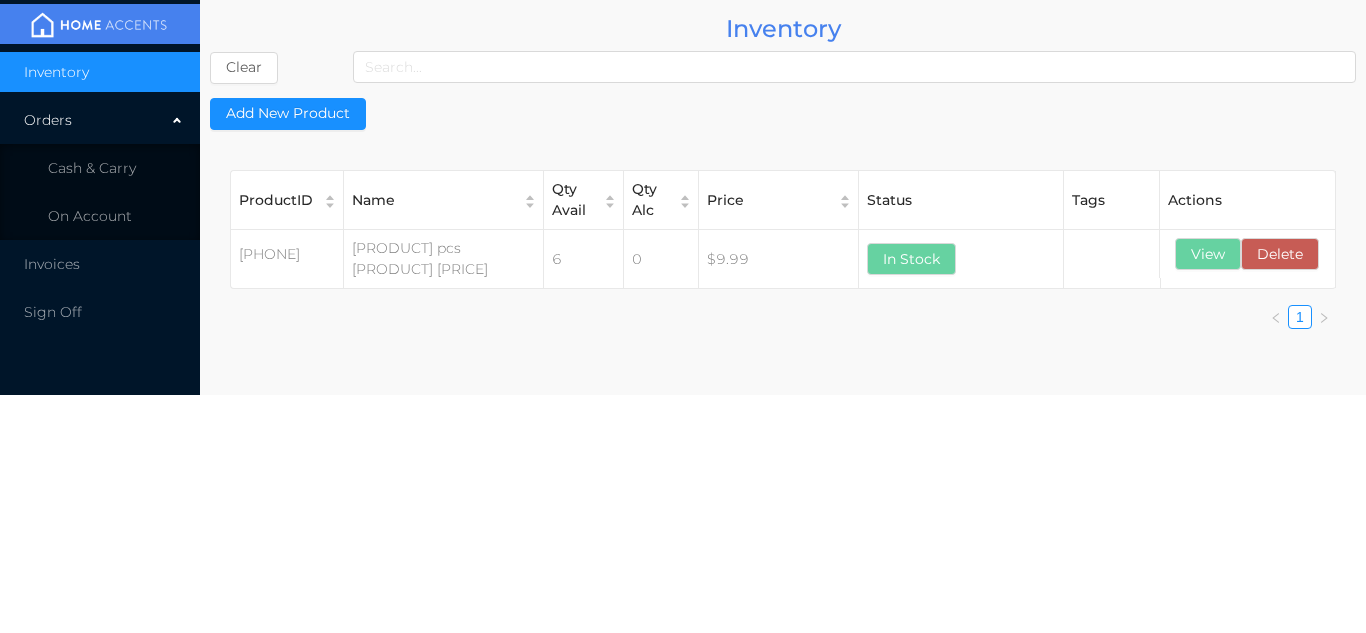 scroll, scrollTop: 0, scrollLeft: 0, axis: both 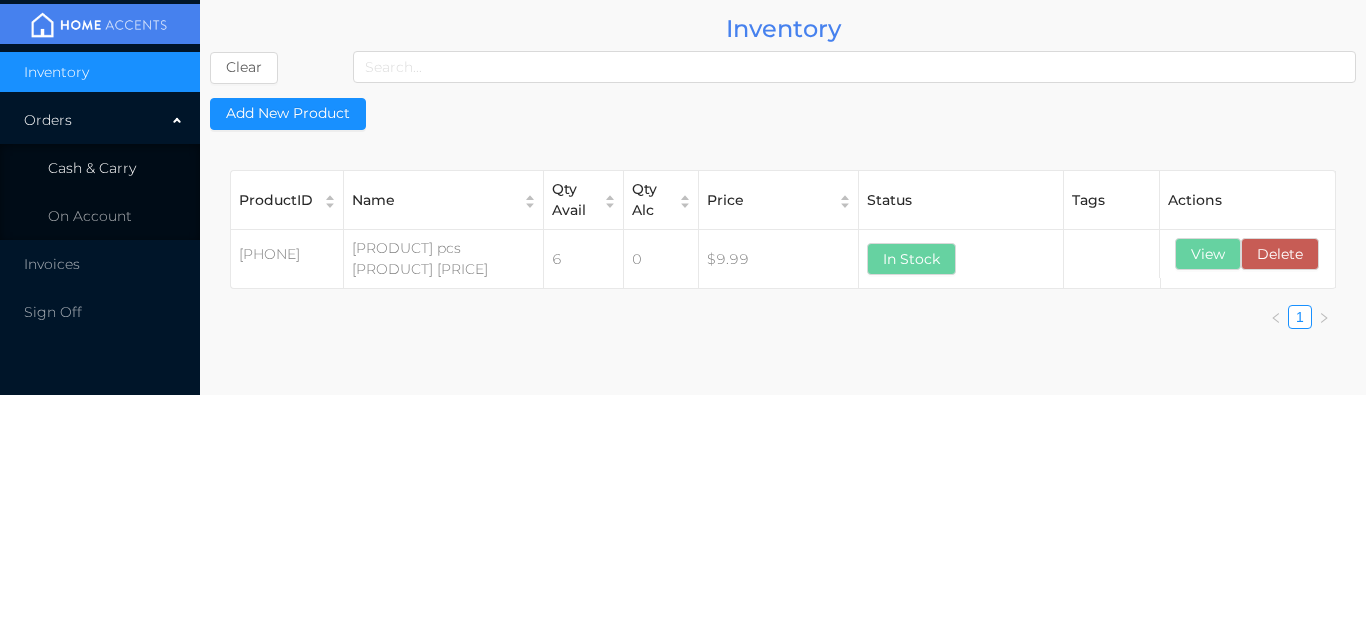 click on "Cash & Carry" at bounding box center (92, 168) 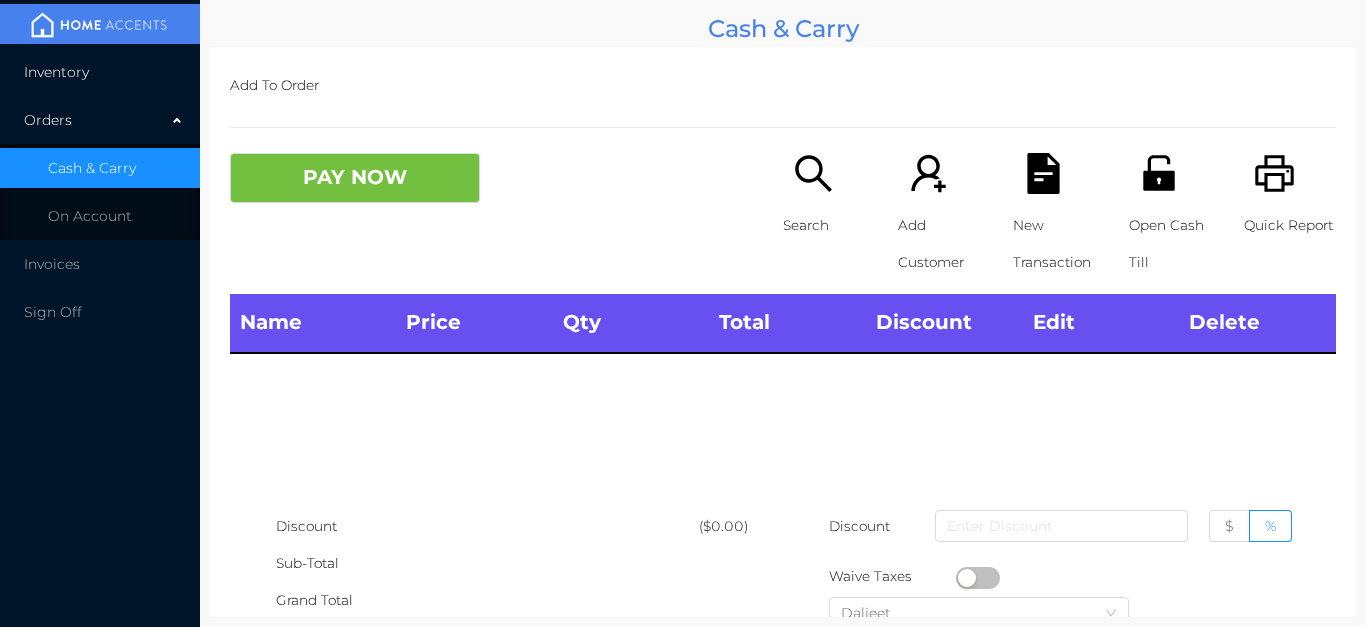 click on "Inventory" at bounding box center [100, 72] 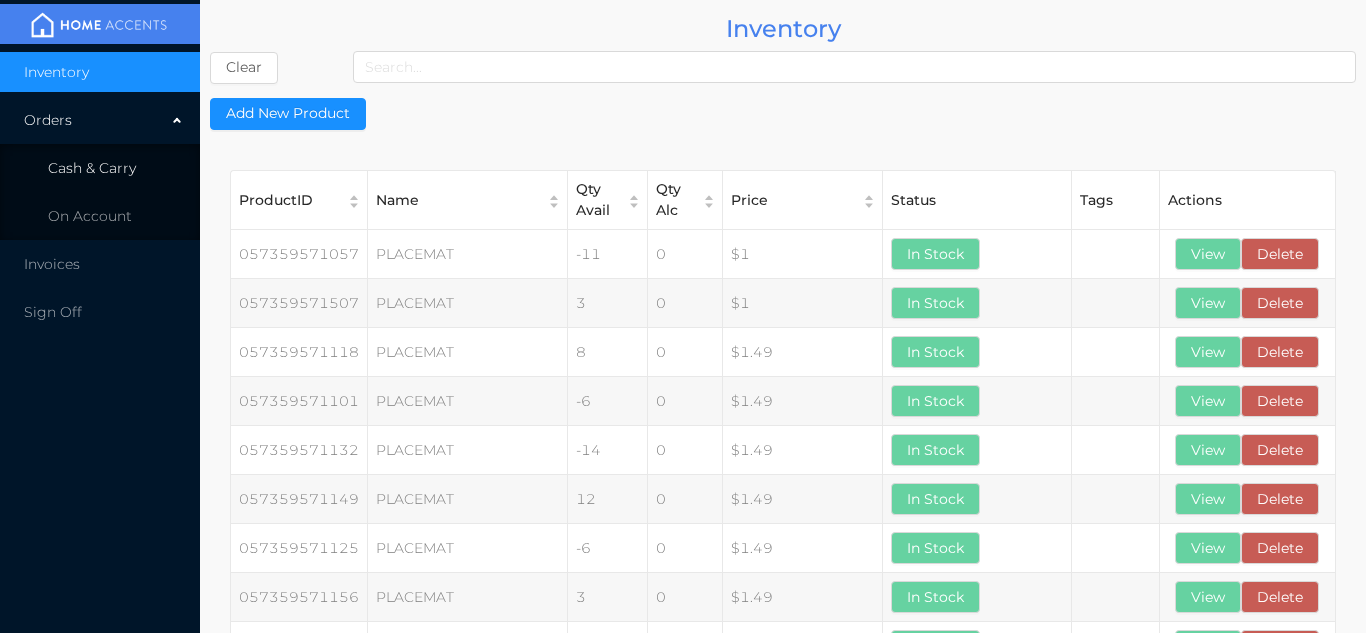 click on "Cash & Carry" at bounding box center [92, 168] 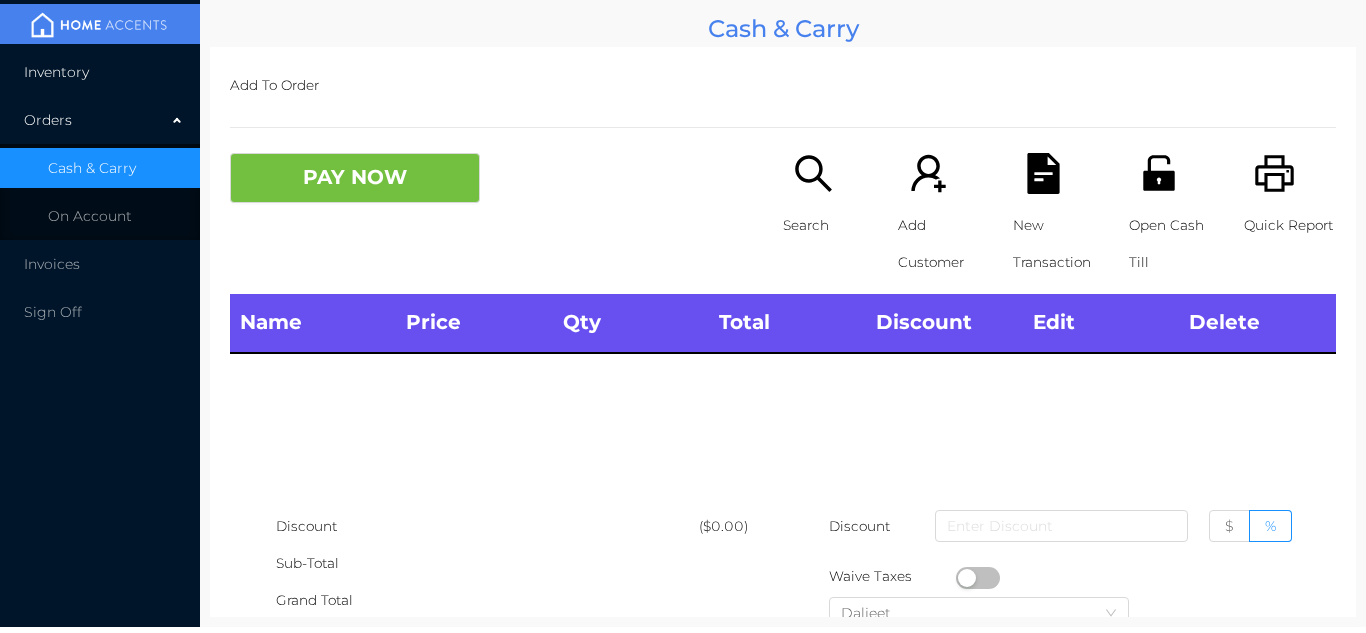 click on "Inventory" at bounding box center [100, 72] 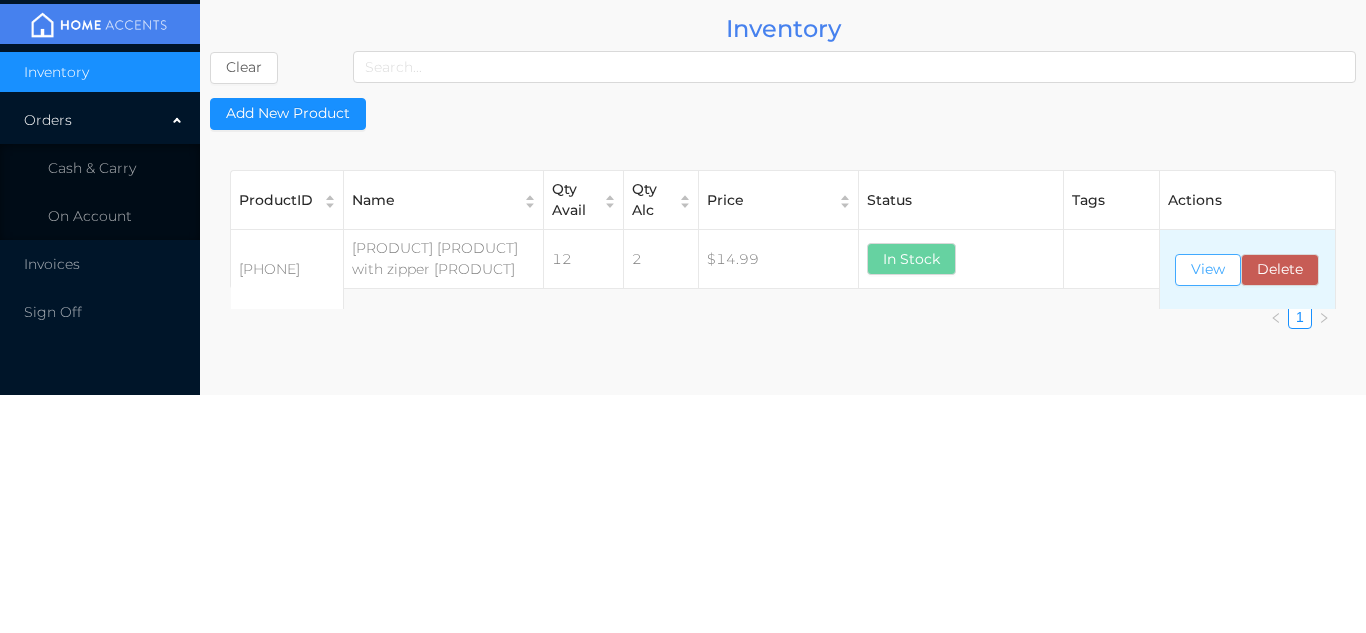 click on "View" at bounding box center [1208, 270] 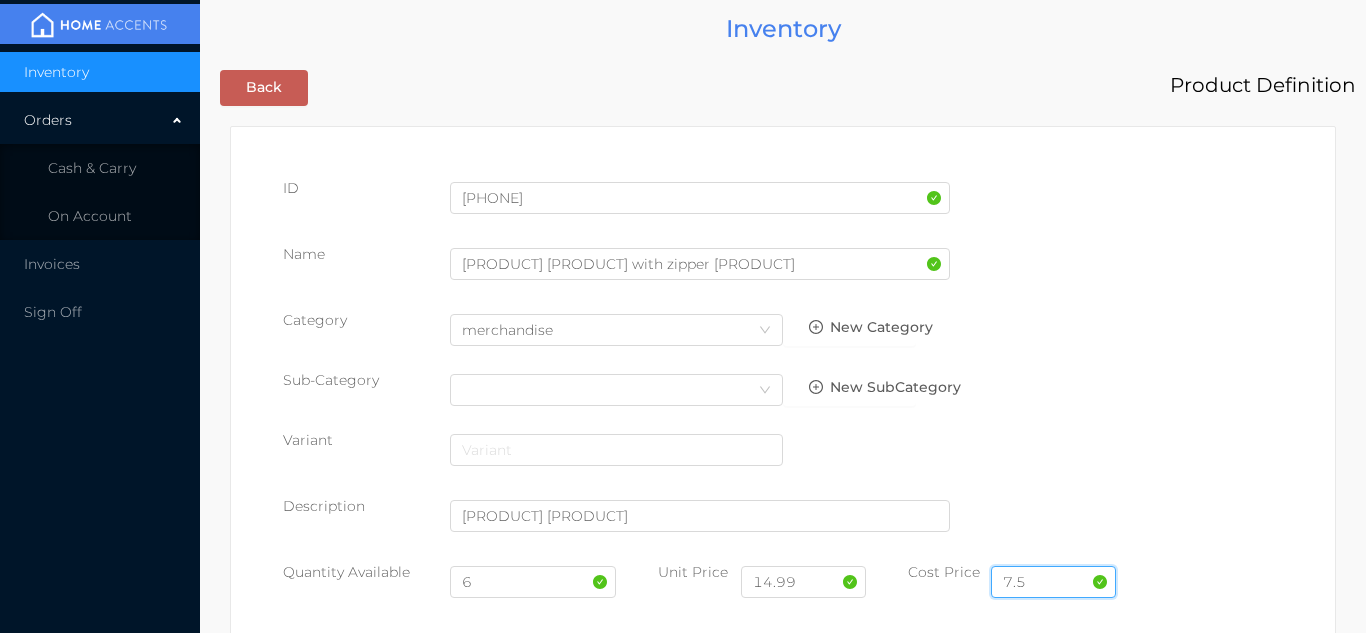 click on "7.5" at bounding box center (1053, 582) 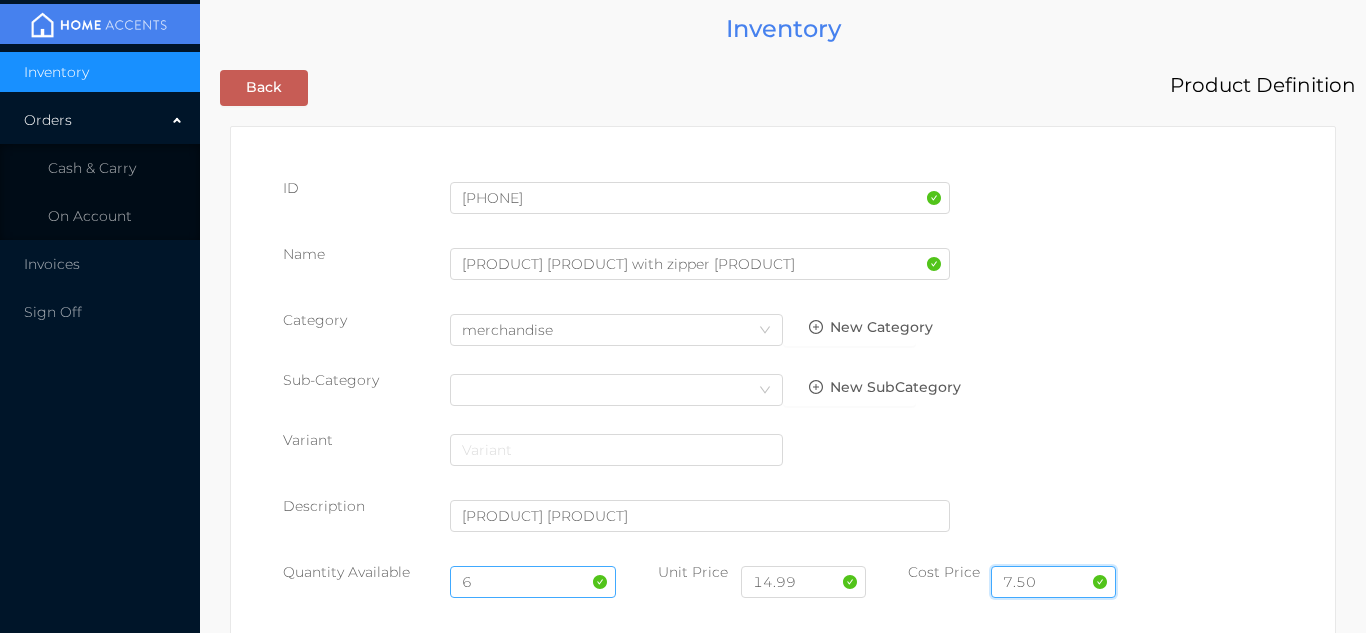 type on "7.50" 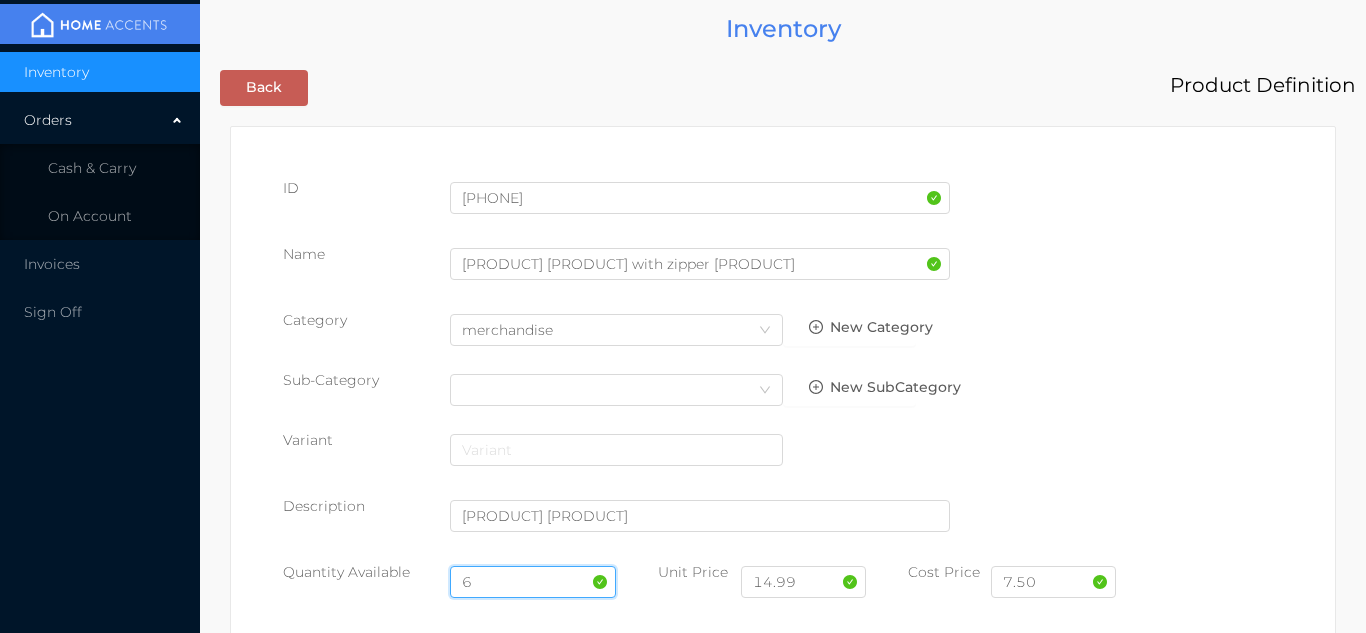 click on "6" at bounding box center [533, 582] 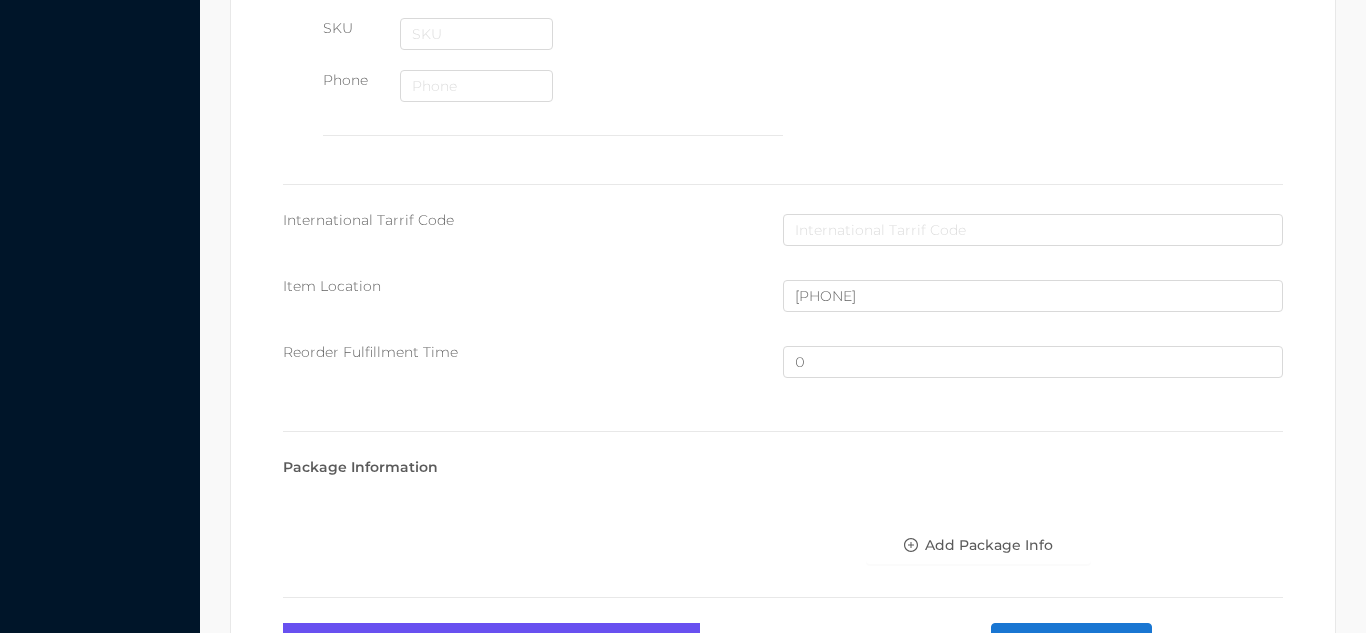 scroll, scrollTop: 1346, scrollLeft: 0, axis: vertical 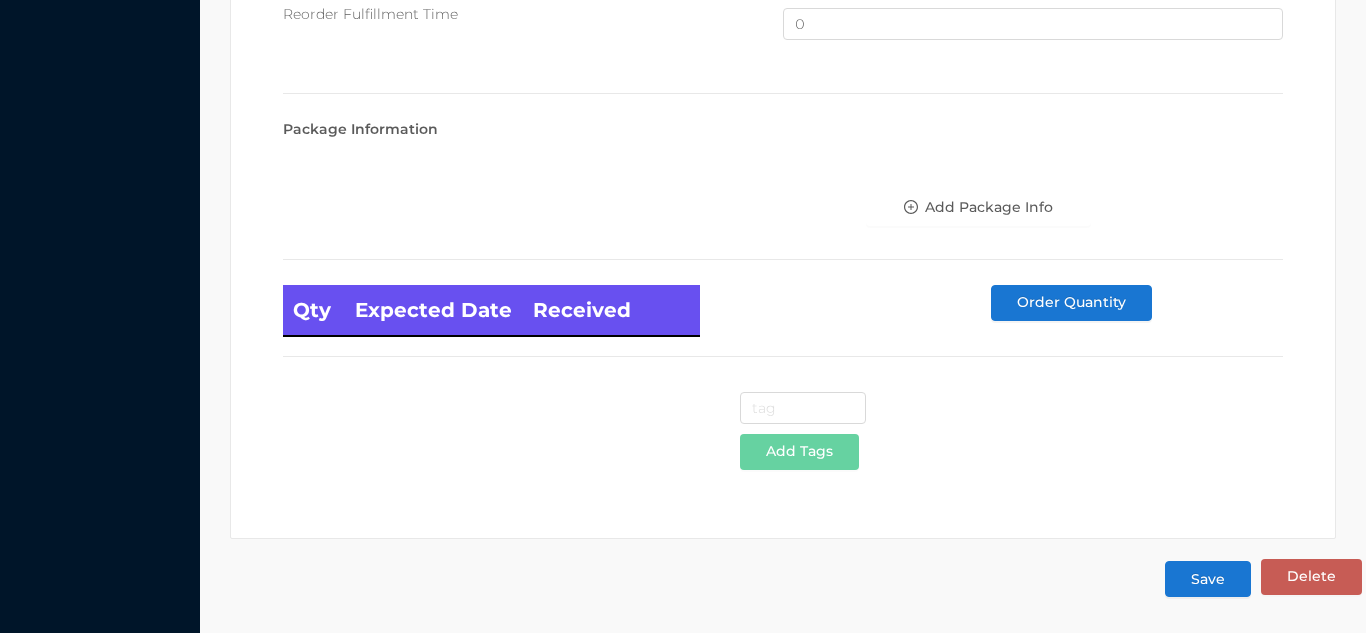 type on "18" 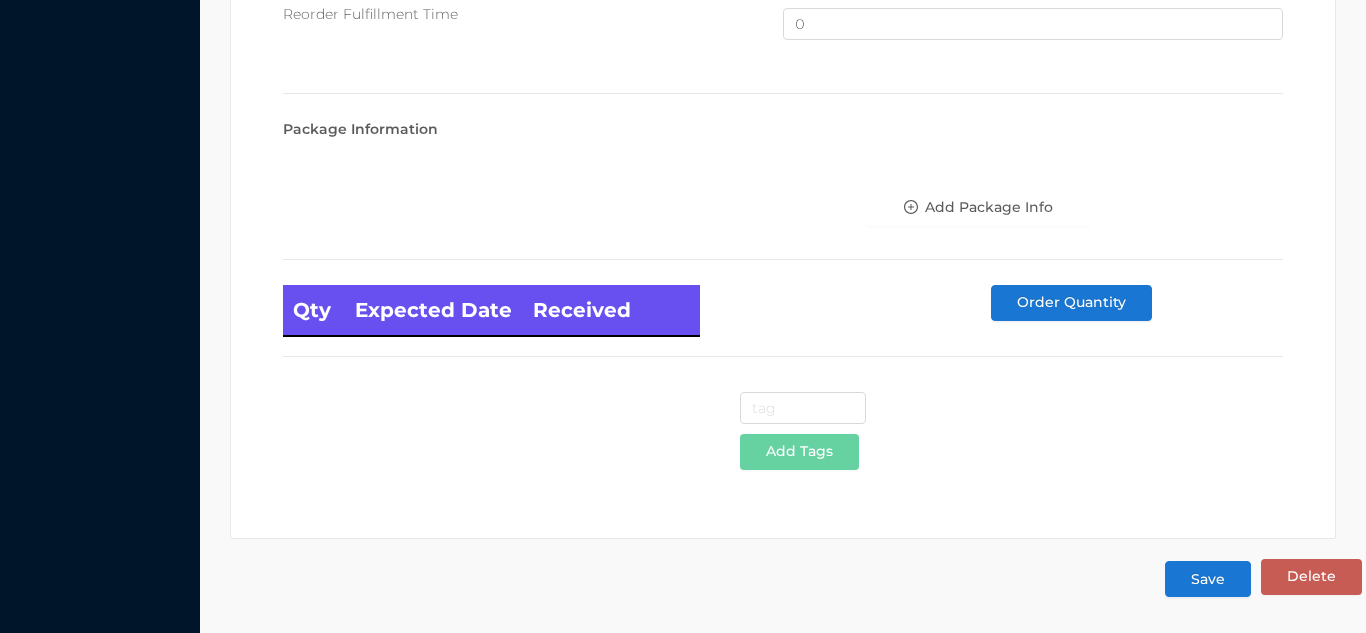click on "Save" at bounding box center (1208, 579) 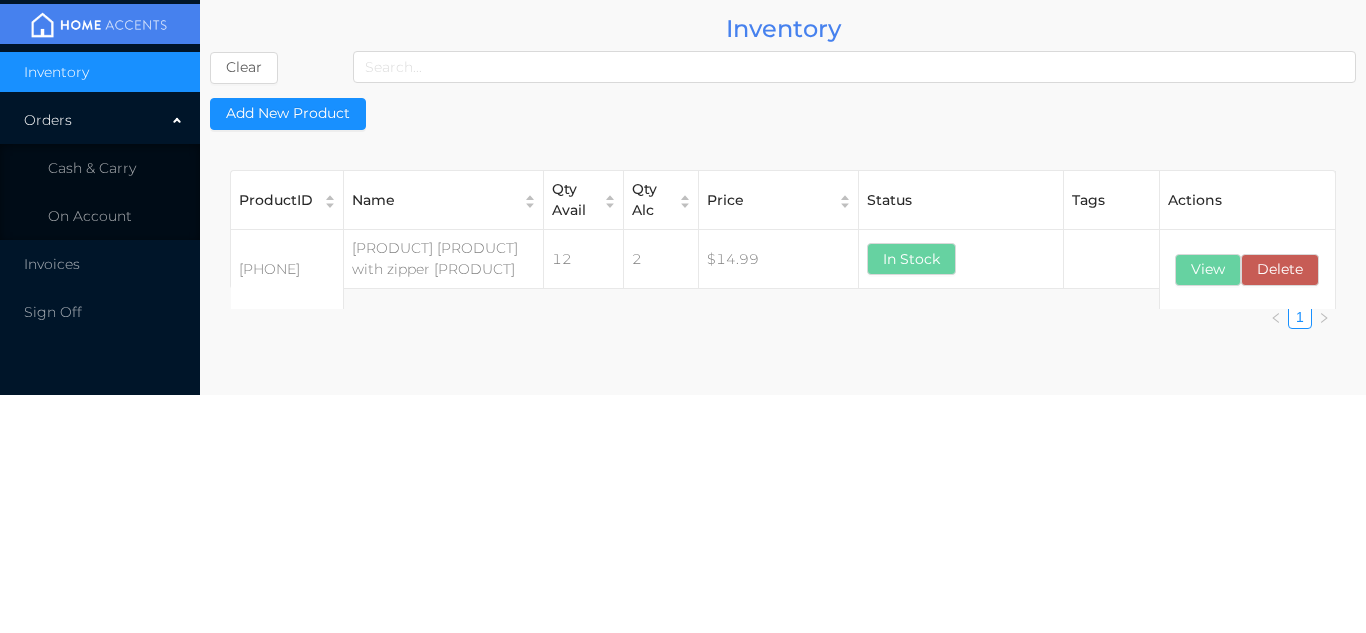 scroll, scrollTop: 0, scrollLeft: 0, axis: both 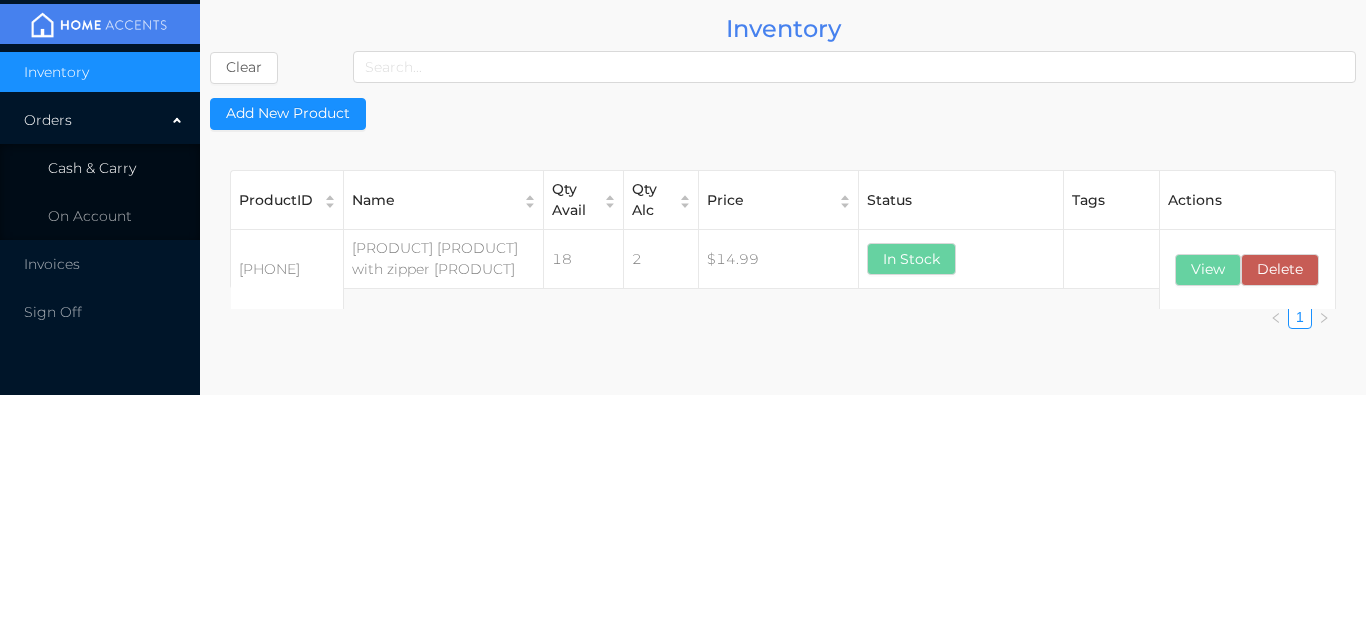 click on "Cash & Carry" at bounding box center (92, 168) 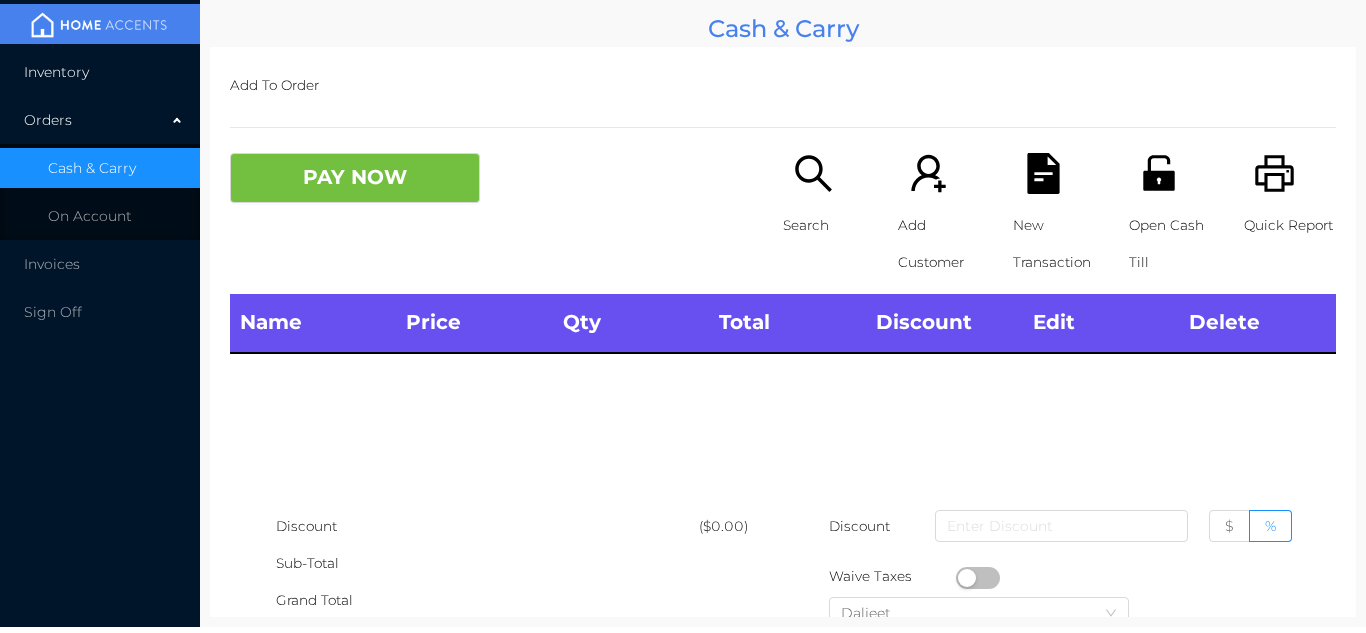 click on "Inventory" at bounding box center (100, 72) 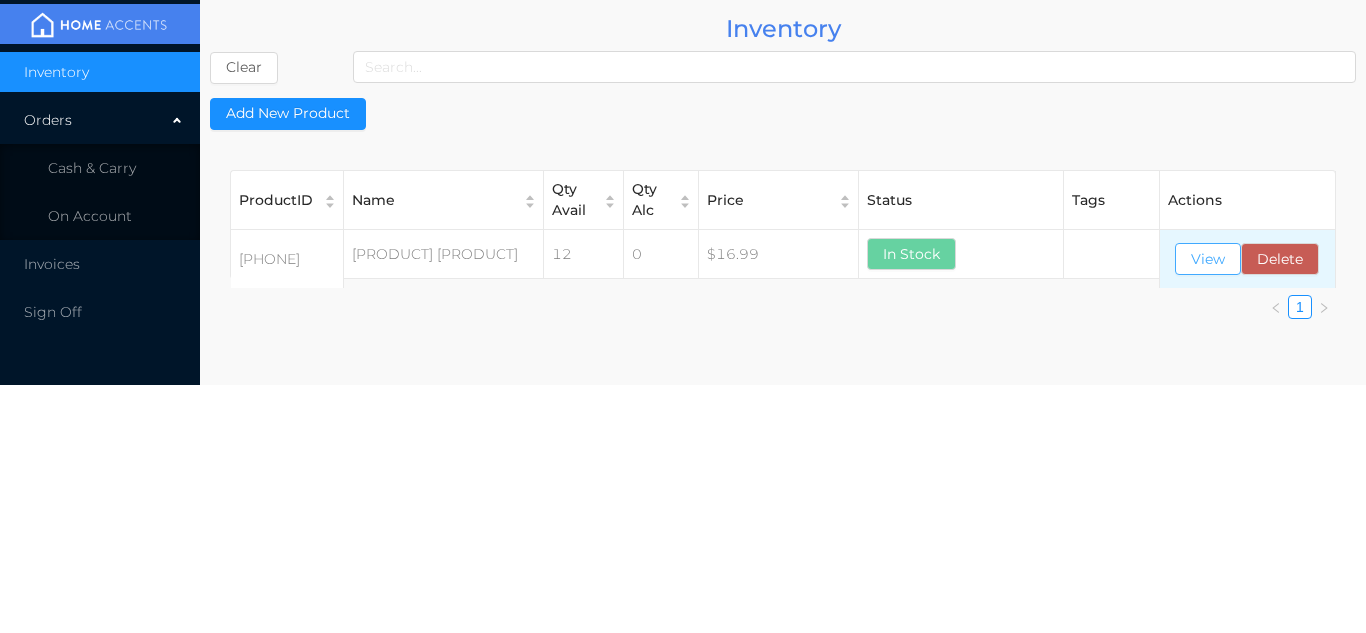 click on "View" at bounding box center (1208, 259) 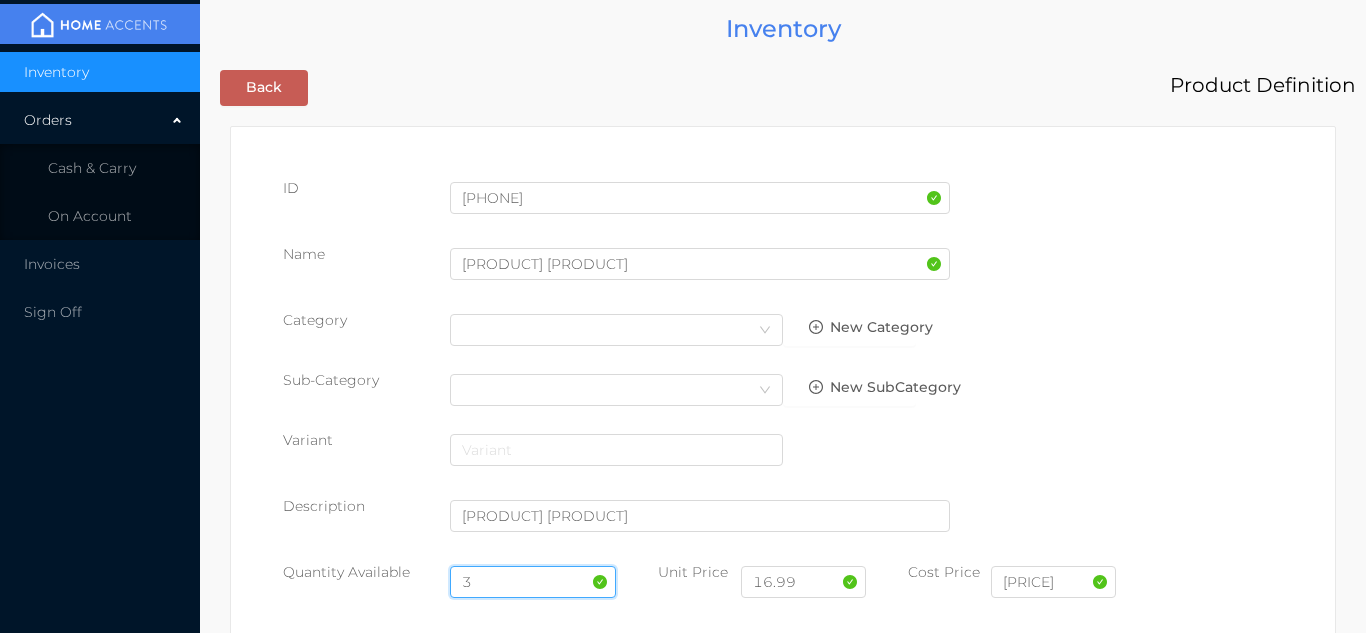 click on "3" at bounding box center [533, 582] 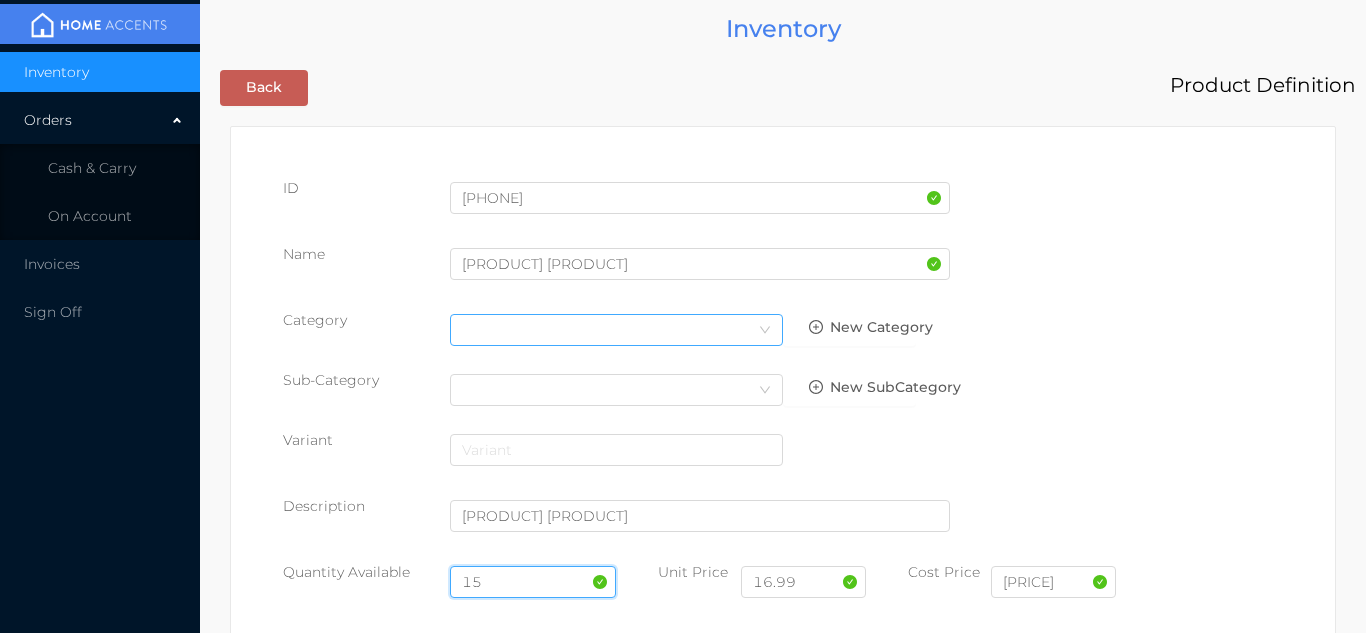 type on "15" 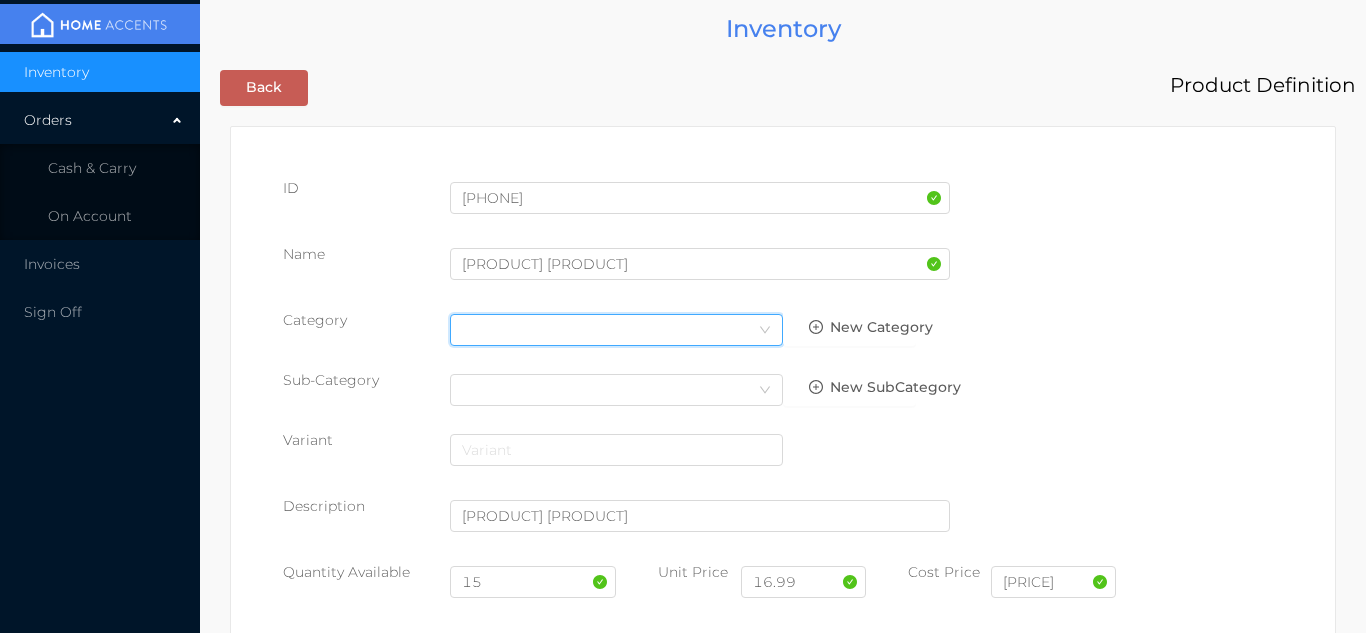 click on "Select Category" at bounding box center [616, 330] 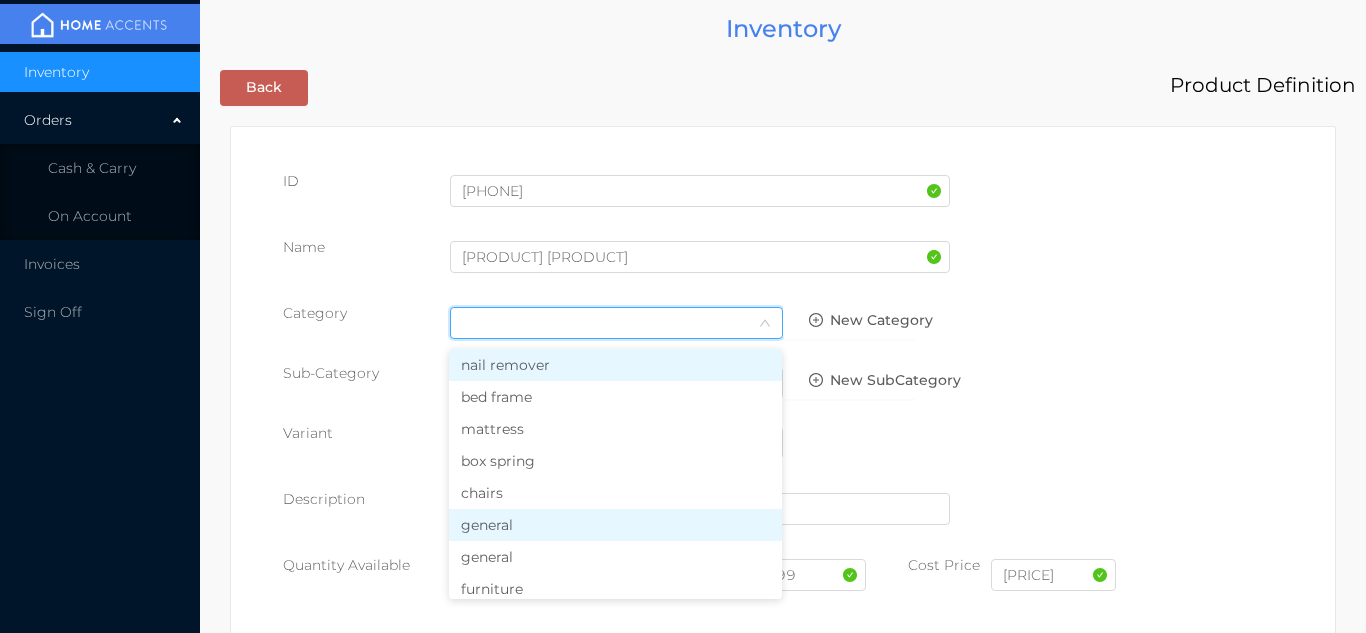 click on "general" at bounding box center [615, 525] 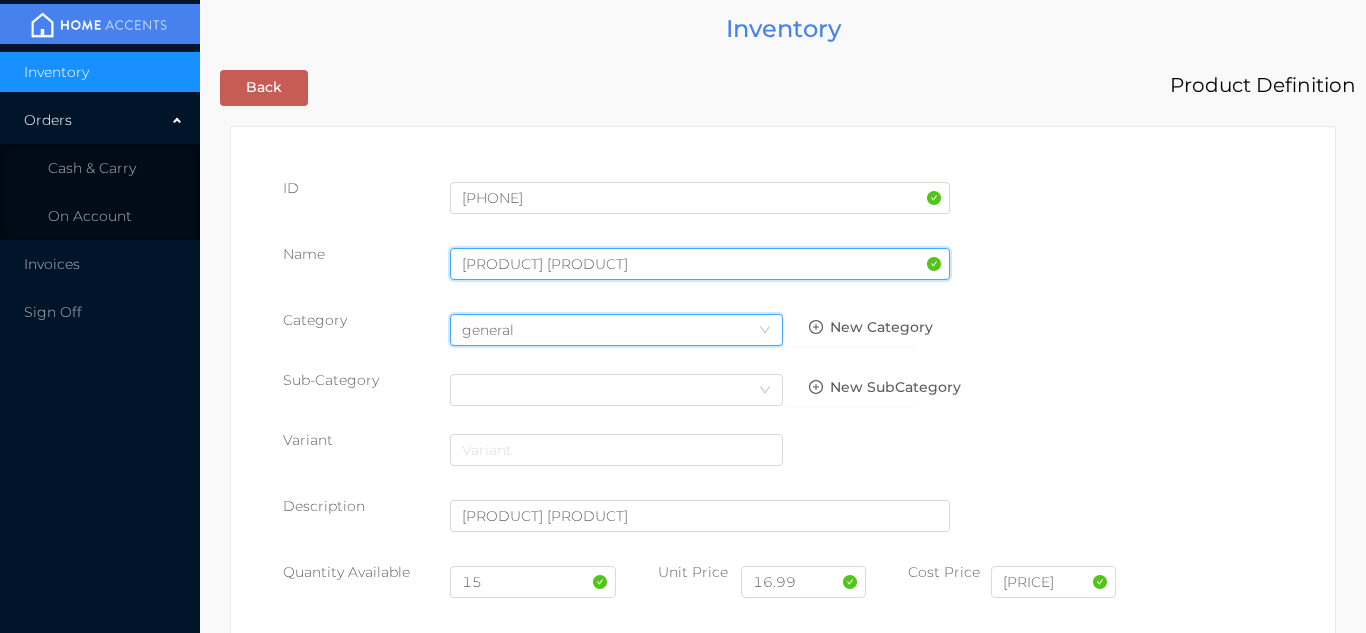 click on "KING MATTRESS PROTECTOR" at bounding box center (700, 264) 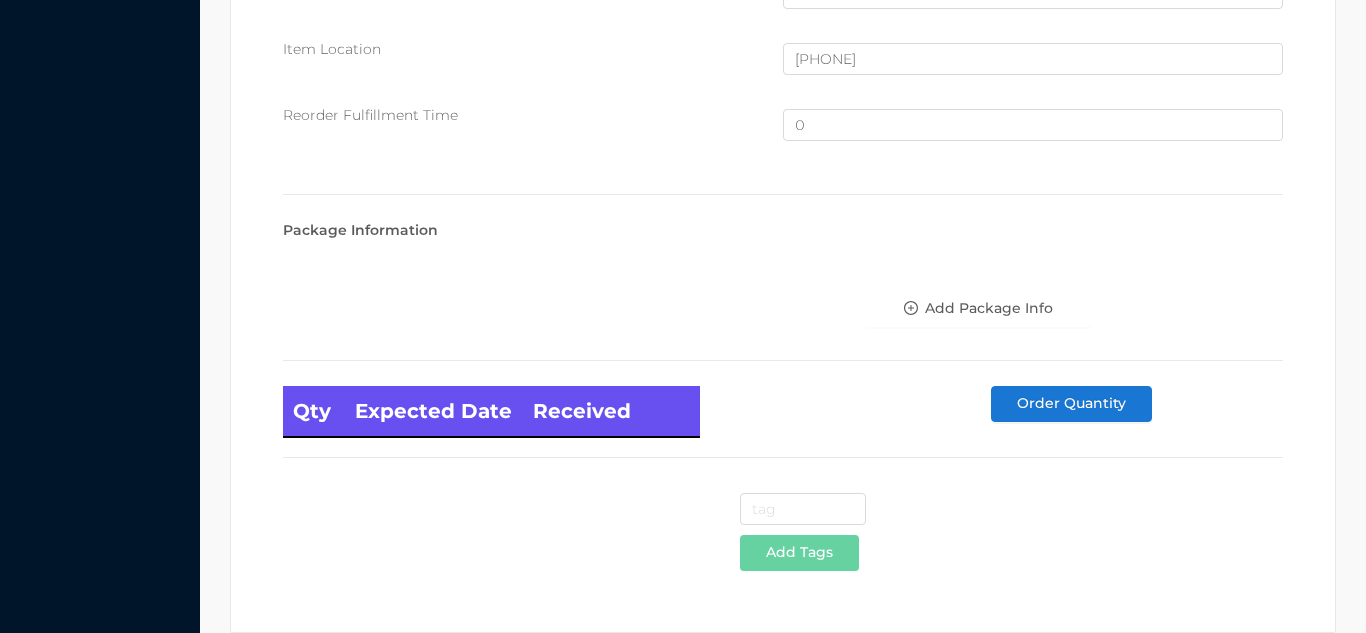 scroll, scrollTop: 1346, scrollLeft: 0, axis: vertical 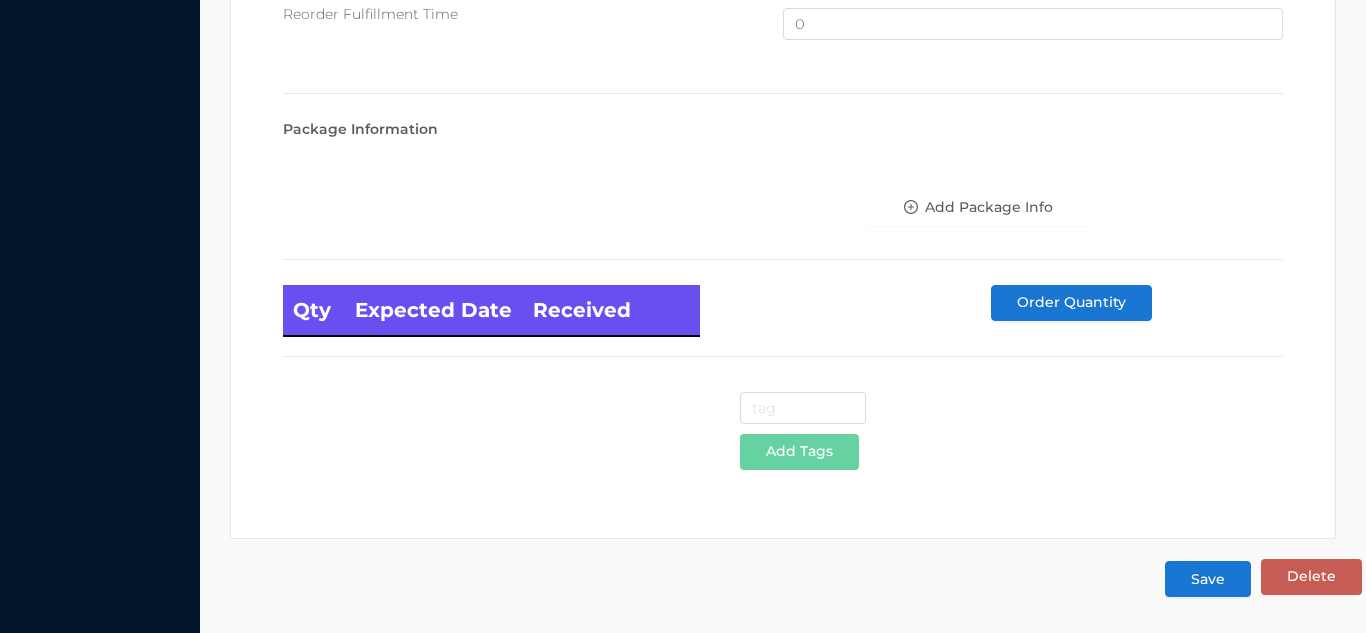 type on "KING MATTRESS PROTECTOR with zippered" 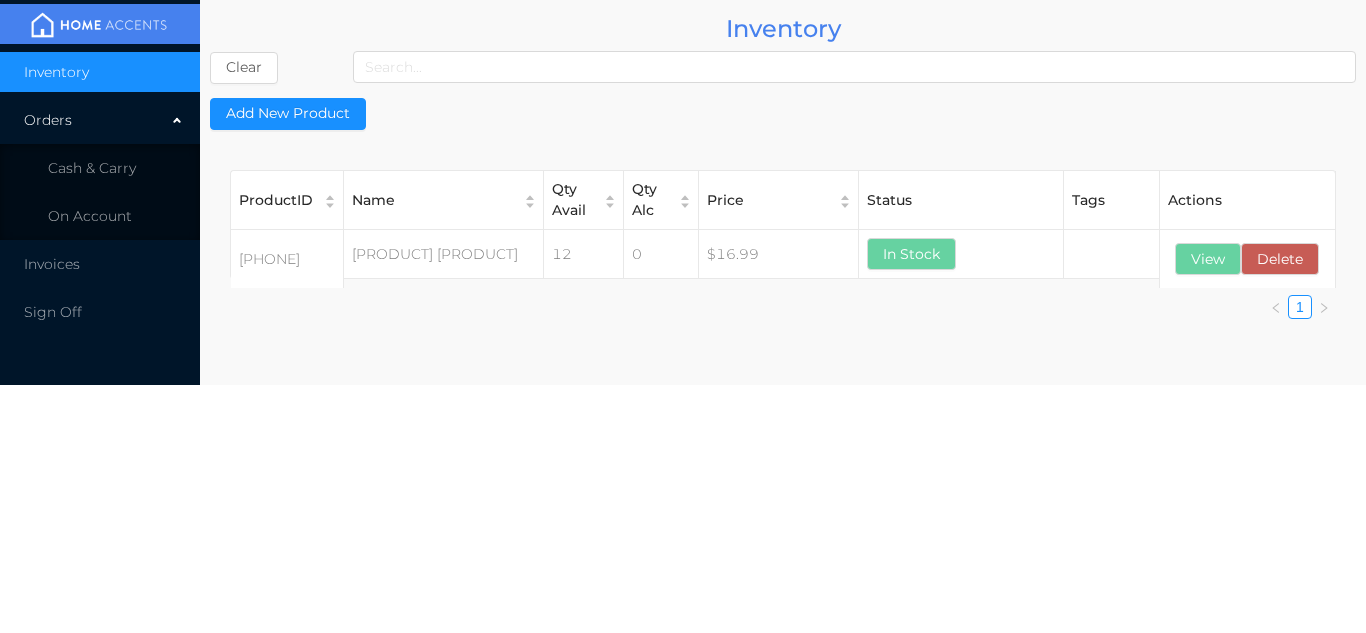 scroll, scrollTop: 0, scrollLeft: 0, axis: both 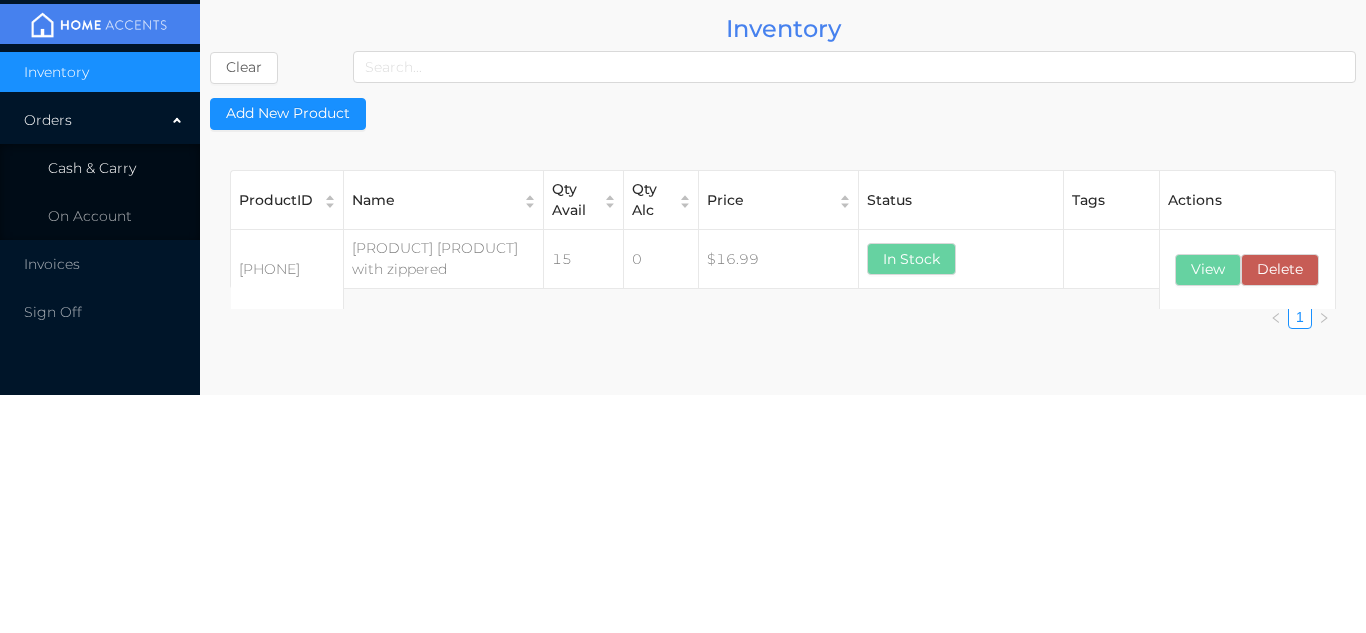 click on "Cash & Carry" at bounding box center [100, 168] 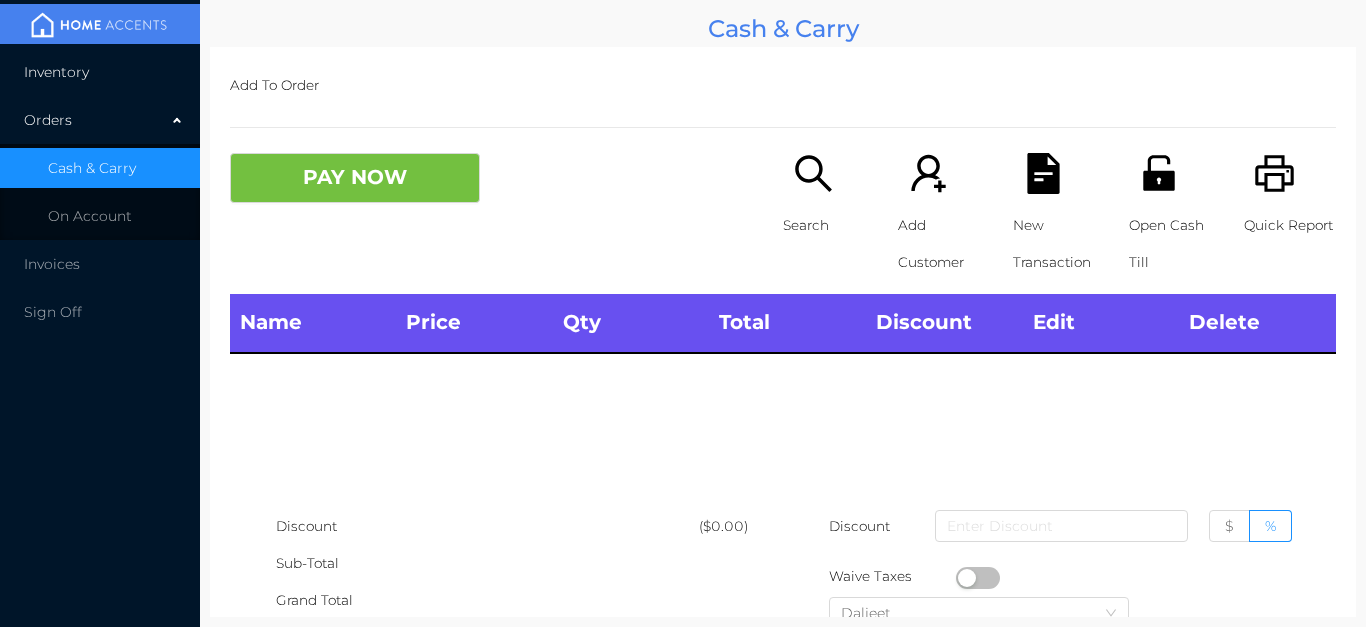 click on "Inventory" at bounding box center [100, 72] 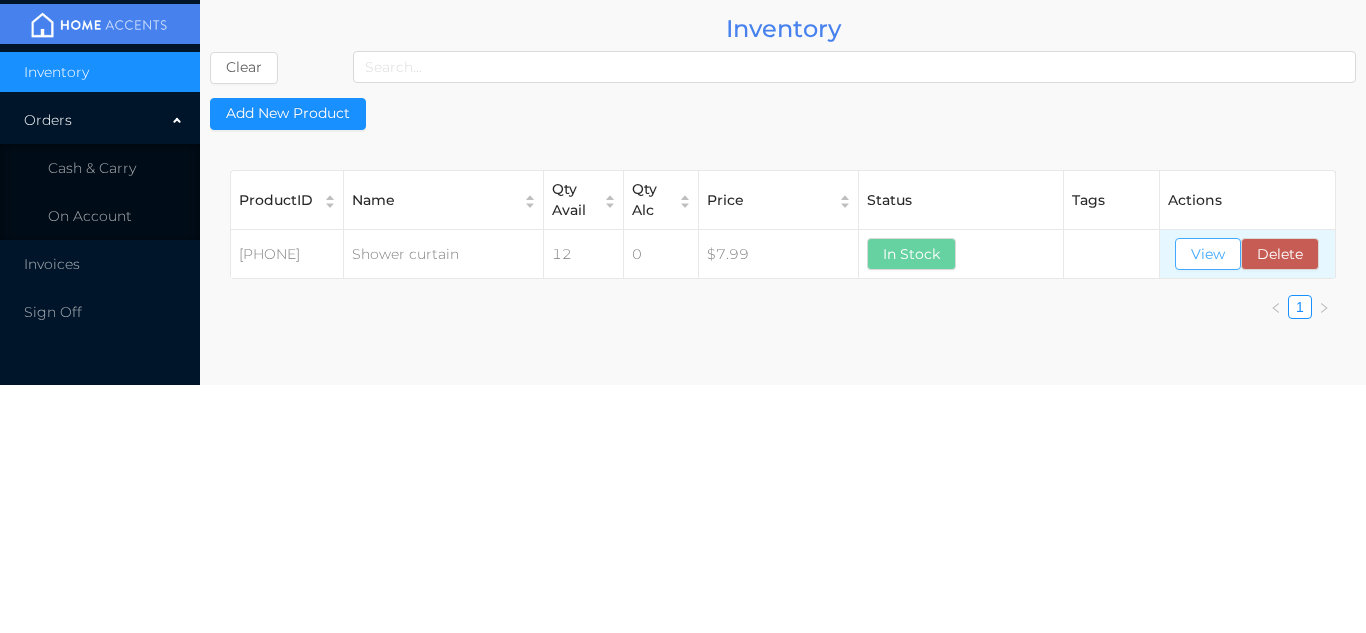 click on "View" at bounding box center [1208, 254] 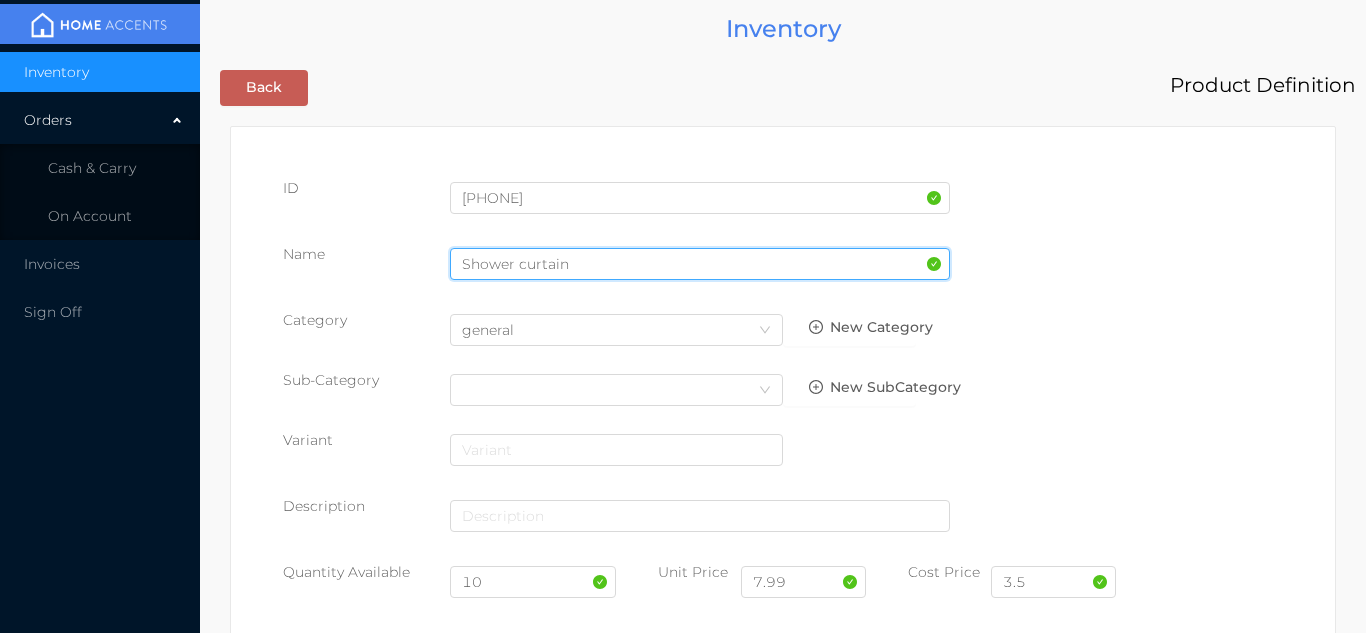click on "Shower curtain" at bounding box center (700, 264) 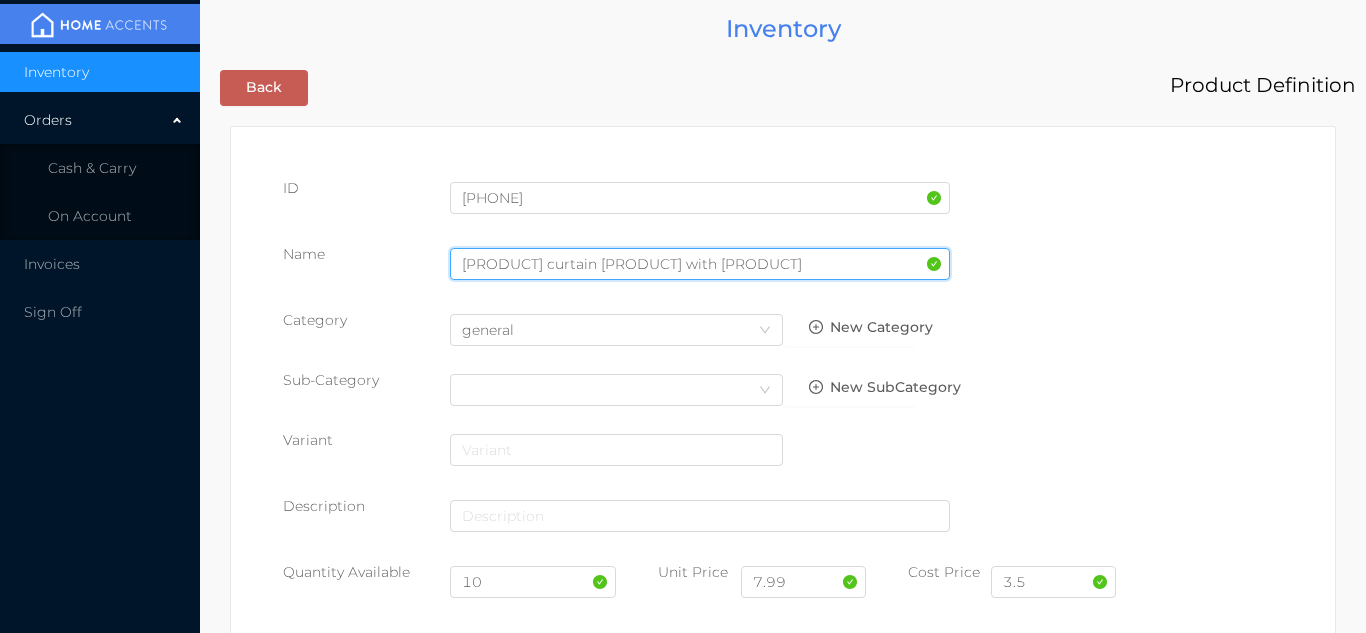 type on "Shower curtain peva with hook" 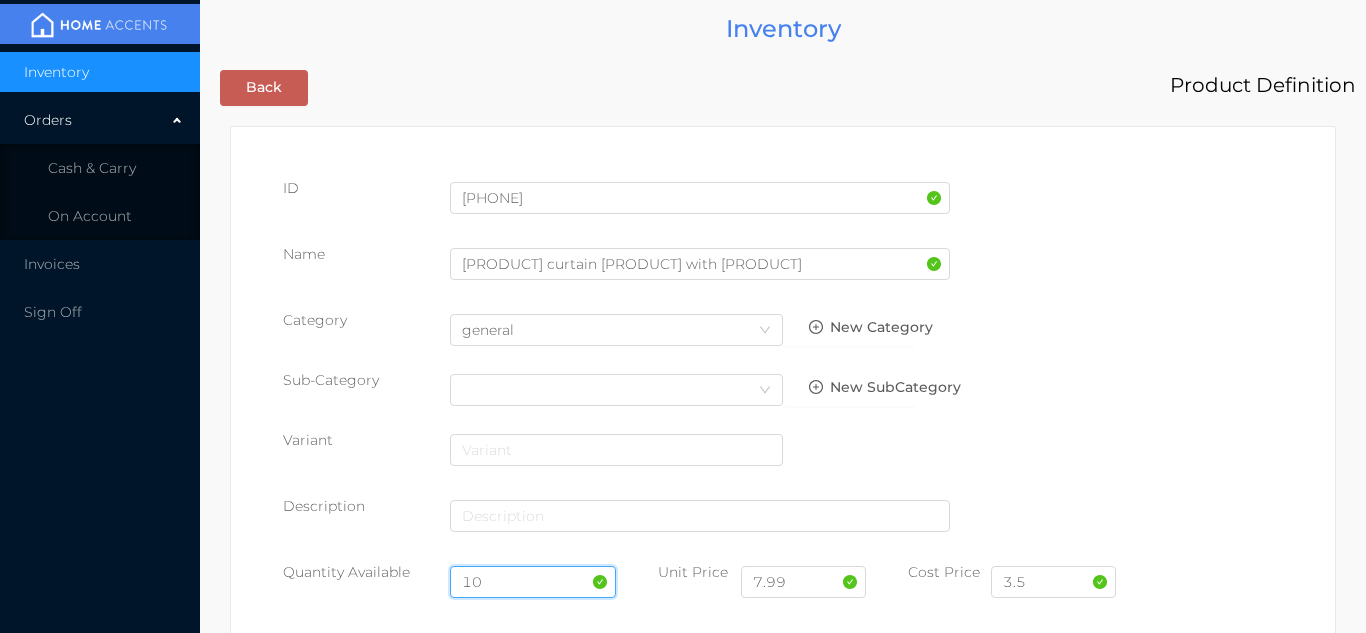 click on "10" at bounding box center (533, 582) 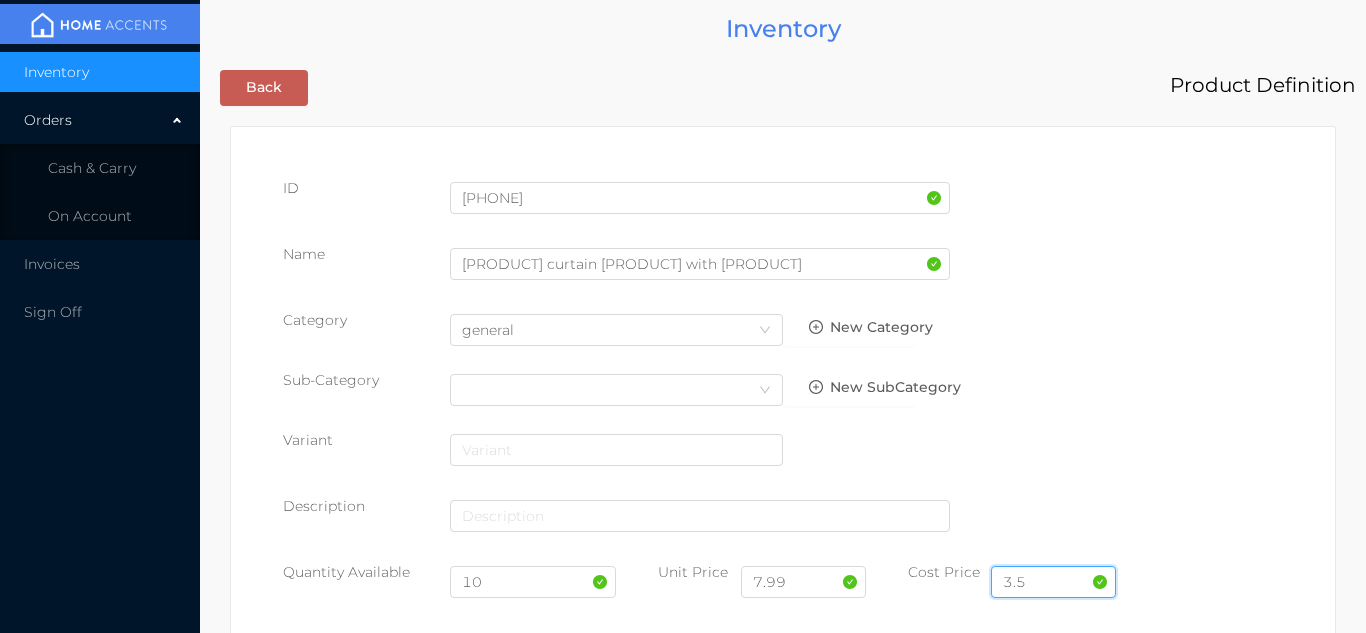 click on "3.5" at bounding box center [1053, 582] 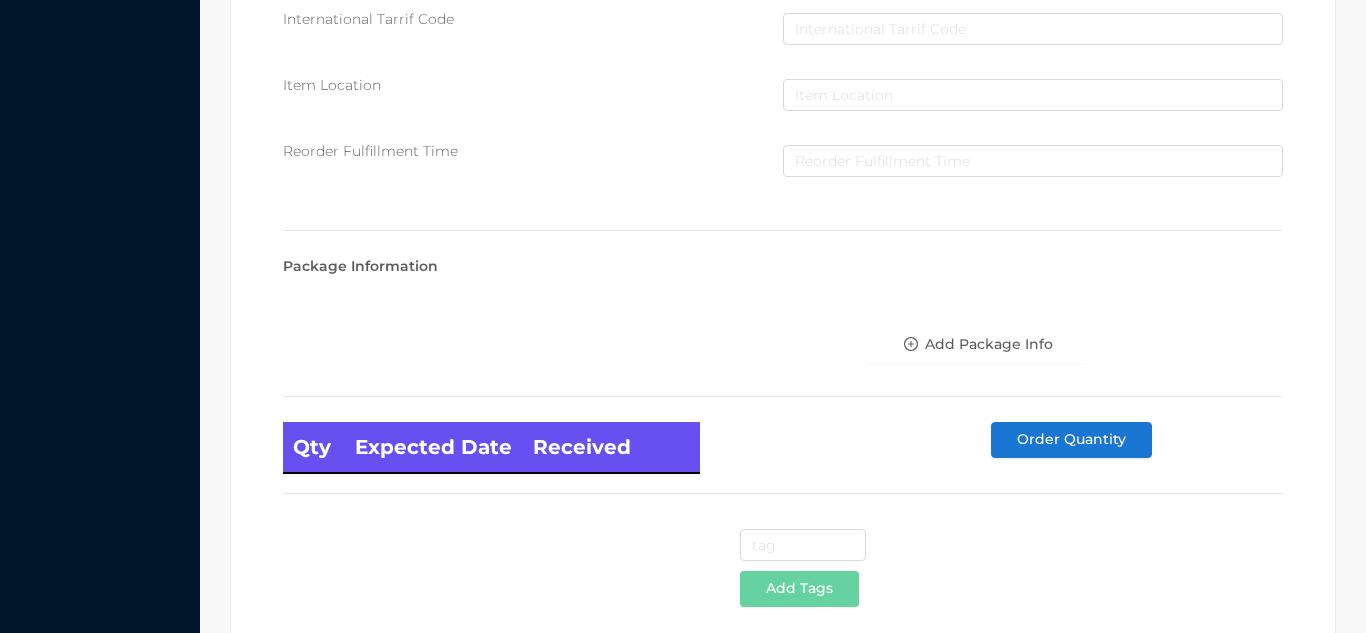scroll, scrollTop: 1135, scrollLeft: 0, axis: vertical 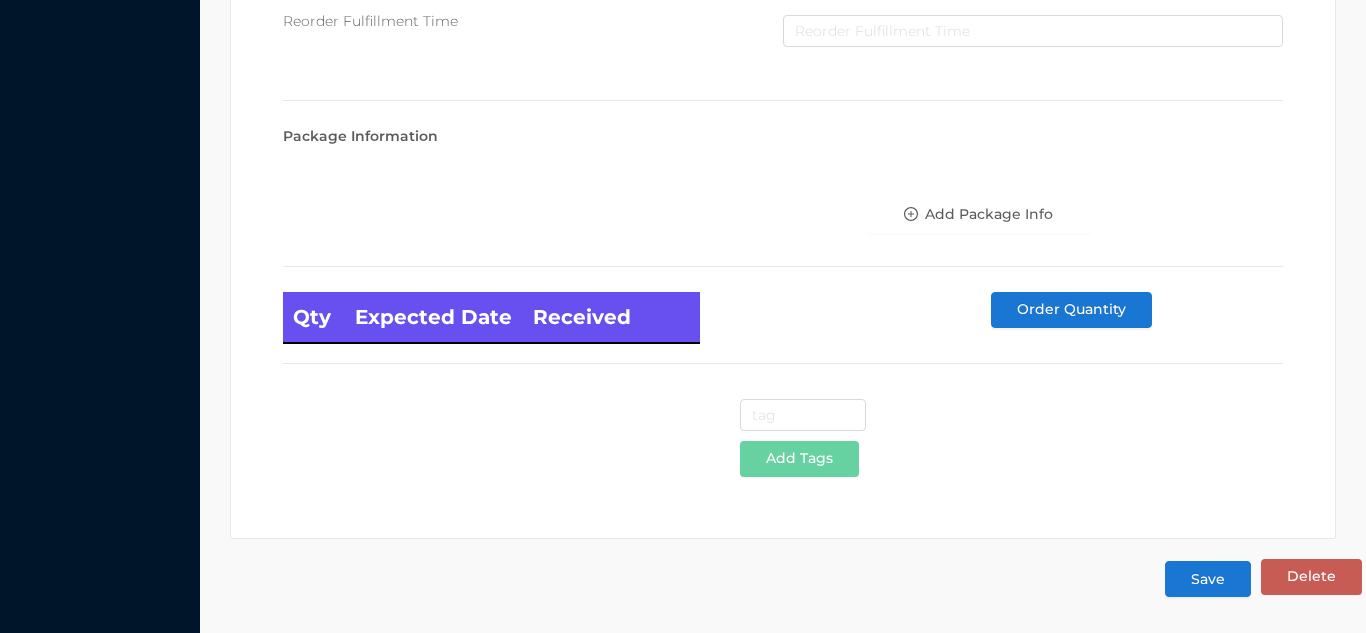 type on "3.90" 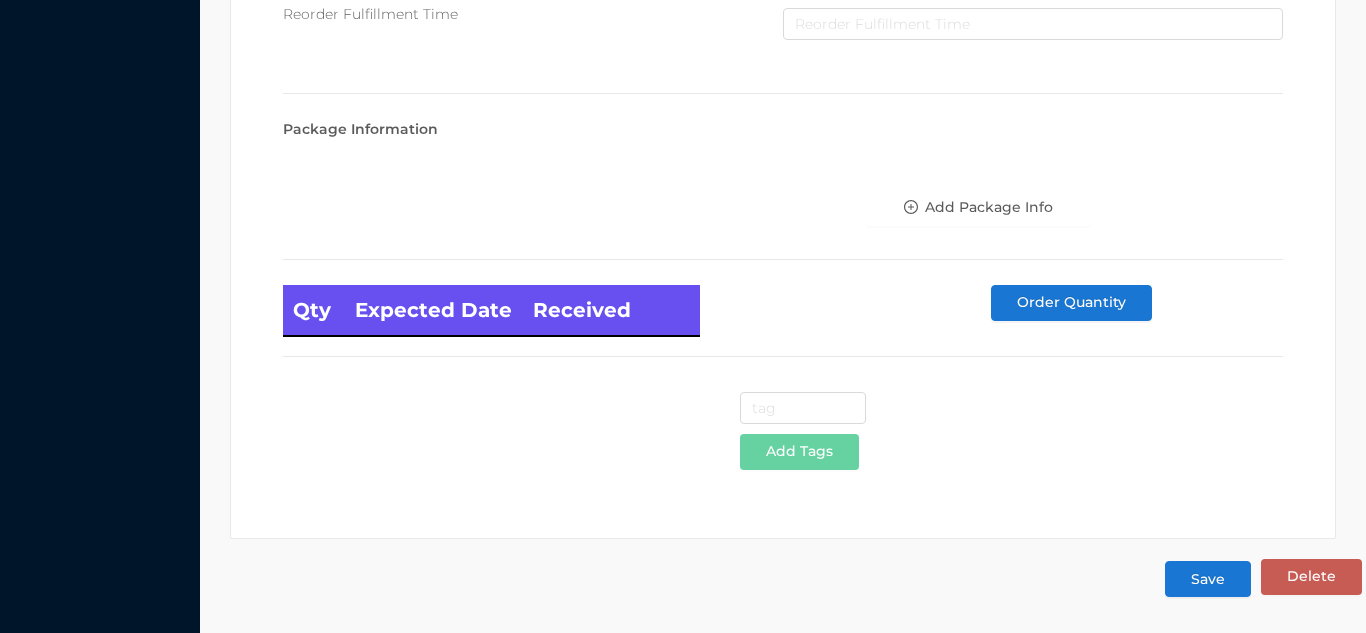 click on "Save" at bounding box center [1208, 579] 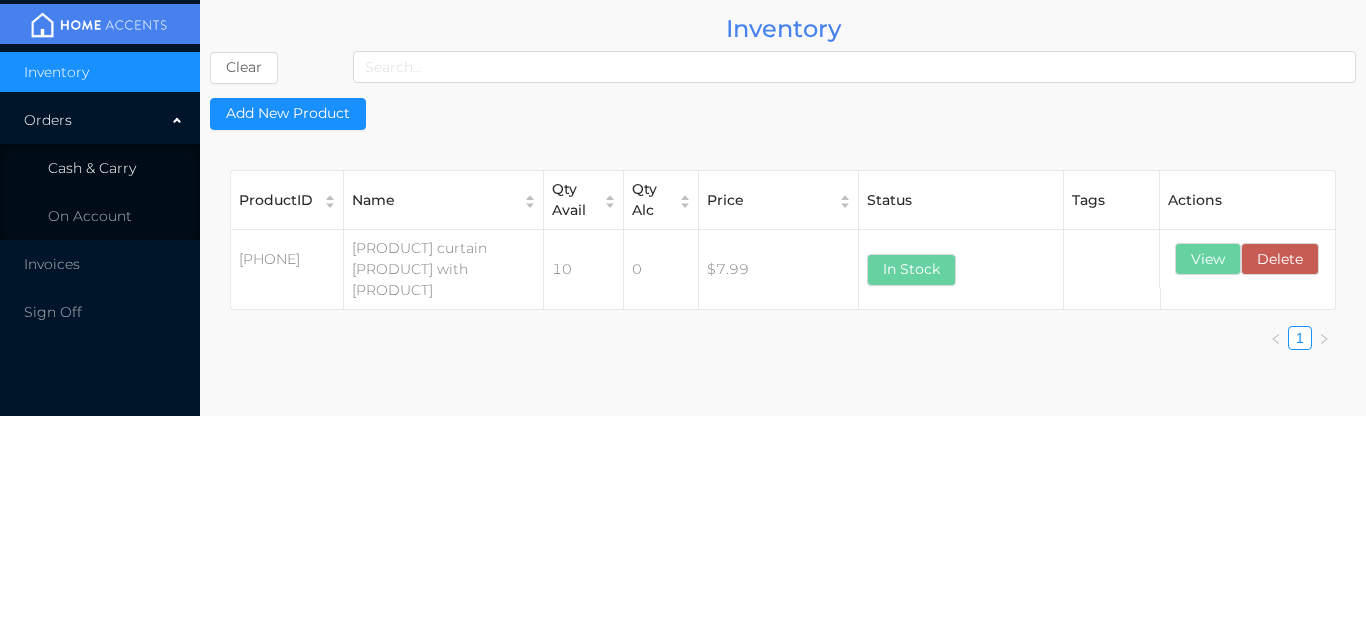 click on "Cash & Carry" at bounding box center (100, 168) 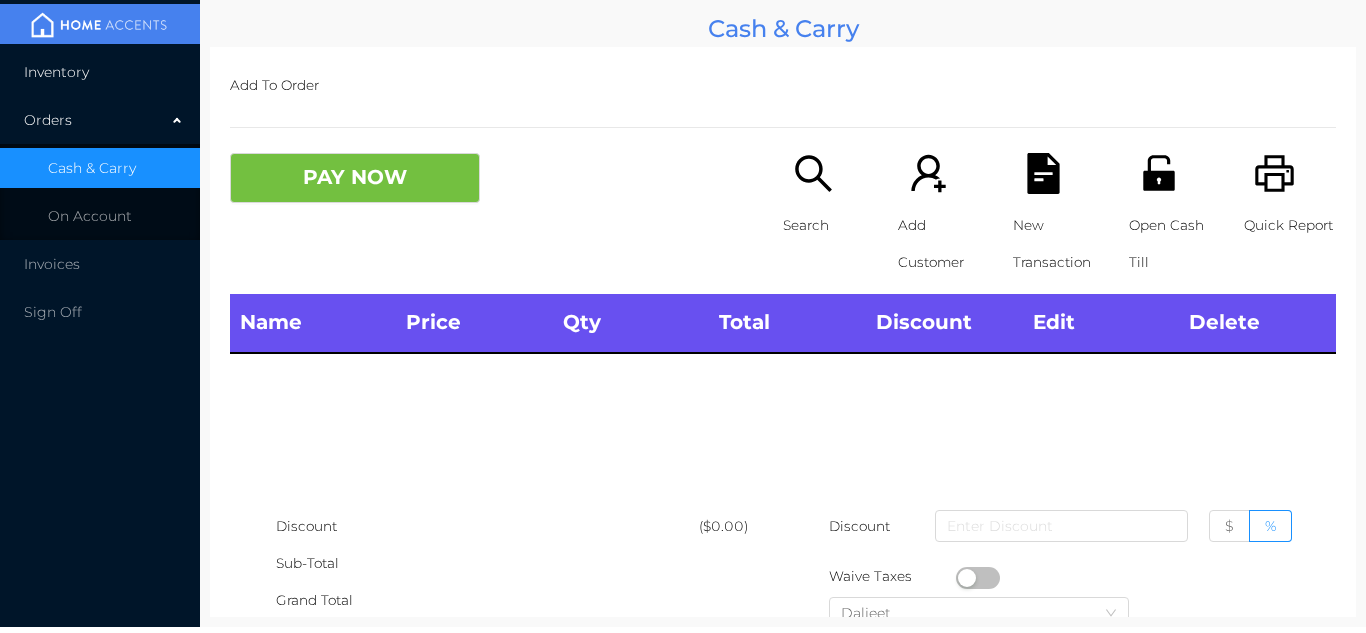 click on "Inventory" at bounding box center [100, 72] 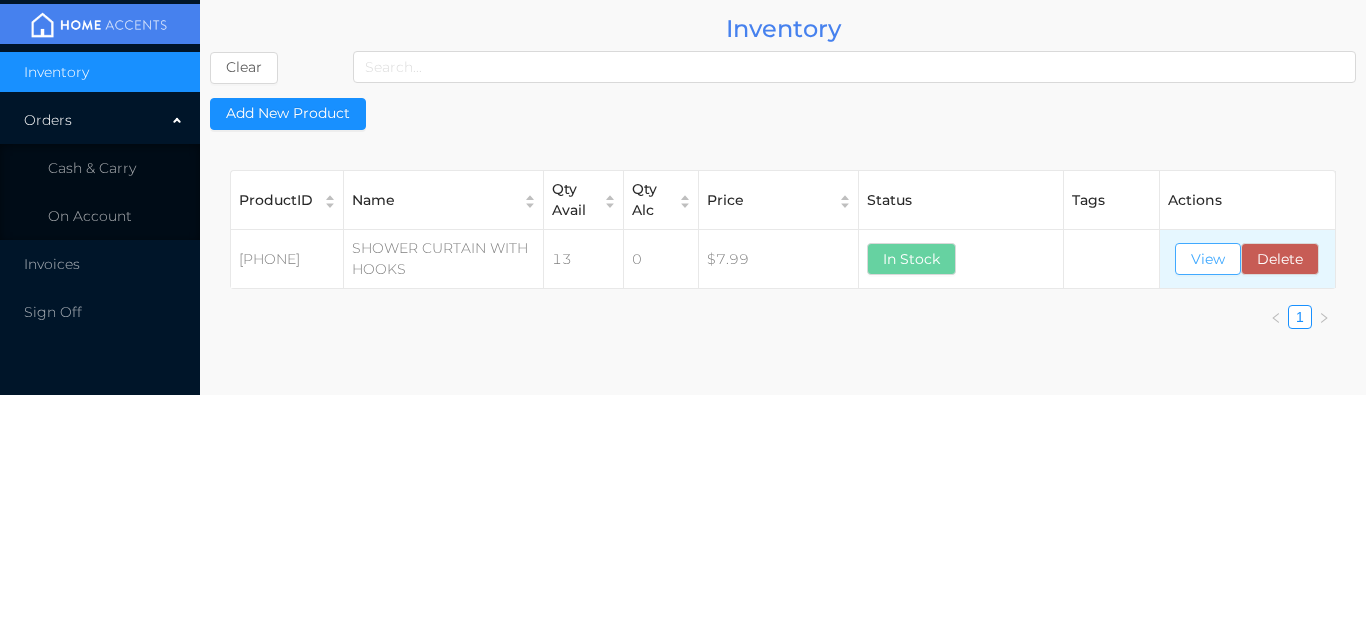click on "View" at bounding box center [1208, 259] 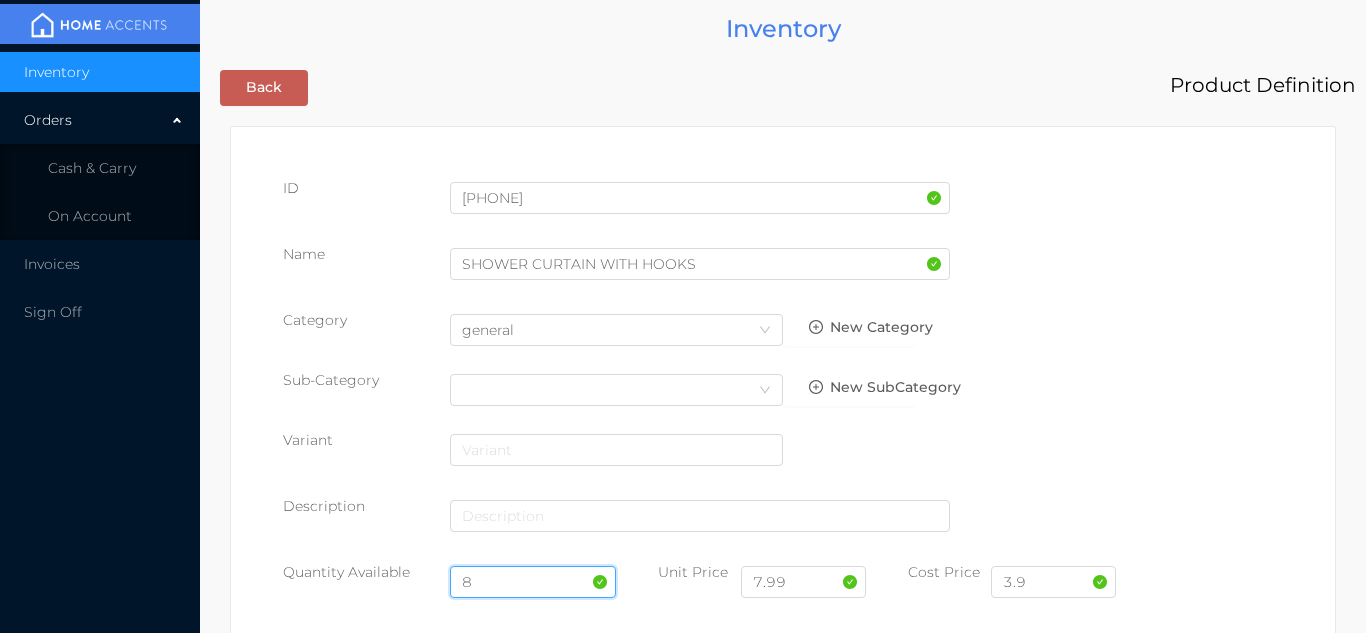 click on "8" at bounding box center [533, 582] 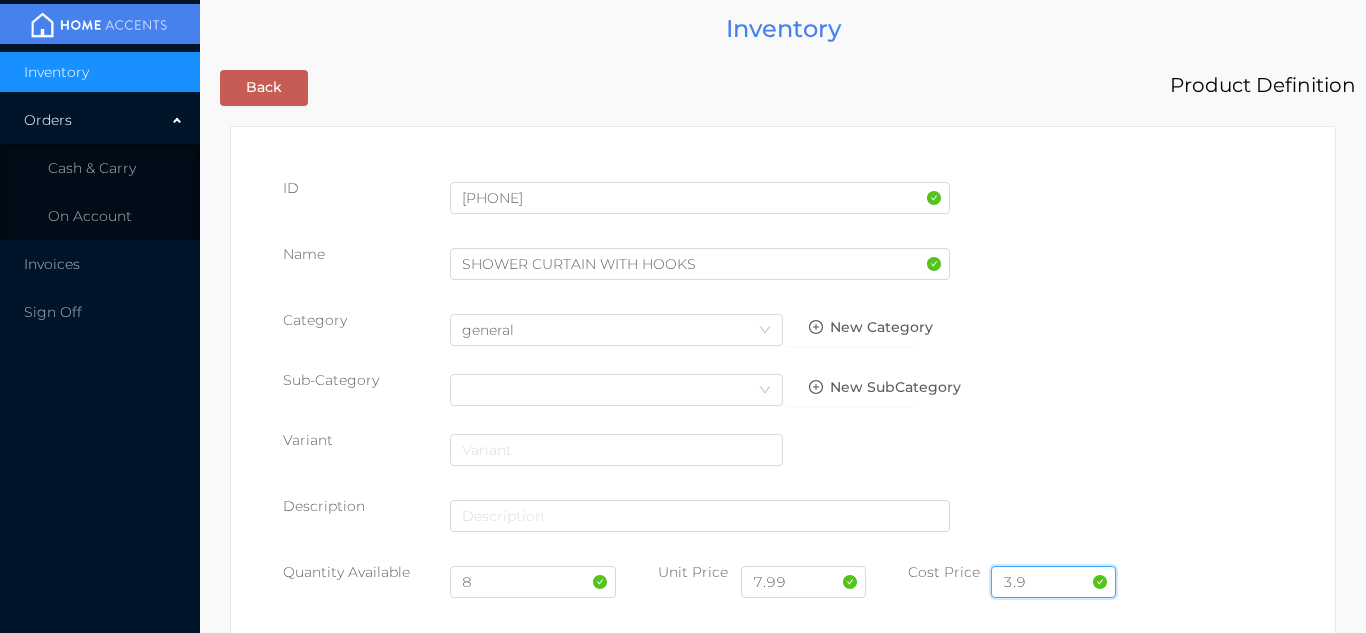 click on "3.9" at bounding box center (1053, 582) 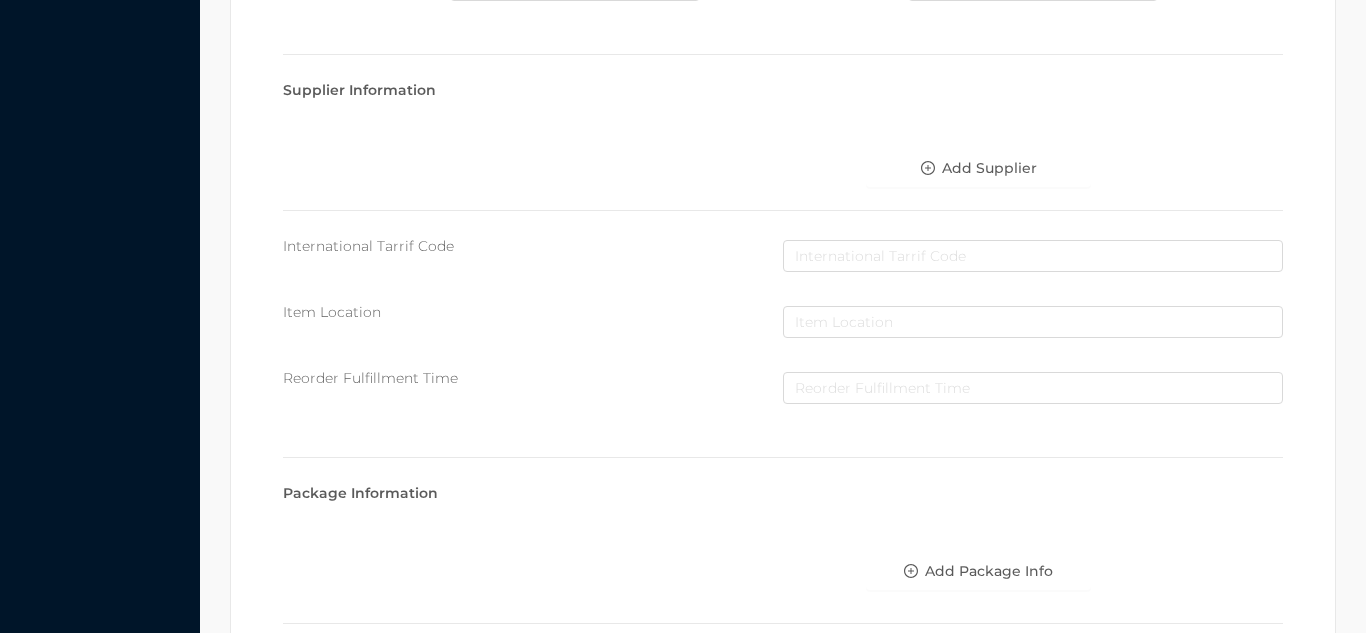 scroll, scrollTop: 1135, scrollLeft: 0, axis: vertical 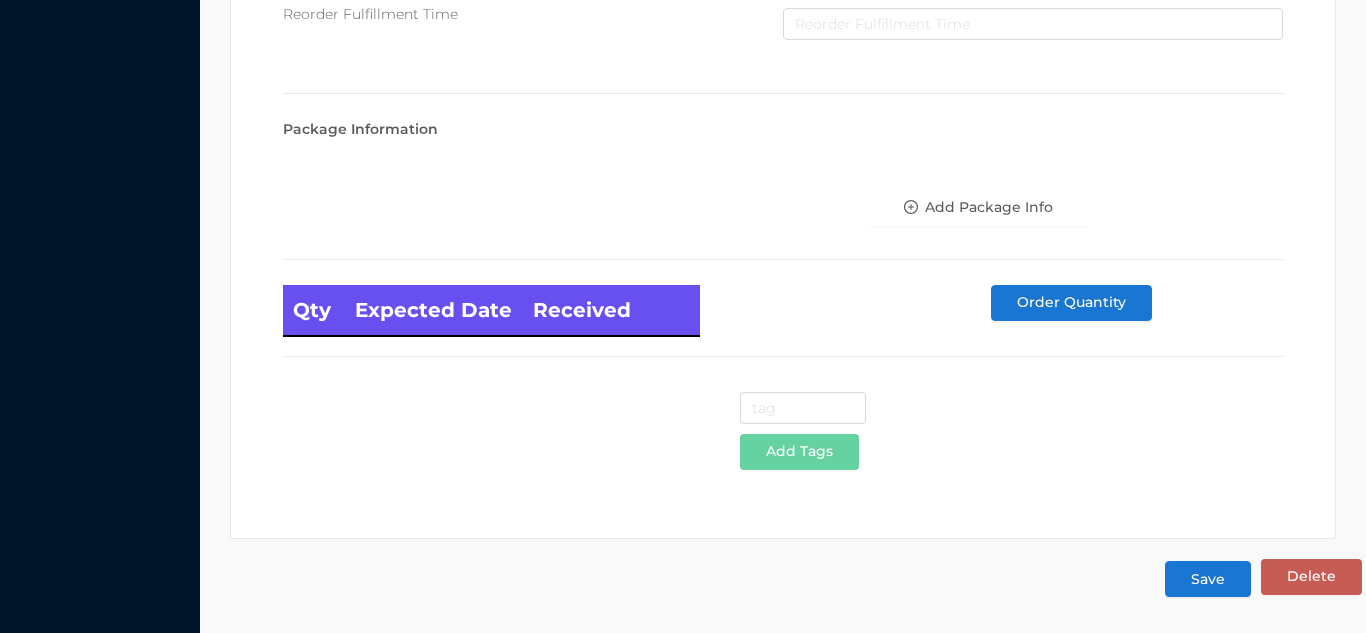 type on "3.90" 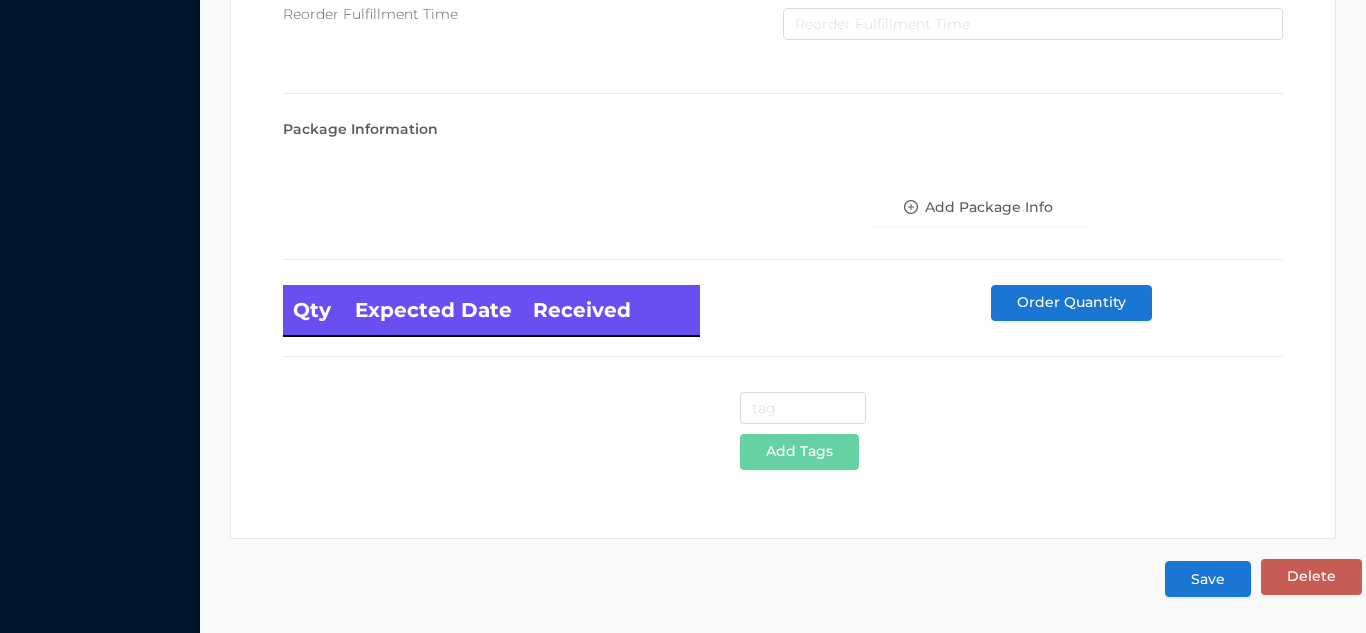 click on "Save" at bounding box center [1208, 579] 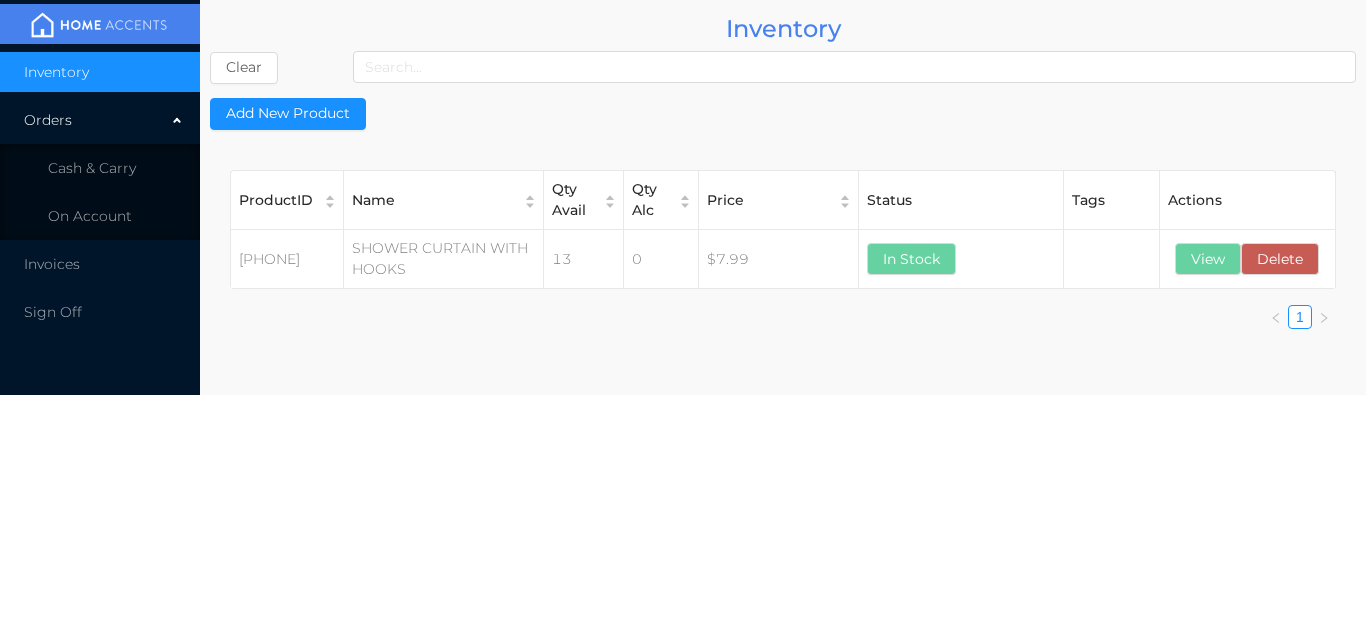 scroll, scrollTop: 0, scrollLeft: 0, axis: both 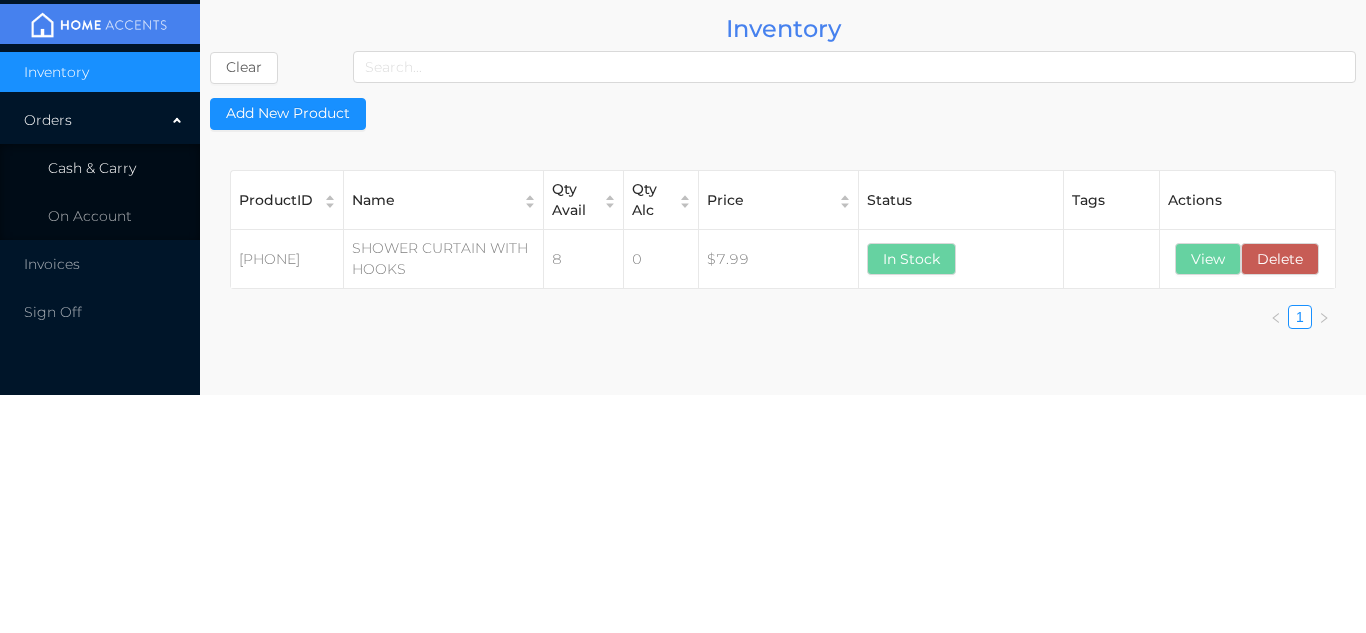 click on "Cash & Carry" at bounding box center [92, 168] 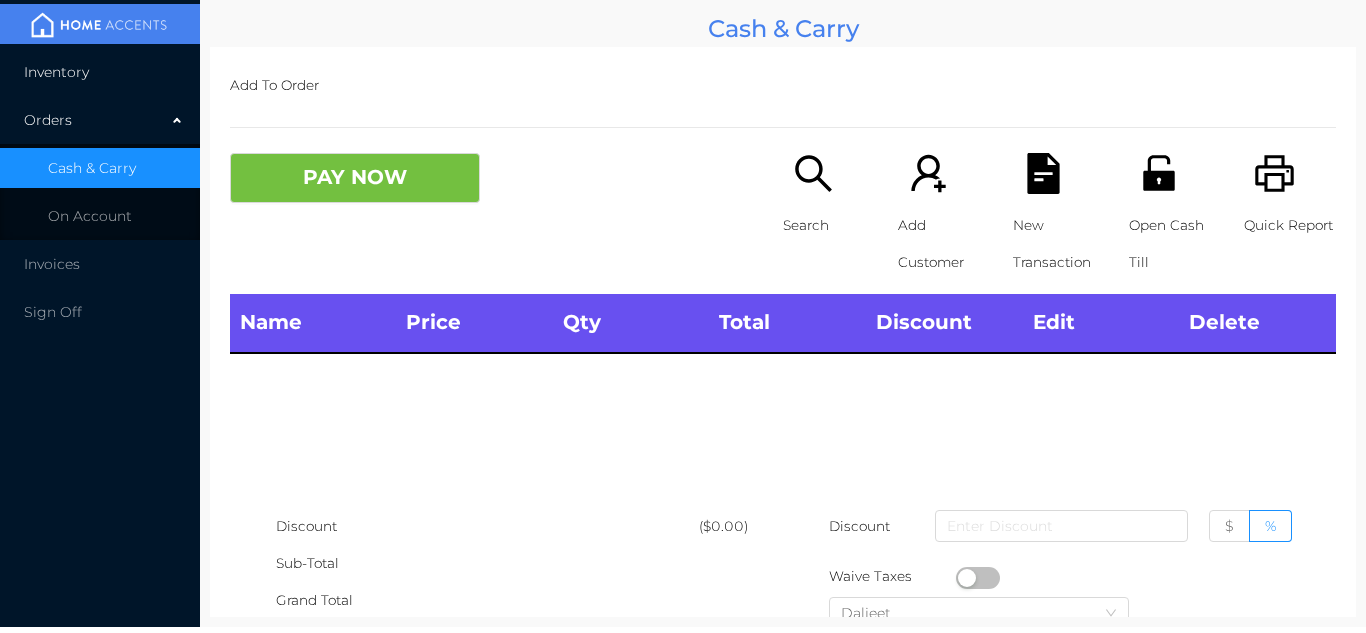 click on "Inventory" at bounding box center (100, 72) 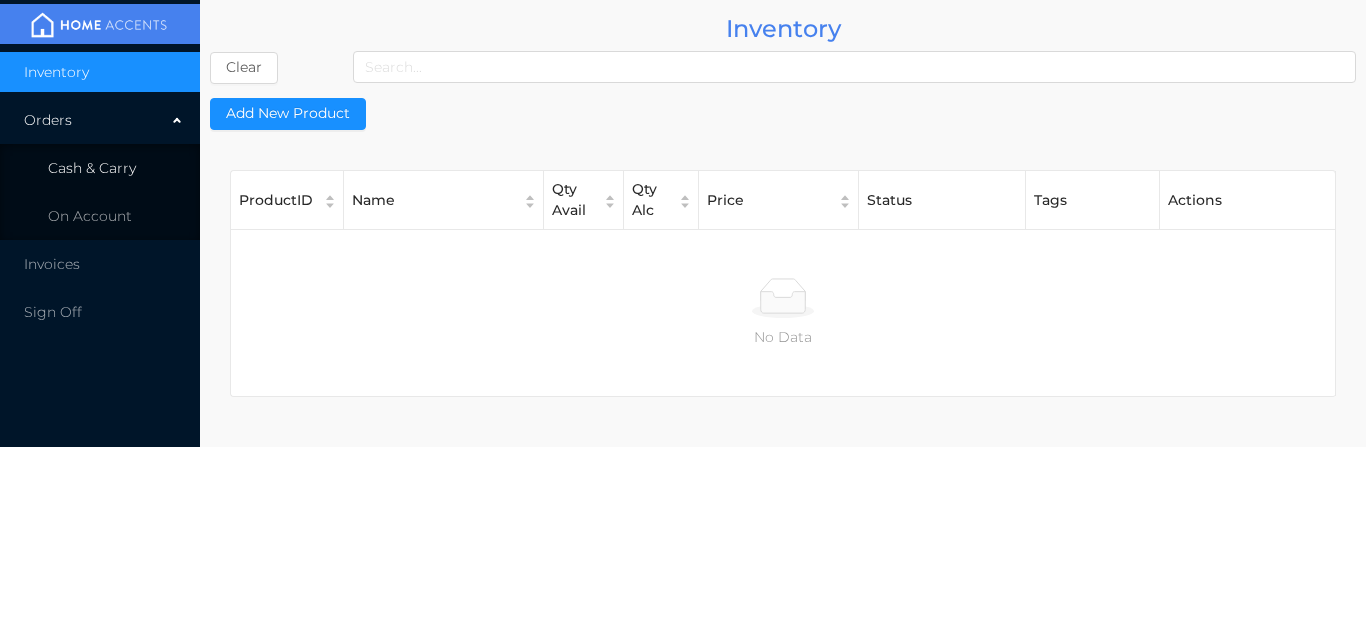 click on "Cash & Carry" at bounding box center (100, 168) 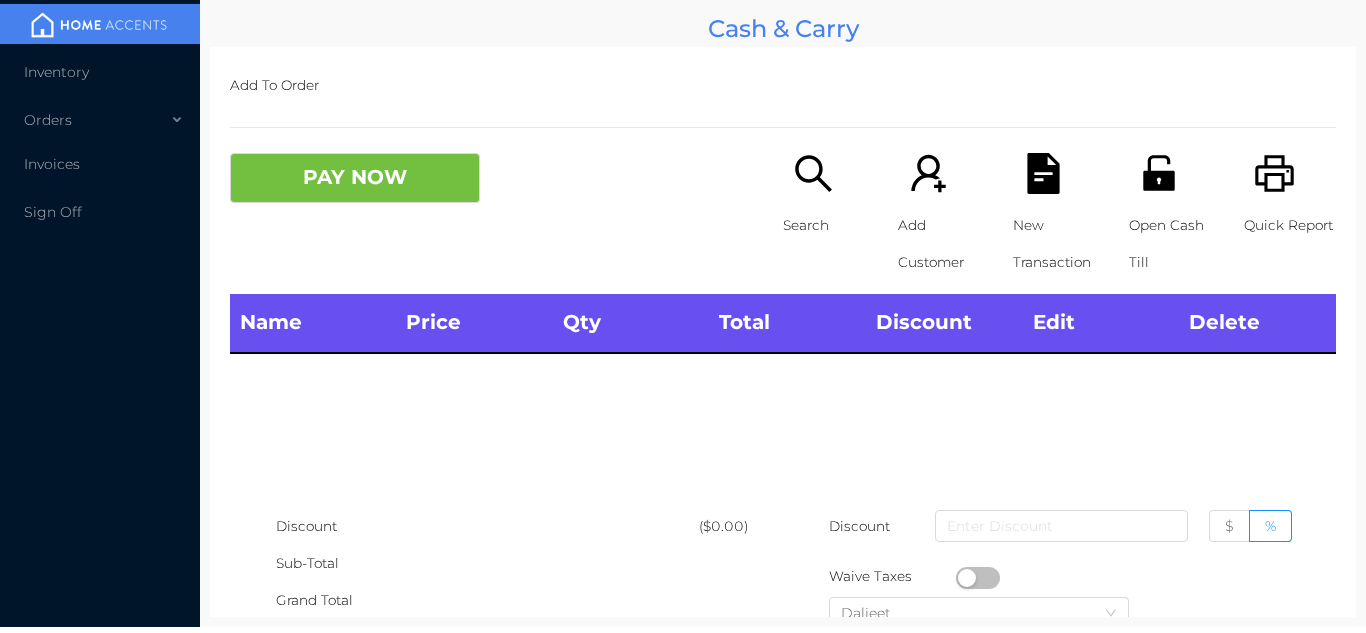 scroll, scrollTop: 0, scrollLeft: 0, axis: both 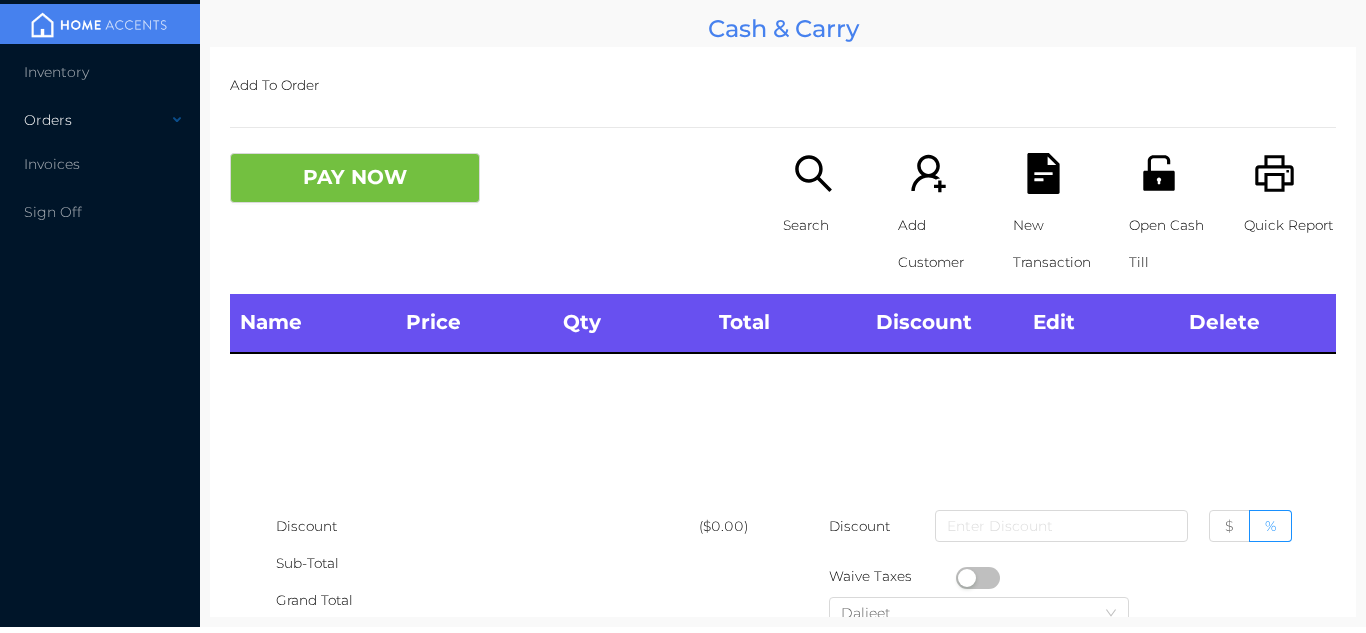 click on "Orders" at bounding box center (100, 120) 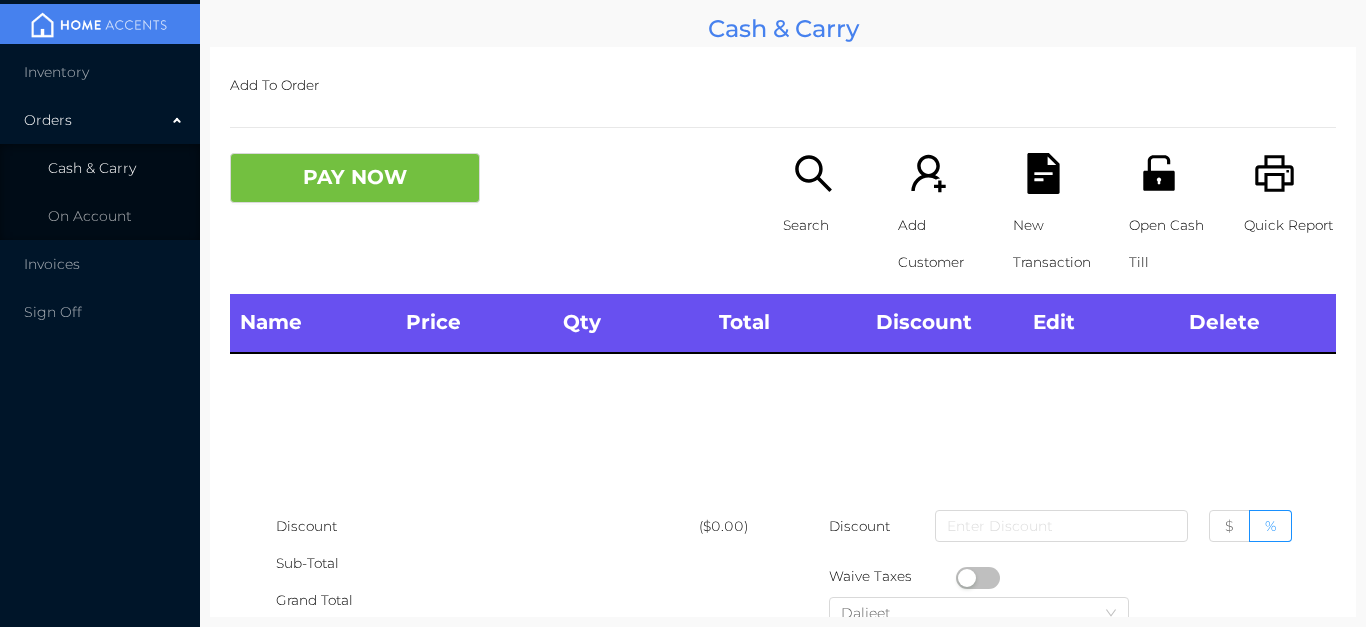 click on "Cash & Carry" at bounding box center [100, 168] 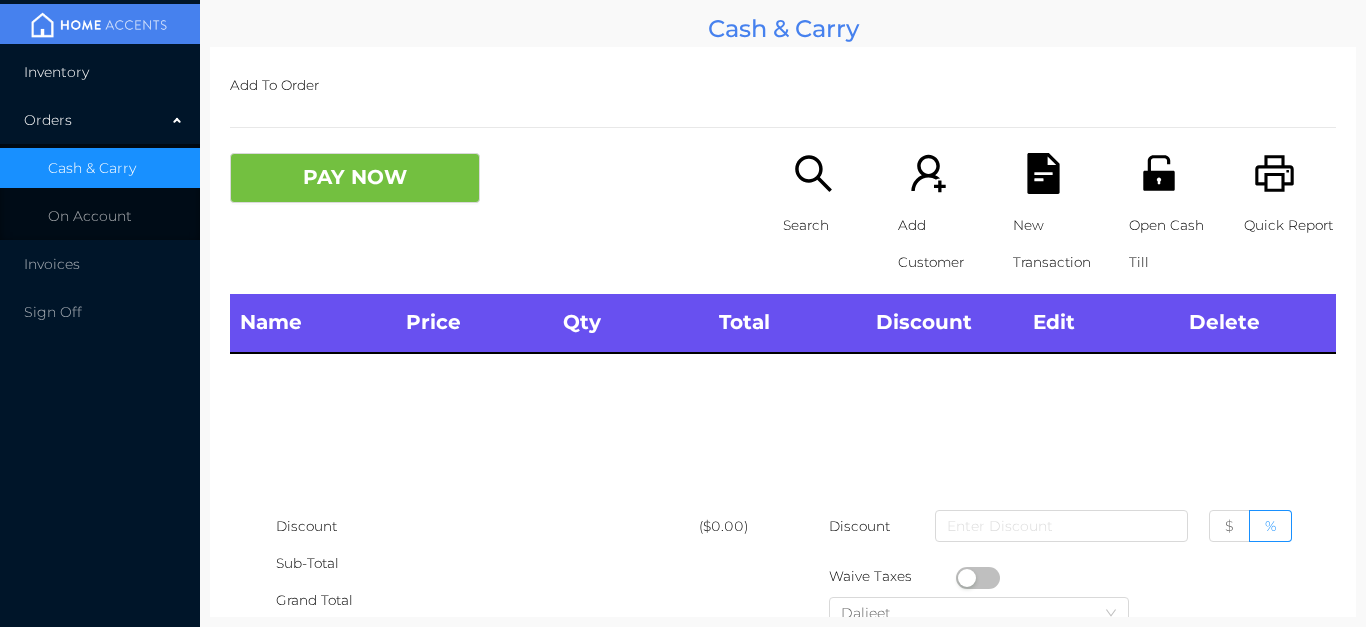 click on "Inventory" at bounding box center [100, 72] 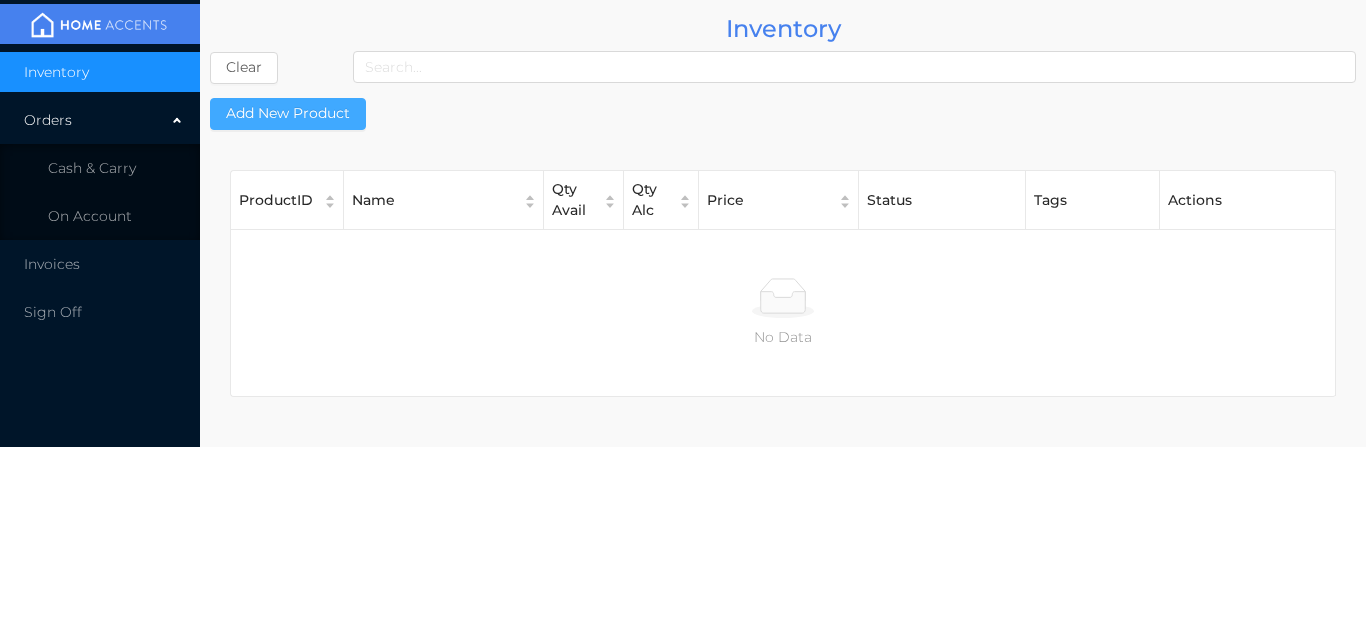 click on "Add New Product" at bounding box center (288, 114) 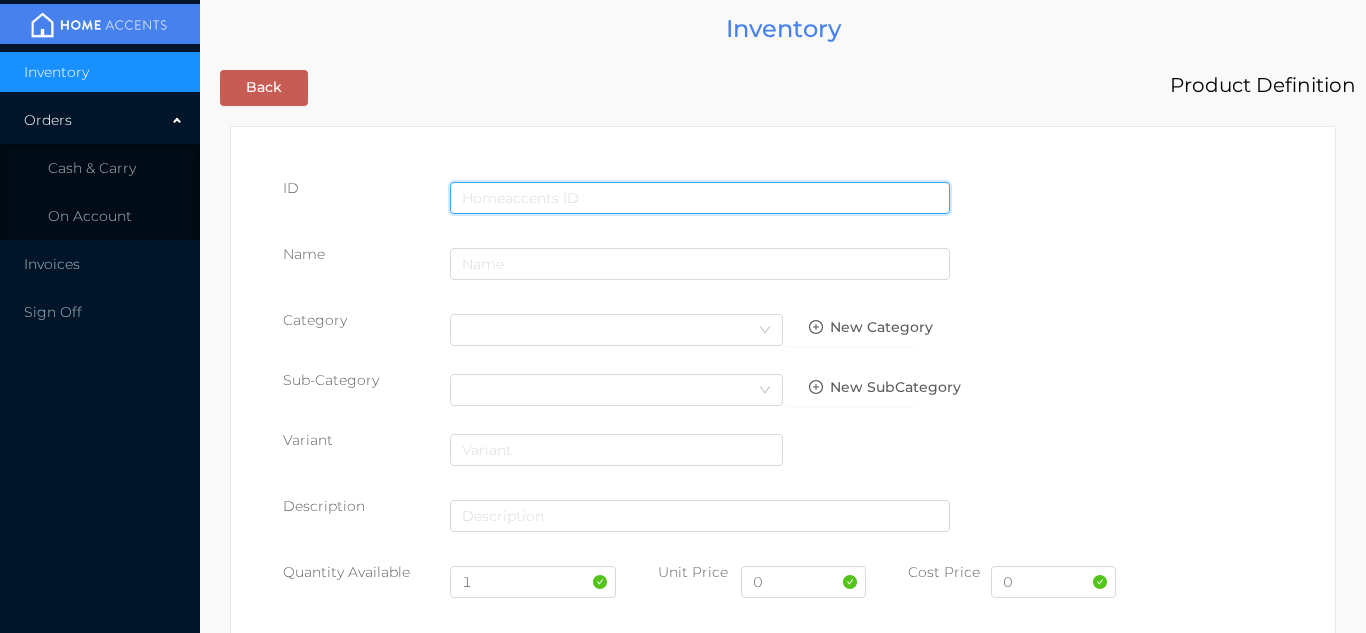 click at bounding box center [700, 198] 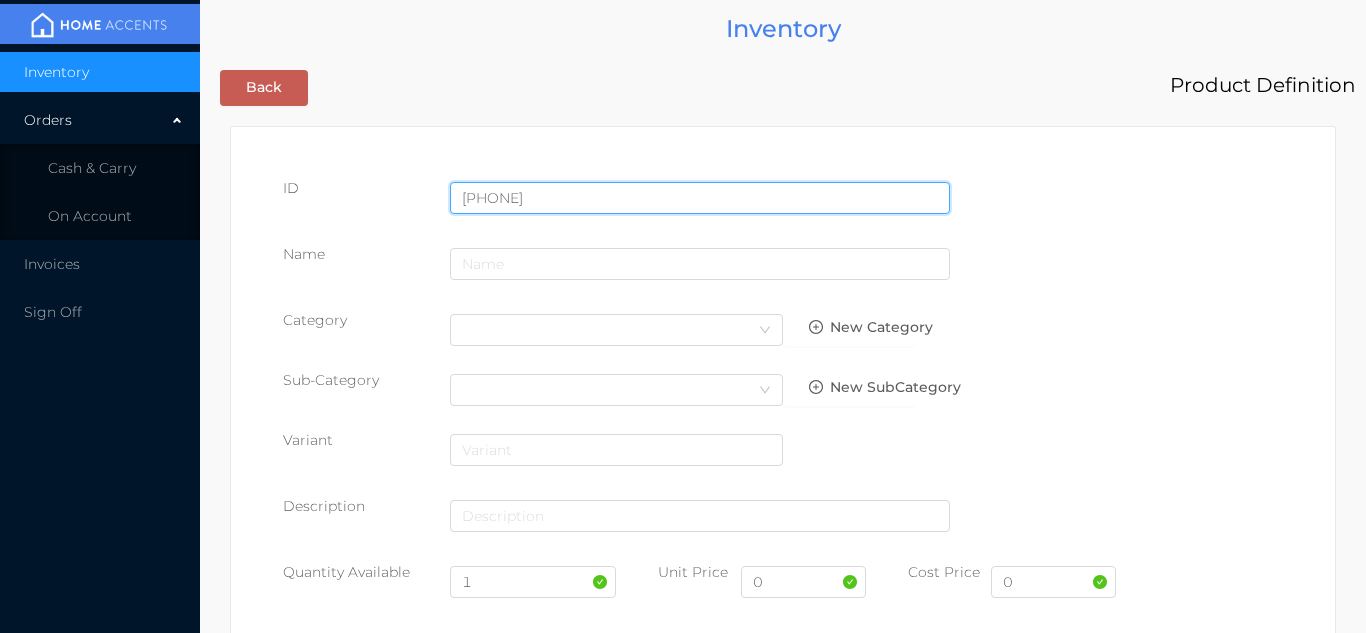 type on "057359546048" 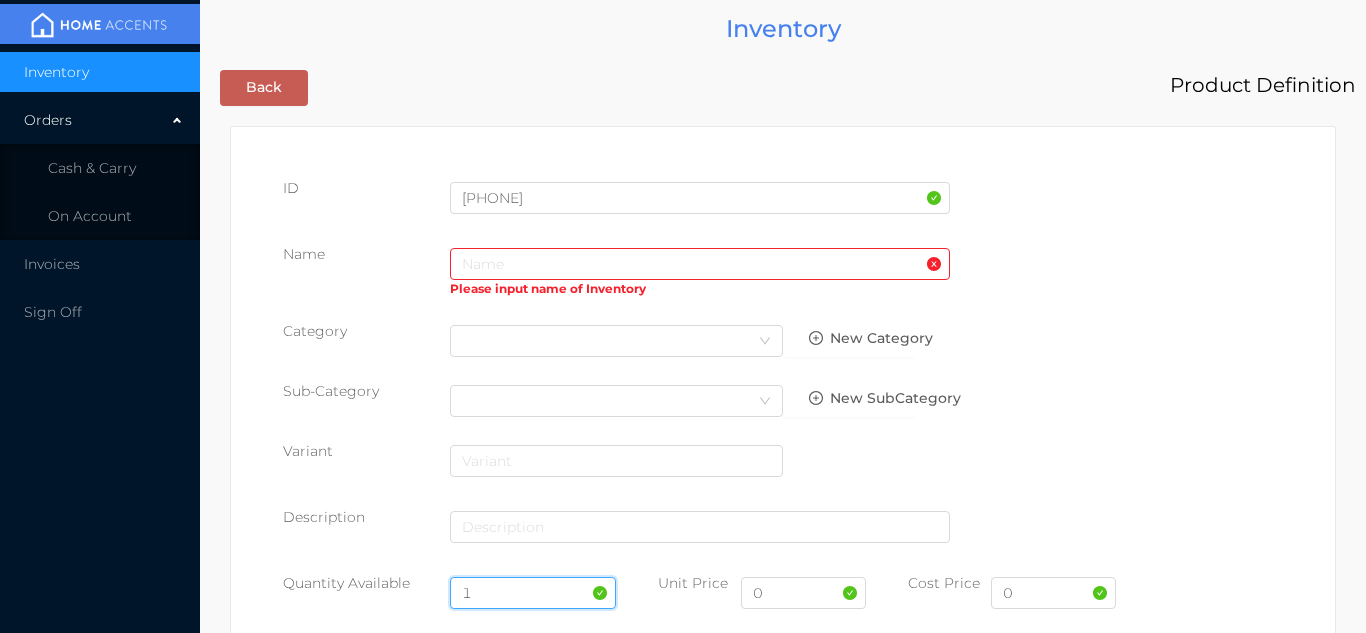 click on "1" at bounding box center (533, 593) 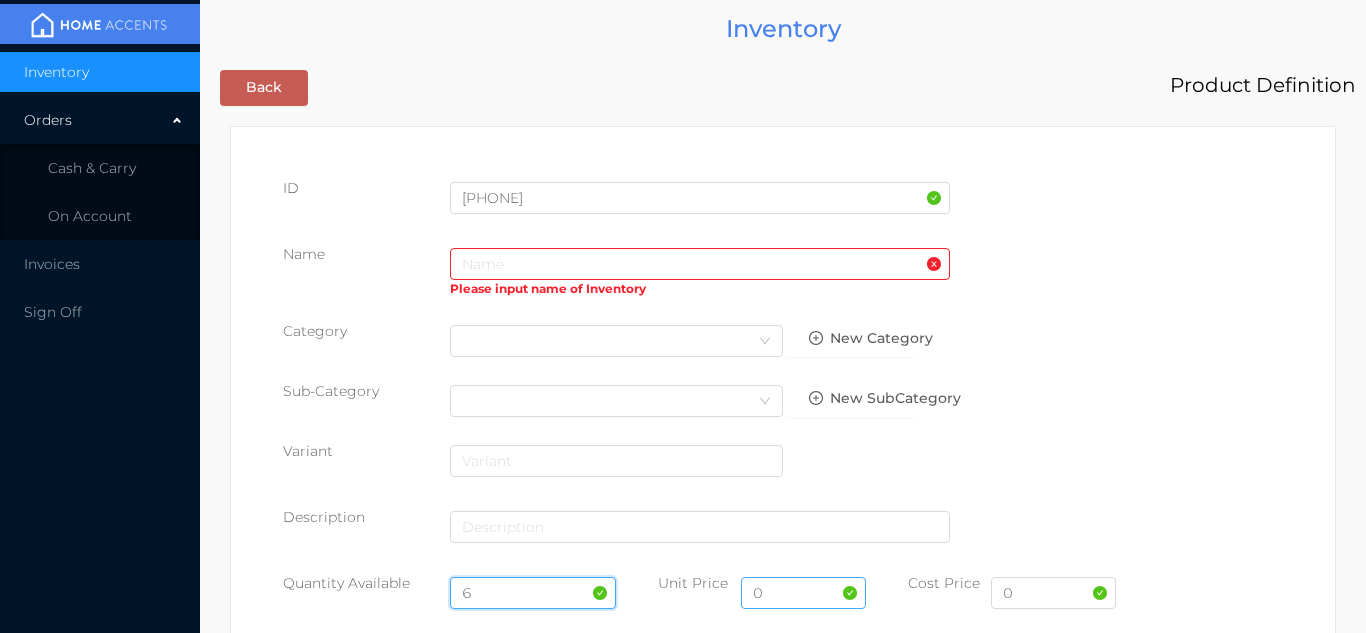 type on "6" 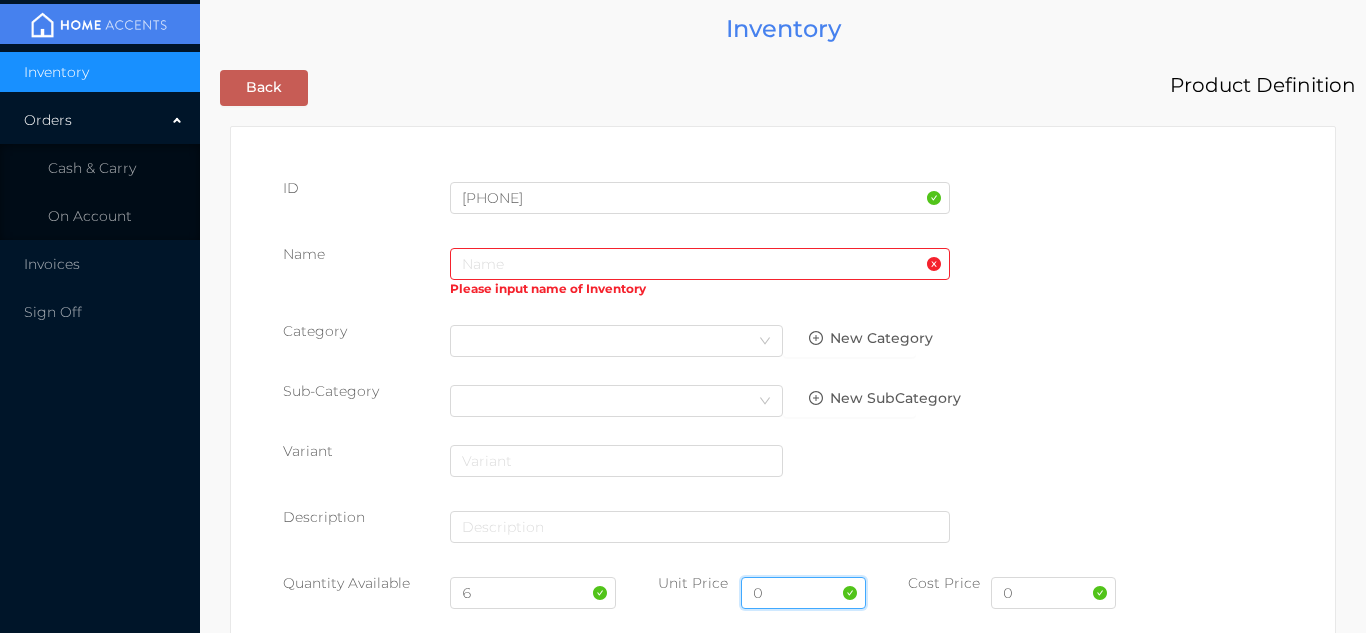 click on "0" at bounding box center (803, 593) 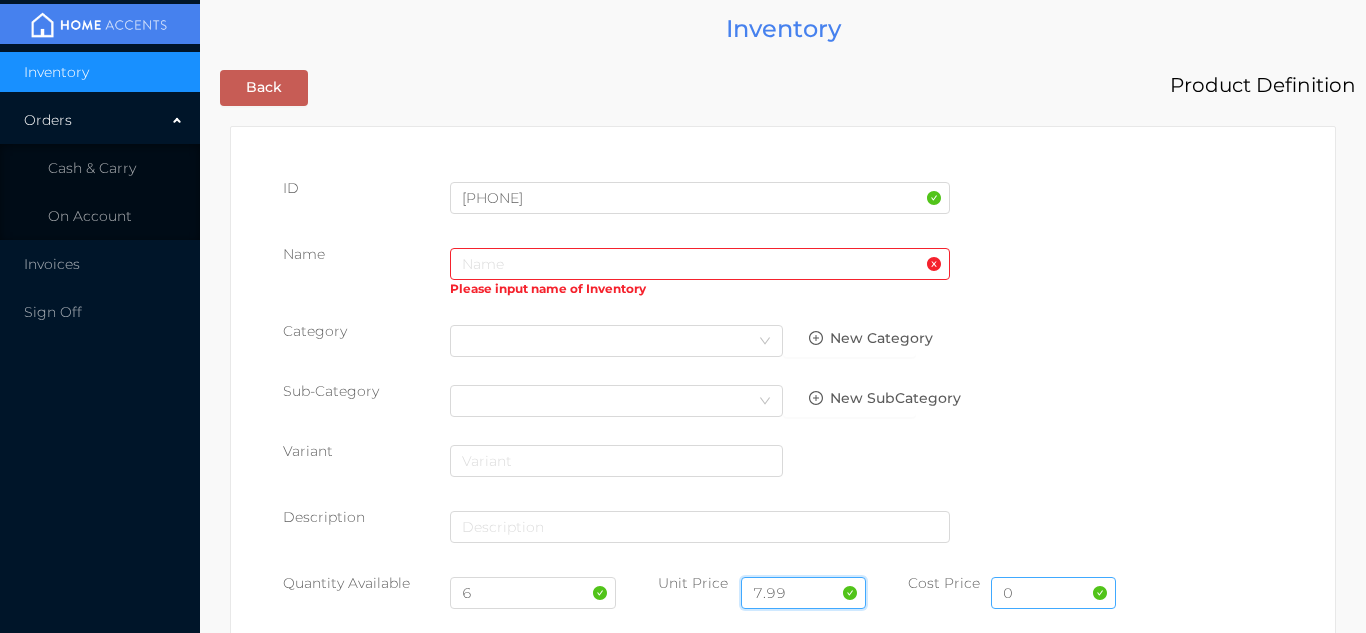 type on "7.99" 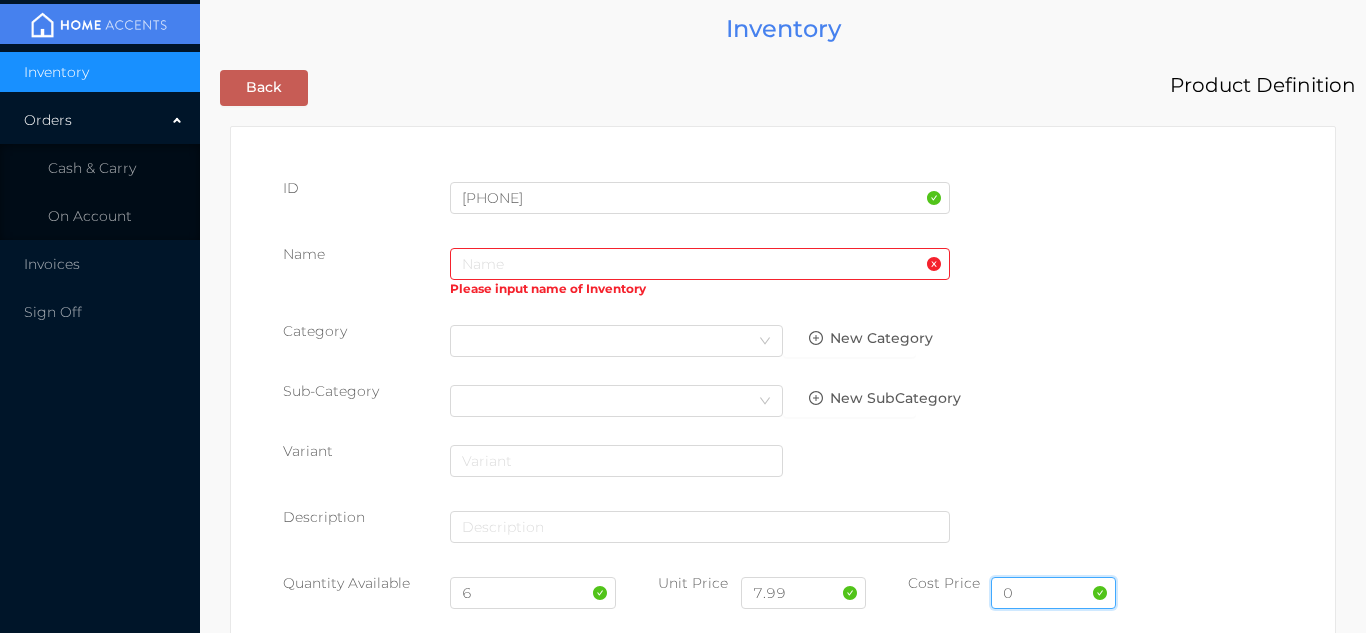 click on "0" at bounding box center [1053, 593] 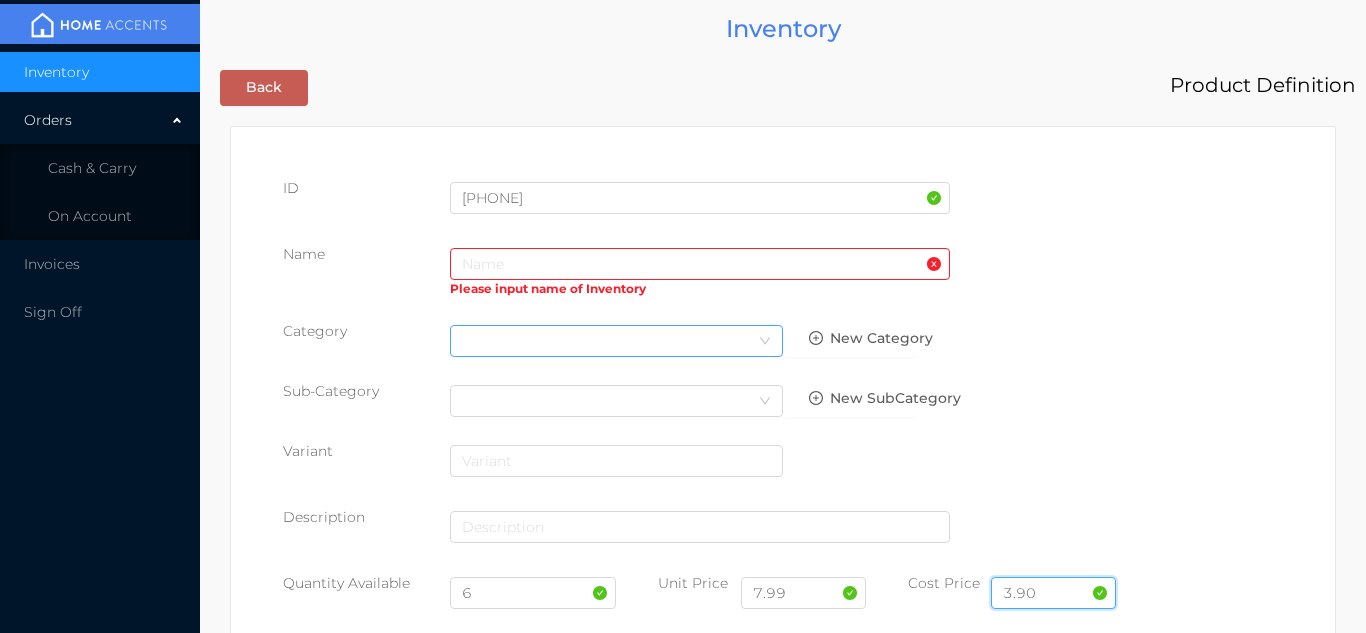 type on "[PRICE]" 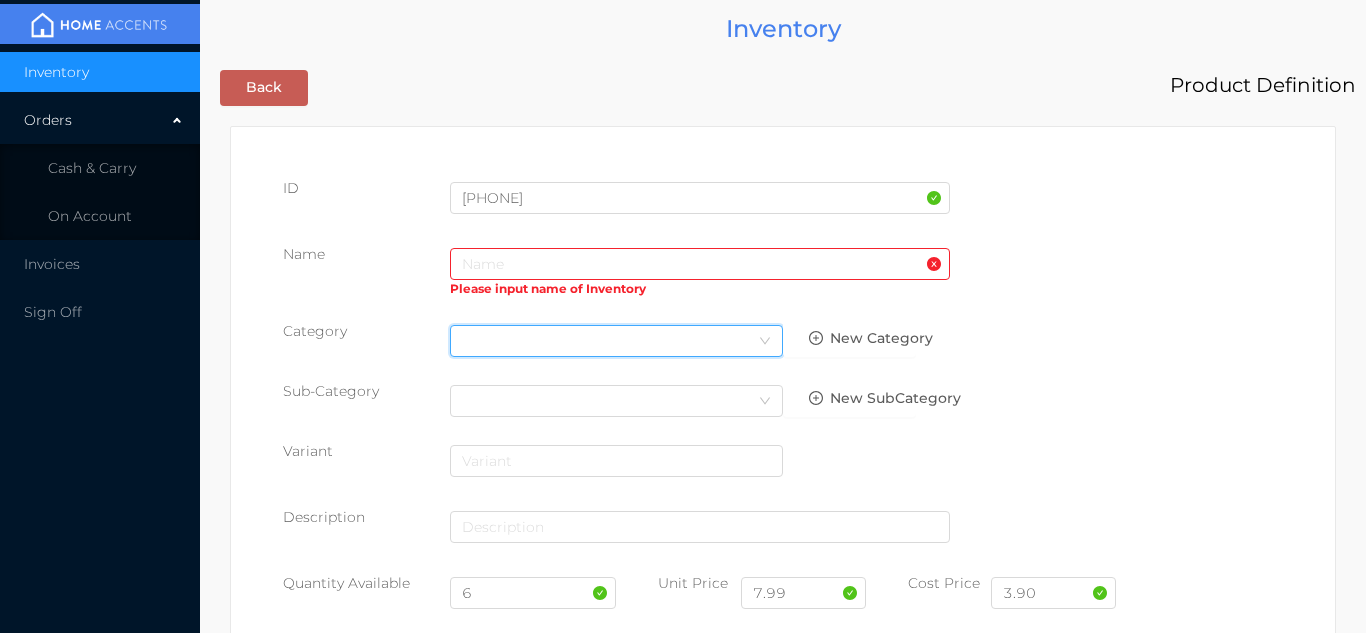 click on "Select Category" at bounding box center (616, 341) 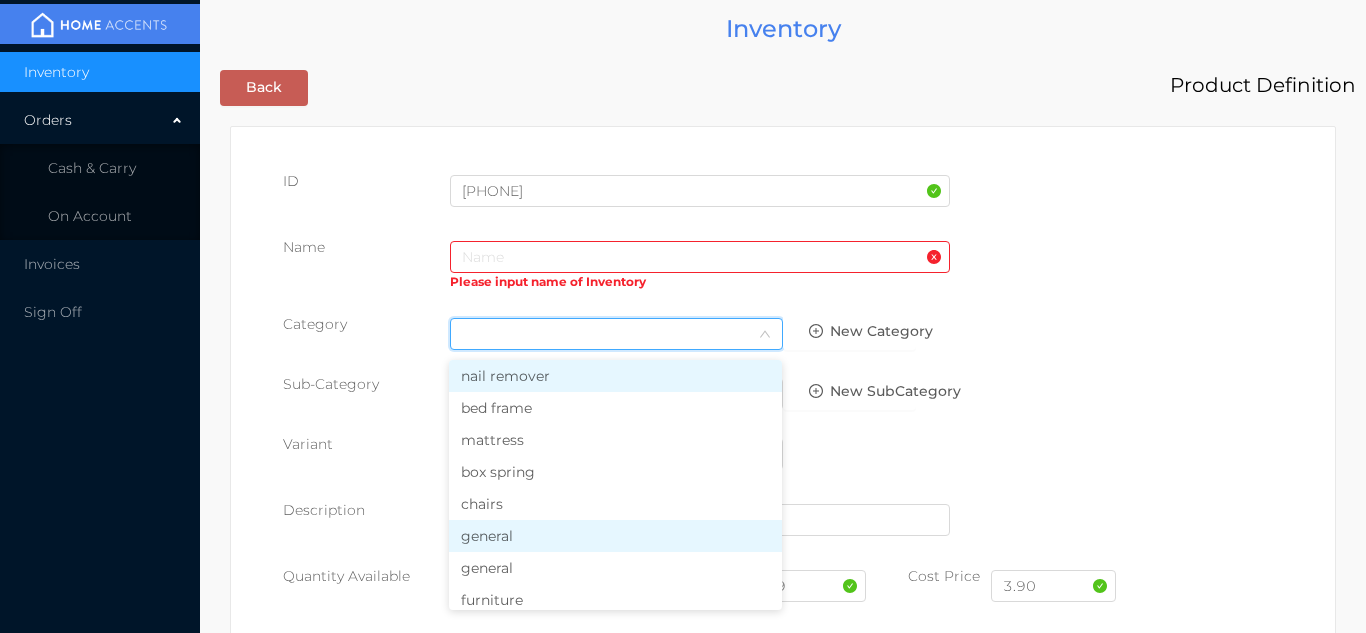 click on "general" at bounding box center (615, 536) 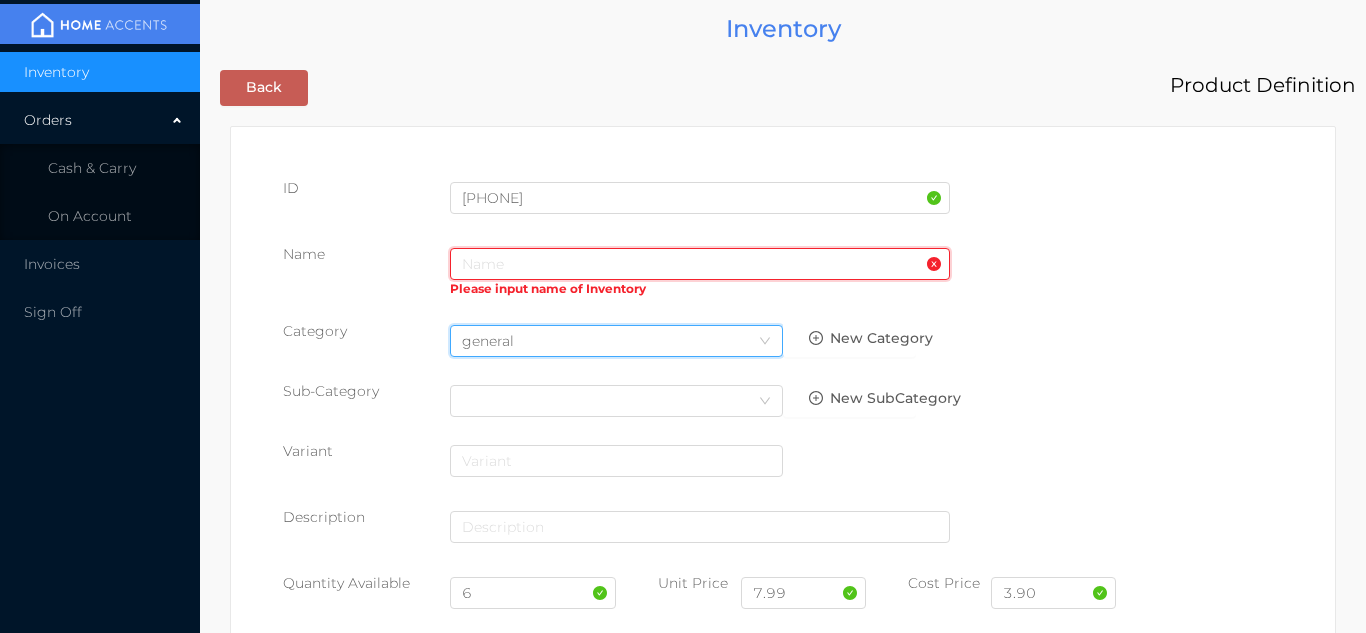click at bounding box center (700, 264) 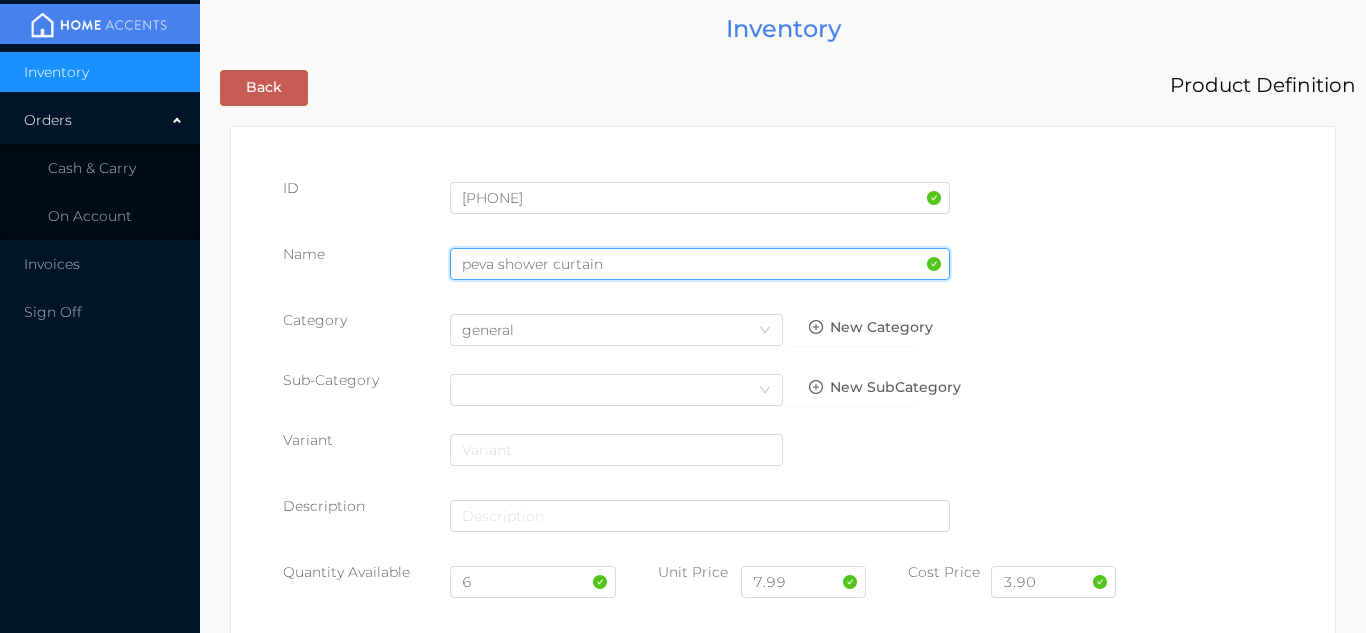 click on "peva shower curtain" at bounding box center (700, 264) 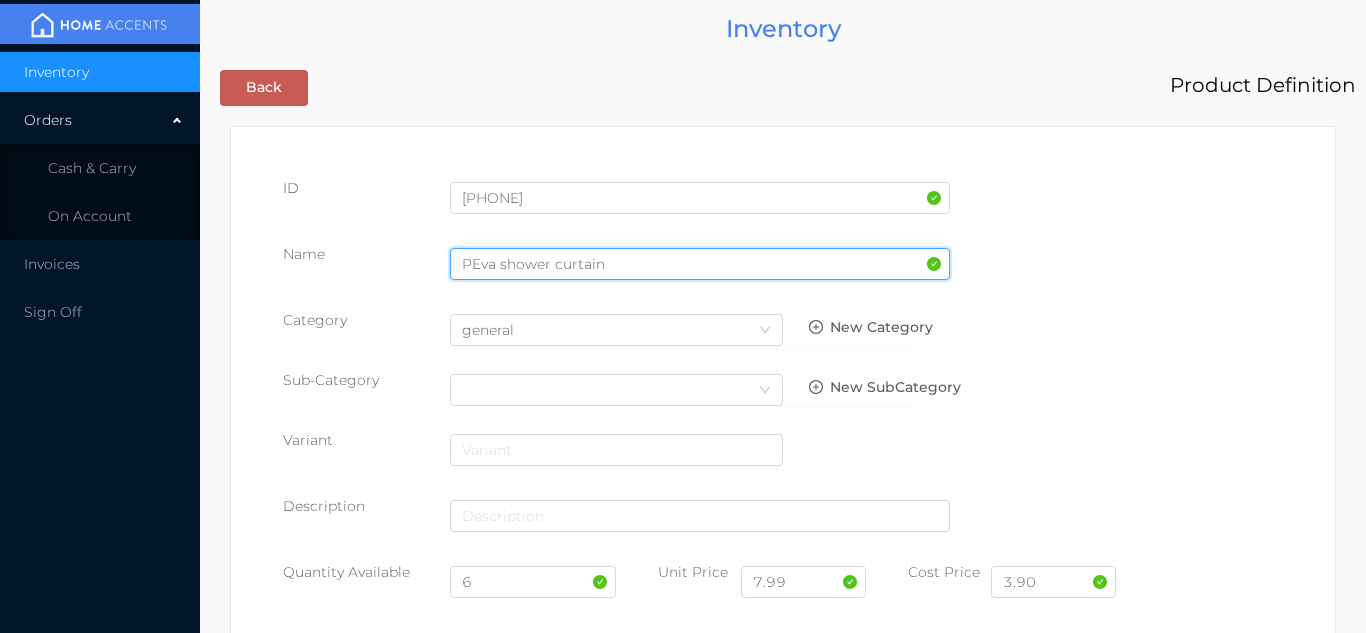 click on "PEva shower curtain" at bounding box center (700, 264) 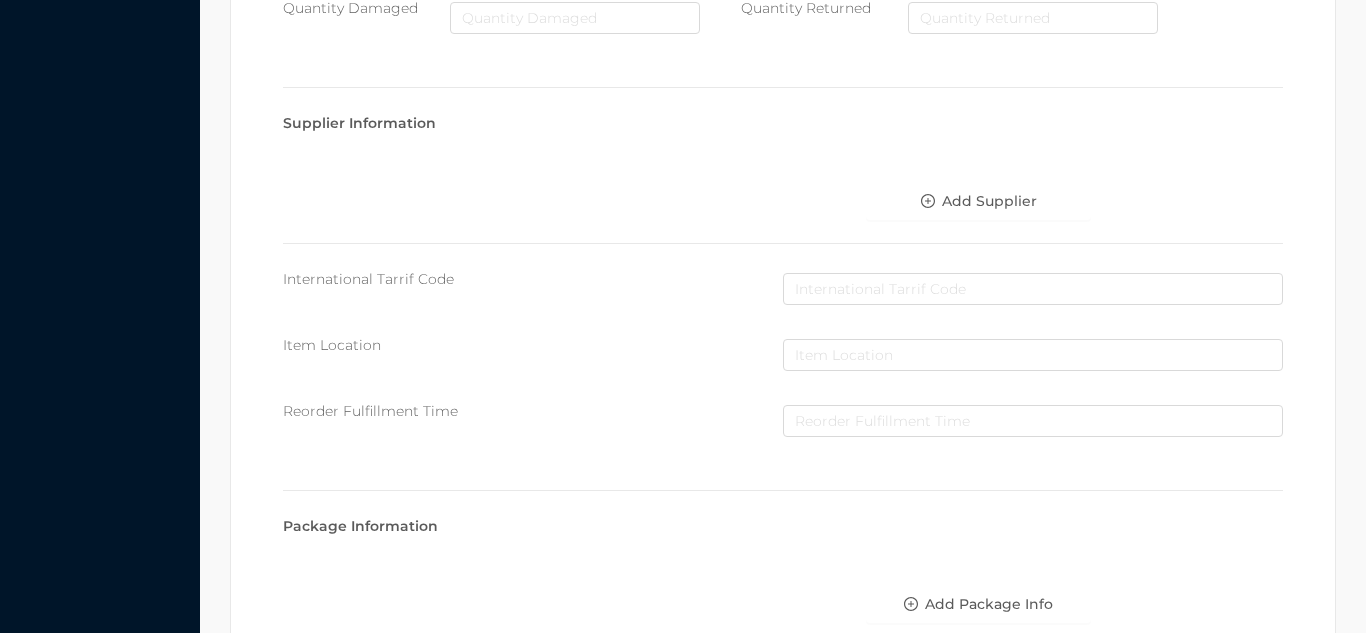 scroll, scrollTop: 1028, scrollLeft: 0, axis: vertical 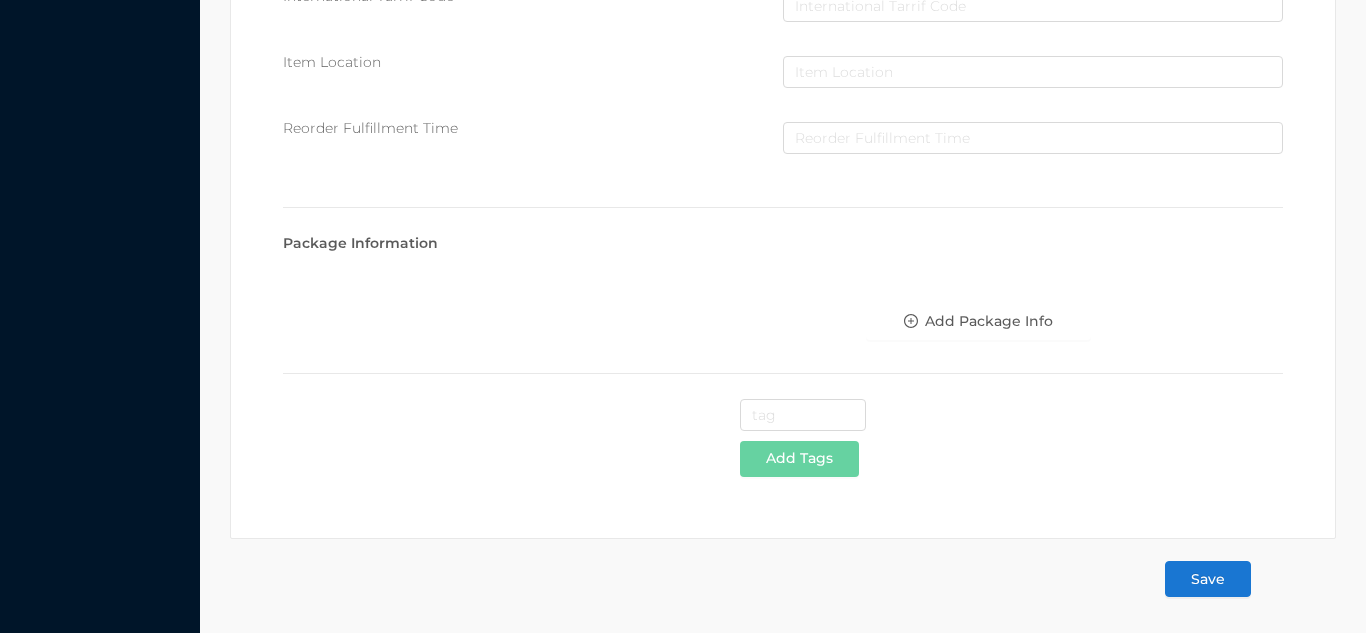 type on "PEva shower curtain w/hook" 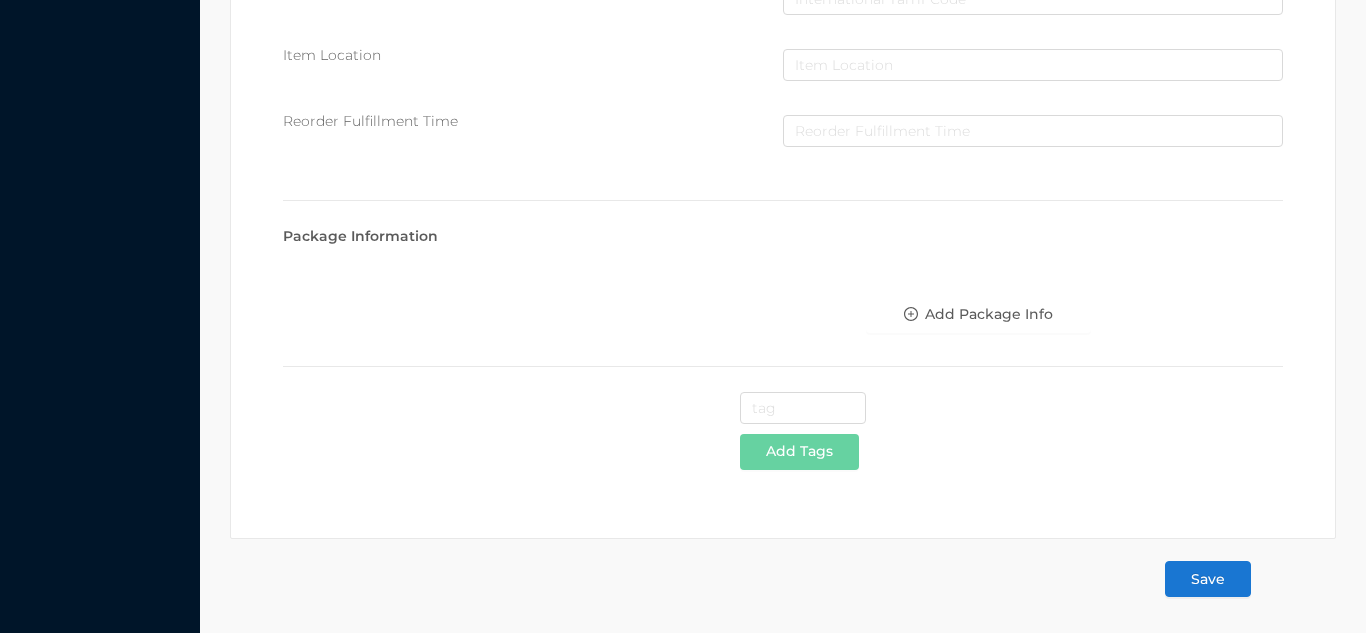 click on "Save" at bounding box center [1208, 579] 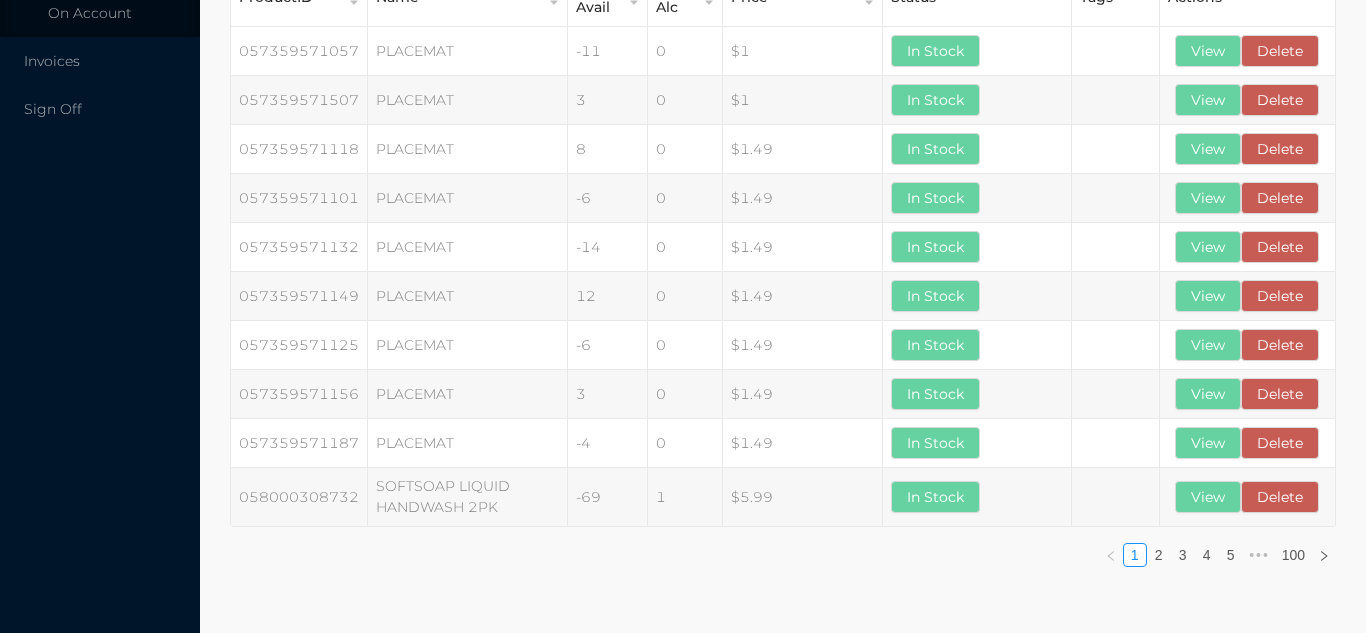 scroll, scrollTop: 0, scrollLeft: 0, axis: both 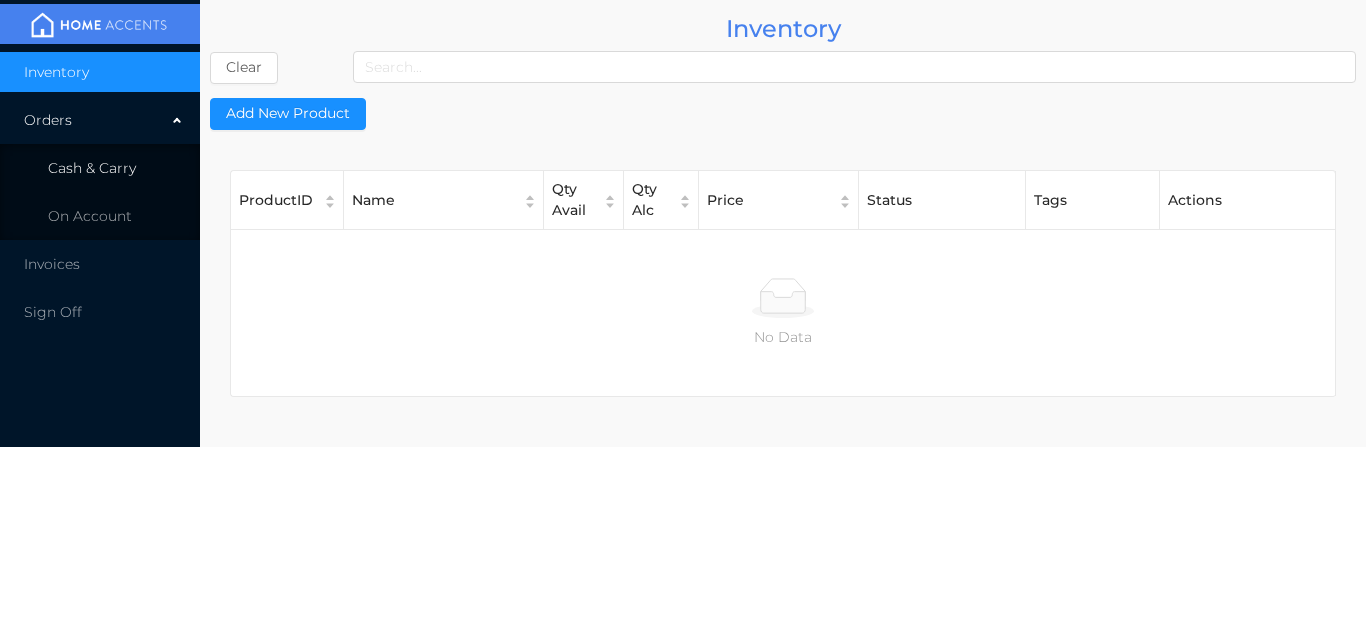 click on "Cash & Carry" at bounding box center (92, 168) 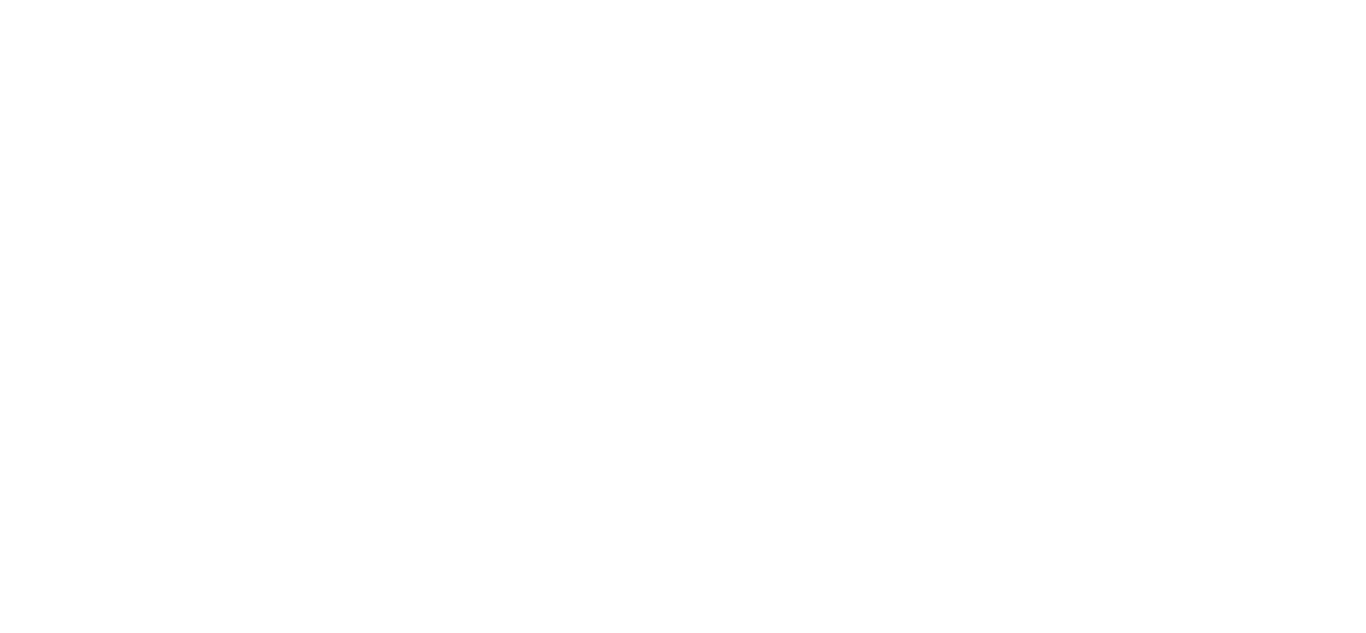 scroll, scrollTop: 0, scrollLeft: 0, axis: both 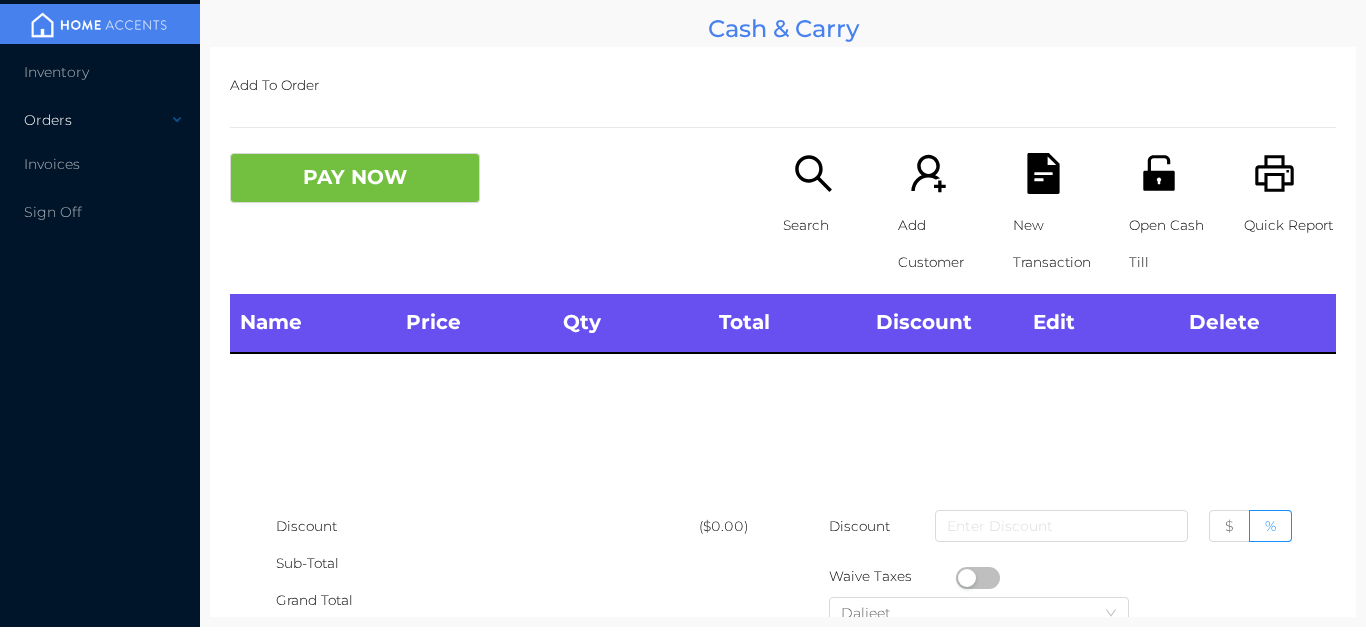 click on "Orders" at bounding box center (100, 120) 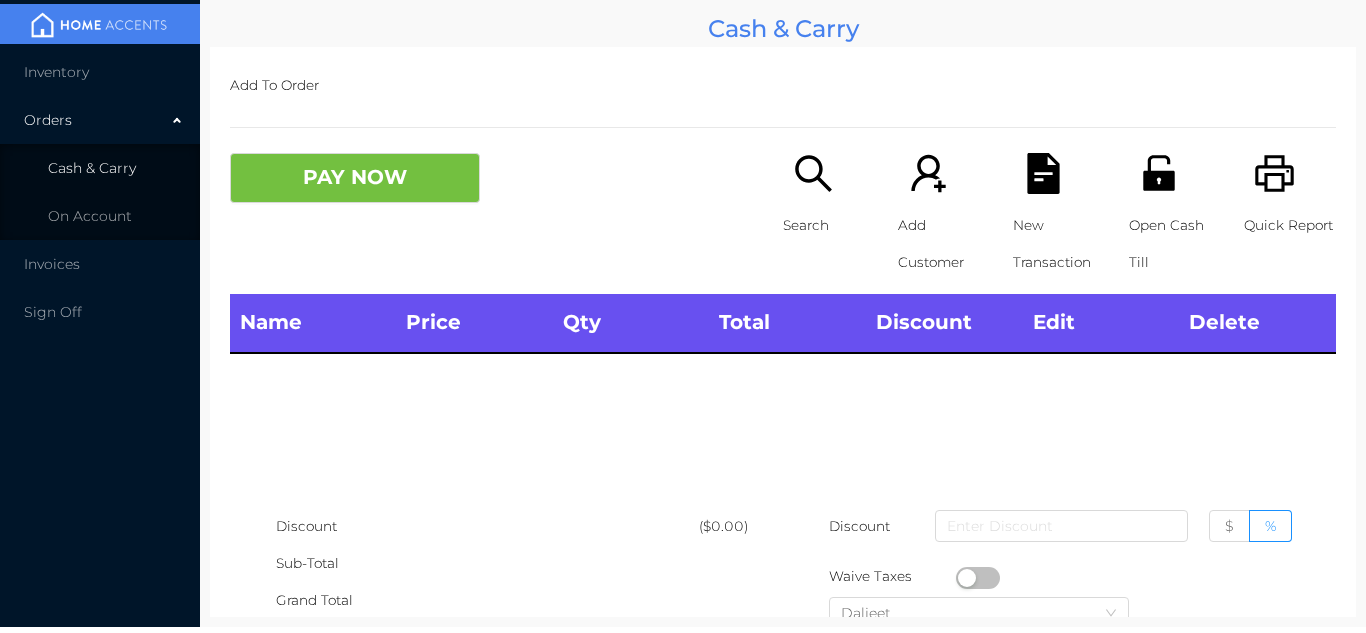 click on "Cash & Carry" at bounding box center (100, 168) 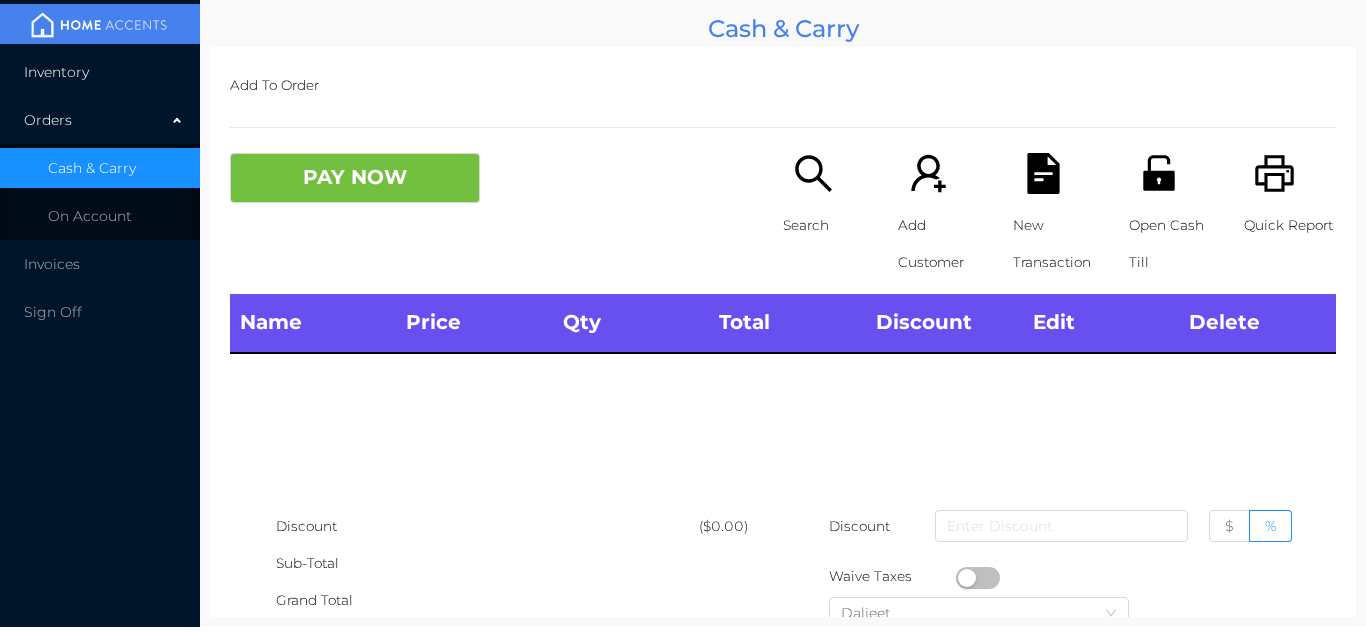 click on "Inventory" at bounding box center [100, 72] 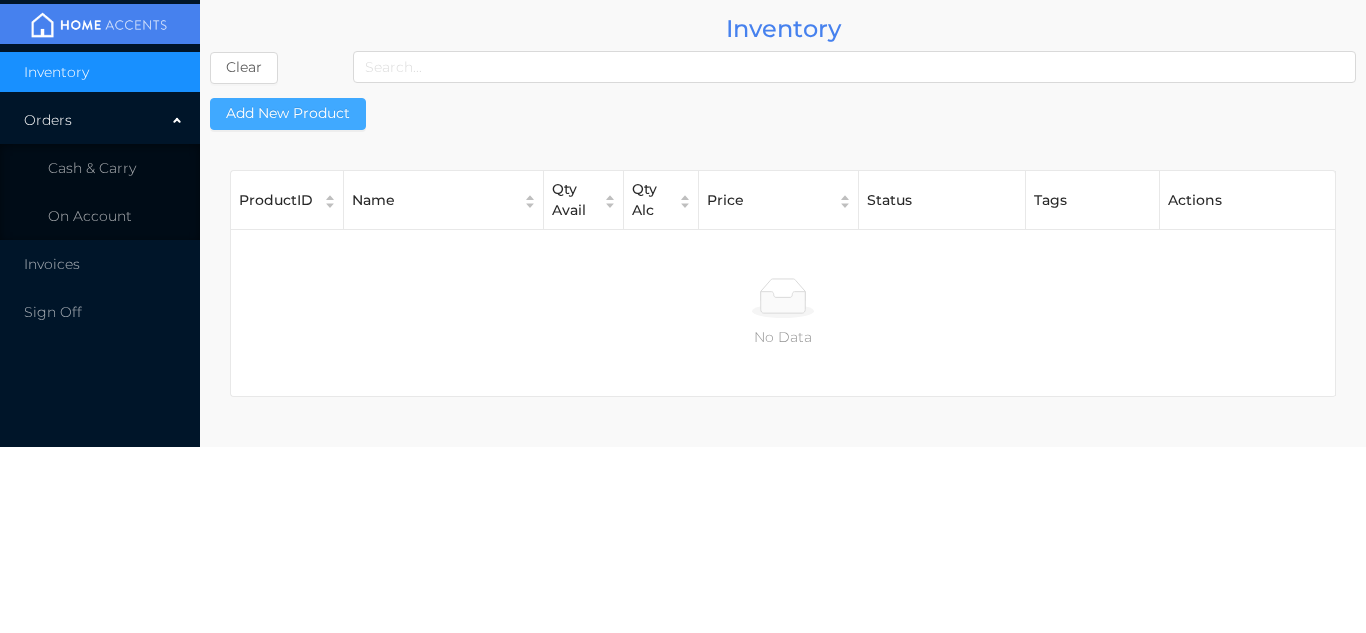 click on "Add New Product" at bounding box center (288, 114) 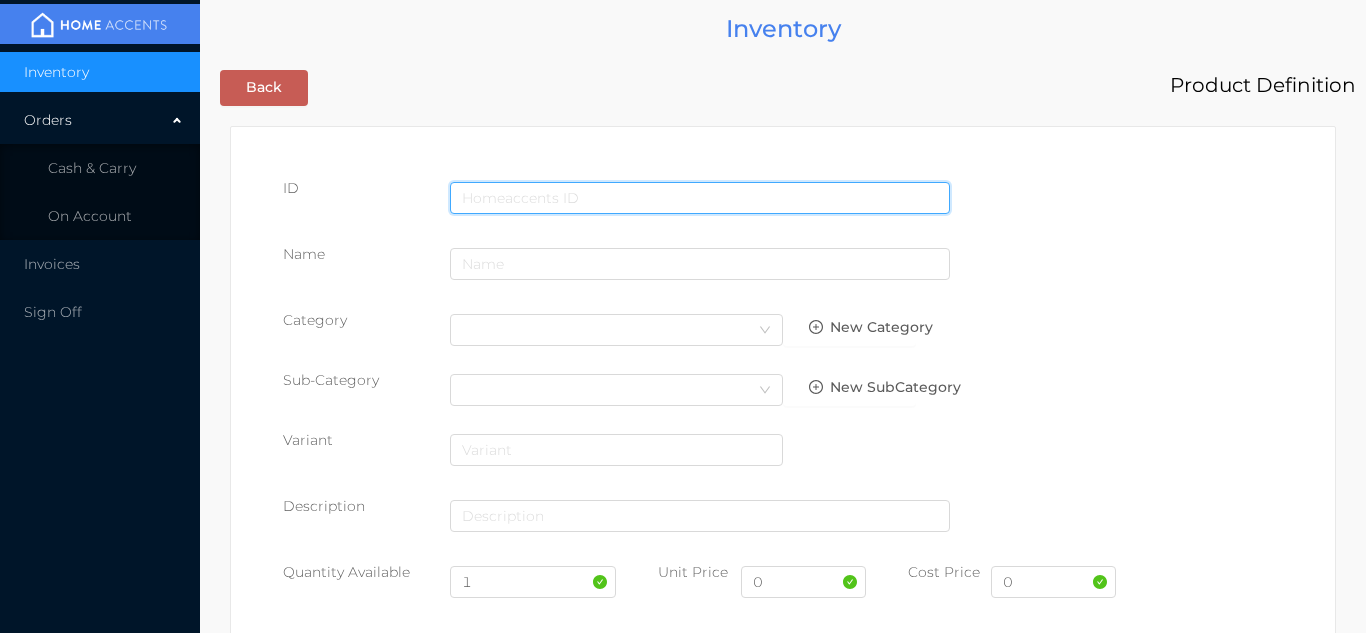 click at bounding box center (700, 198) 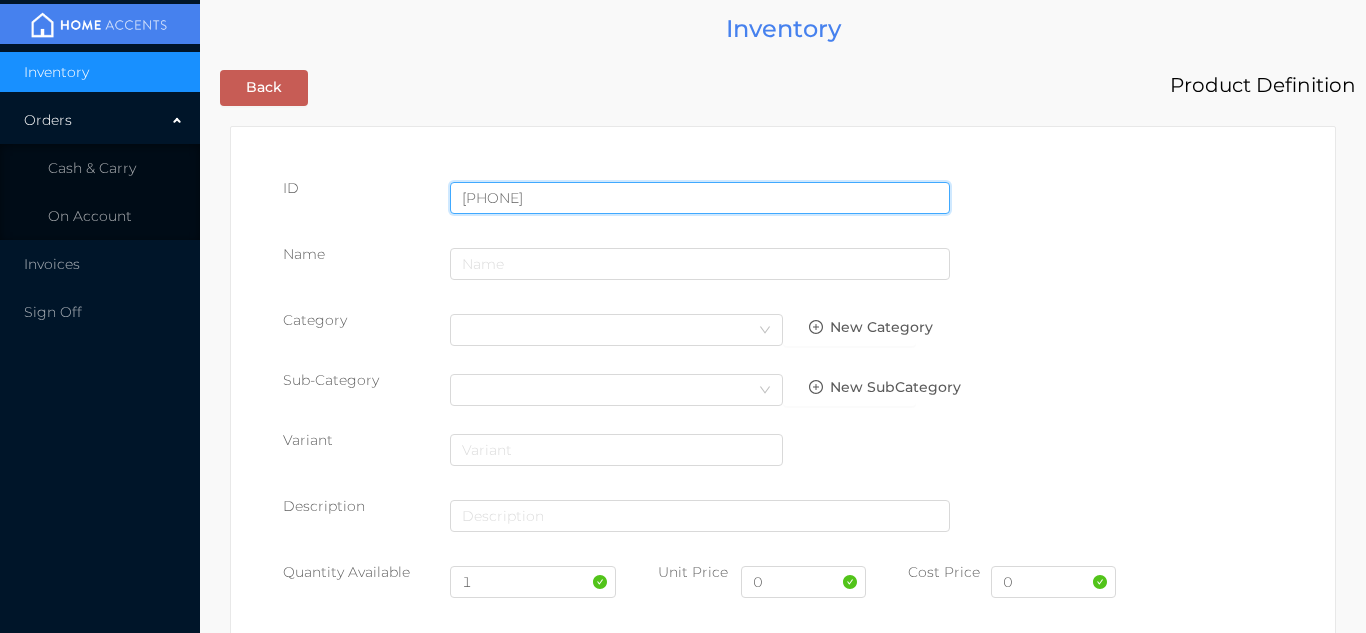 type on "[PHONE]" 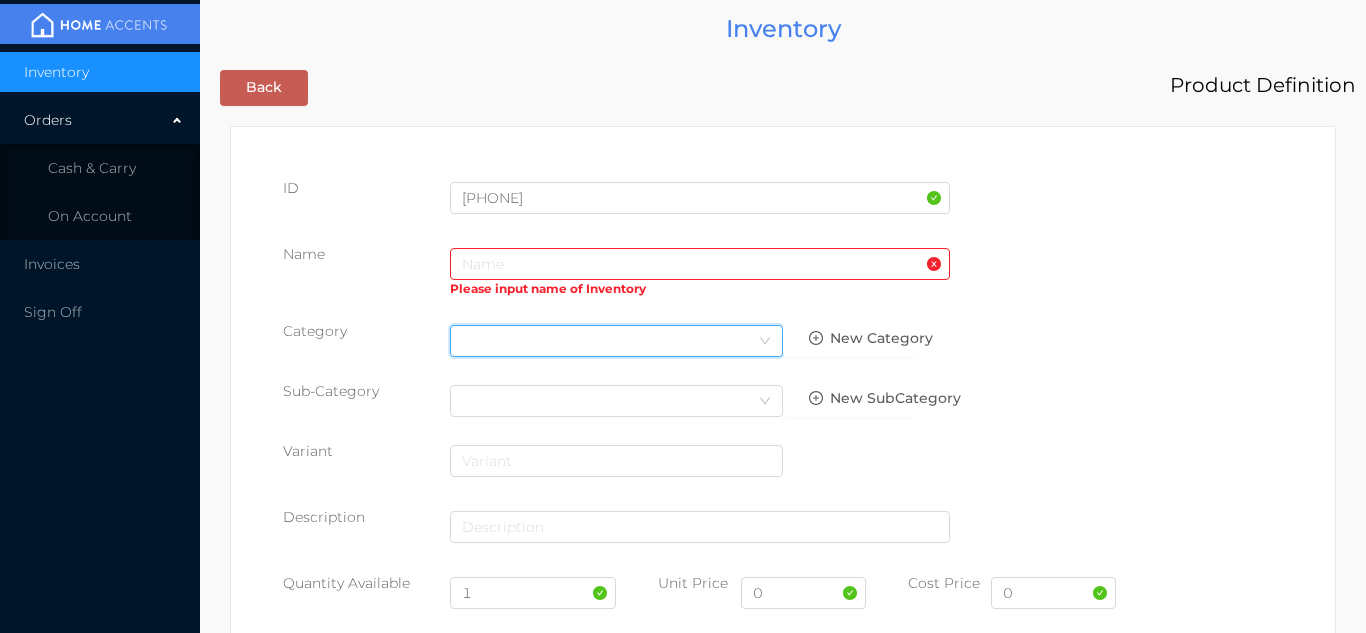 click on "Select Category" at bounding box center (616, 341) 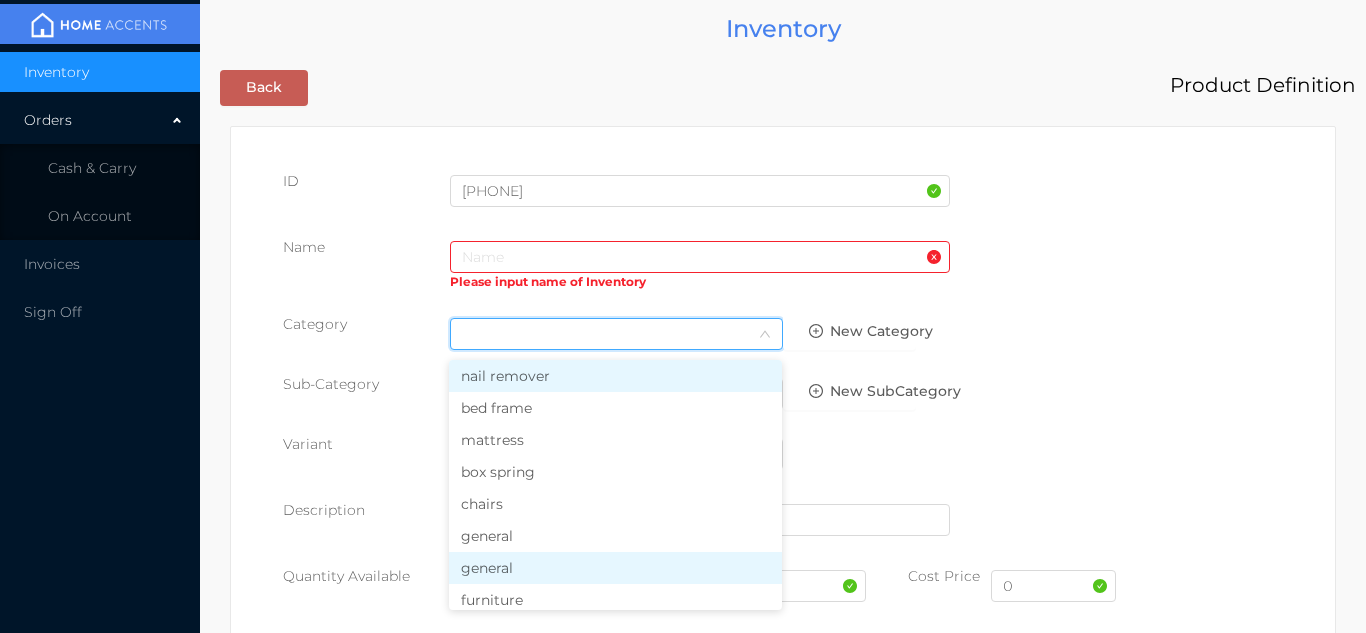 click on "general" at bounding box center [615, 568] 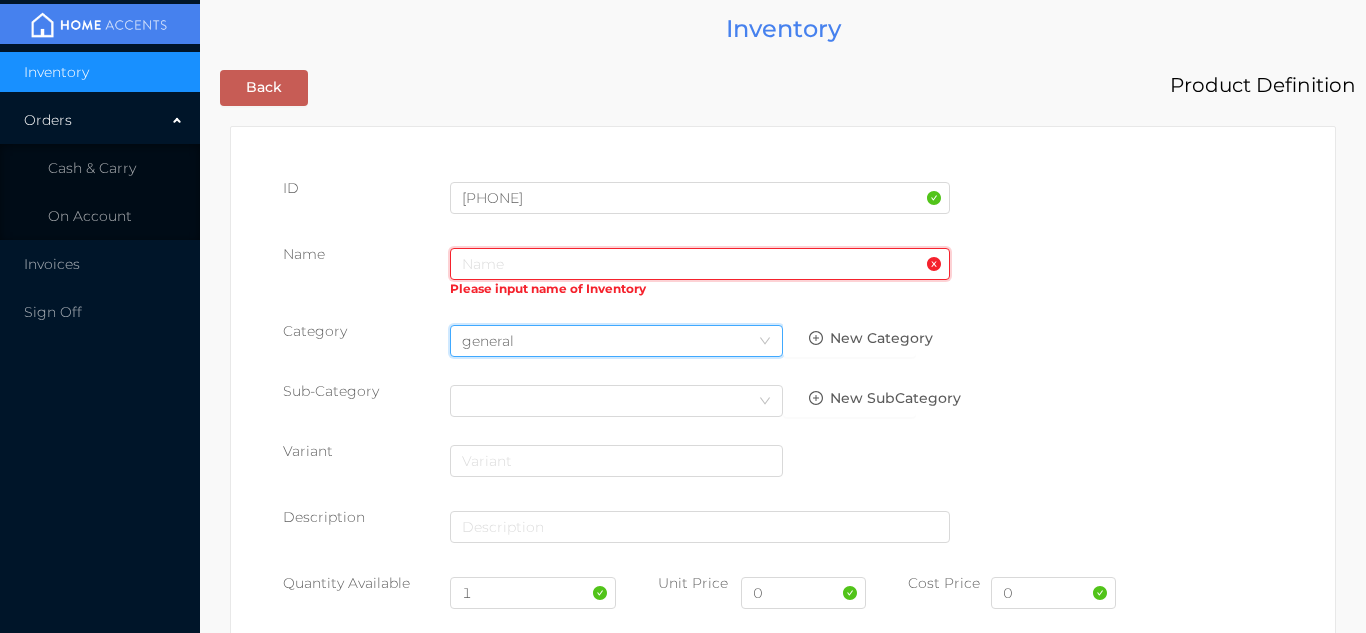 click at bounding box center (700, 264) 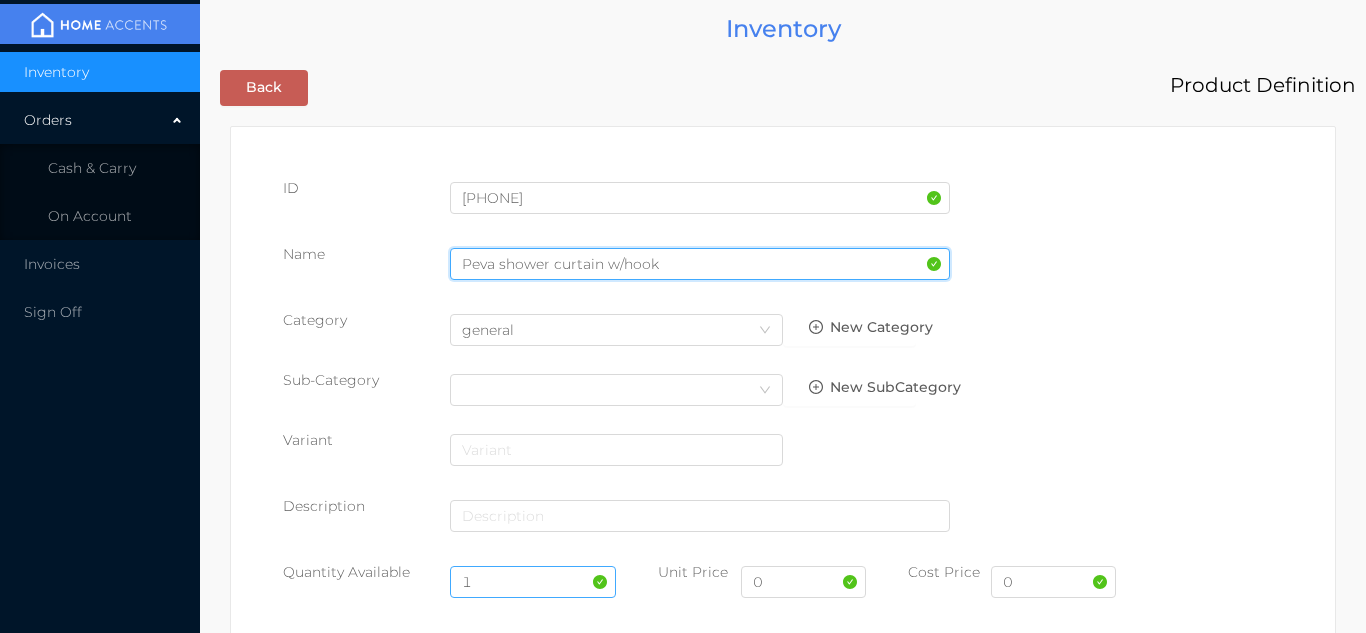 type on "Peva shower curtain w/hook" 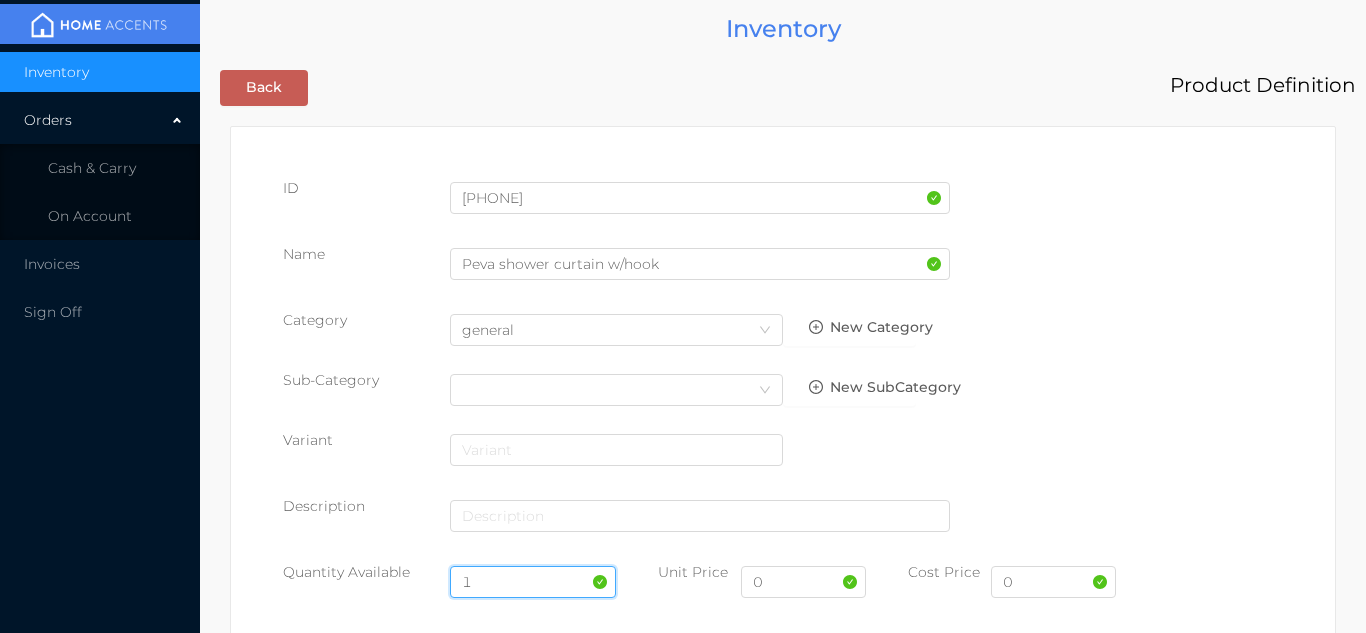 click on "1" at bounding box center (533, 582) 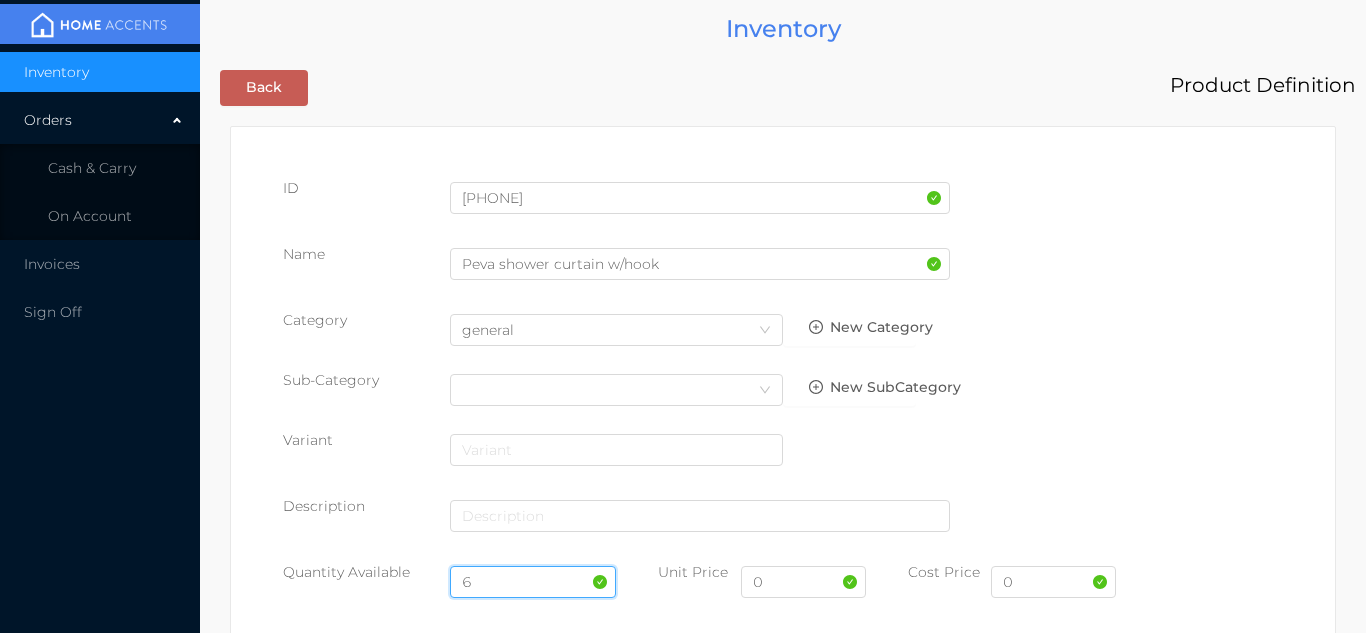 type on "6" 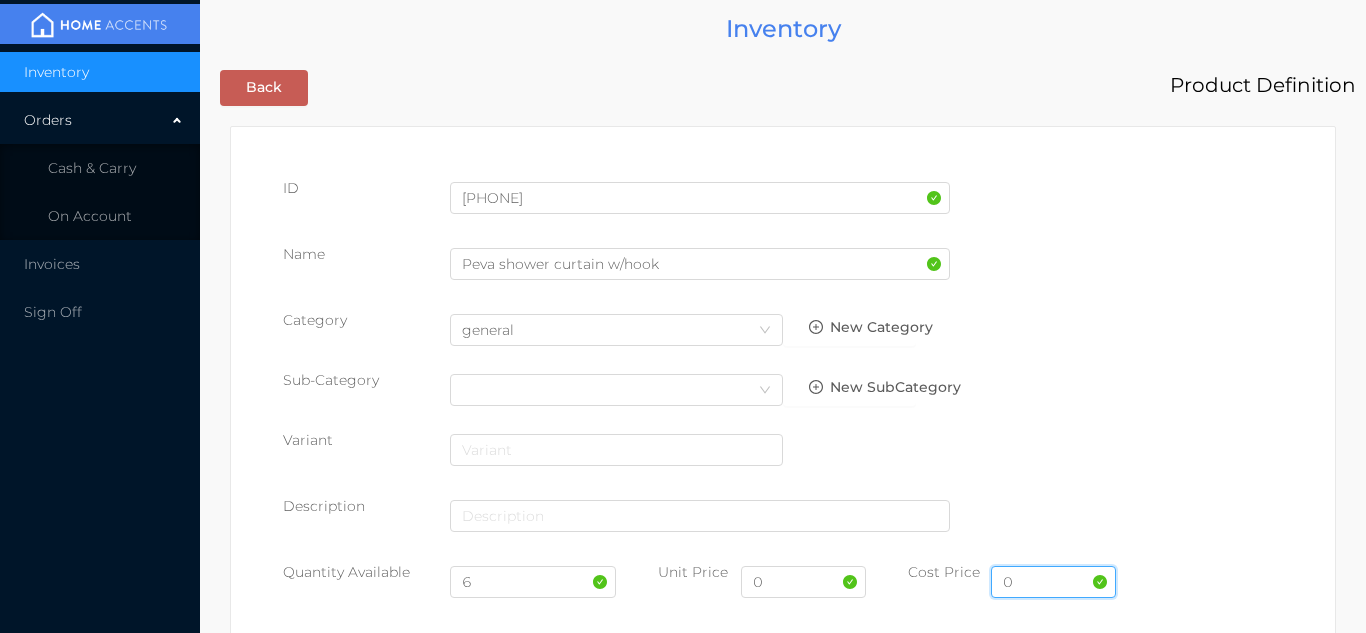 click on "0" at bounding box center (1053, 582) 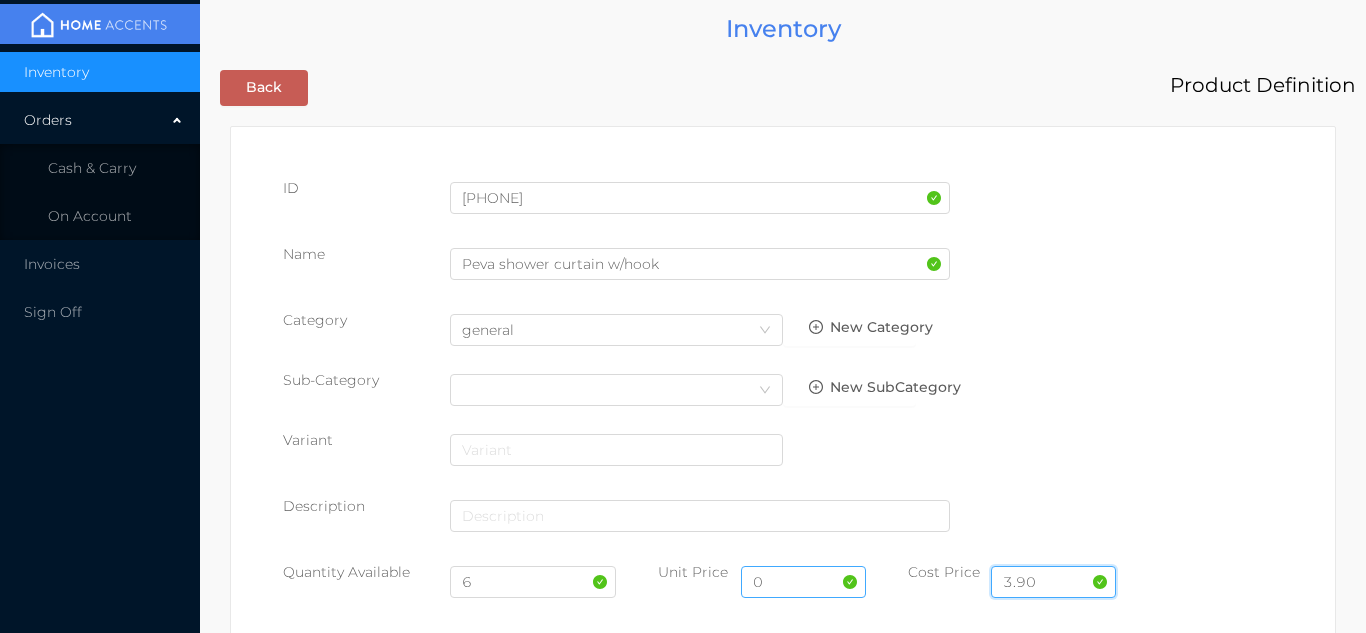 type on "3.90" 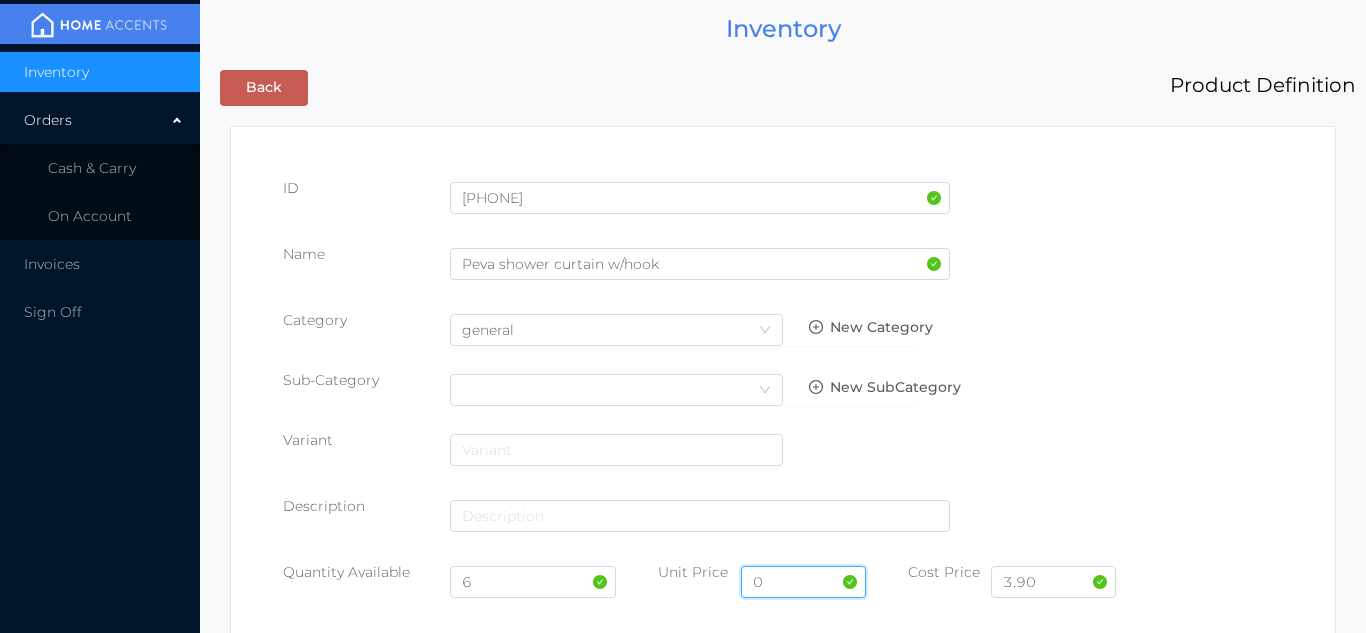 click on "0" at bounding box center [803, 582] 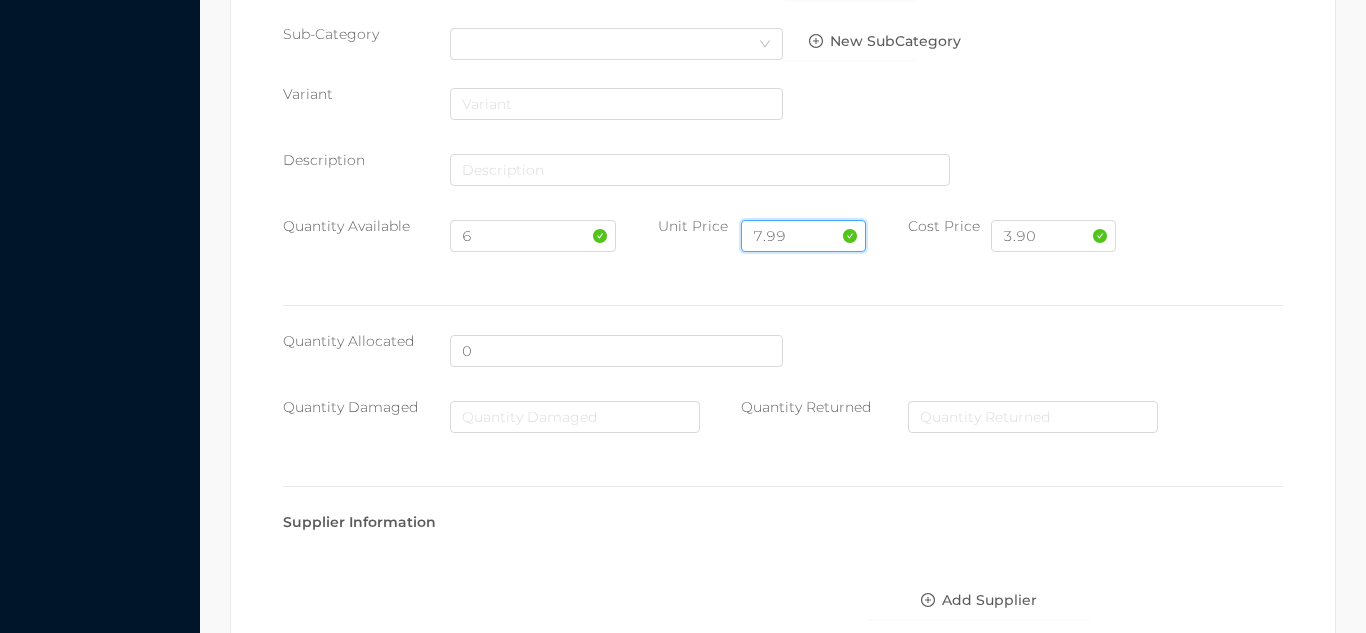 scroll, scrollTop: 1028, scrollLeft: 0, axis: vertical 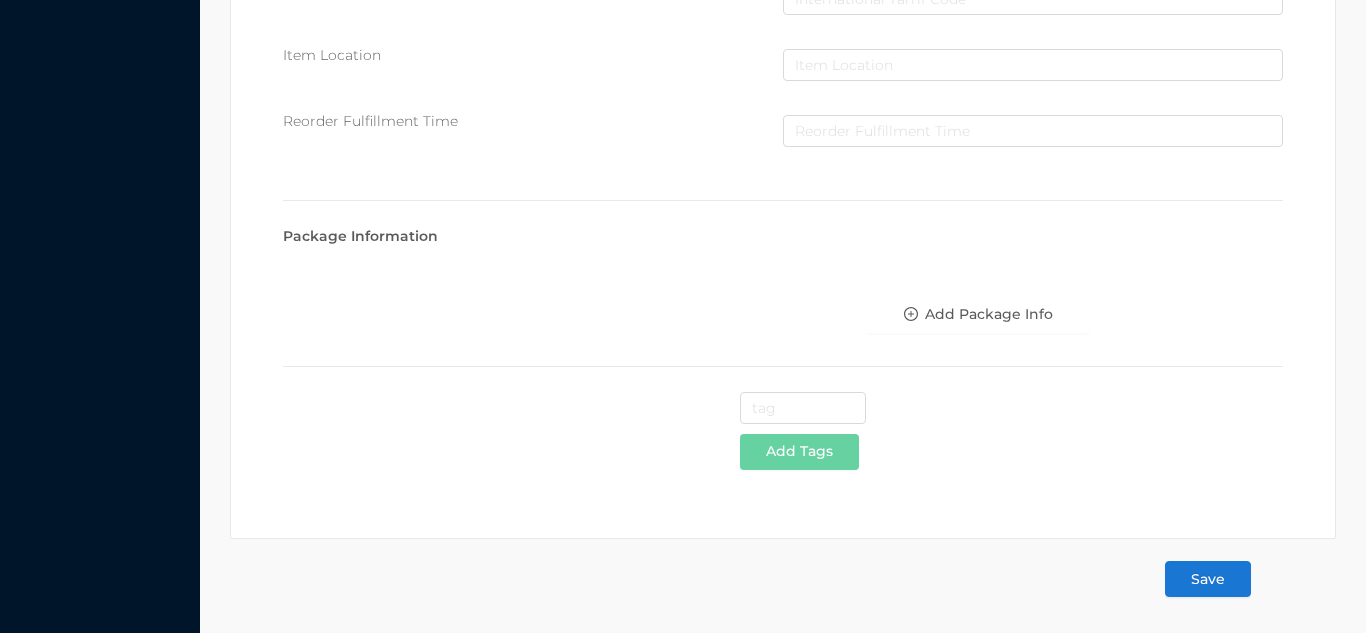 type on "7.99" 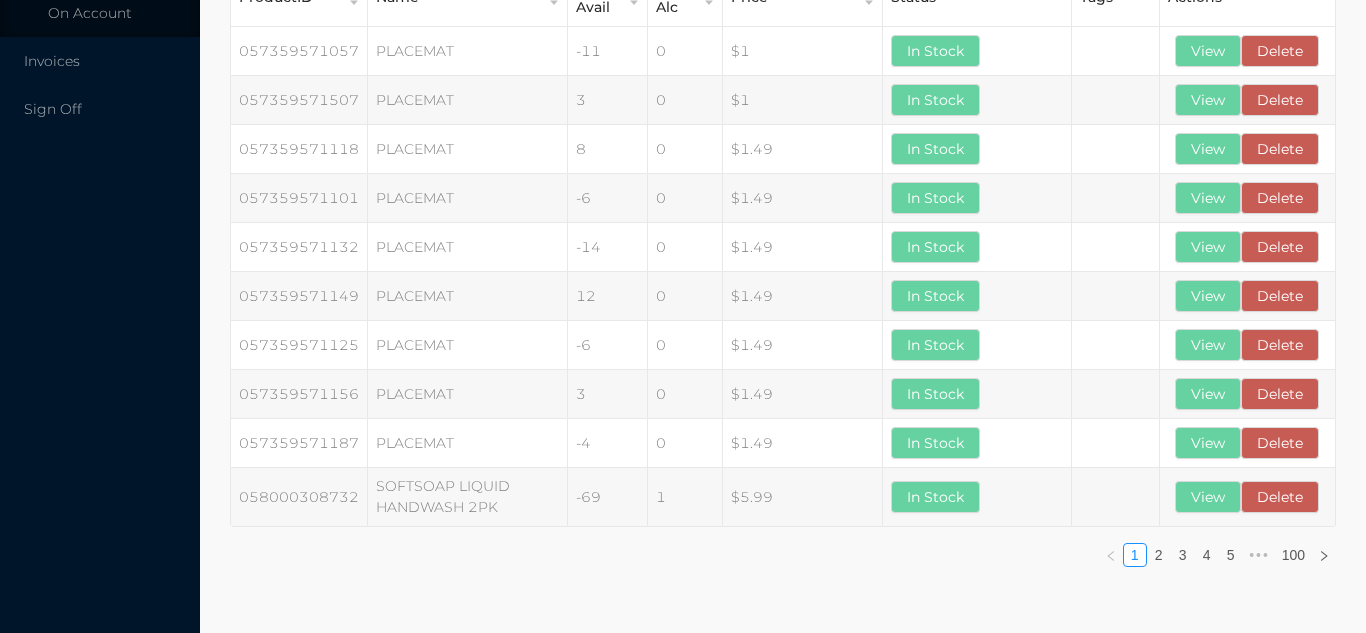 scroll, scrollTop: 0, scrollLeft: 0, axis: both 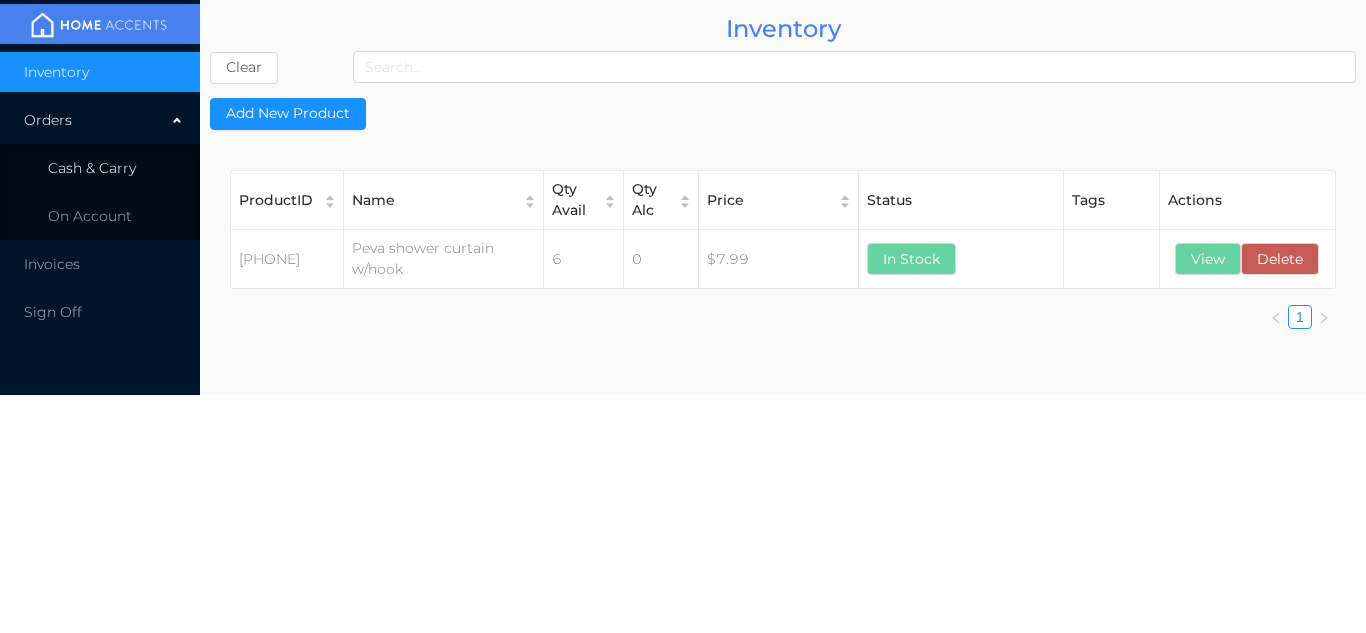 click on "Cash & Carry" at bounding box center [100, 168] 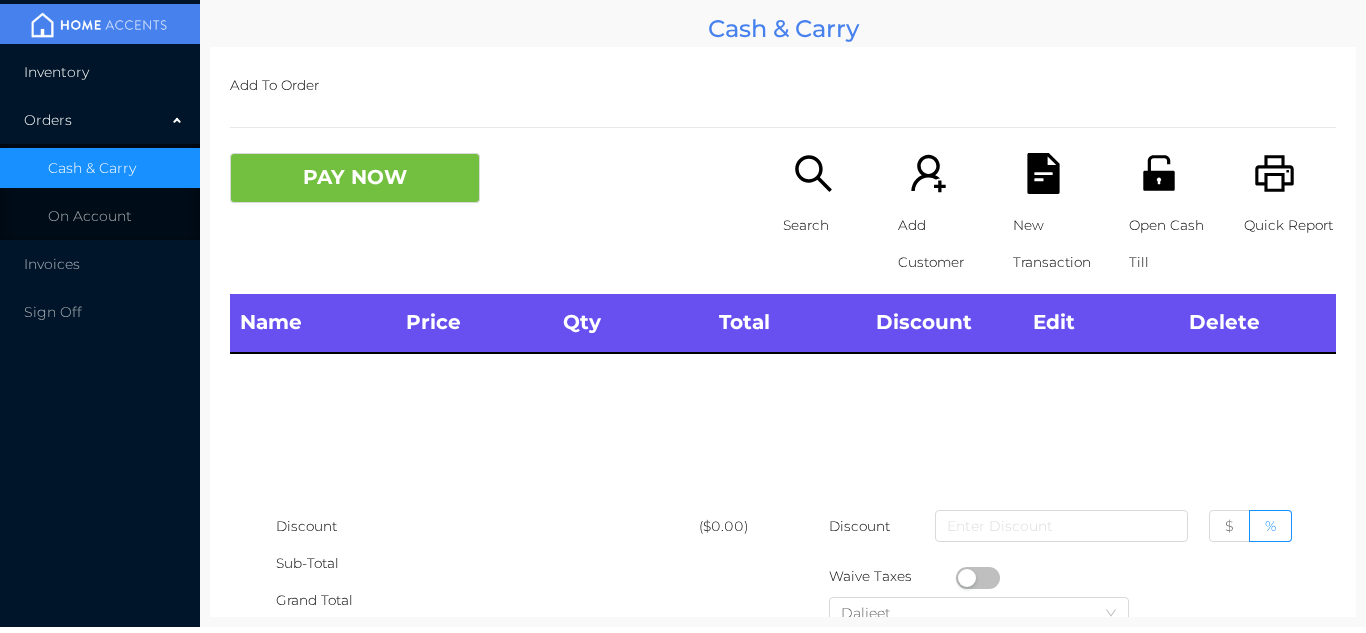 click on "Inventory" at bounding box center [100, 72] 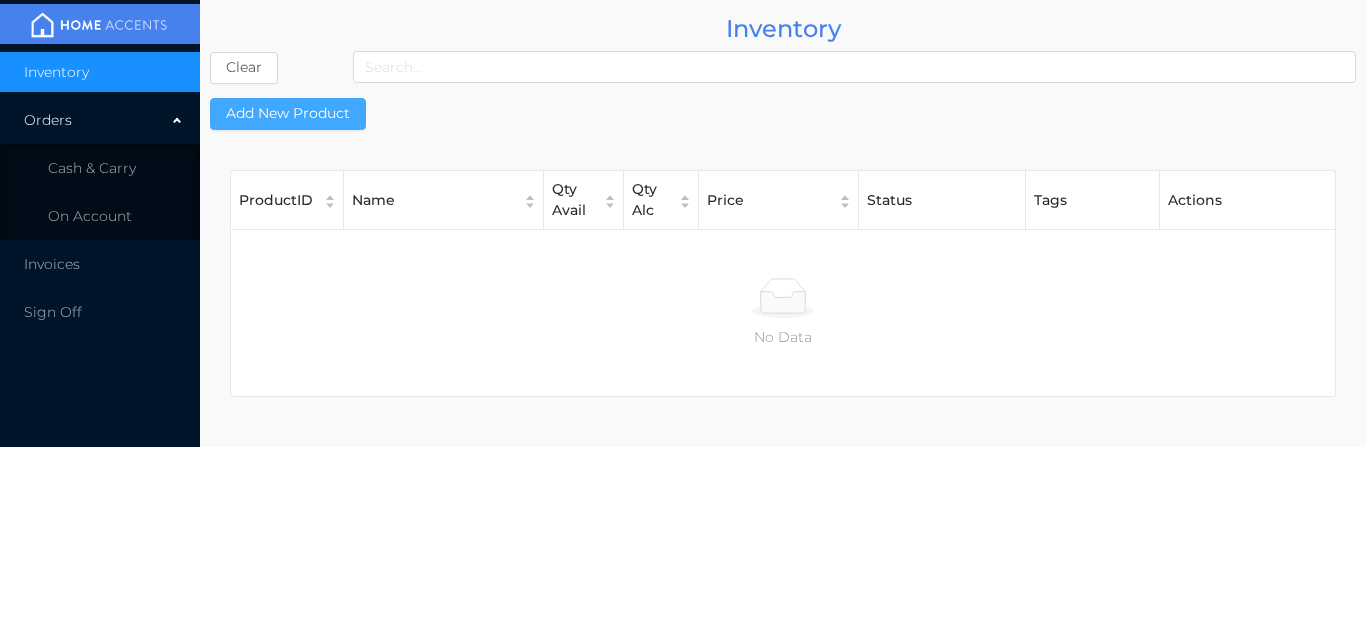 click on "Add New Product" at bounding box center [288, 114] 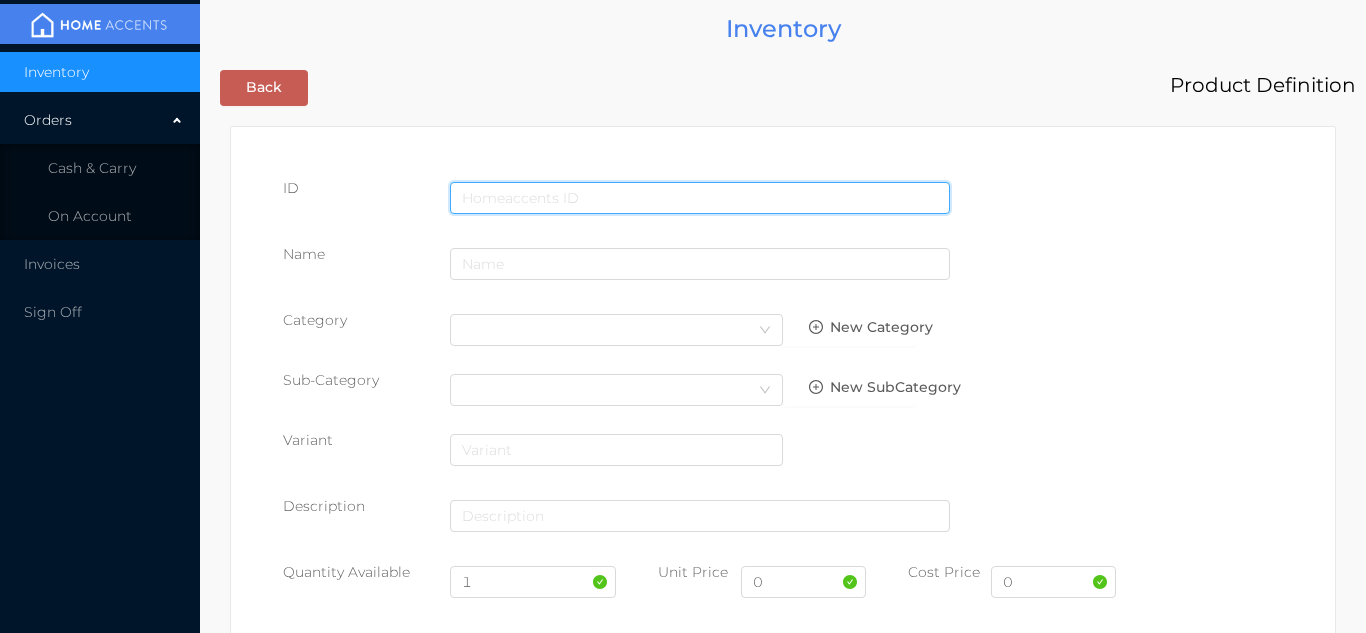 click at bounding box center [700, 198] 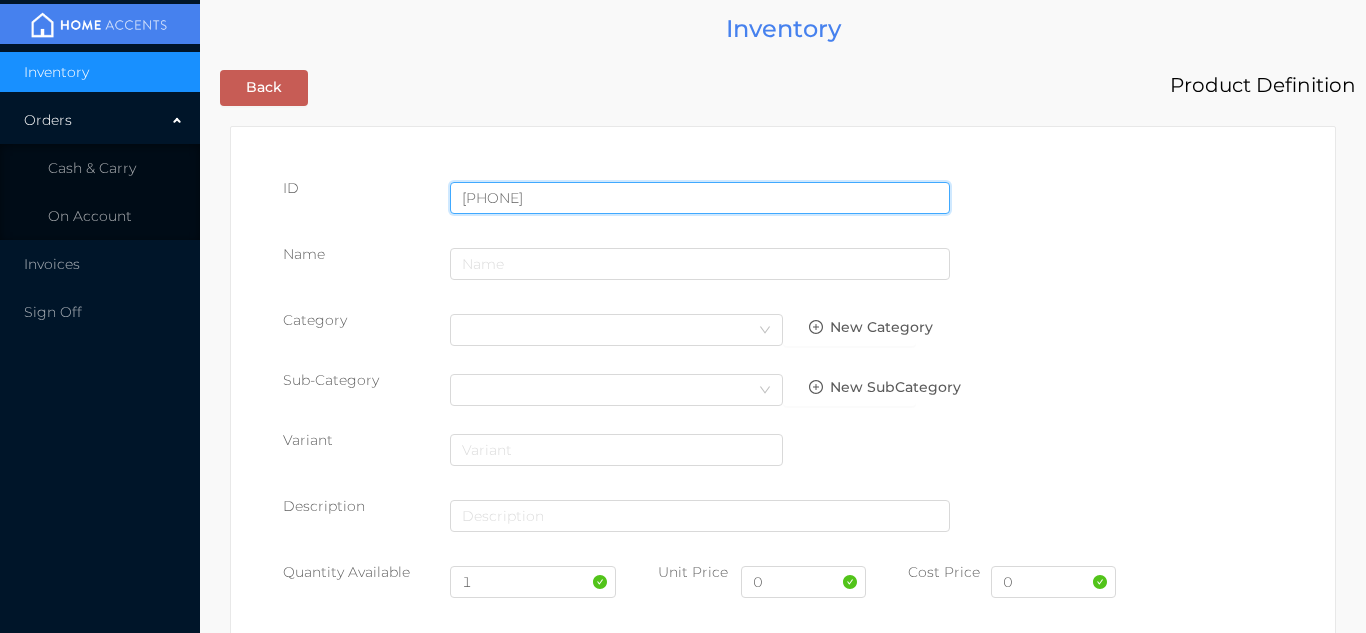 type on "[PHONE]" 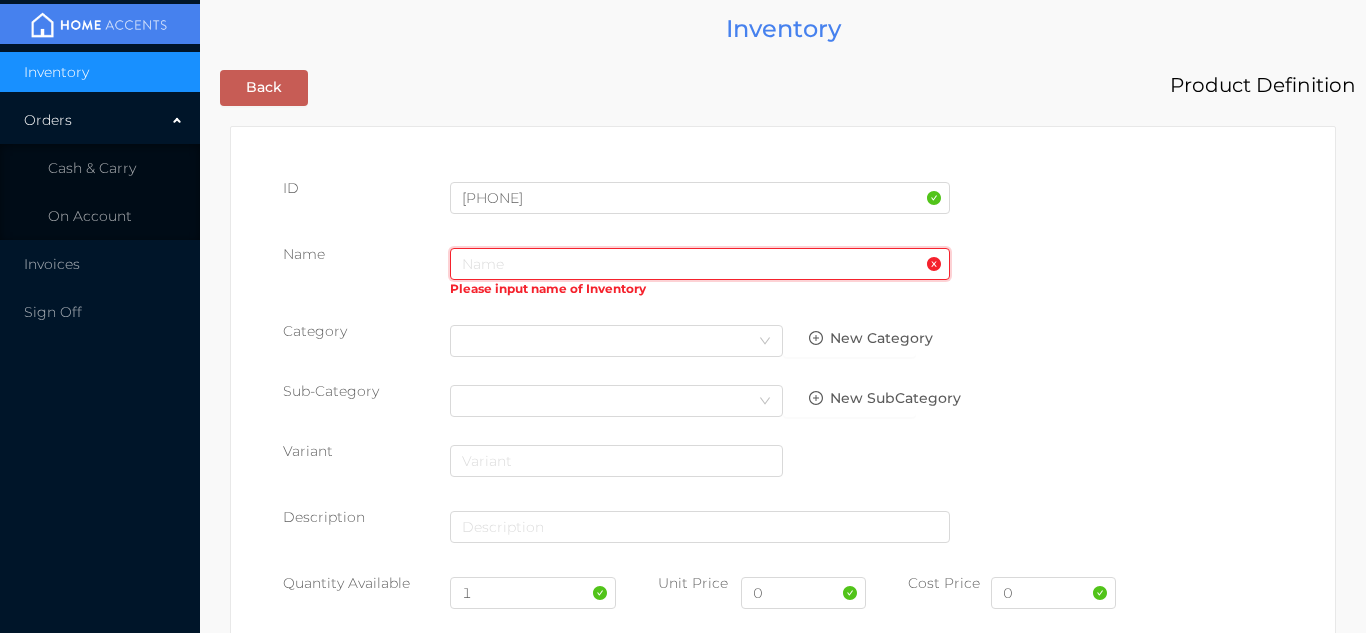 click at bounding box center [700, 264] 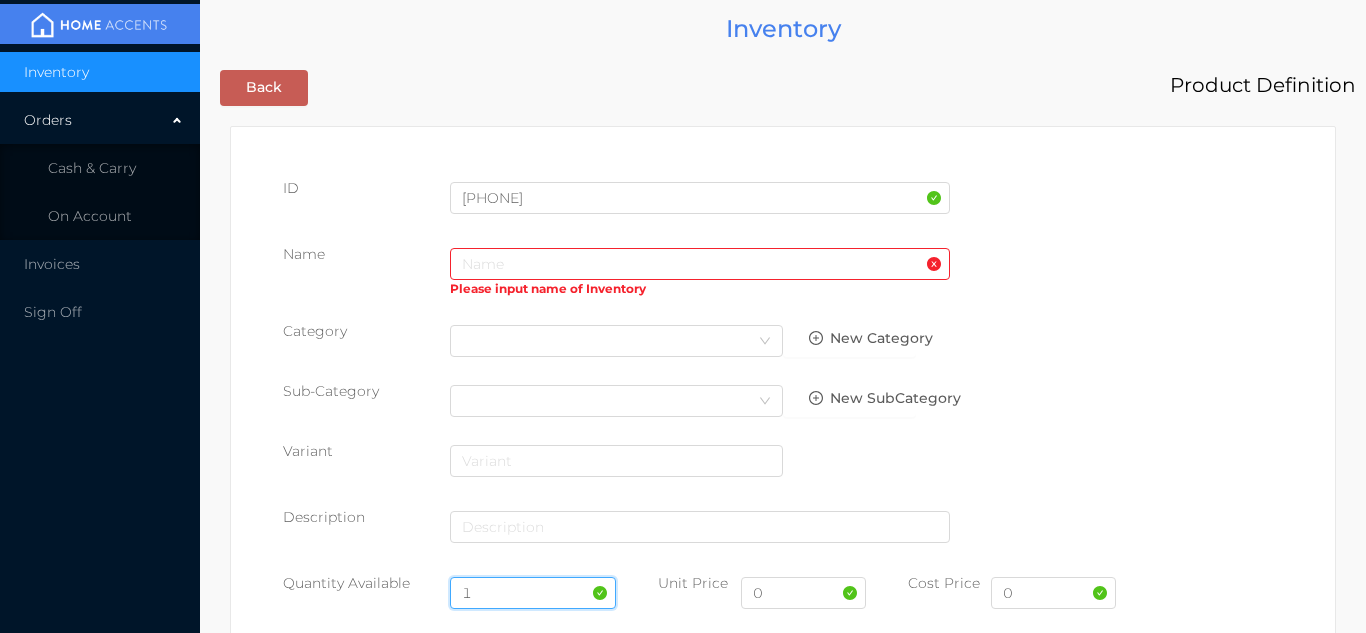 click on "1" at bounding box center (533, 593) 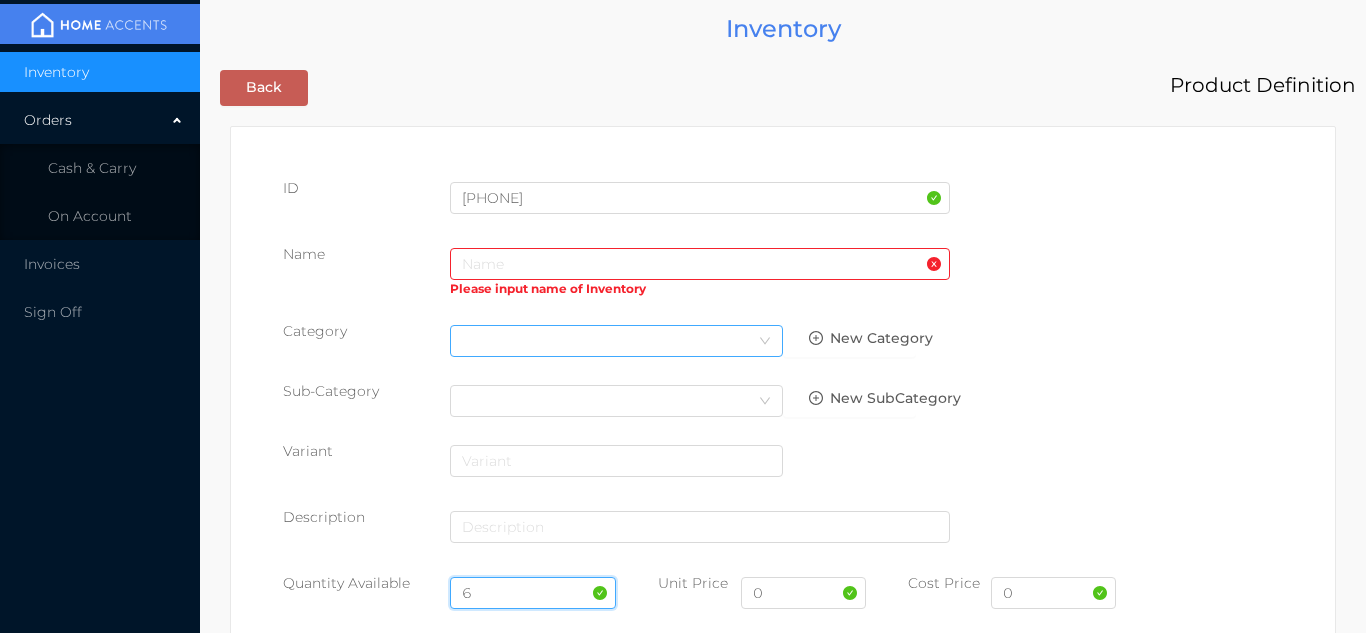 type on "6" 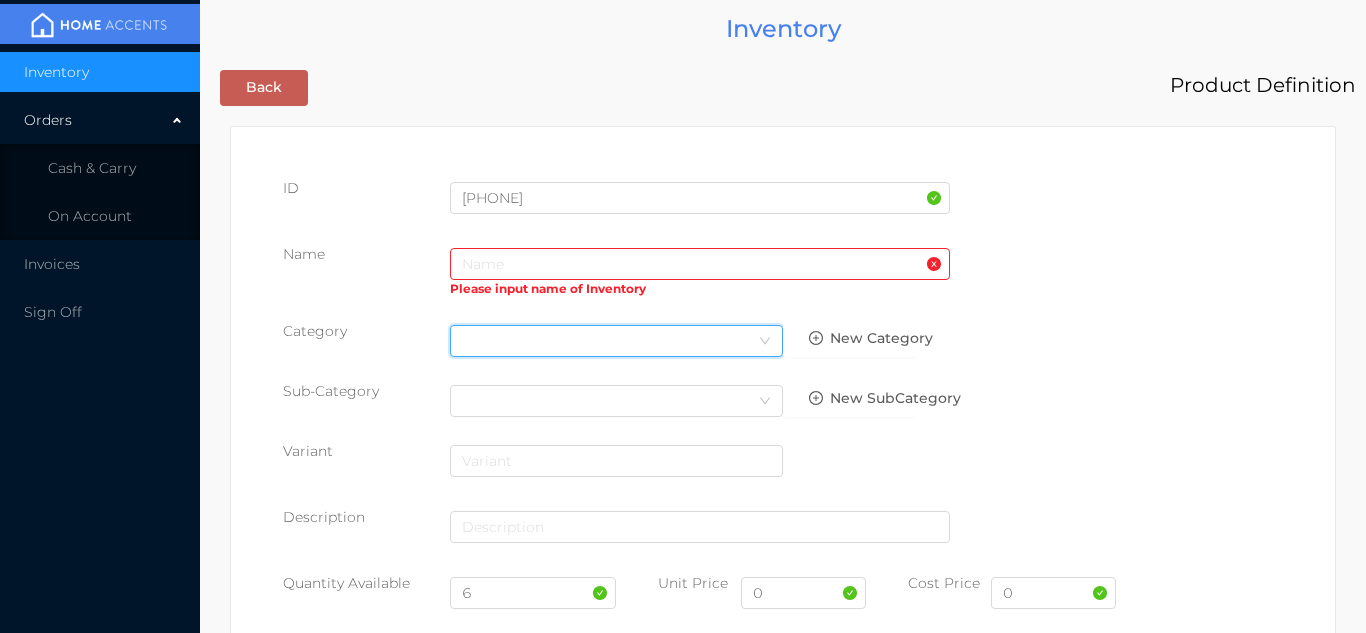 click on "Select Category" at bounding box center [616, 341] 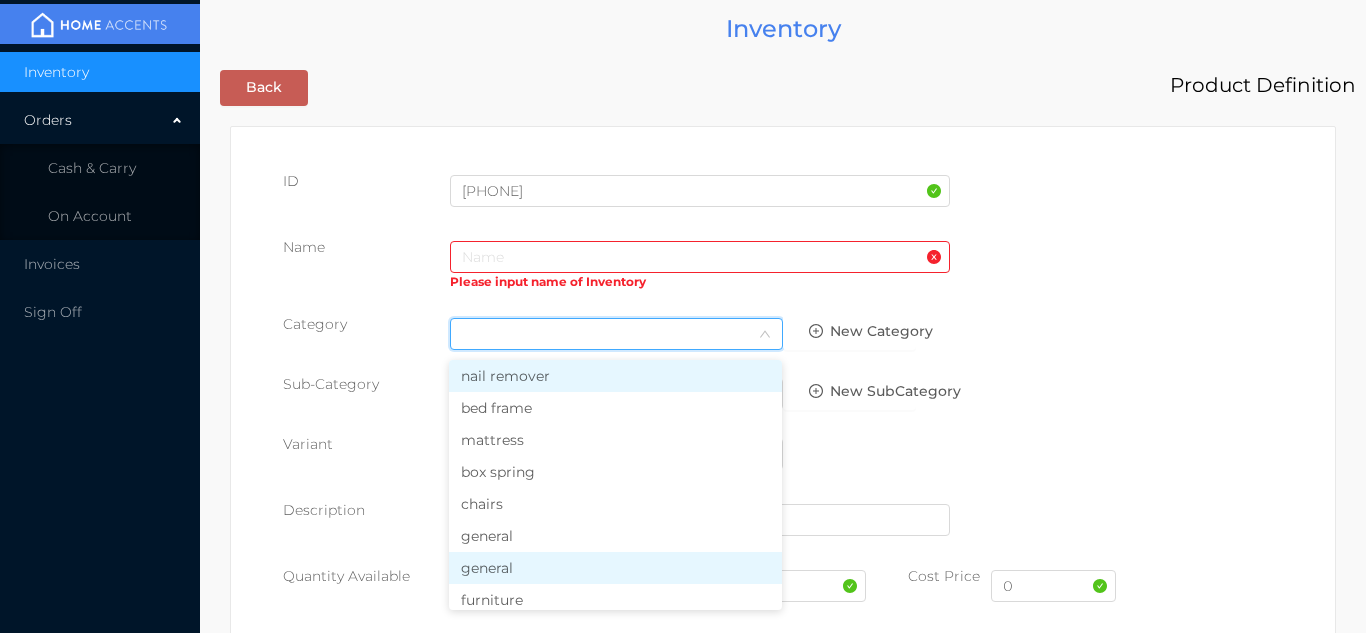 click on "general" at bounding box center [615, 568] 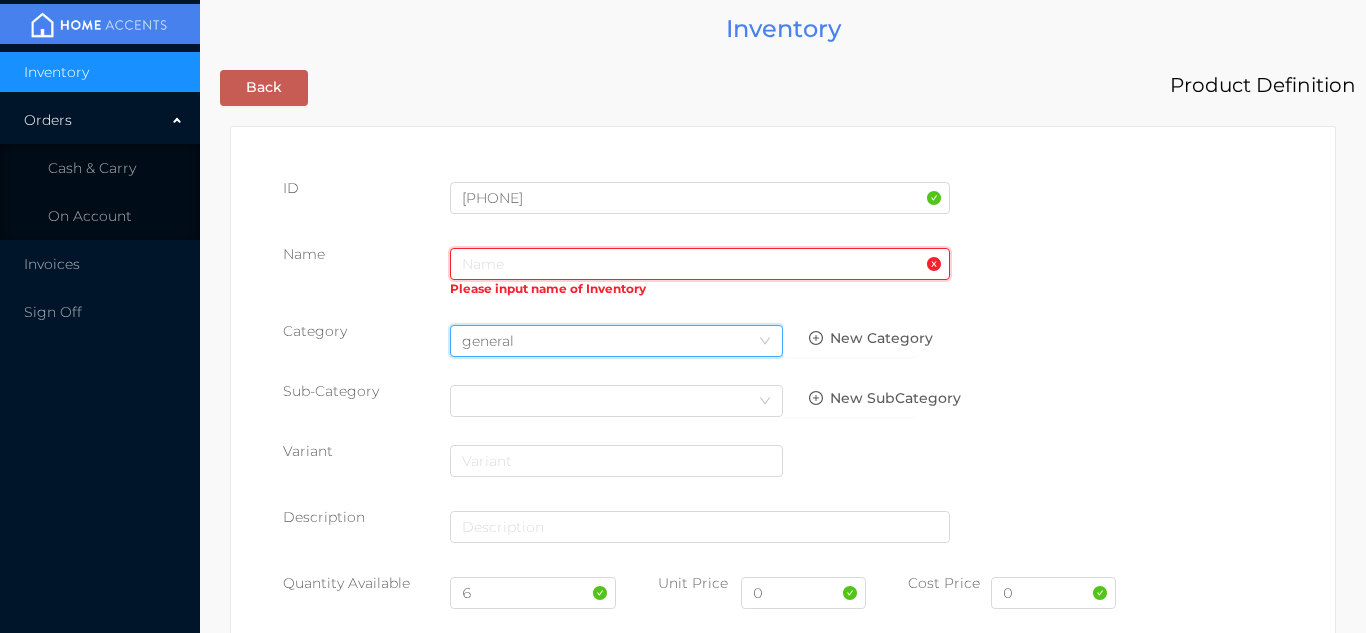 click at bounding box center (700, 264) 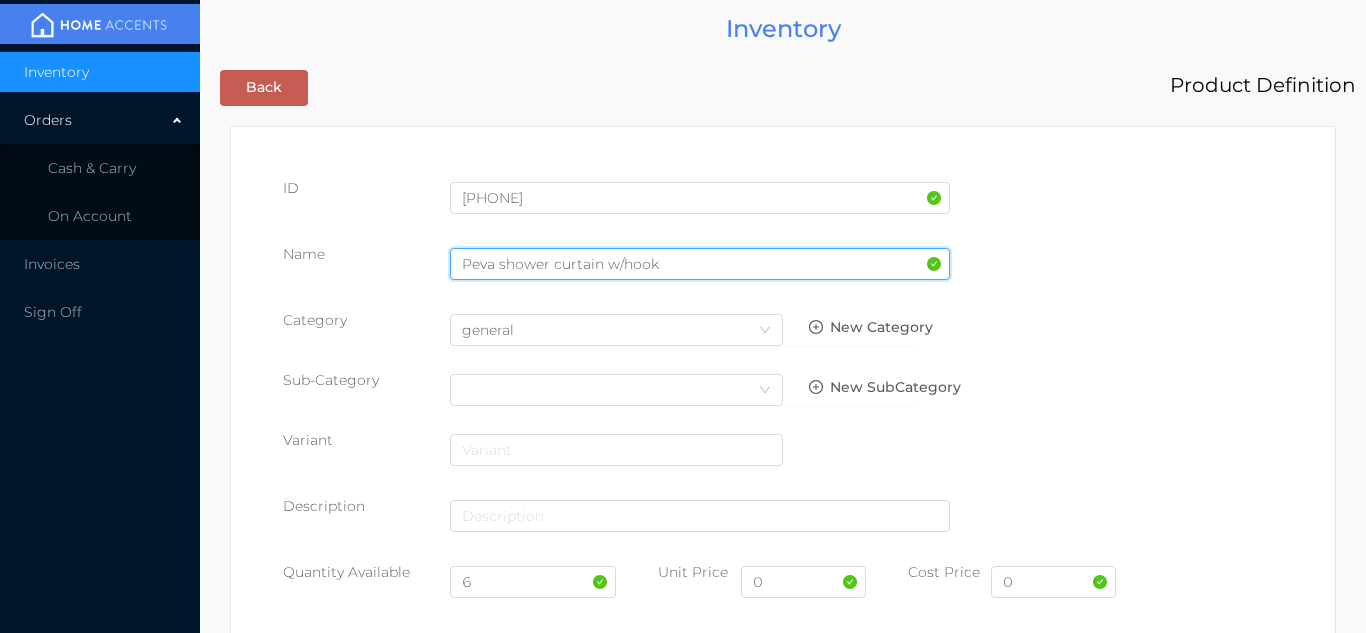 type on "Peva shower curtain w/hook" 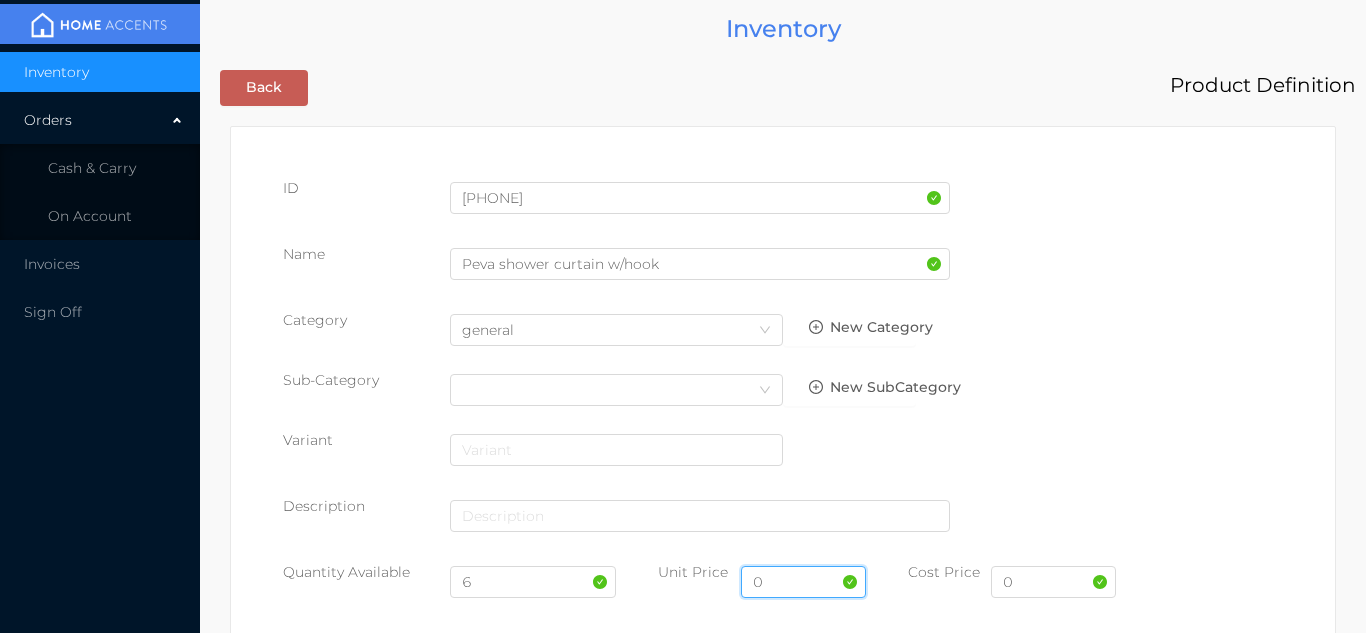 click on "0" at bounding box center [803, 582] 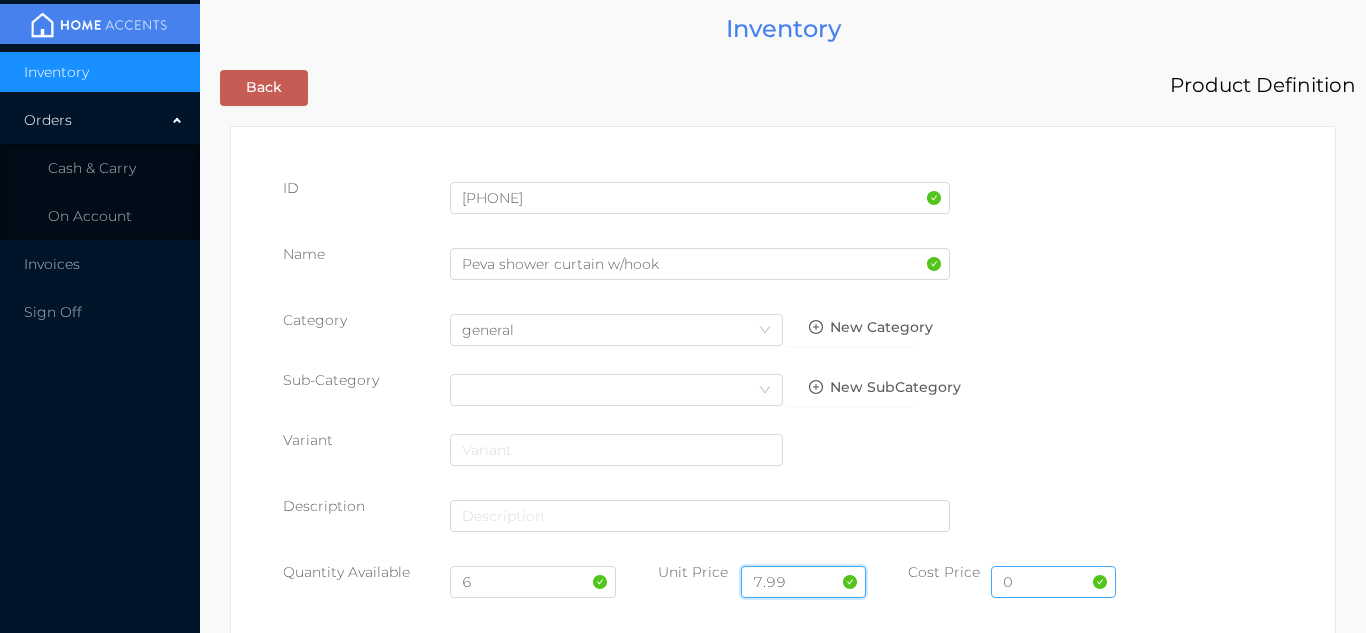 type on "7.99" 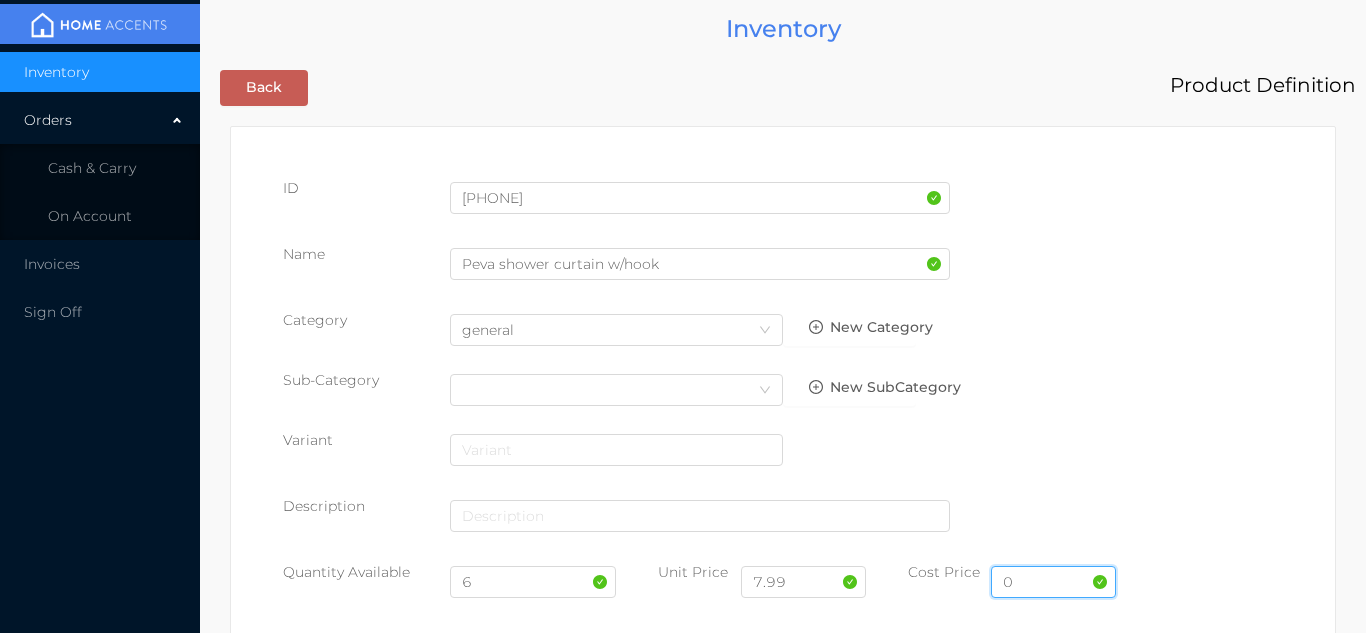 click on "0" at bounding box center [1053, 582] 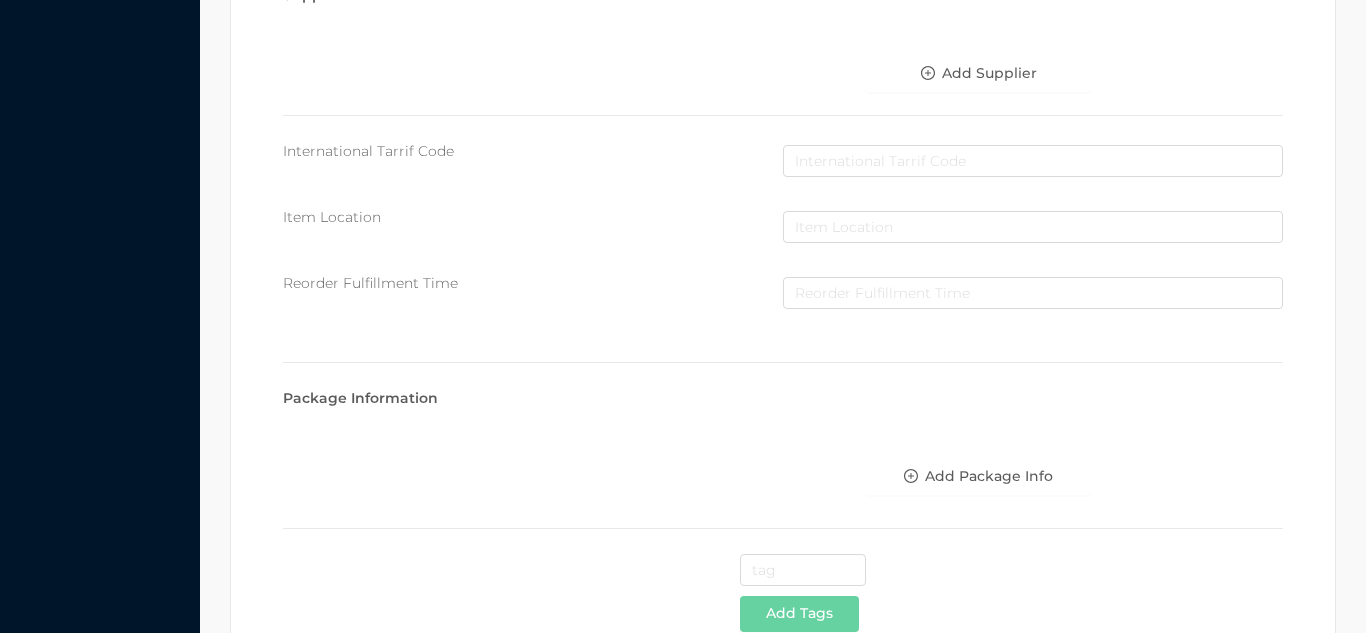 scroll, scrollTop: 1028, scrollLeft: 0, axis: vertical 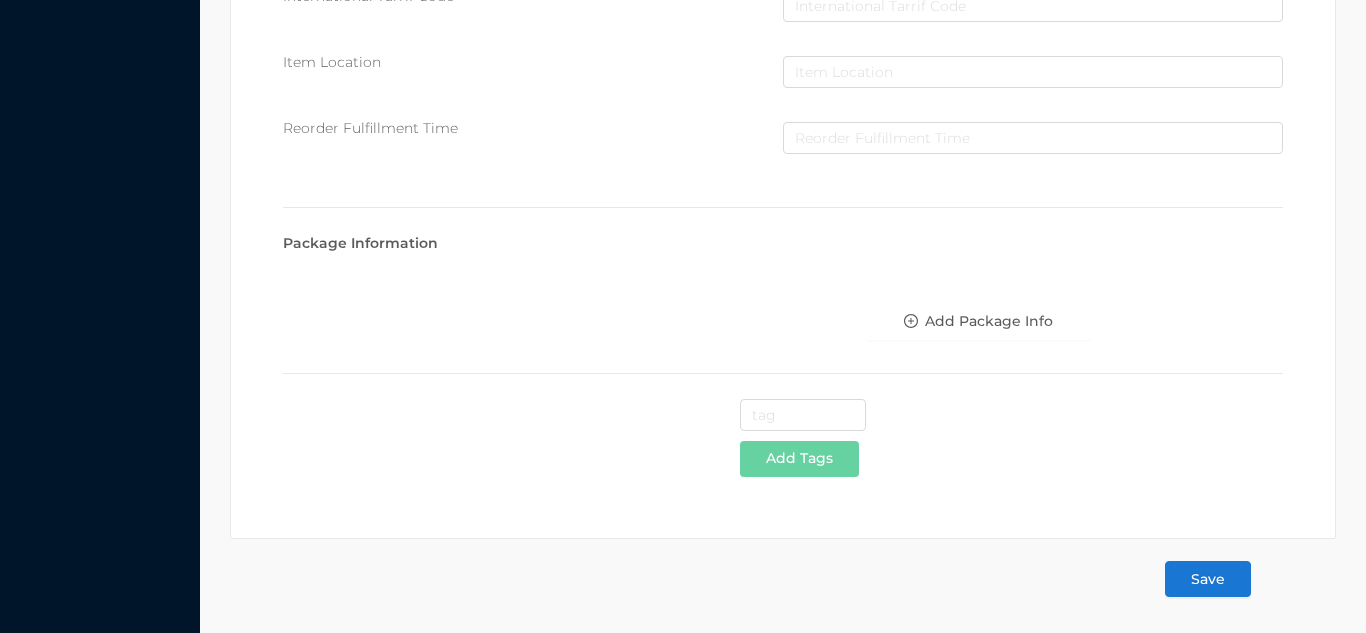 type on "3.90" 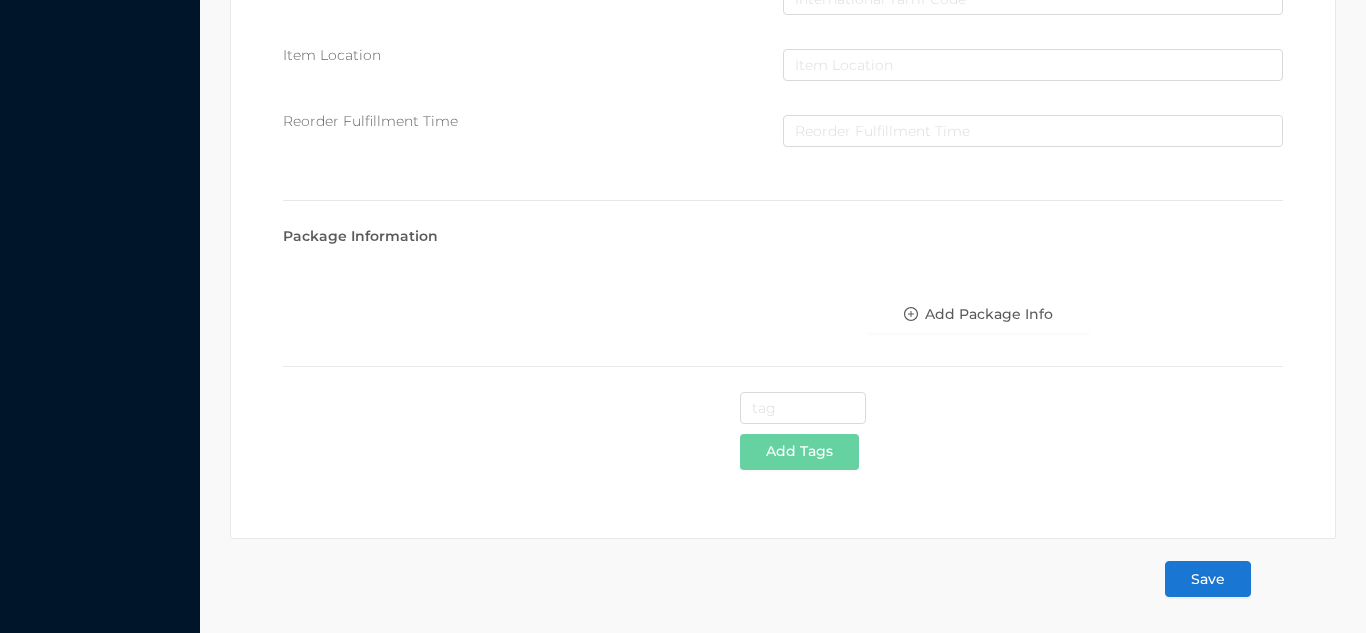 click on "Save" at bounding box center [1208, 579] 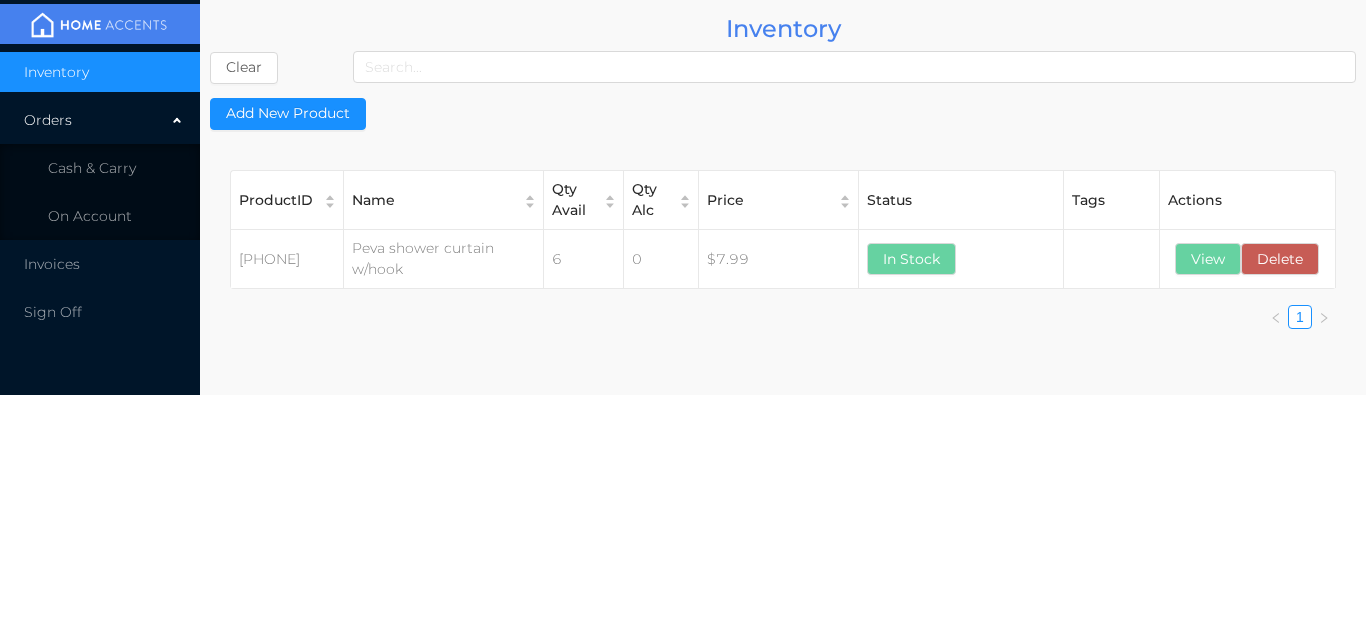 scroll, scrollTop: 0, scrollLeft: 0, axis: both 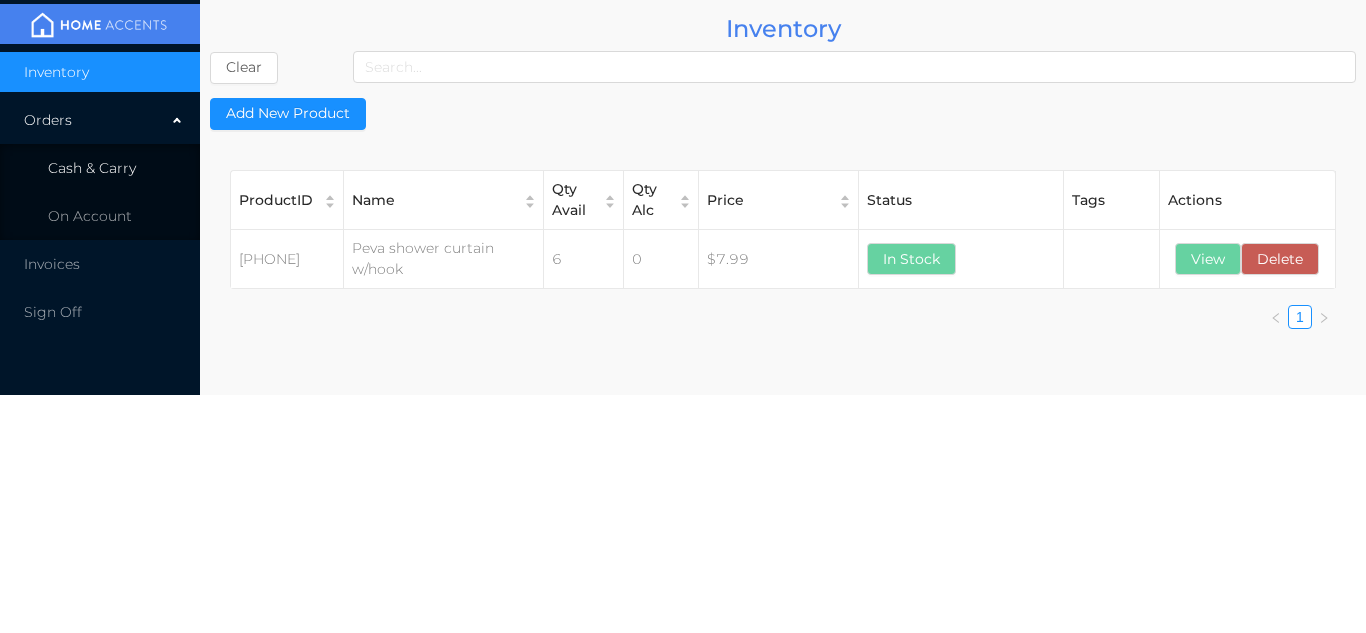 click on "Cash & Carry" at bounding box center (92, 168) 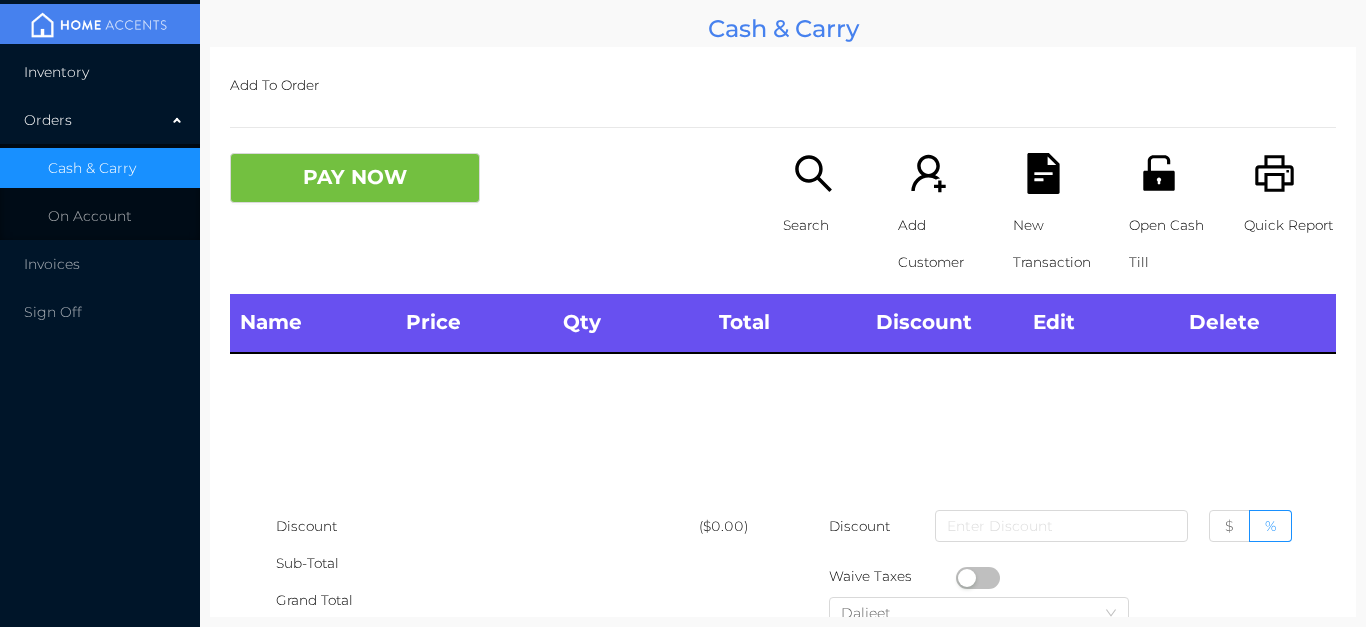 click on "Inventory" at bounding box center [100, 72] 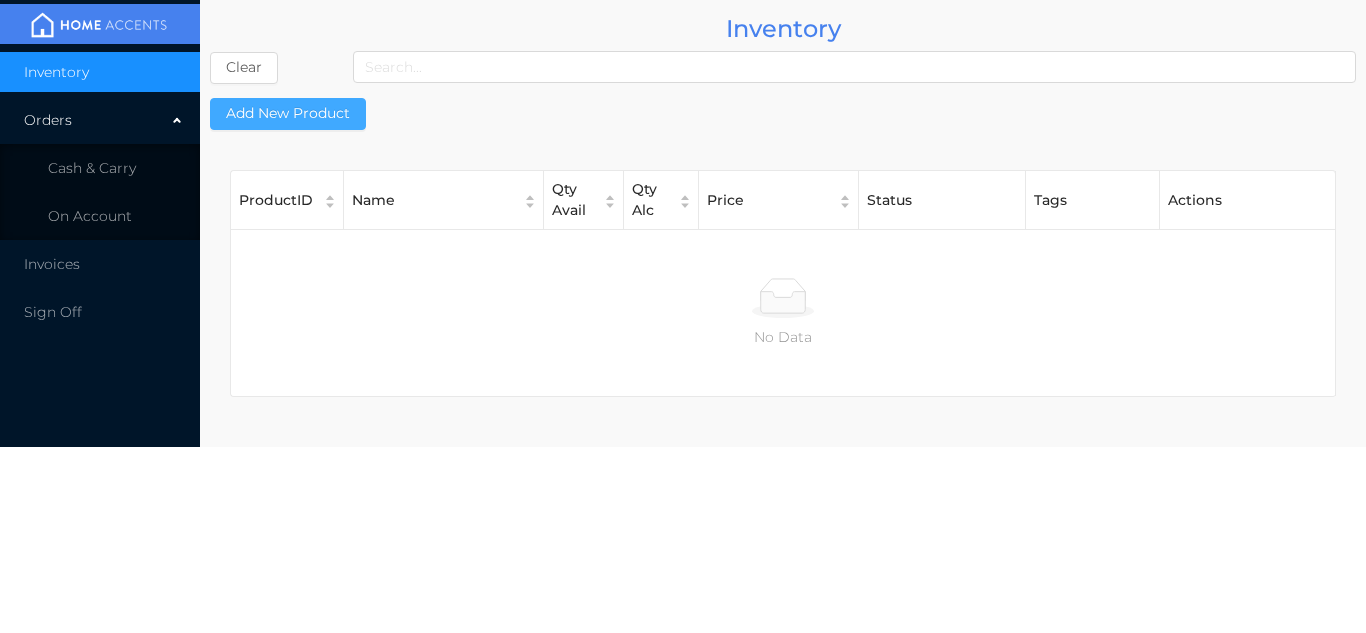 click on "Add New Product" at bounding box center [288, 114] 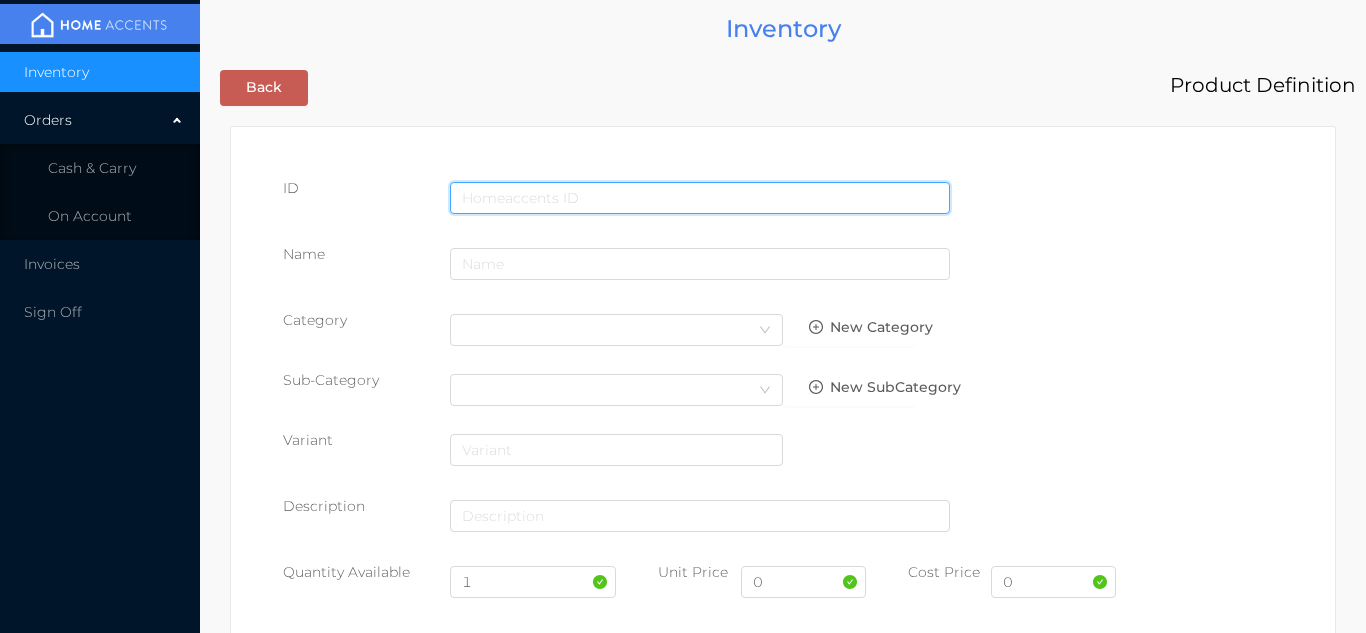 click at bounding box center (700, 198) 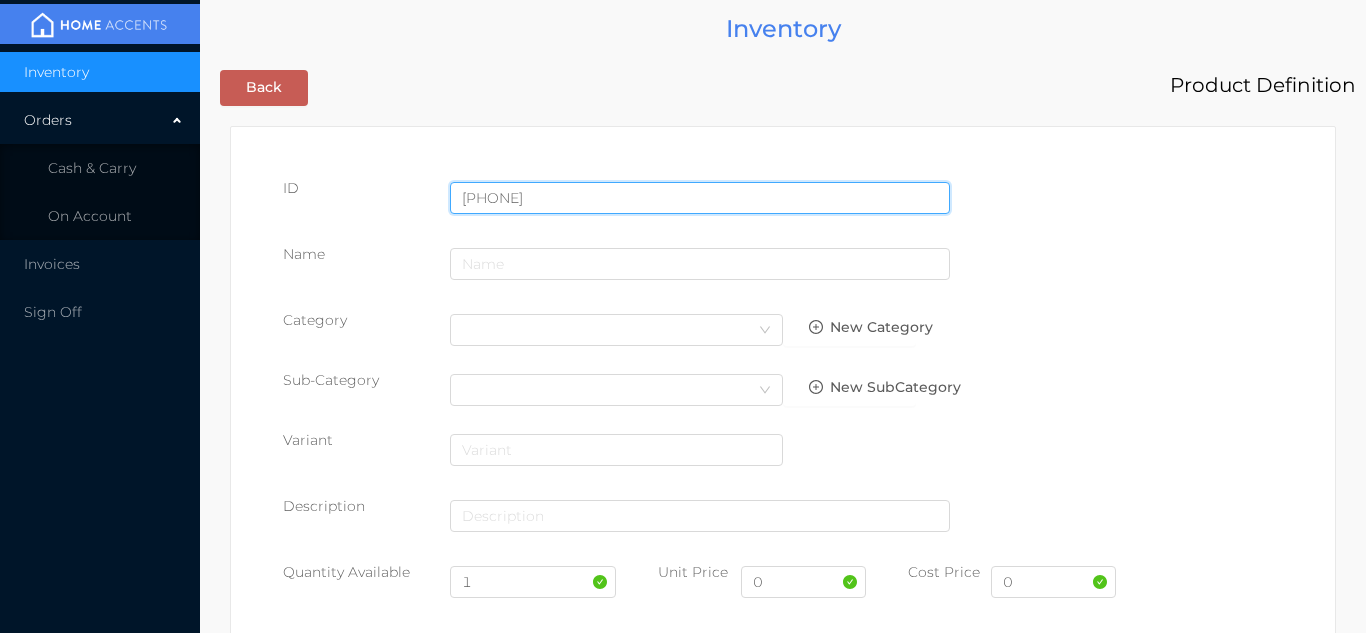 type on "[PHONE]" 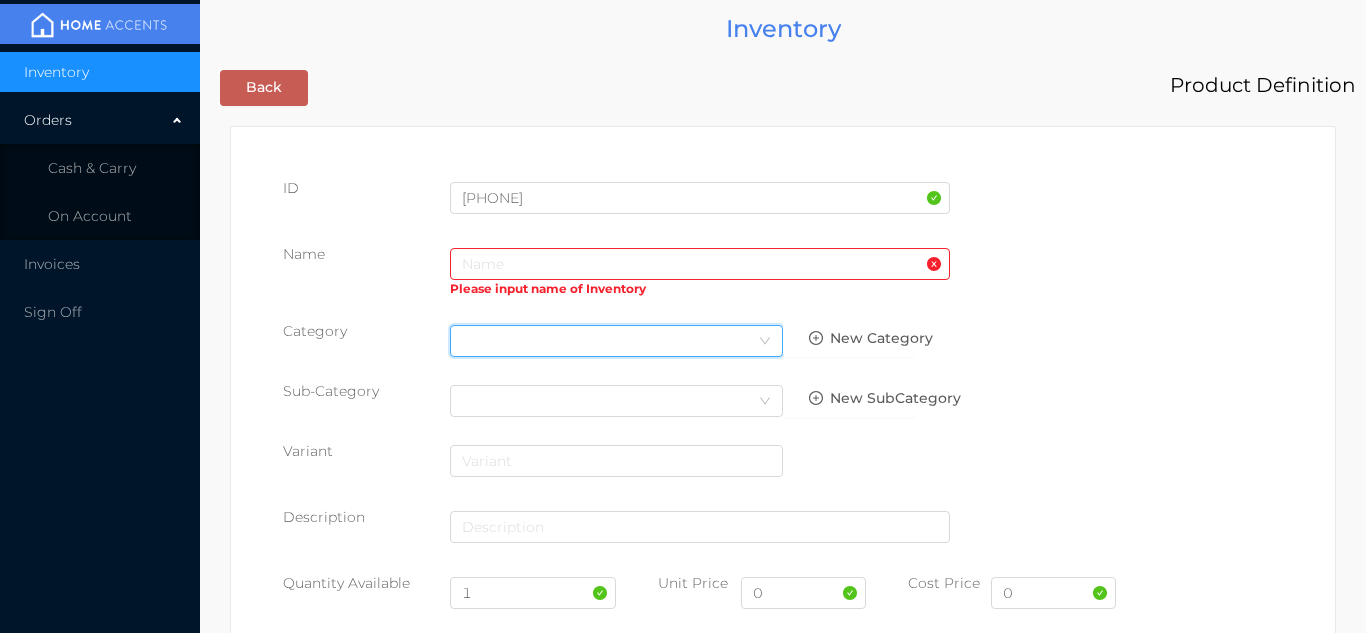 click on "Select Category" at bounding box center [616, 341] 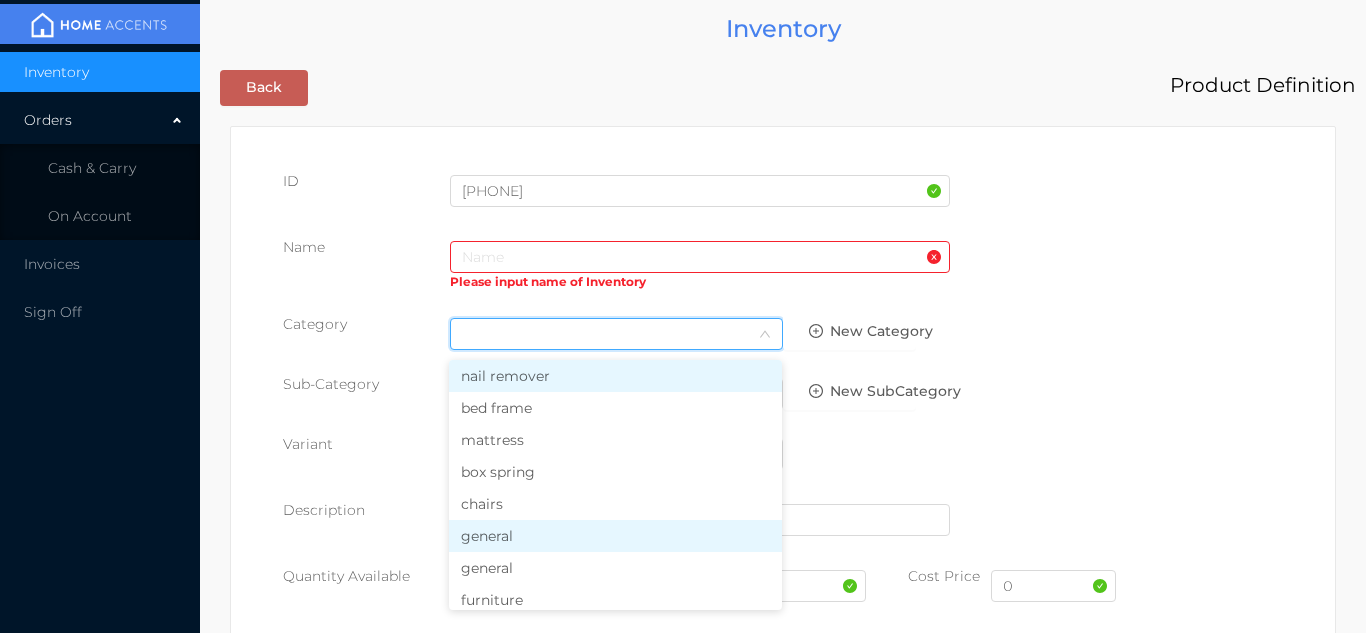 click on "general" at bounding box center [615, 536] 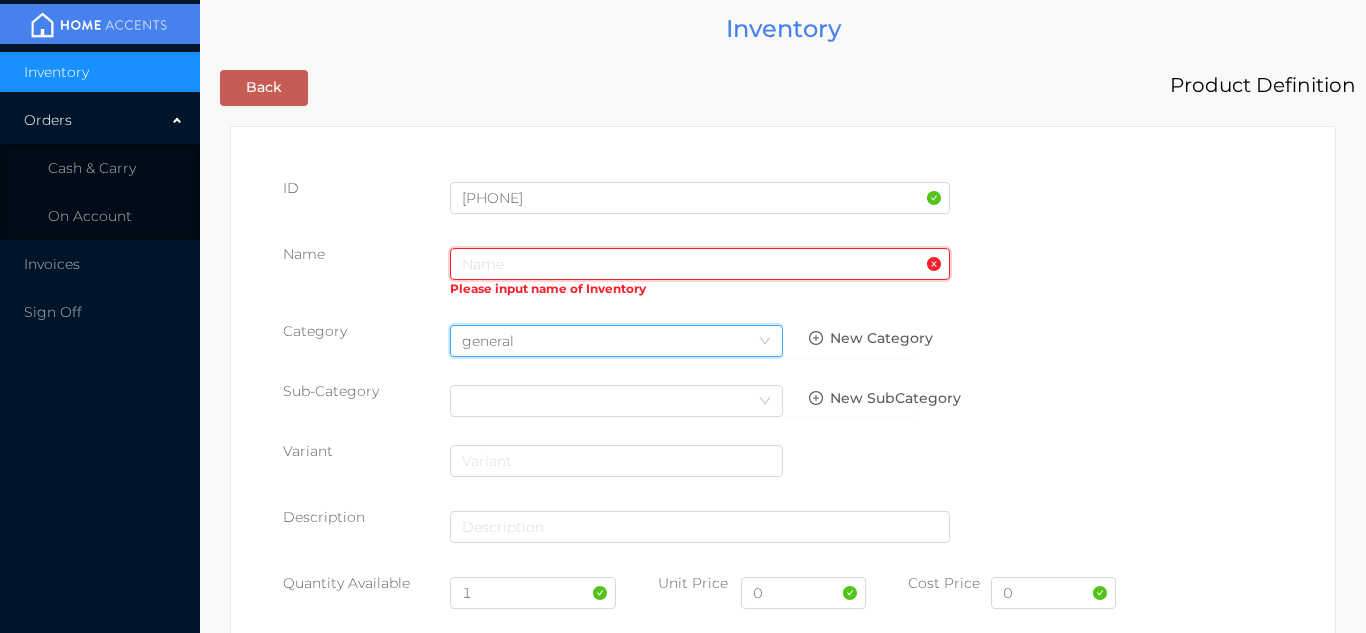 click at bounding box center [700, 264] 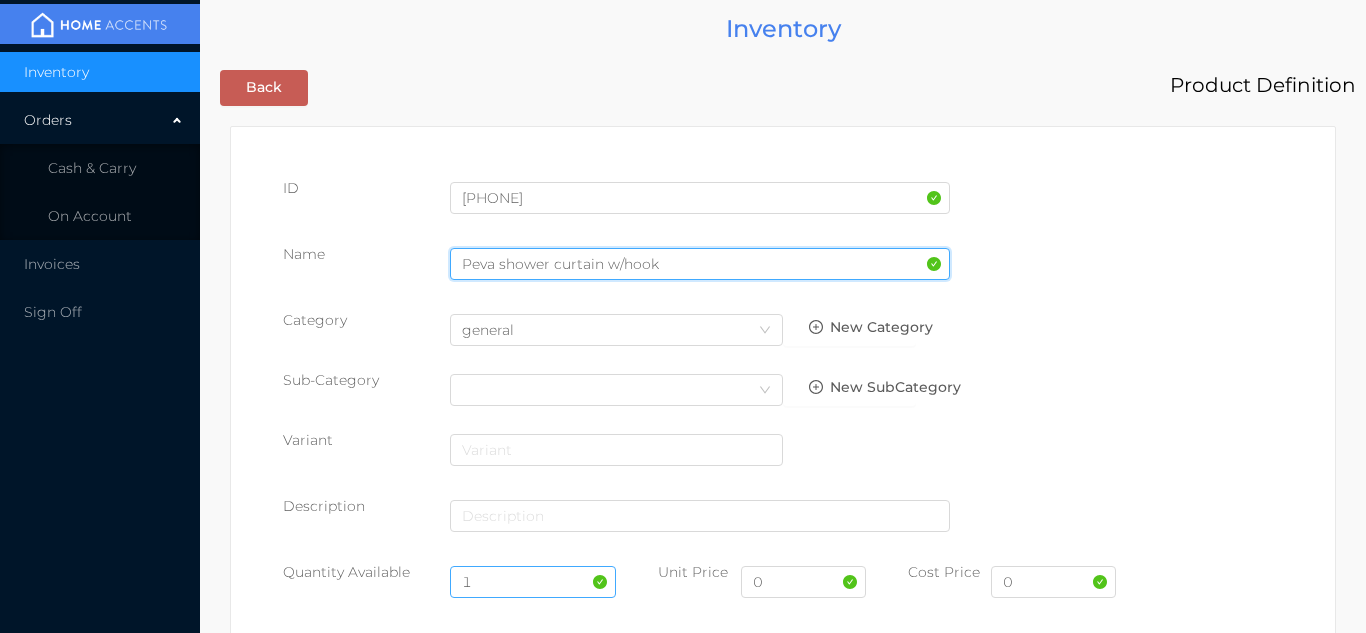 type on "Peva shower curtain w/hook" 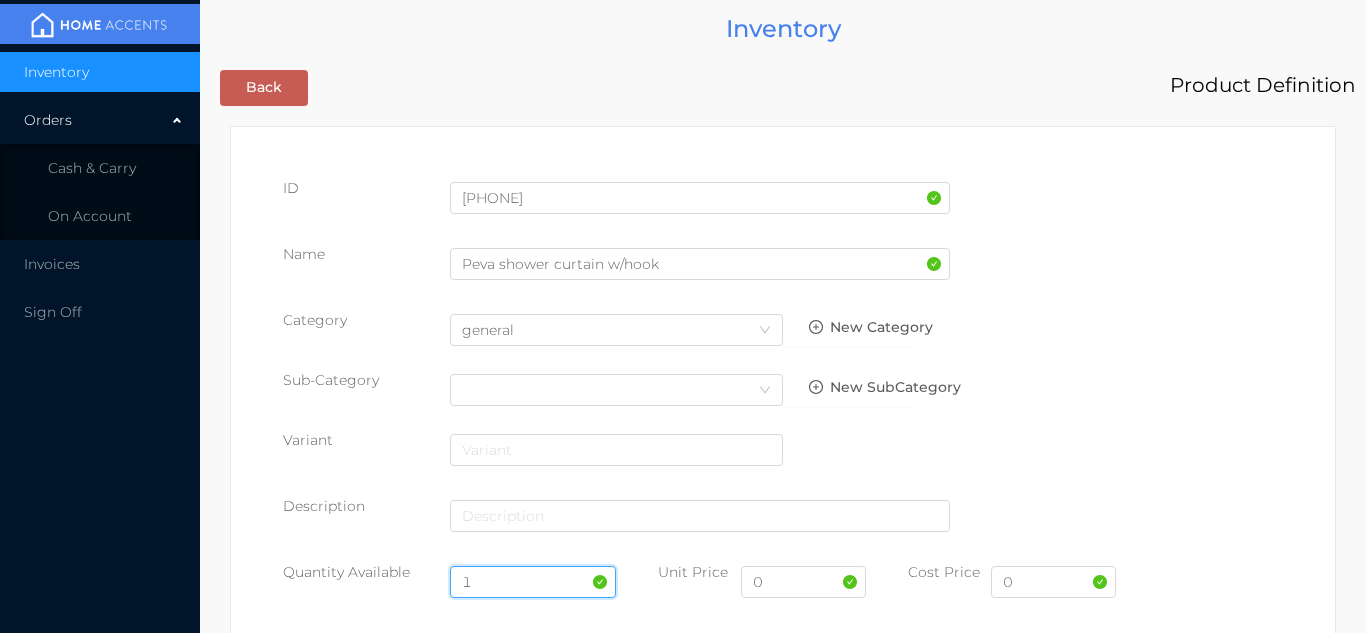 click on "1" at bounding box center (533, 582) 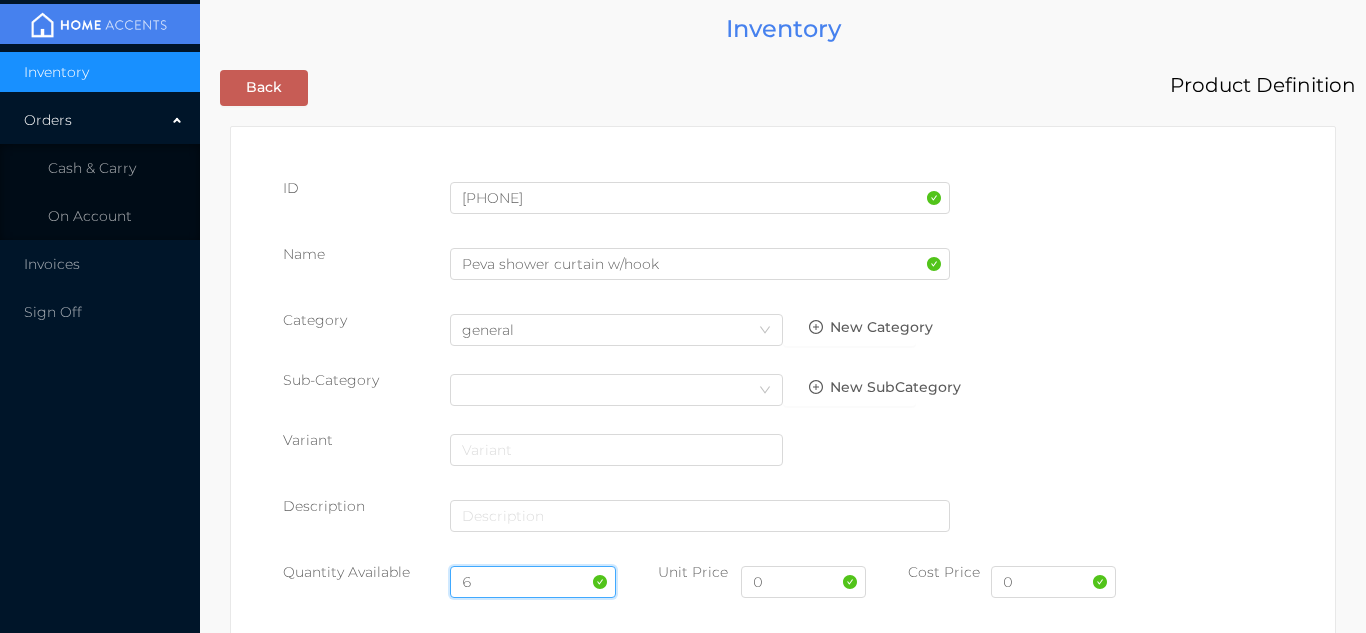 type on "6" 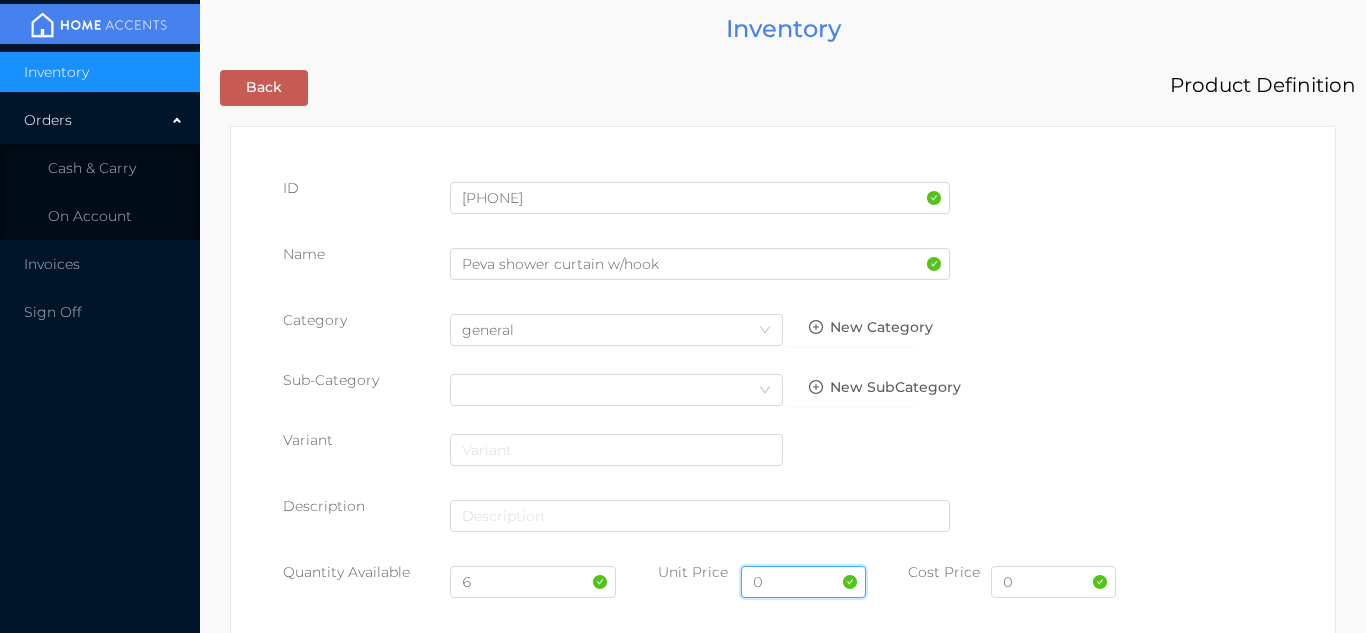 click on "0" at bounding box center (803, 582) 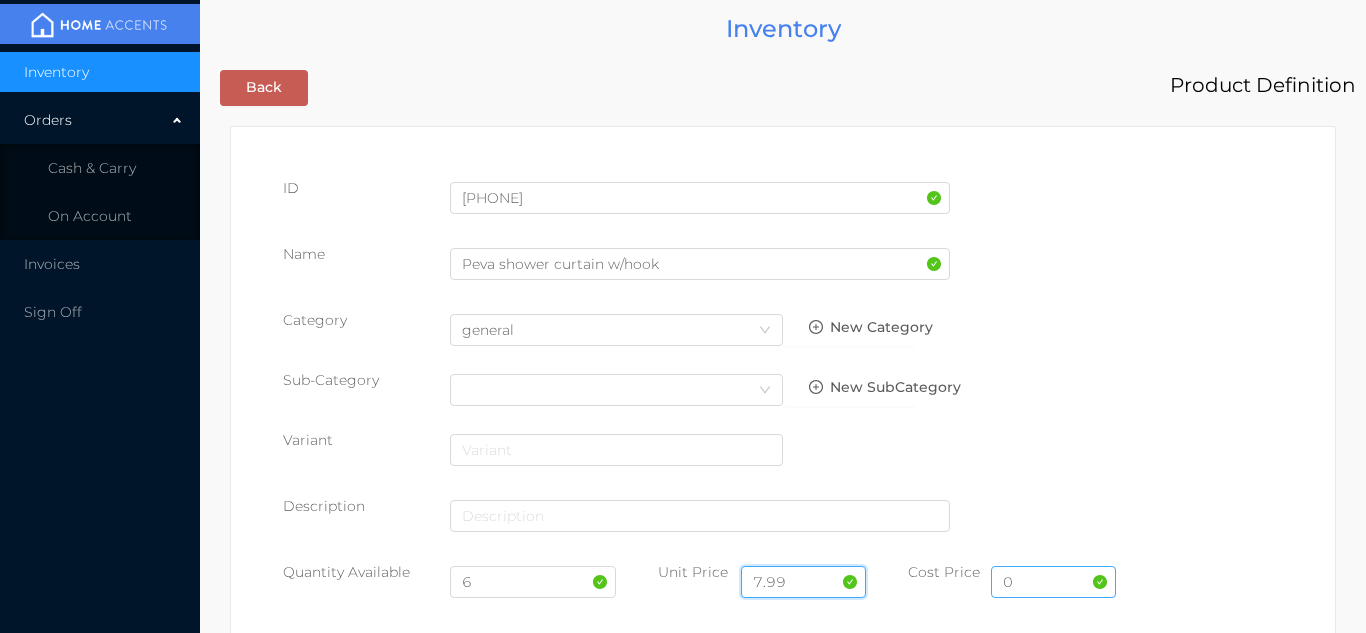 type on "7.99" 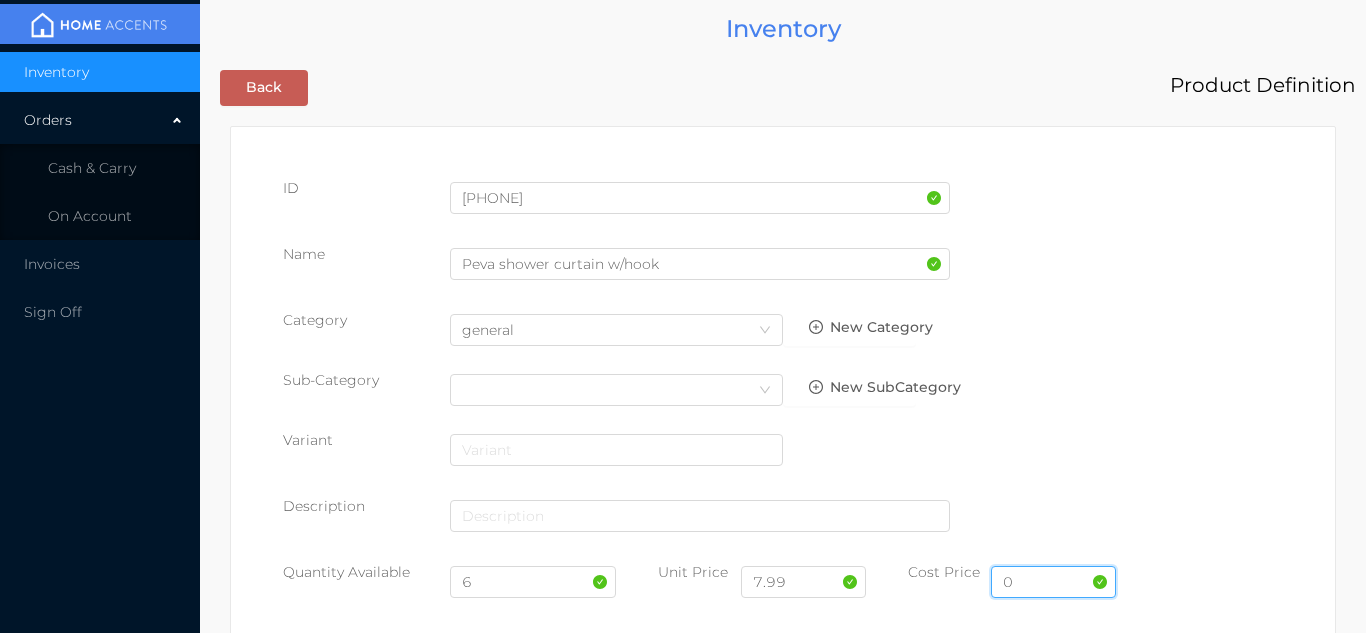click on "0" at bounding box center (1053, 582) 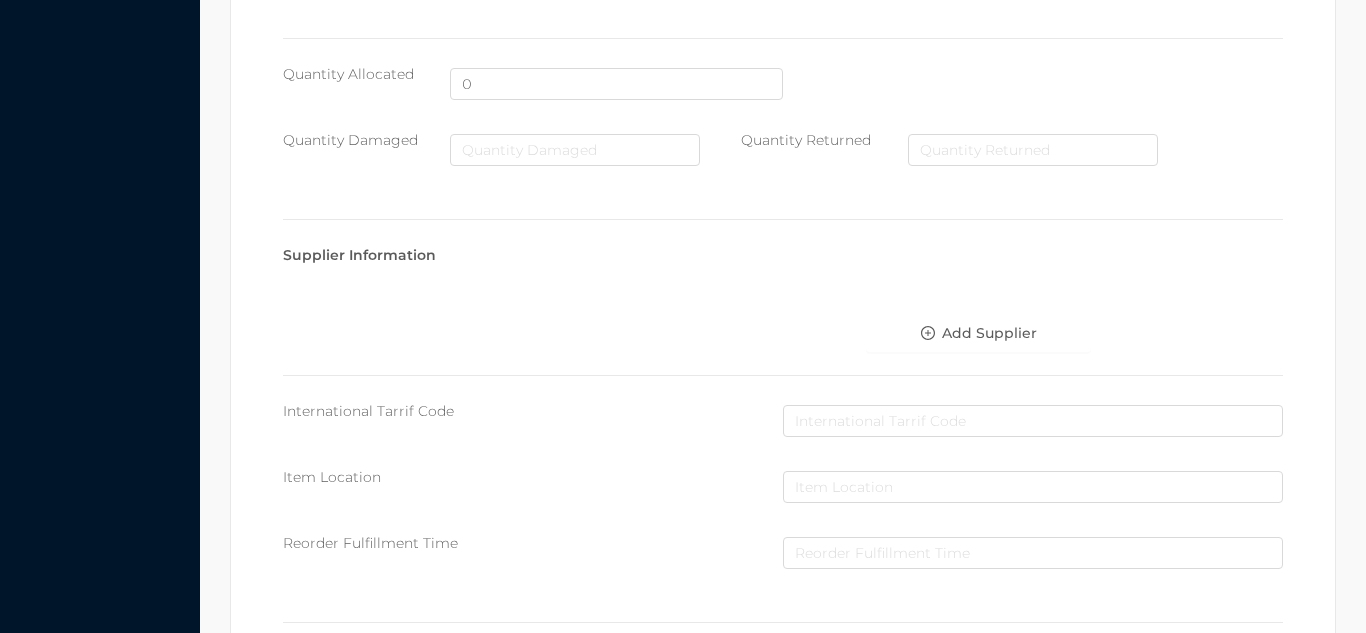 scroll, scrollTop: 1028, scrollLeft: 0, axis: vertical 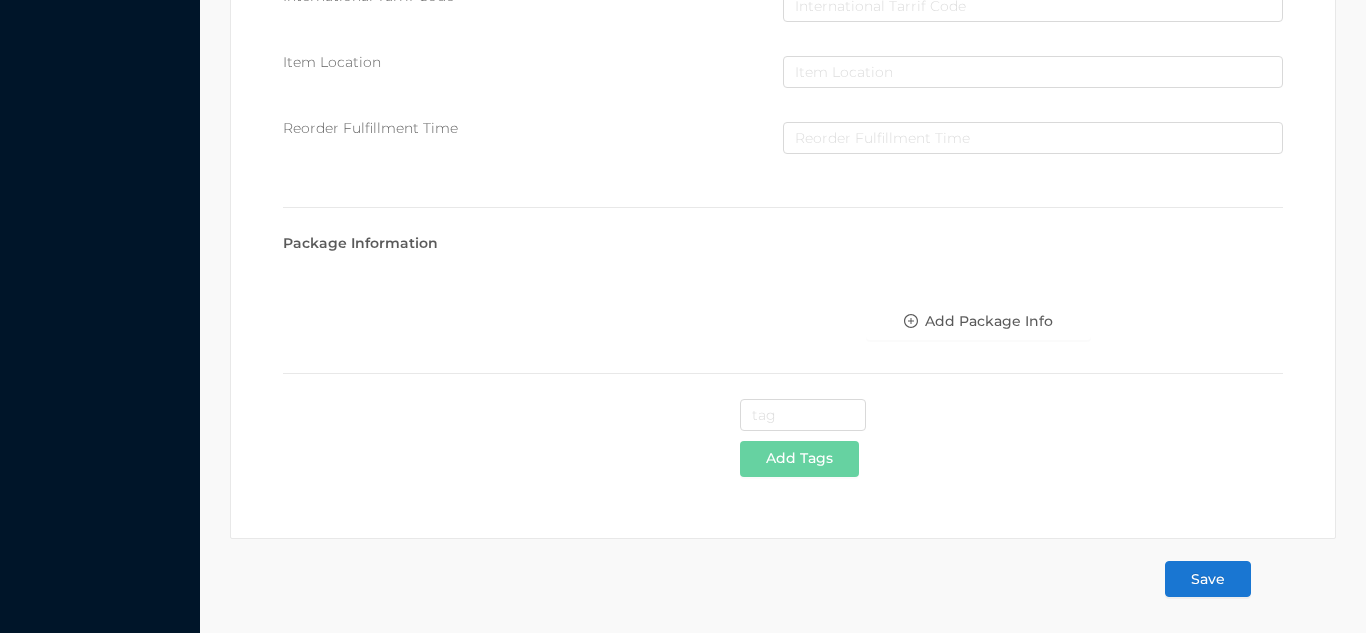 type on "3.90" 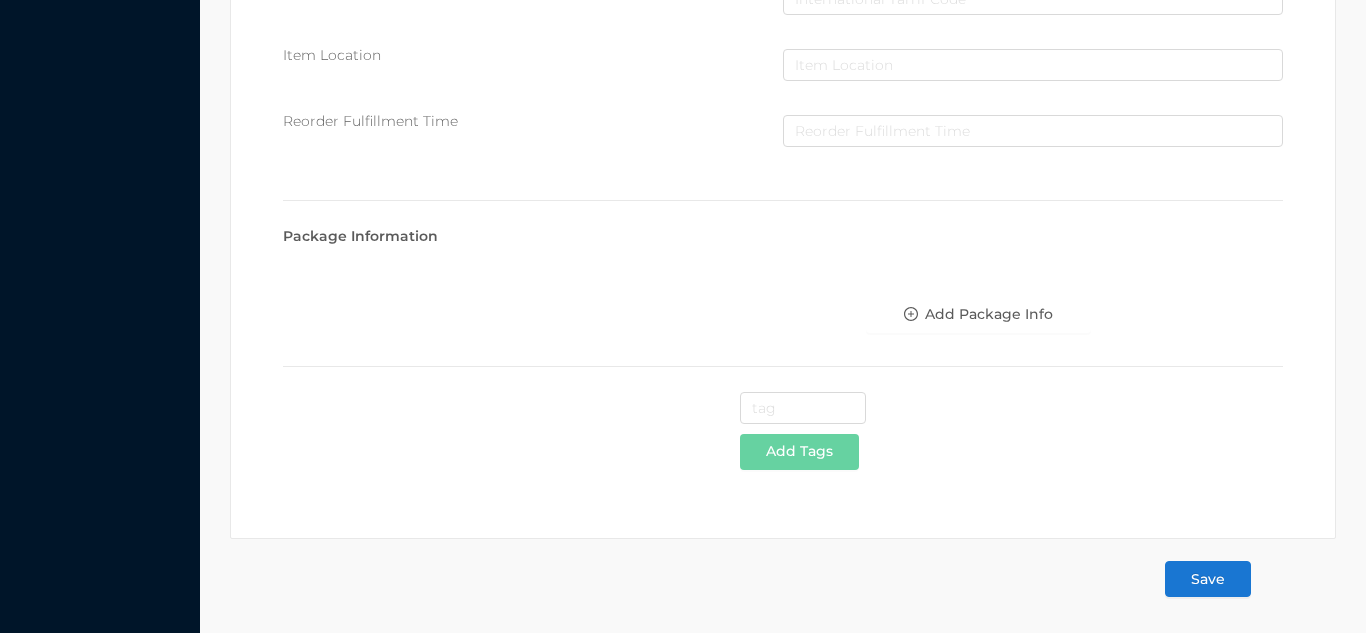 click on "Save" at bounding box center (1208, 579) 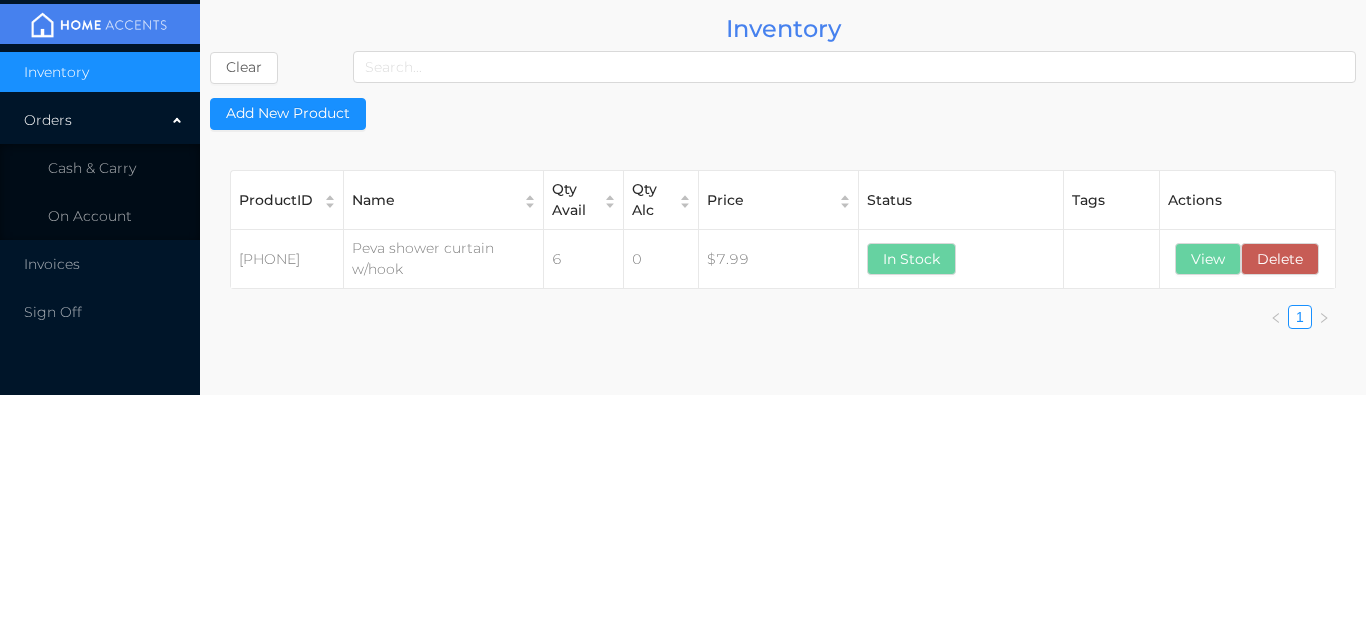scroll, scrollTop: 0, scrollLeft: 0, axis: both 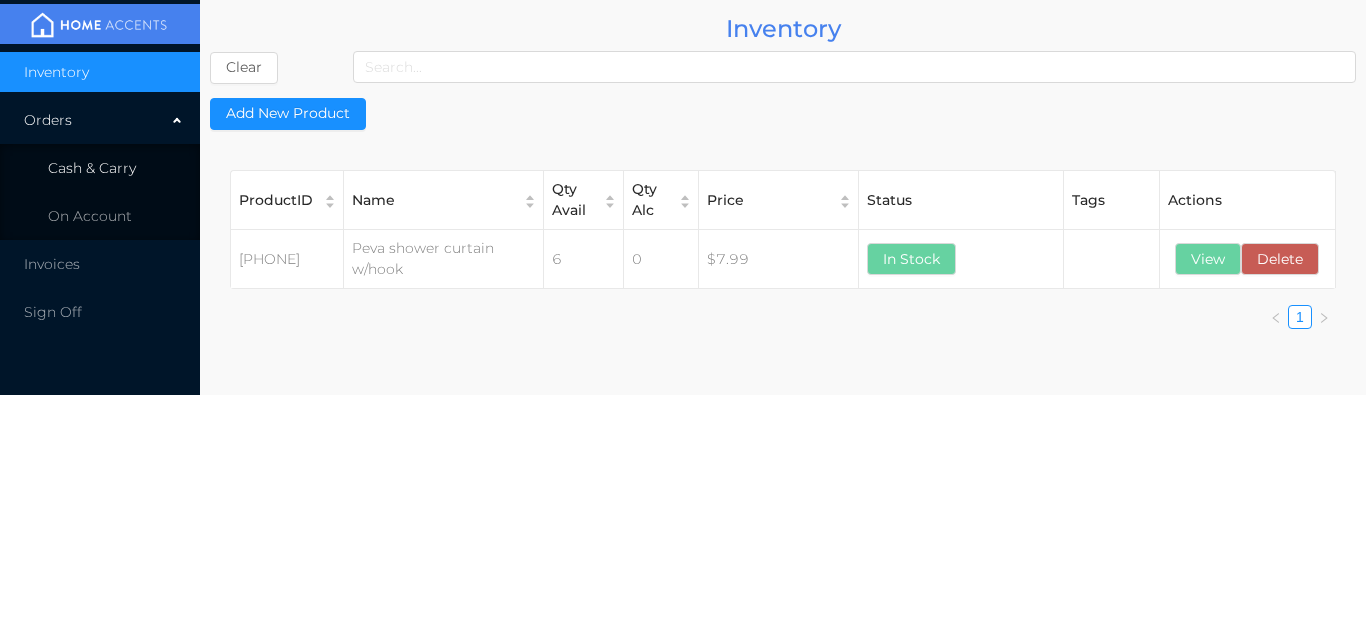 click on "Cash & Carry" at bounding box center [100, 168] 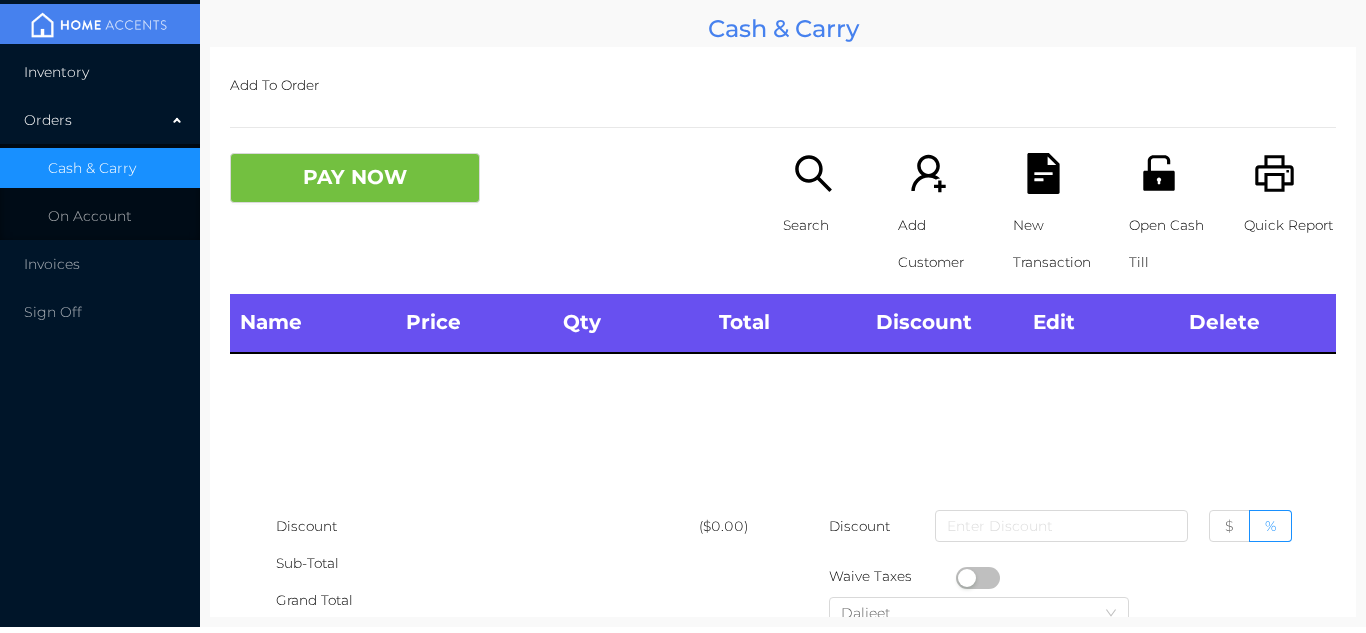 click on "Inventory" at bounding box center (100, 72) 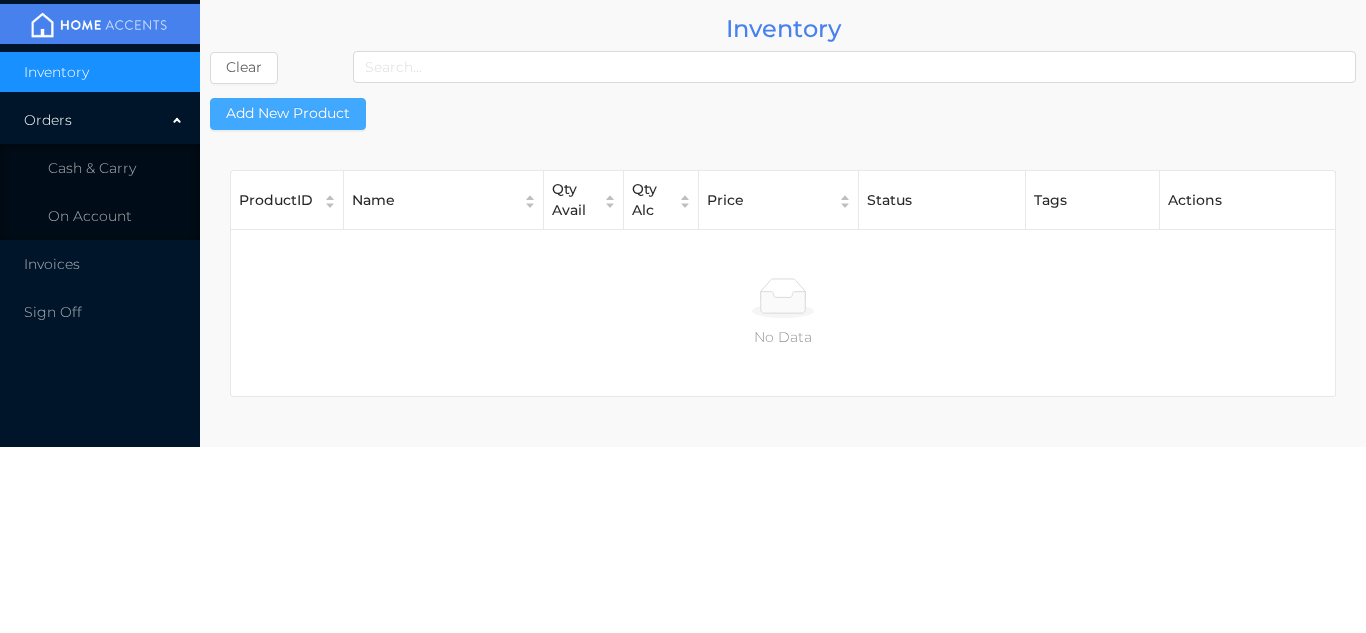 click on "Add New Product" at bounding box center (288, 114) 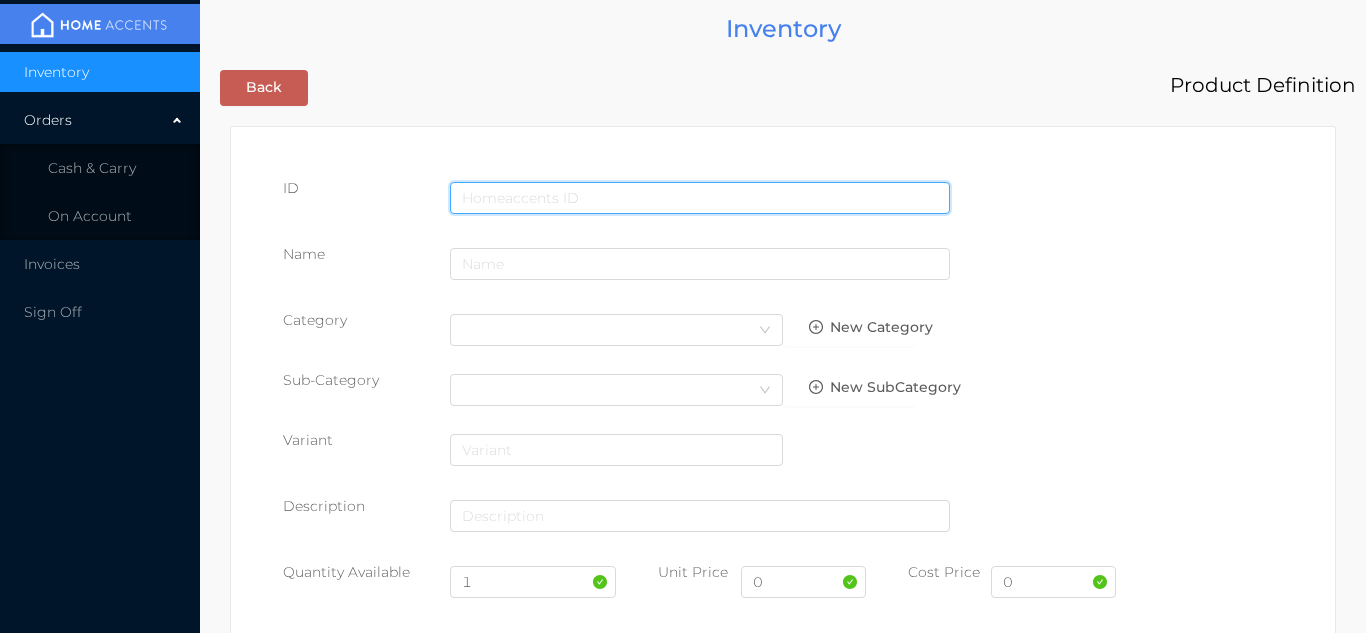 click at bounding box center (700, 198) 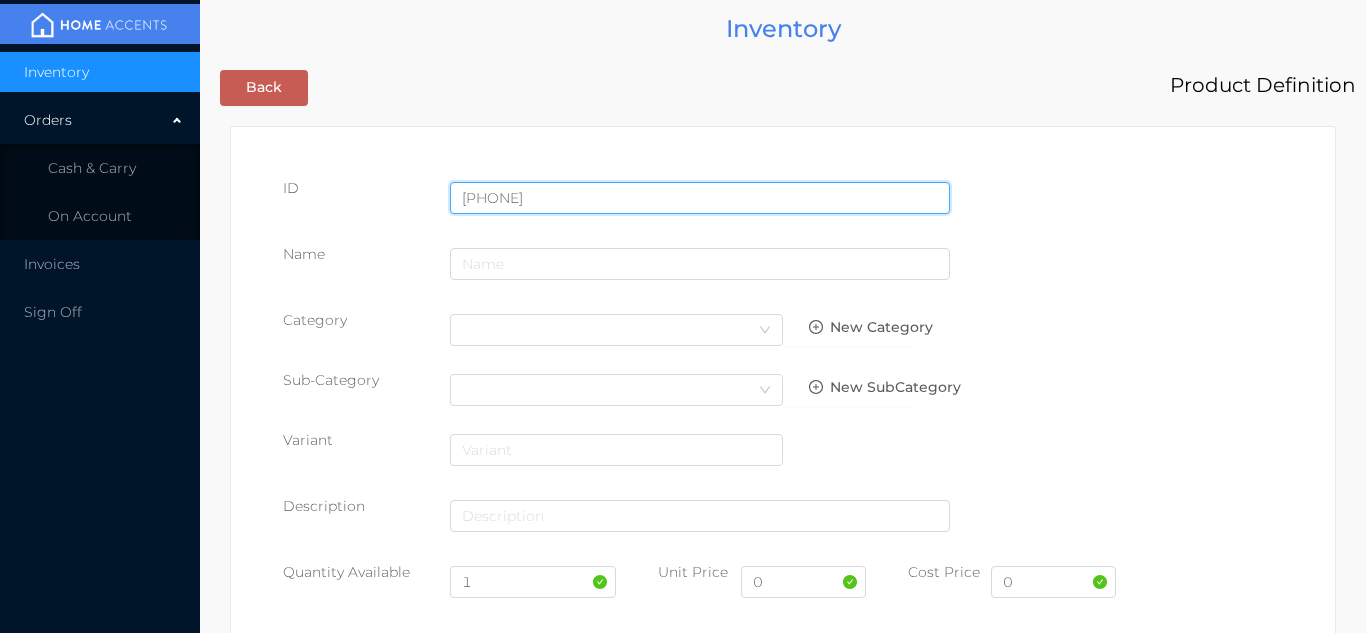 type on "[PHONE]" 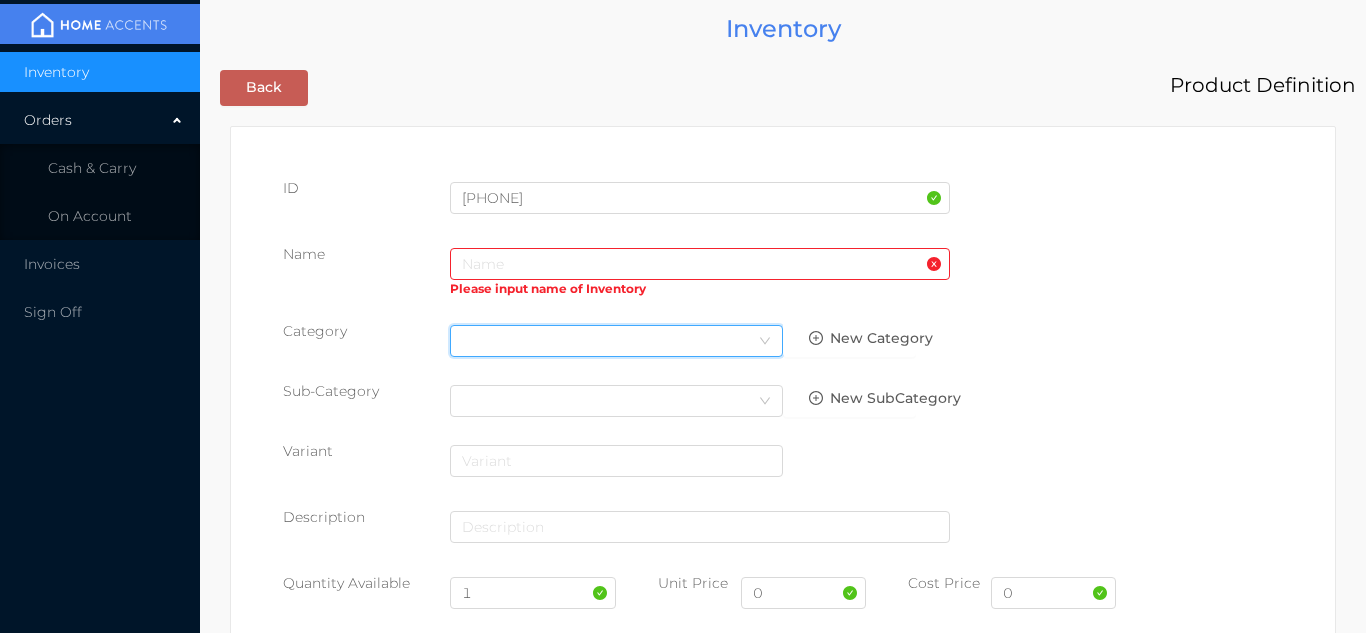 click on "Select Category" at bounding box center (616, 341) 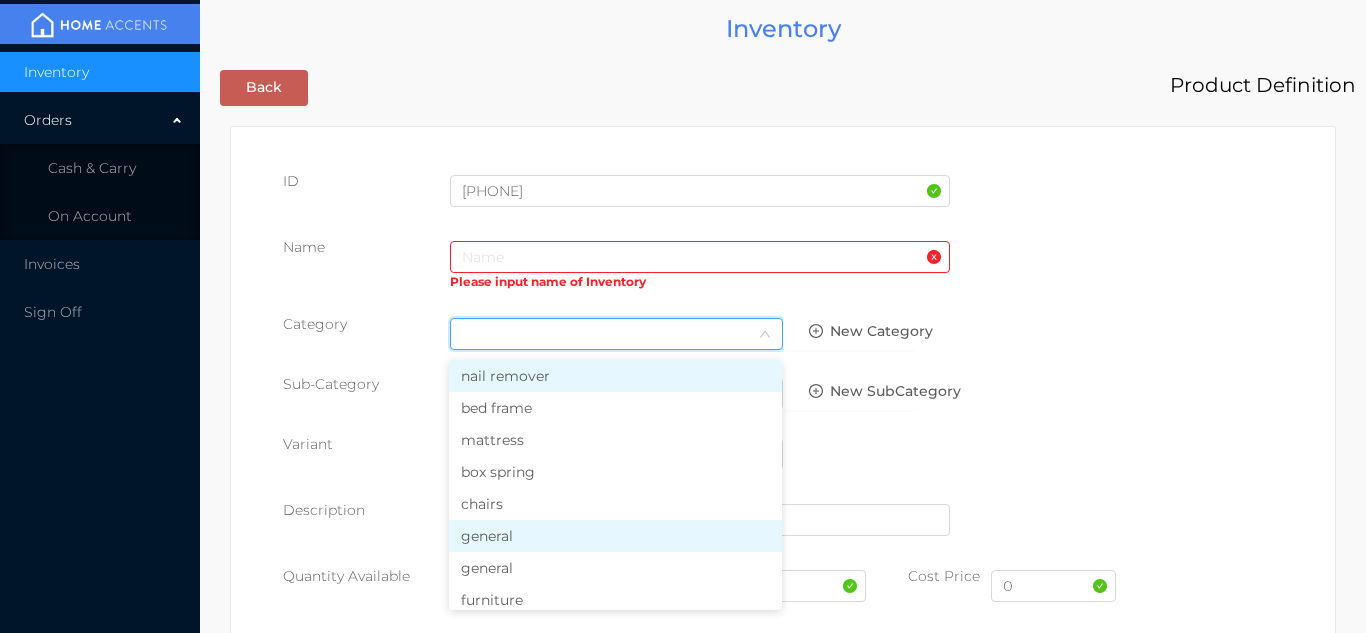 click on "general" at bounding box center [615, 536] 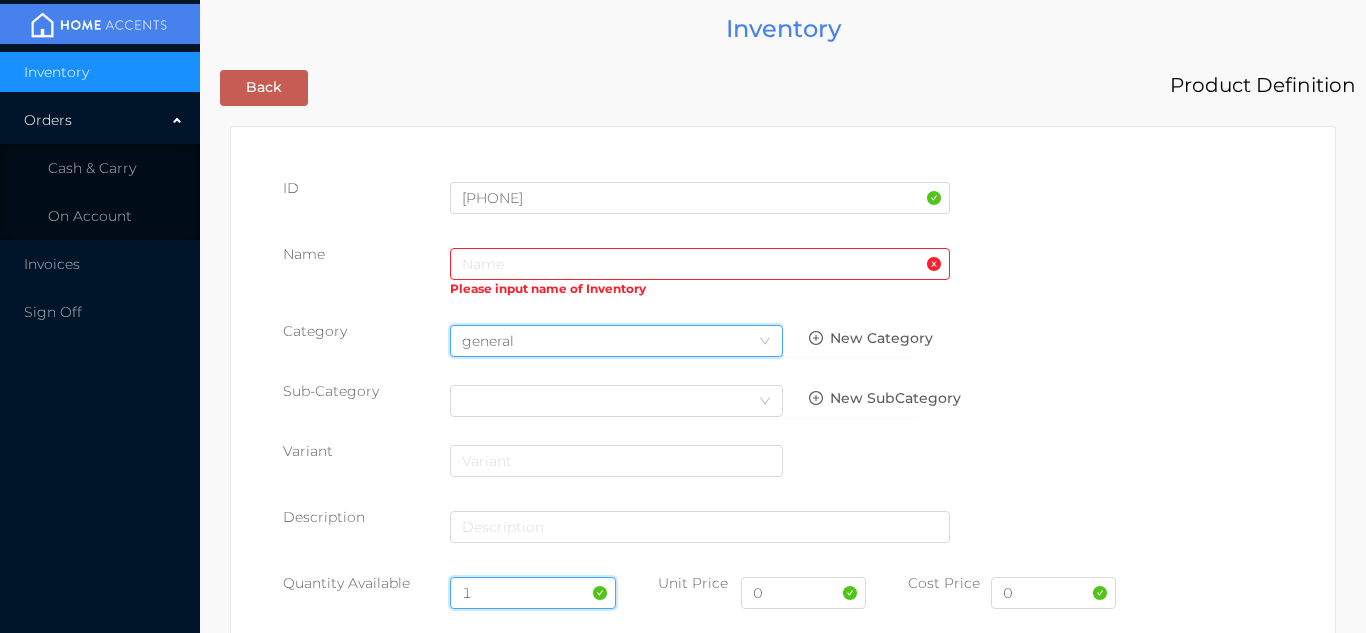 click on "1" at bounding box center [533, 593] 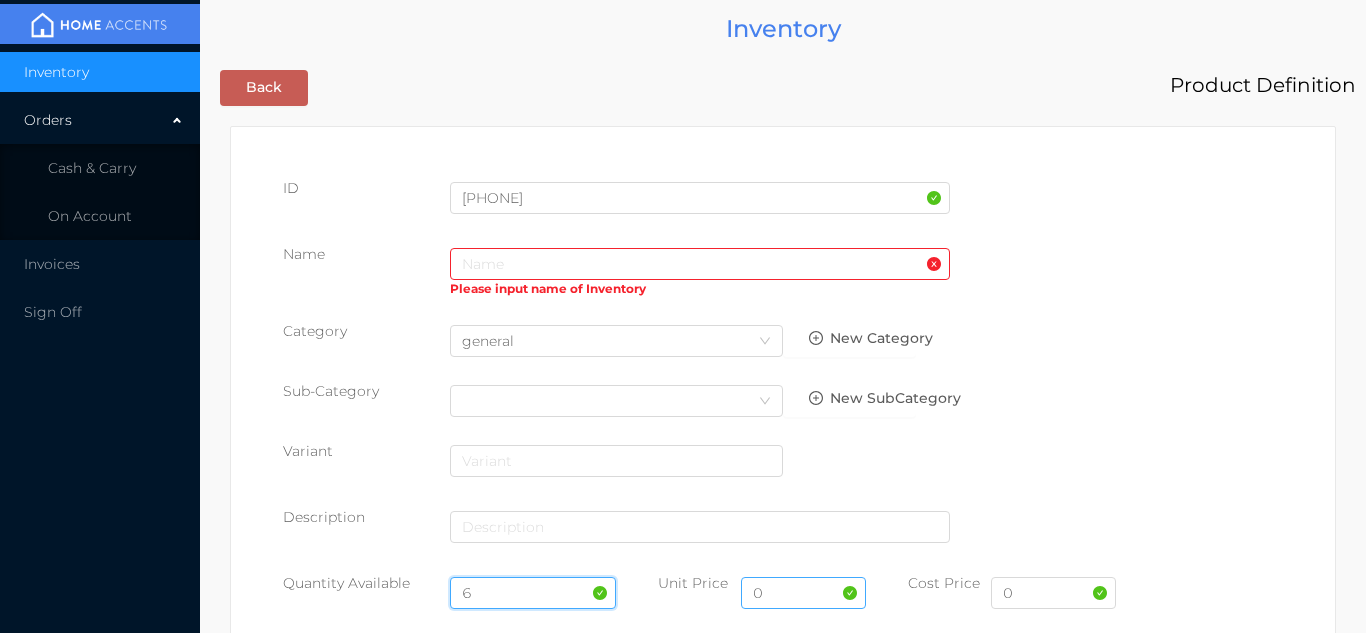 type on "6" 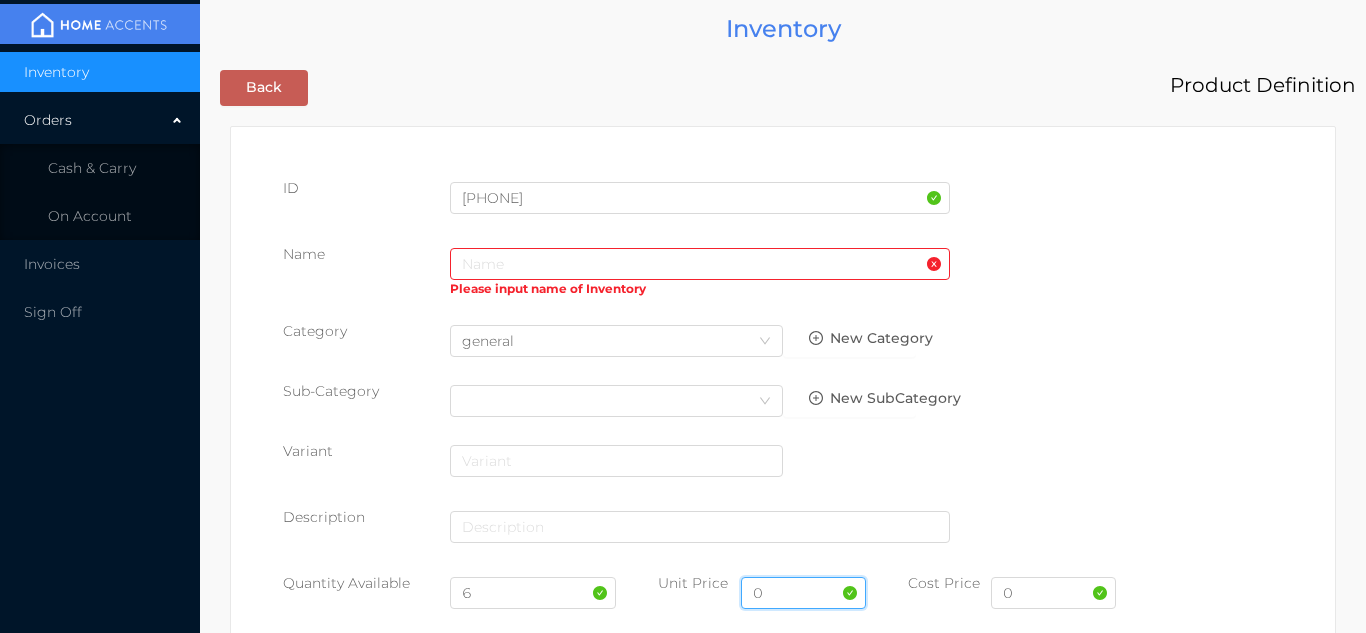 click on "0" at bounding box center [803, 593] 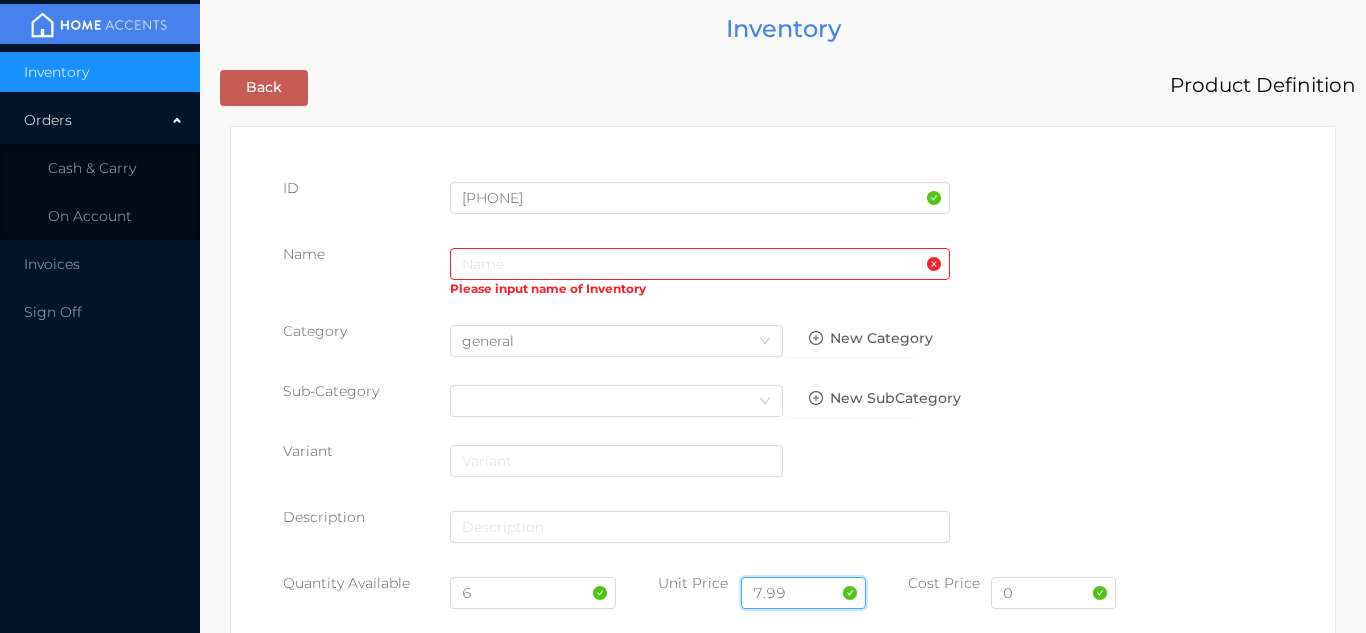 type on "7.99" 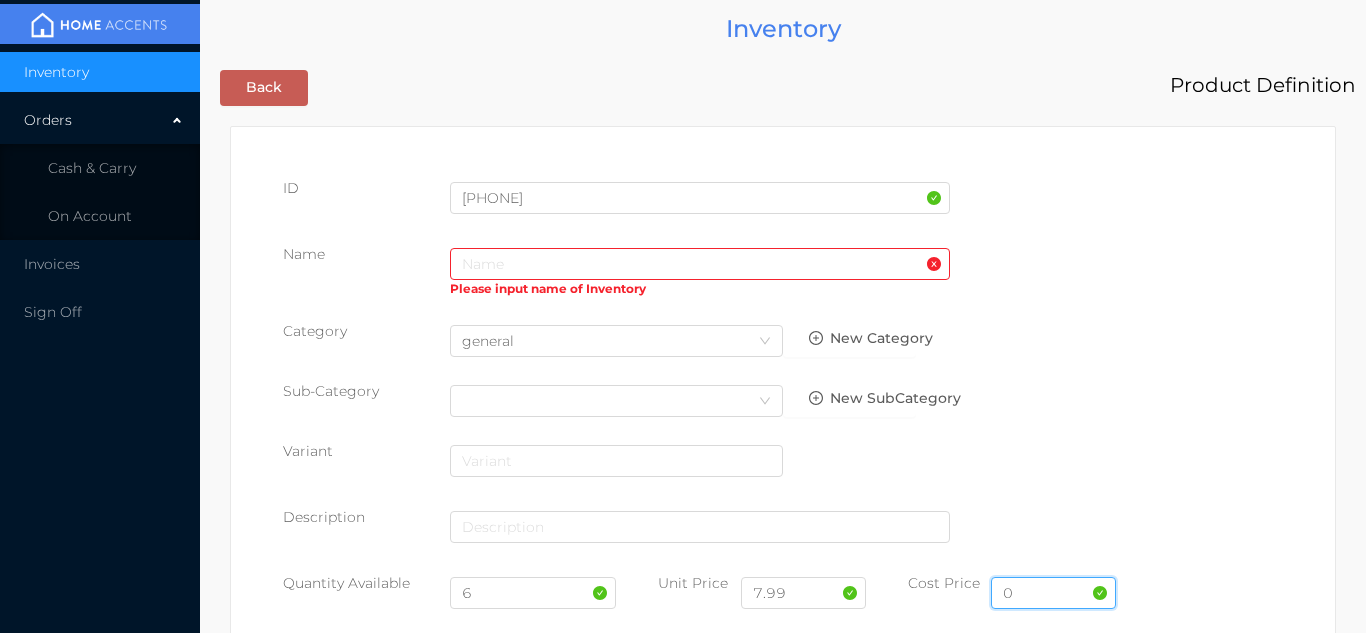 click on "0" at bounding box center (1053, 593) 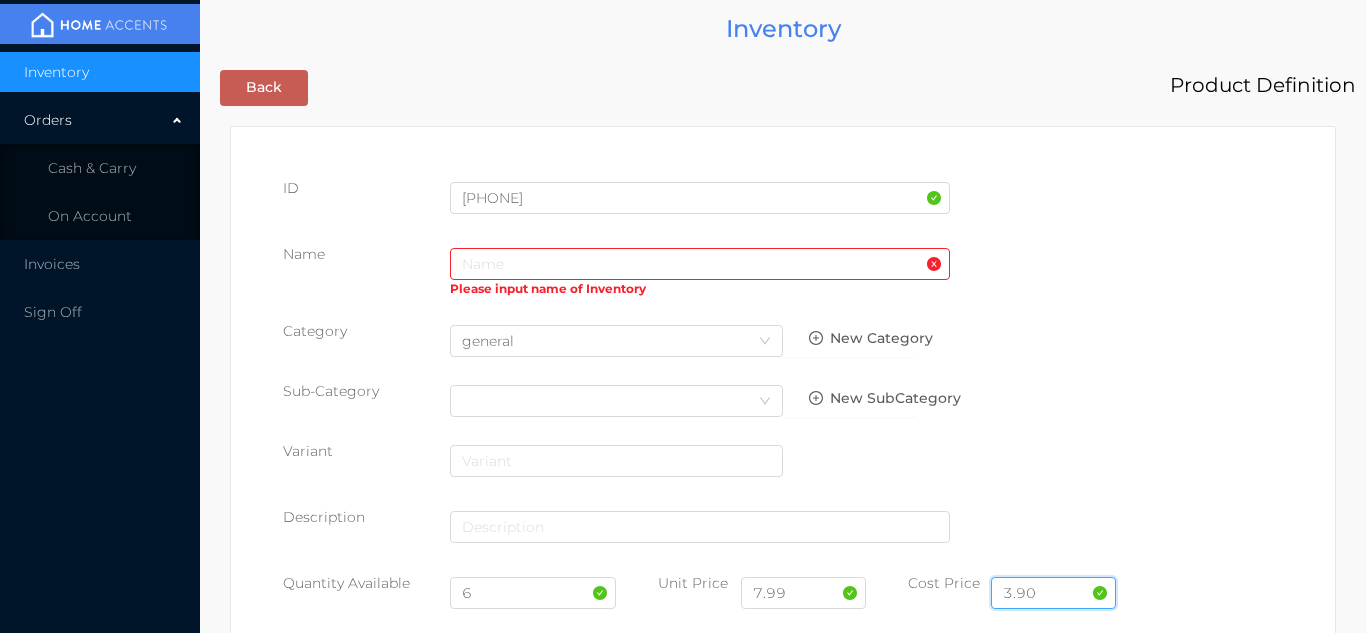 type on "3.90" 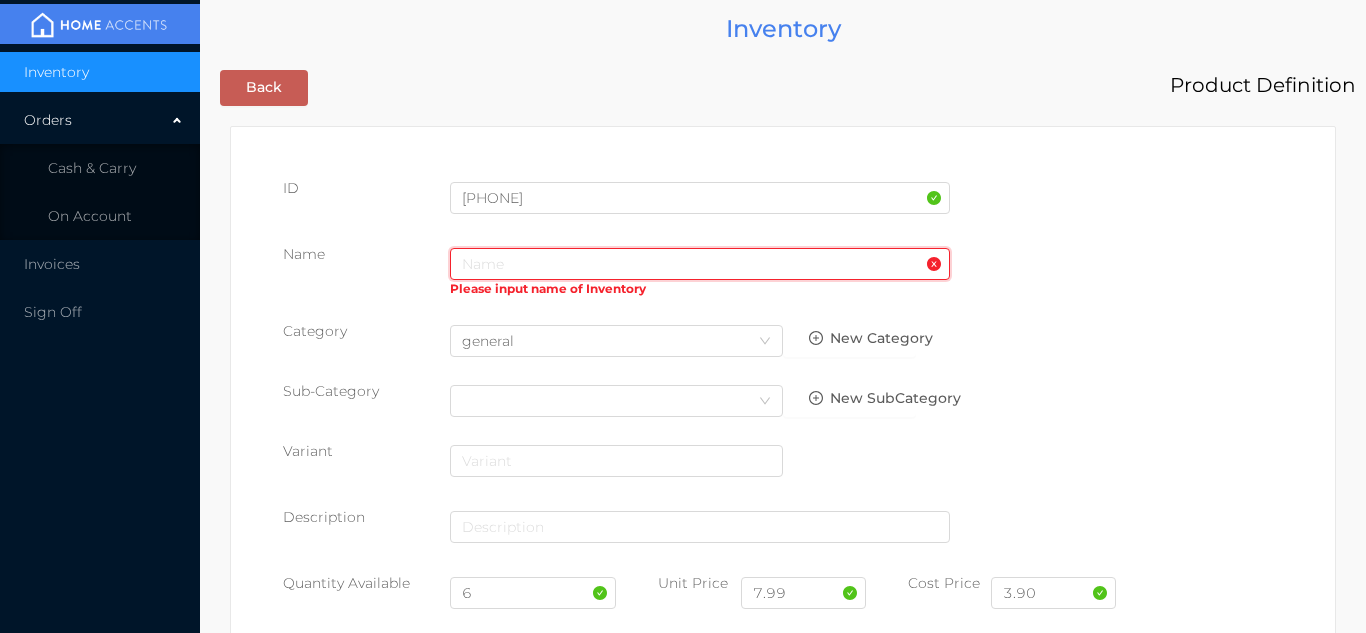 click at bounding box center (700, 264) 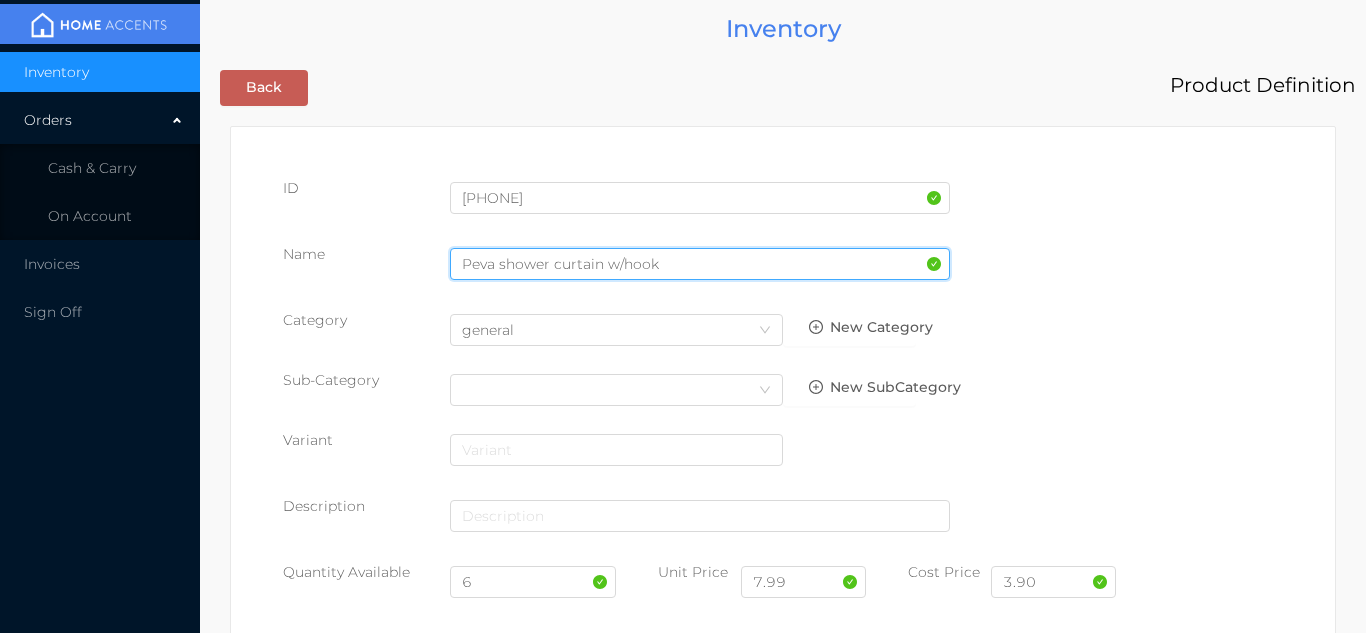 click on "Peva shower curtain w/hook" at bounding box center (700, 264) 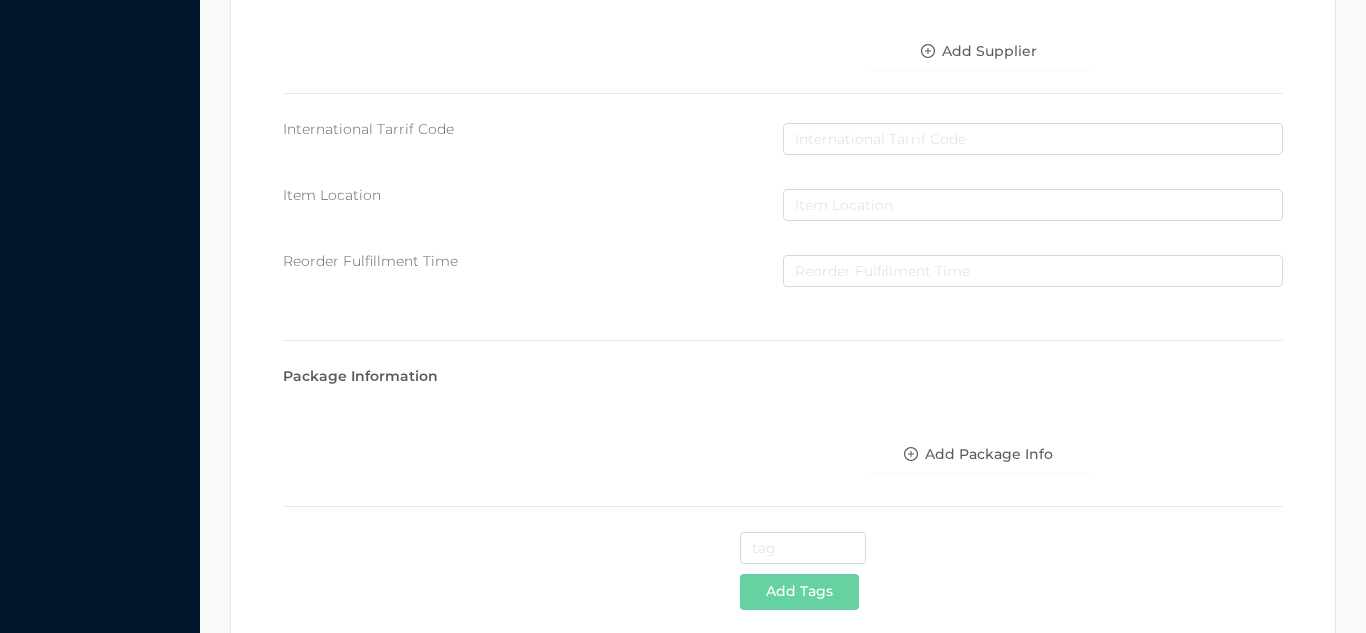 scroll, scrollTop: 1028, scrollLeft: 0, axis: vertical 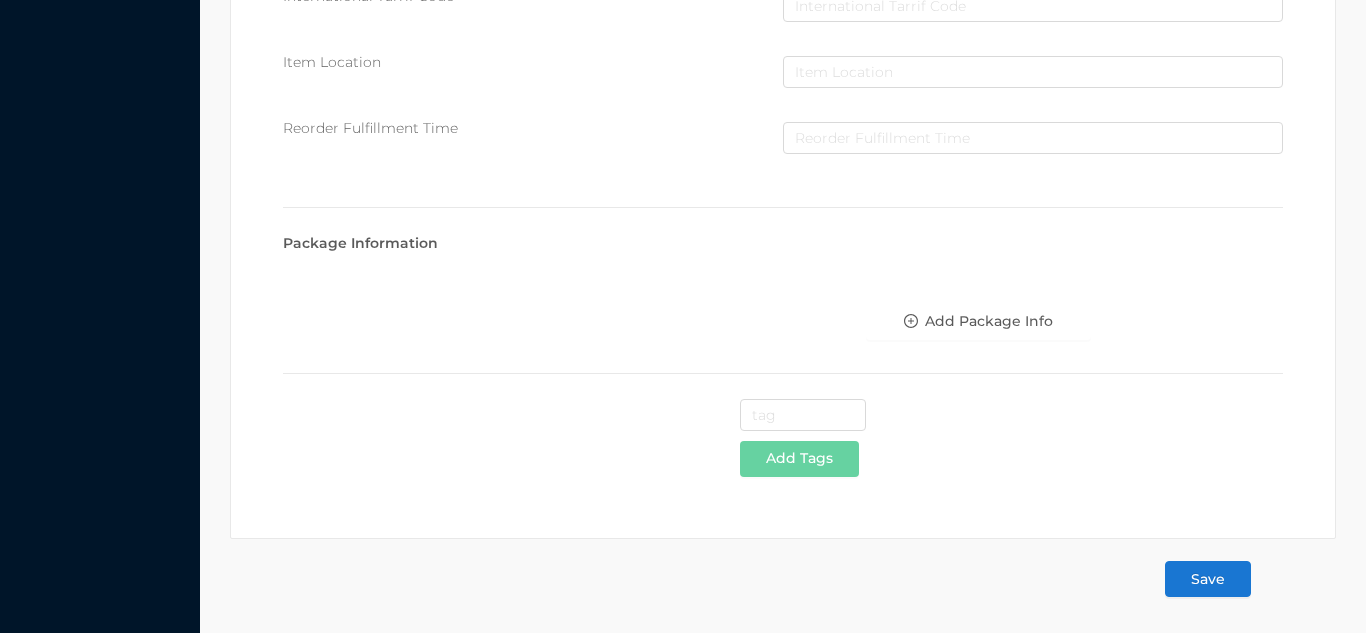 type on "PEva shower curtain w/hook" 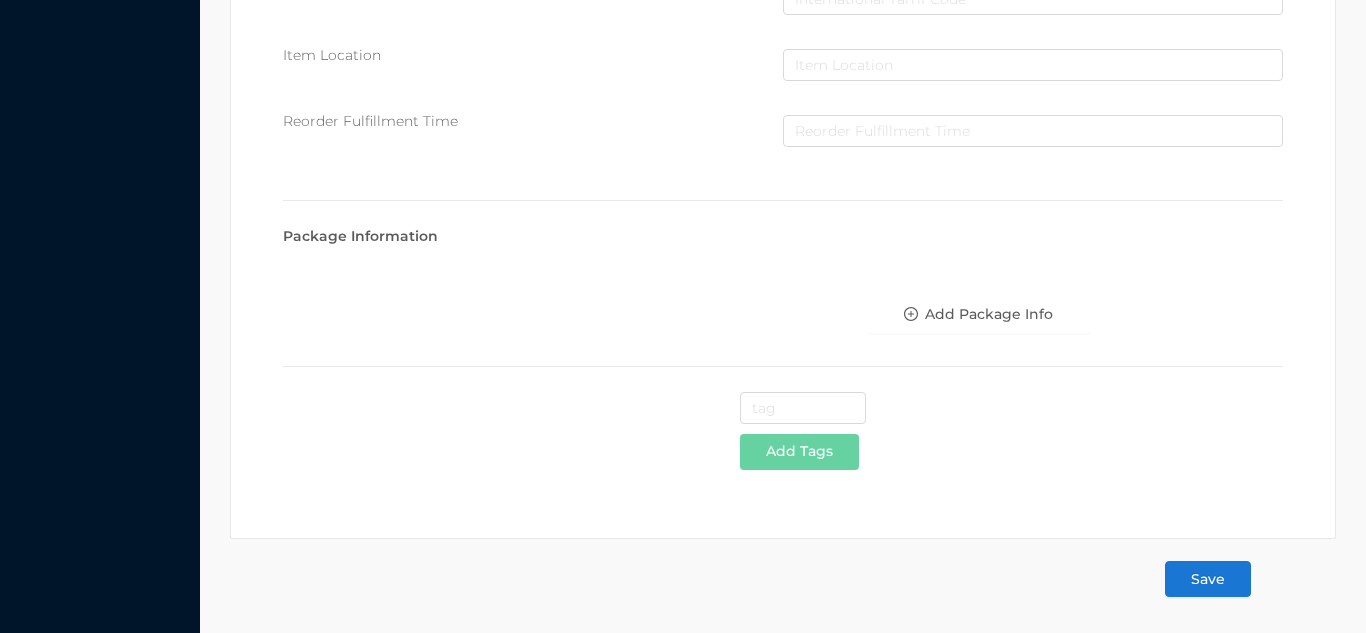 click on "Save" at bounding box center (1208, 579) 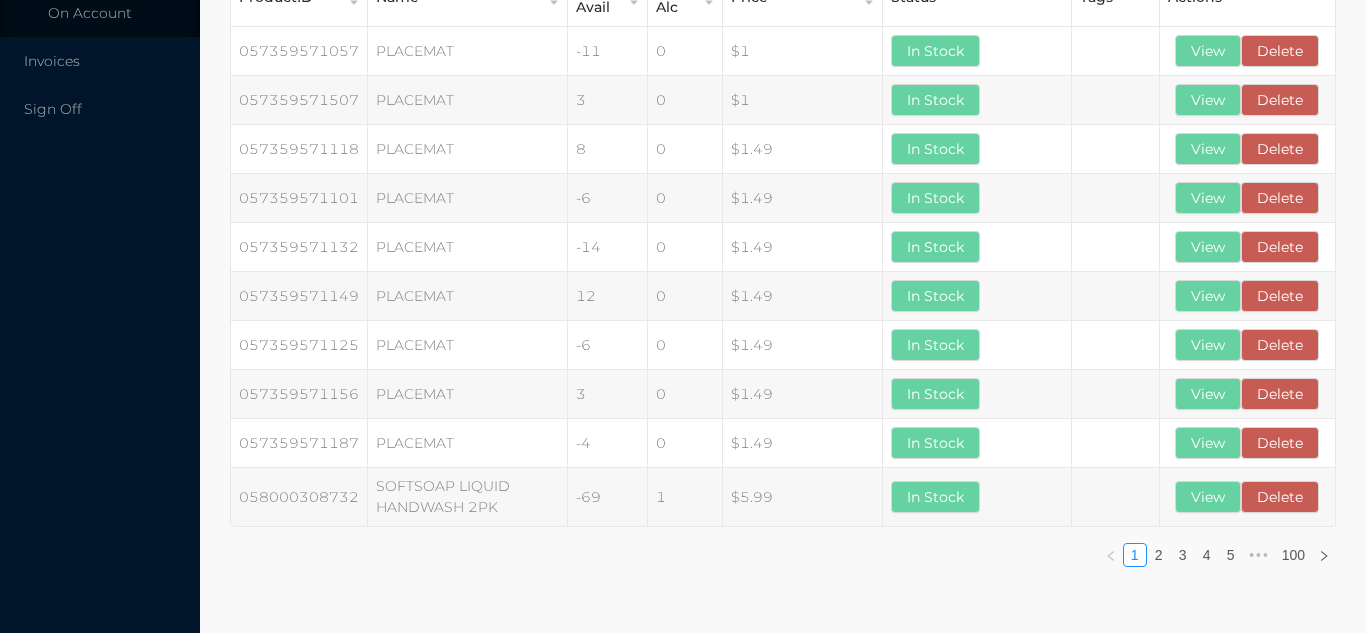 scroll, scrollTop: 0, scrollLeft: 0, axis: both 